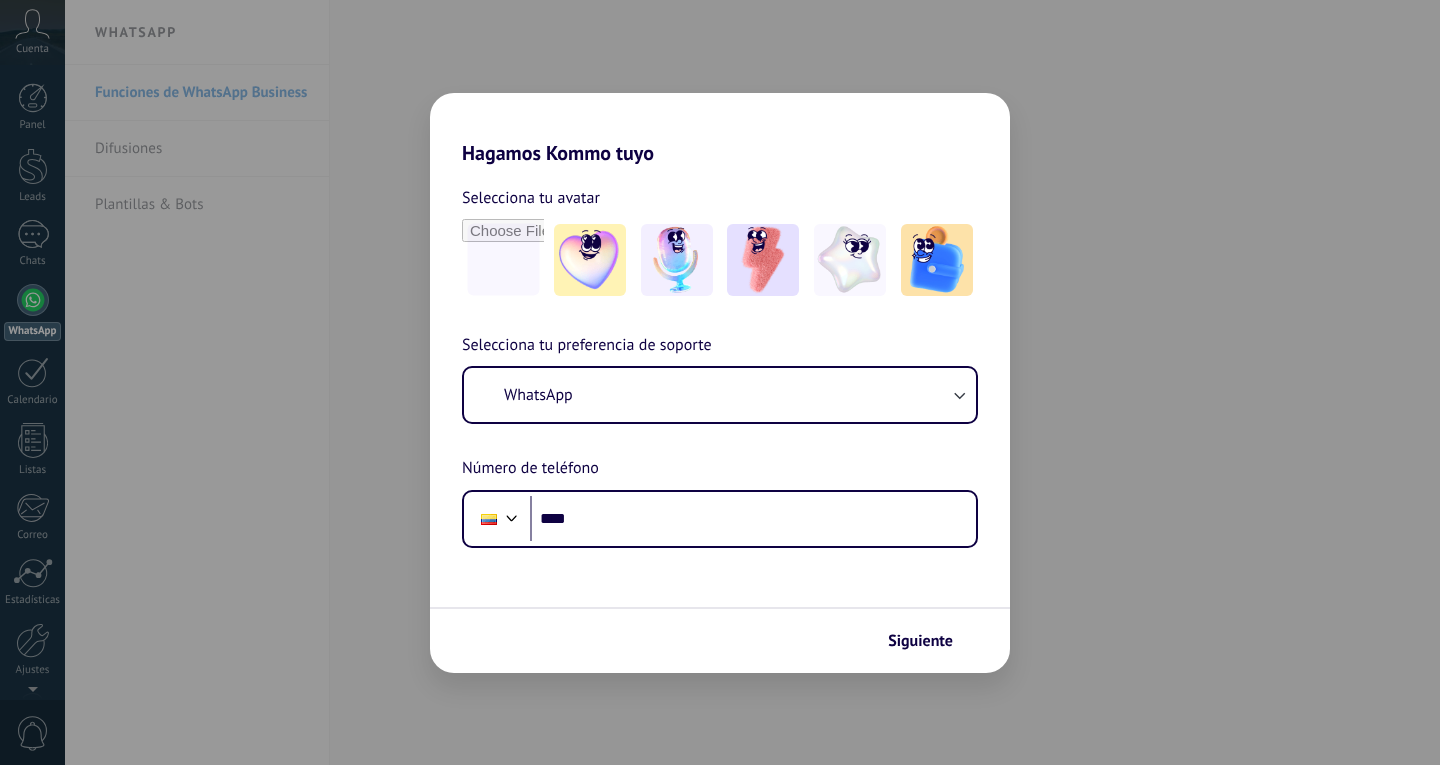 scroll, scrollTop: 0, scrollLeft: 0, axis: both 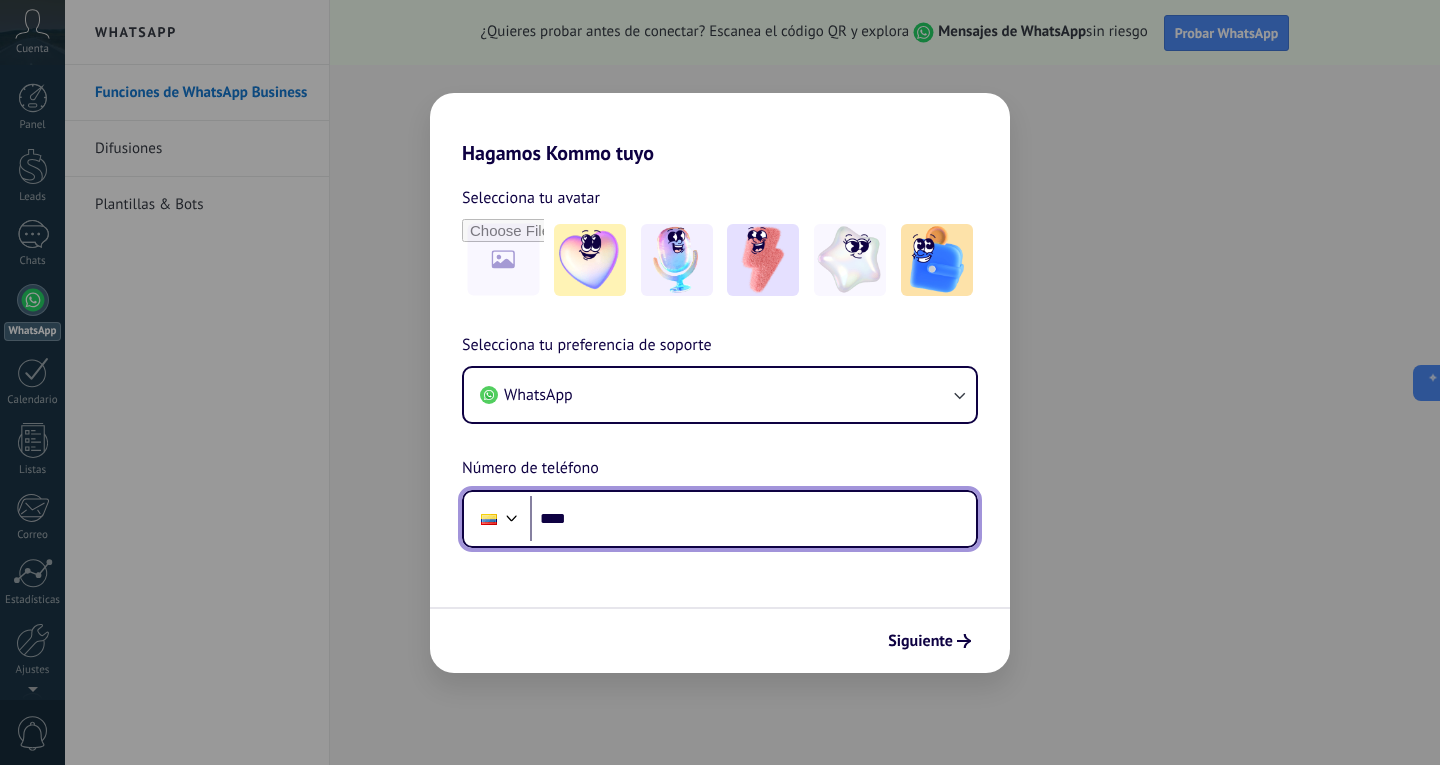 click on "****" at bounding box center [753, 519] 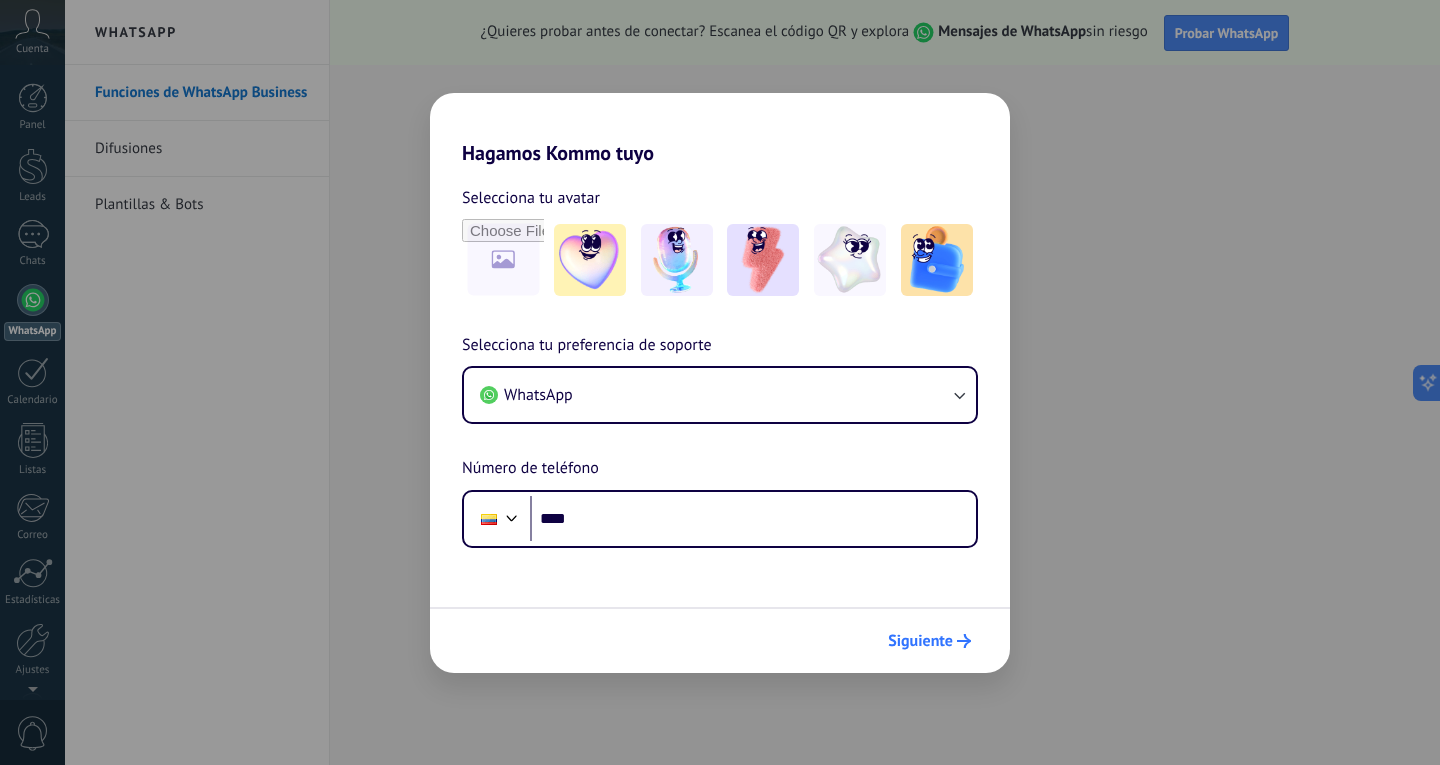 click on "Siguiente" at bounding box center (920, 641) 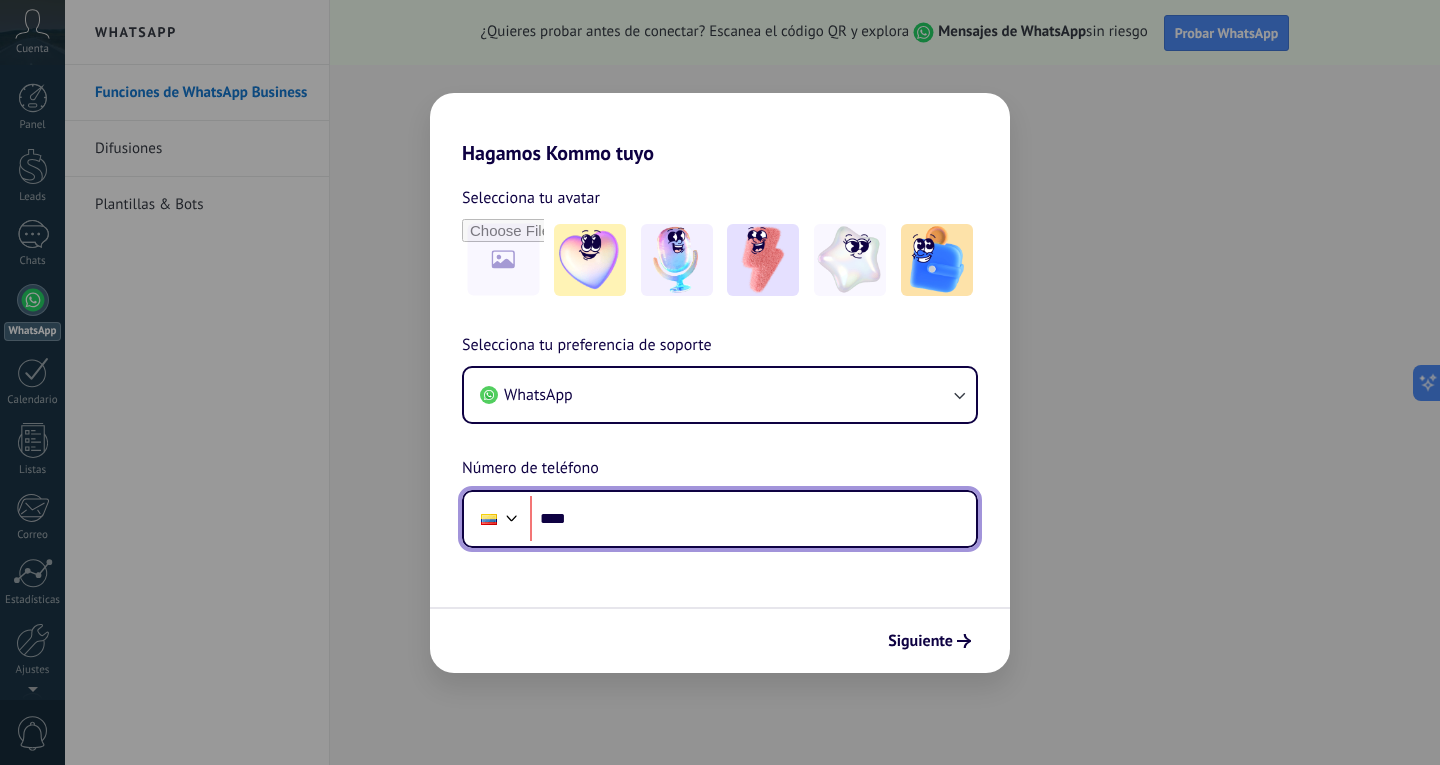 click on "****" at bounding box center [753, 519] 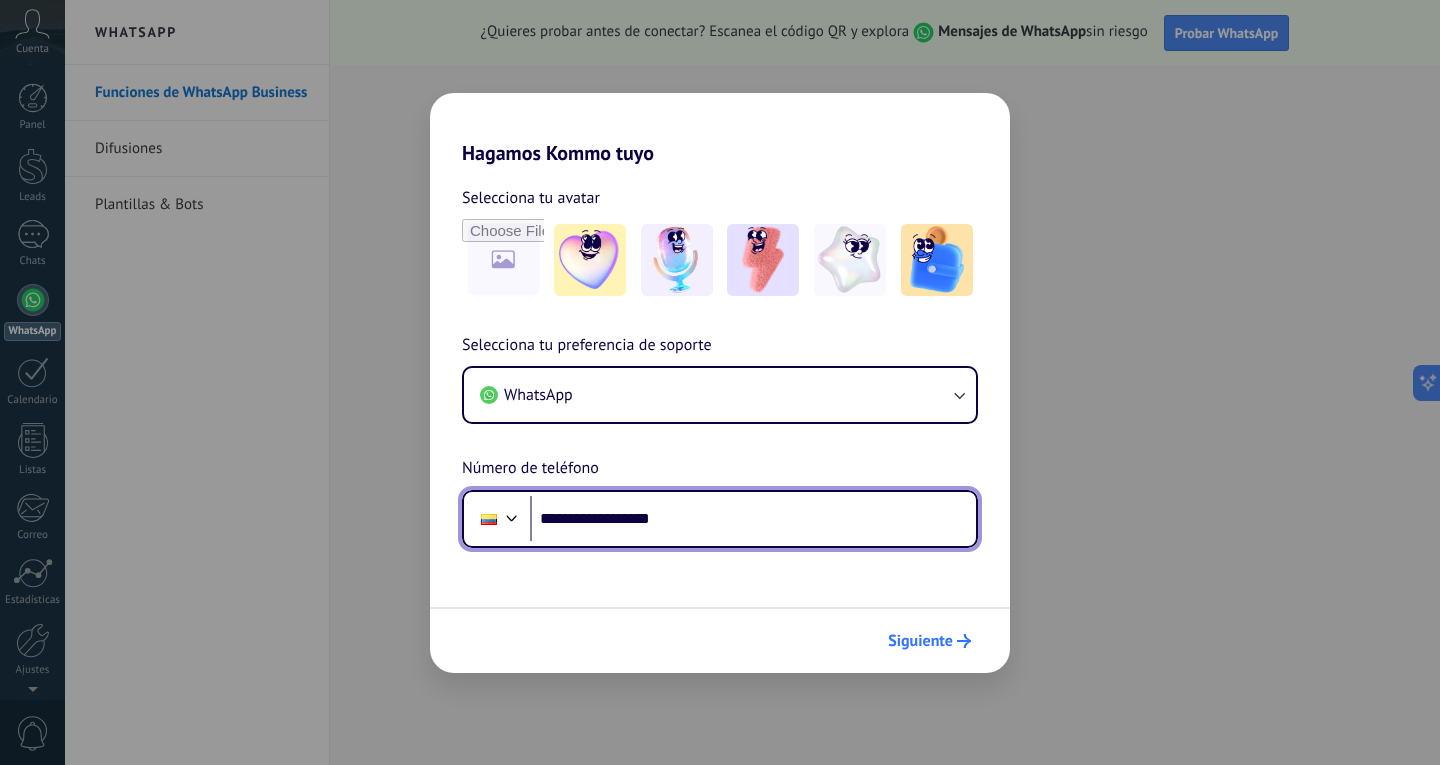 type on "**********" 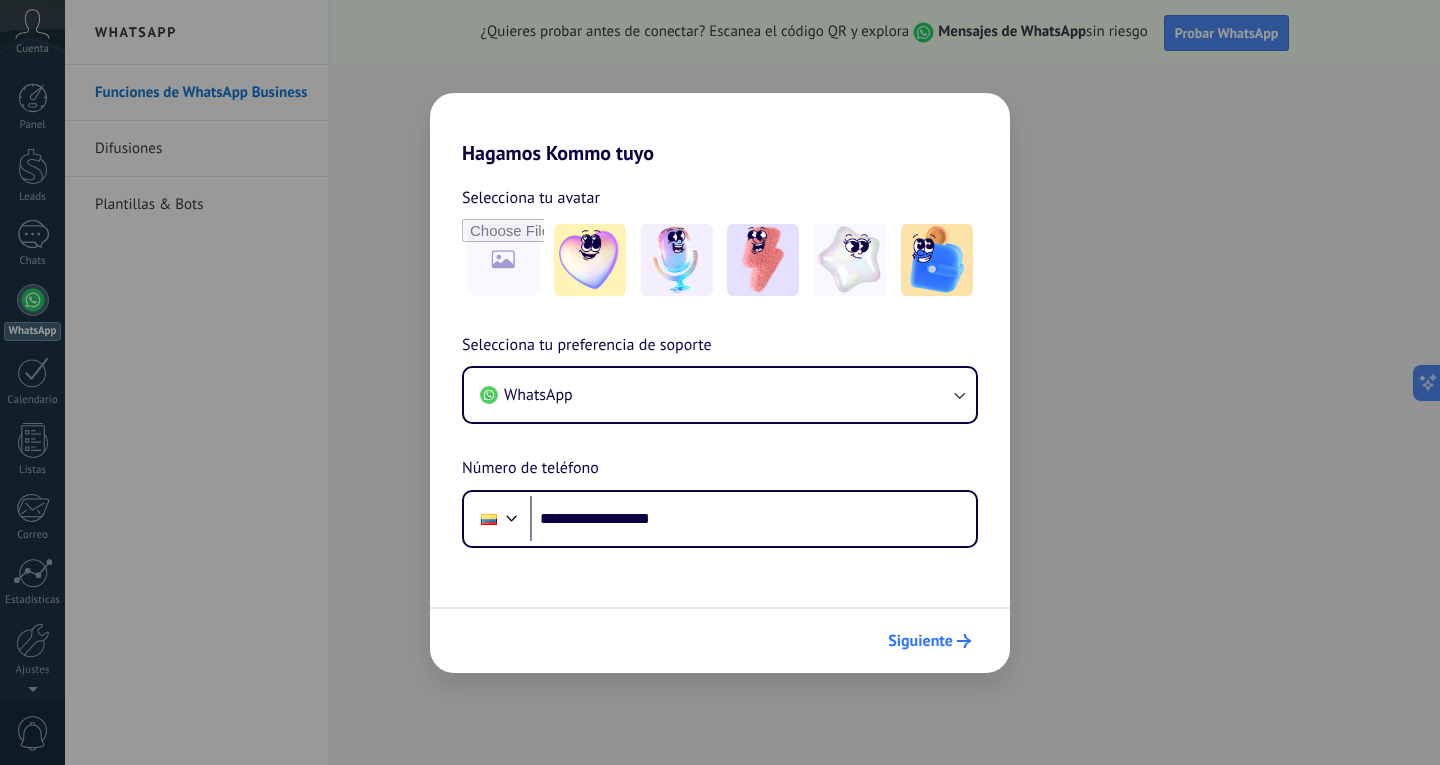 click on "Siguiente" at bounding box center (920, 641) 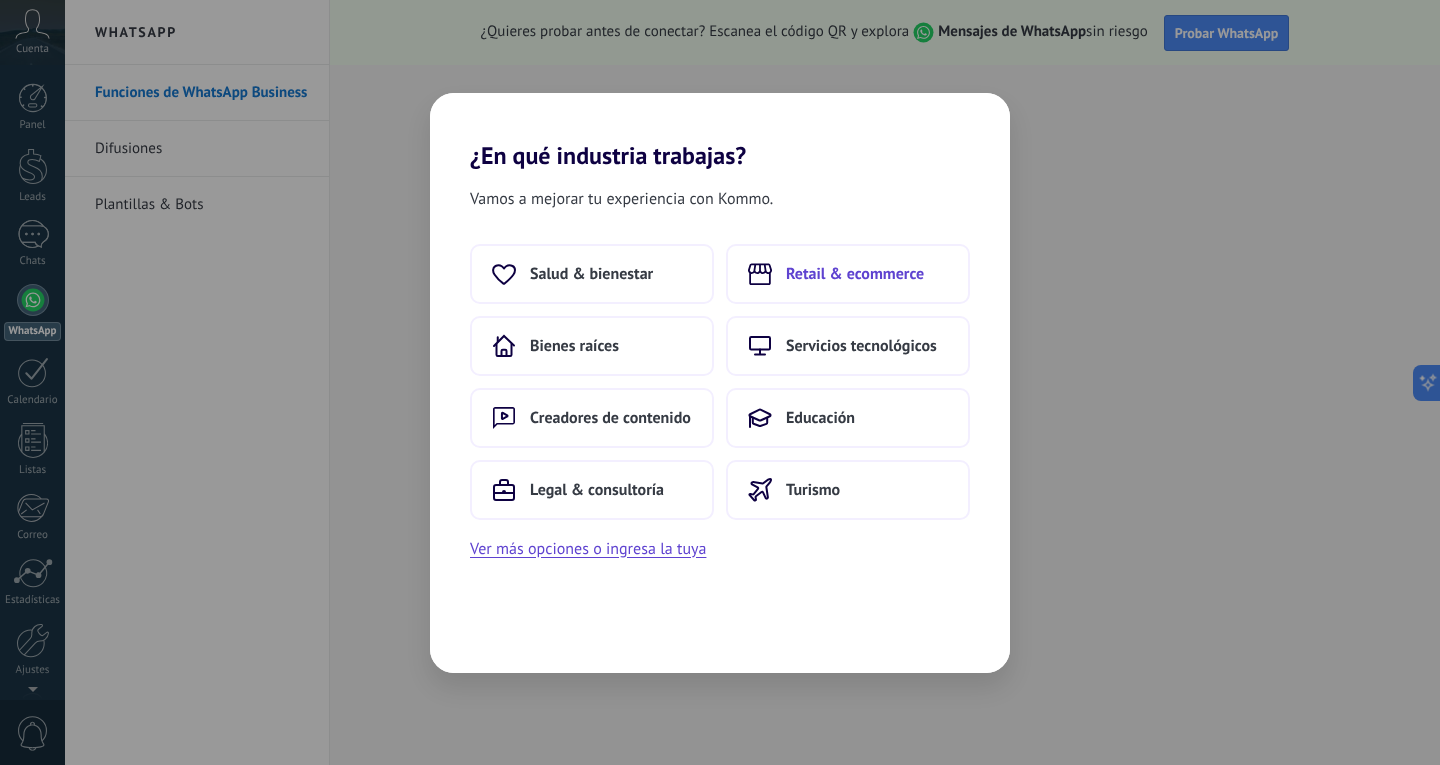 click on "Retail & ecommerce" at bounding box center (848, 274) 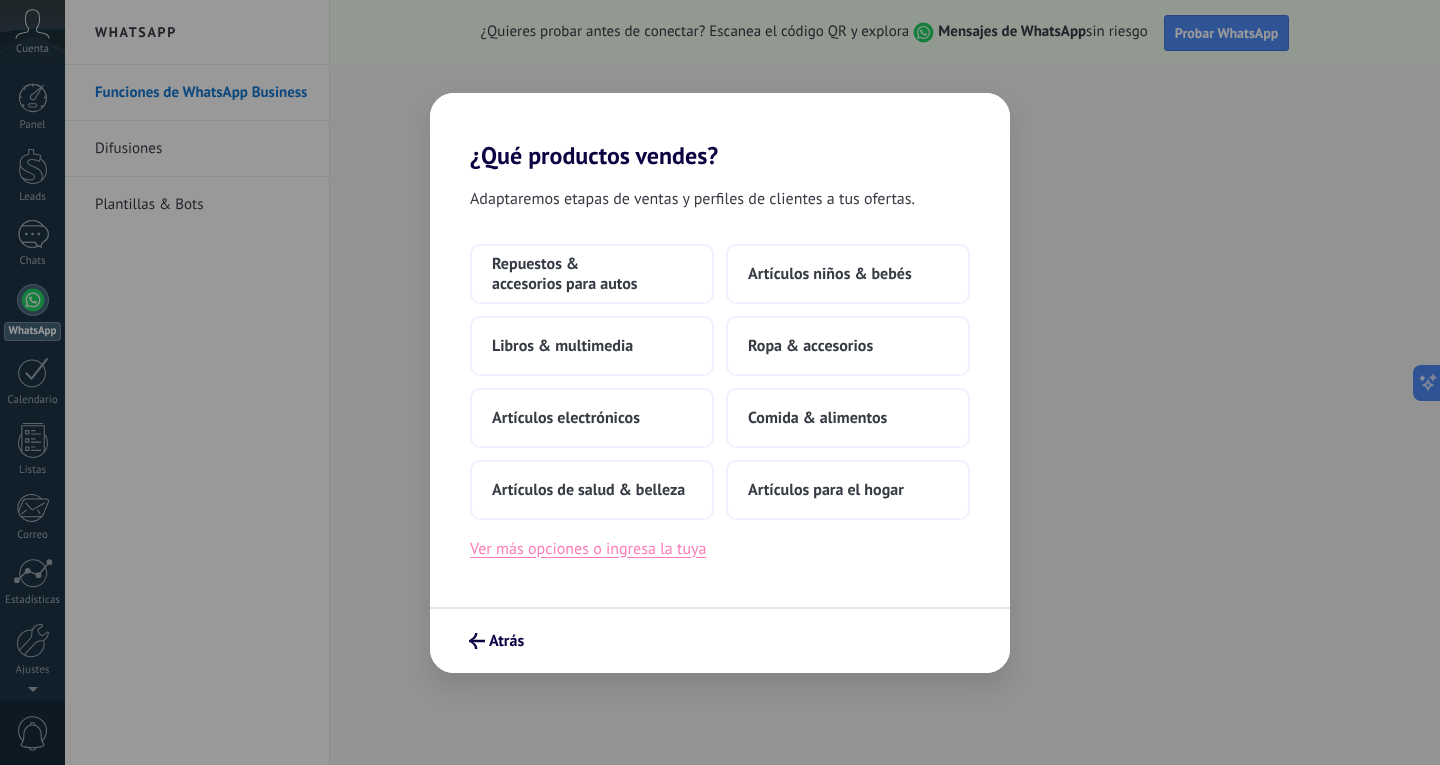 click on "Ver más opciones o ingresa la tuya" at bounding box center (588, 549) 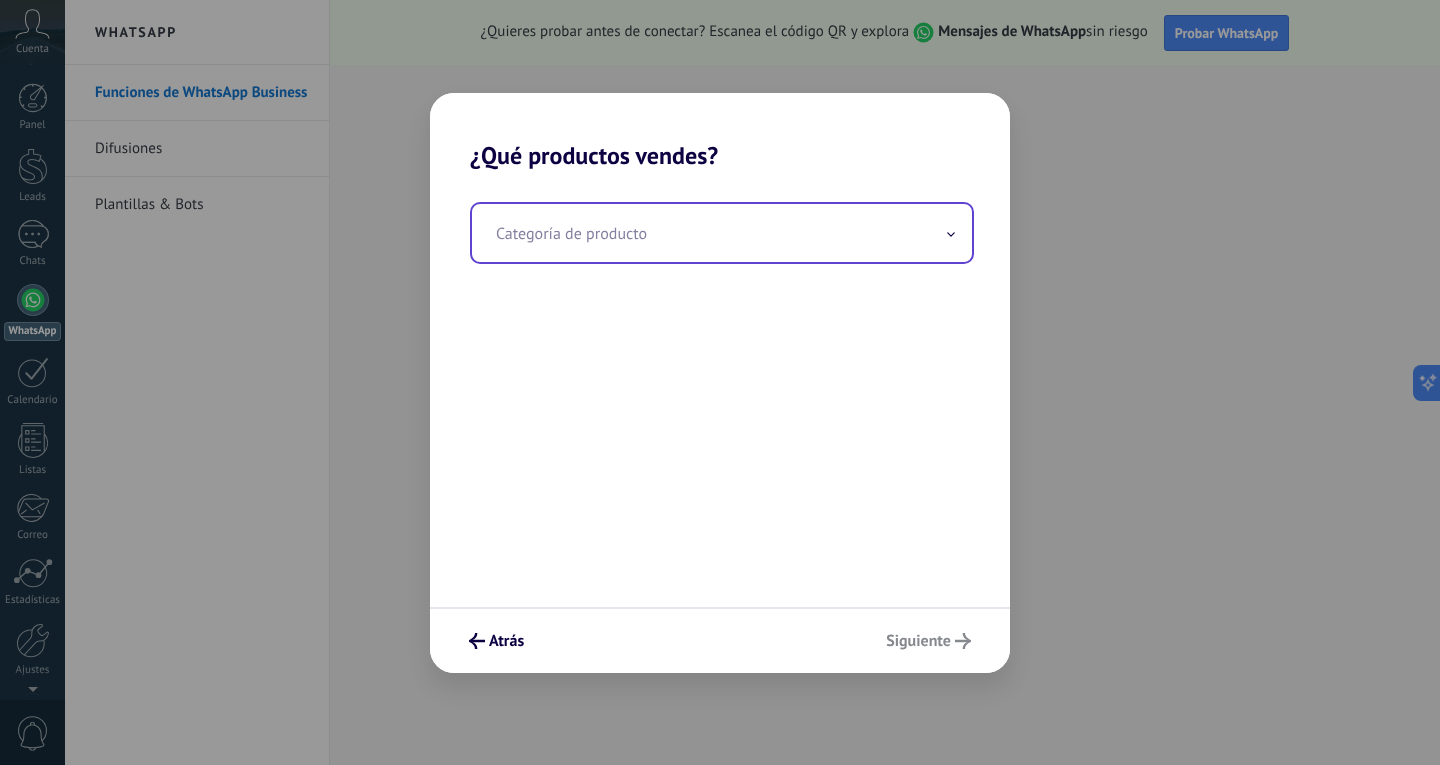 click at bounding box center (722, 233) 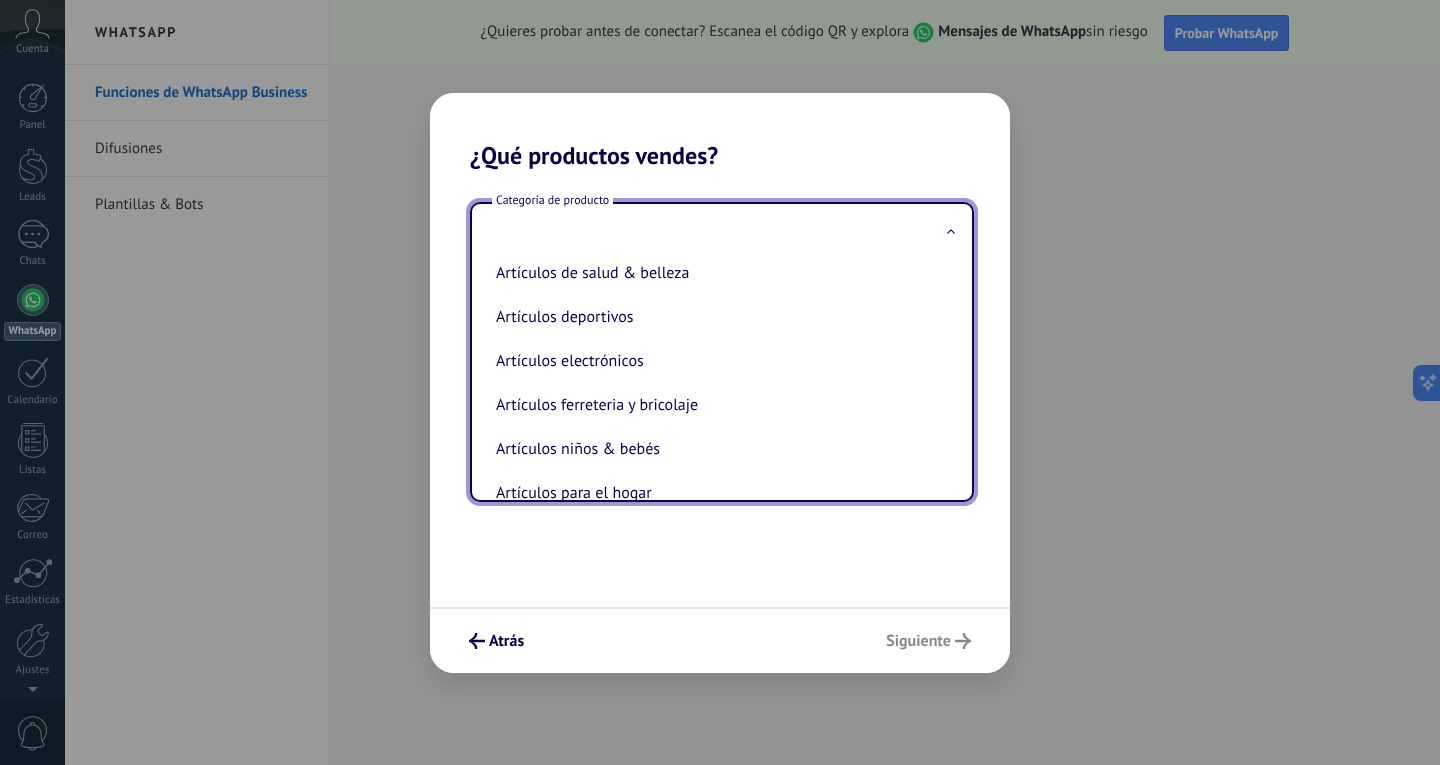 scroll, scrollTop: 0, scrollLeft: 0, axis: both 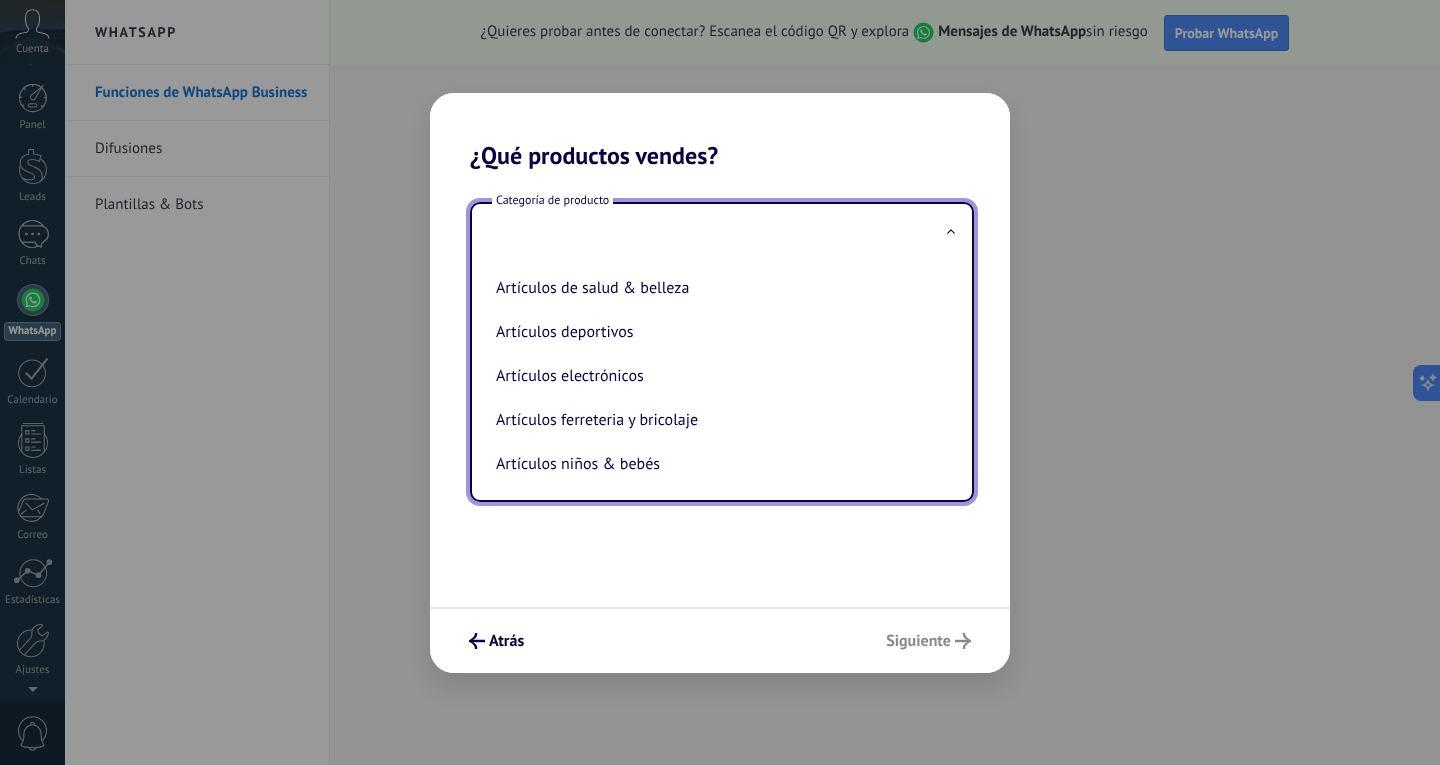click on "Atrás Siguiente" at bounding box center [720, 640] 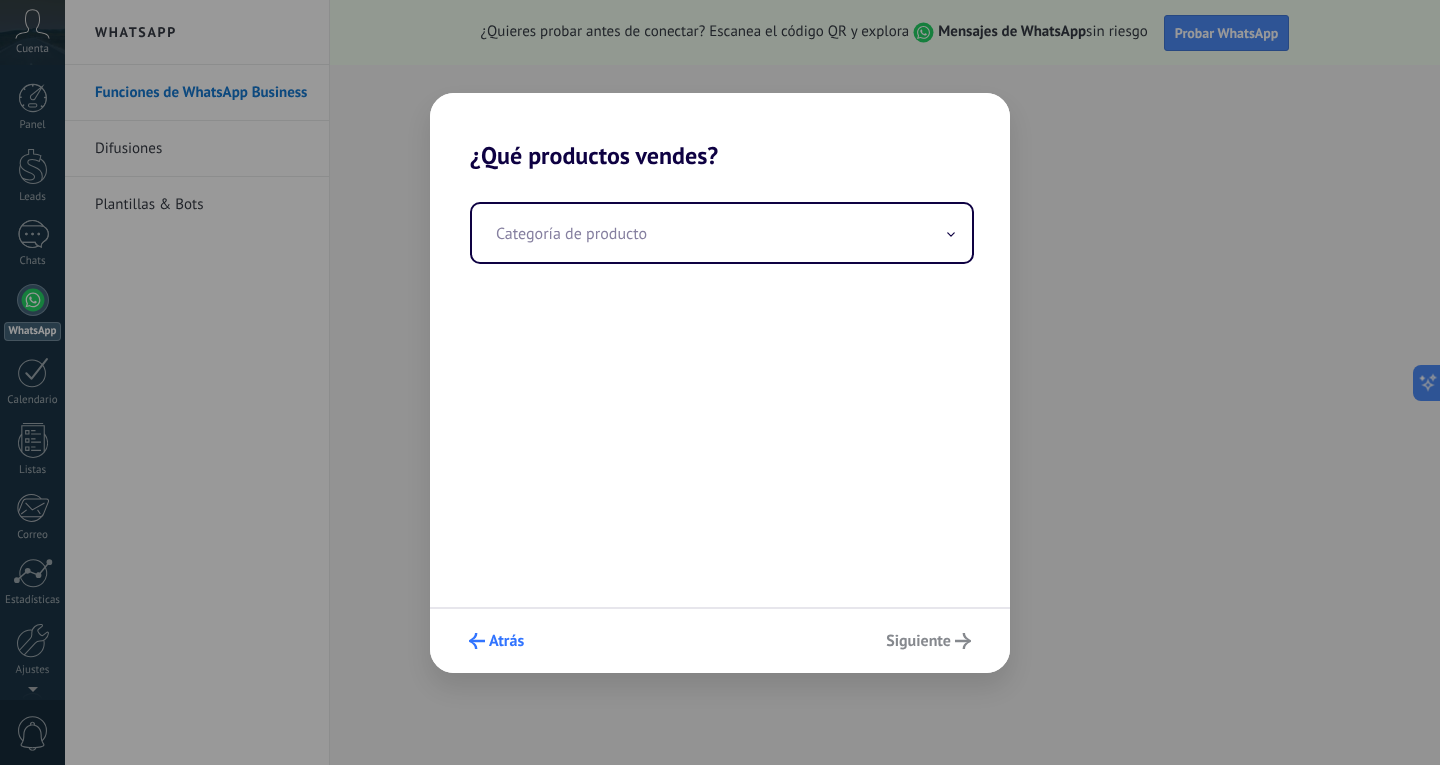 click on "Atrás" at bounding box center [506, 641] 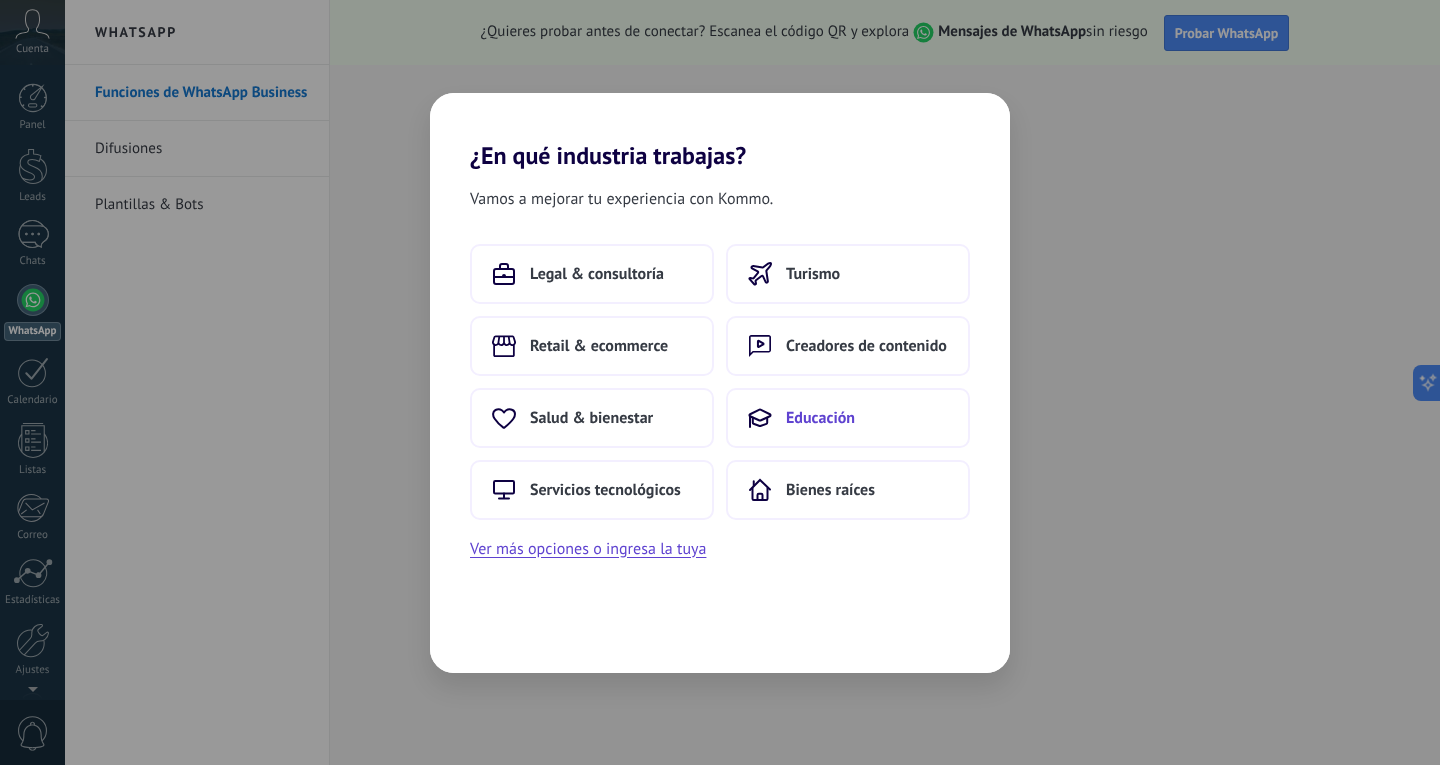 click on "Educación" at bounding box center (848, 418) 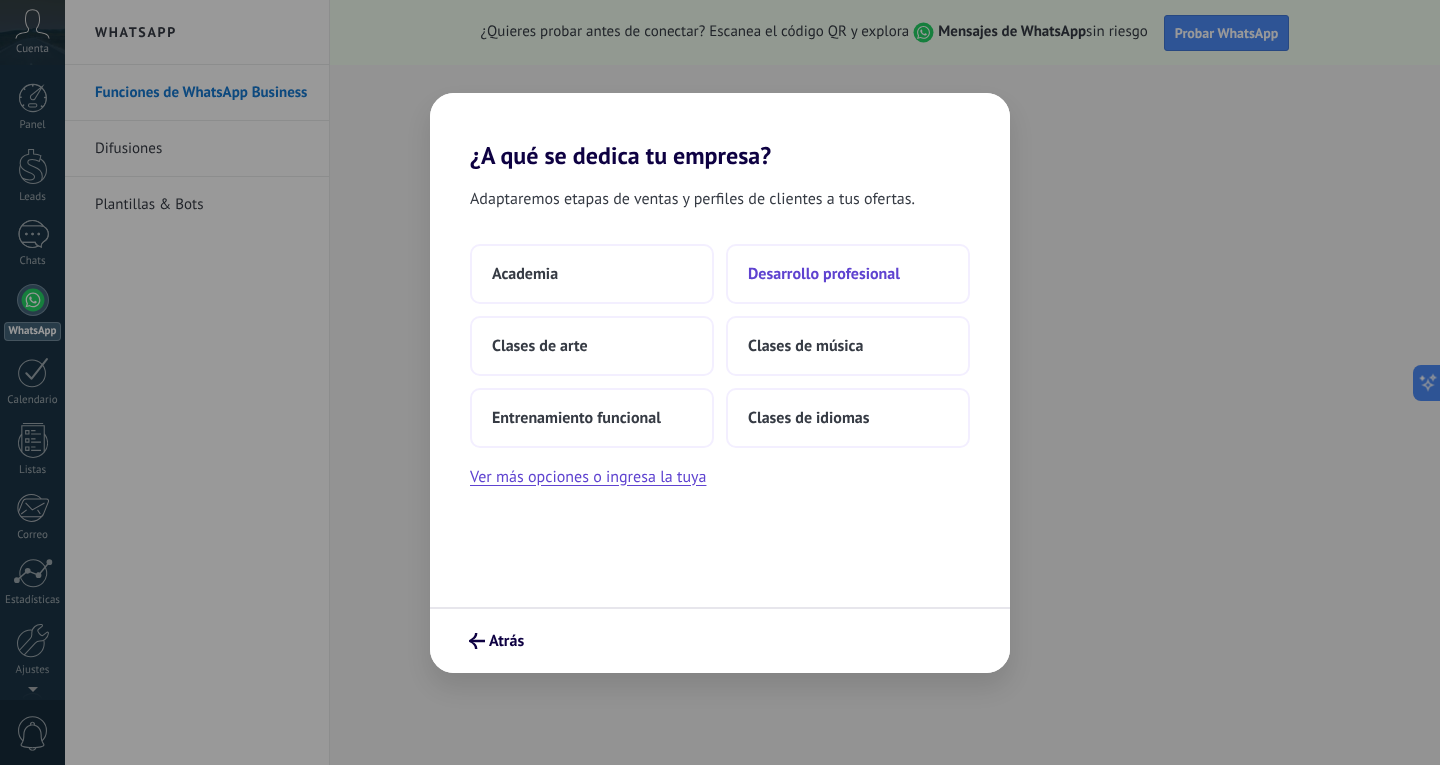 click on "Desarrollo profesional" at bounding box center [824, 274] 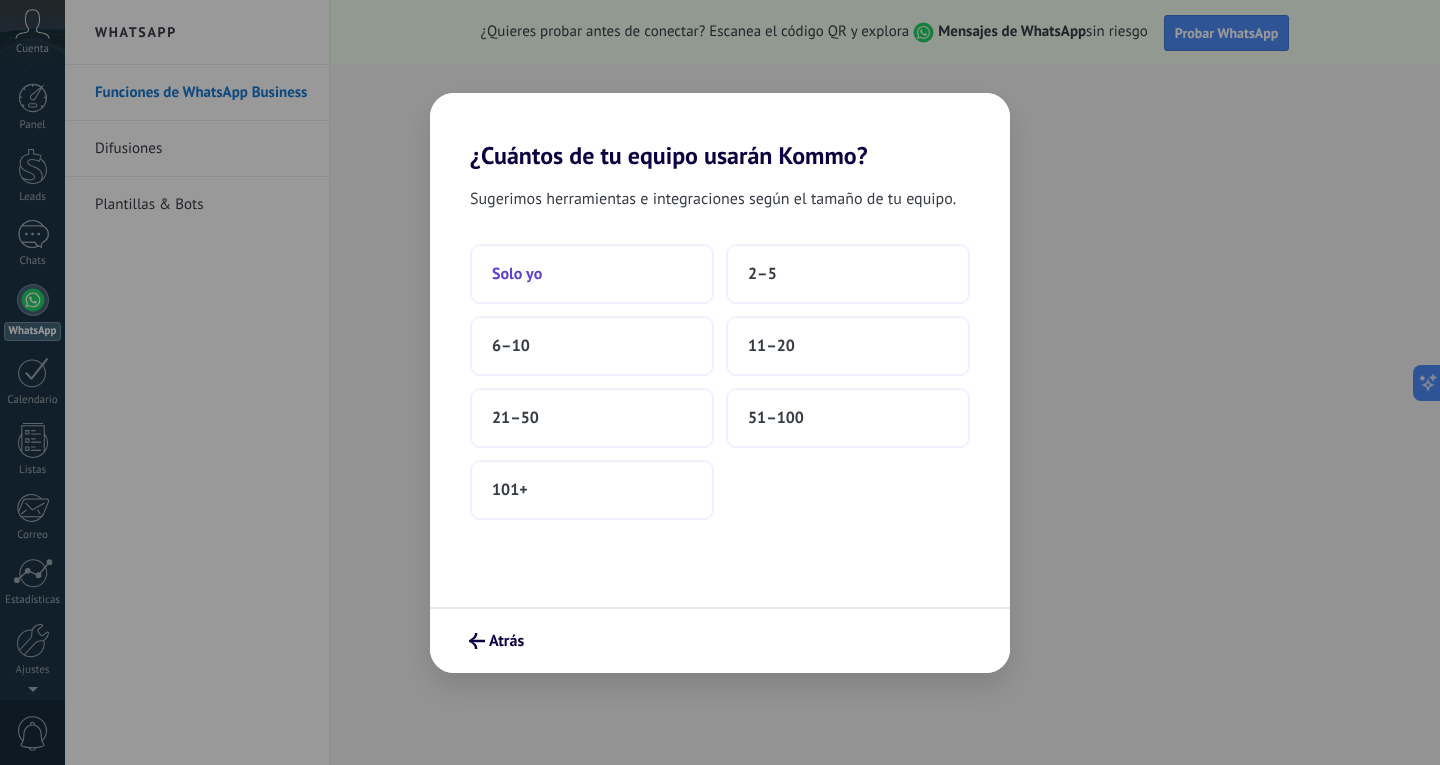 click on "Solo yo" at bounding box center [592, 274] 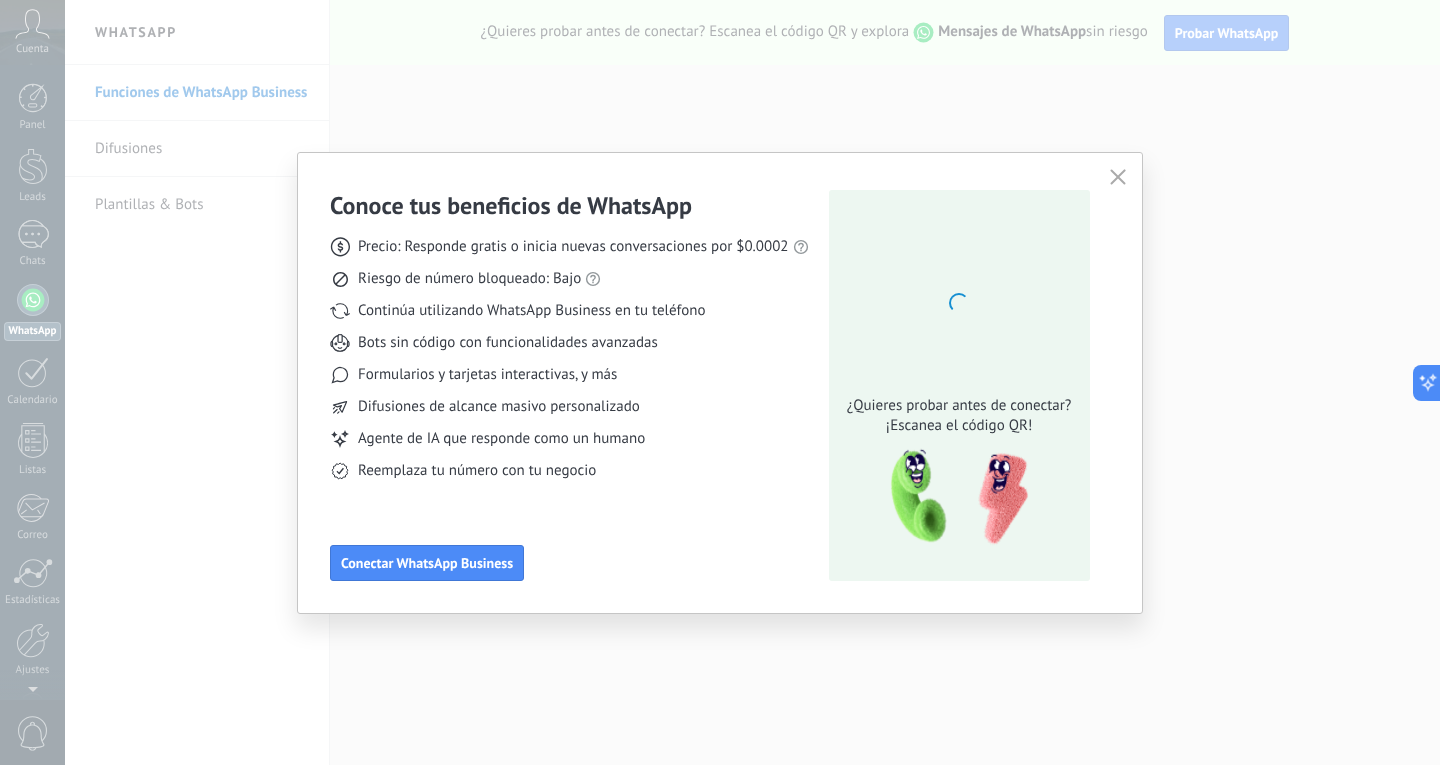 click at bounding box center [1118, 178] 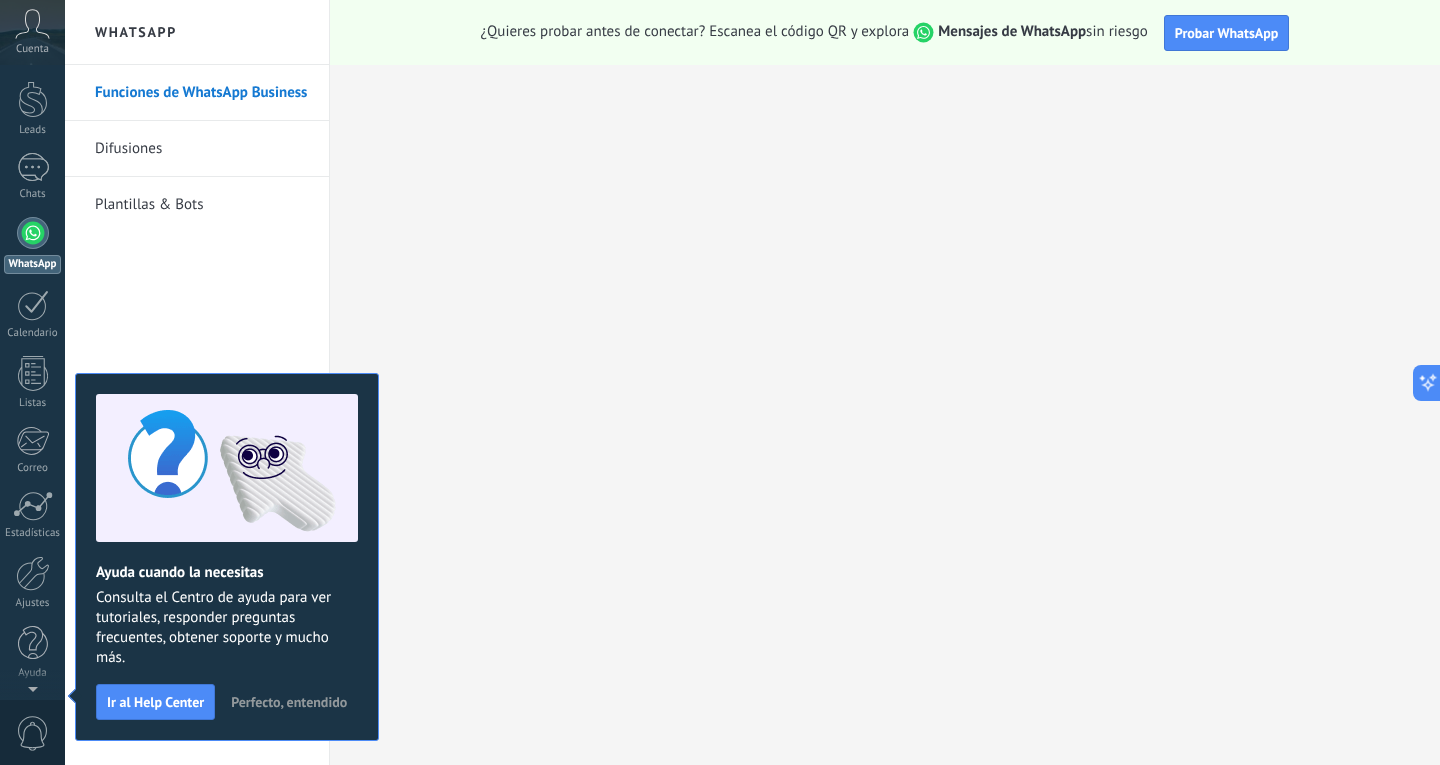 scroll, scrollTop: 0, scrollLeft: 0, axis: both 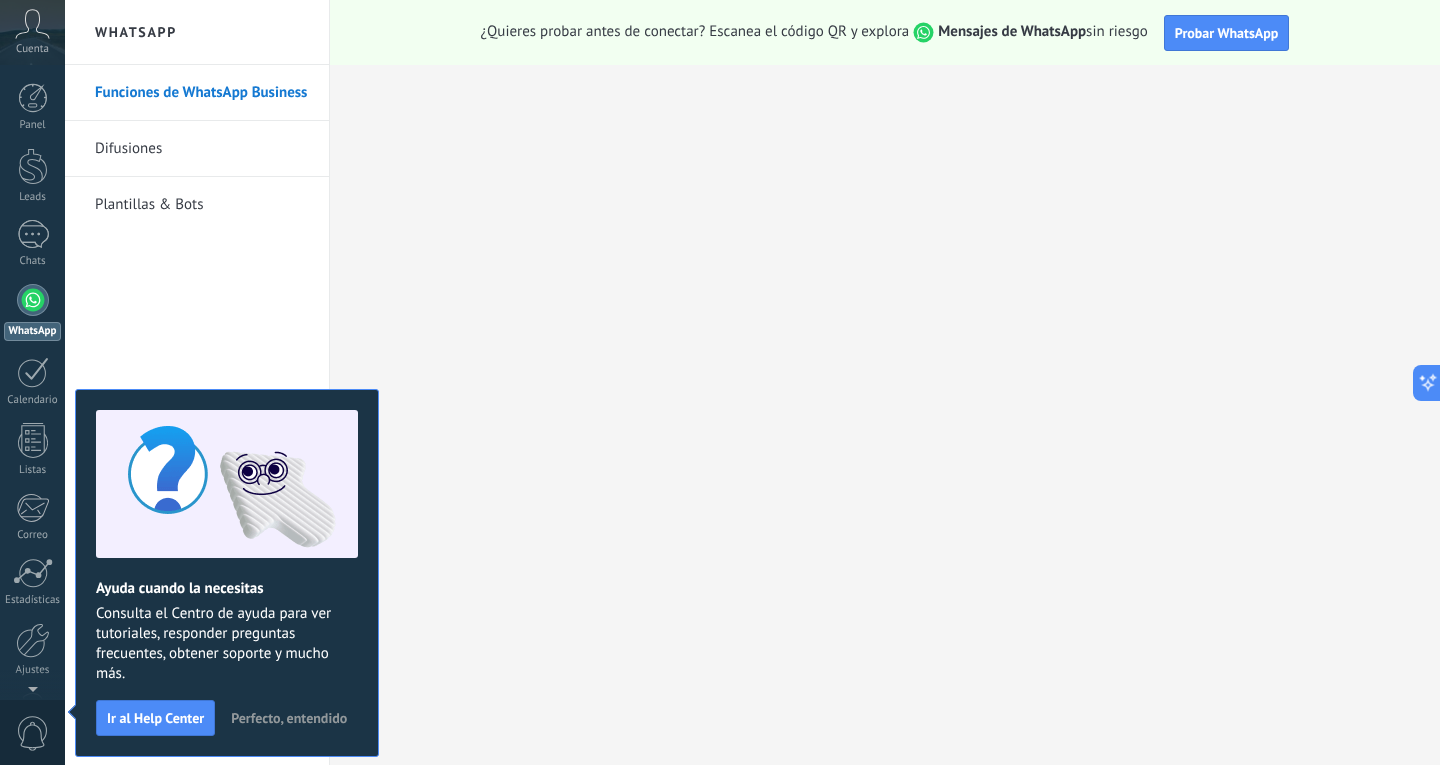 click on "Perfecto, entendido" at bounding box center [289, 718] 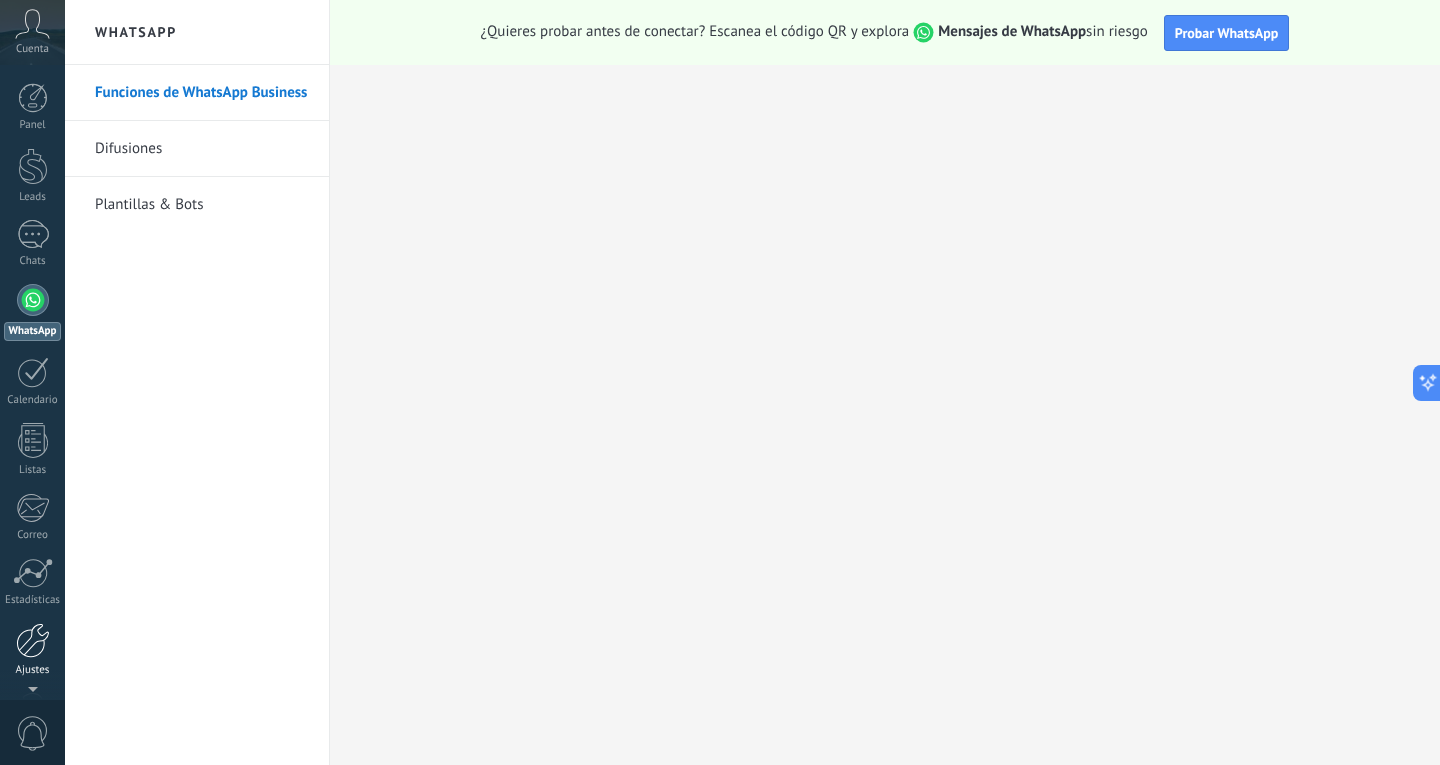 click at bounding box center [33, 640] 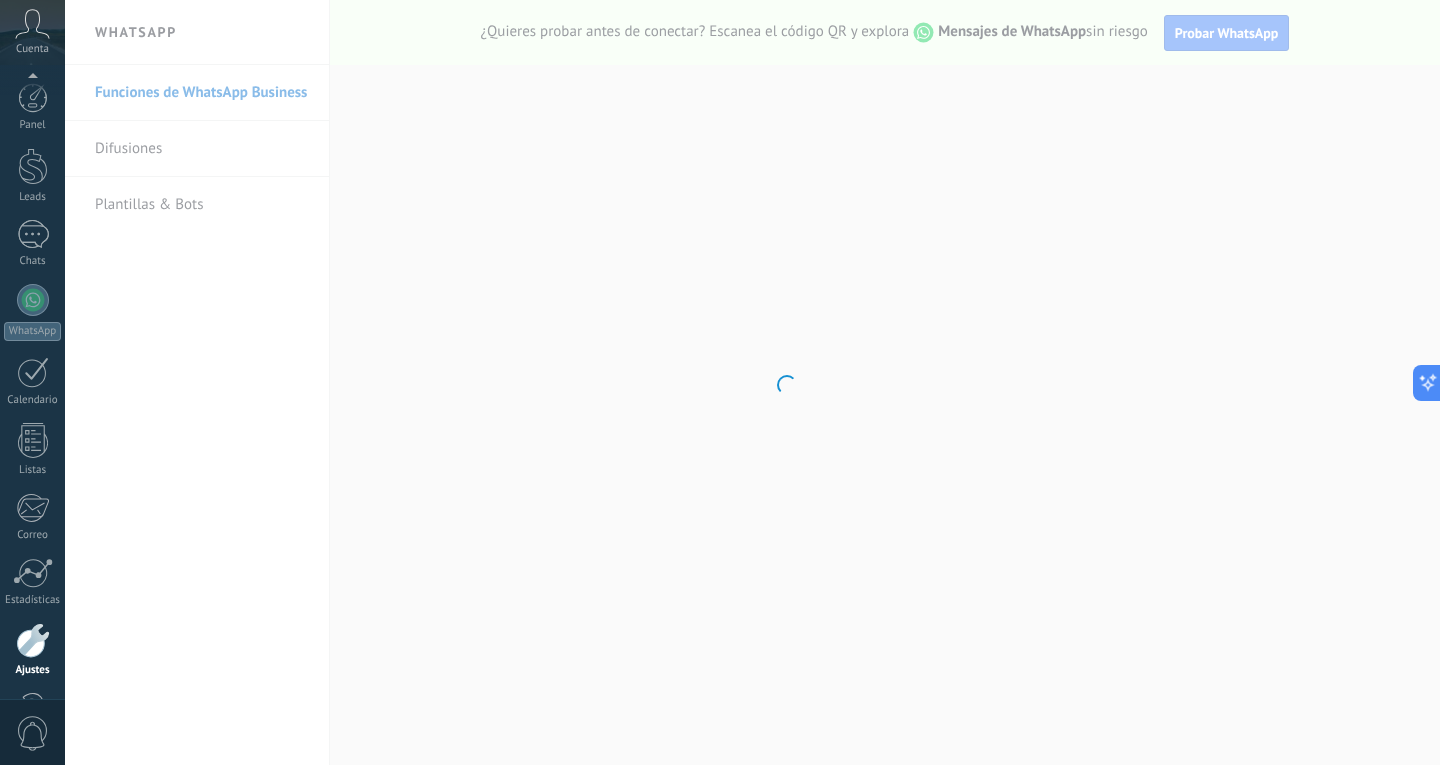 scroll, scrollTop: 67, scrollLeft: 0, axis: vertical 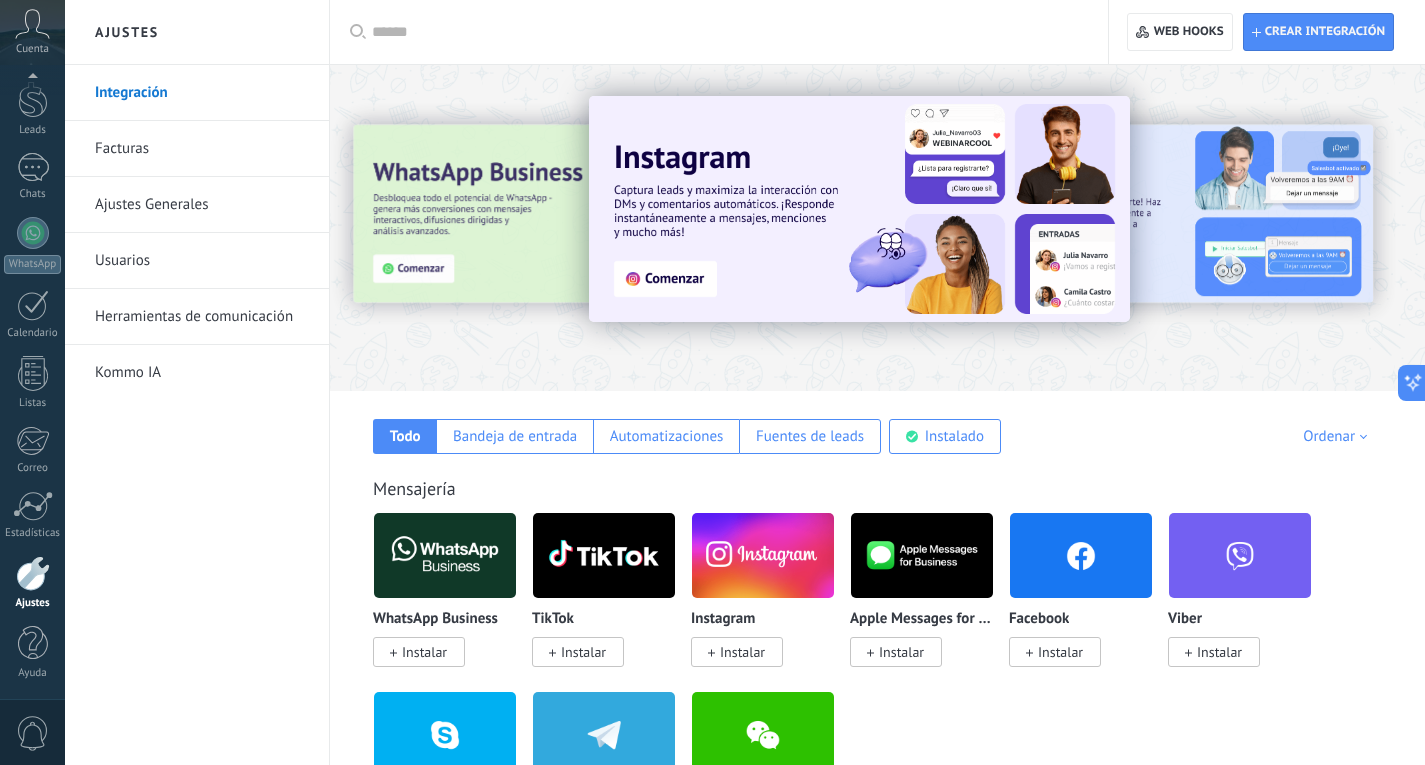 click on "Herramientas de comunicación" at bounding box center [202, 317] 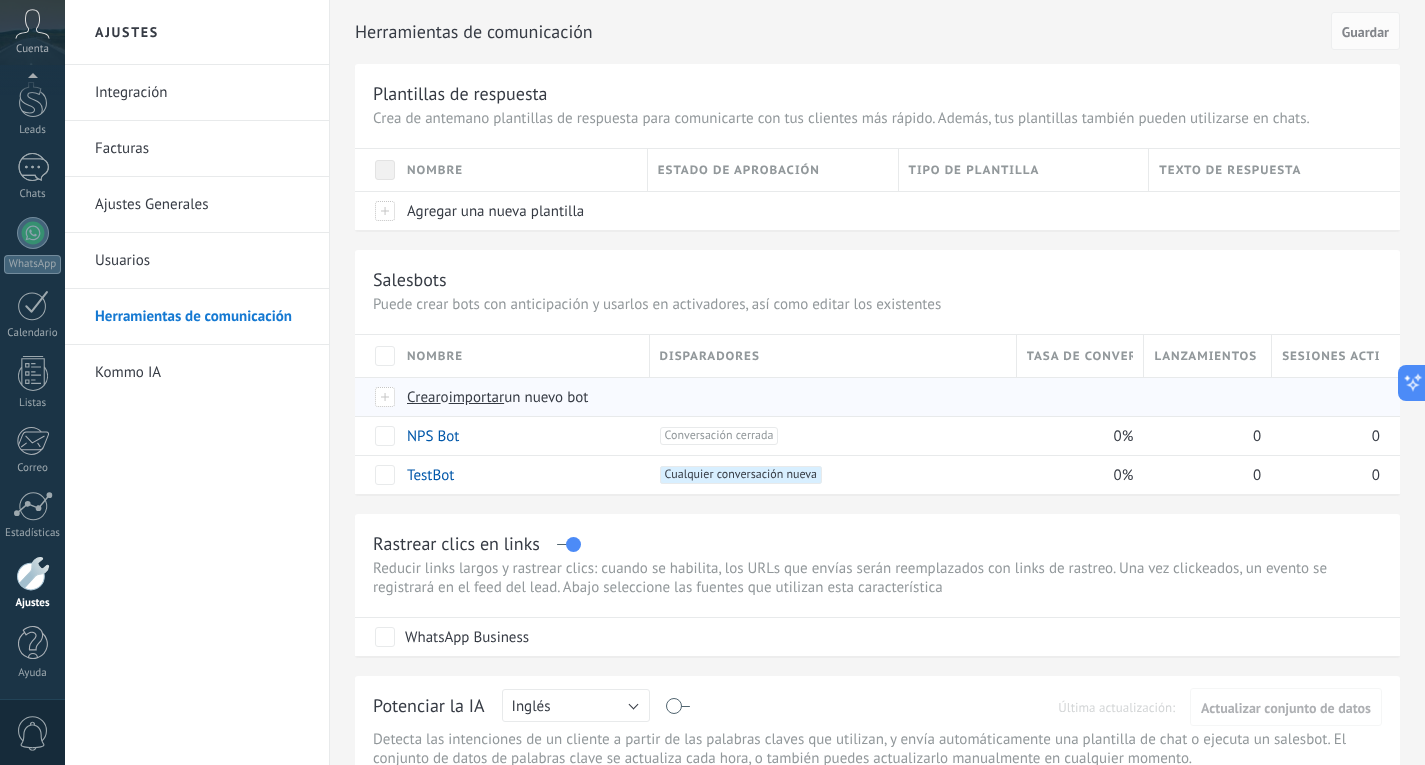 click on "Crear" at bounding box center (424, 397) 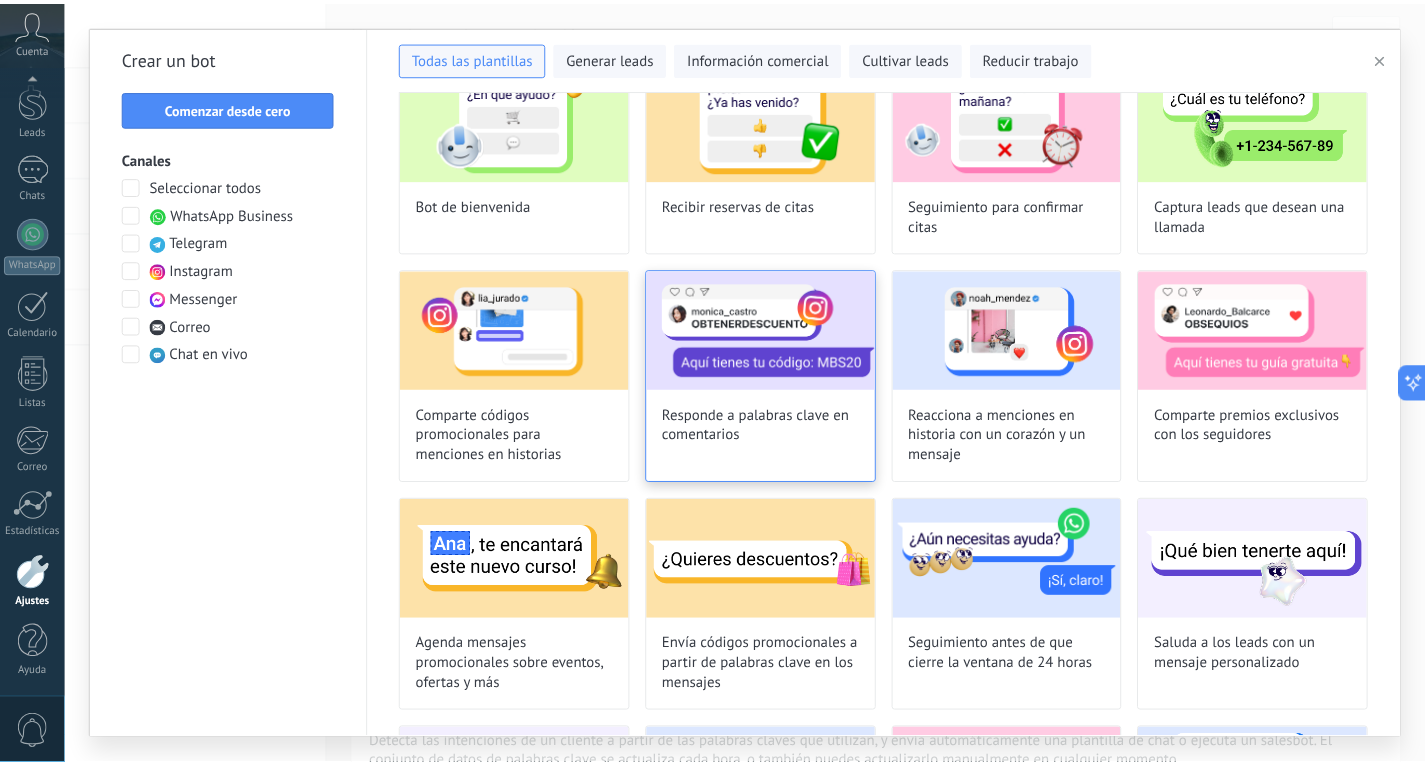 scroll, scrollTop: 0, scrollLeft: 0, axis: both 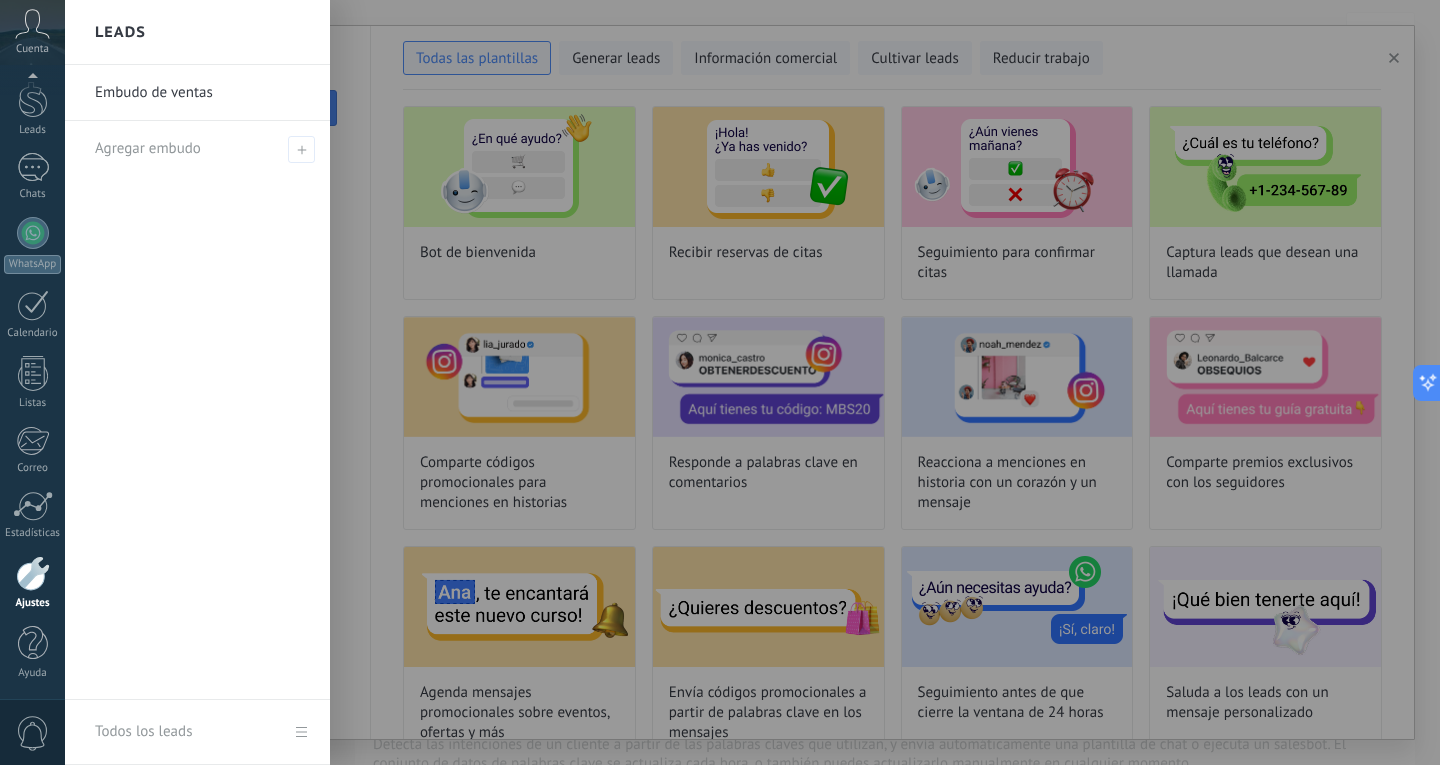 click at bounding box center (33, 573) 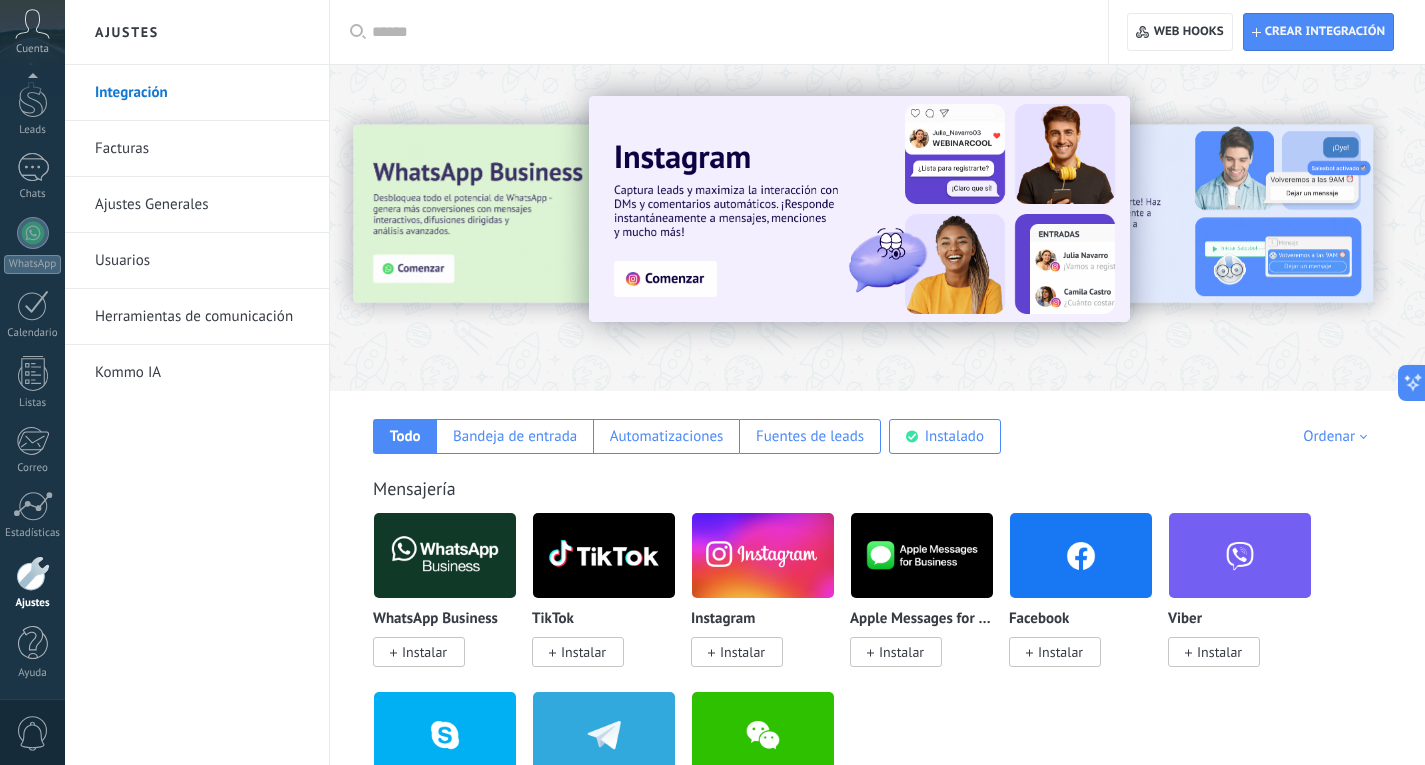 click on "Herramientas de comunicación" at bounding box center [202, 317] 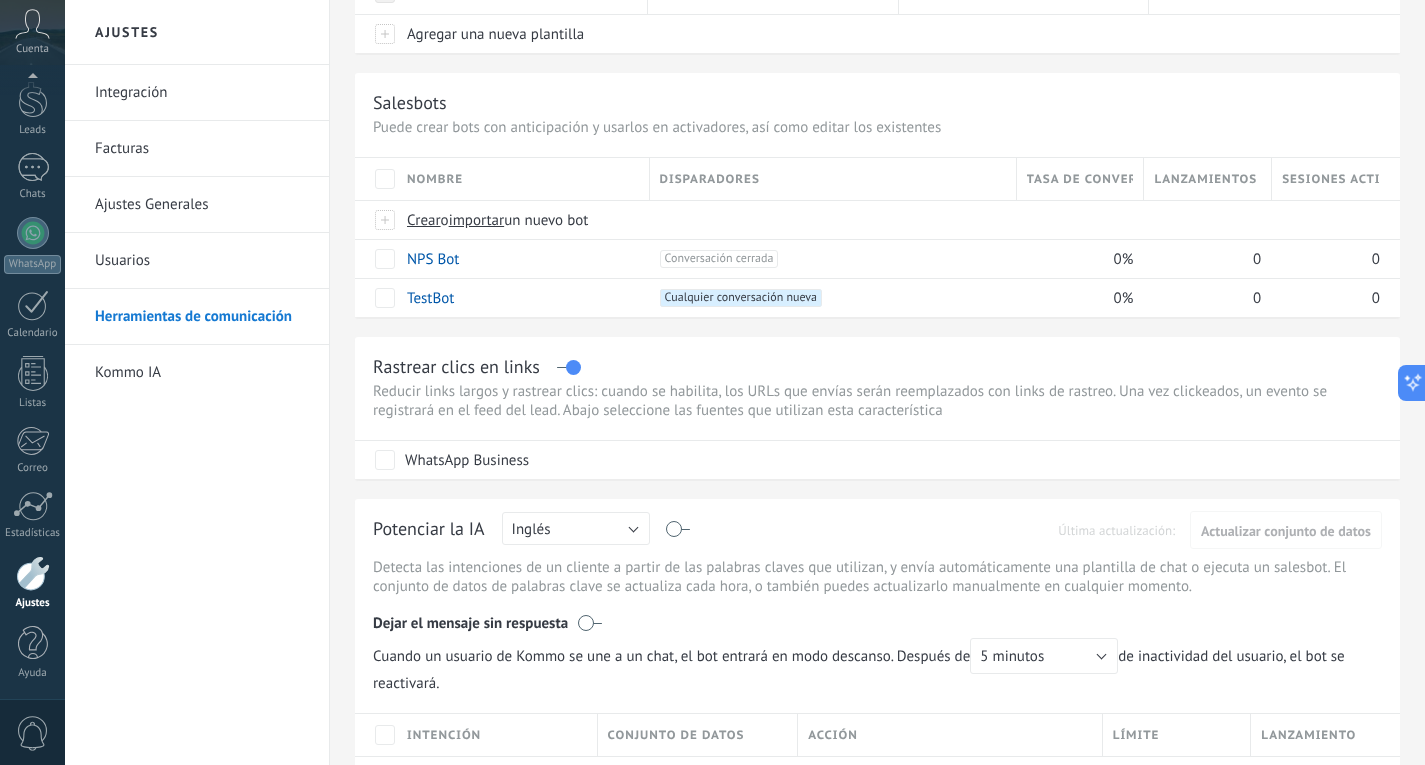 scroll, scrollTop: 200, scrollLeft: 0, axis: vertical 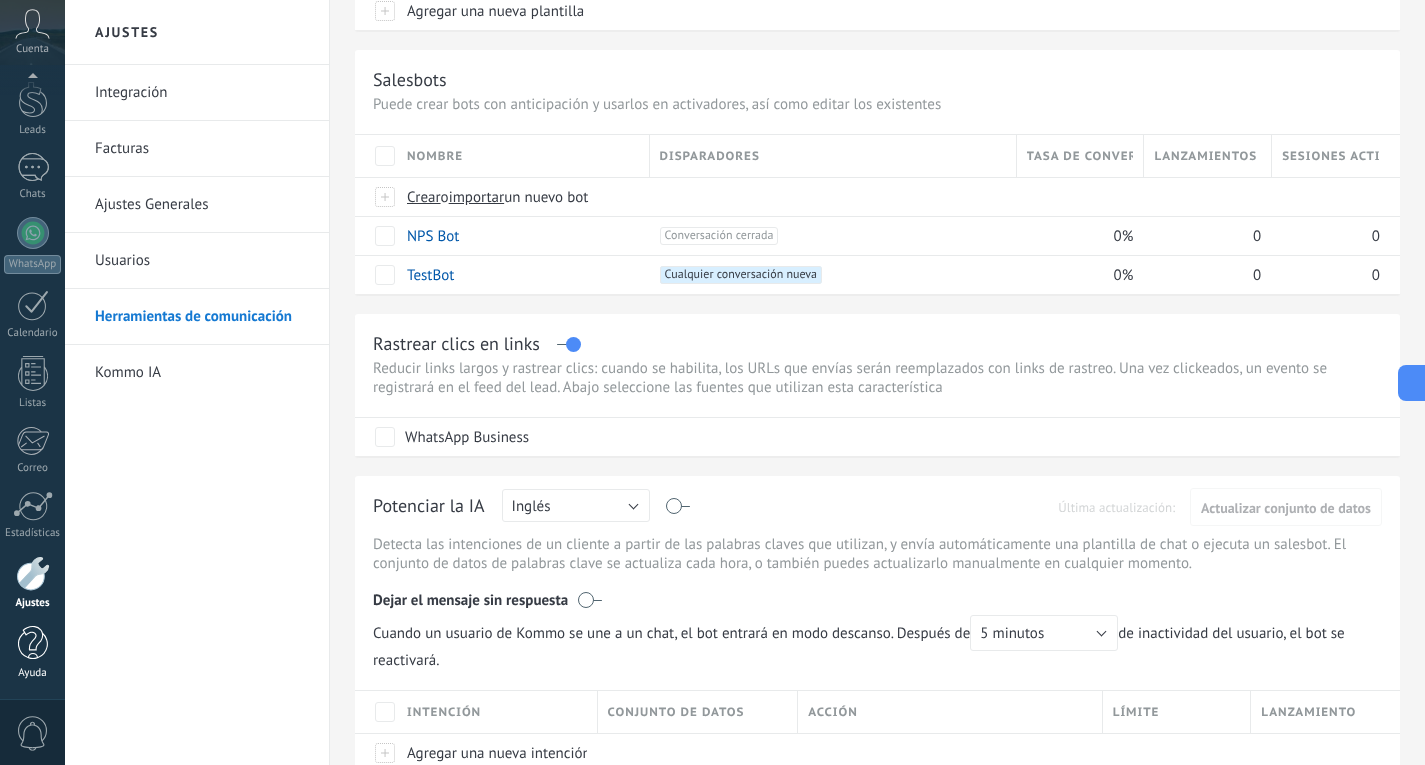 click at bounding box center (33, 643) 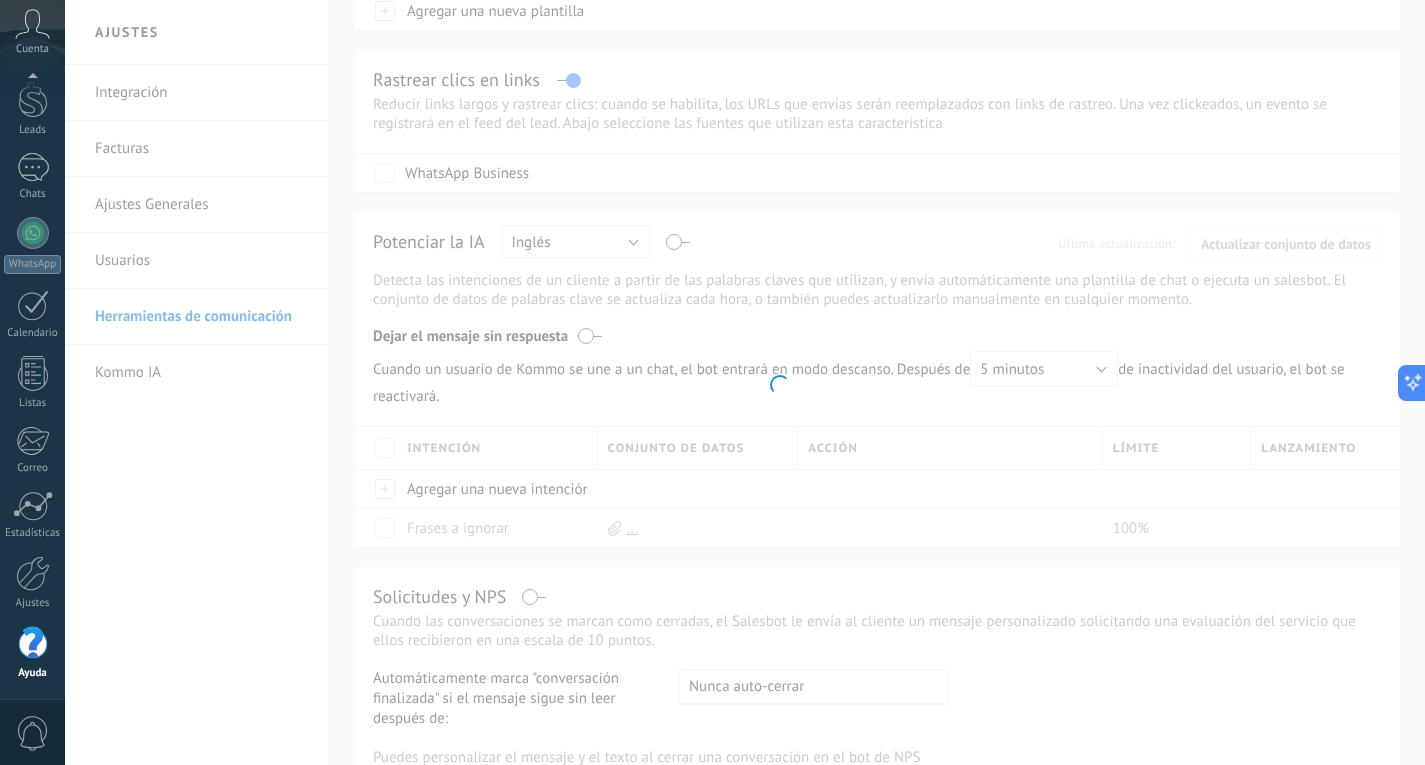 scroll, scrollTop: 0, scrollLeft: 0, axis: both 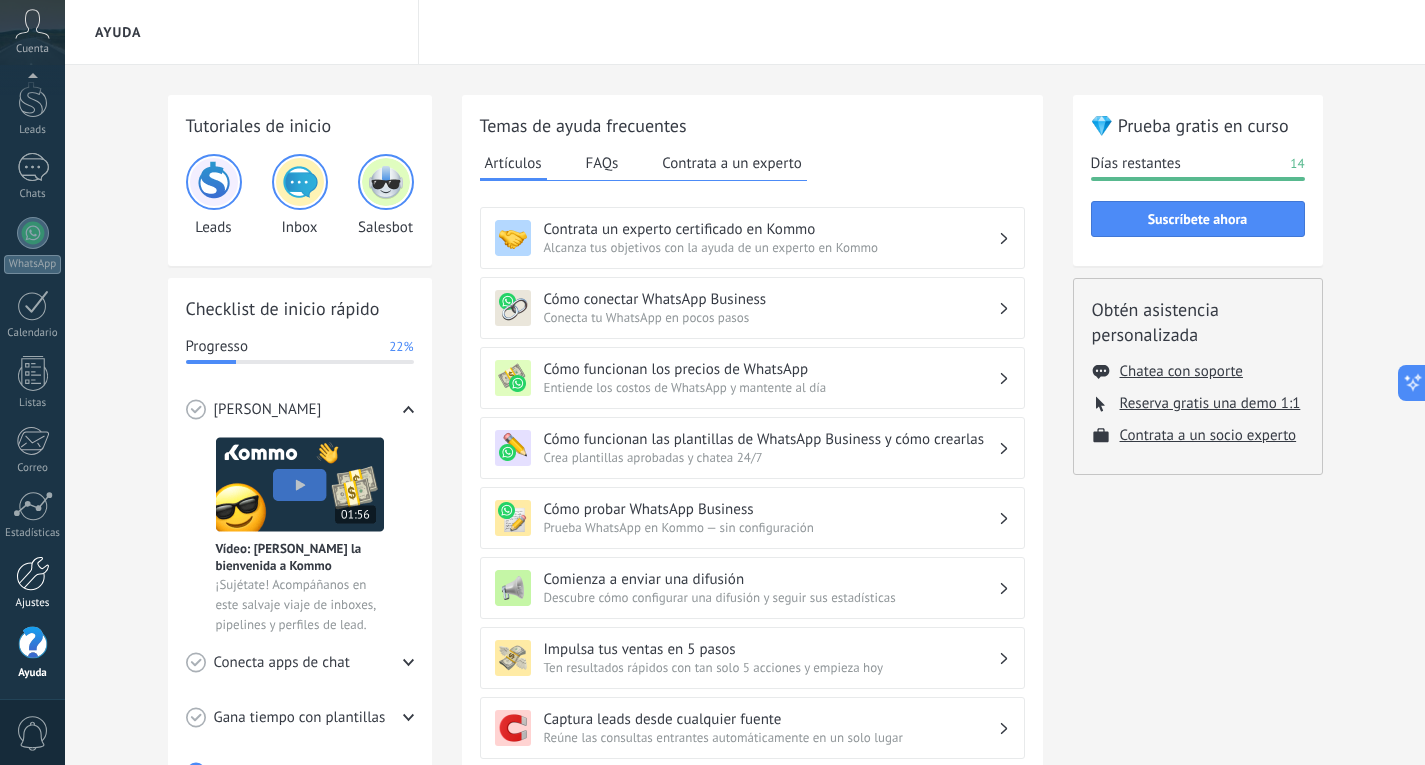 click at bounding box center (33, 573) 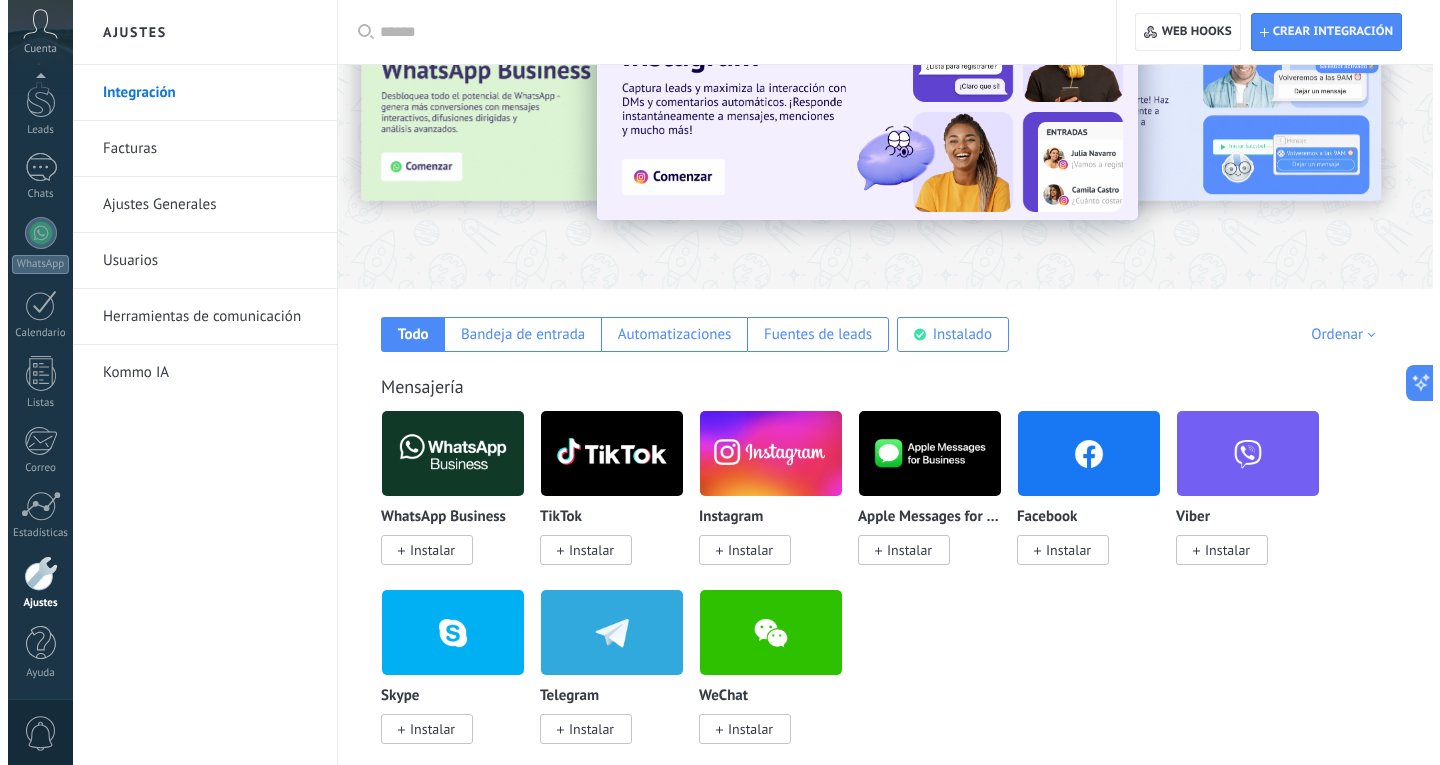 scroll, scrollTop: 200, scrollLeft: 0, axis: vertical 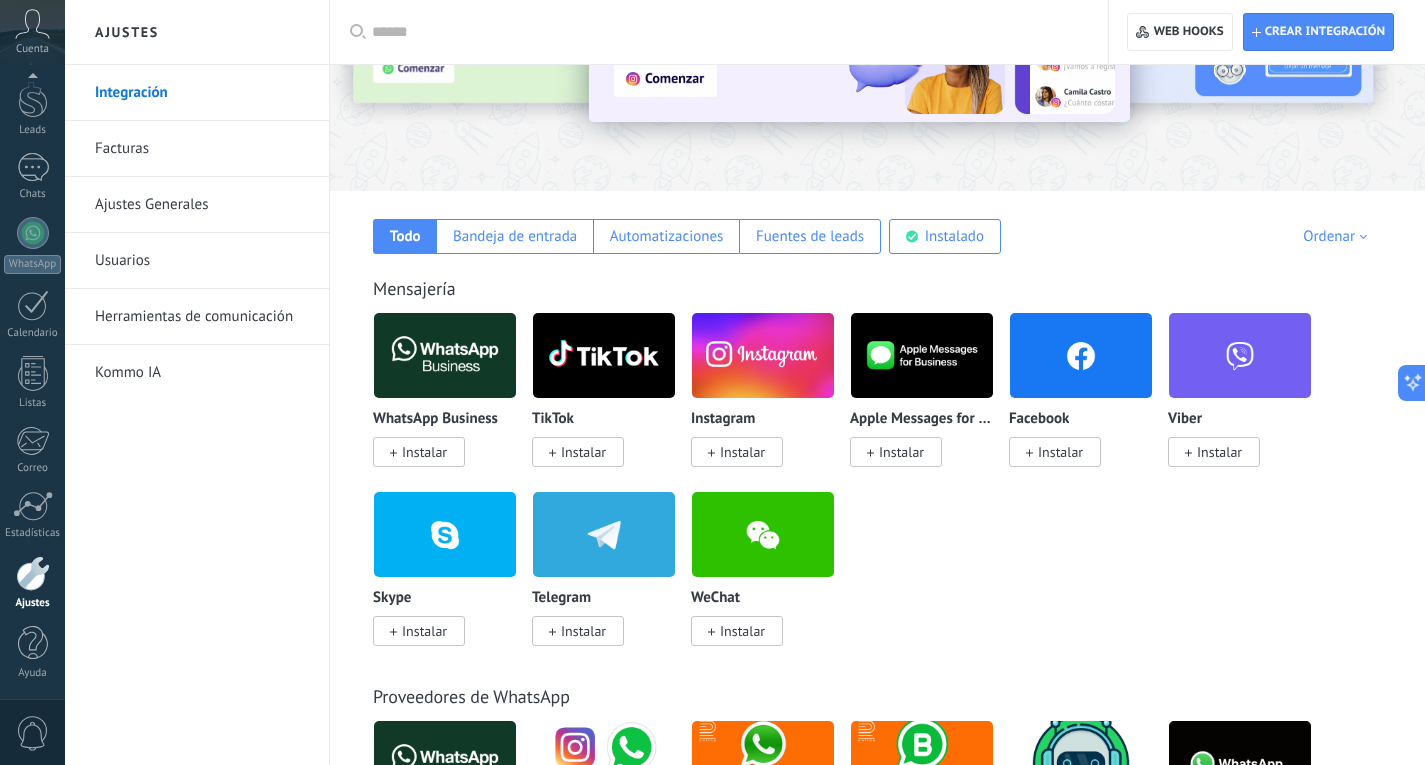 click at bounding box center [763, 355] 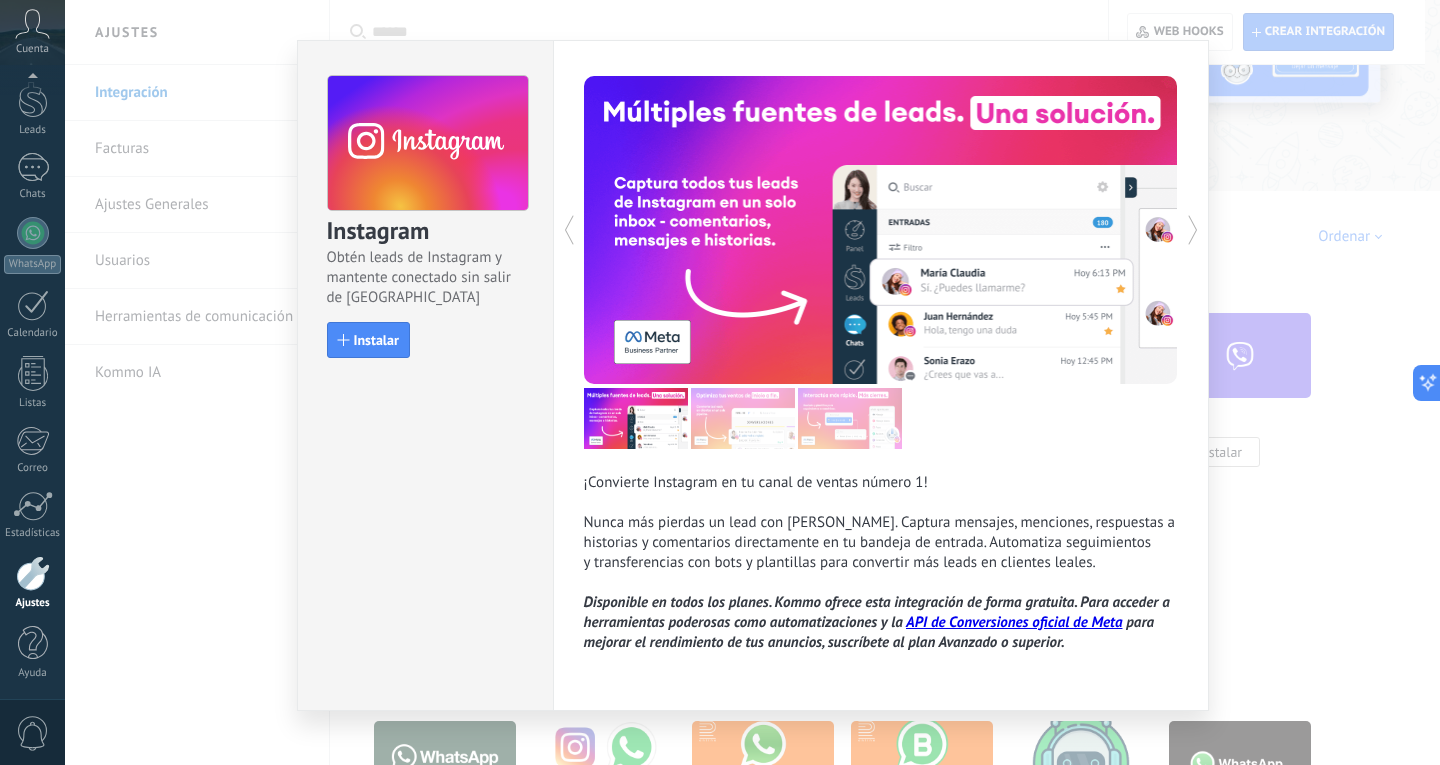 scroll, scrollTop: 46, scrollLeft: 0, axis: vertical 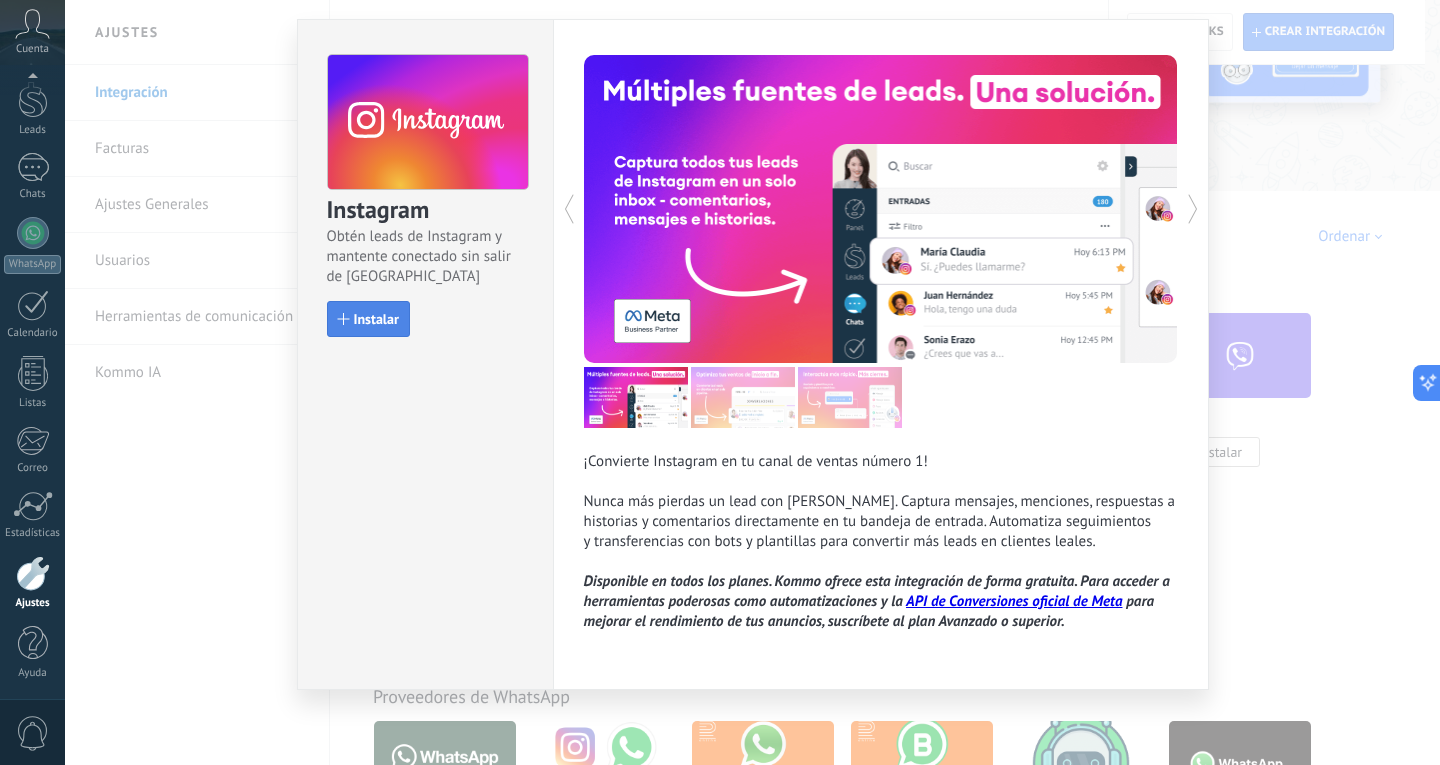 click on "Instalar" at bounding box center [376, 319] 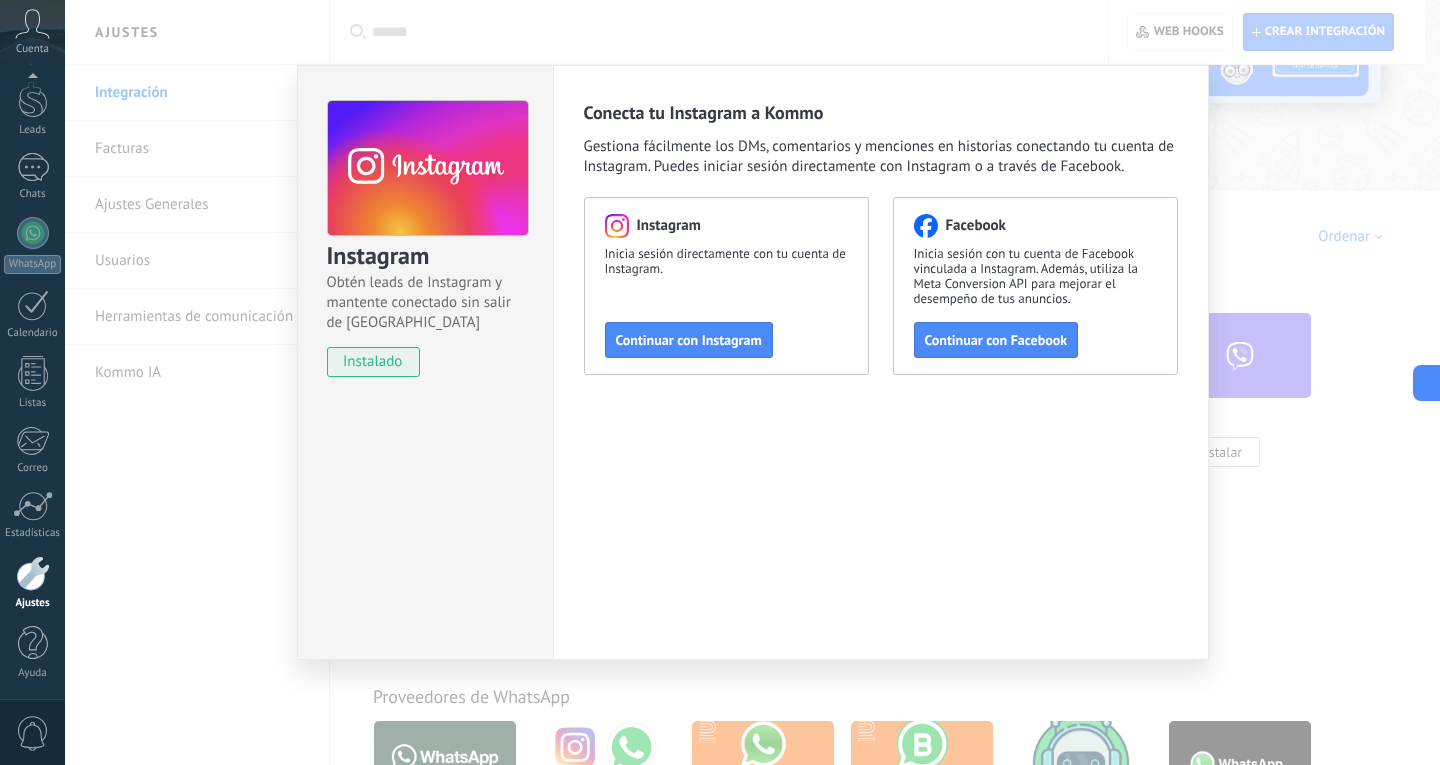 scroll, scrollTop: 0, scrollLeft: 0, axis: both 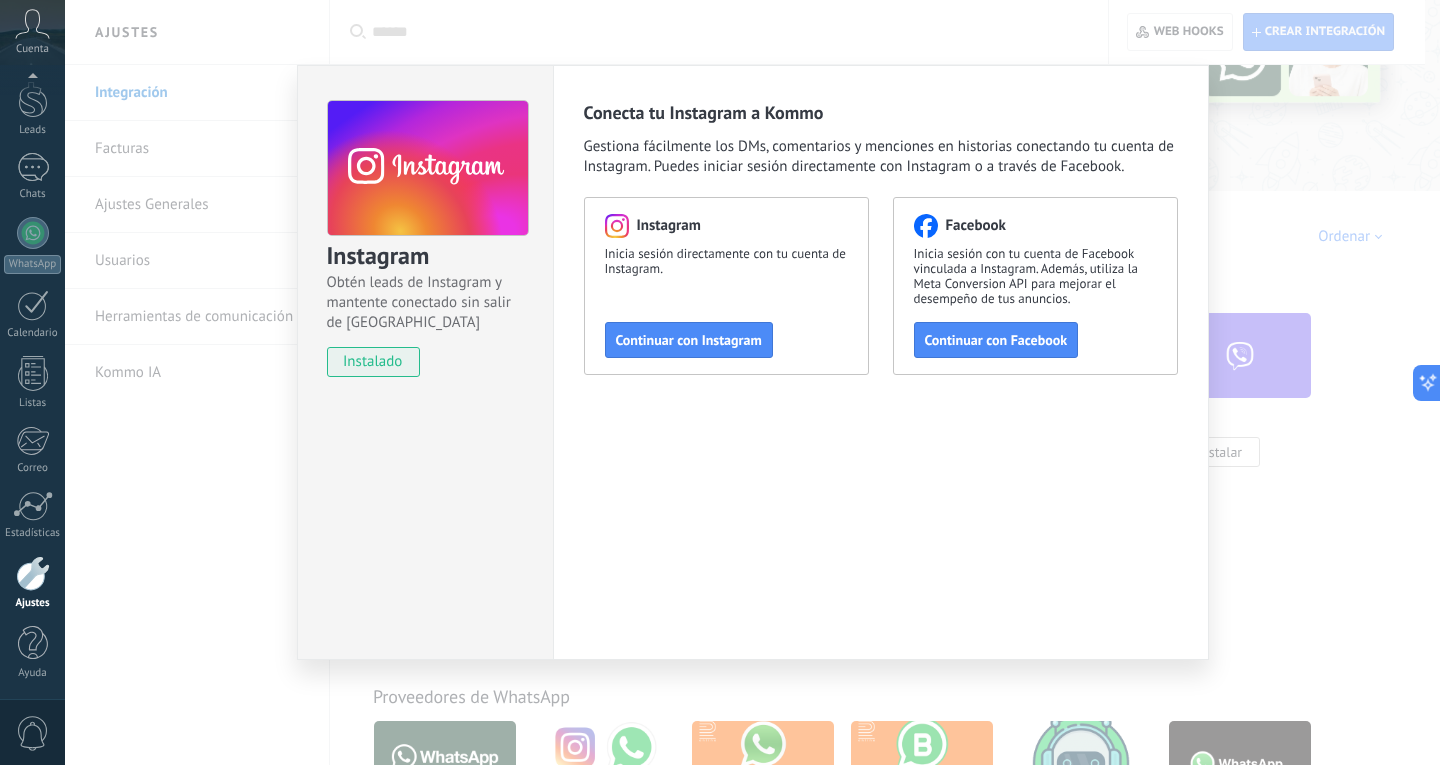 click on "Instagram Obtén leads de Instagram y mantente conectado sin salir de Kommo instalado Conecta tu Instagram a Kommo Gestiona fácilmente los DMs, comentarios y menciones en historias conectando tu cuenta de Instagram. Puedes iniciar sesión directamente con Instagram o a través de Facebook. Instagram Inicia sesión directamente con tu cuenta de Instagram. Continuar con Instagram Facebook Inicia sesión con tu cuenta de Facebook vinculada a Instagram. Además, utiliza la Meta Conversion API para mejorar el desempeño de tus anuncios. Continuar con Facebook" at bounding box center (752, 382) 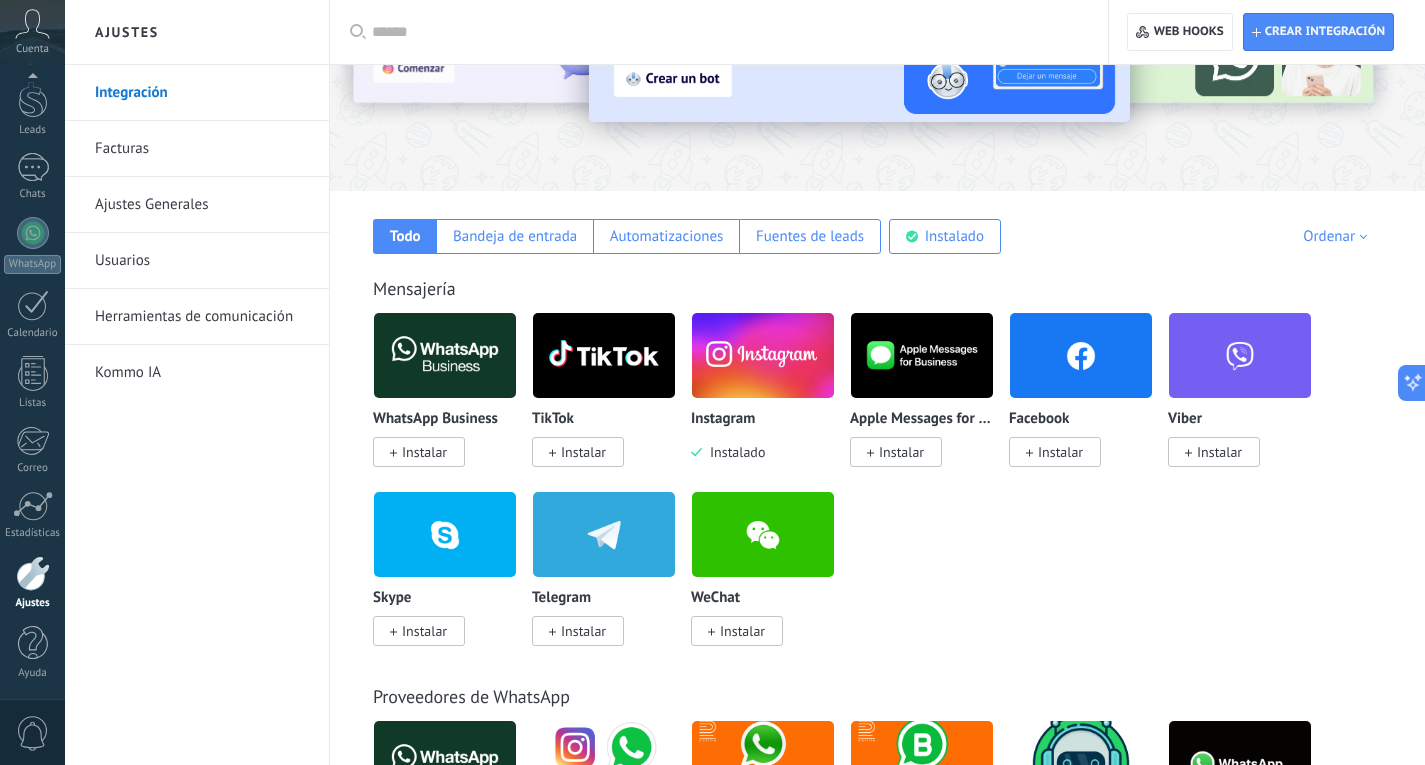 click on "Instalar" at bounding box center (424, 452) 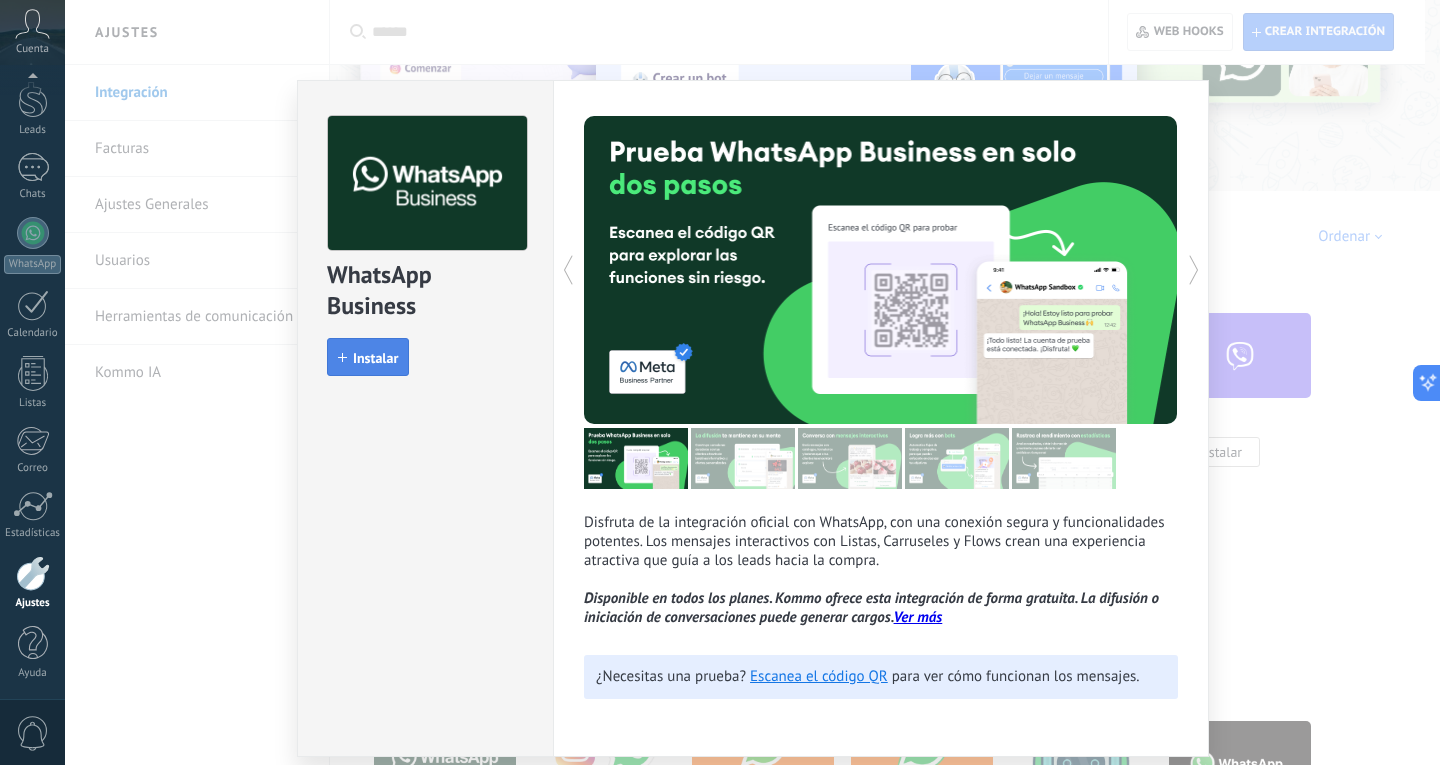 click on "Instalar" at bounding box center [375, 358] 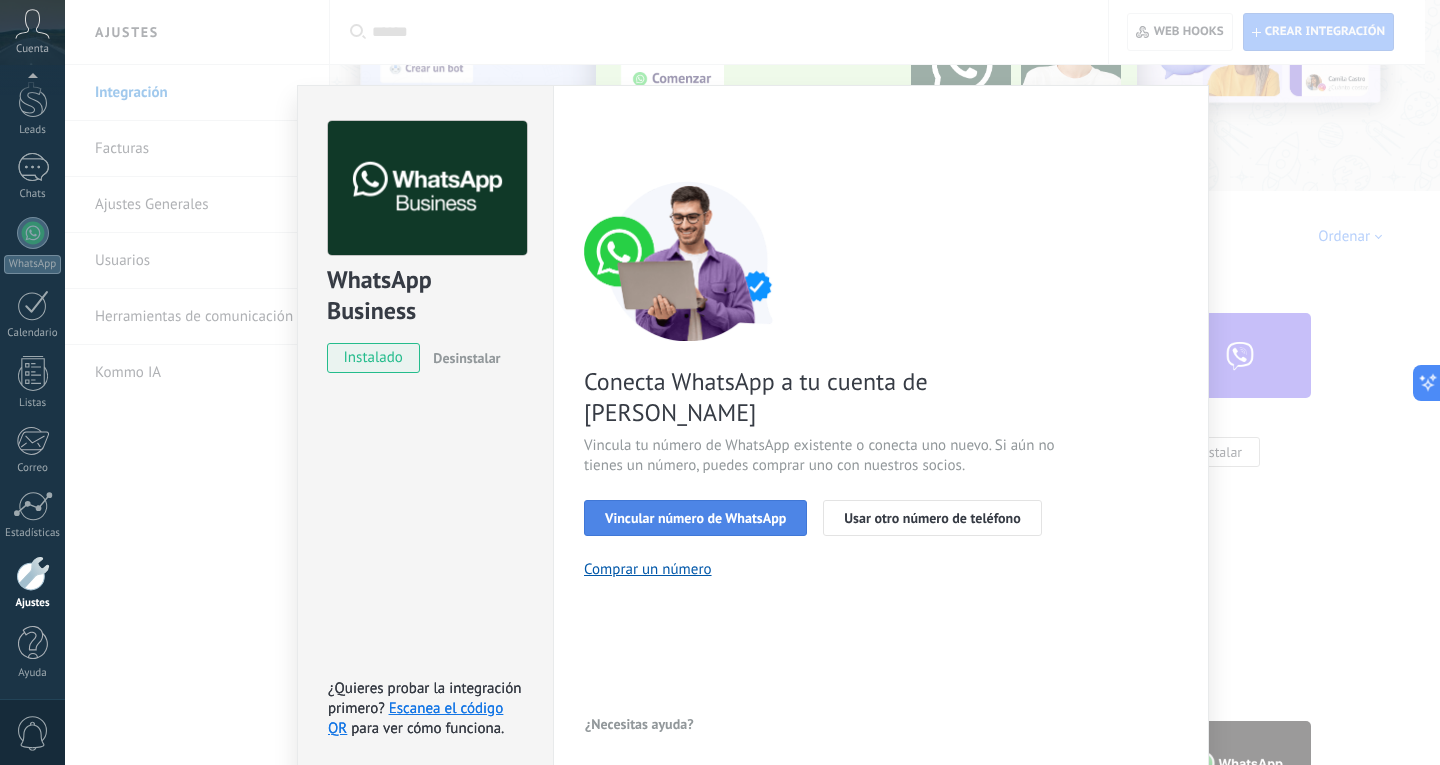 click on "Vincular número de WhatsApp" at bounding box center (695, 518) 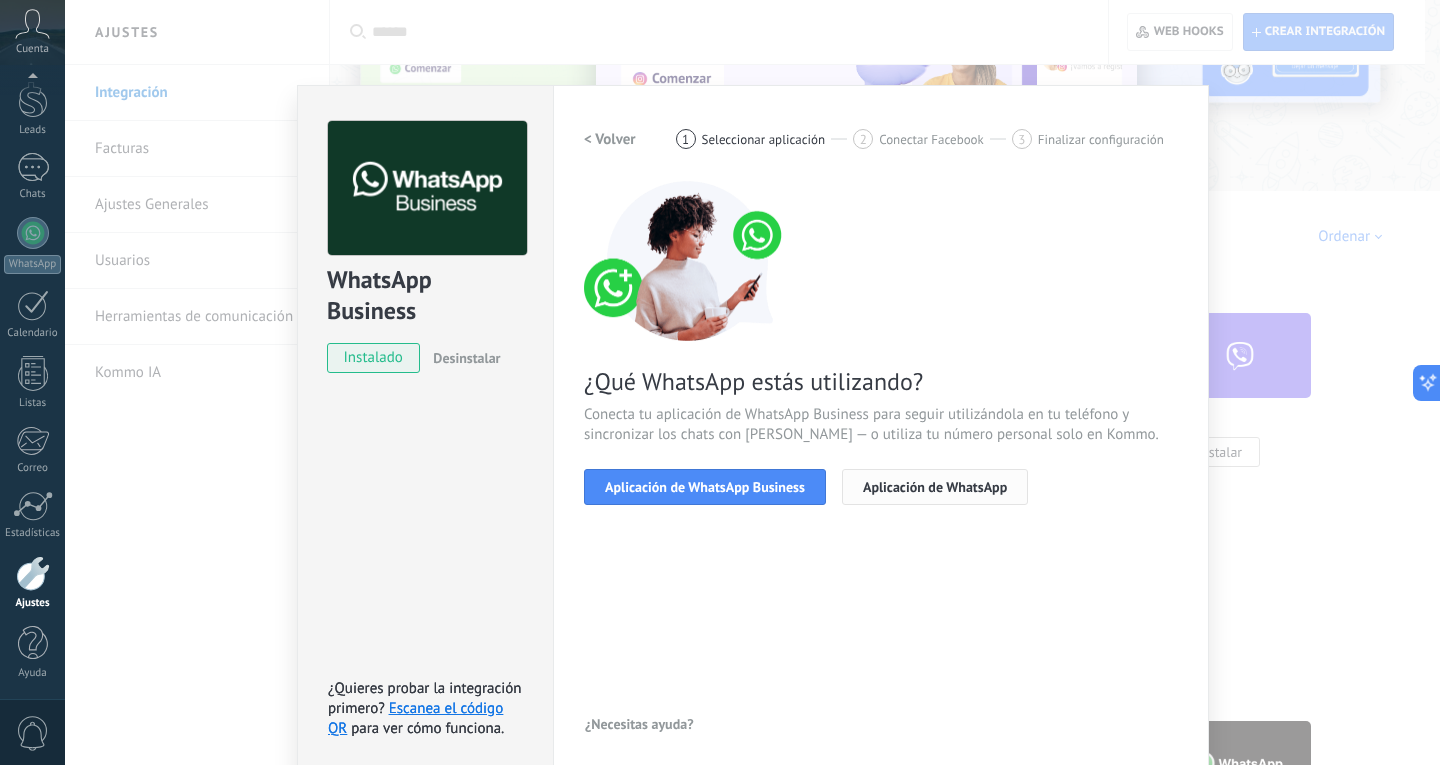 click on "Aplicación de WhatsApp" at bounding box center (935, 487) 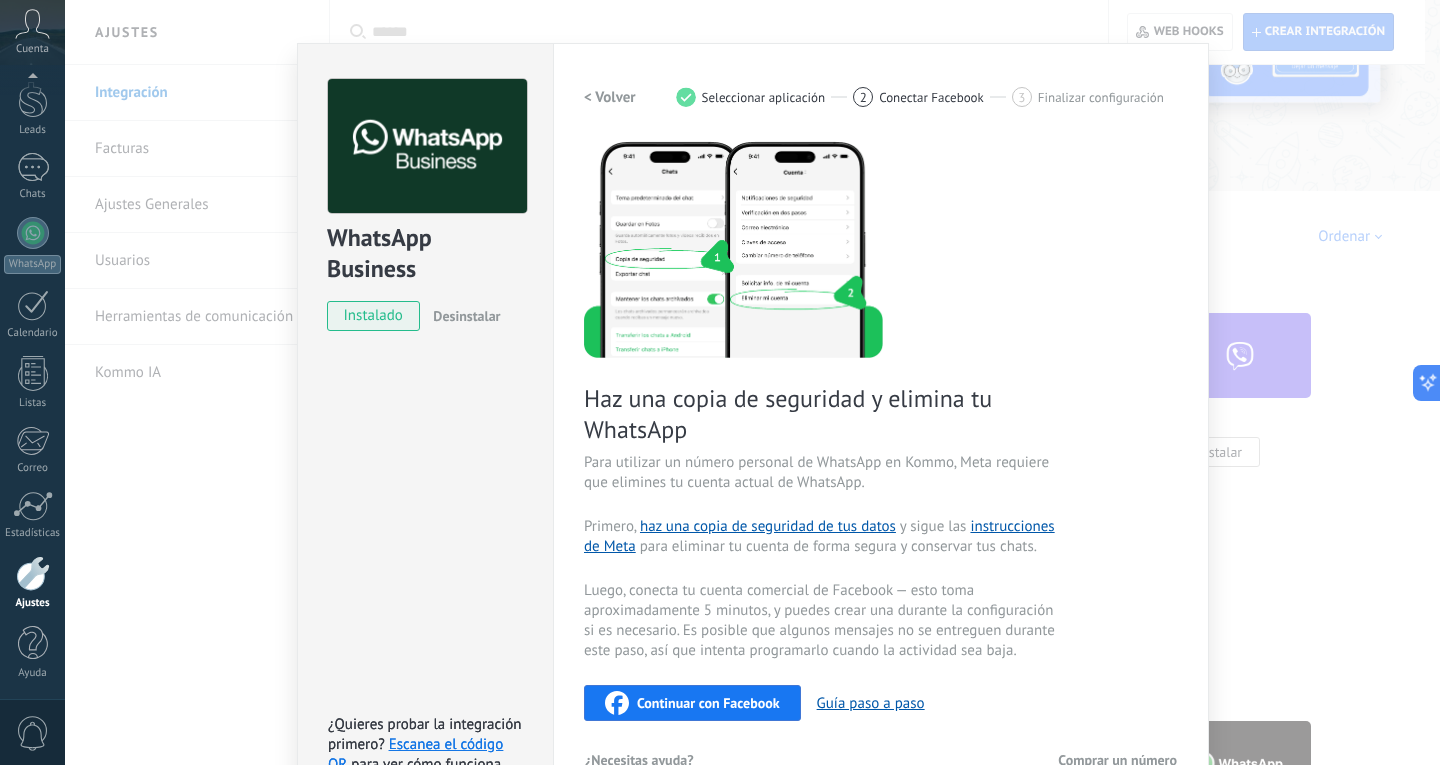 scroll, scrollTop: 0, scrollLeft: 0, axis: both 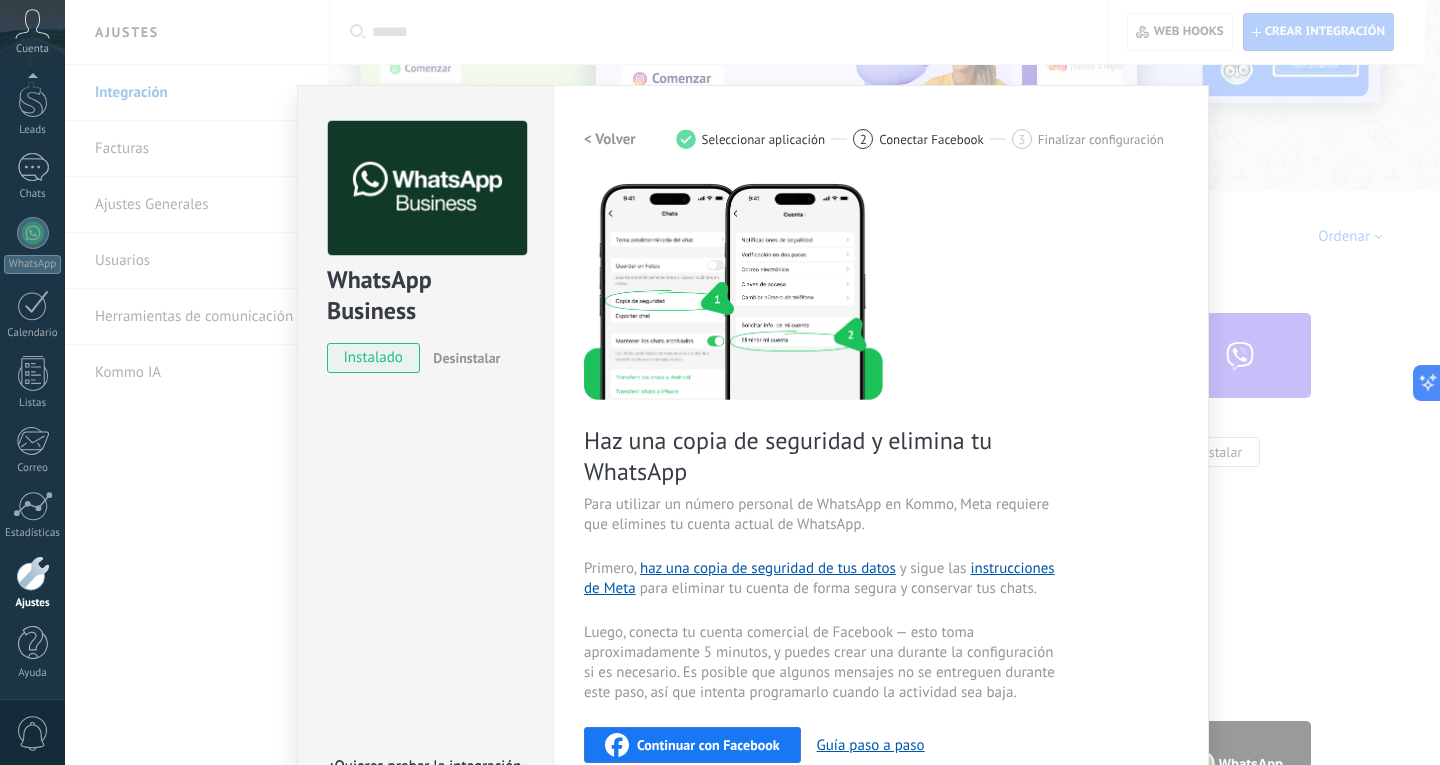 click on "instalado" at bounding box center [373, 358] 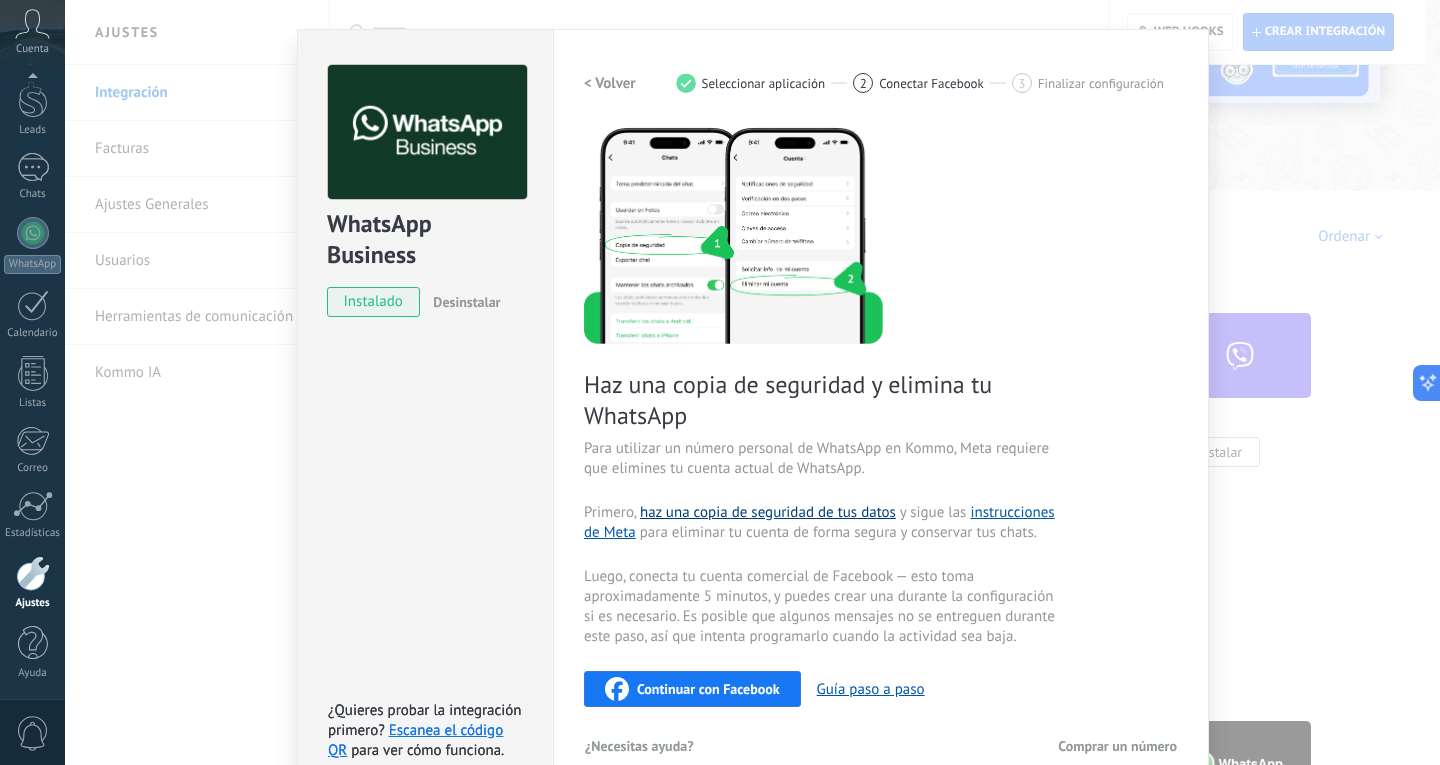 scroll, scrollTop: 87, scrollLeft: 0, axis: vertical 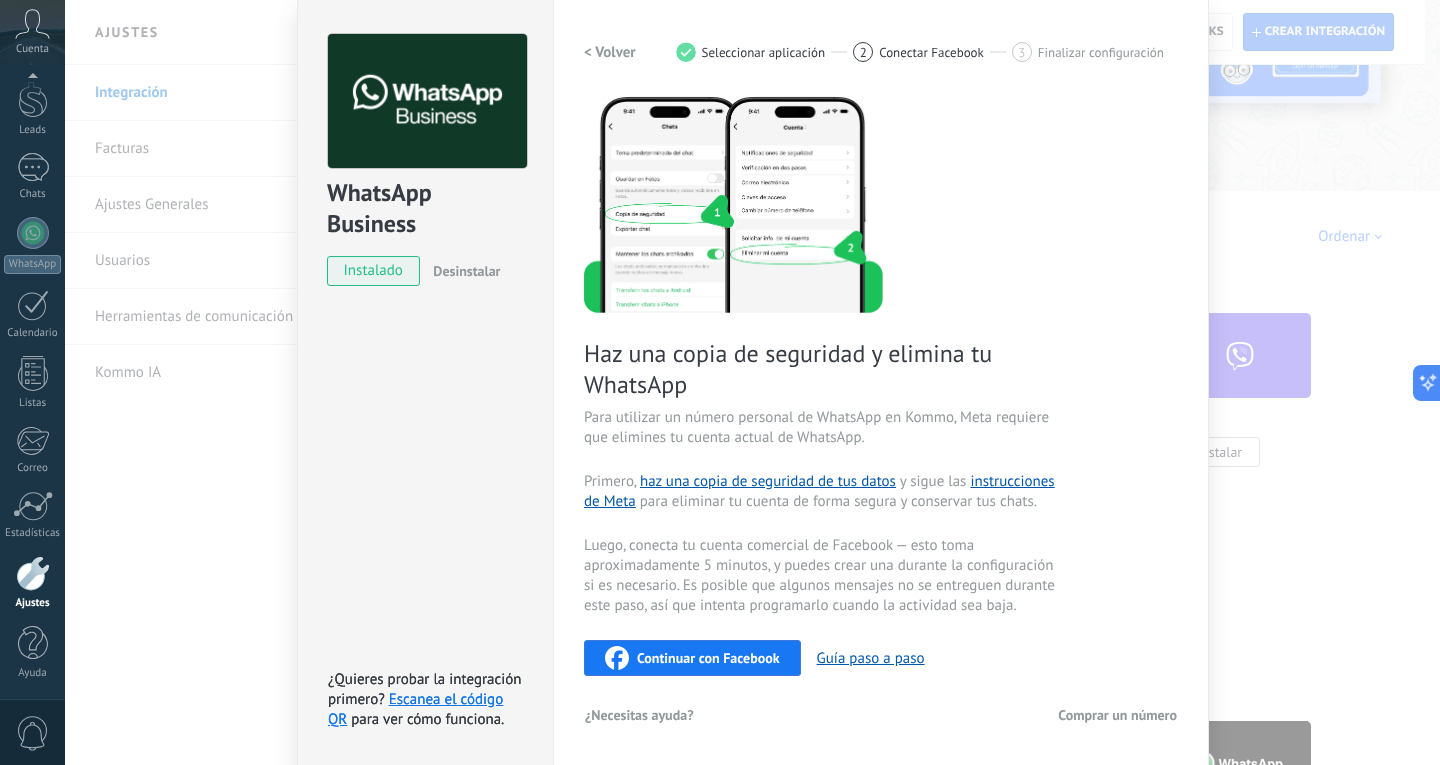 click on "Configuraciones Autorizaciones Esta pestaña registra a los usuarios que han concedido acceso a las integración a esta cuenta. Si deseas remover la posibilidad que un usuario pueda enviar solicitudes a la cuenta en nombre de esta integración, puedes revocar el acceso. Si el acceso a todos los usuarios es revocado, la integración dejará de funcionar. Esta aplicacion está instalada, pero nadie le ha dado acceso aun. WhatsApp Cloud API más _:  Guardar < Volver 1 Seleccionar aplicación 2 Conectar Facebook  3 Finalizar configuración Haz una copia de seguridad y elimina tu WhatsApp Para utilizar un número personal de WhatsApp en Kommo, Meta requiere que elimines tu cuenta actual de WhatsApp. Primero,    haz una copia de seguridad de tus datos   y sigue las   instrucciones de Meta   para eliminar tu cuenta de forma segura y conservar tus chats. Continuar con Facebook Guía paso a paso ¿Necesitas ayuda? Comprar un número" at bounding box center [881, 382] 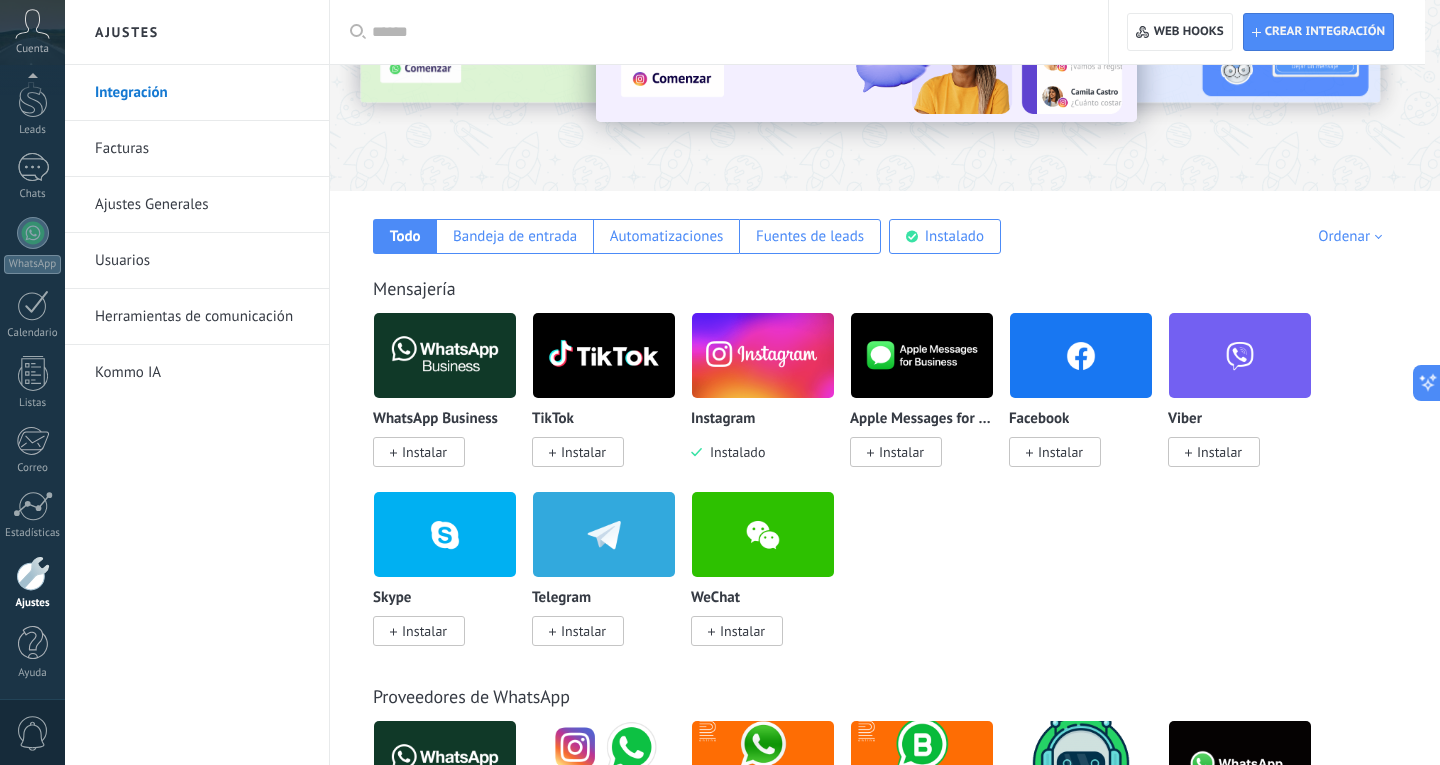 scroll, scrollTop: 0, scrollLeft: 0, axis: both 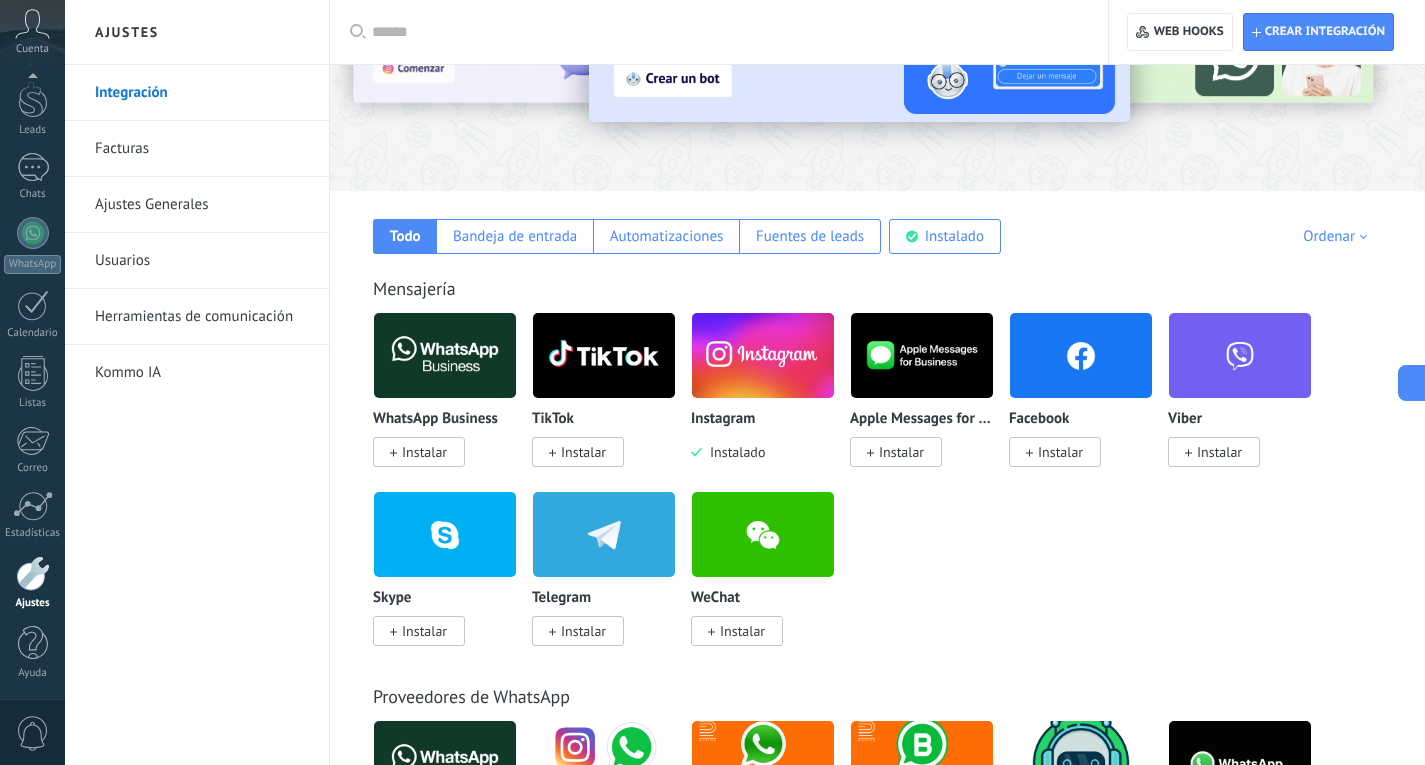 click at bounding box center (445, 355) 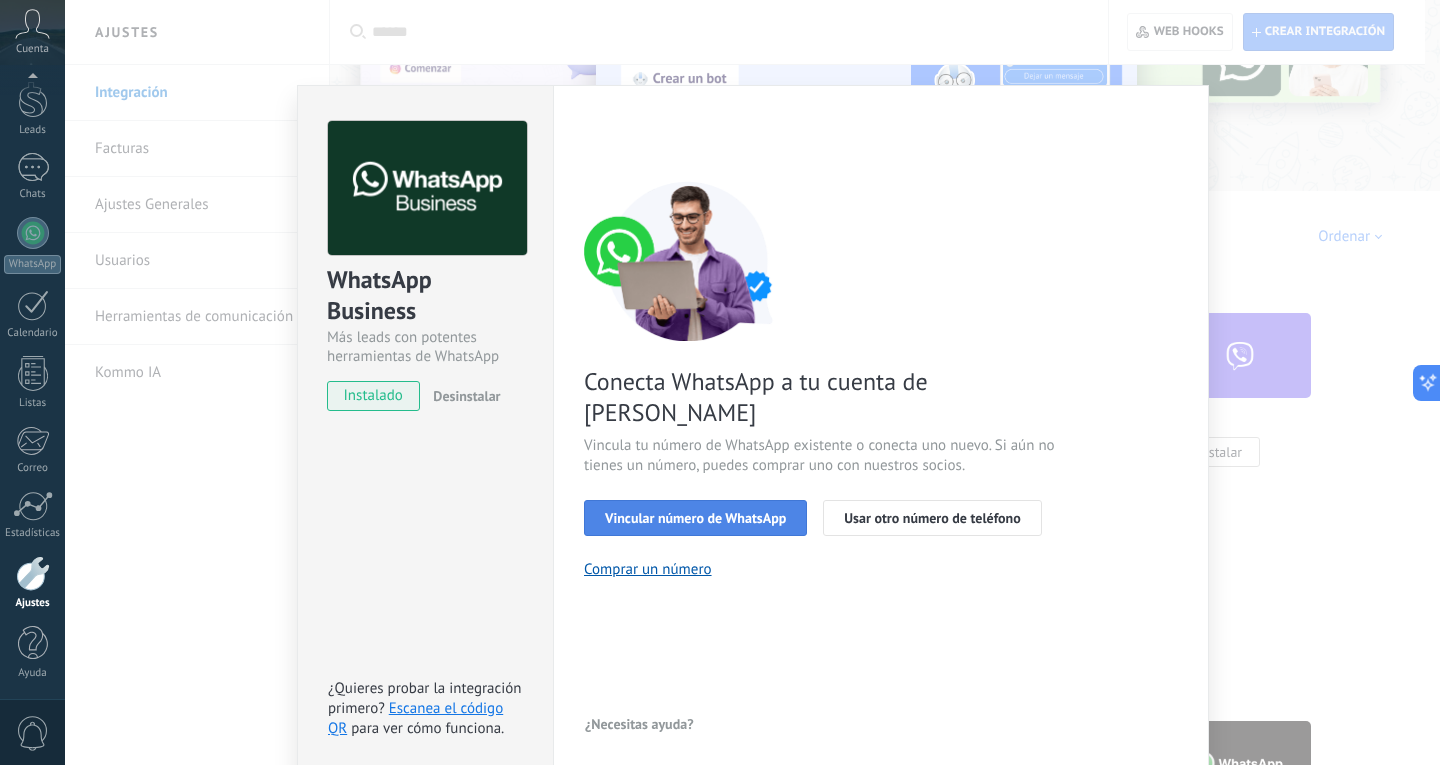 click on "Vincular número de WhatsApp" at bounding box center [695, 518] 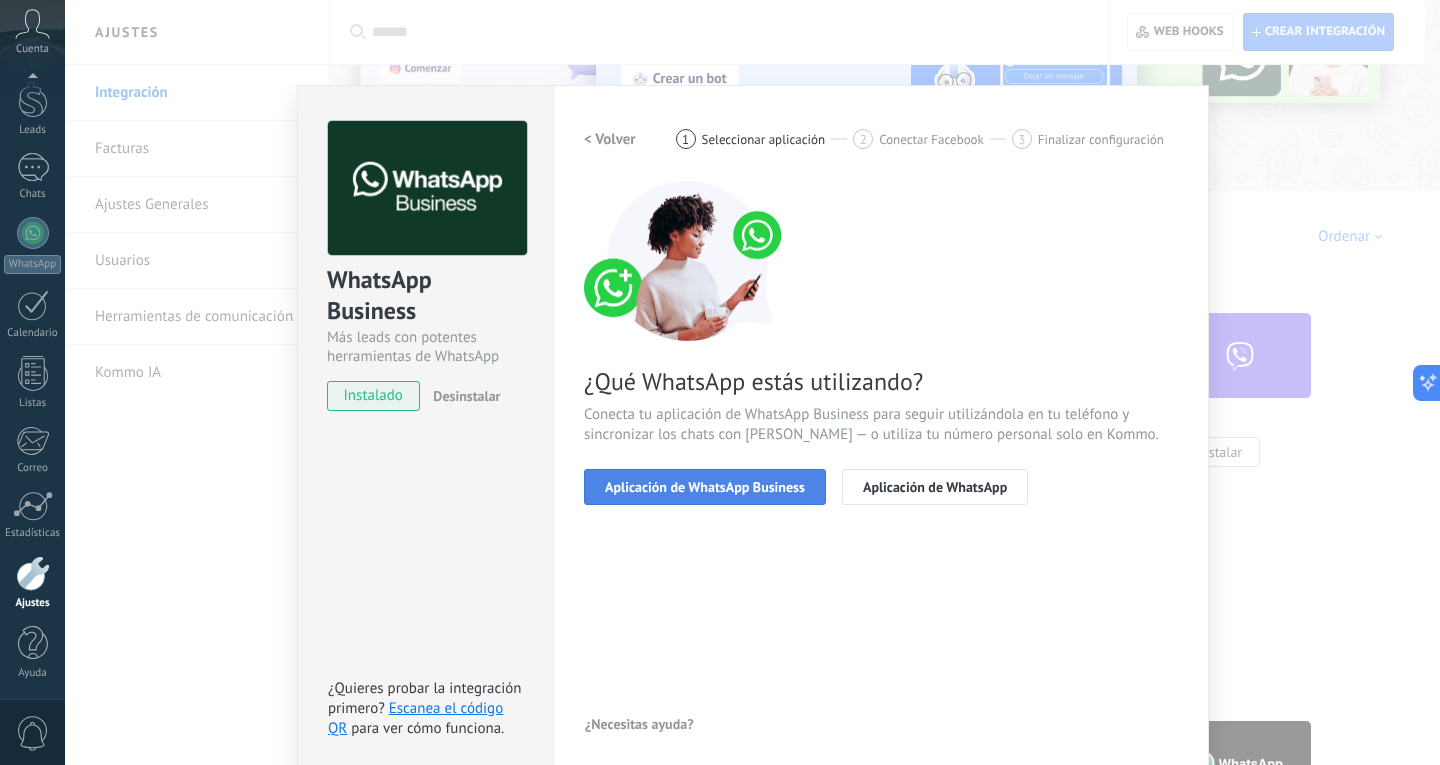 click on "Aplicación de WhatsApp Business" at bounding box center [705, 487] 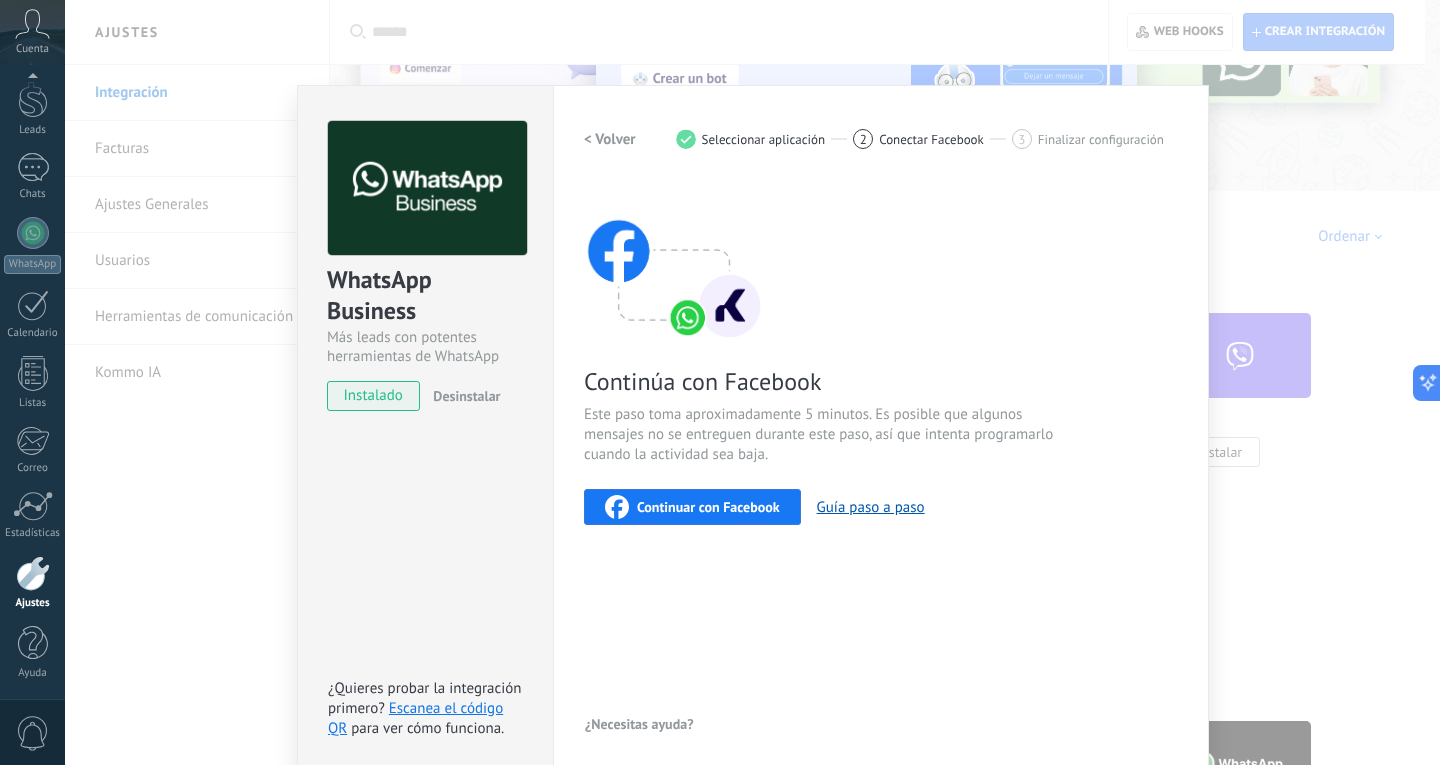 click on "Continuar con Facebook" at bounding box center [708, 507] 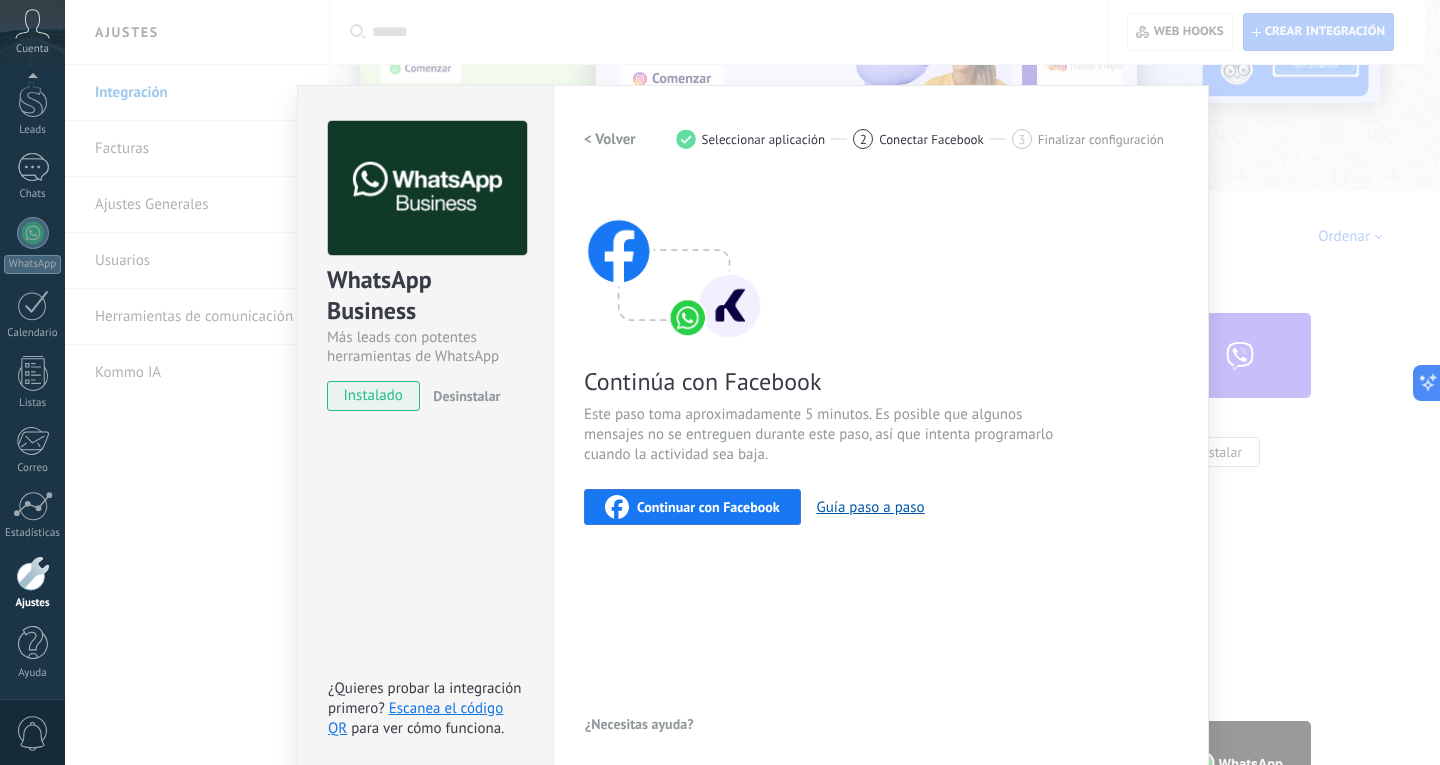 click on "WhatsApp Business Más leads con potentes herramientas de WhatsApp instalado Desinstalar ¿Quieres probar la integración primero?   Escanea el código QR   para ver cómo funciona. Configuraciones Autorizaciones Esta pestaña registra a los usuarios que han concedido acceso a las integración a esta cuenta. Si deseas remover la posibilidad que un usuario pueda enviar solicitudes a la cuenta en nombre de esta integración, puedes revocar el acceso. Si el acceso a todos los usuarios es revocado, la integración dejará de funcionar. Esta aplicacion está instalada, pero nadie le ha dado acceso aun. WhatsApp Cloud API más _:  Guardar < Volver 1 Seleccionar aplicación 2 Conectar Facebook  3 Finalizar configuración Continúa con Facebook Este paso toma aproximadamente 5 minutos. Es posible que algunos mensajes no se entreguen durante este paso, así que intenta programarlo cuando la actividad sea baja. Continuar con Facebook Guía paso a paso ¿Necesitas ayuda?" at bounding box center (752, 382) 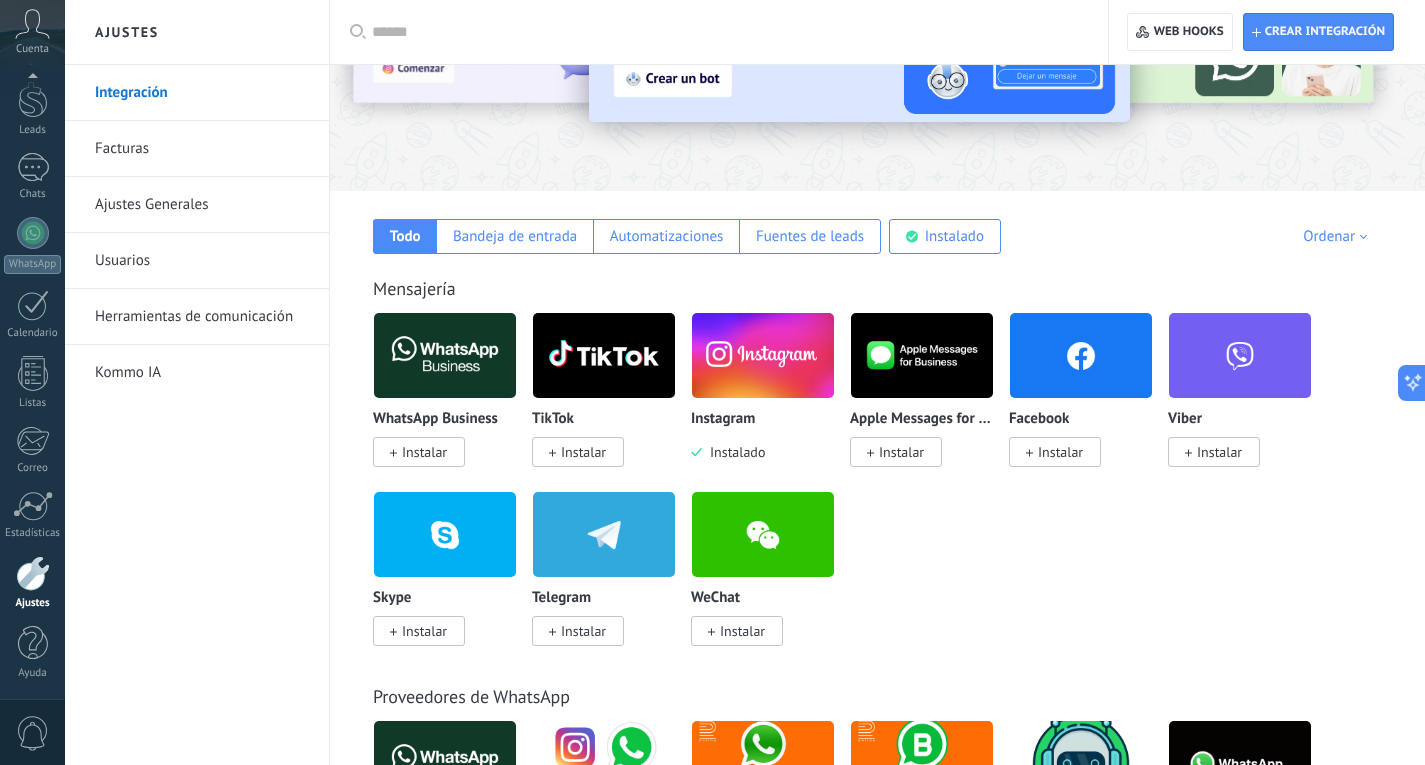 click on "Instalar" at bounding box center [1060, 452] 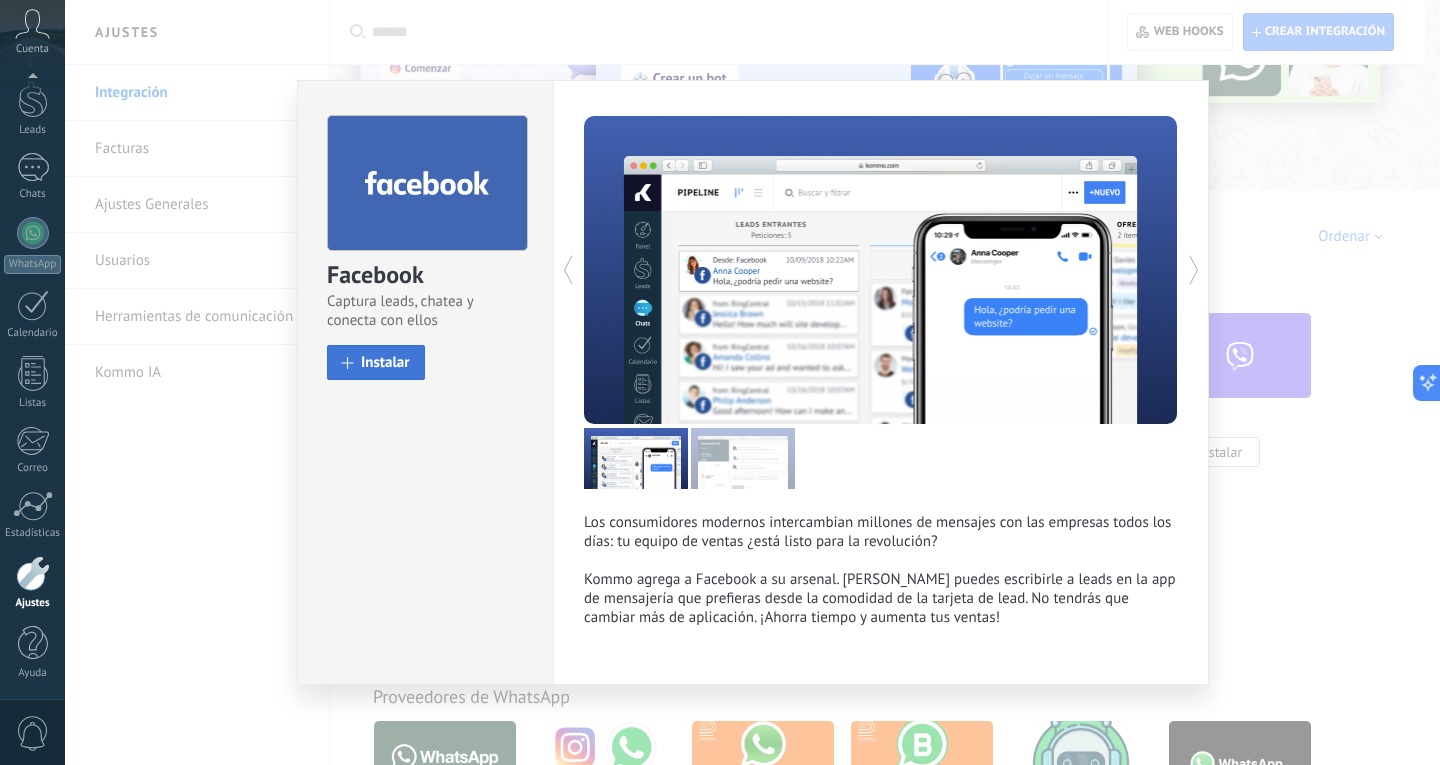 click on "Instalar" at bounding box center (385, 362) 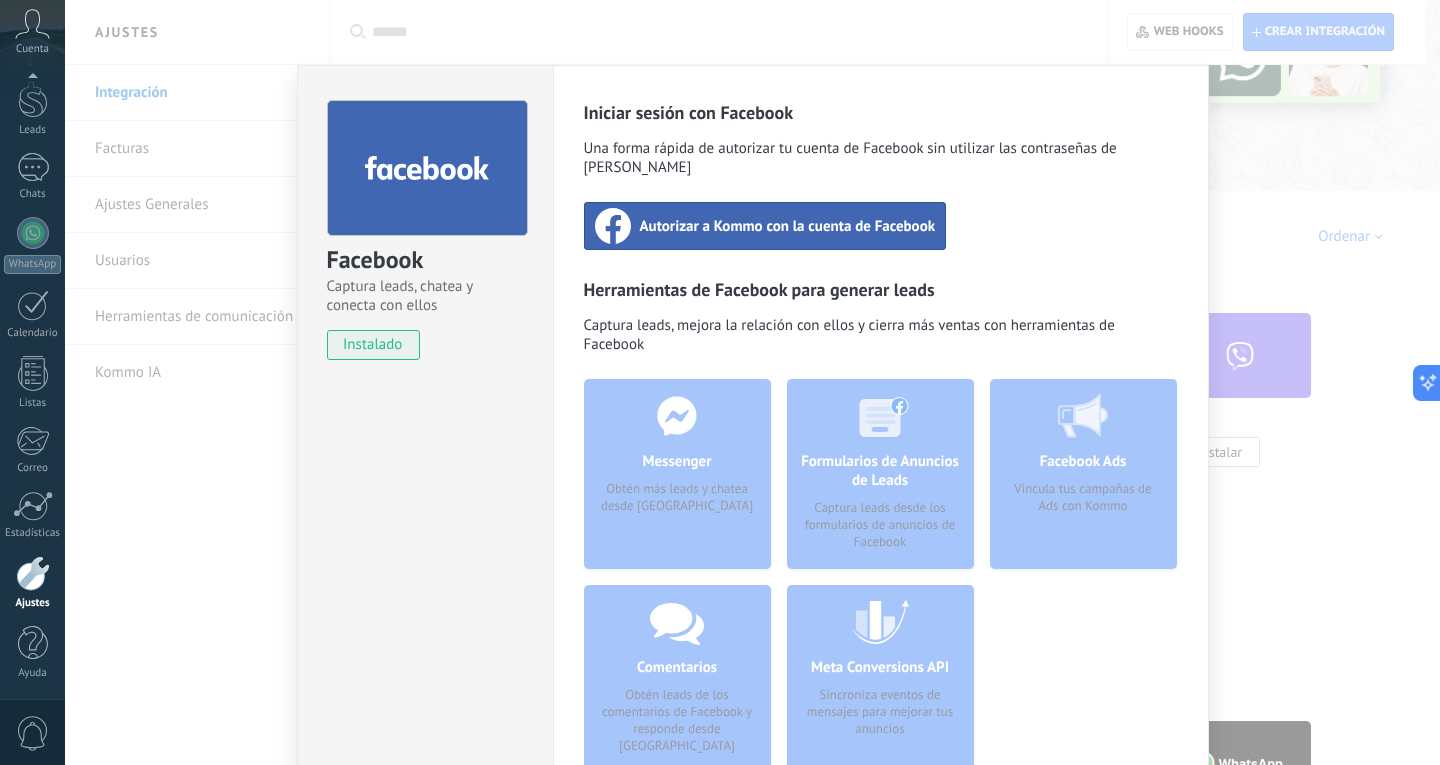 click on "Messenger Obtén más leads y chatea desde Kommo" at bounding box center [677, 474] 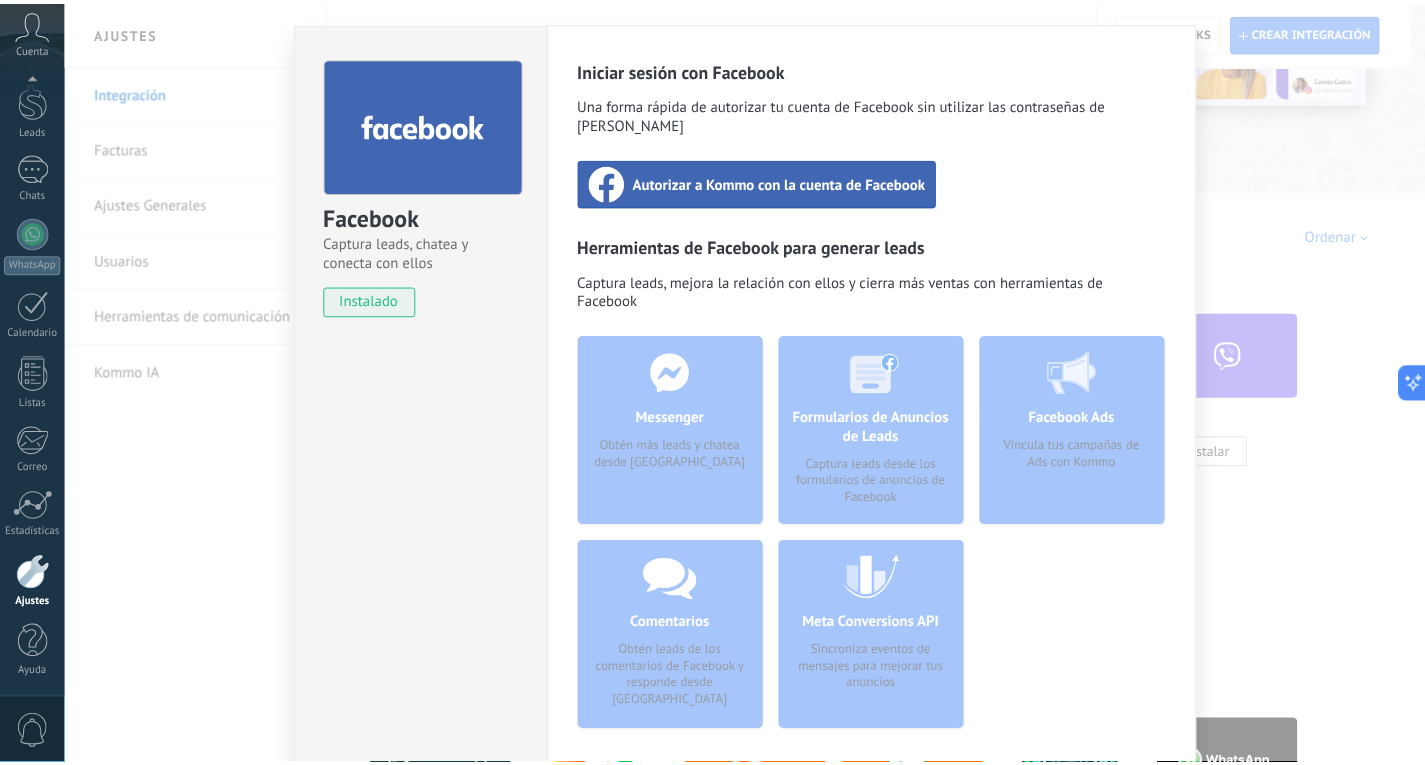 scroll, scrollTop: 0, scrollLeft: 0, axis: both 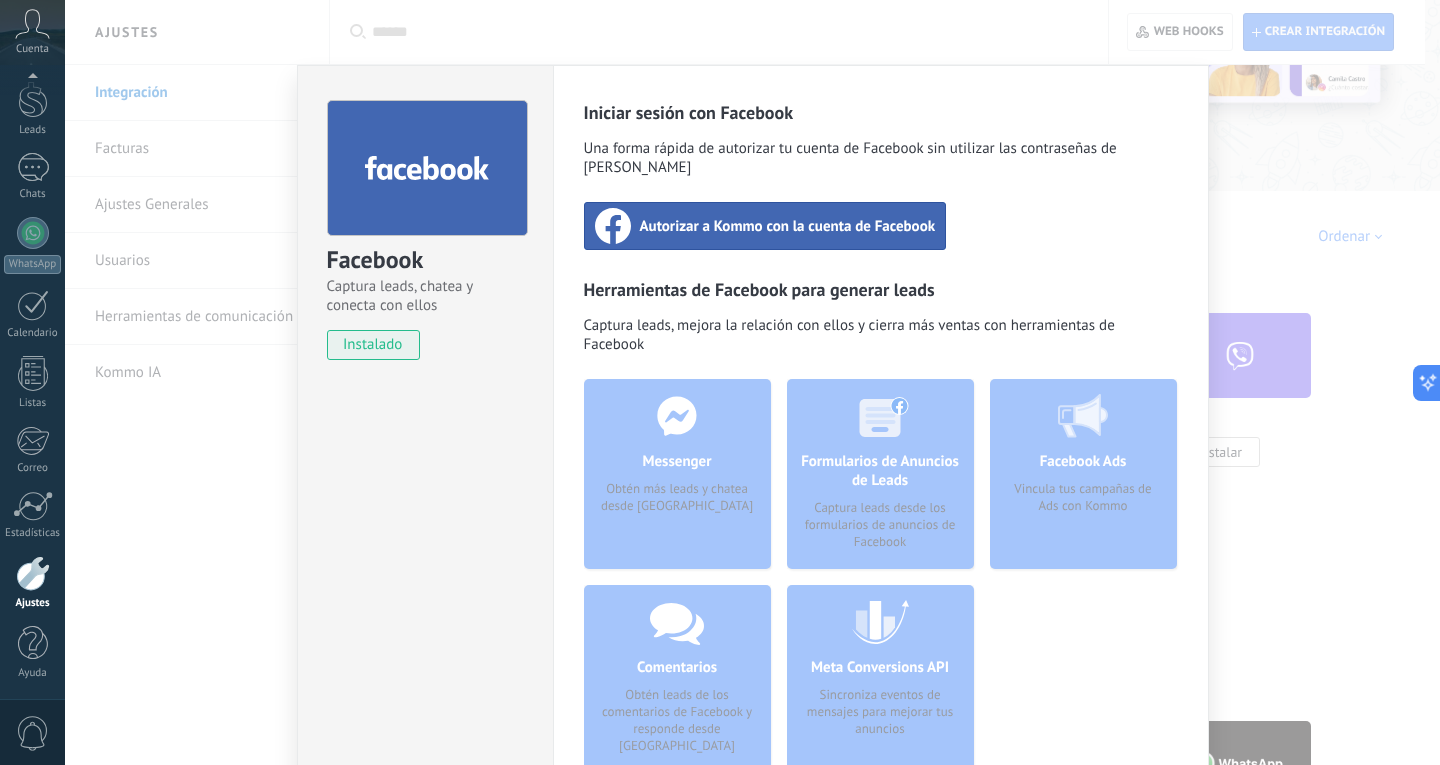 click on "Autorizar a Kommo con la cuenta de Facebook" at bounding box center [765, 226] 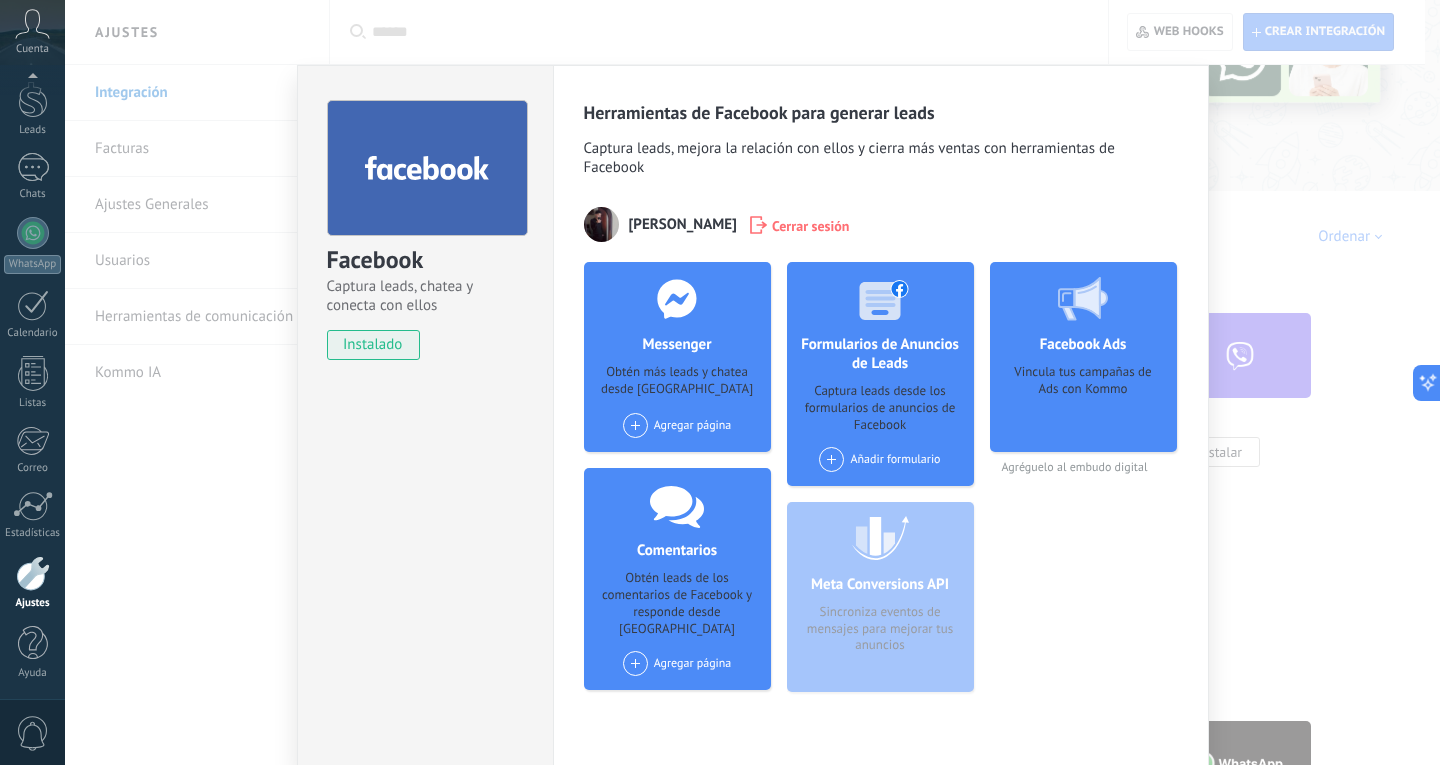 click at bounding box center (33, 573) 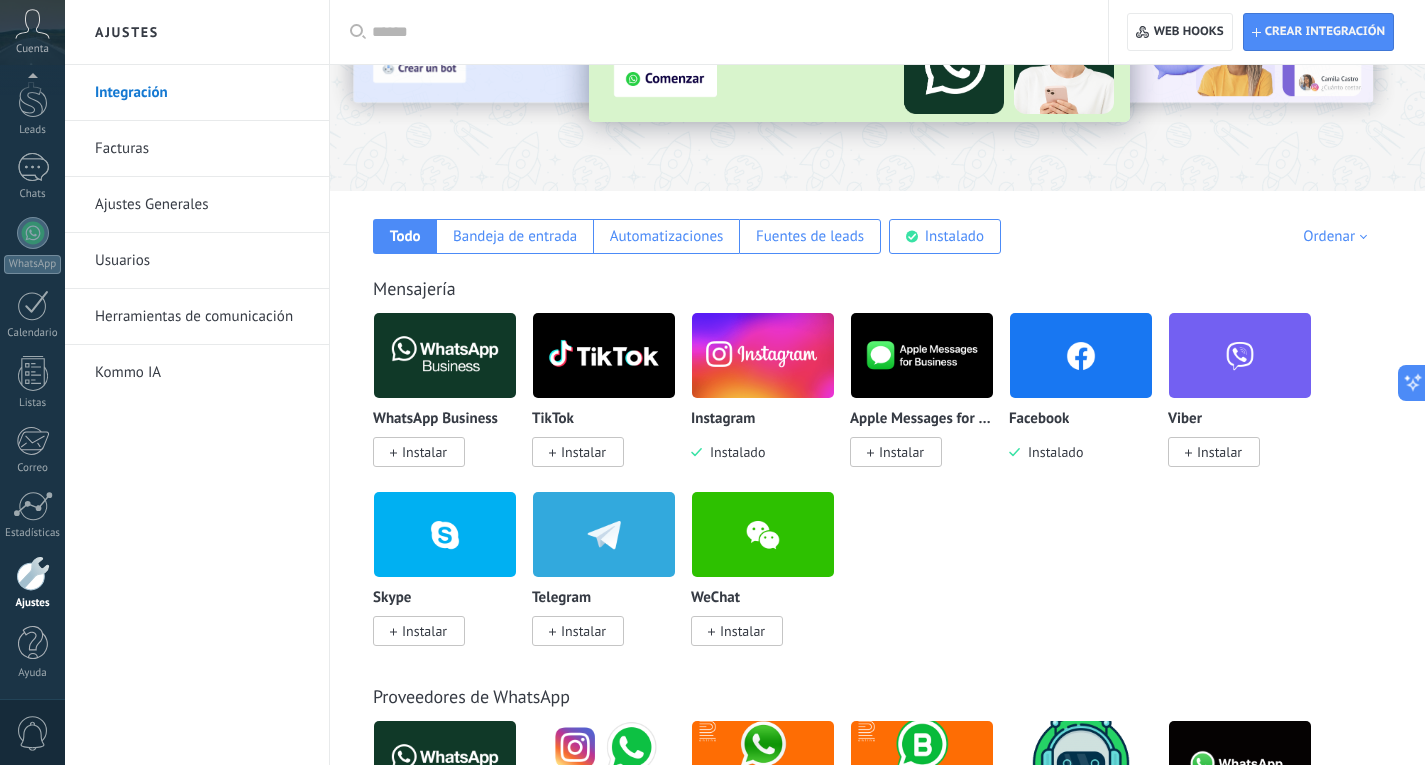 click on "Herramientas de comunicación" at bounding box center (202, 317) 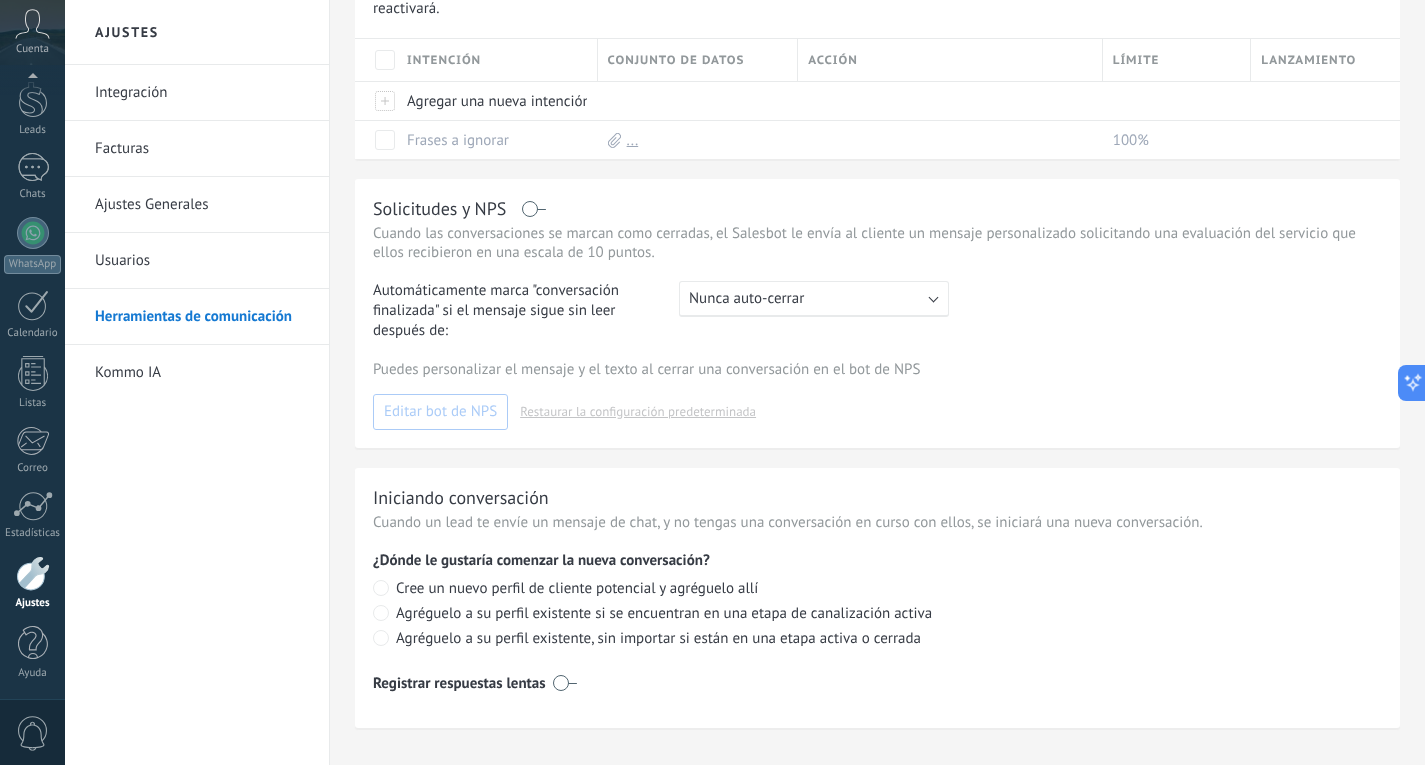 scroll, scrollTop: 881, scrollLeft: 0, axis: vertical 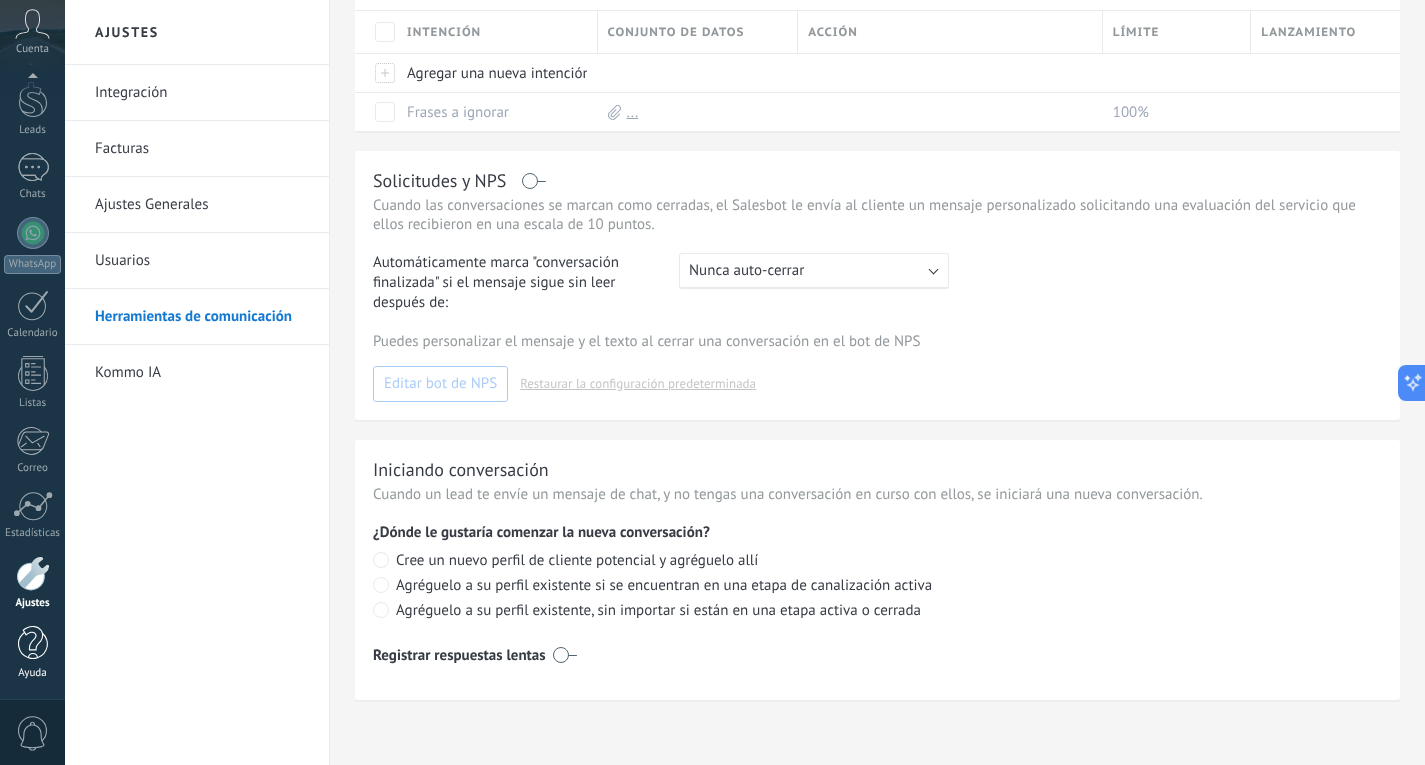 click at bounding box center (33, 643) 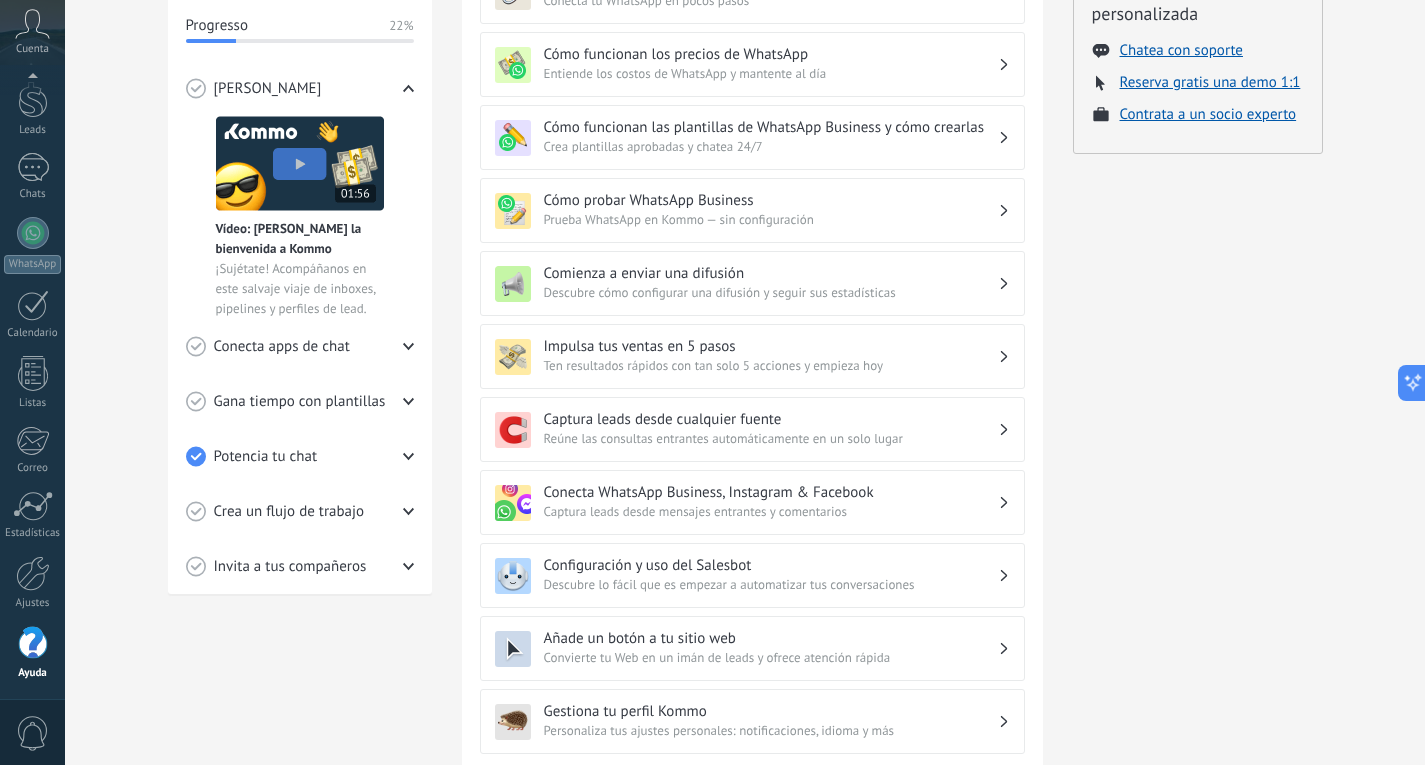 scroll, scrollTop: 438, scrollLeft: 0, axis: vertical 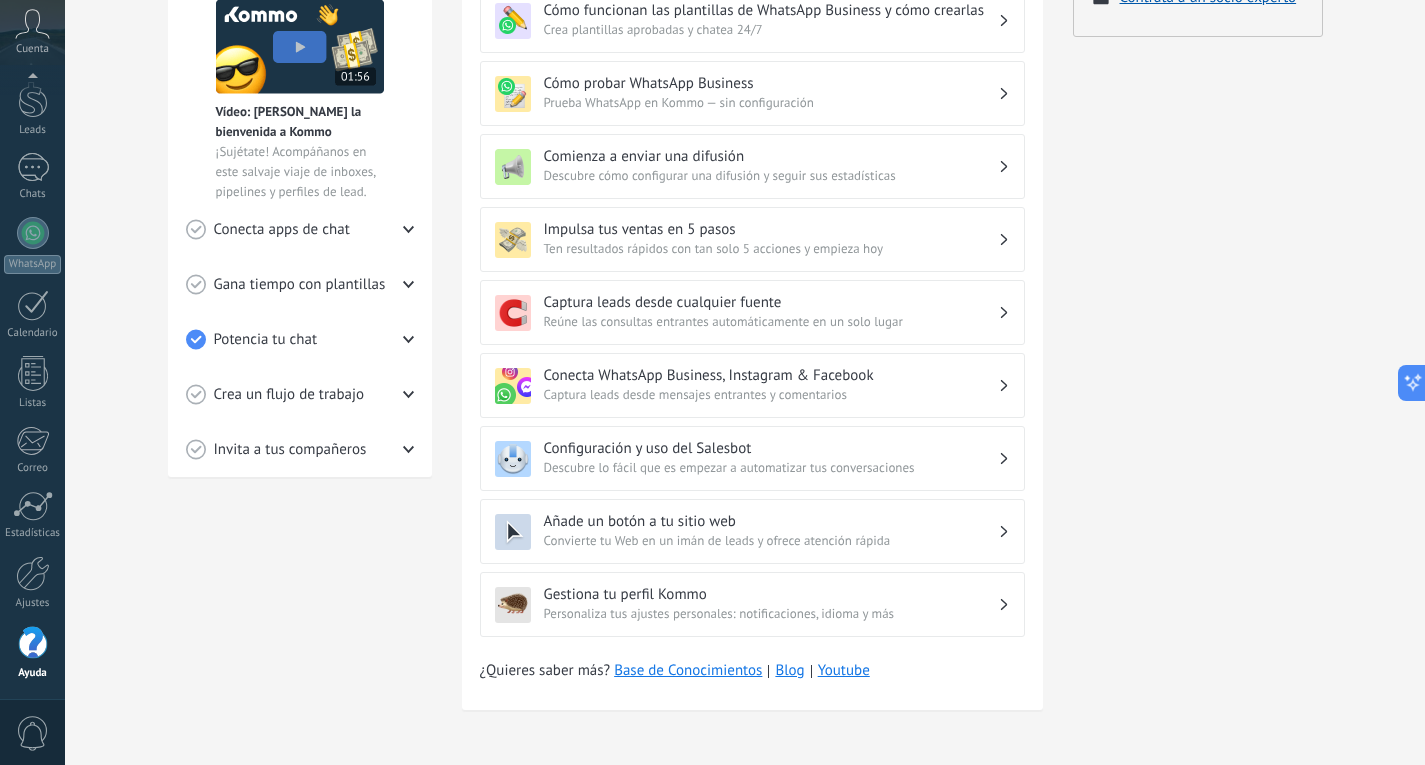 click on "Captura leads desde mensajes entrantes y comentarios" at bounding box center (771, 395) 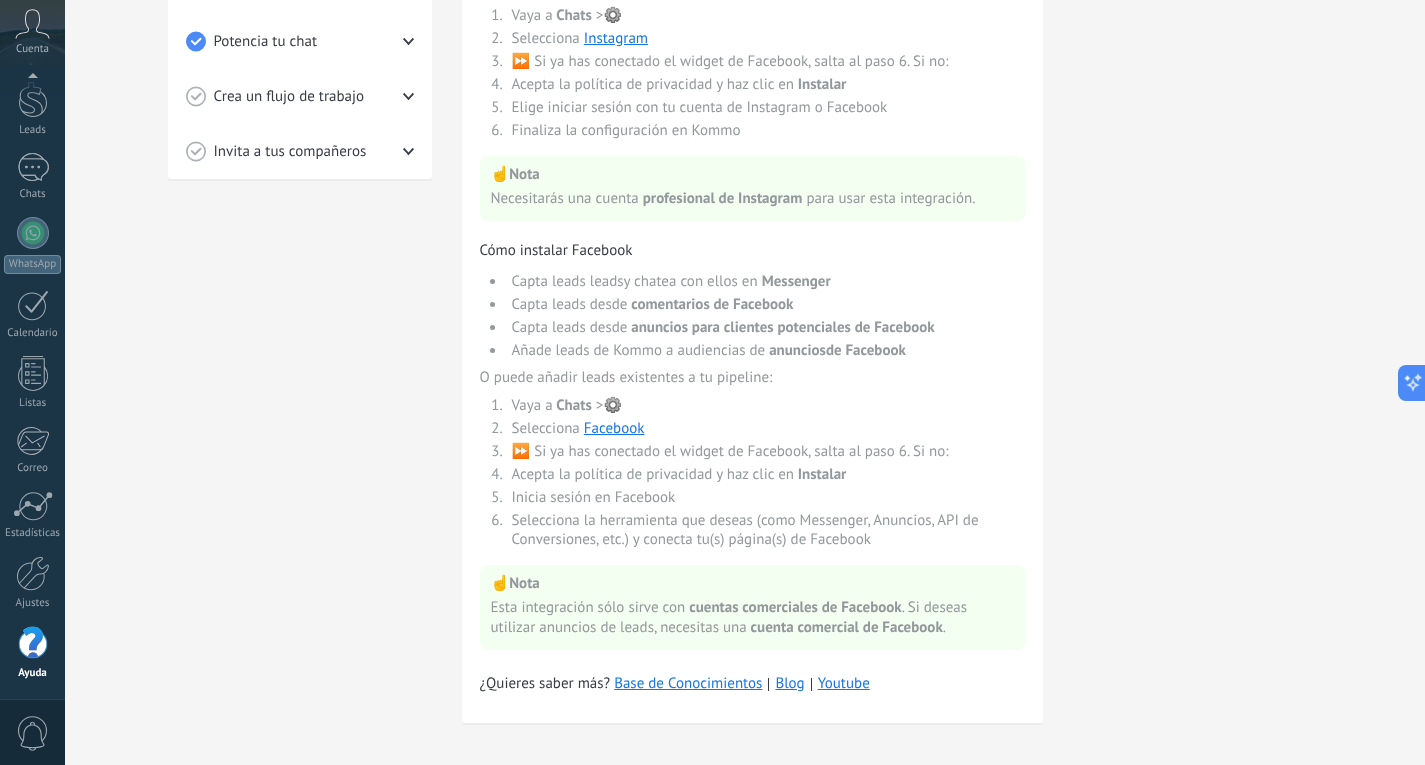 scroll, scrollTop: 755, scrollLeft: 0, axis: vertical 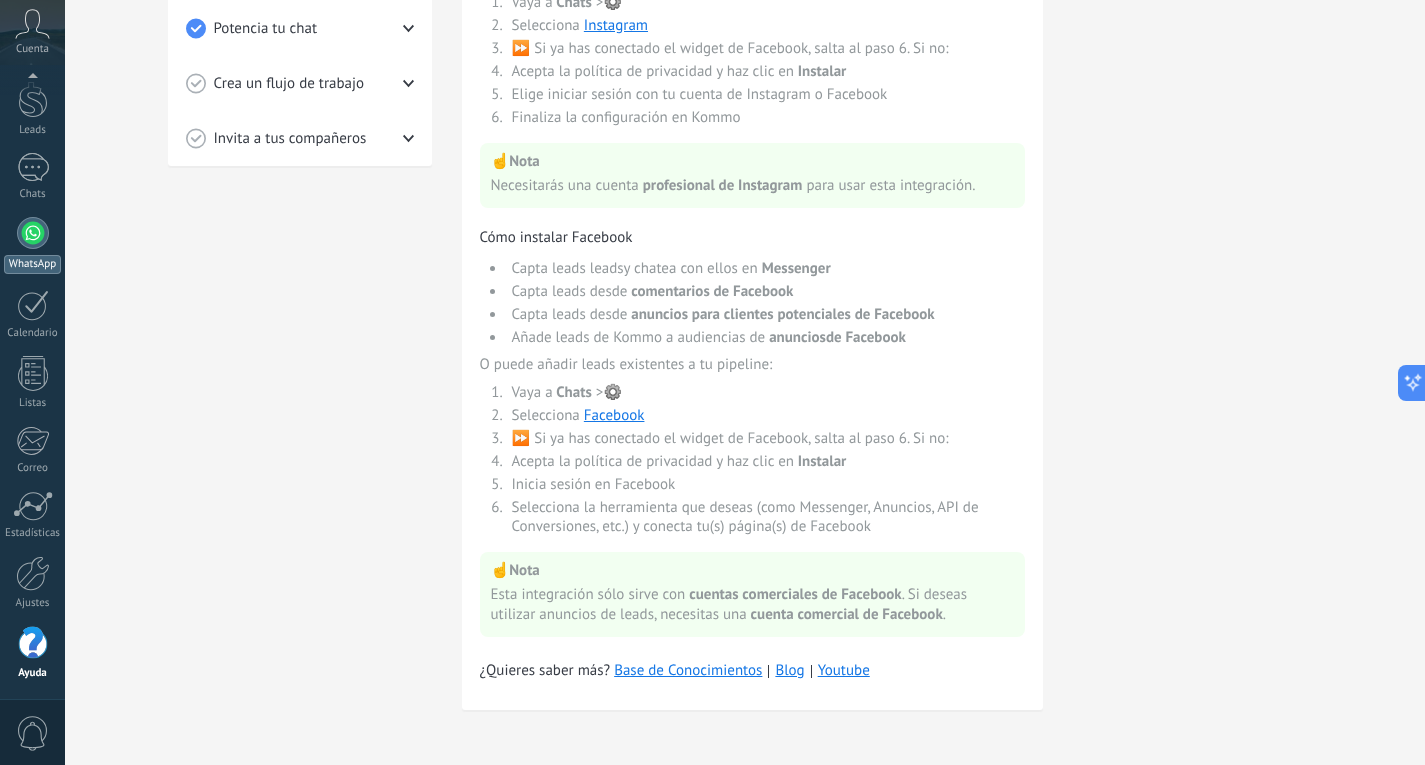 click on "WhatsApp" at bounding box center [32, 245] 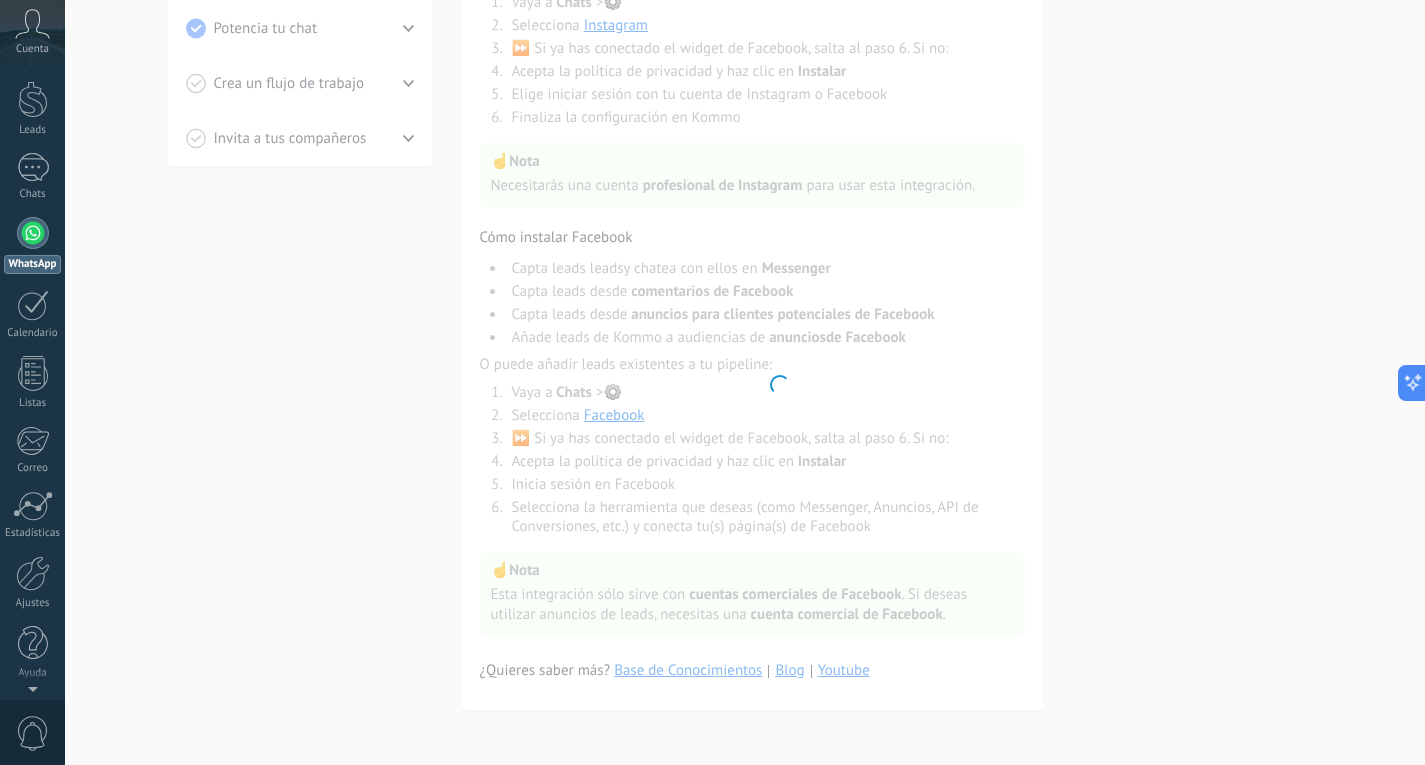 scroll, scrollTop: 0, scrollLeft: 0, axis: both 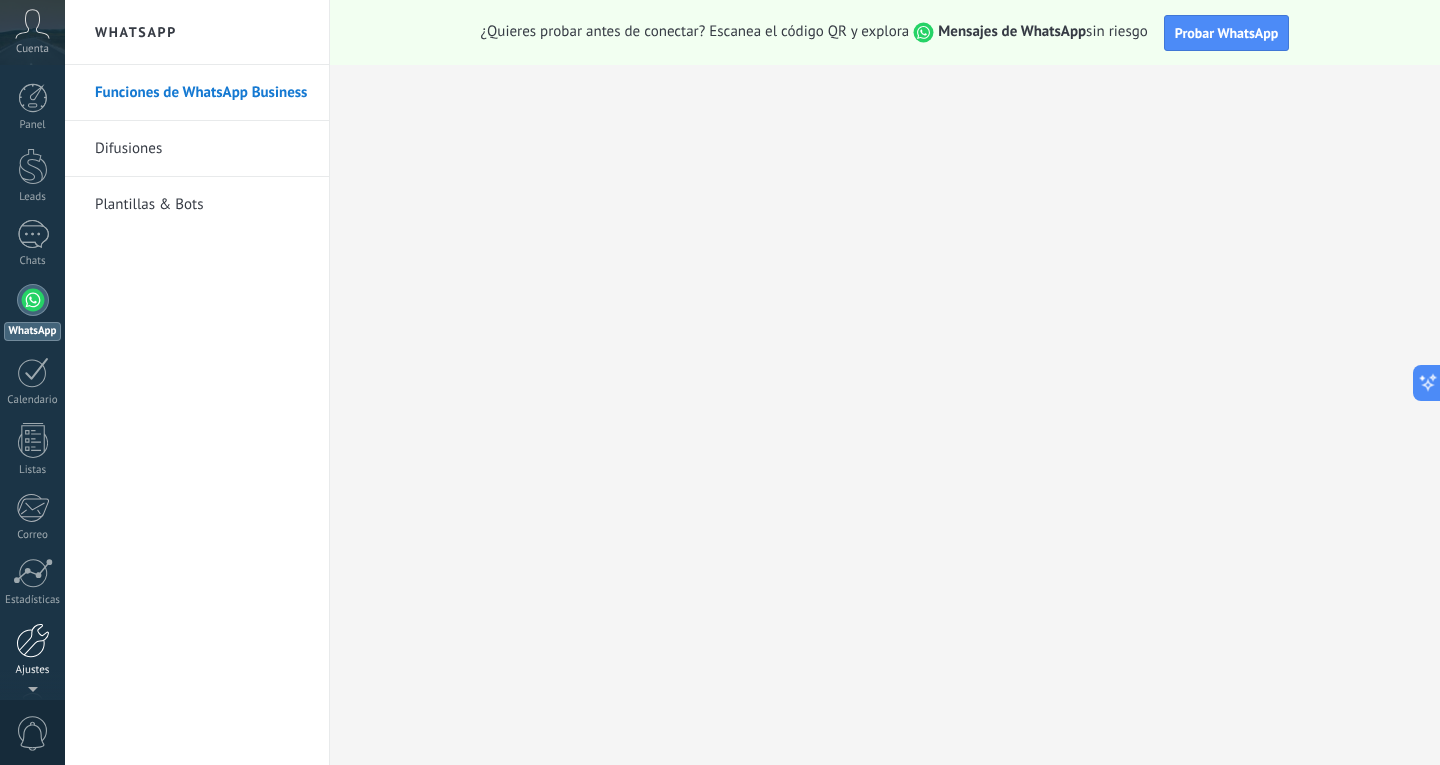 click at bounding box center (33, 640) 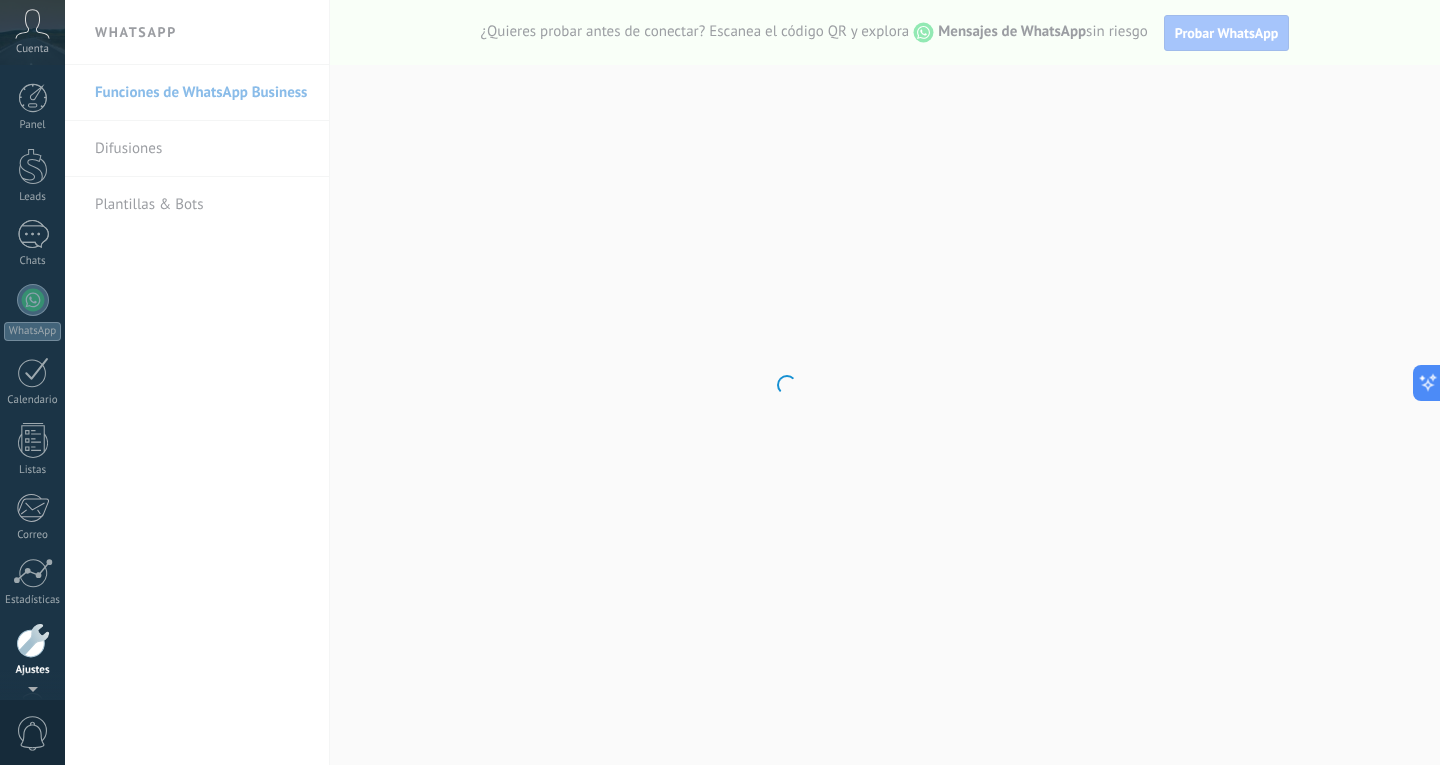 click at bounding box center (33, 640) 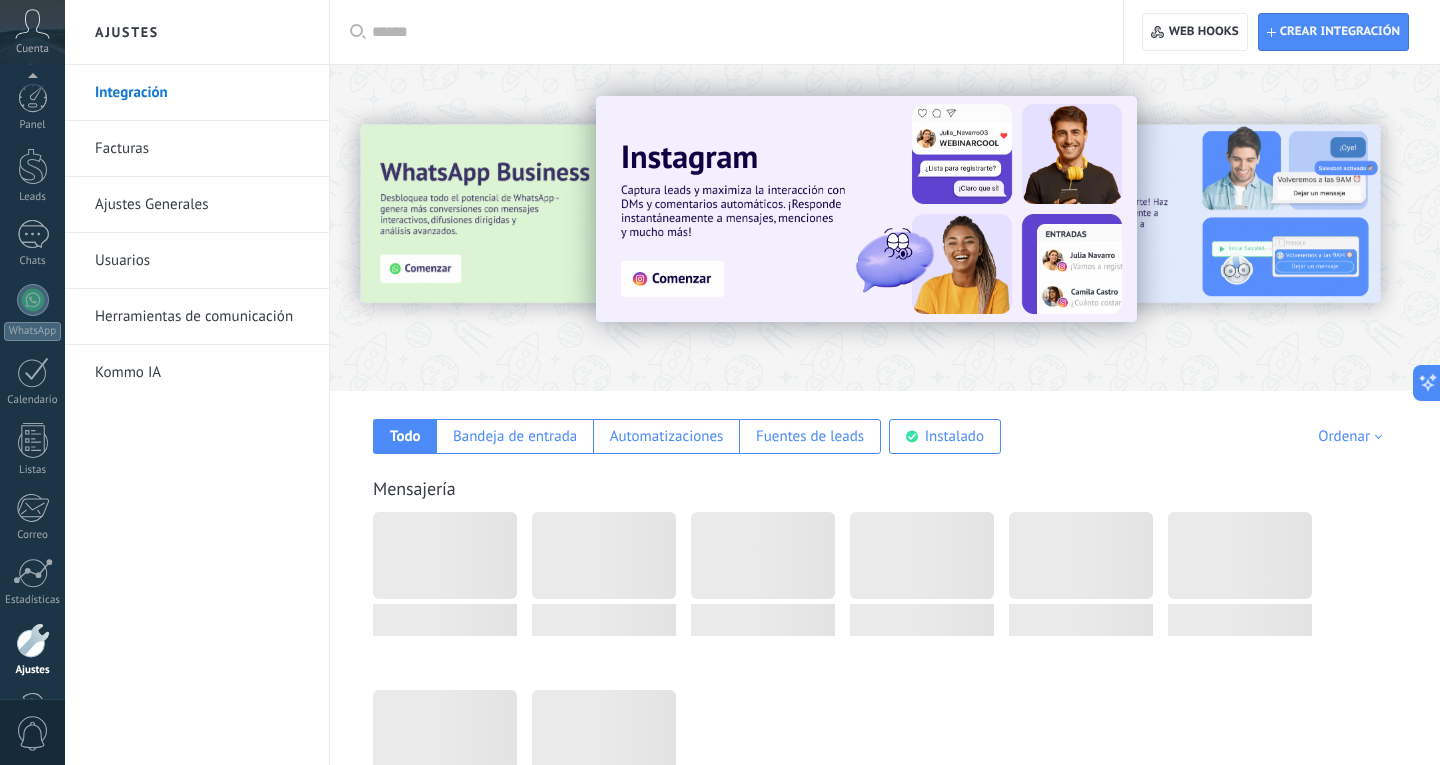 scroll, scrollTop: 67, scrollLeft: 0, axis: vertical 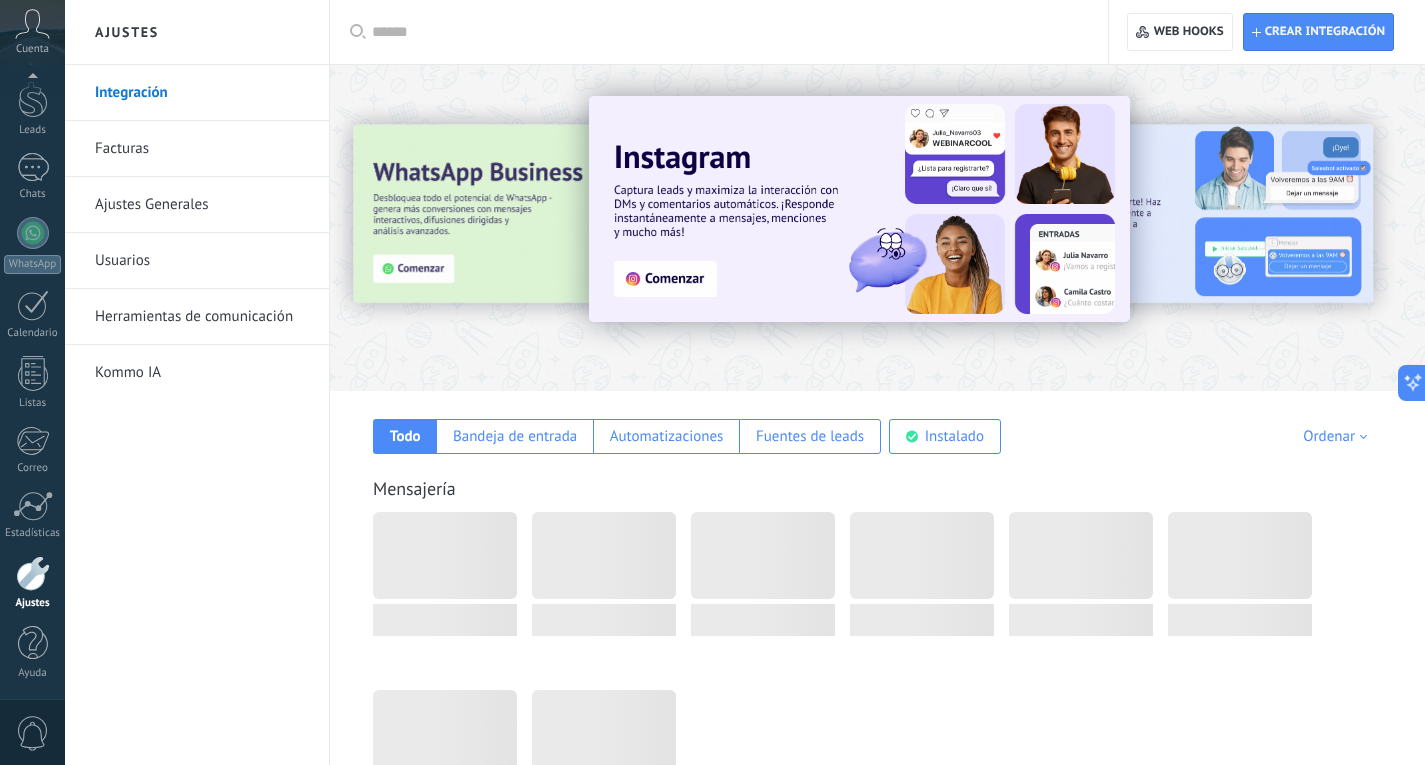 click on "Herramientas de comunicación" at bounding box center [202, 317] 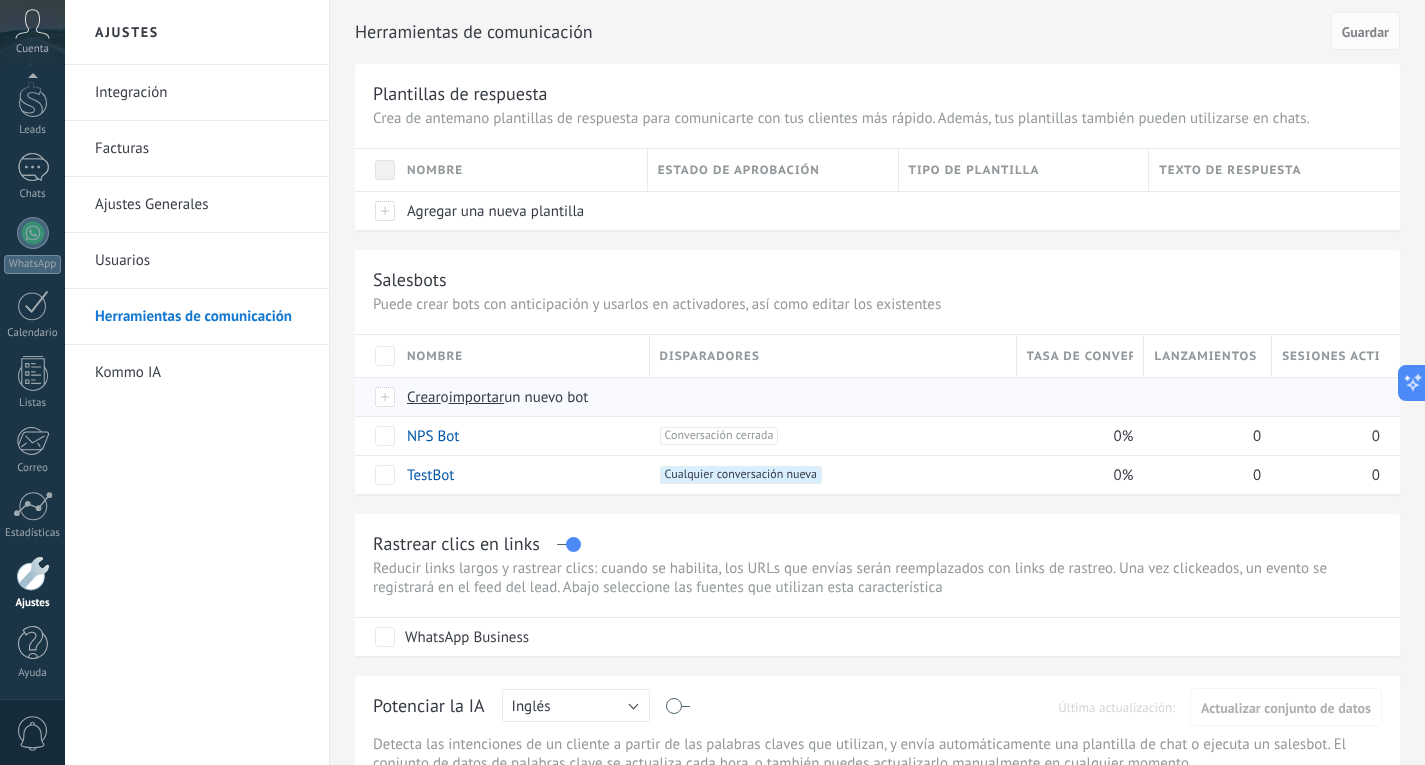 click on "Crear" at bounding box center [424, 397] 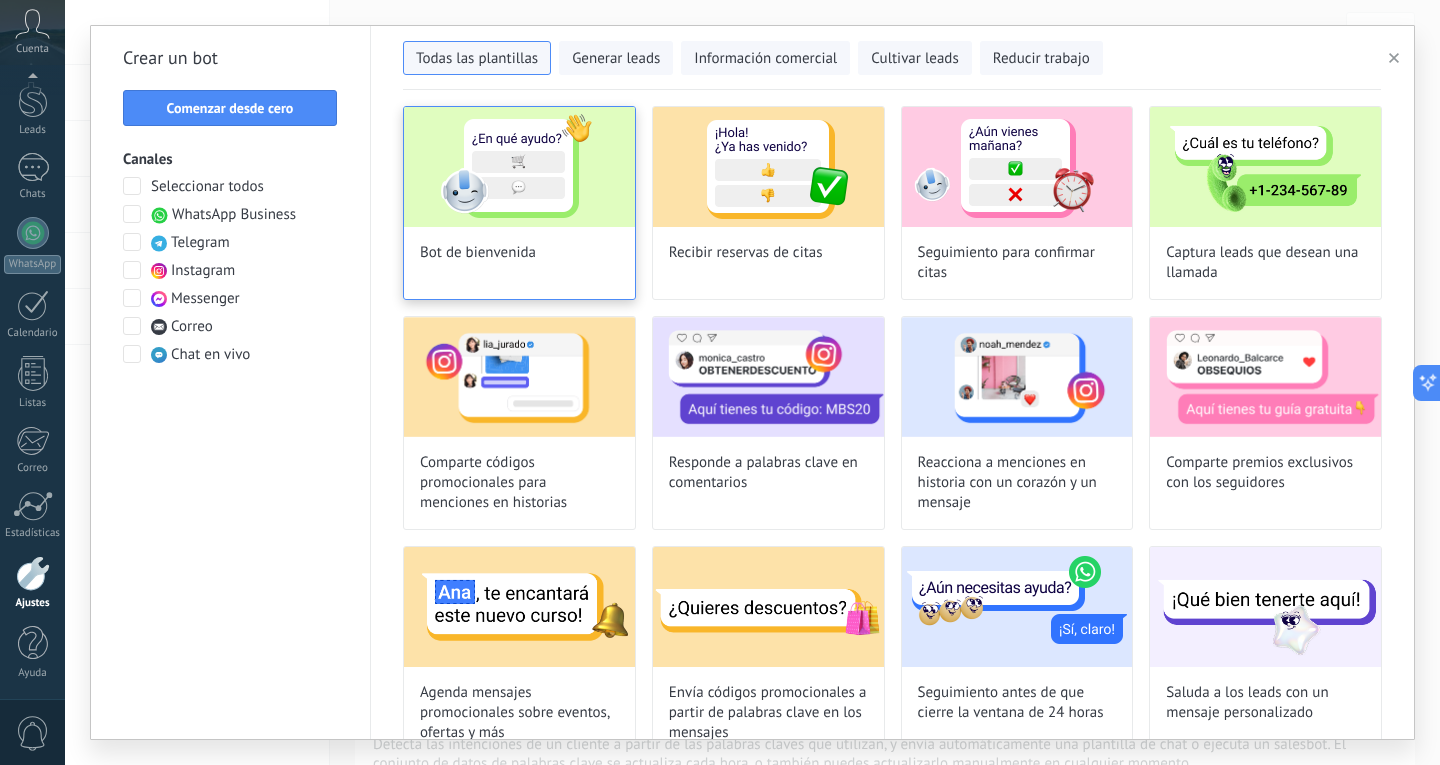 click on "Bot de bienvenida" at bounding box center [478, 253] 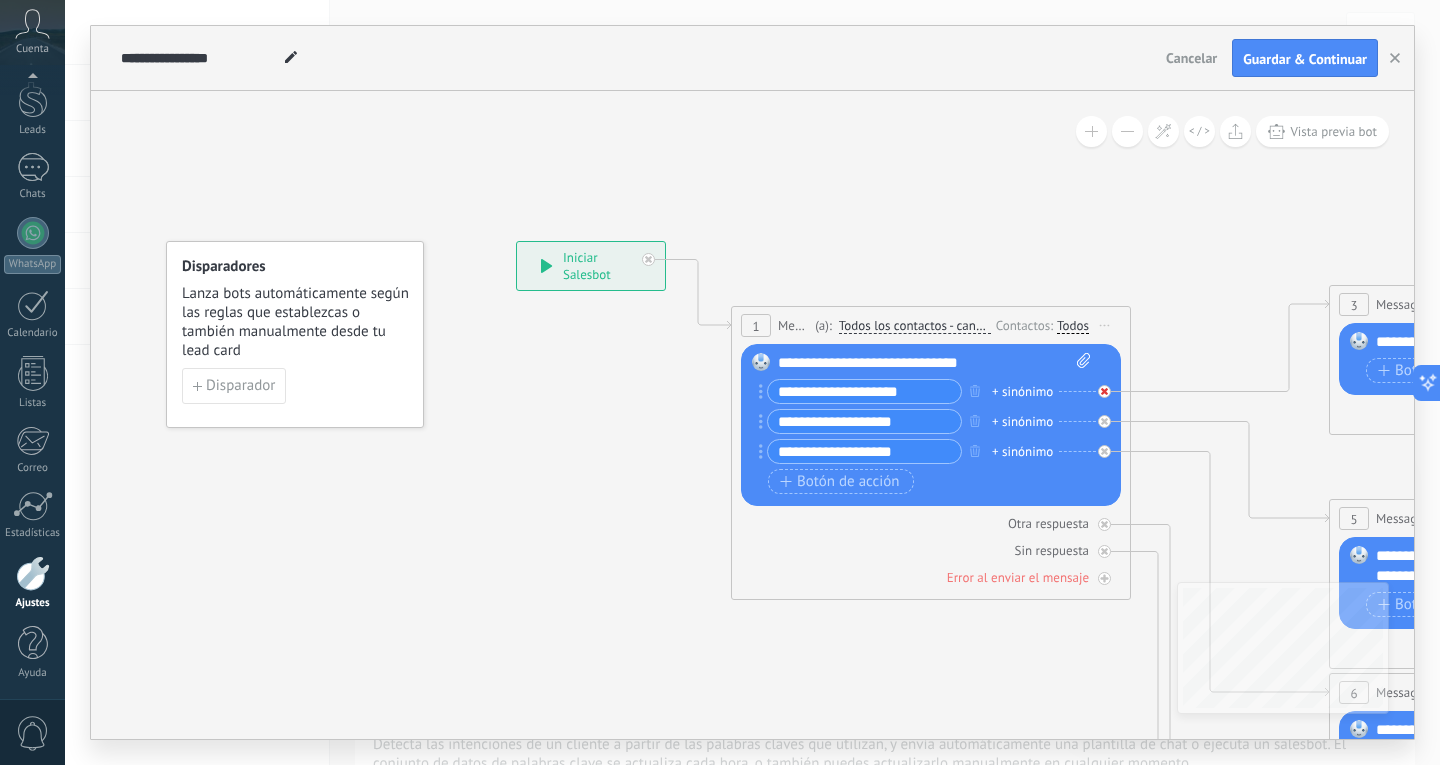 click at bounding box center [1104, 391] 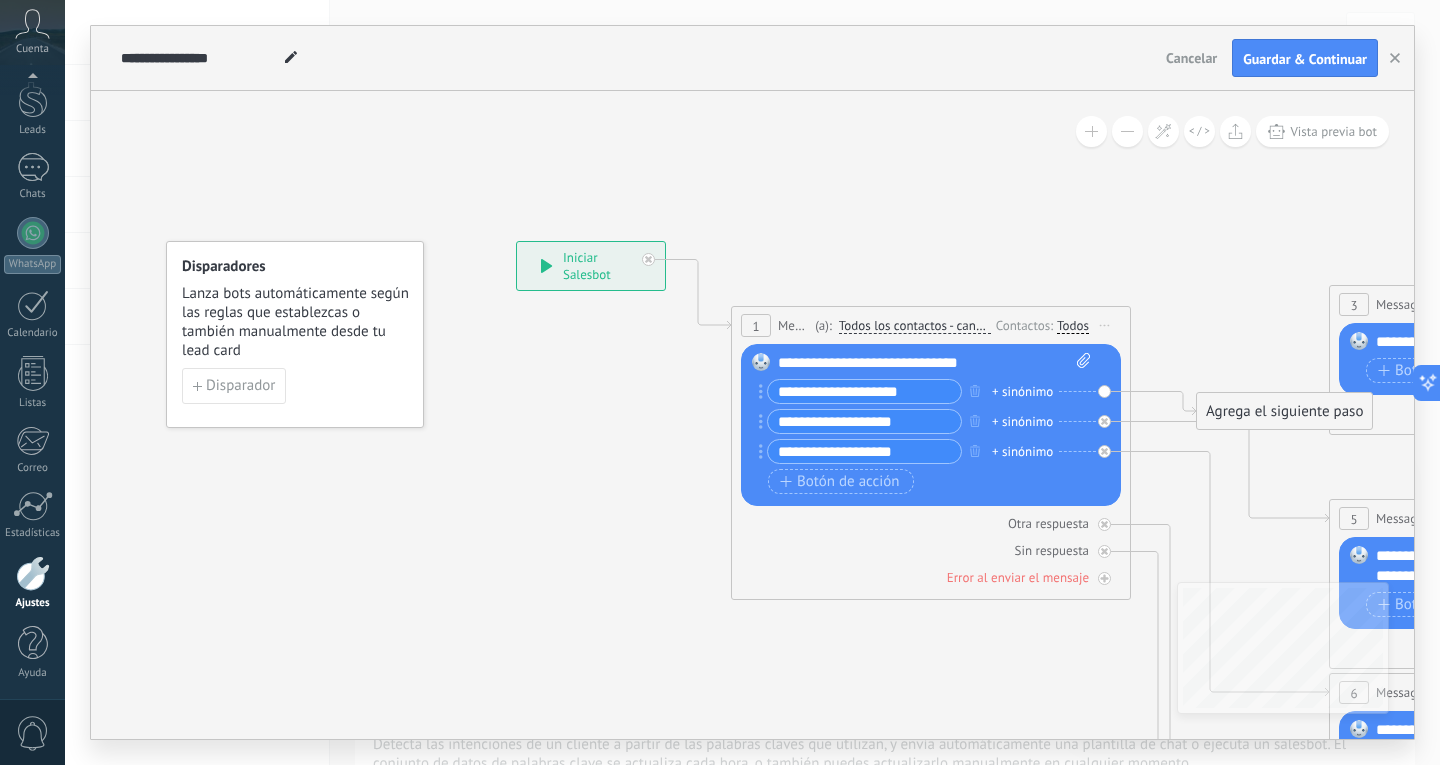 click 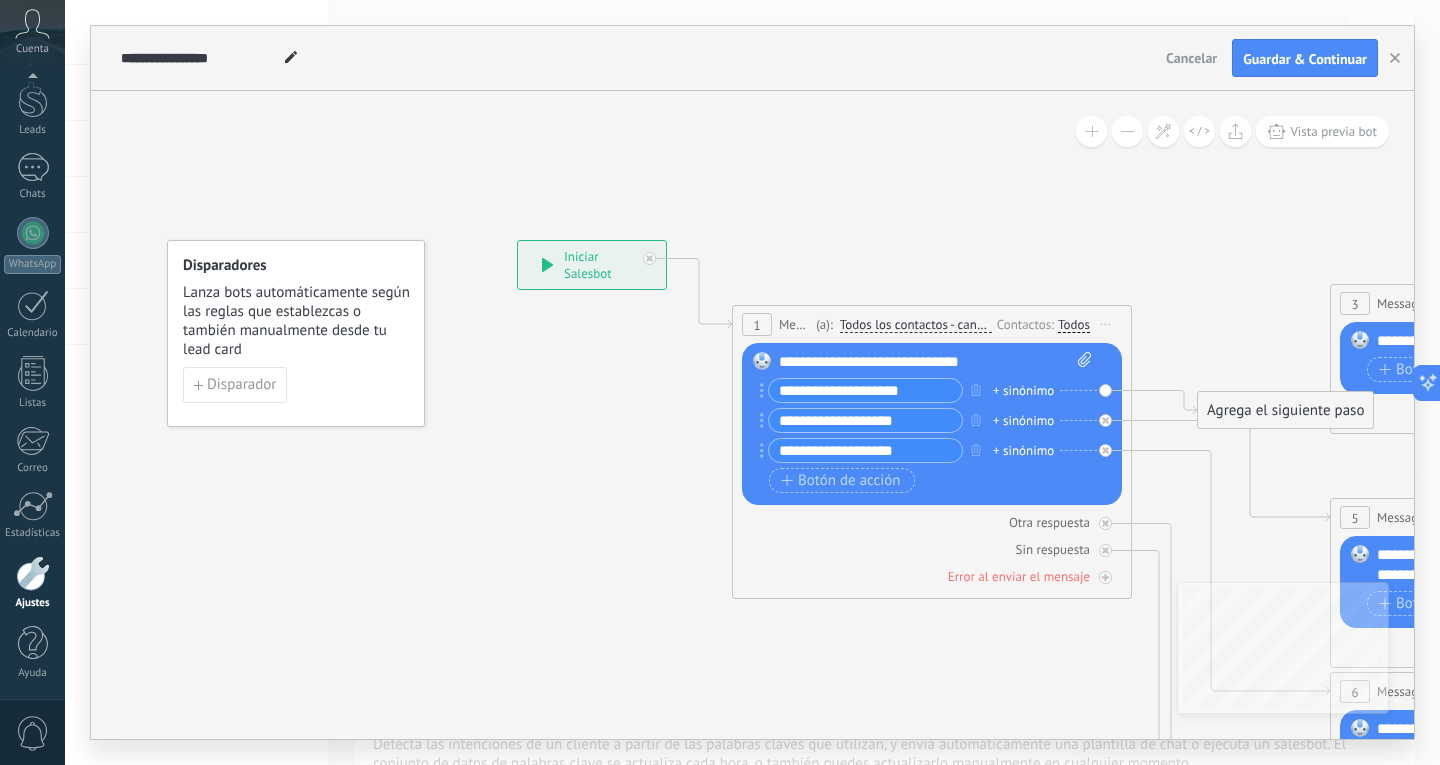 click on "**********" at bounding box center [592, 265] 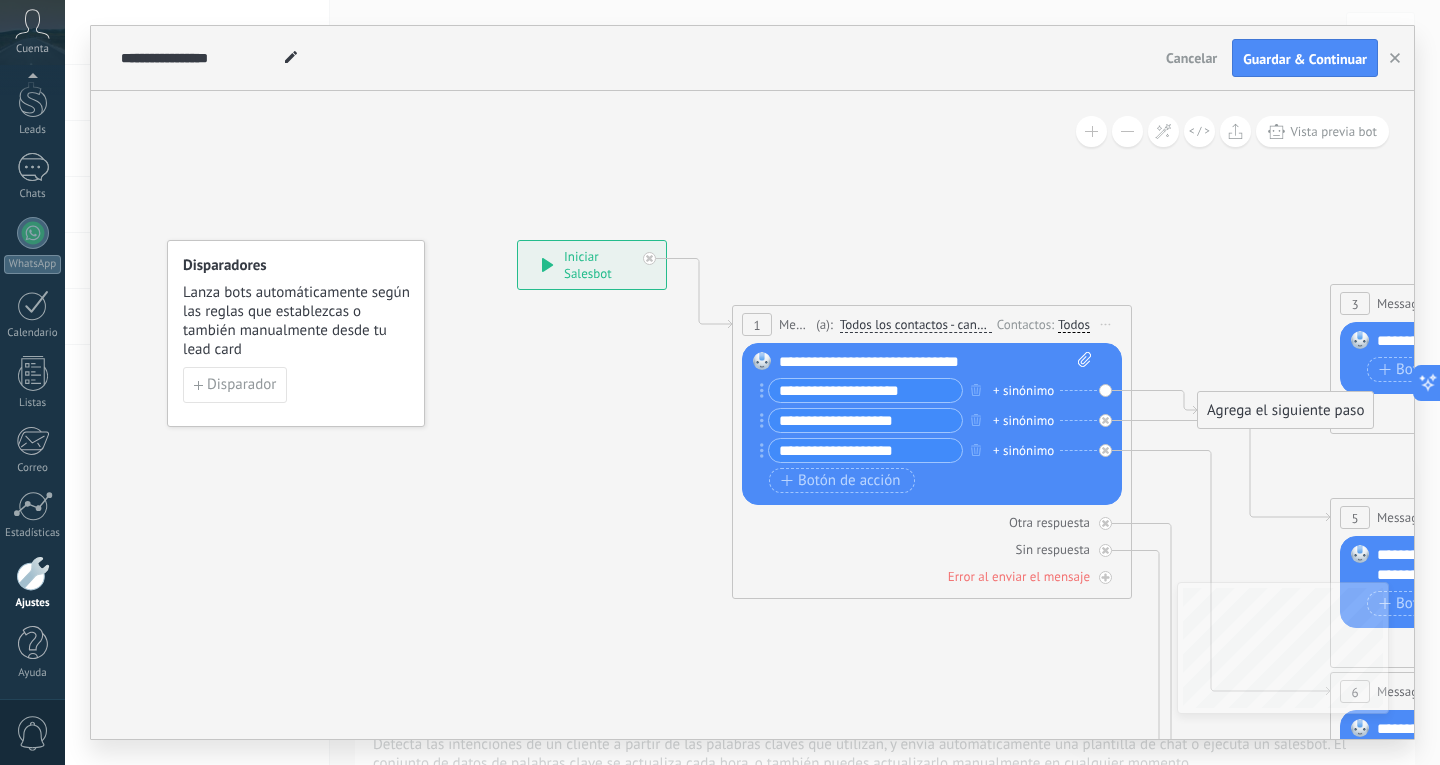 click on "**********" at bounding box center (592, 265) 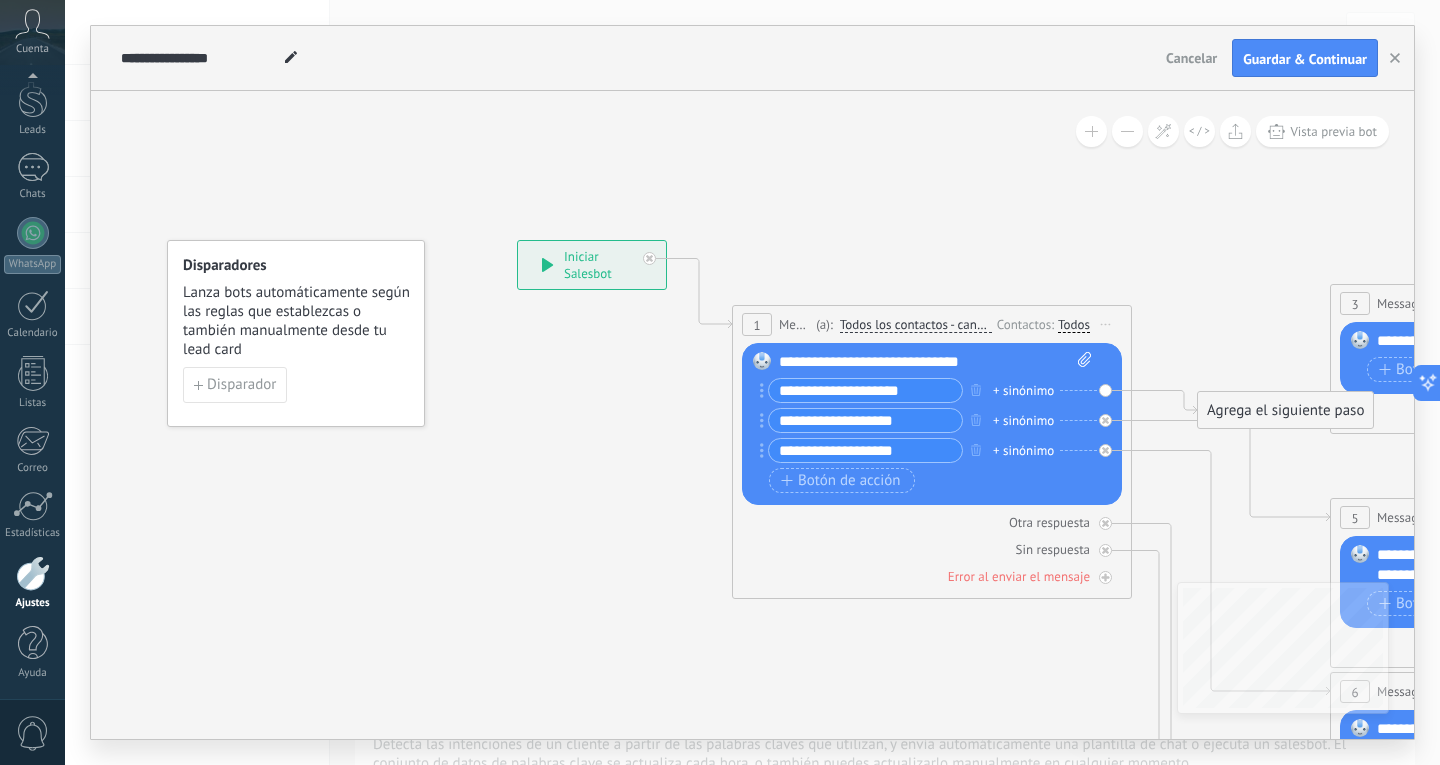 click 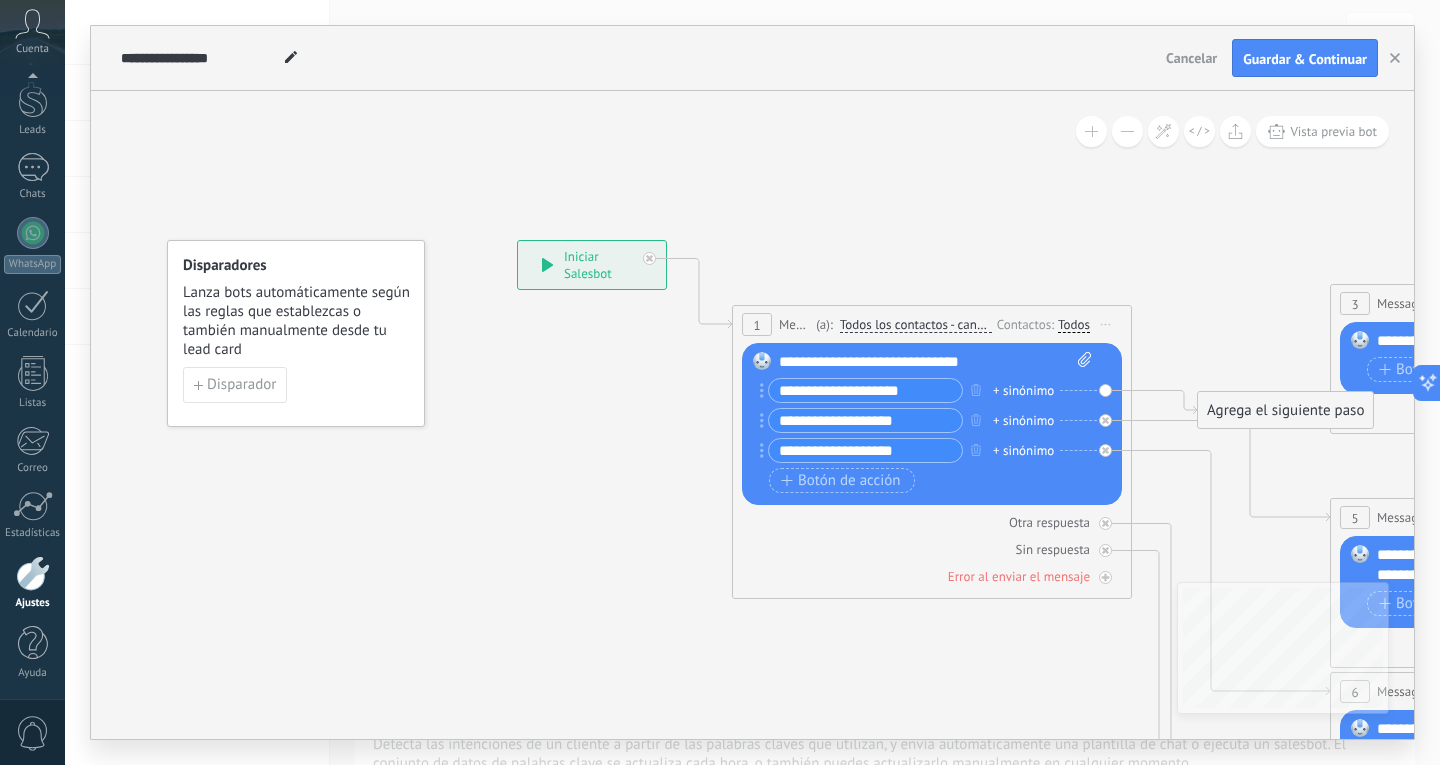 click on "**********" at bounding box center (865, 390) 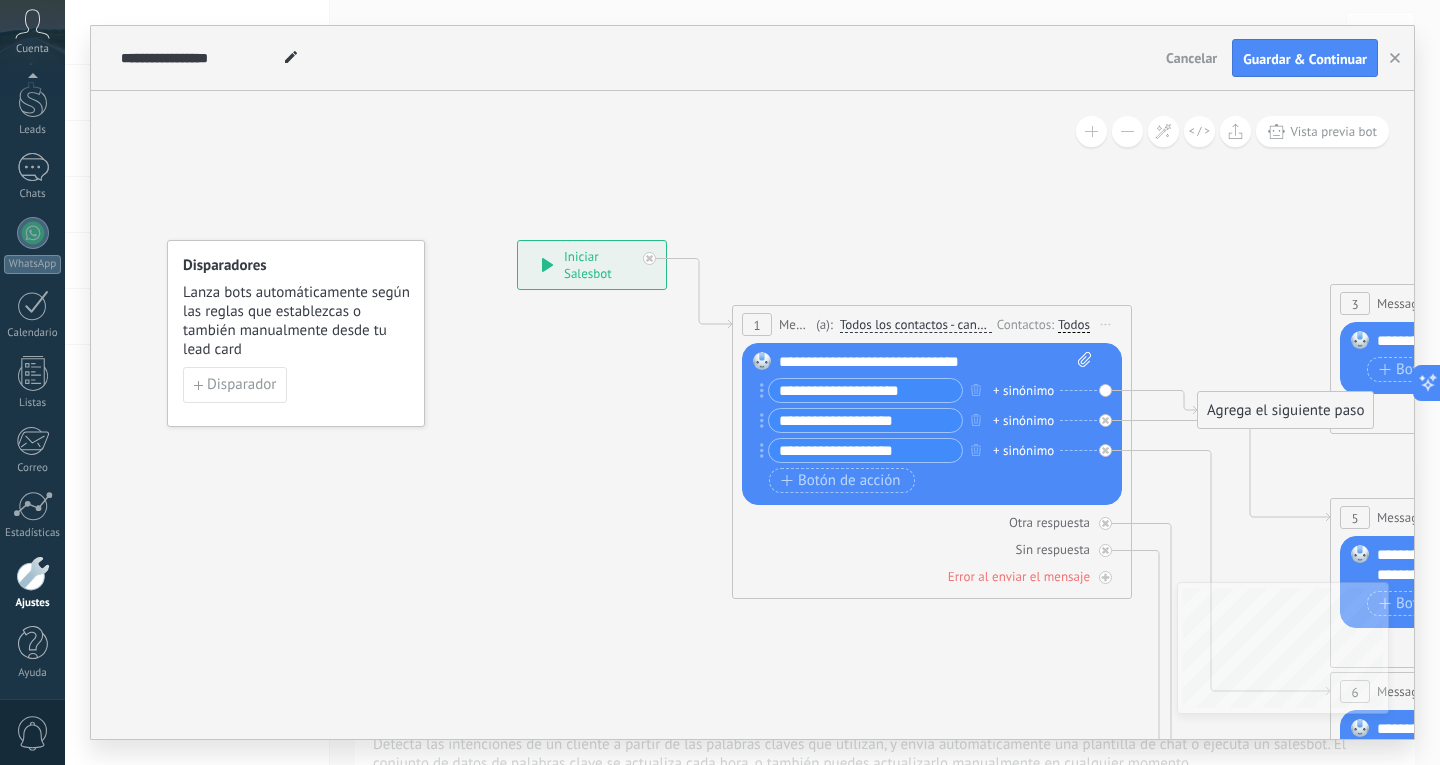 click on "**********" at bounding box center [865, 390] 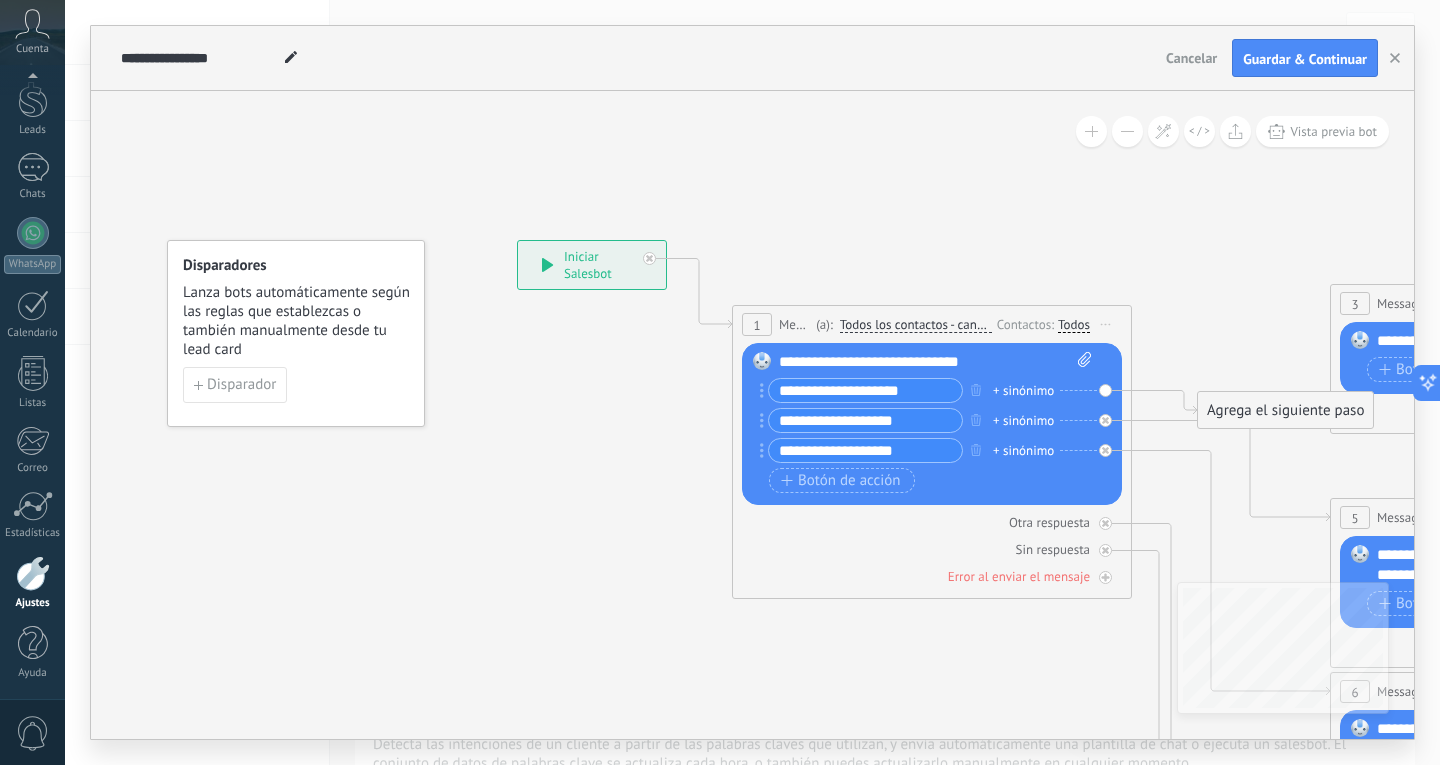 click on "**********" at bounding box center (592, 265) 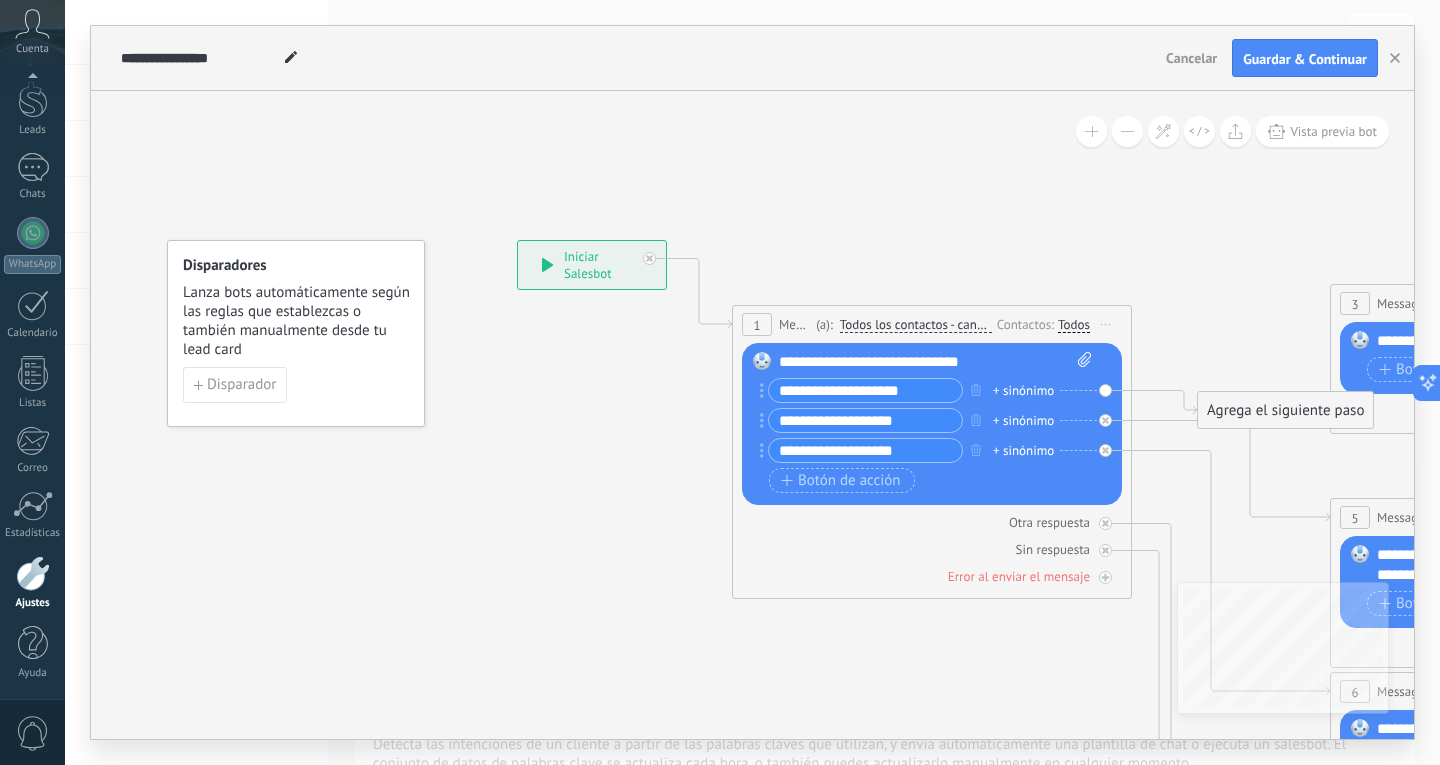 click on "Contactos:" at bounding box center (1027, 324) 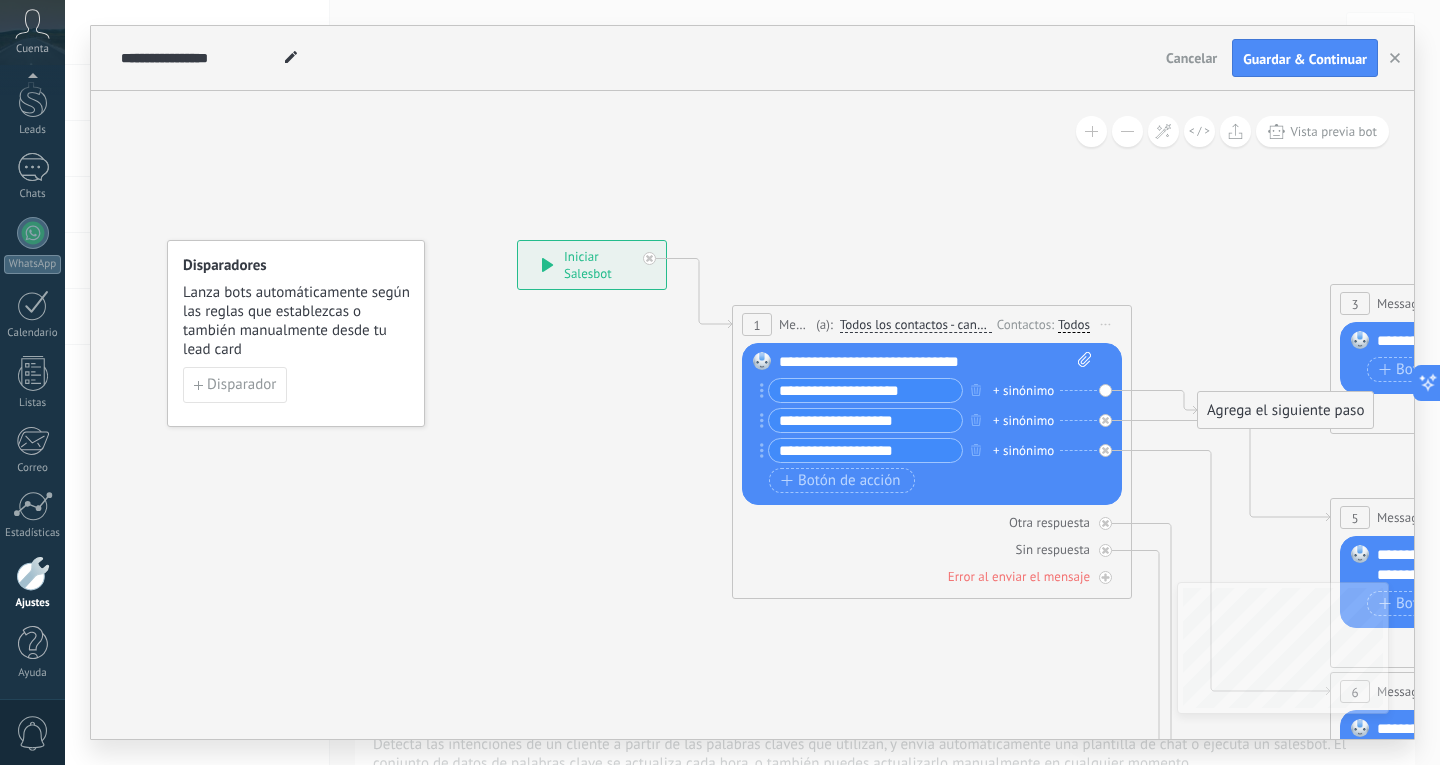 click on "**********" at bounding box center [865, 390] 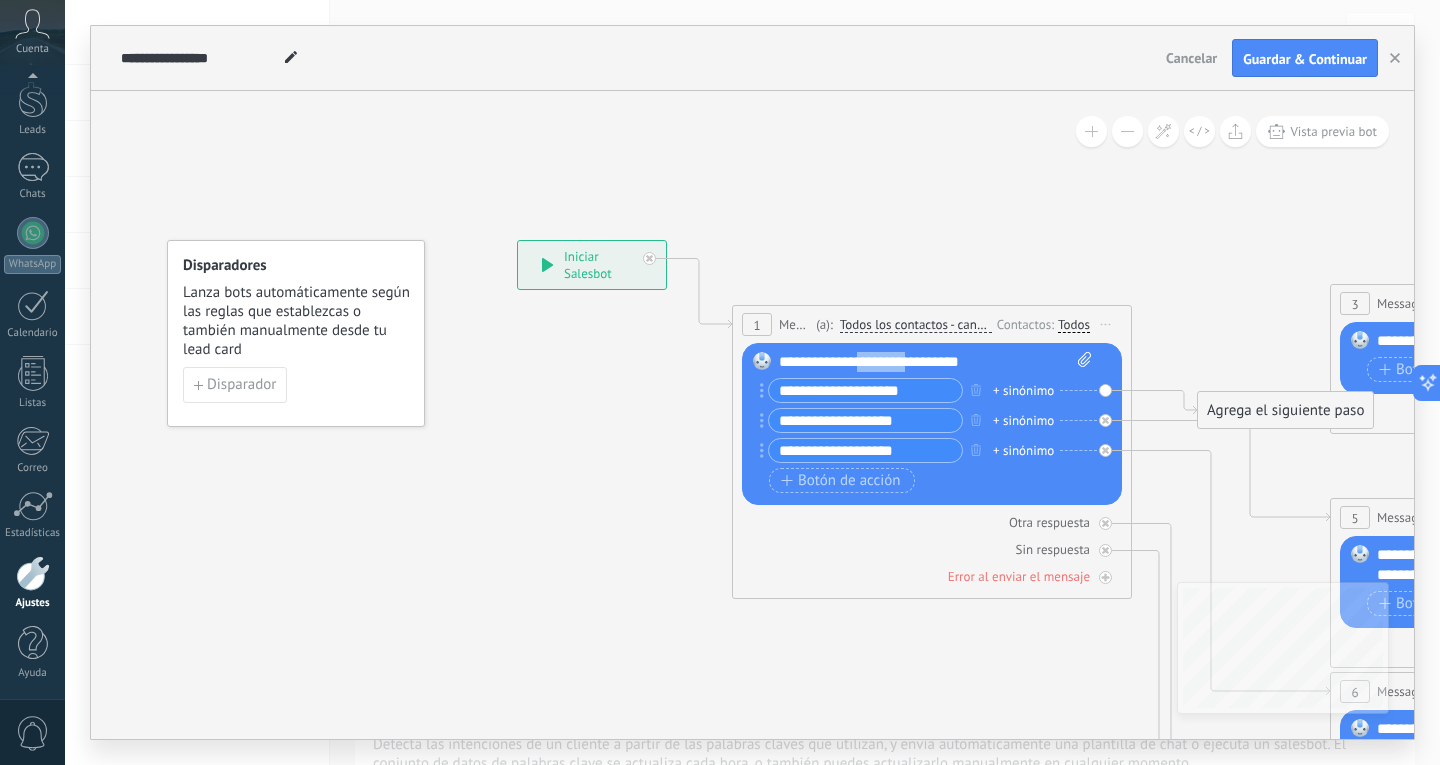 click on "**********" at bounding box center (935, 362) 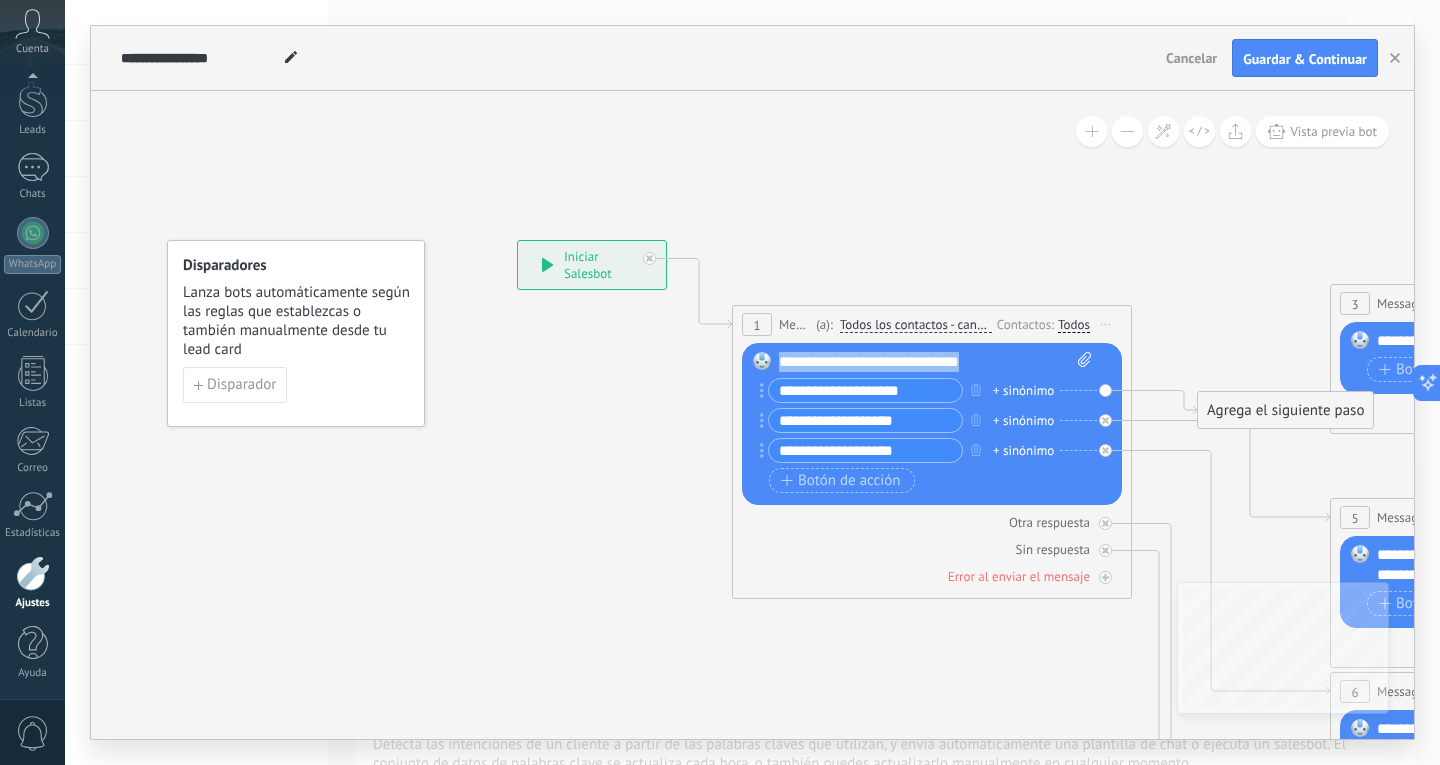 click on "**********" at bounding box center (935, 362) 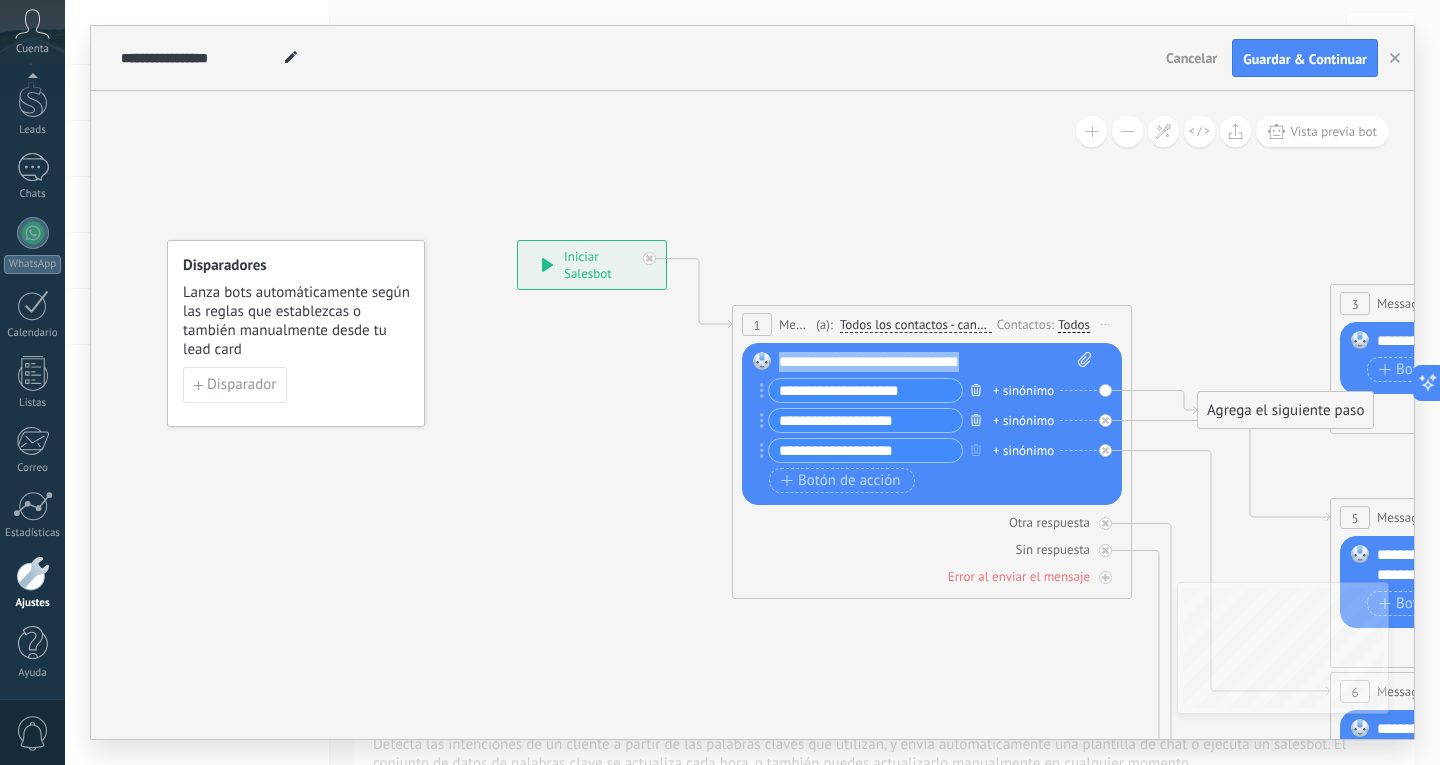 click at bounding box center [976, 389] 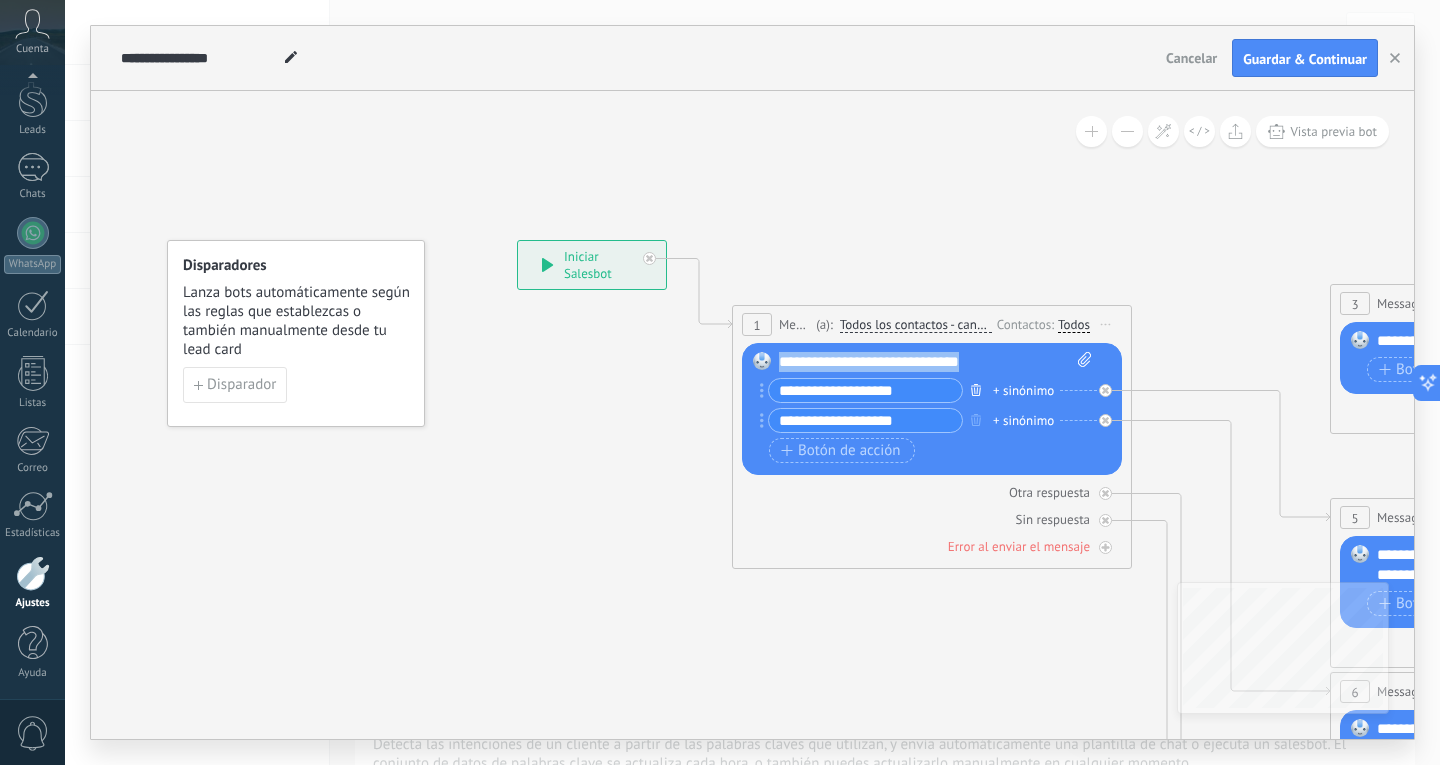 click at bounding box center [976, 389] 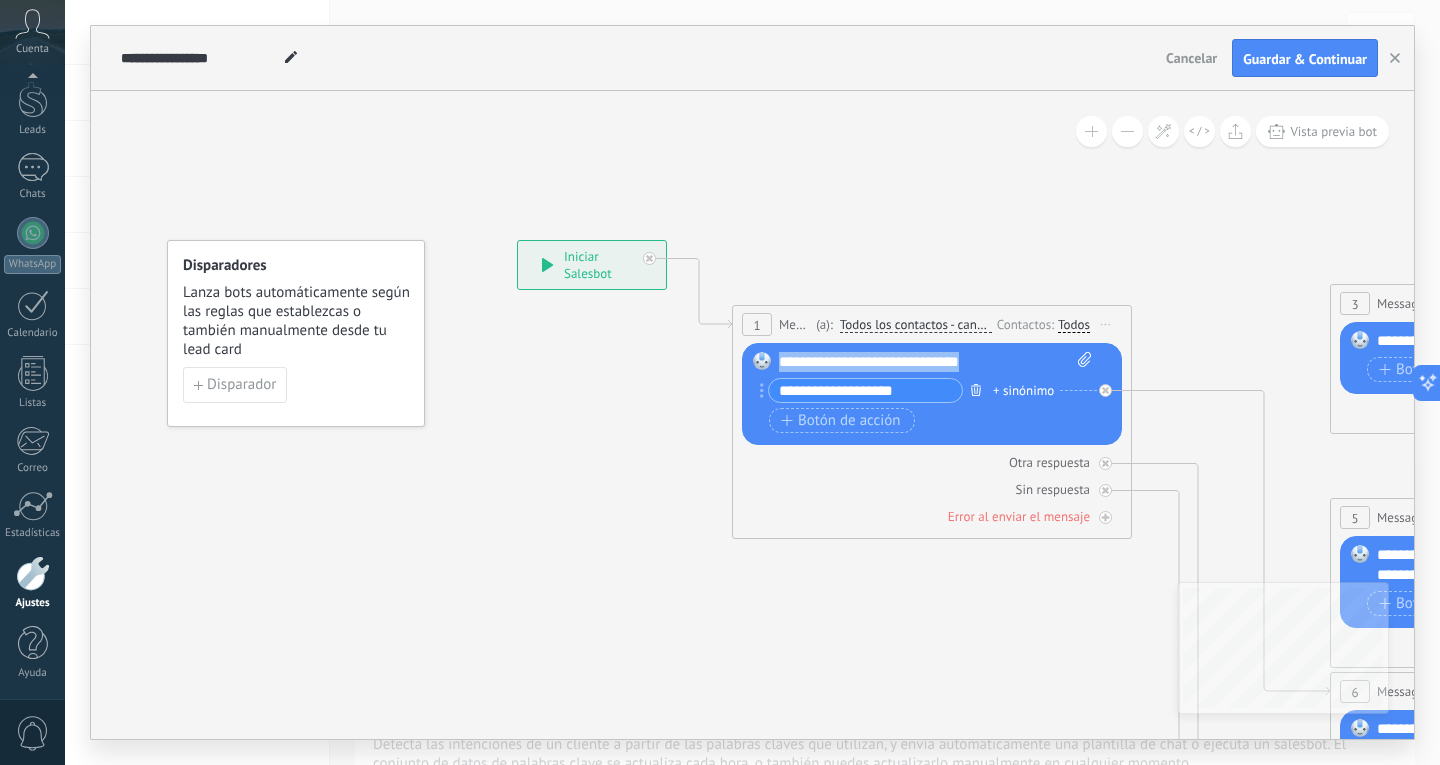 click at bounding box center [976, 389] 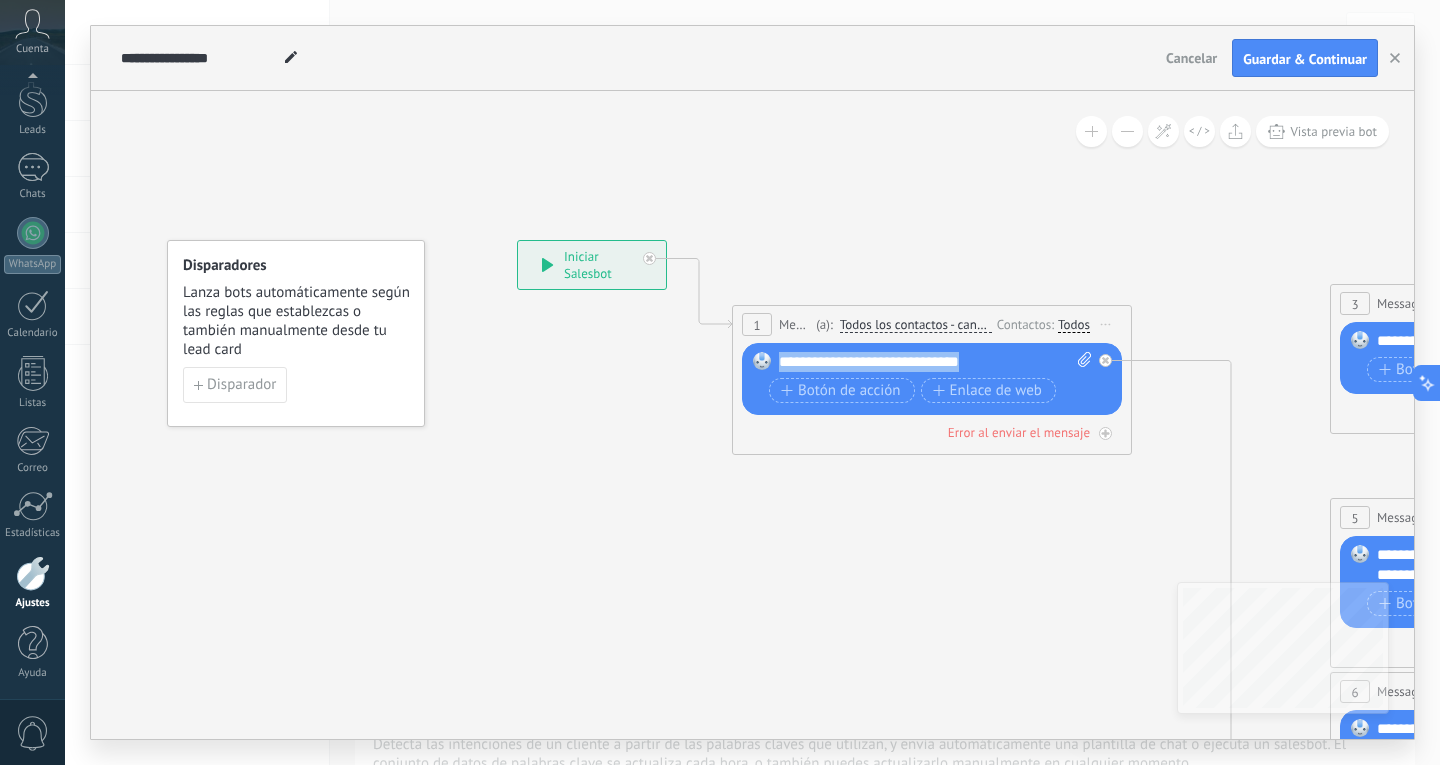 paste 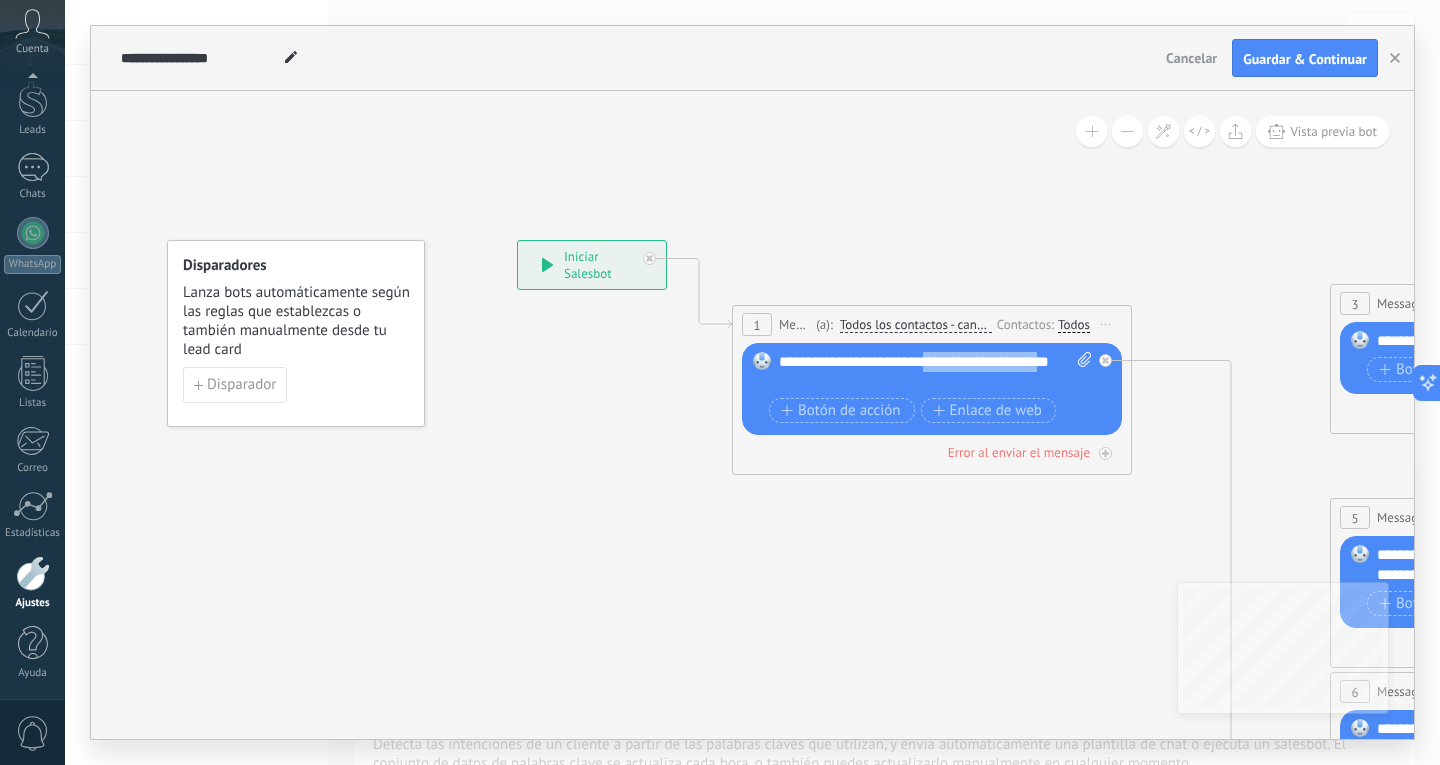 drag, startPoint x: 820, startPoint y: 387, endPoint x: 938, endPoint y: 350, distance: 123.66487 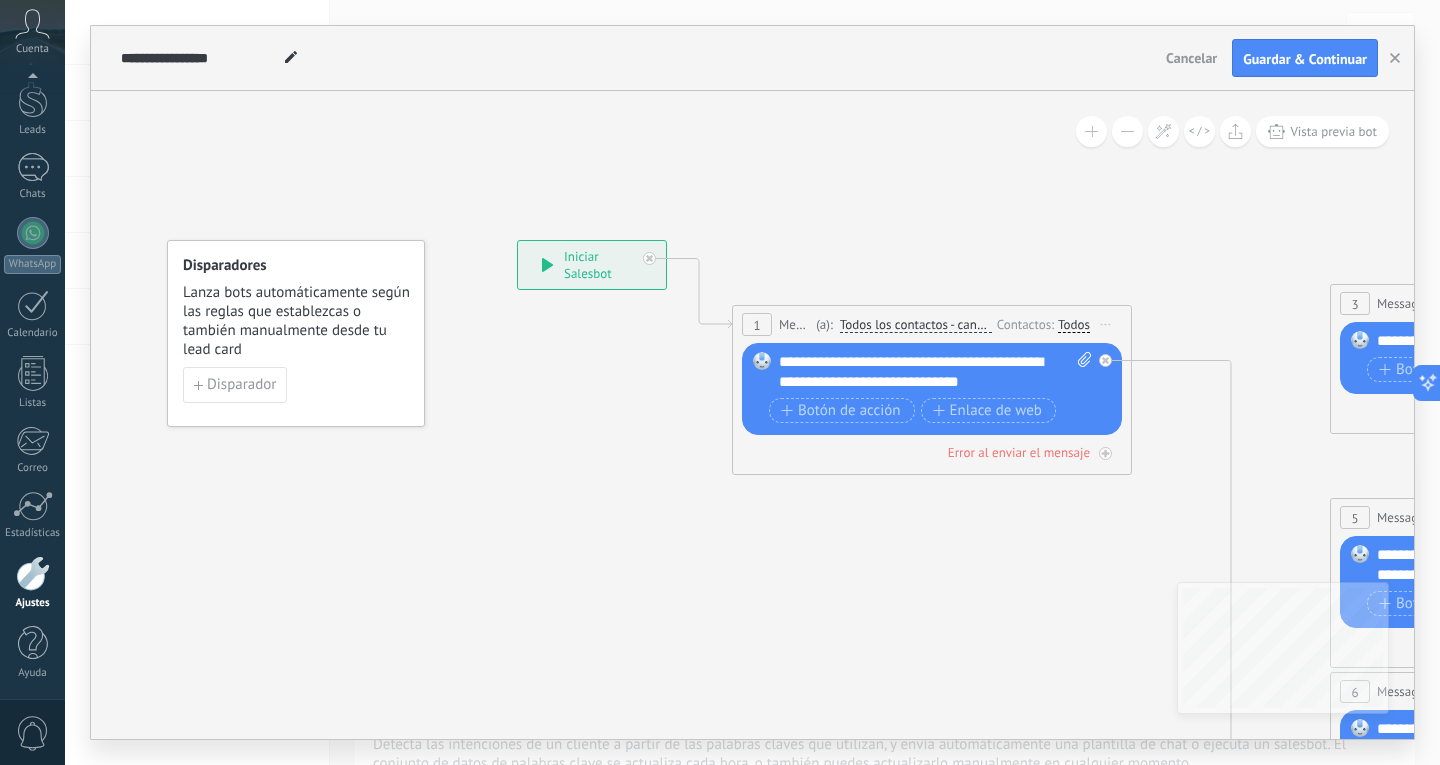 click on "**********" at bounding box center (935, 372) 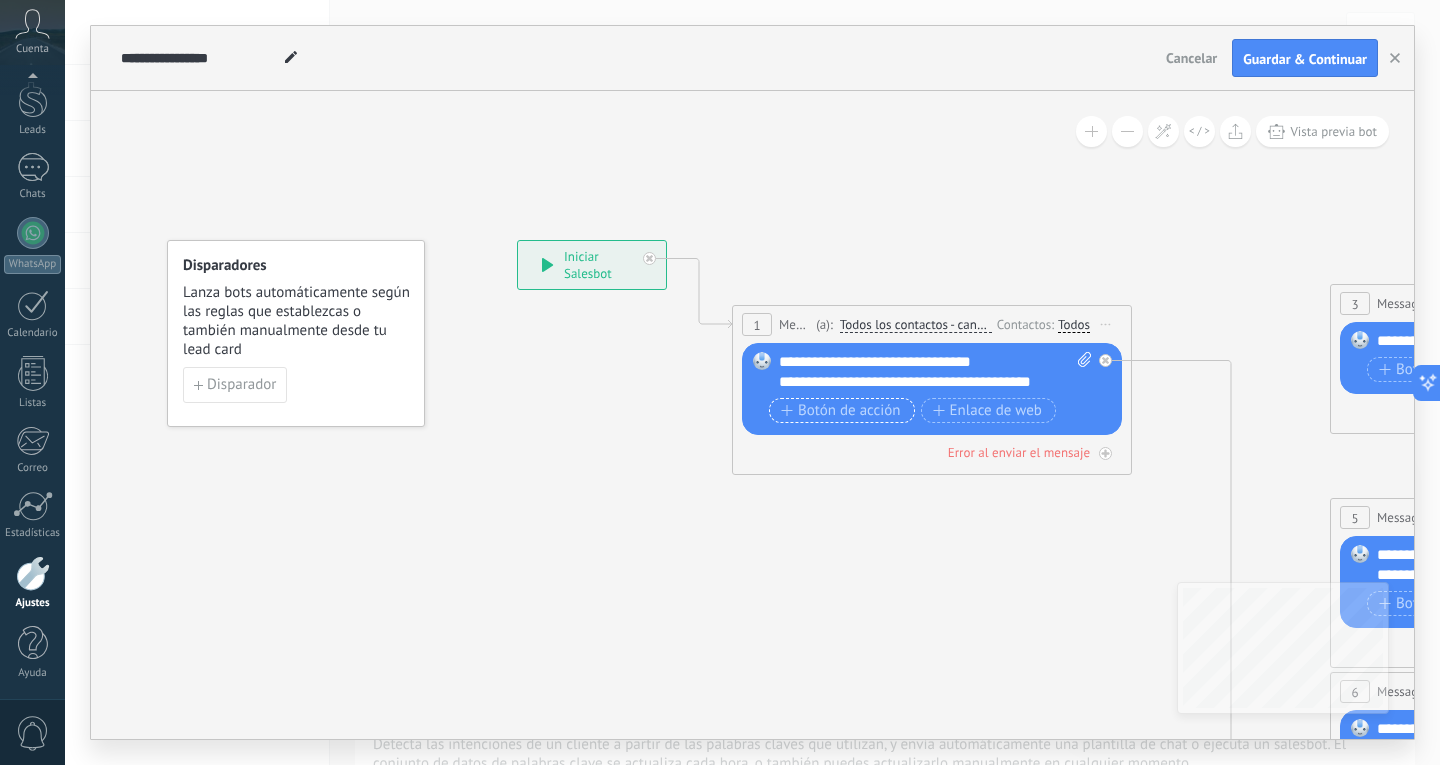 click on "Botón de acción" at bounding box center (841, 411) 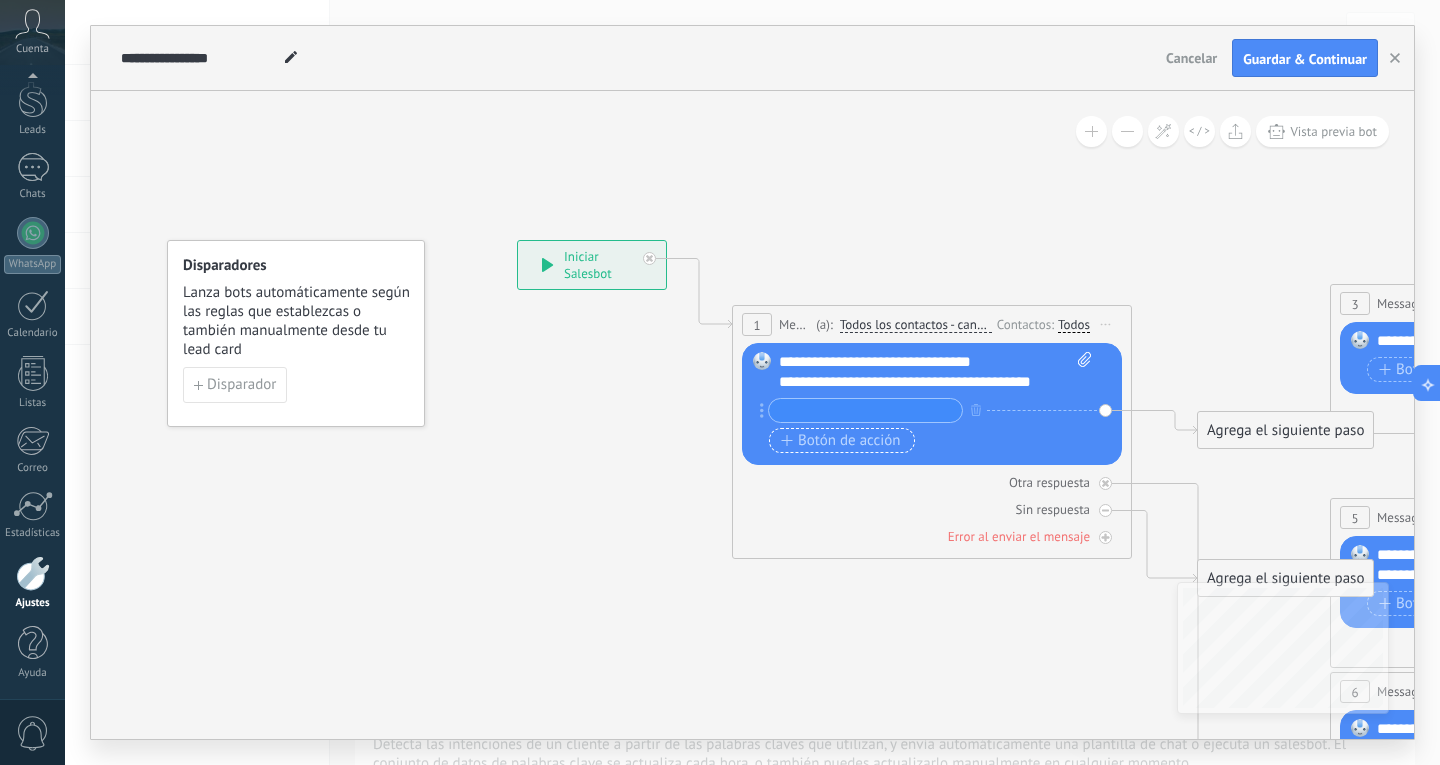 click on "Botón de acción" at bounding box center [841, 441] 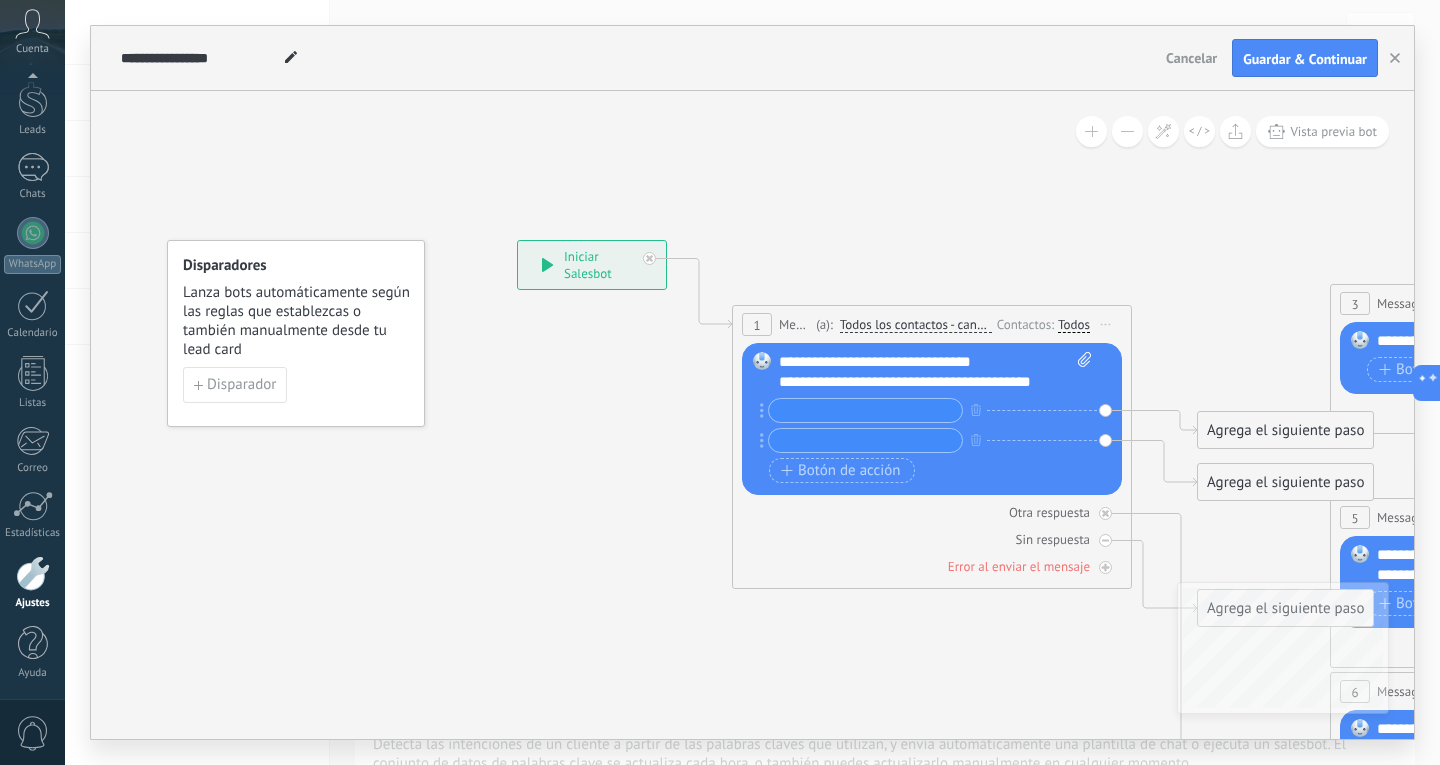 click on "Reemplazar
Quitar
Convertir a mensaje de voz
Arrastre la imagen aquí para adjuntarla.
Añadir imagen
Subir
Arrastrar y soltar
Archivo no encontrado
Escribe tu mensaje..." at bounding box center [932, 419] 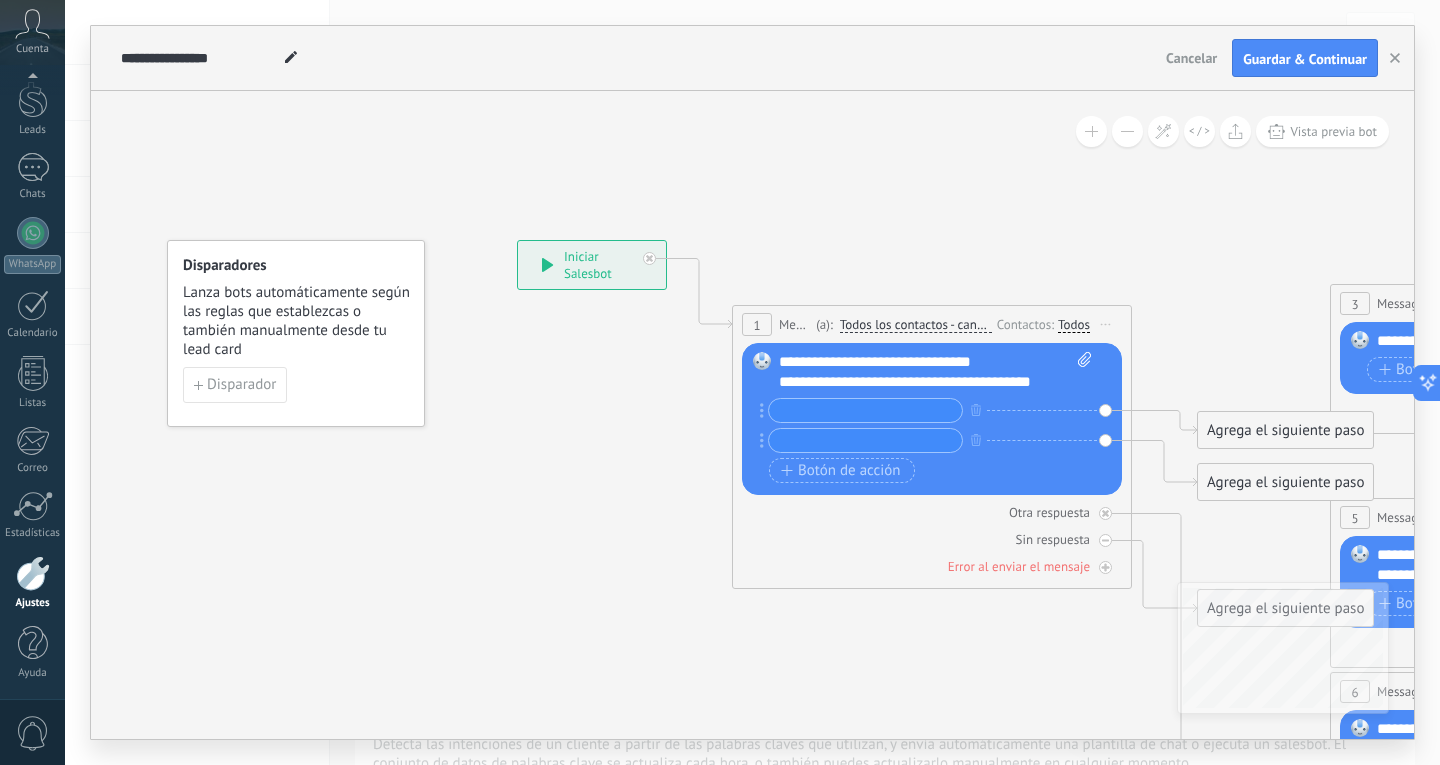 click on "Reemplazar
Quitar
Convertir a mensaje de voz
Arrastre la imagen aquí para adjuntarla.
Añadir imagen
Subir
Arrastrar y soltar
Archivo no encontrado
Escribe tu mensaje..." at bounding box center [932, 419] 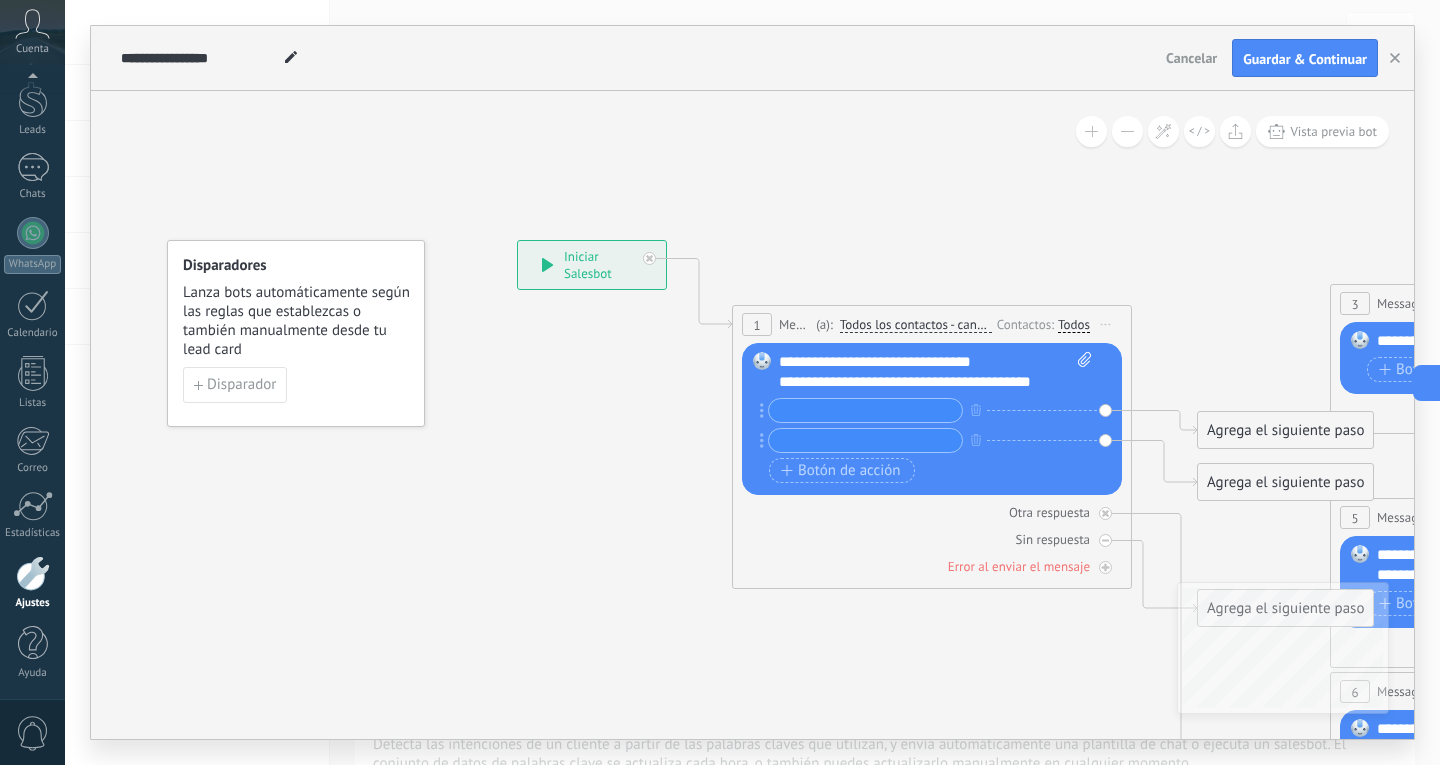 click at bounding box center [865, 410] 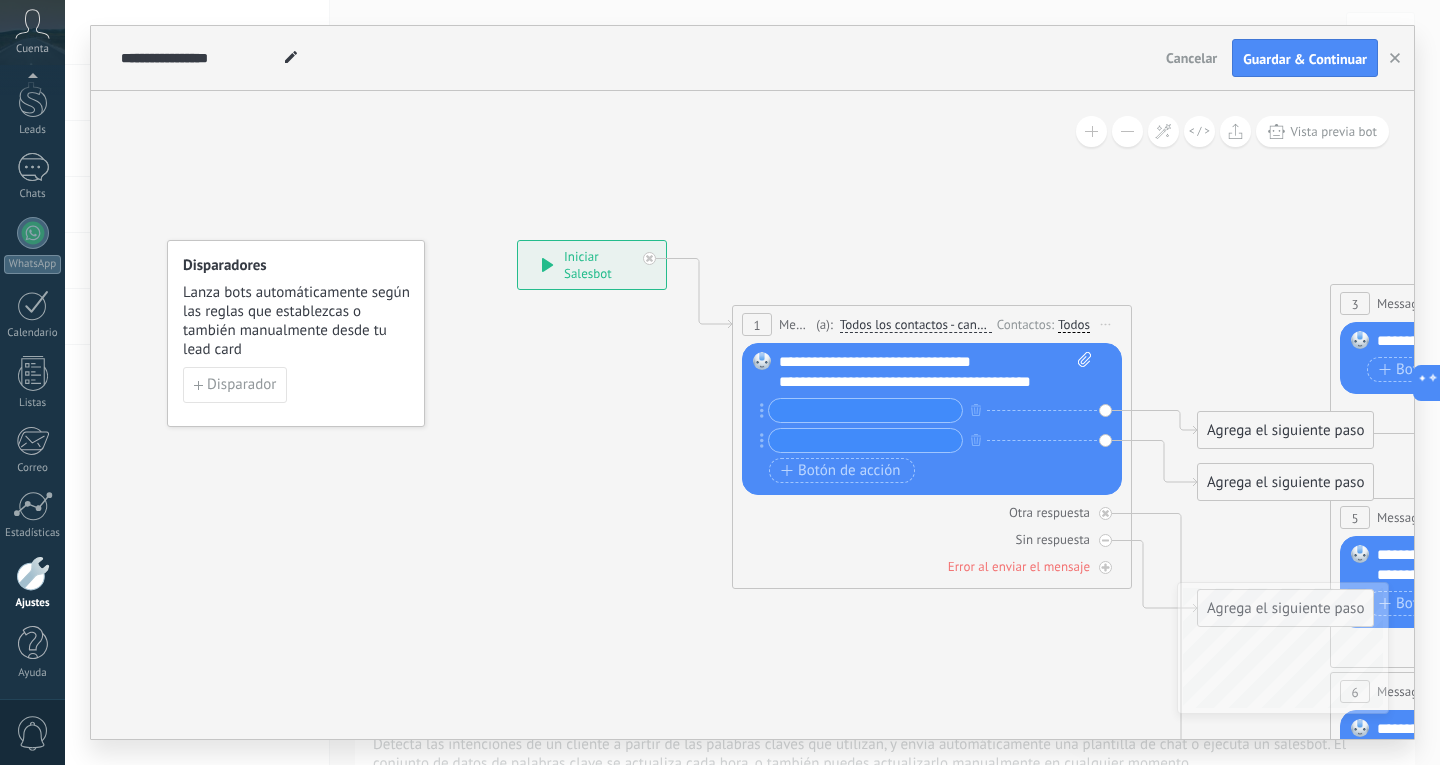 paste on "**********" 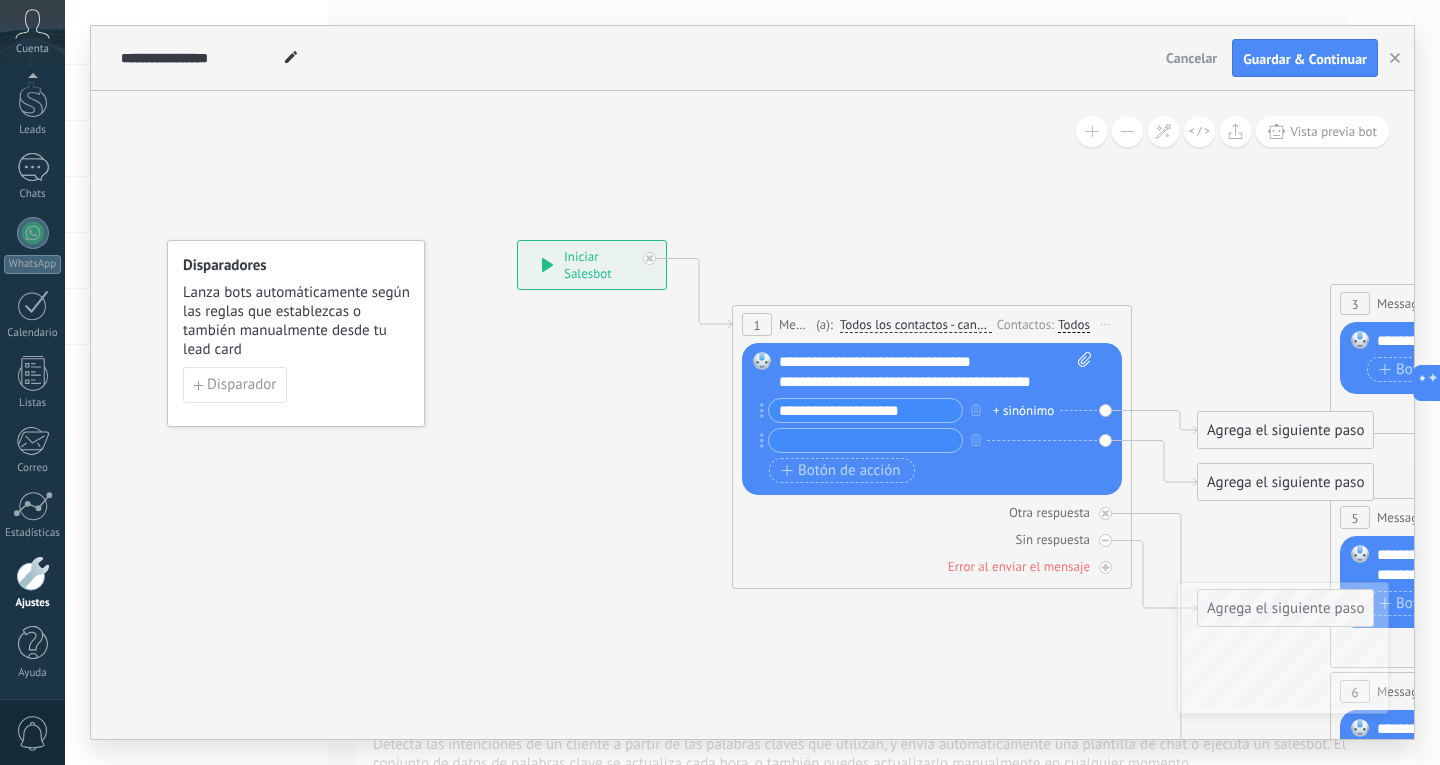 click on "**********" at bounding box center [865, 410] 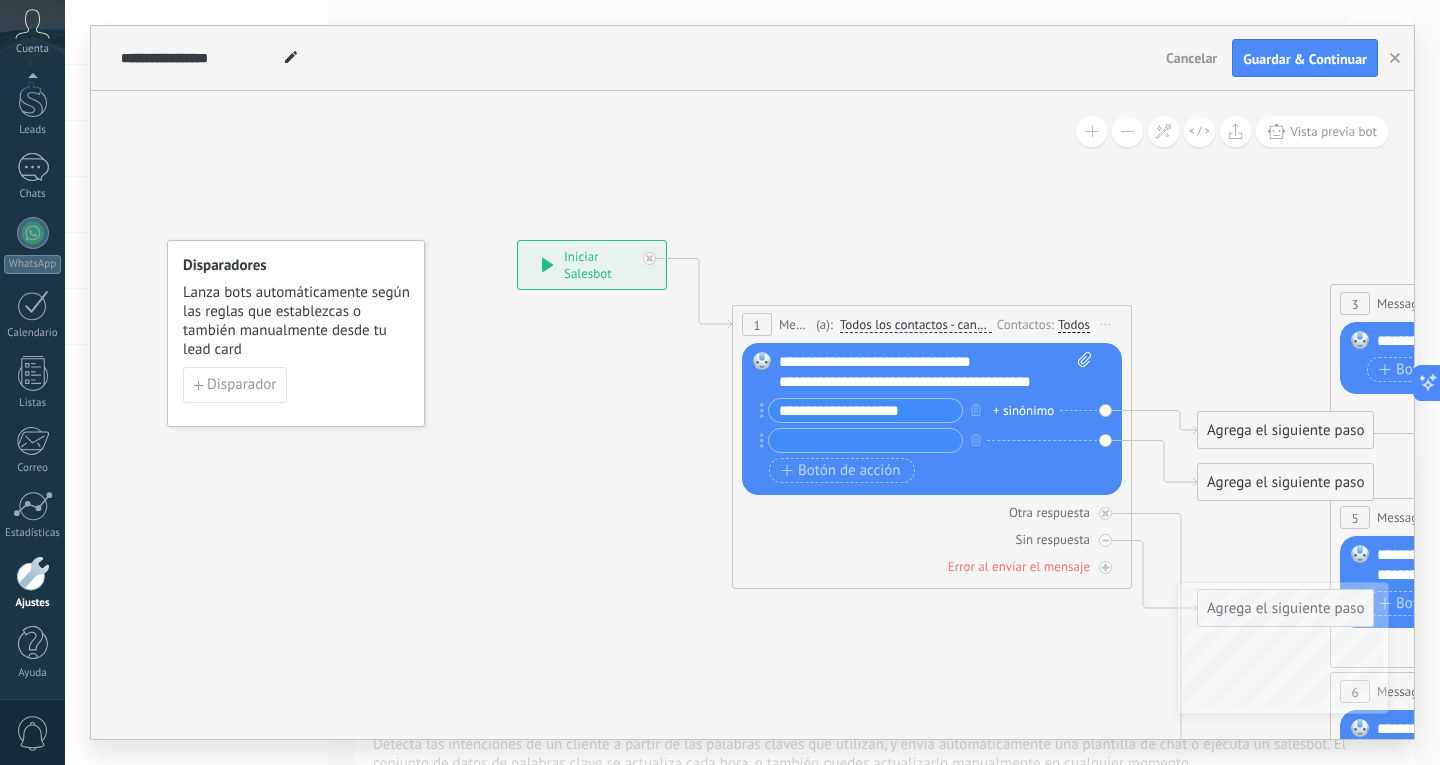 drag, startPoint x: 930, startPoint y: 413, endPoint x: 874, endPoint y: 421, distance: 56.568542 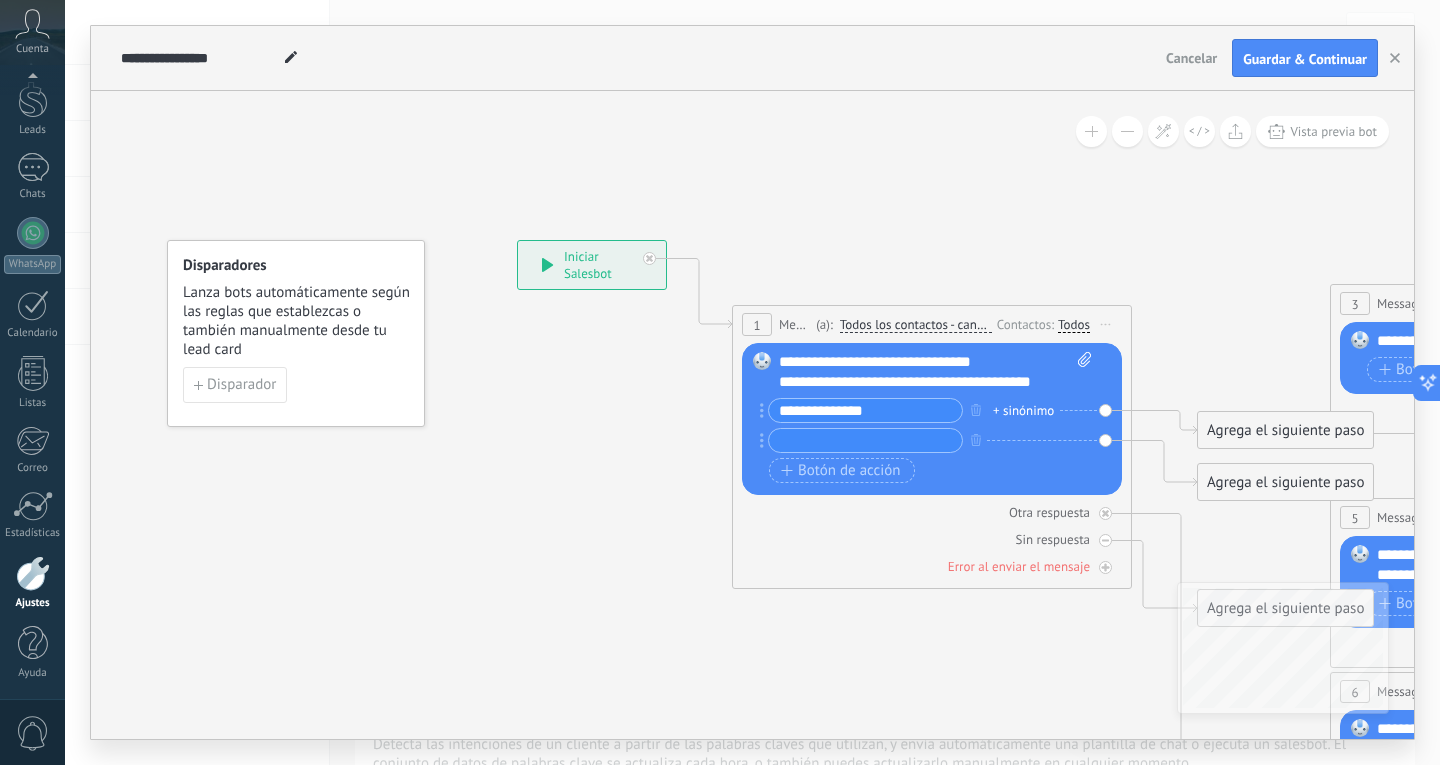 type on "**********" 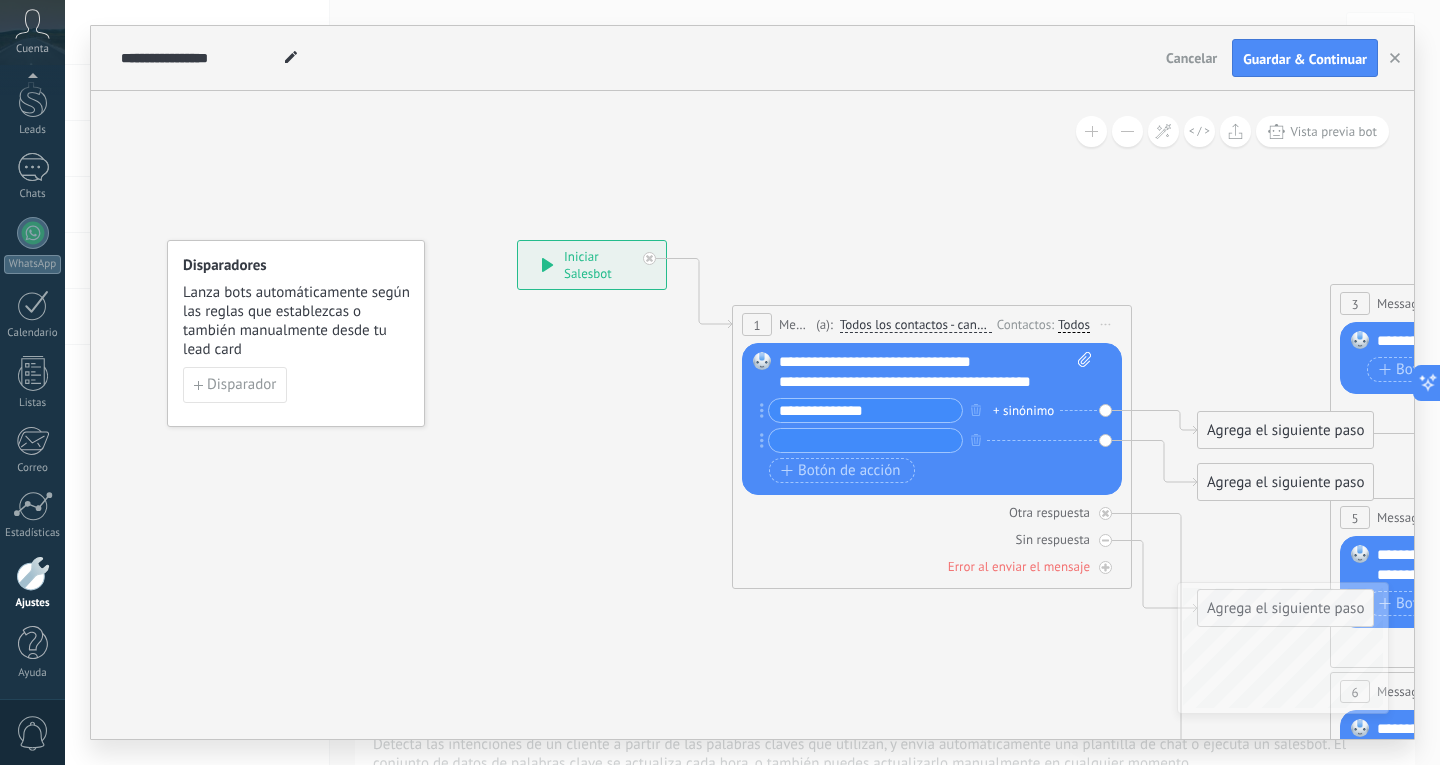 click at bounding box center (865, 440) 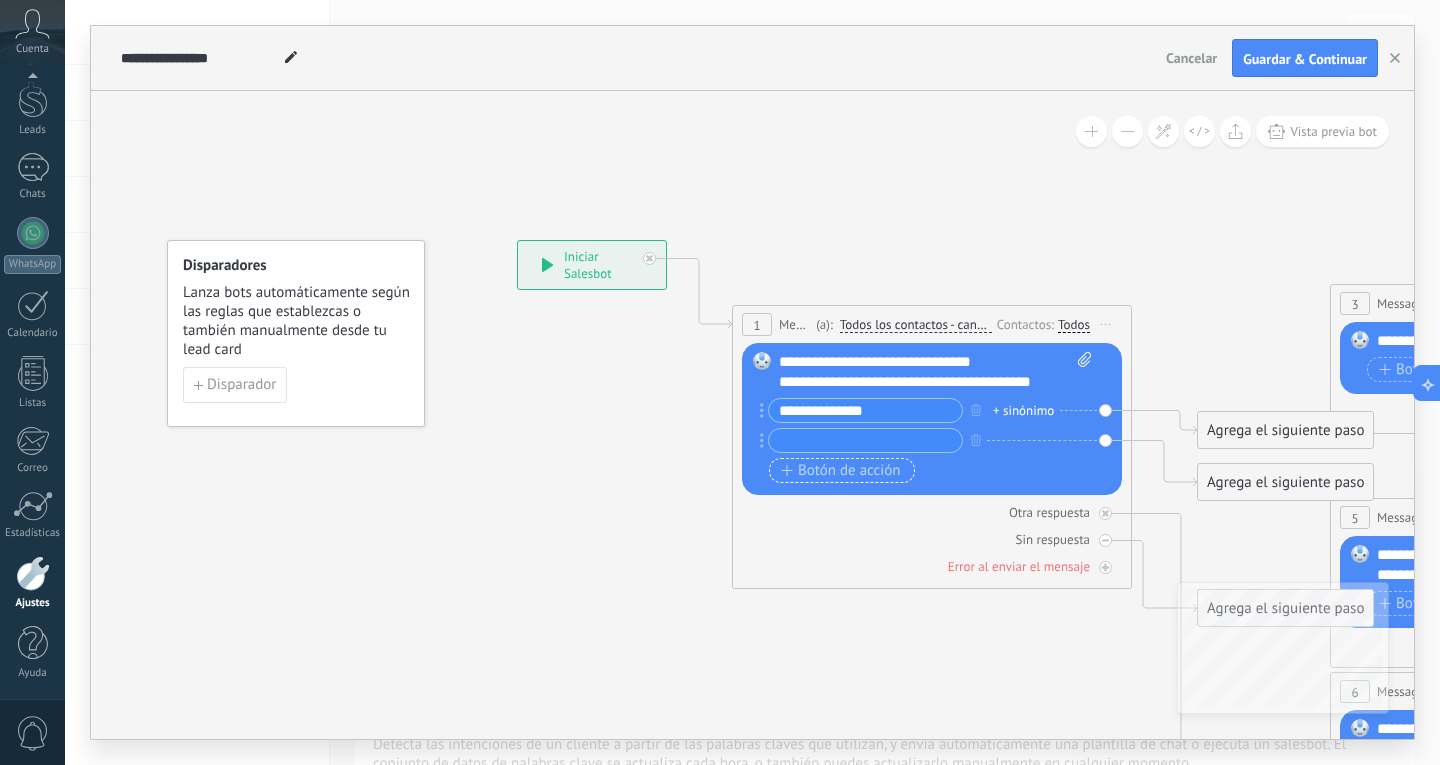 paste on "**********" 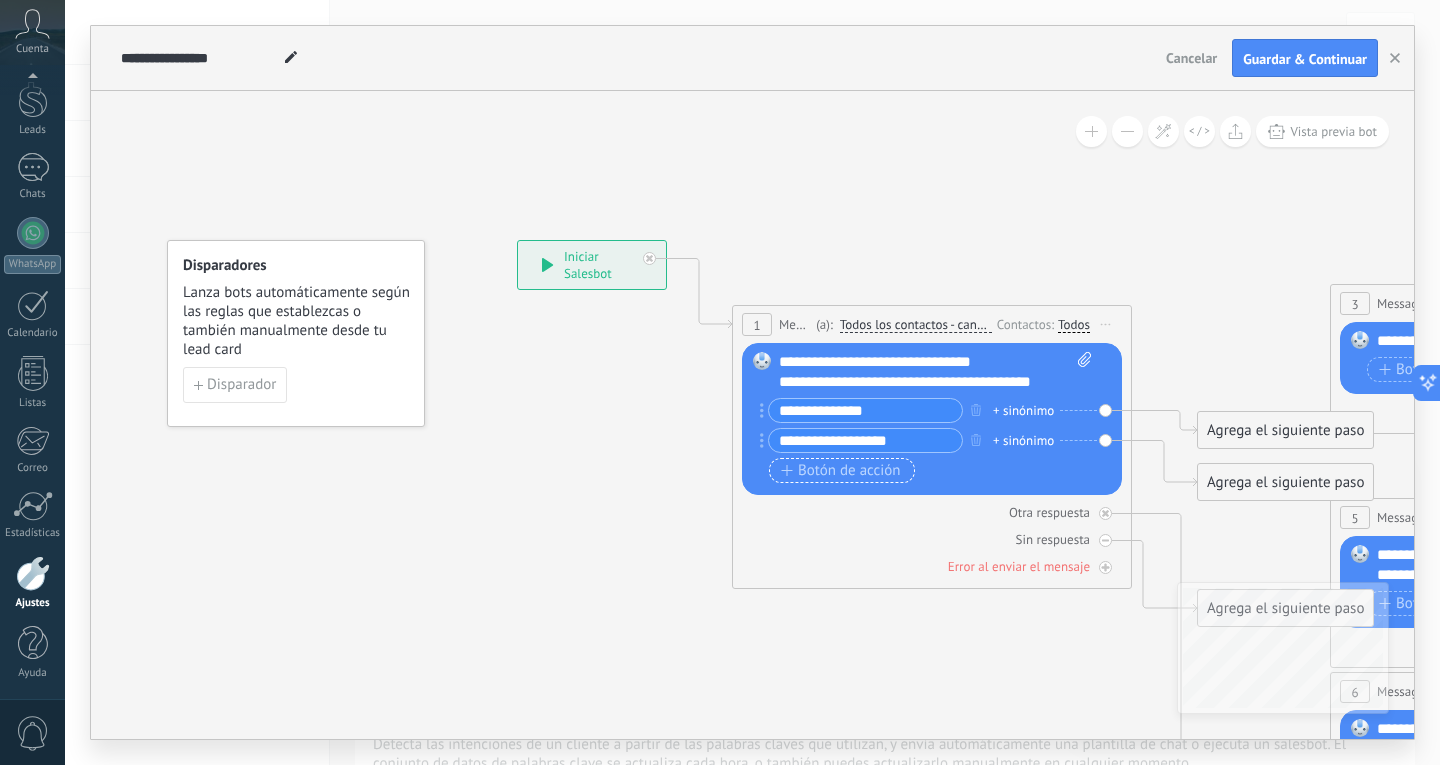 type on "**********" 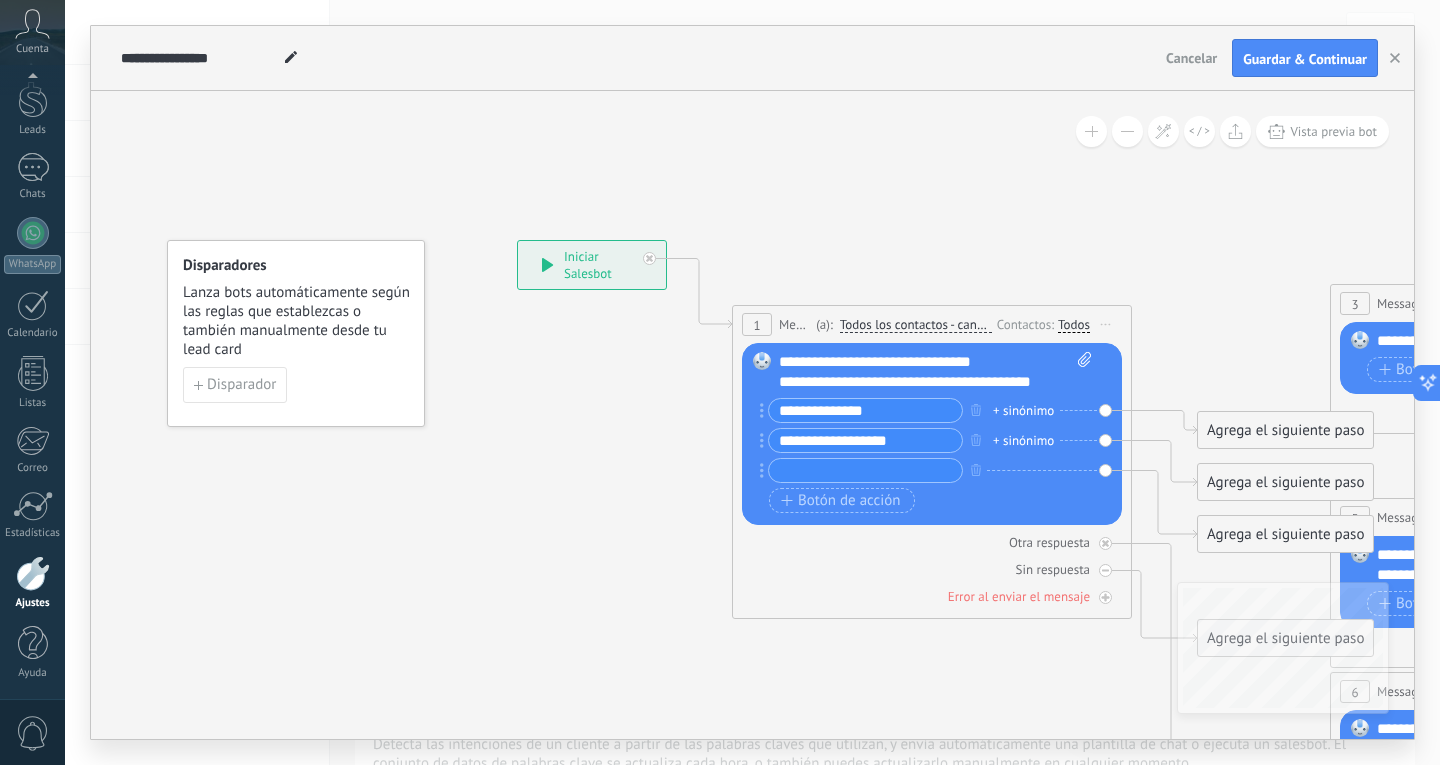 paste on "**********" 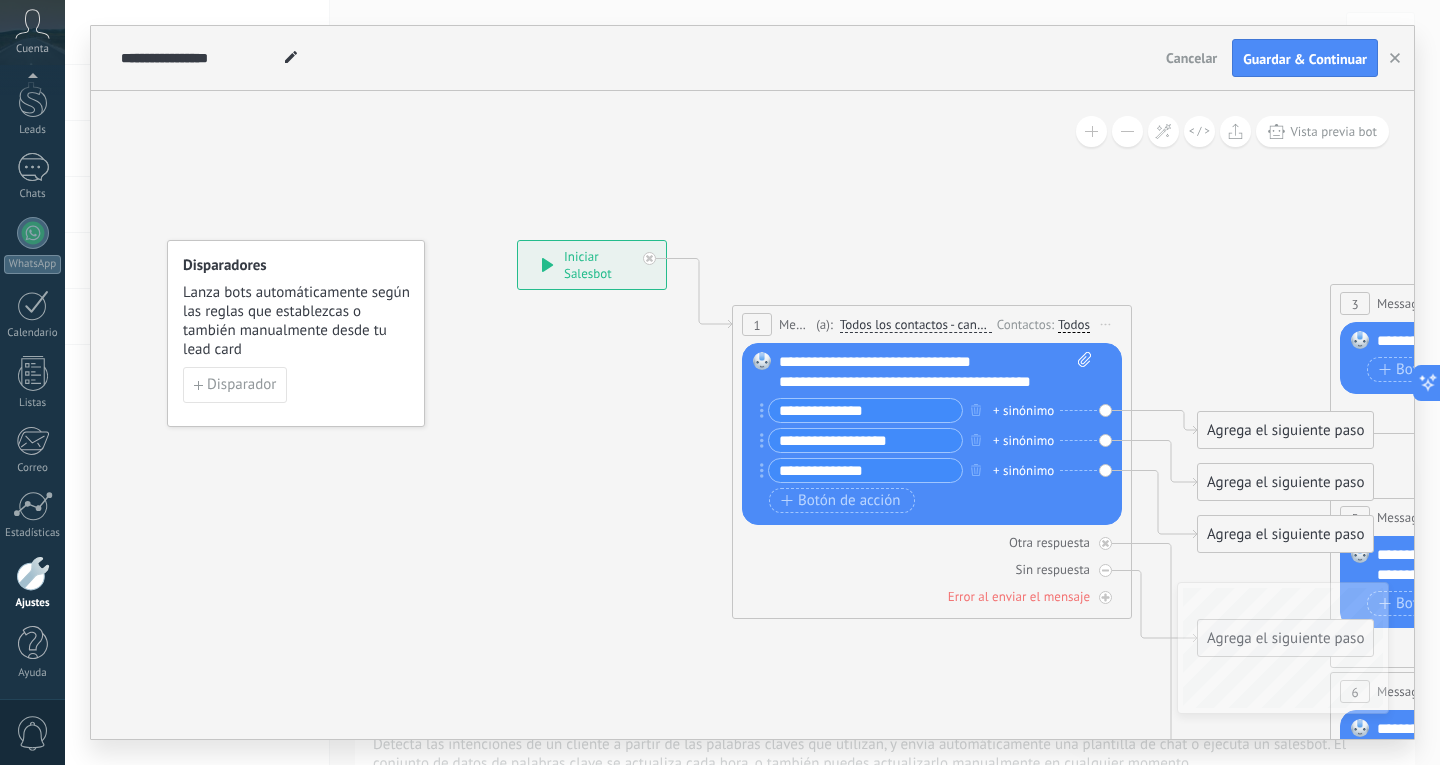 type on "**********" 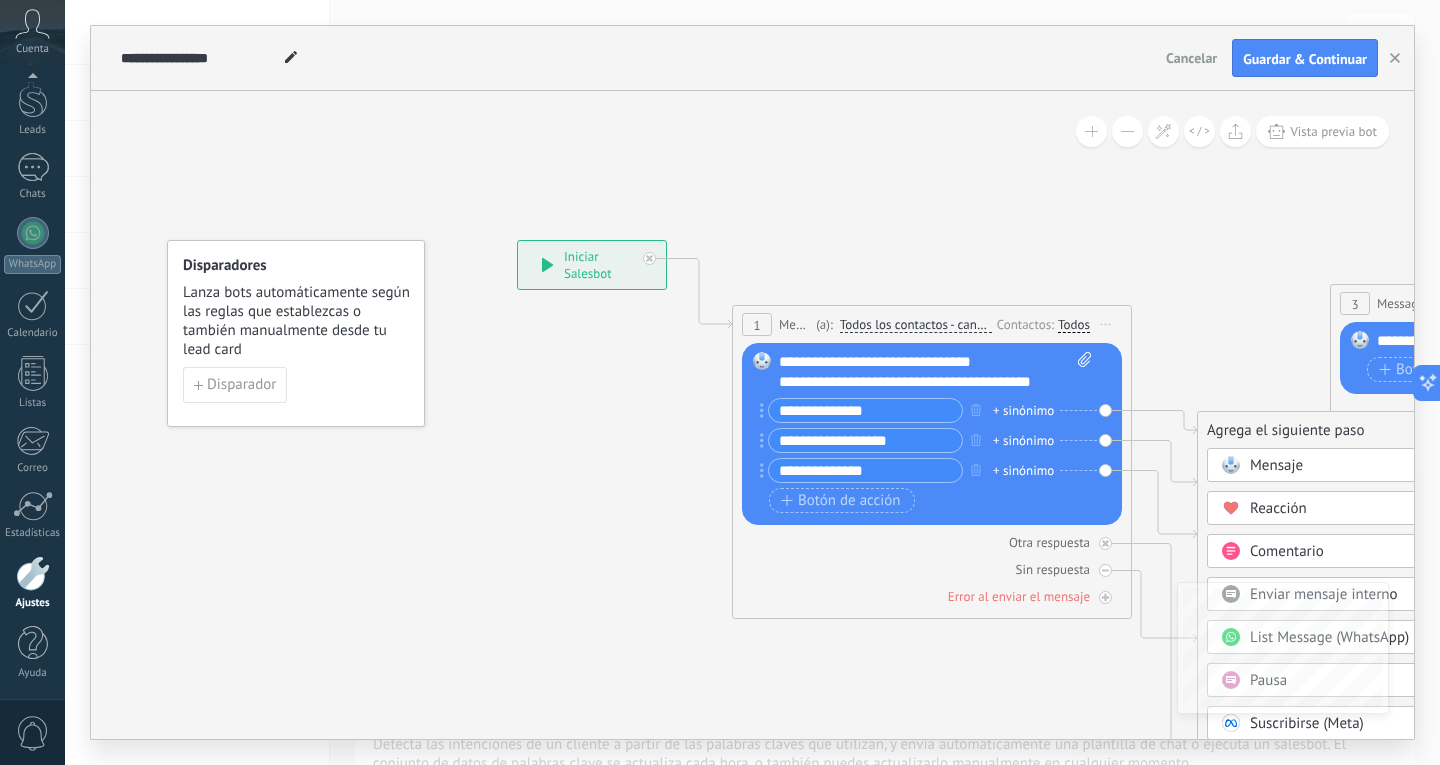 click 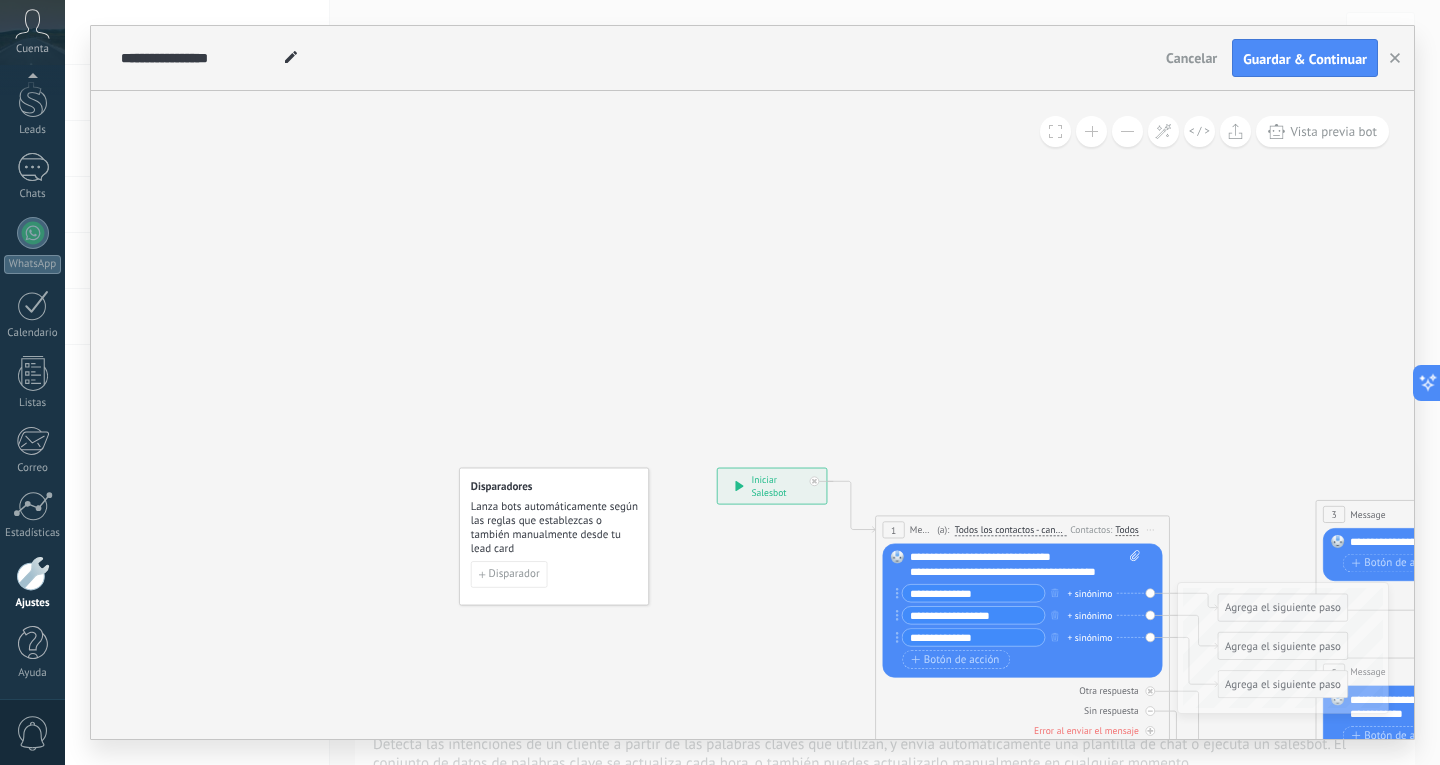click 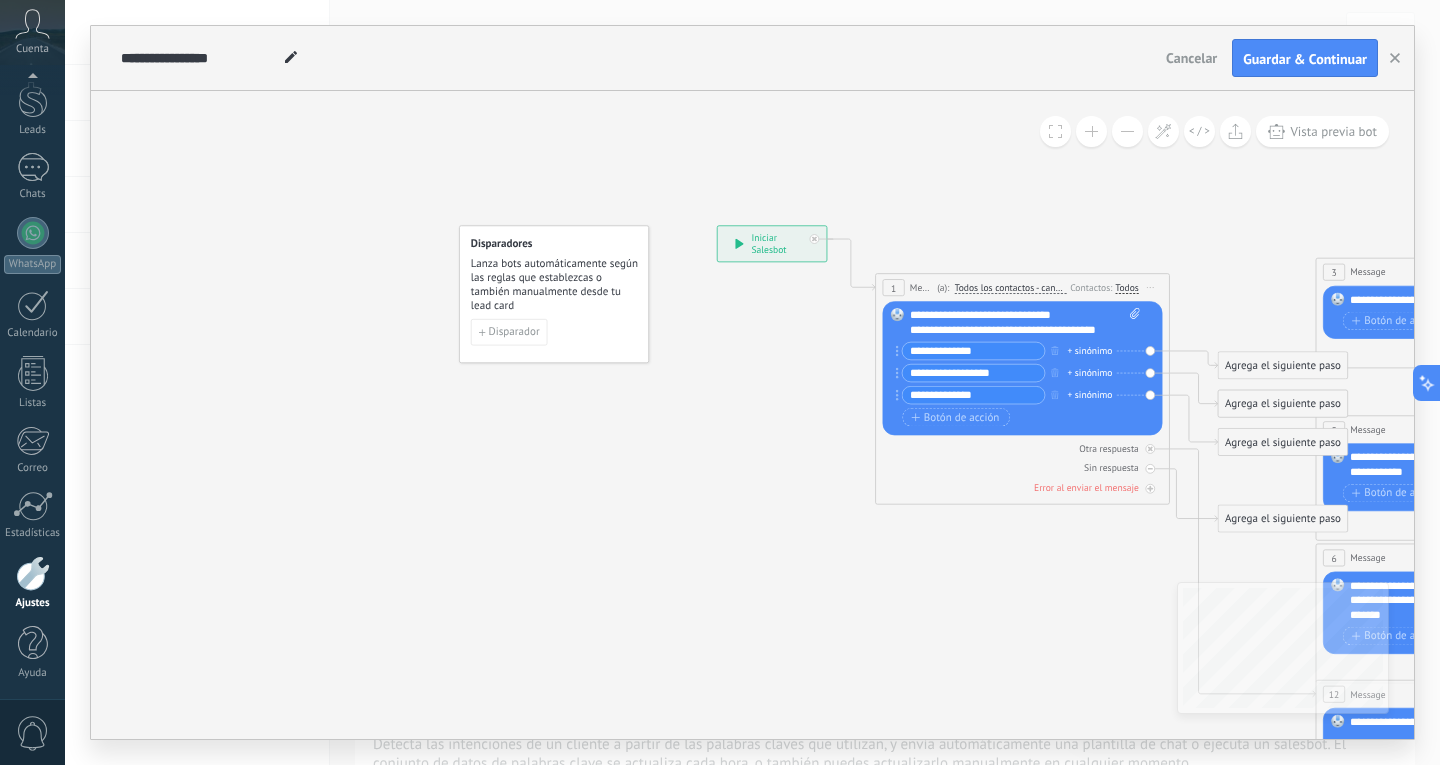 type 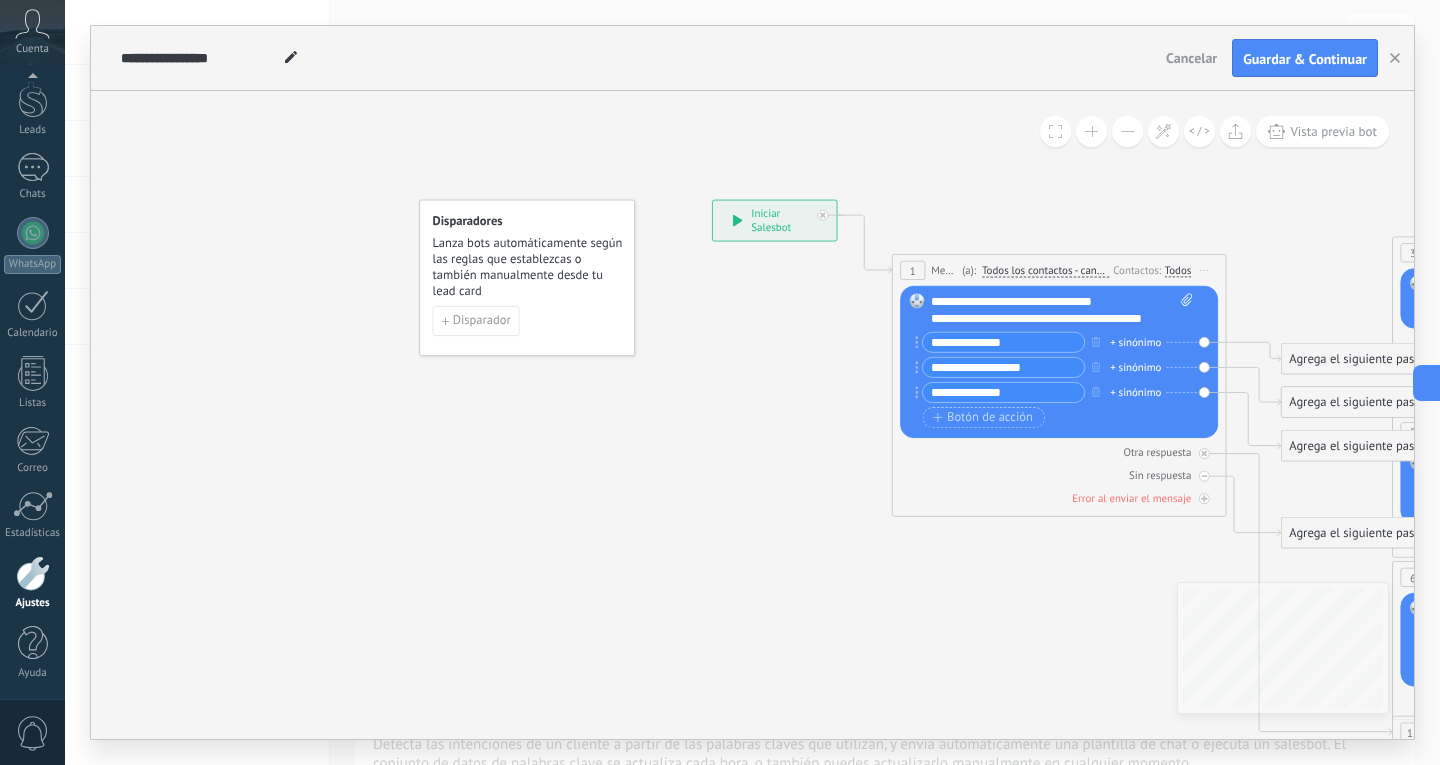 click at bounding box center [1091, 131] 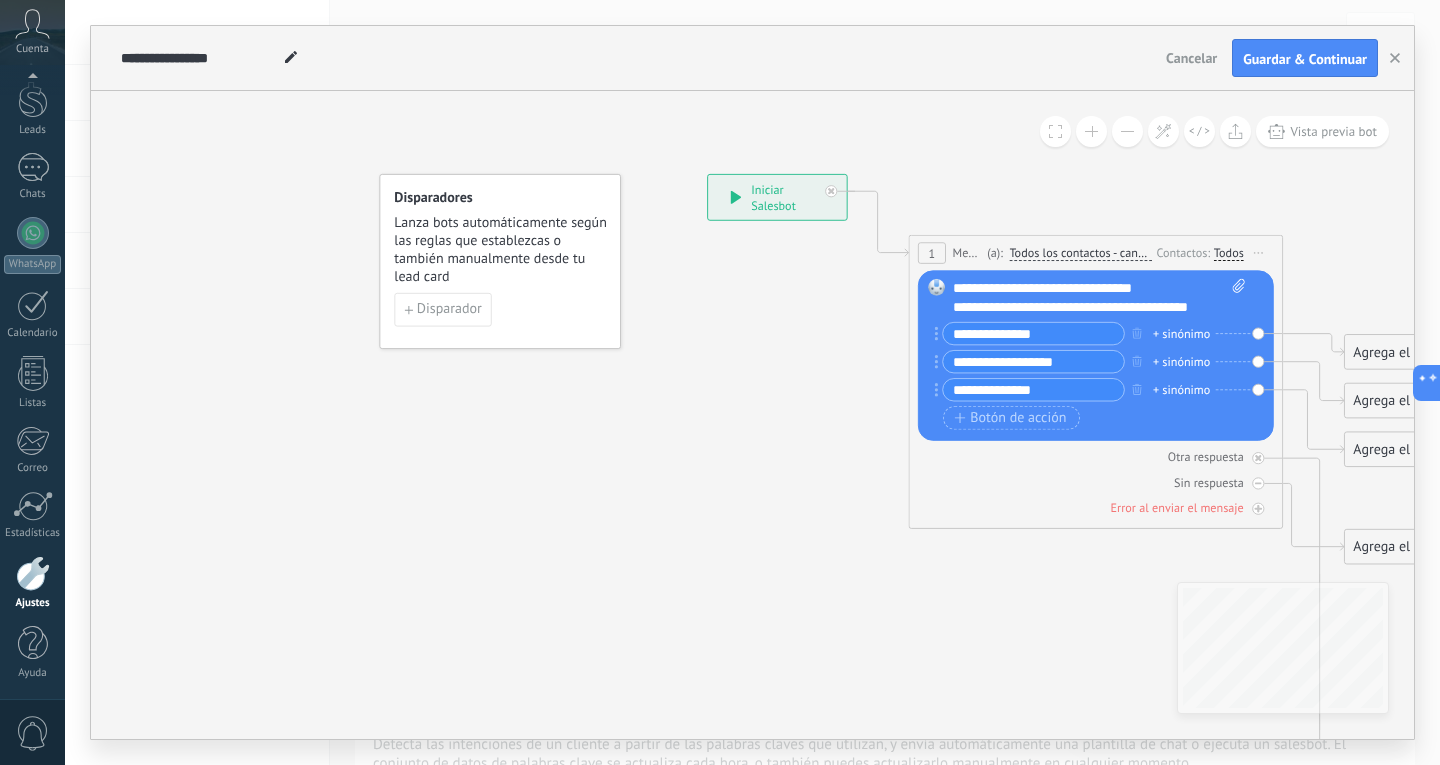 click at bounding box center (1091, 131) 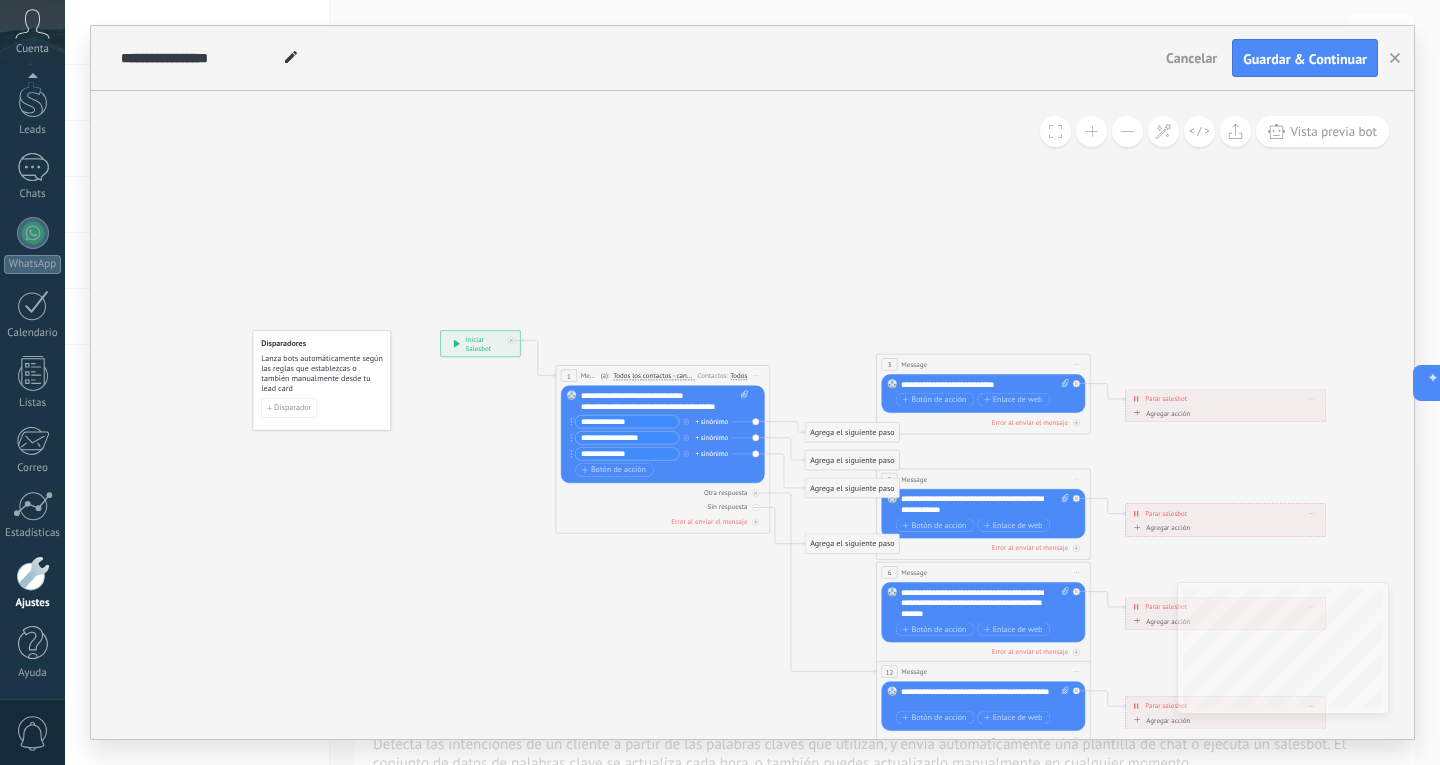 drag, startPoint x: 1301, startPoint y: 280, endPoint x: 861, endPoint y: 264, distance: 440.2908 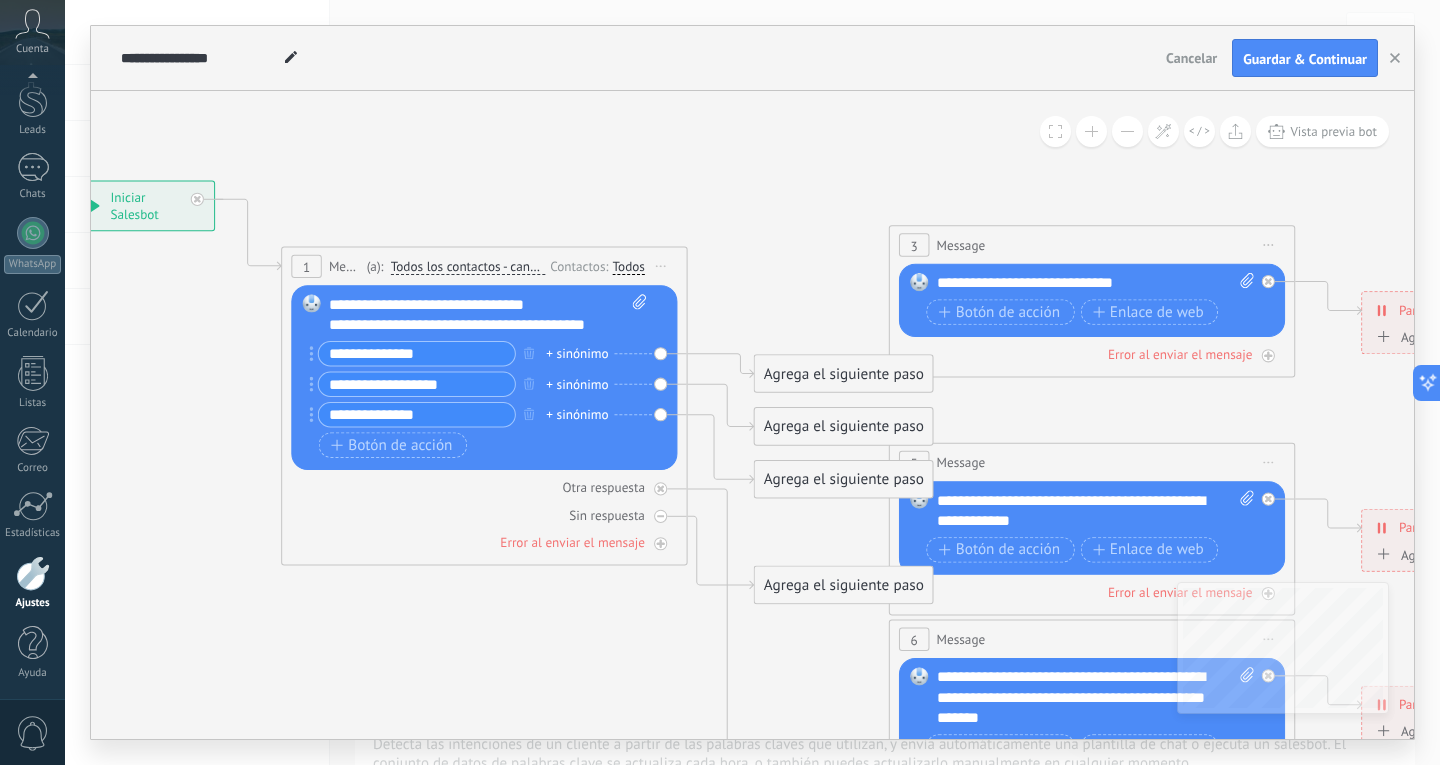 click 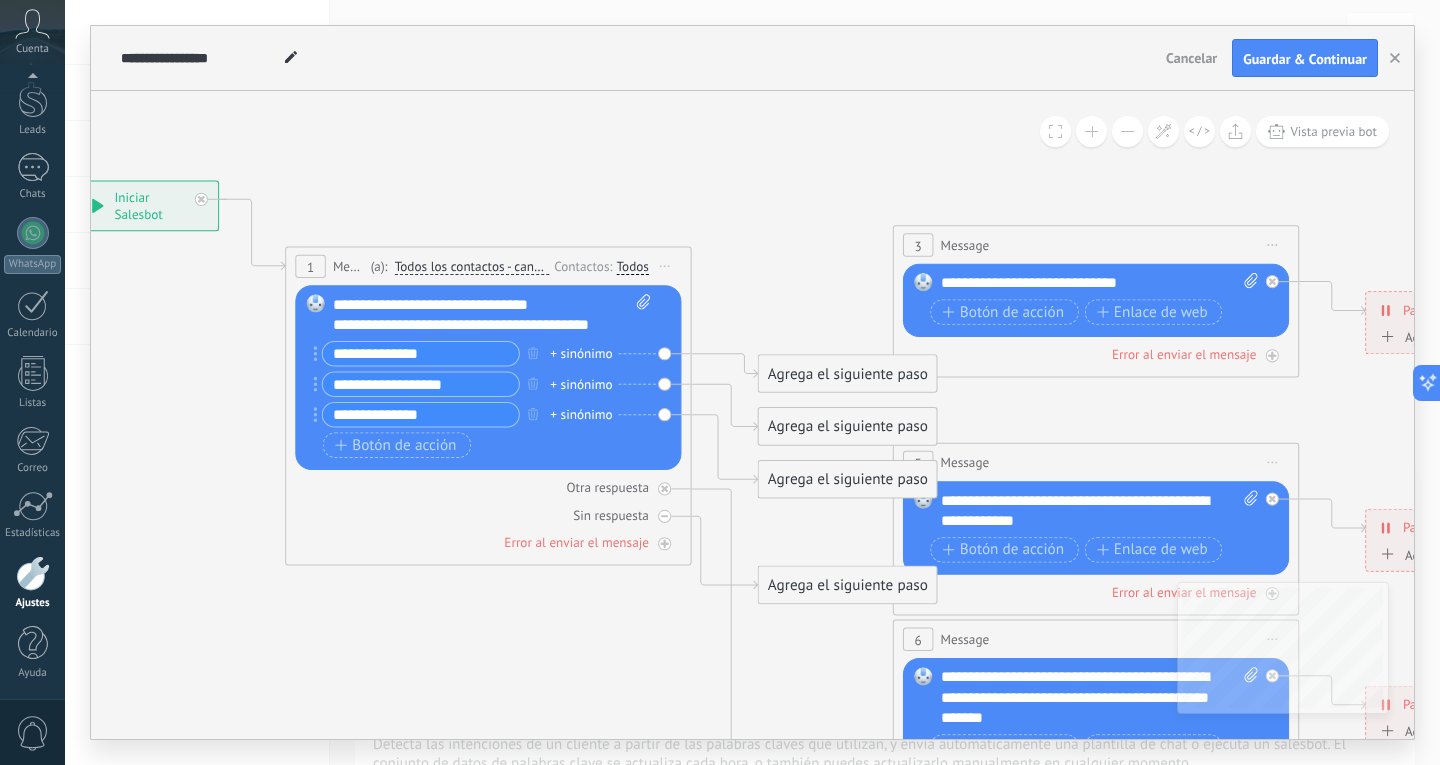 click on "Agrega el siguiente paso" at bounding box center (848, 374) 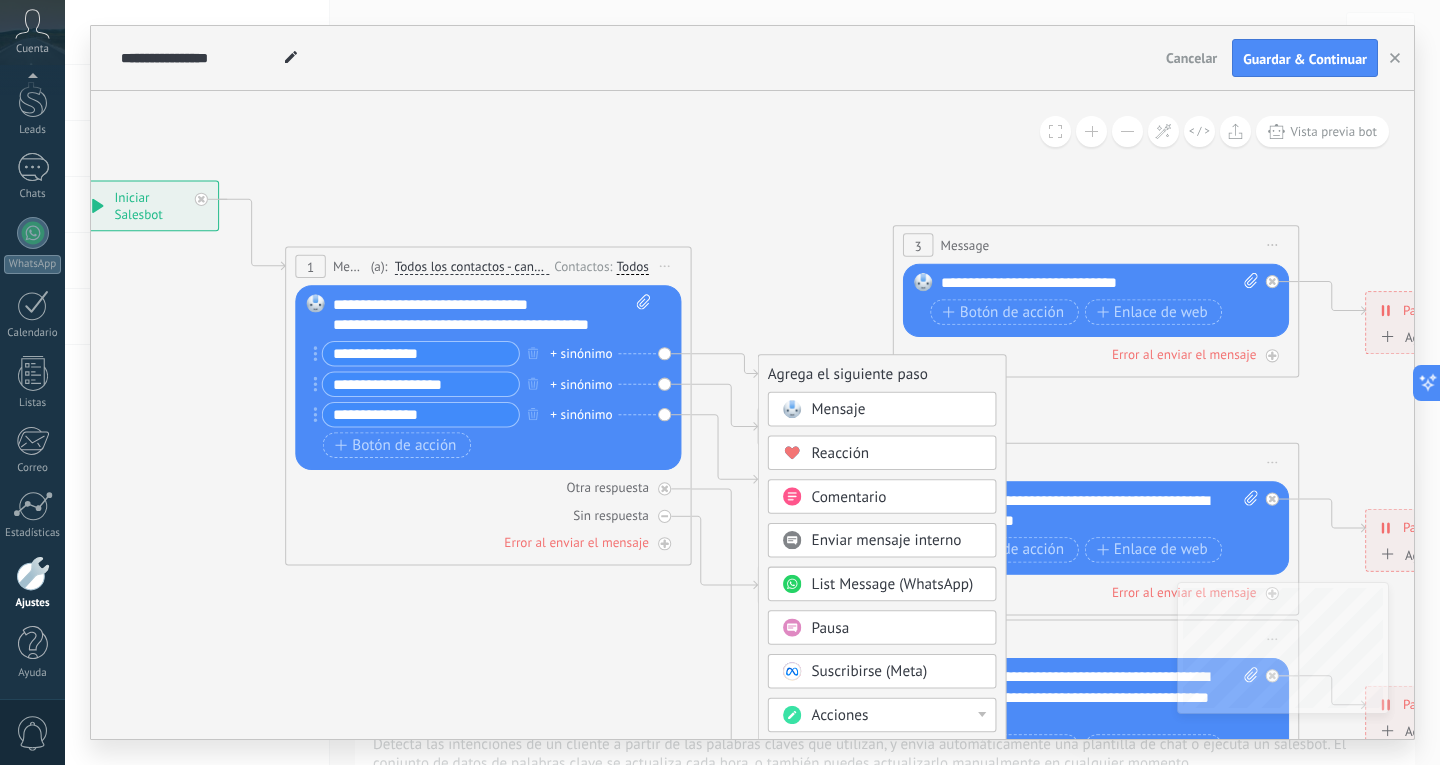 click 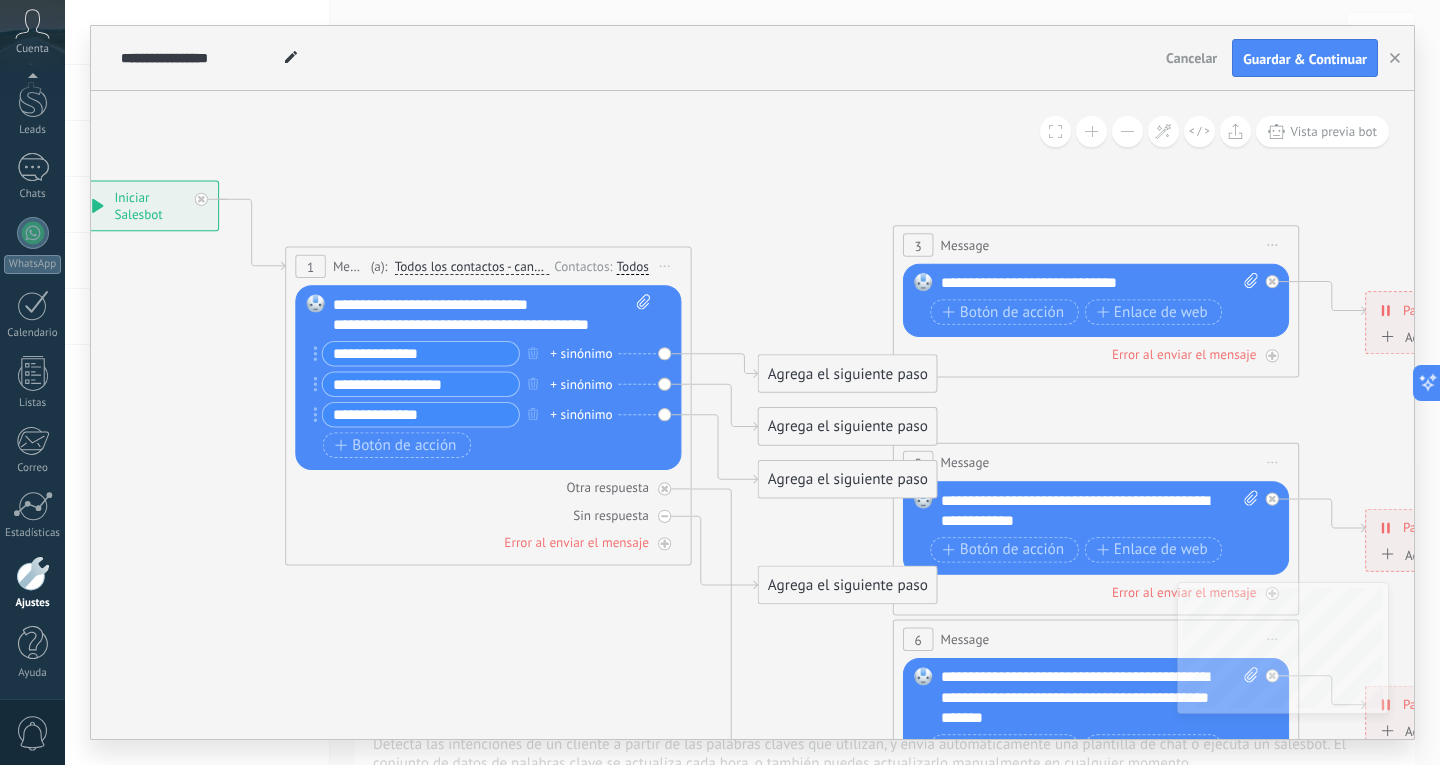 click on "Reemplazar
Quitar
Convertir a mensaje de voz
Arrastre la imagen aquí para adjuntarla.
Añadir imagen
Subir
Arrastrar y soltar
Archivo no encontrado
Escribe tu mensaje..." at bounding box center (1096, 300) 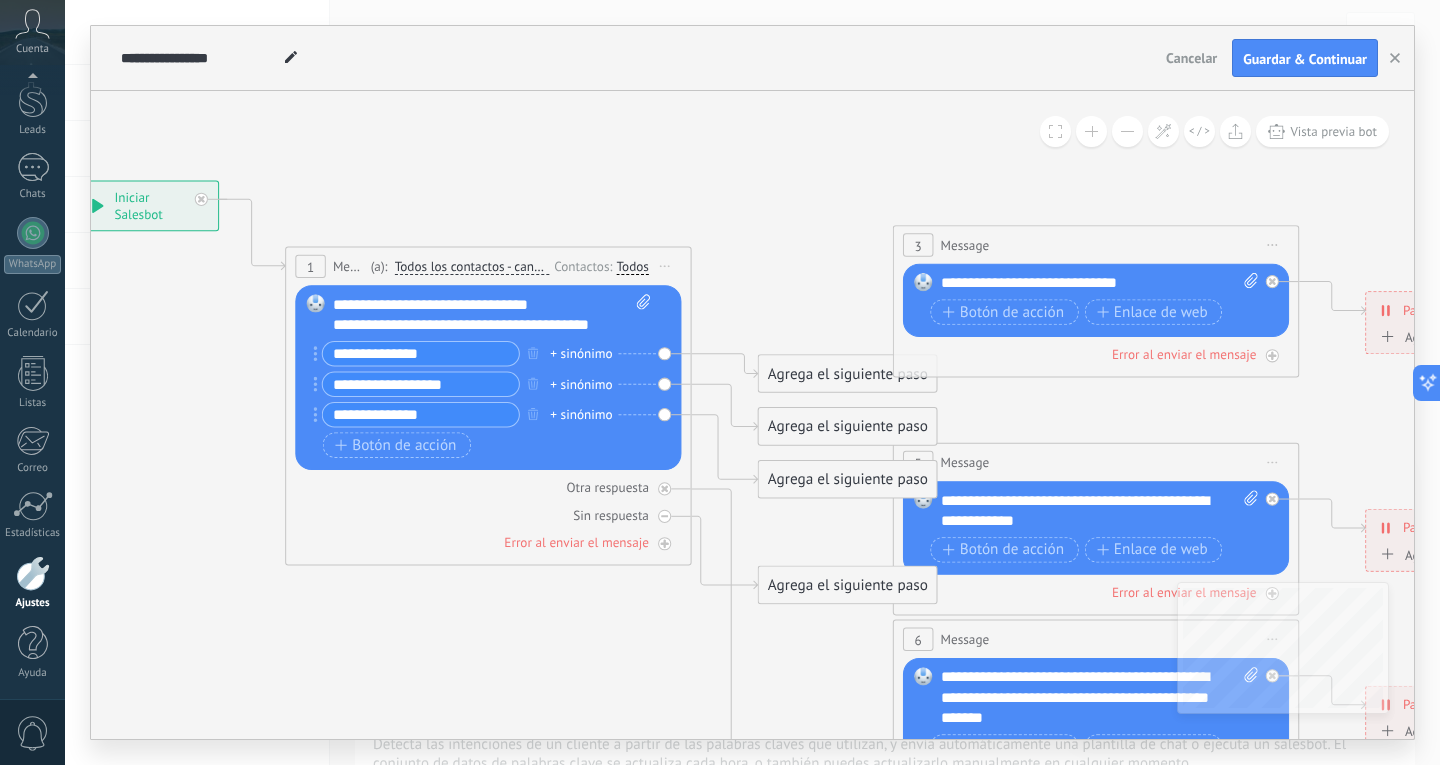 click on "Agrega el siguiente paso" at bounding box center (848, 374) 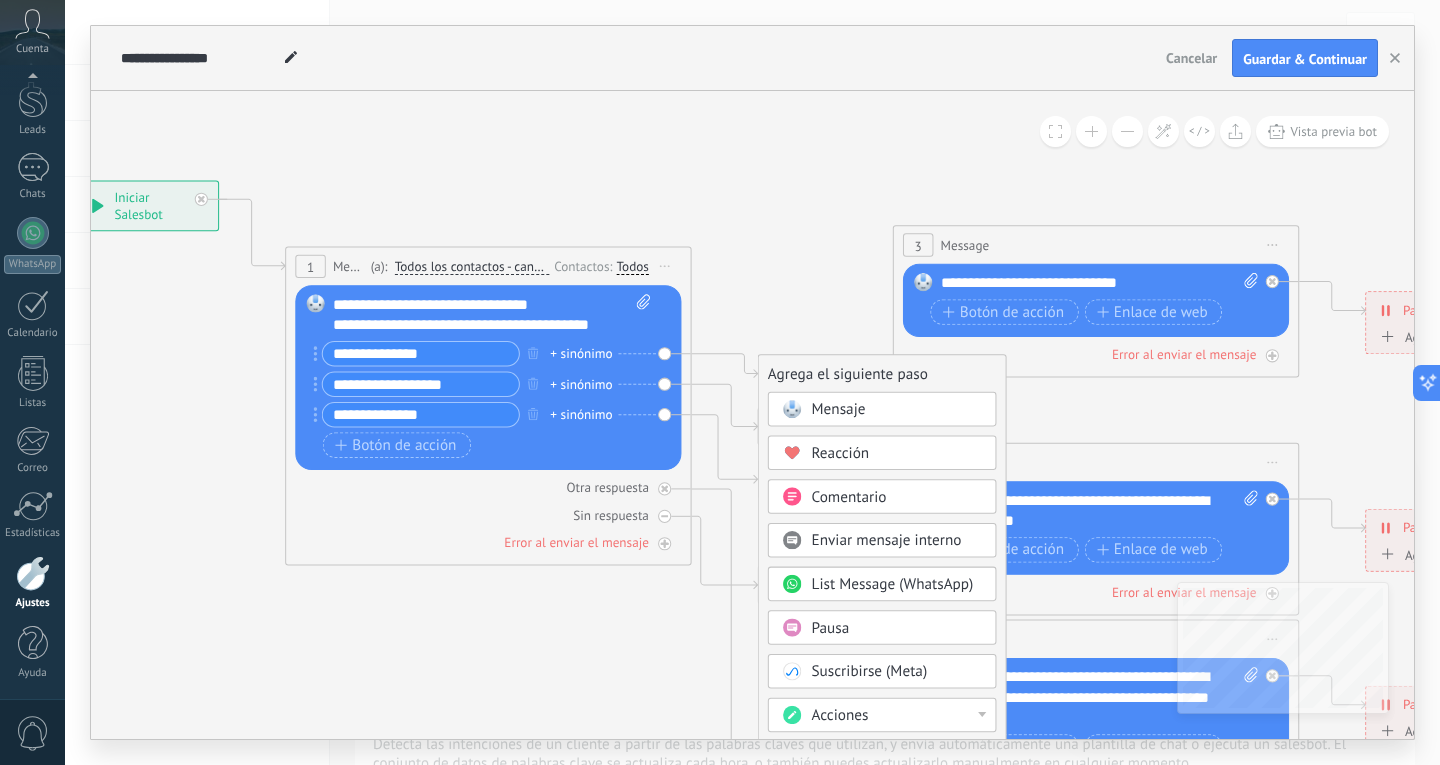 click on "Mensaje" at bounding box center [839, 409] 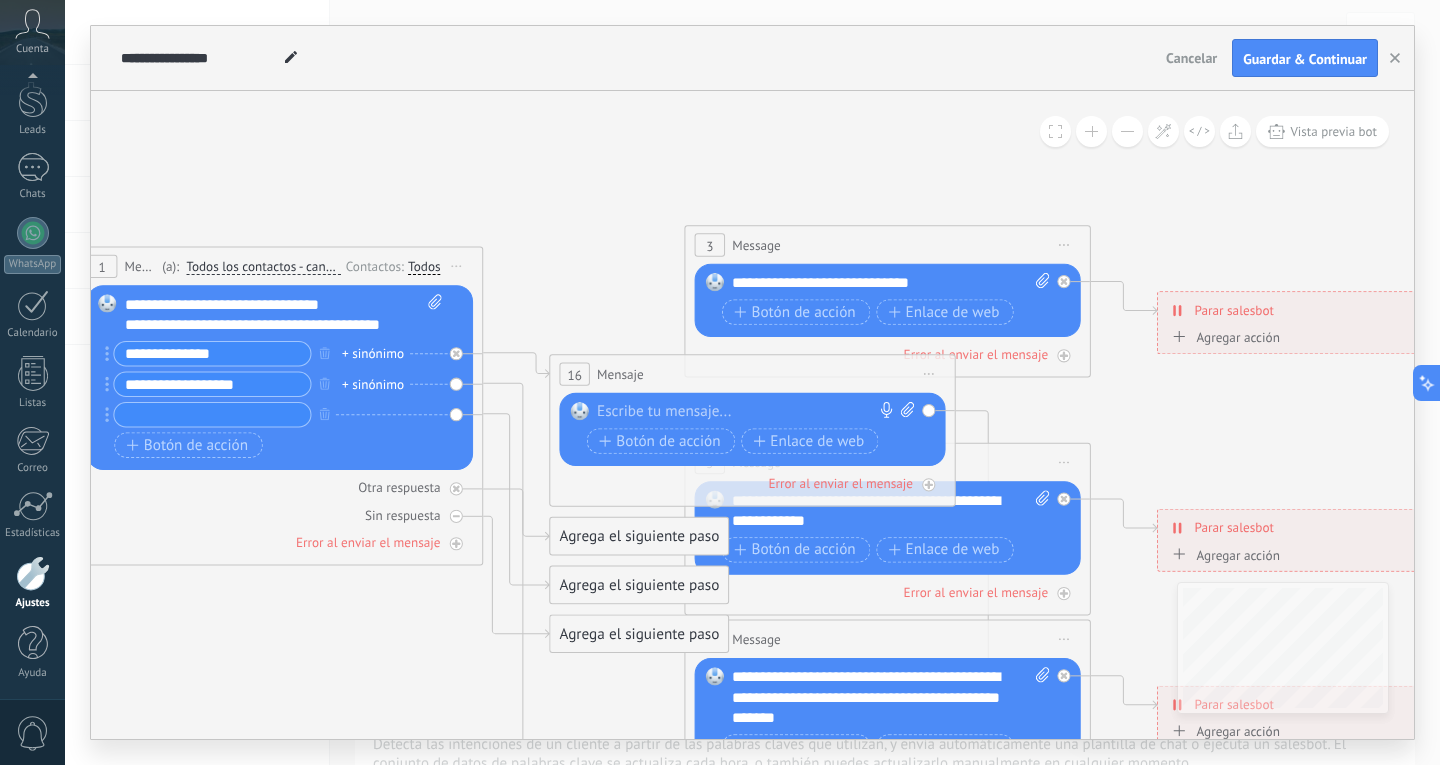 type 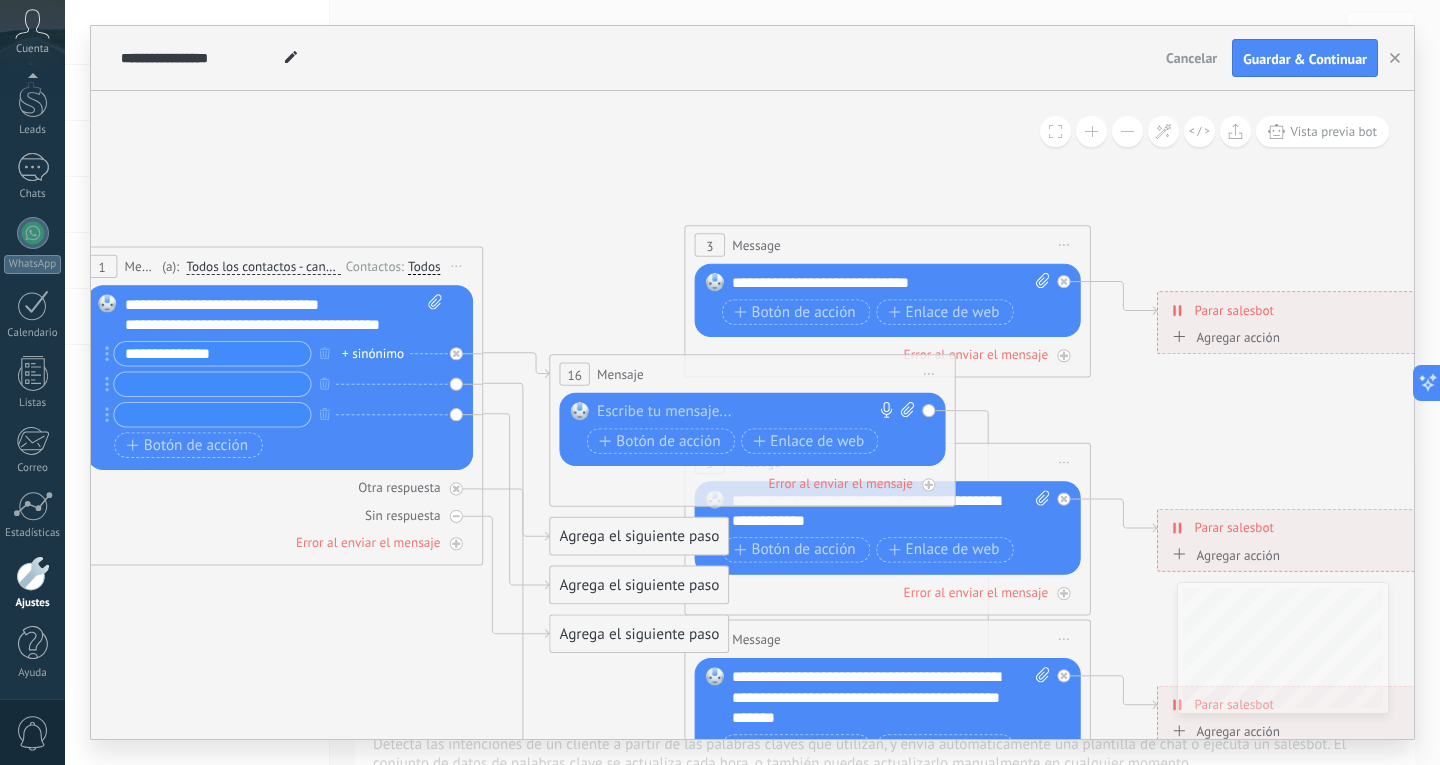 paste on "**********" 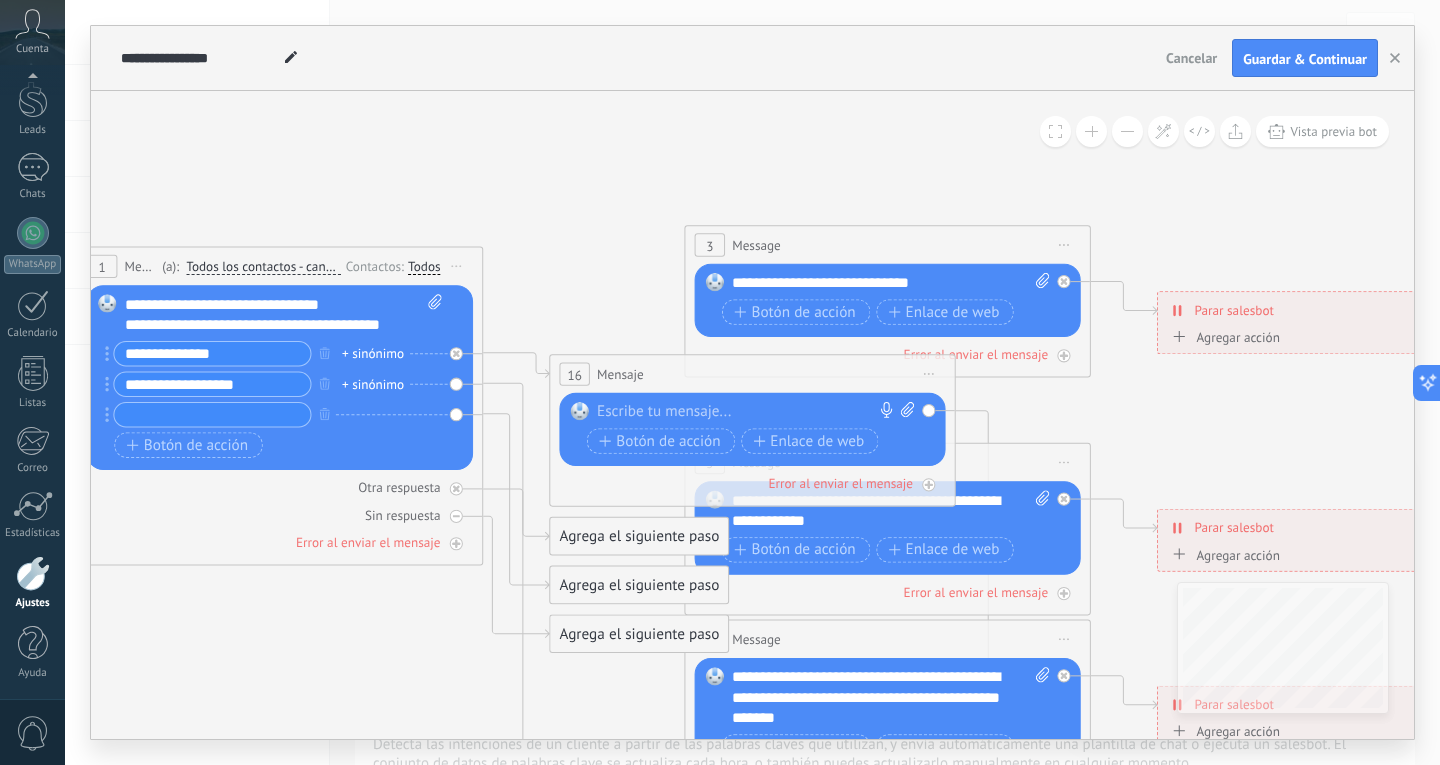 type on "**********" 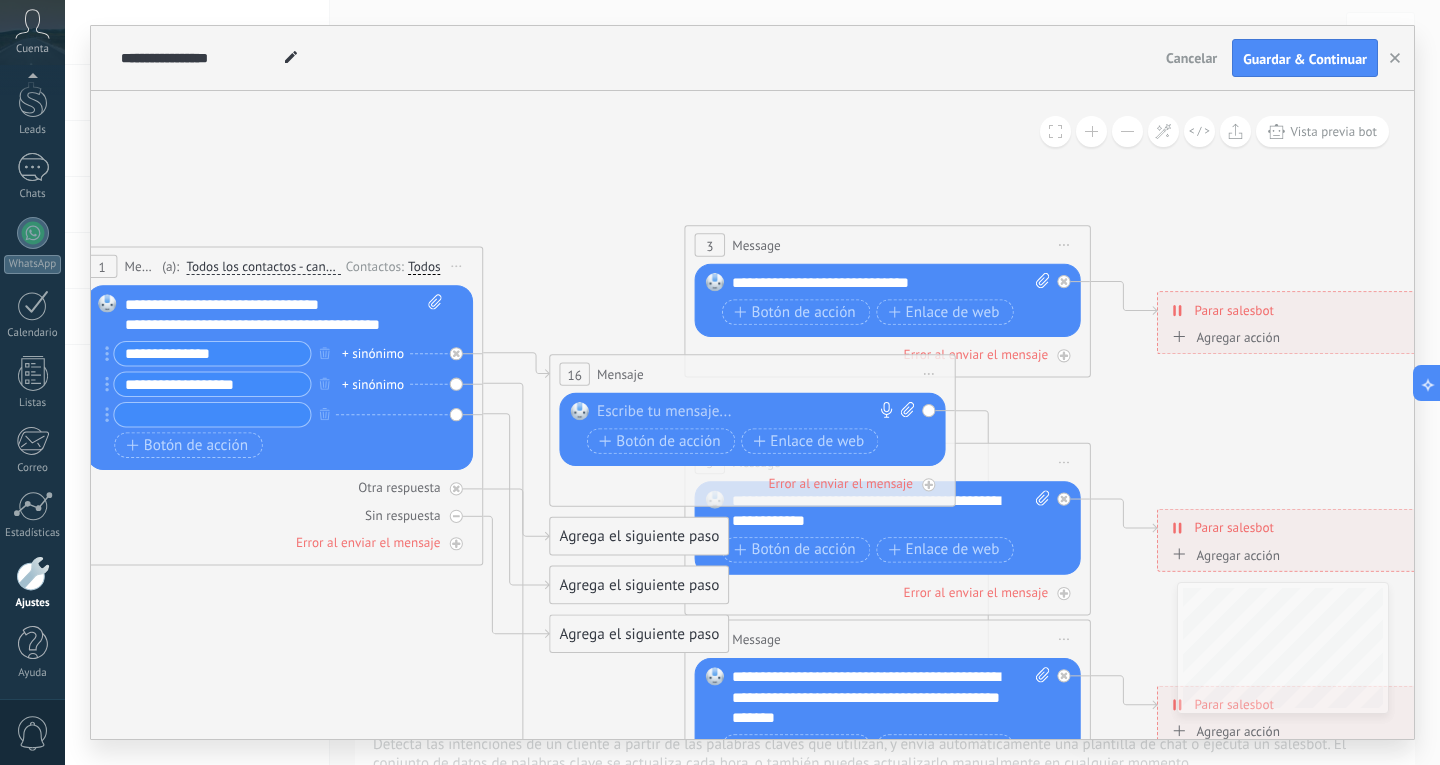 click at bounding box center [212, 414] 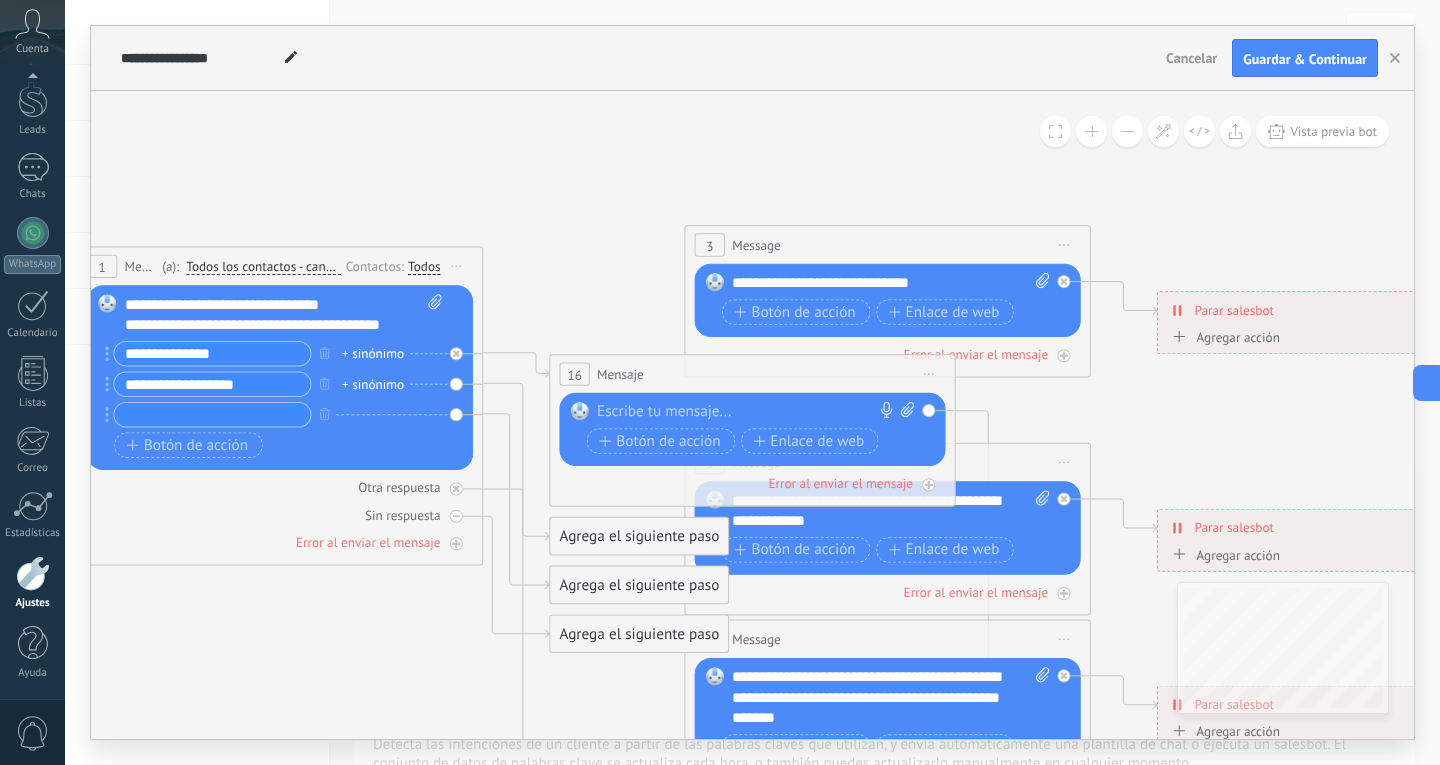 paste on "**********" 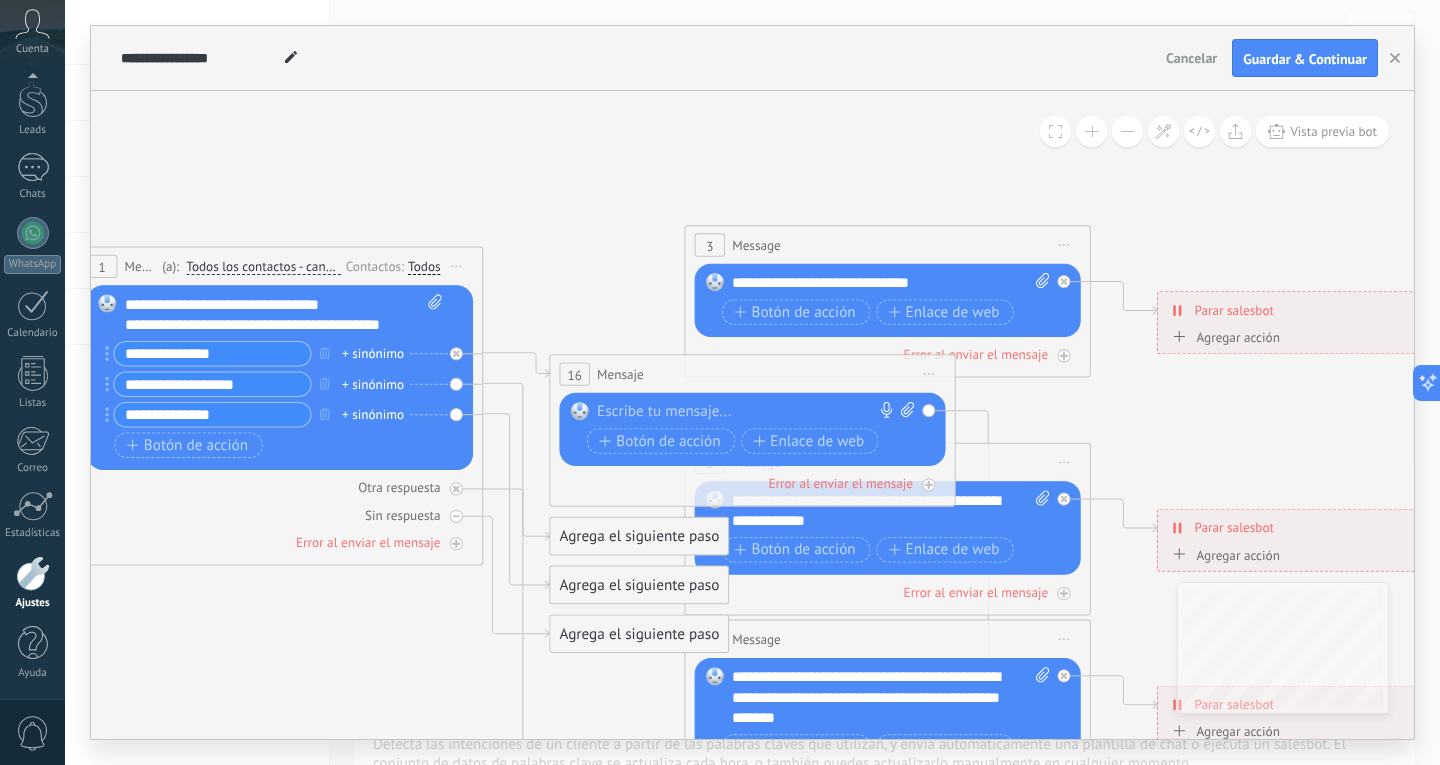 type on "**********" 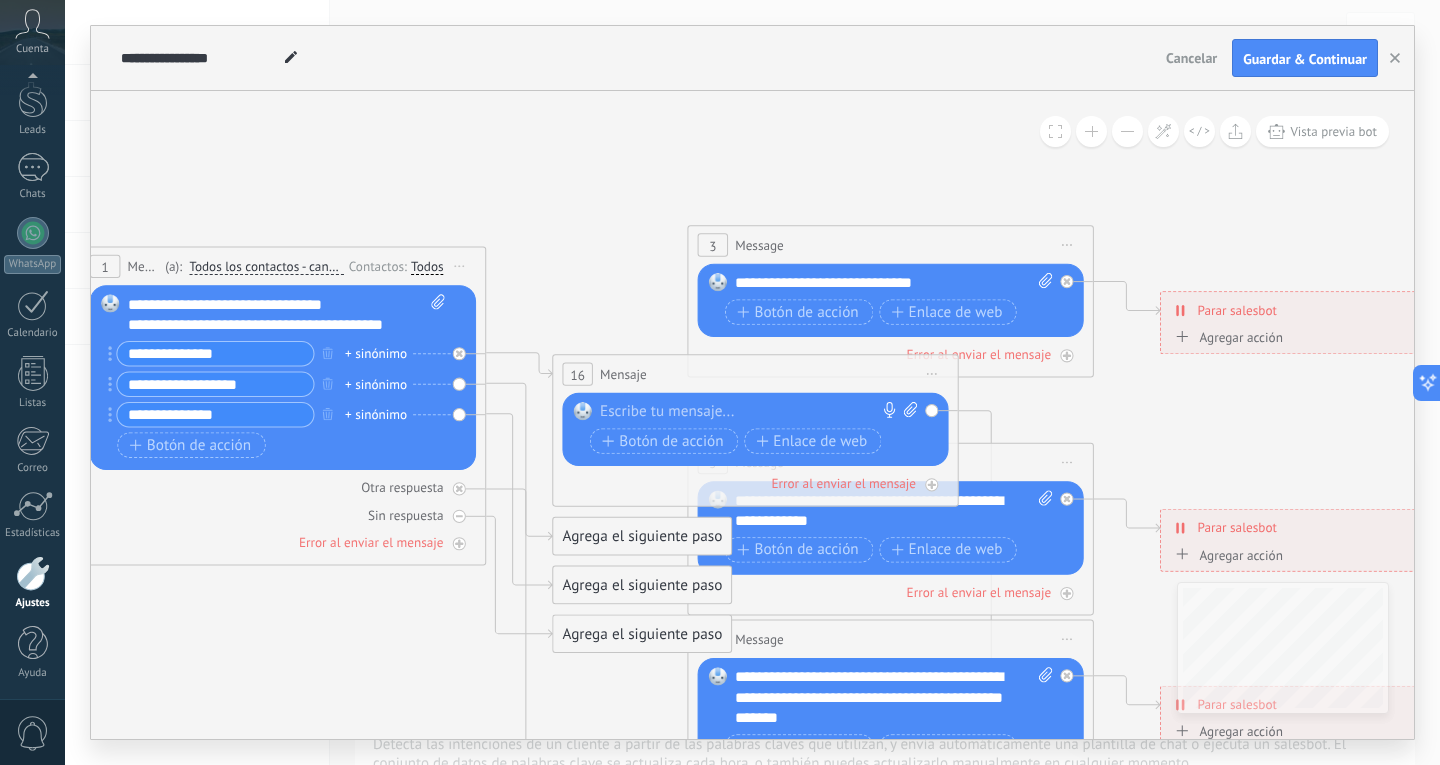 click on "Iniciar vista previa aquí
Cambiar nombre
Duplicar
[GEOGRAPHIC_DATA]" at bounding box center [932, 373] 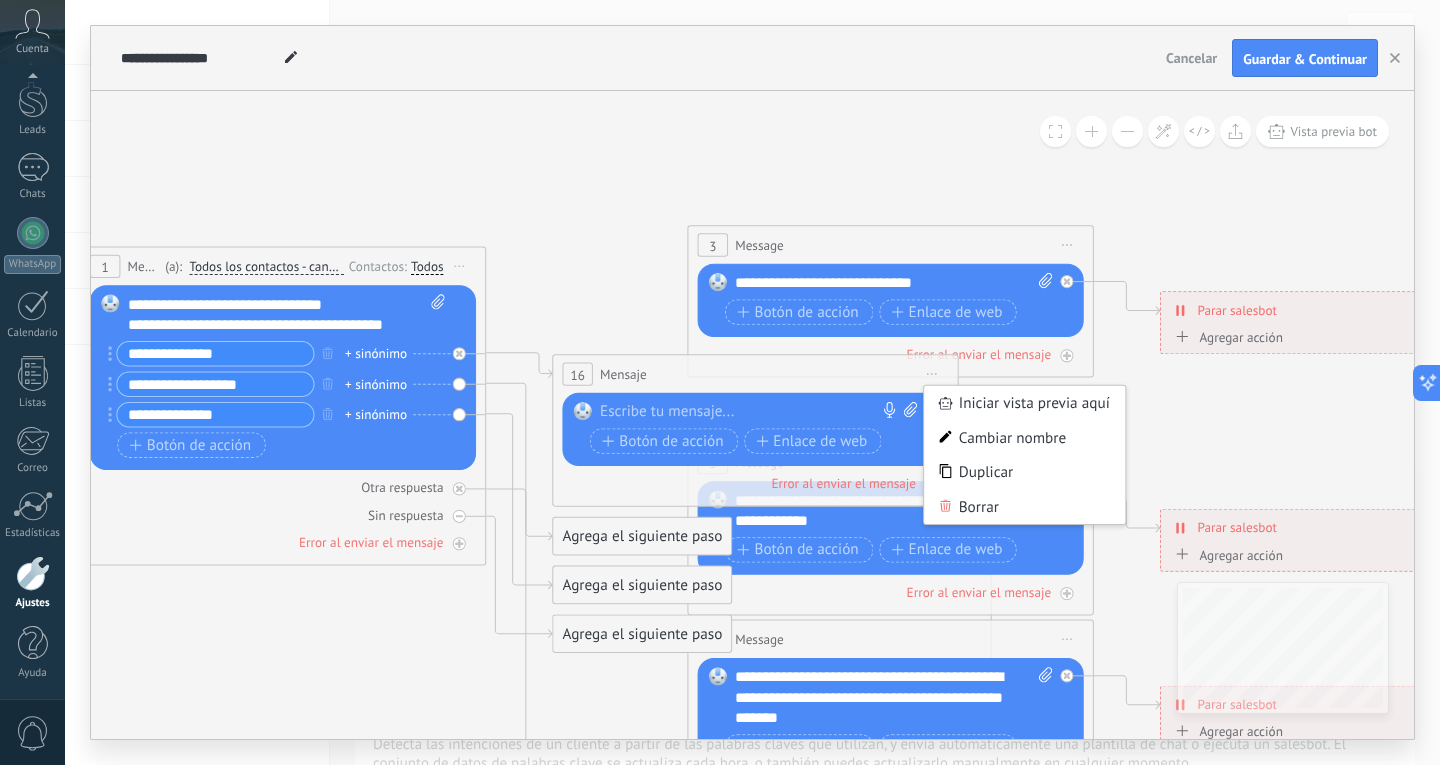 click on "Borrar" at bounding box center (1024, 506) 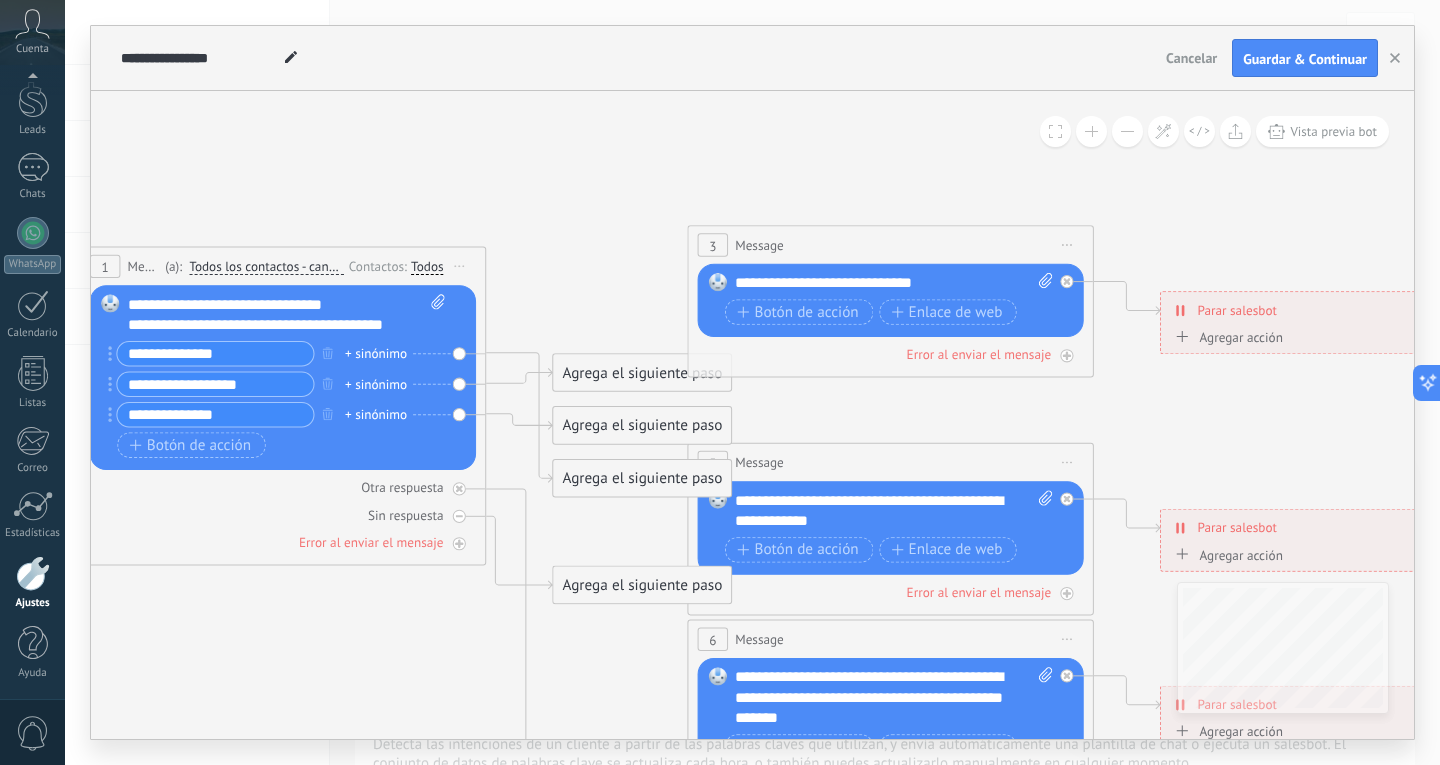 click 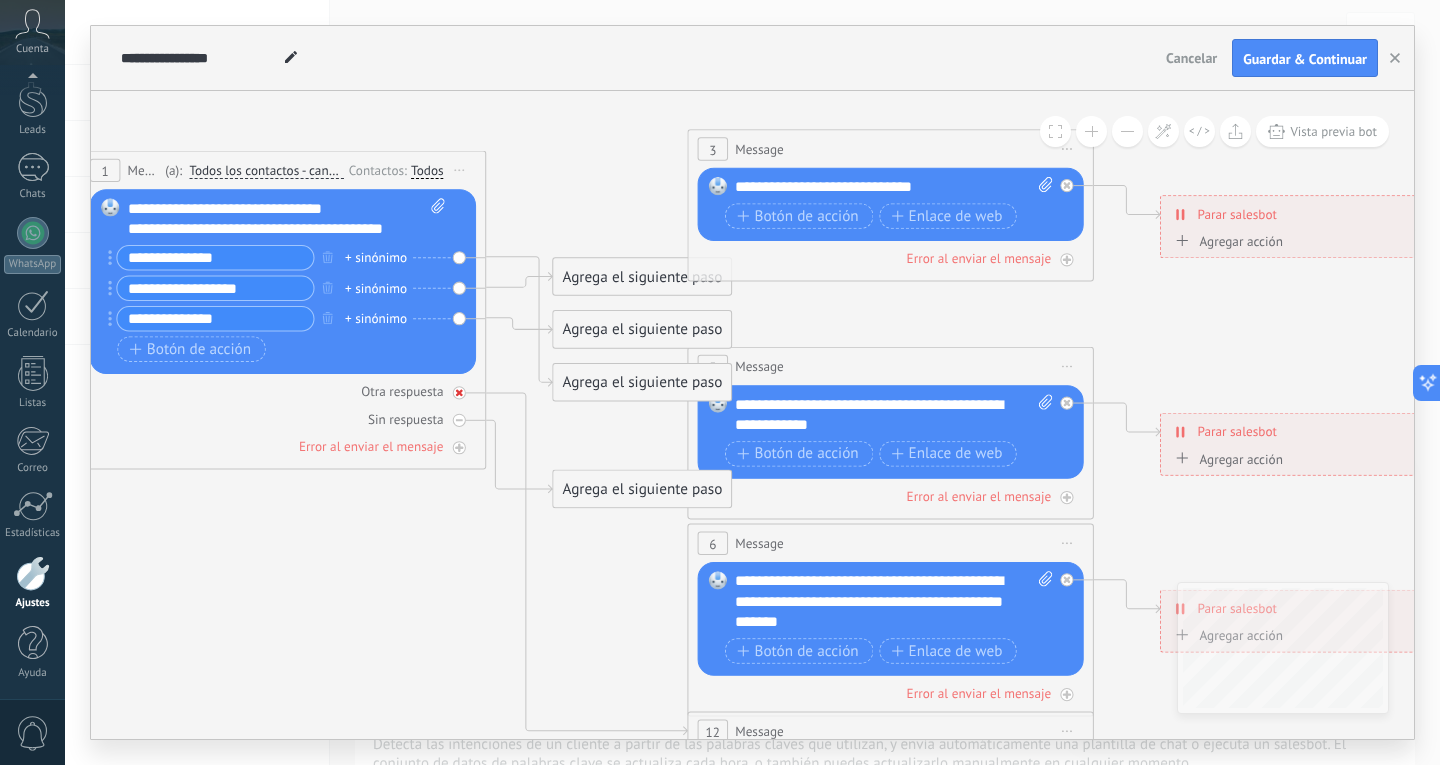 click on "Otra respuesta" at bounding box center (402, 391) 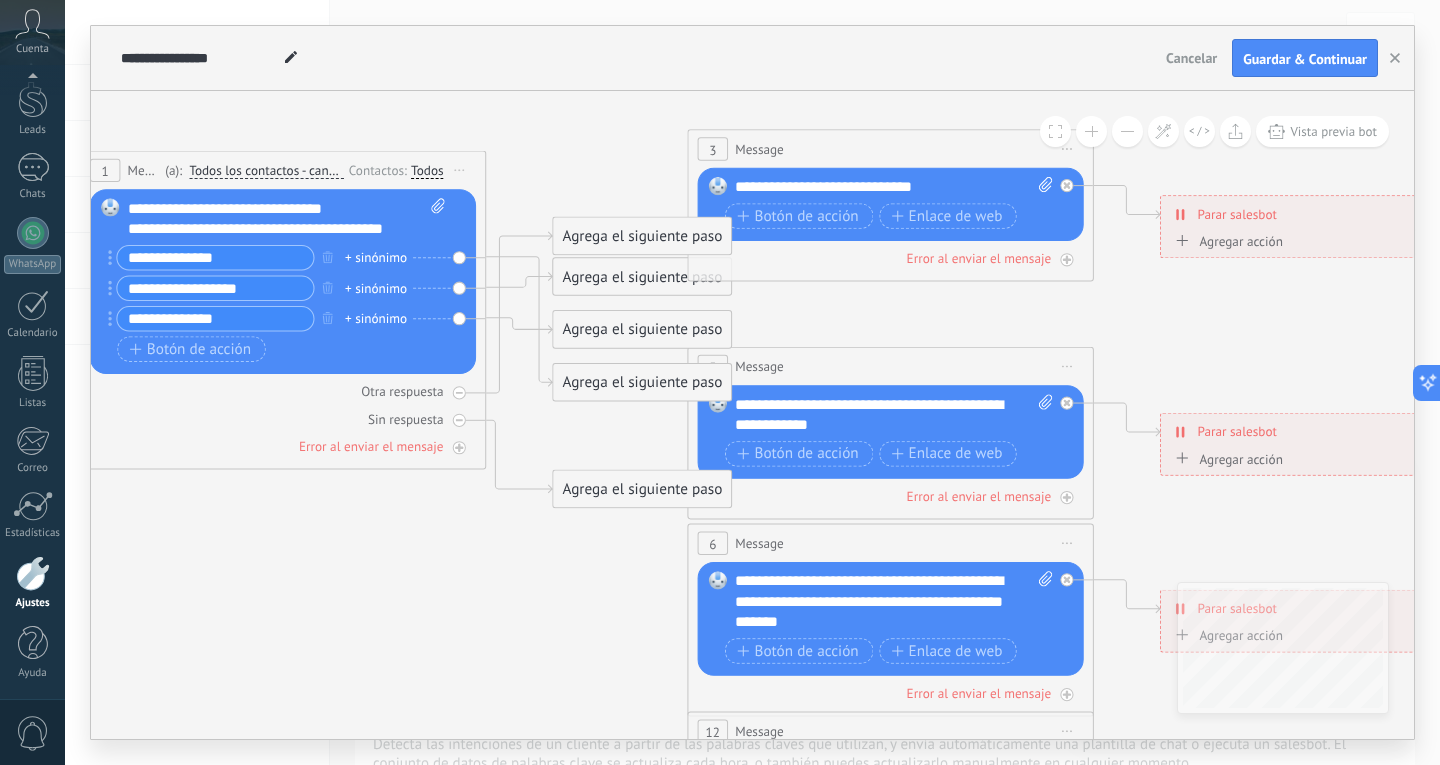 click on "Otra respuesta" at bounding box center [402, 391] 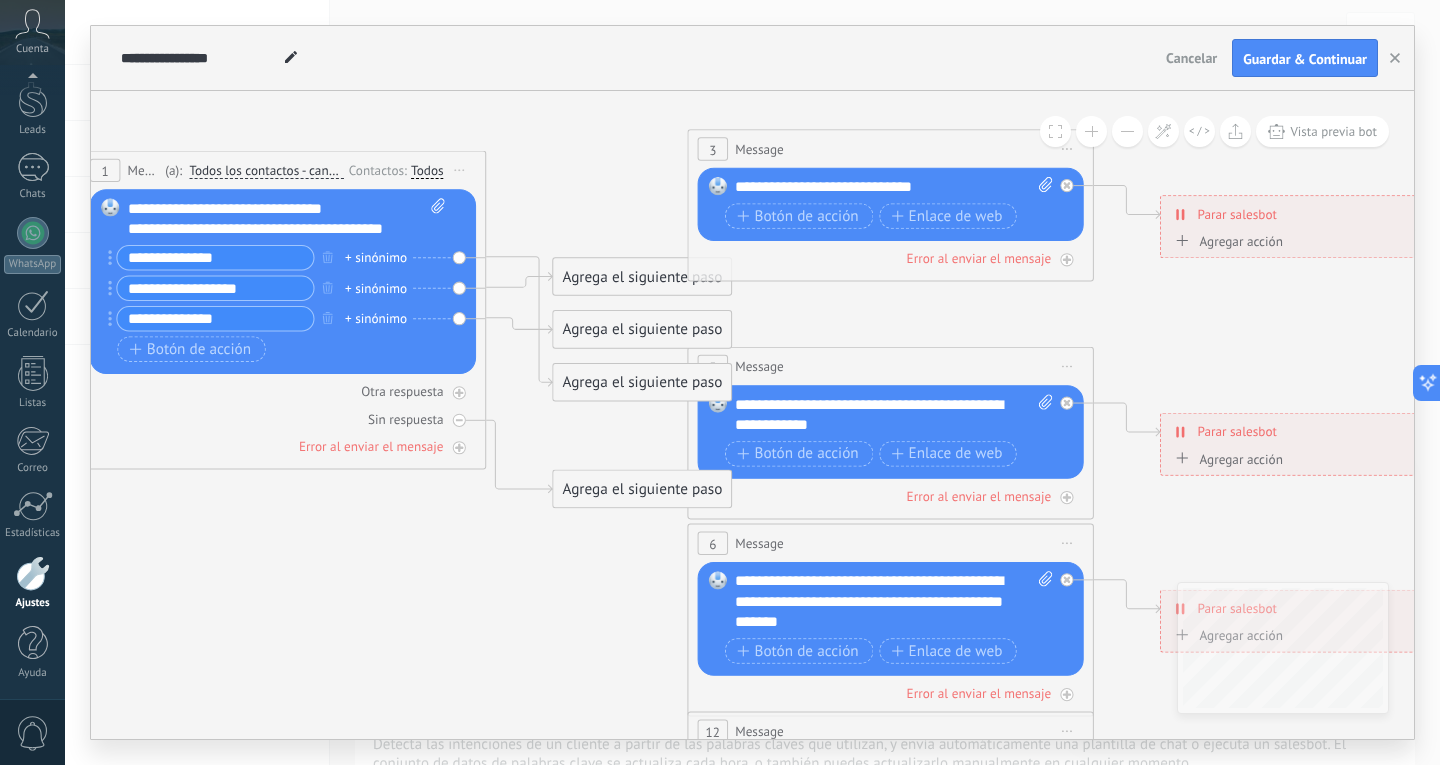 click on "Otra respuesta" at bounding box center [402, 391] 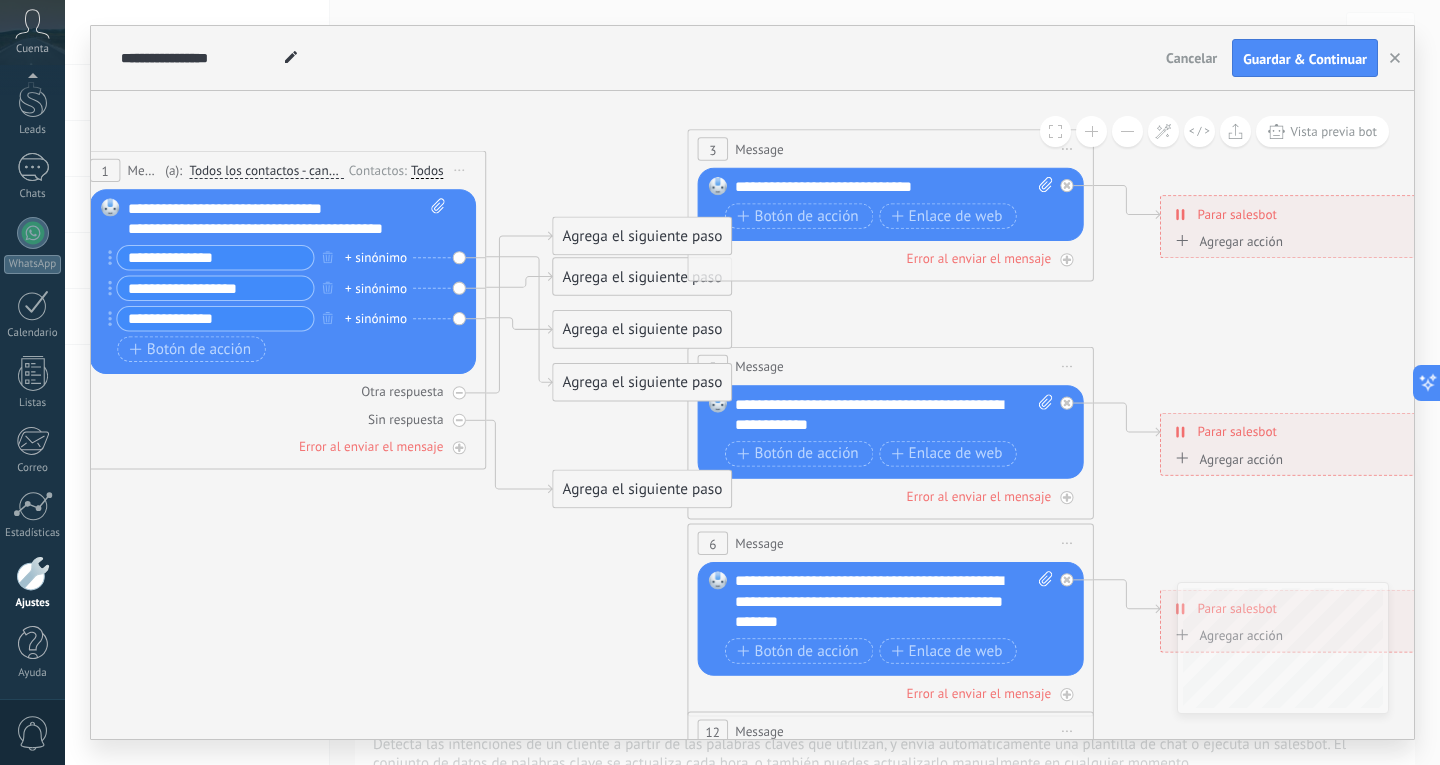 click on "Otra respuesta" at bounding box center [402, 391] 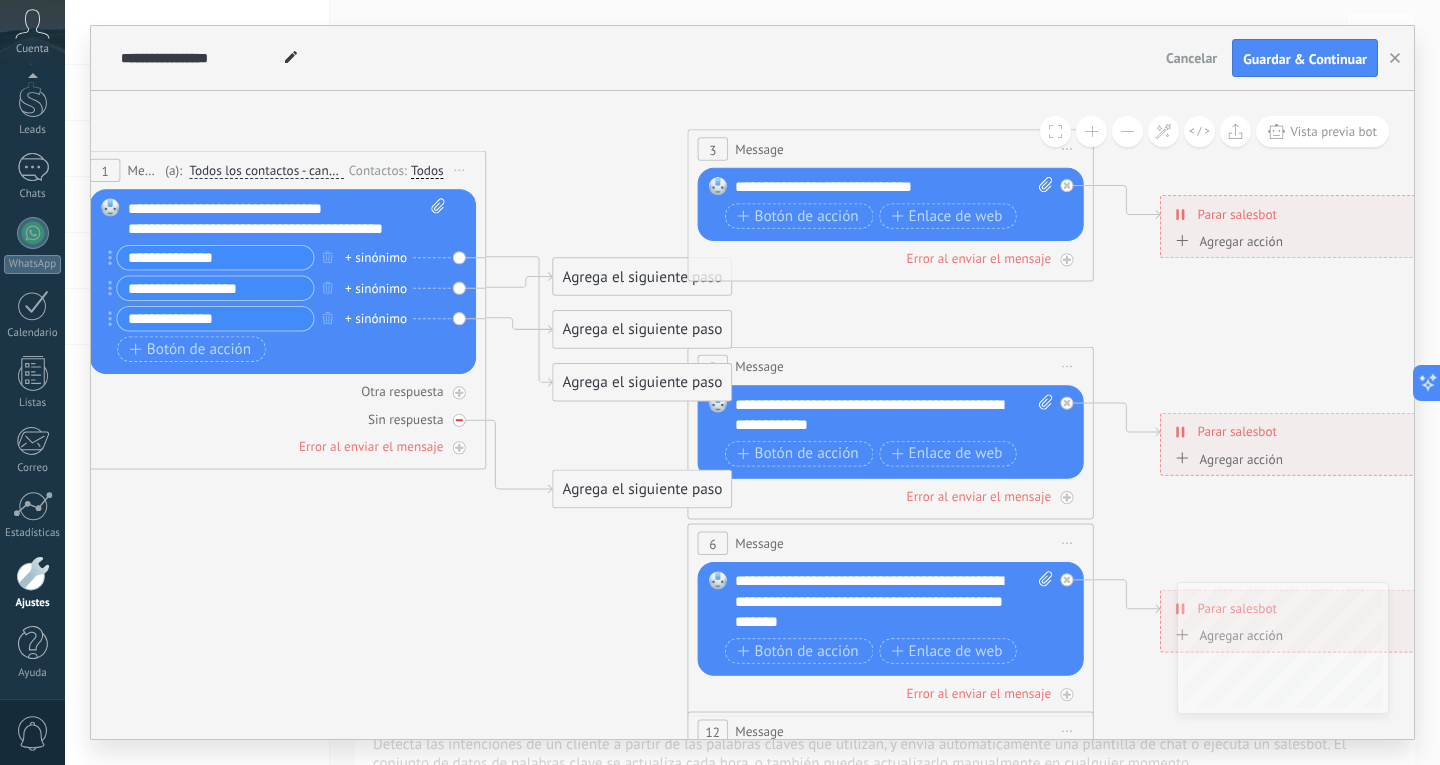 click on "Sin respuesta" at bounding box center (283, 419) 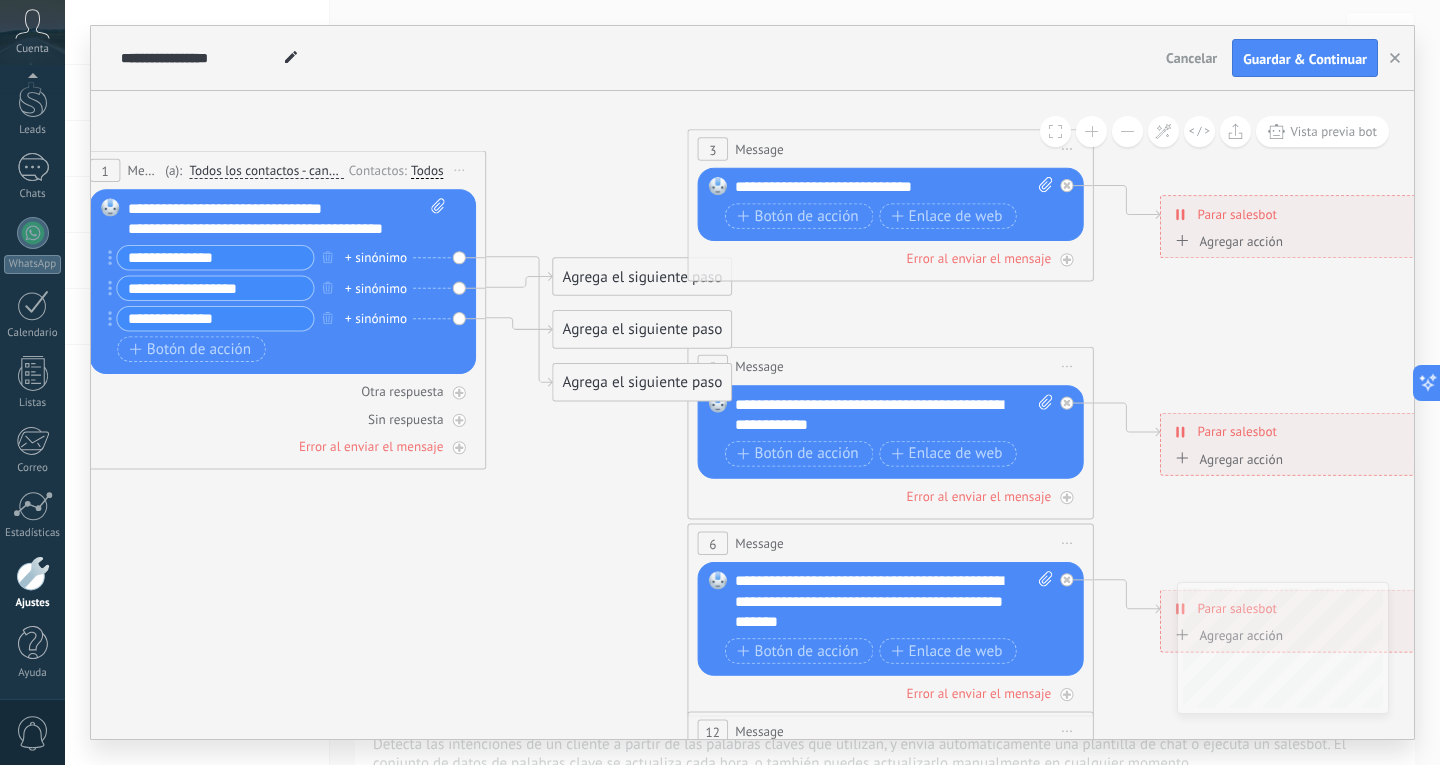 click on "+ sinónimo" at bounding box center (376, 319) 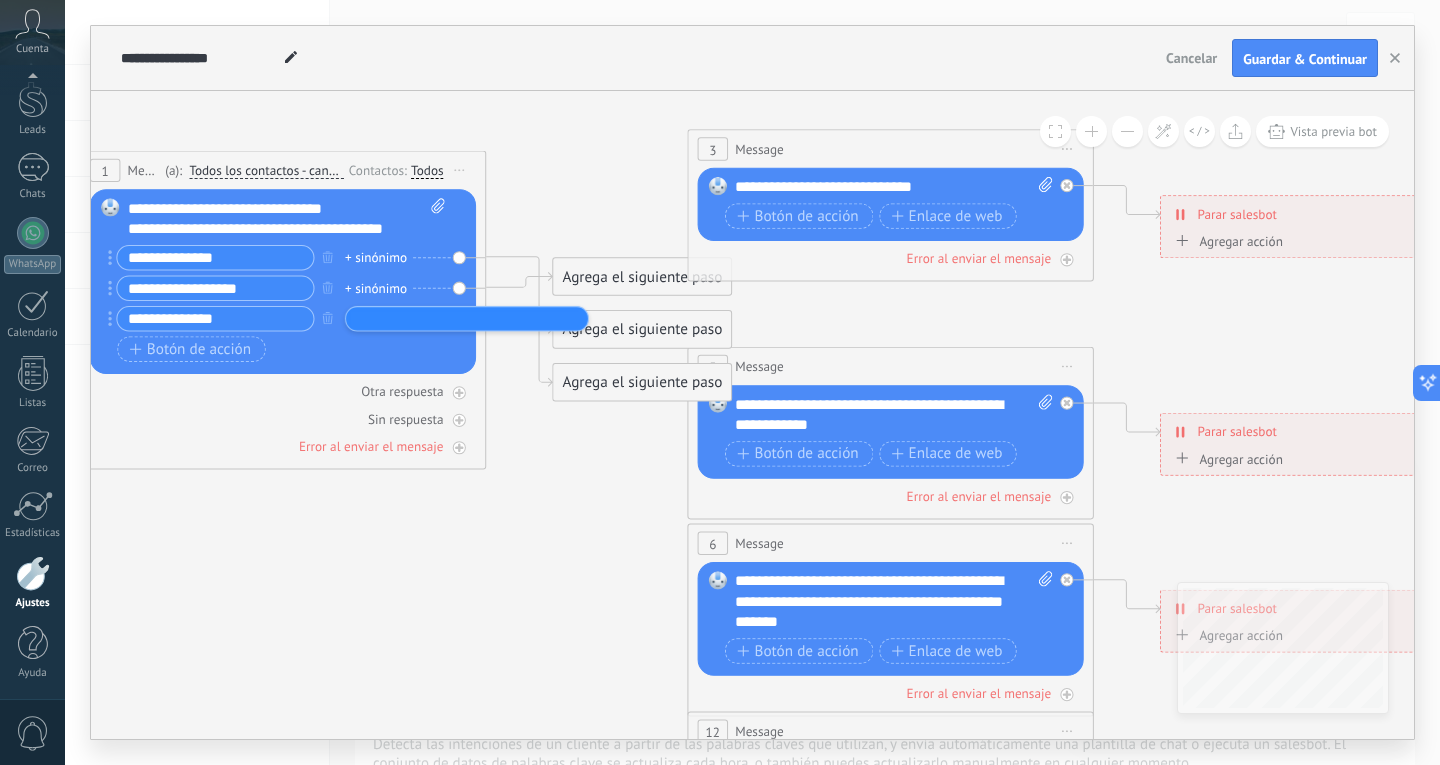 click on "Botón de acción
Enlace de web" at bounding box center (280, 348) 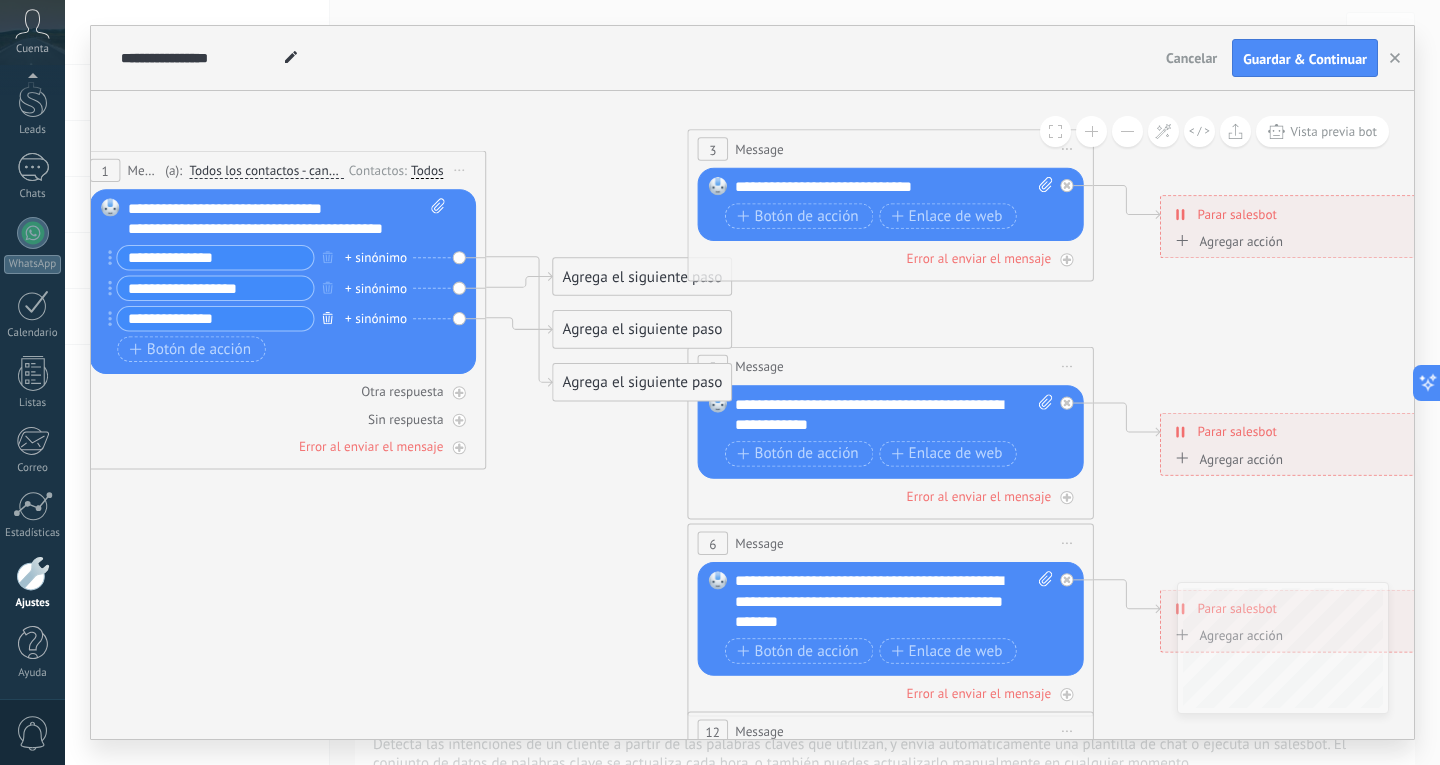 click 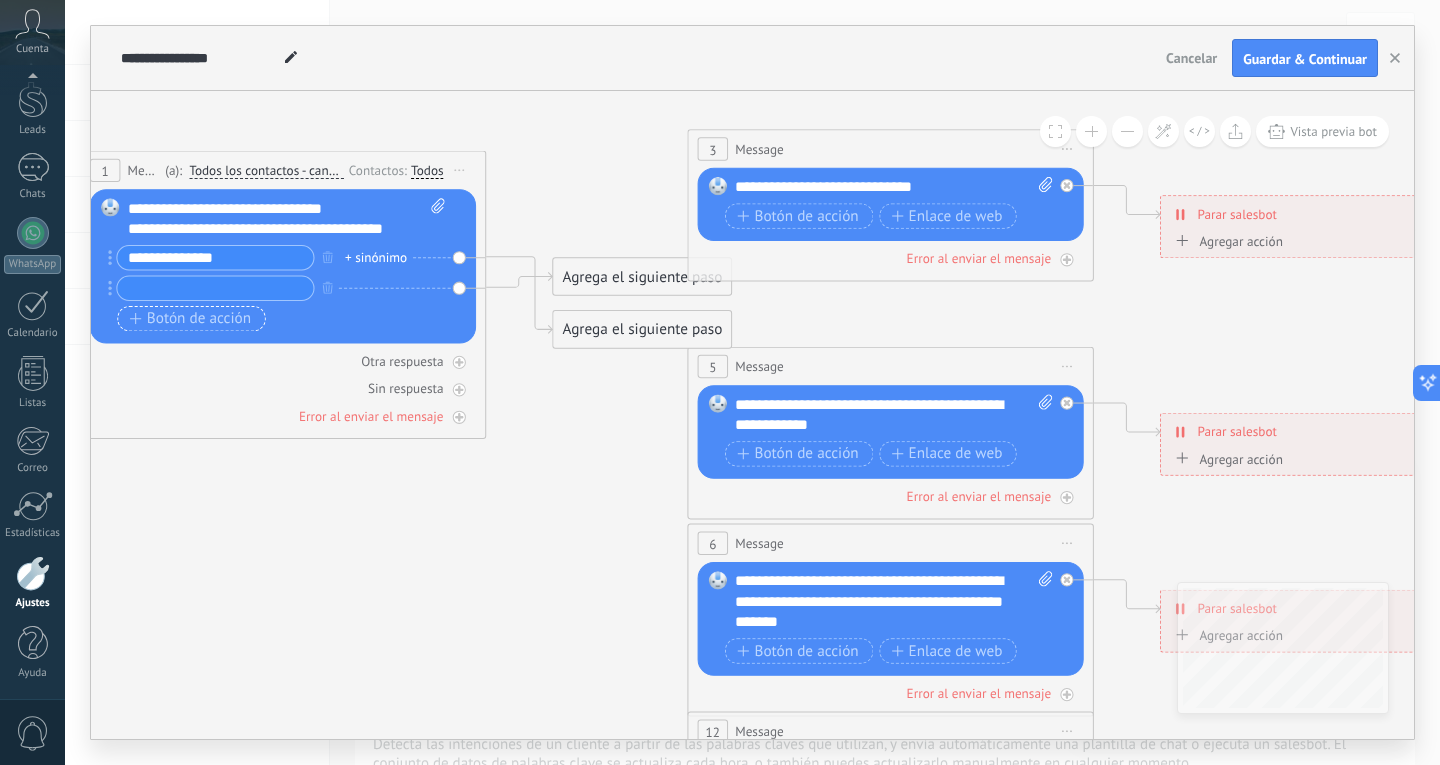type 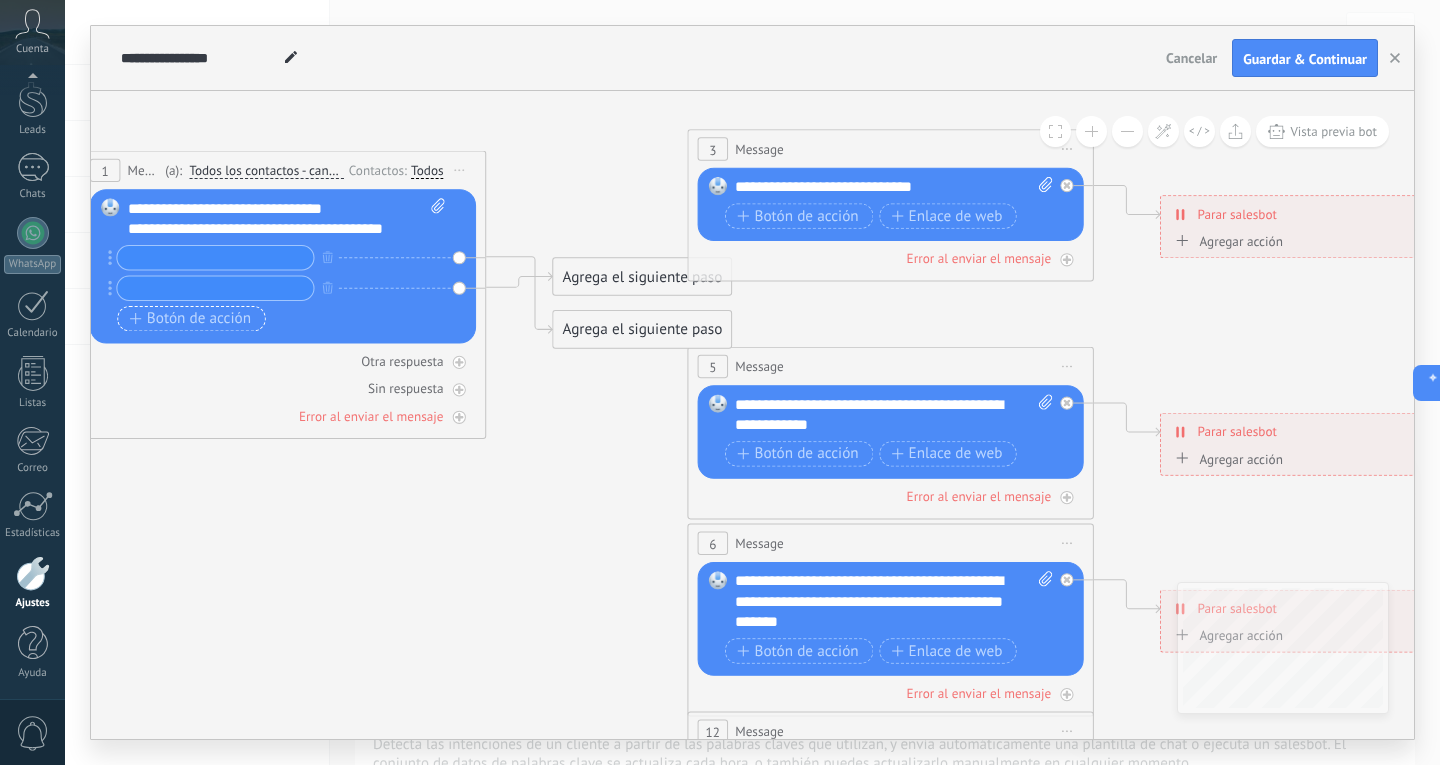 type 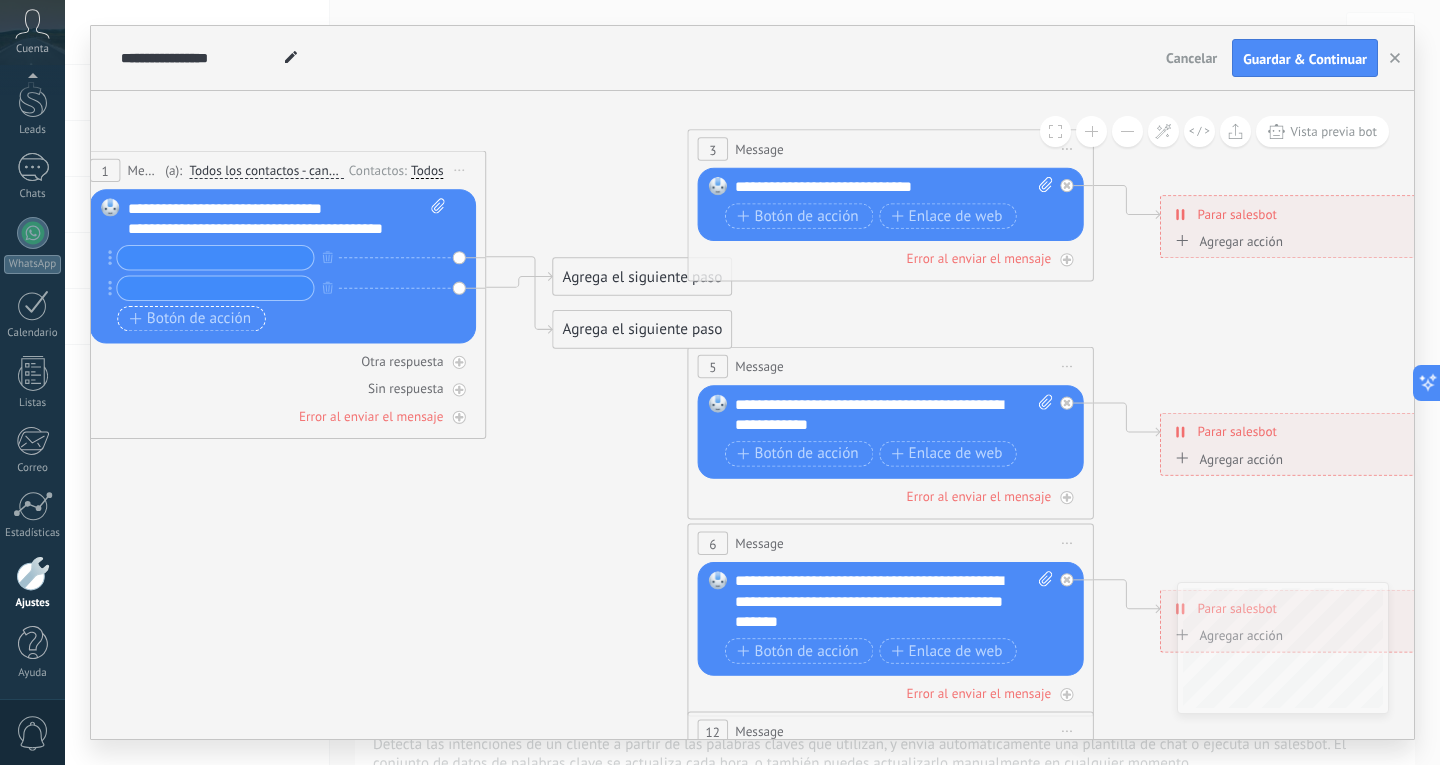 click on "Botón de acción" at bounding box center (190, 319) 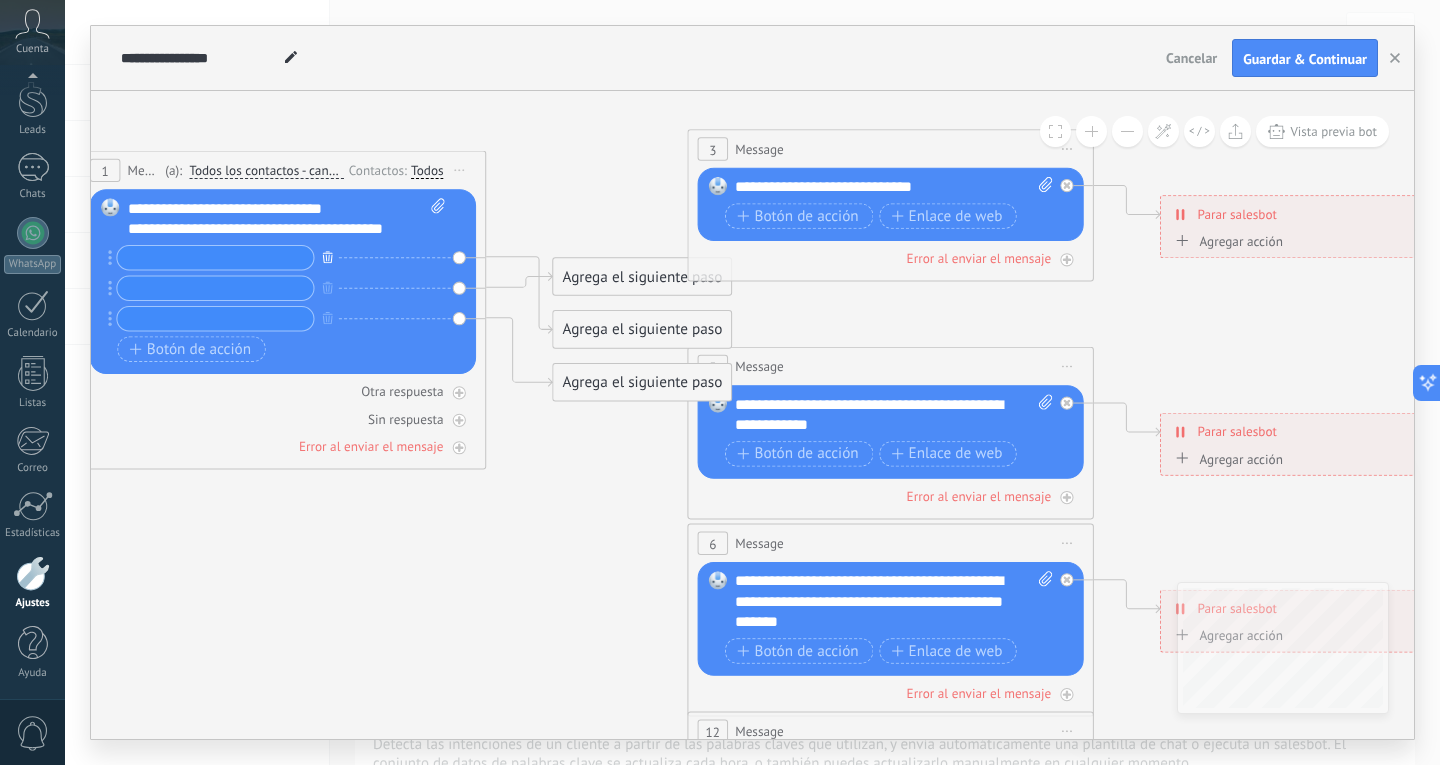 click 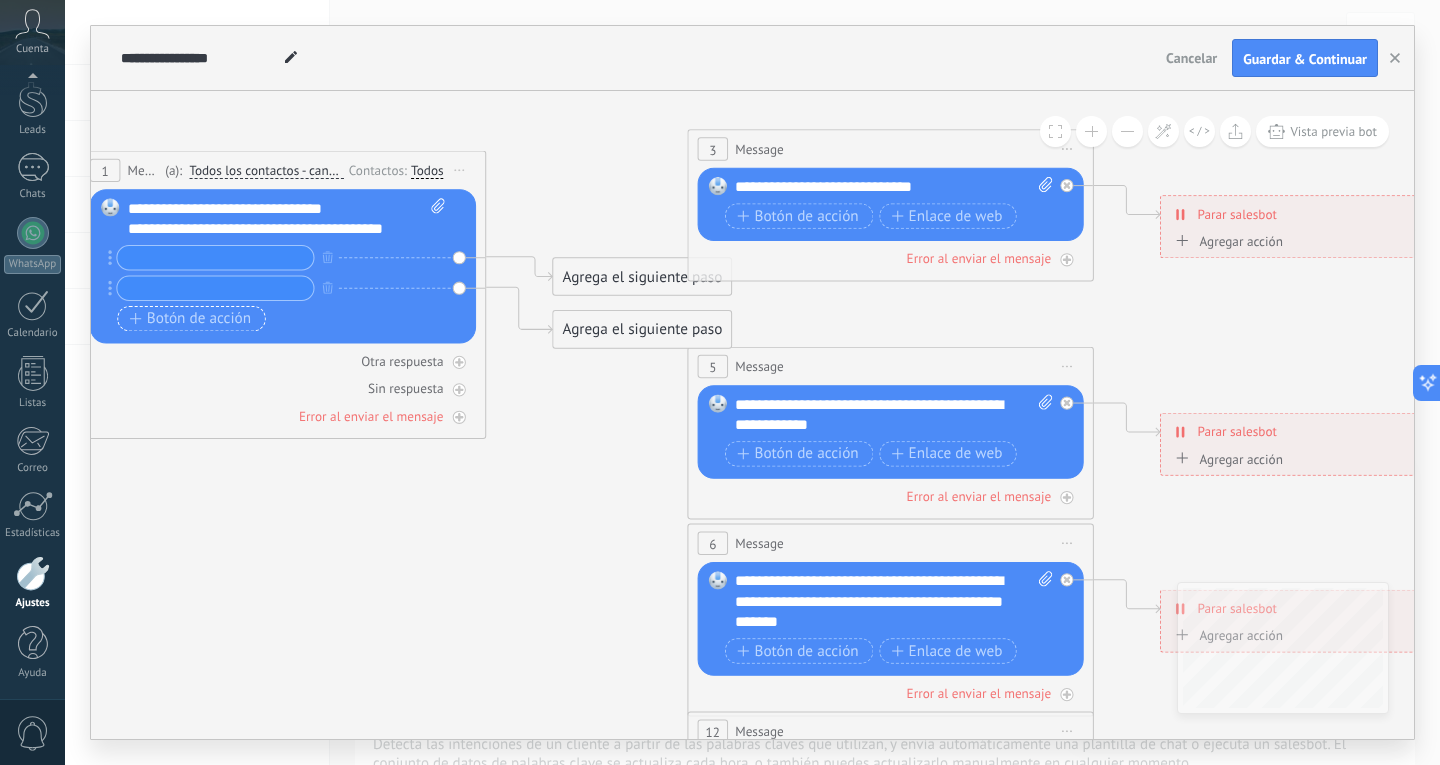 click on "Botón de acción" at bounding box center (190, 319) 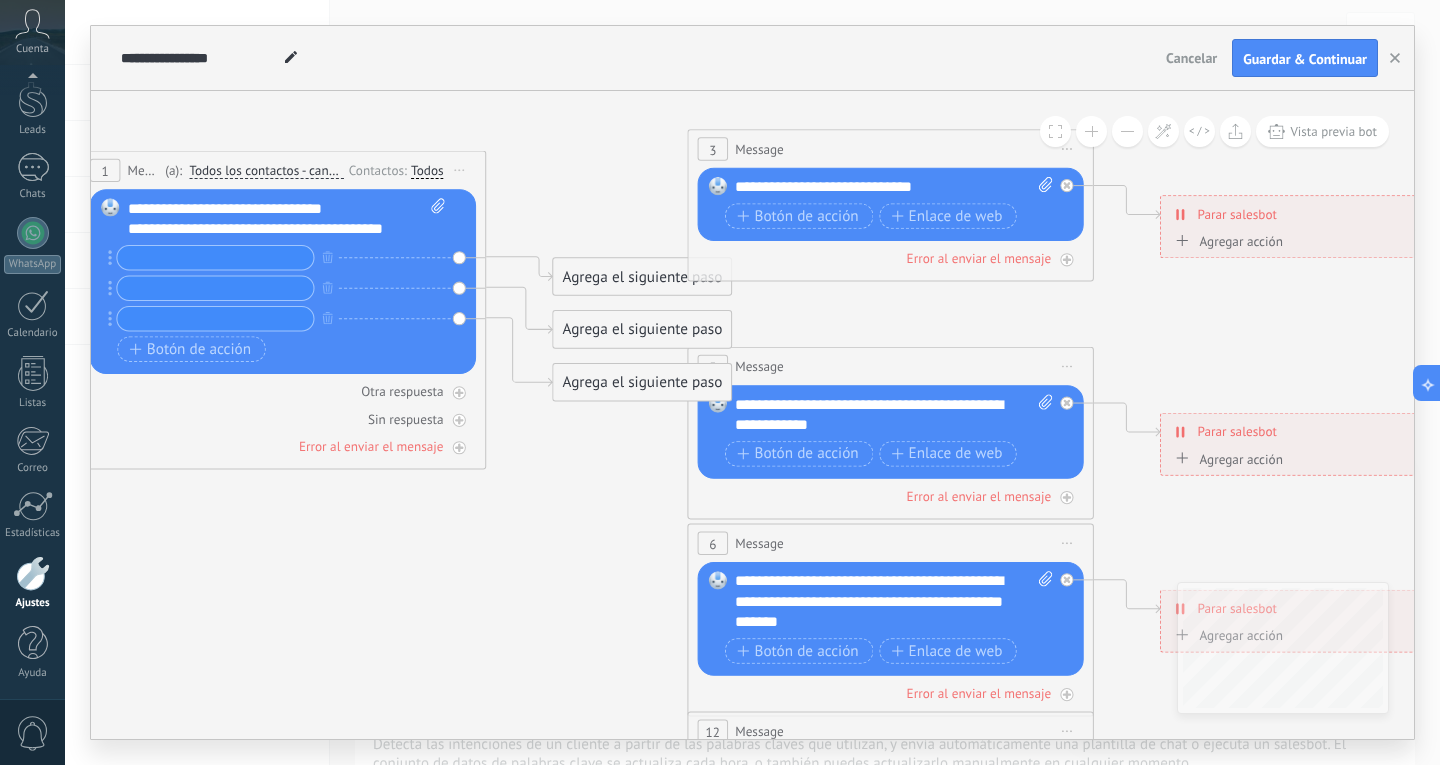 click at bounding box center [215, 257] 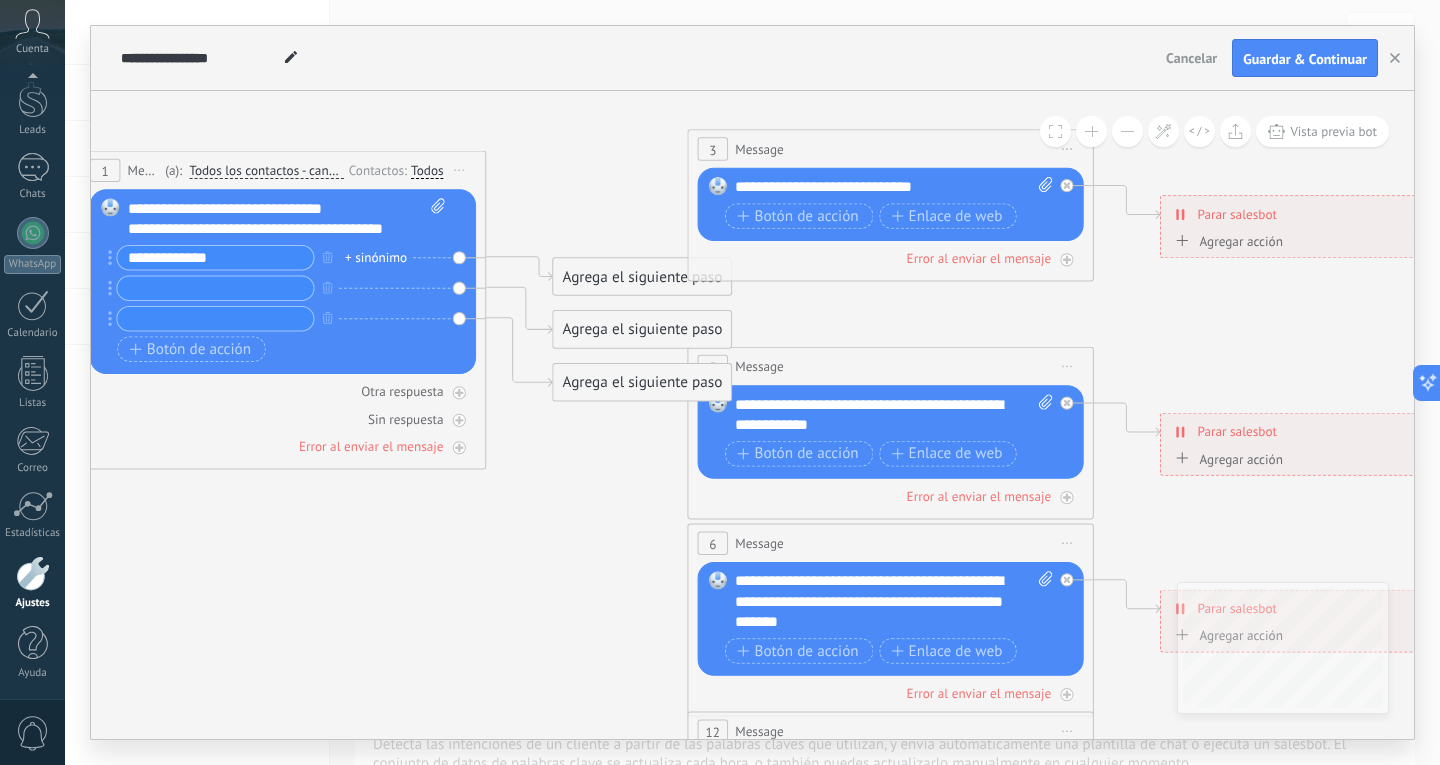 type on "**********" 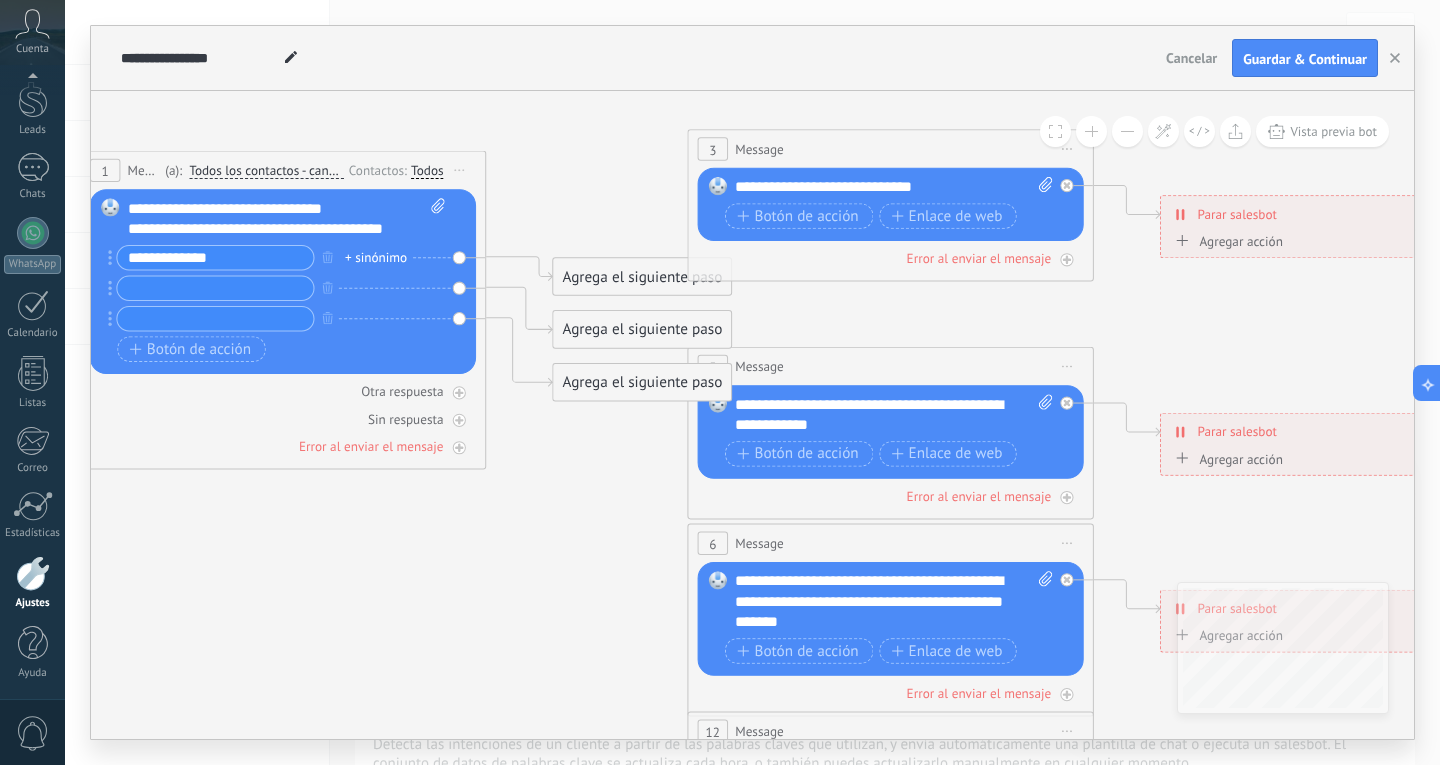 paste on "**********" 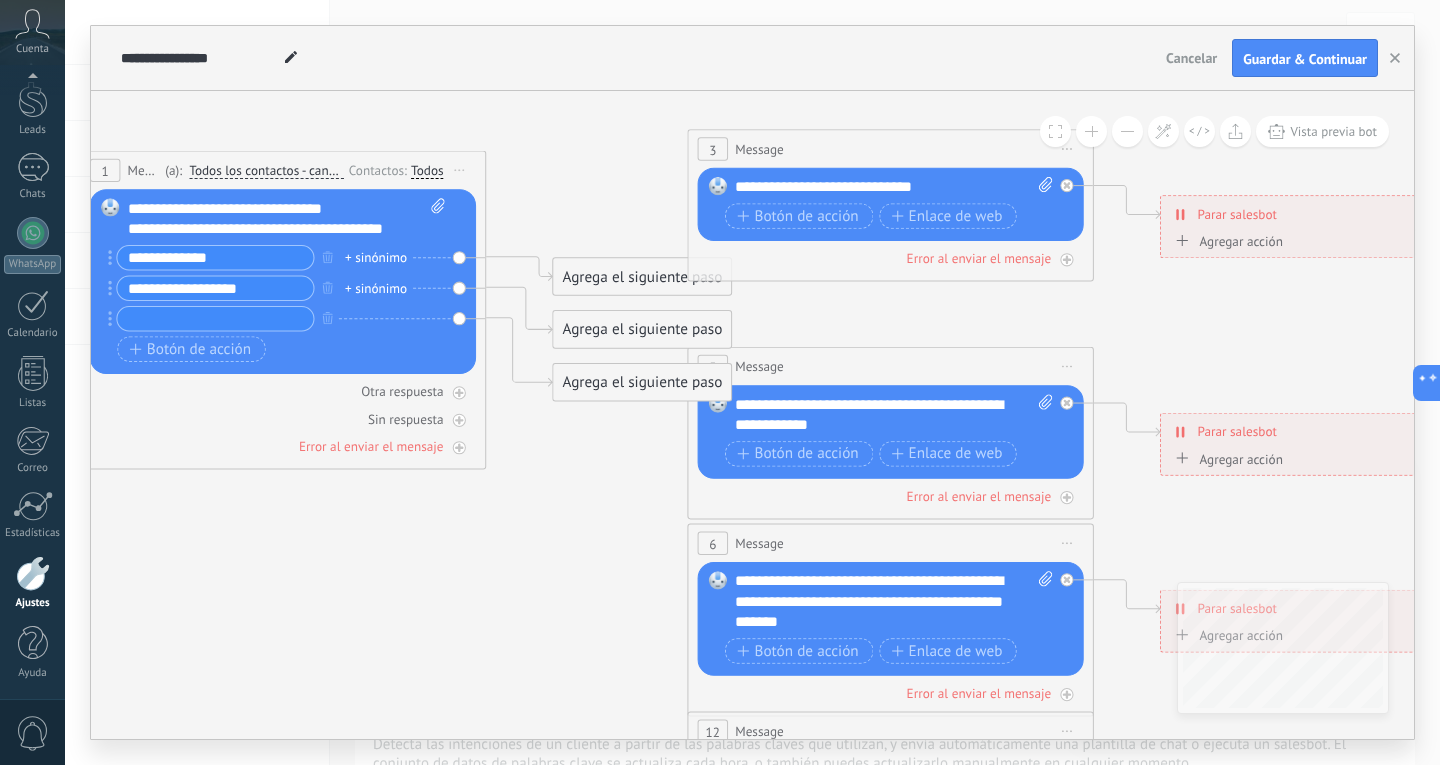 type on "**********" 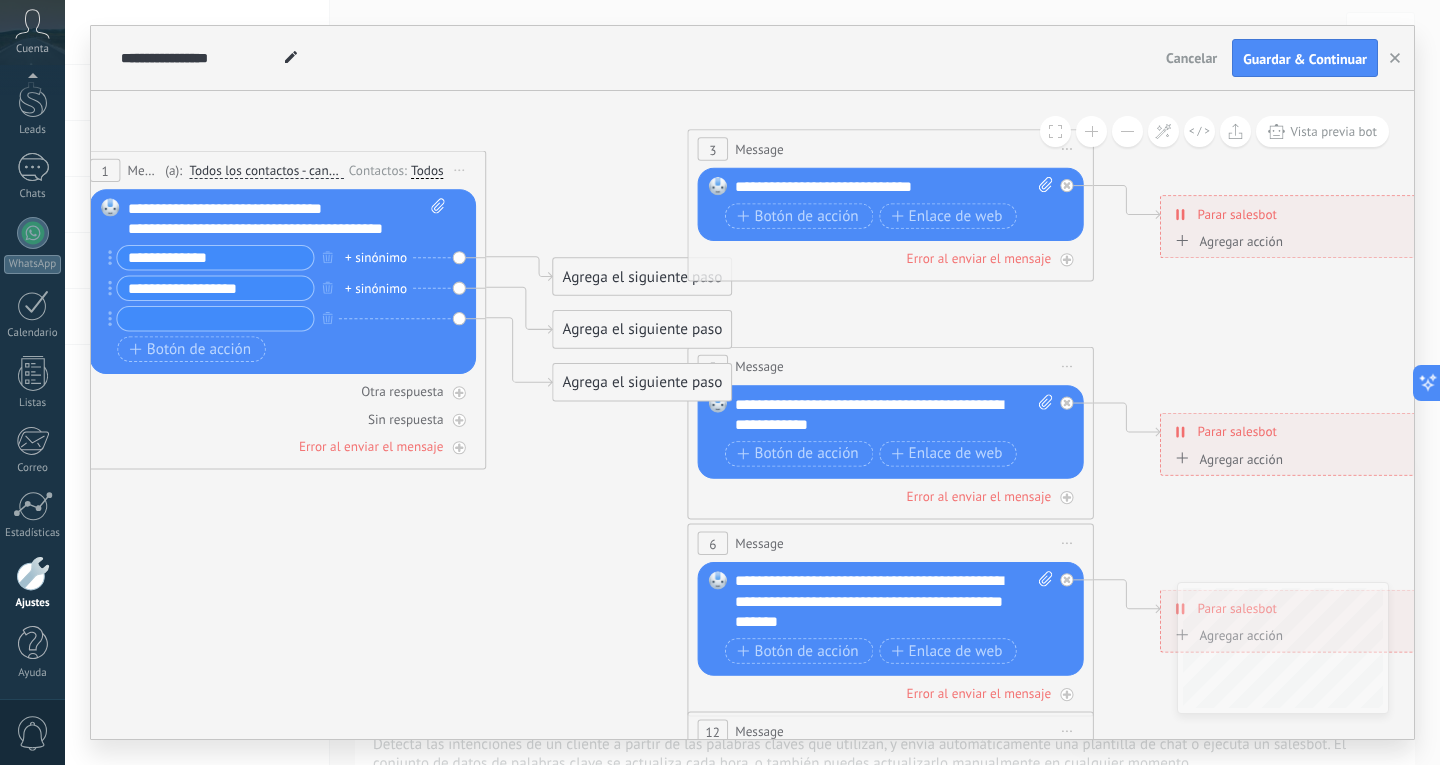 click at bounding box center [215, 318] 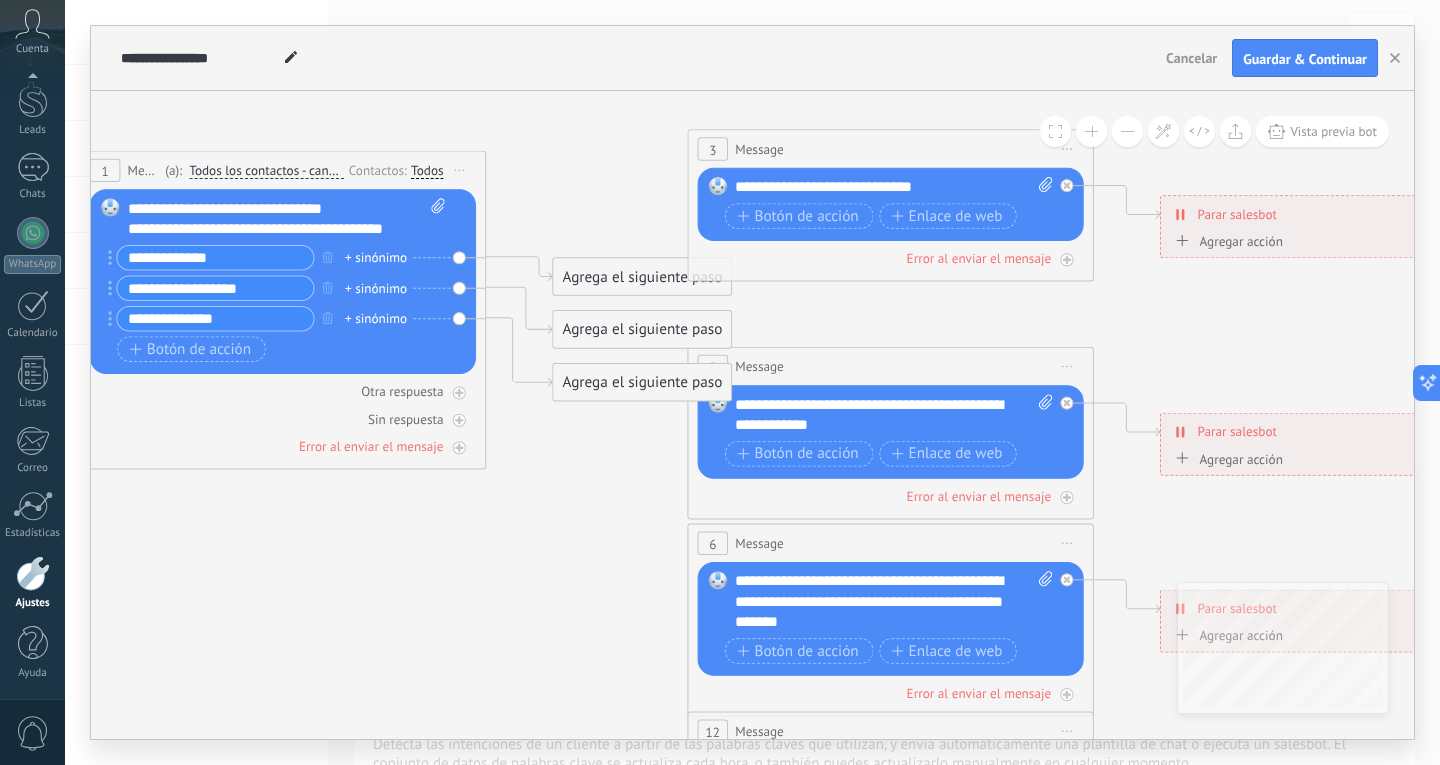 type on "**********" 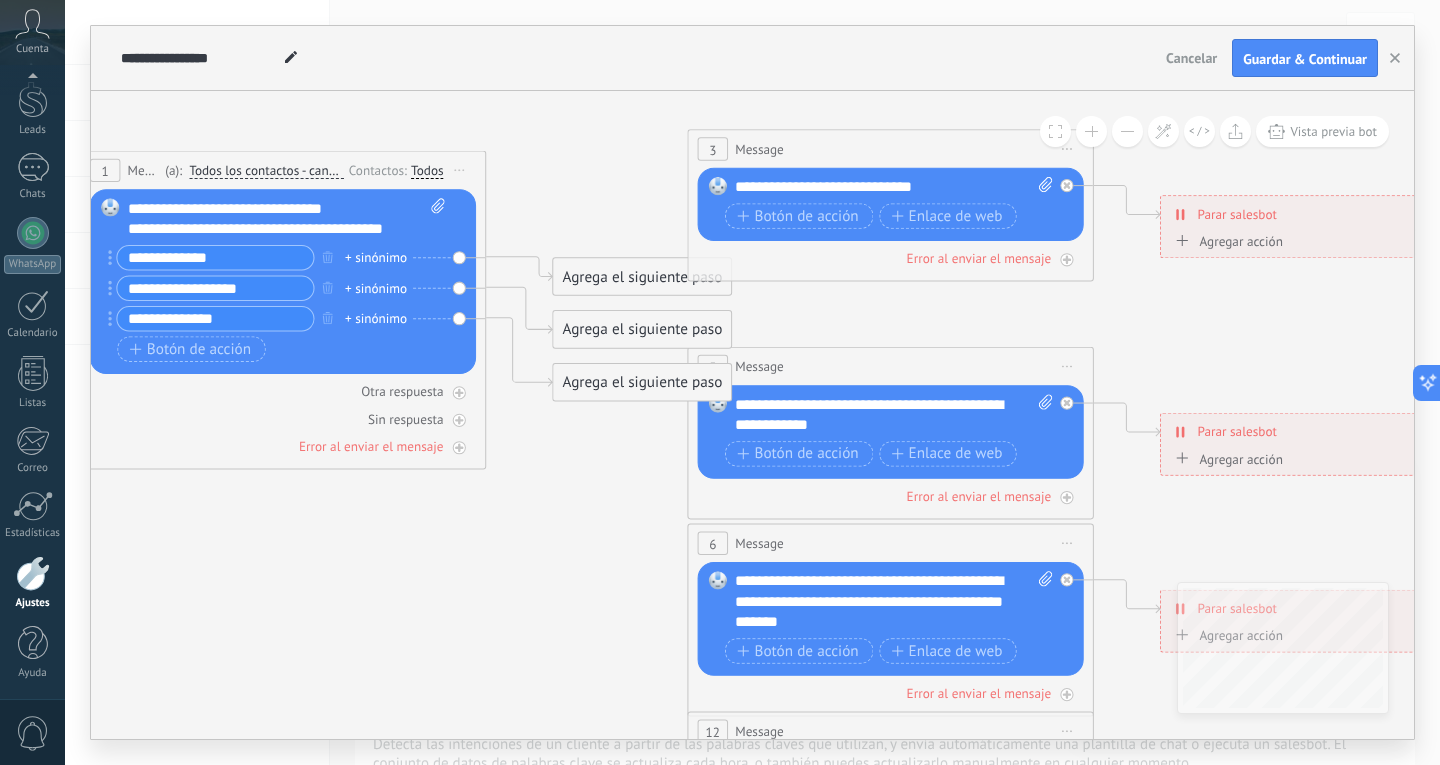 click on "Reemplazar
Quitar
Convertir a mensaje de voz
Arrastre la imagen aquí para adjuntarla.
Añadir imagen
Subir
Arrastrar y soltar
Archivo no encontrado
Escribe tu mensaje..." at bounding box center (283, 281) 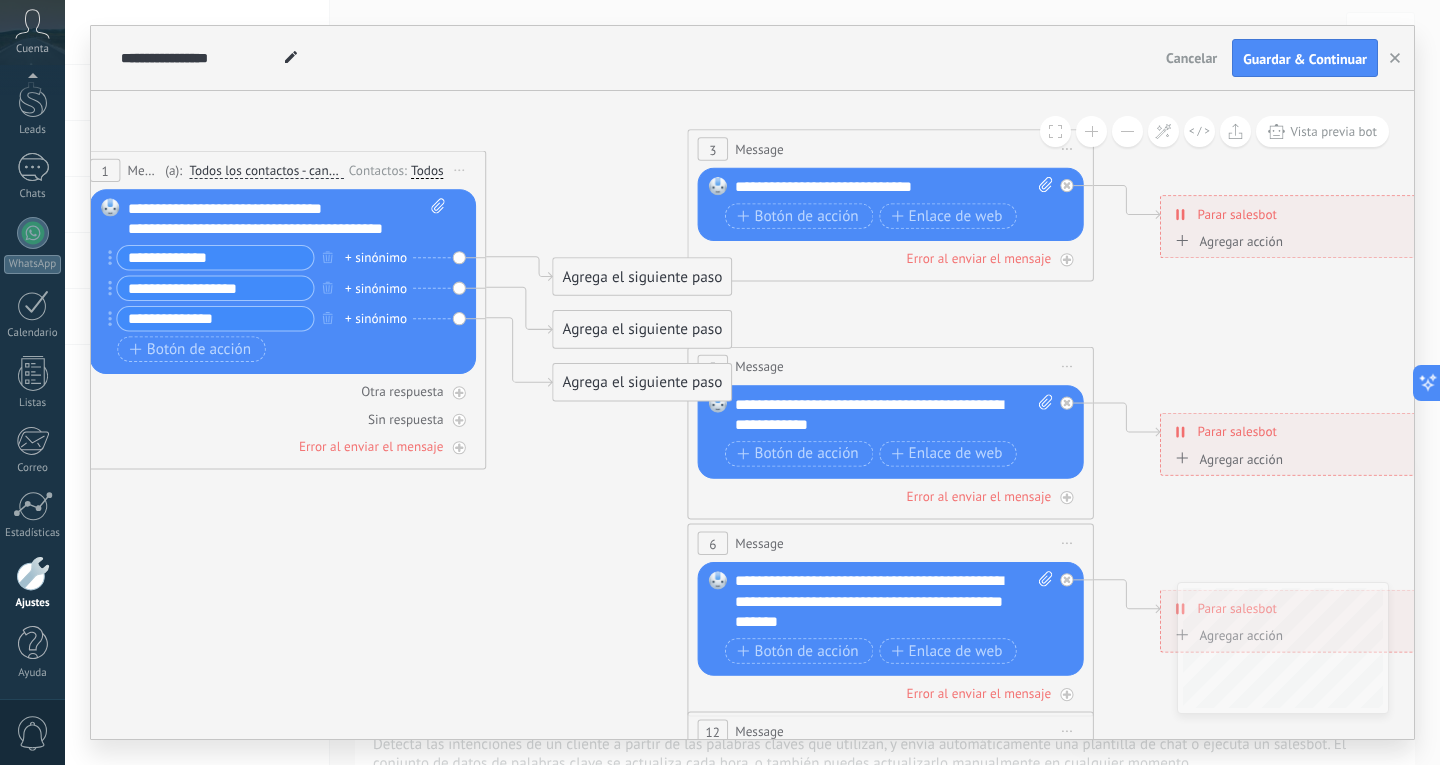 click on "Agrega el siguiente paso" at bounding box center [642, 277] 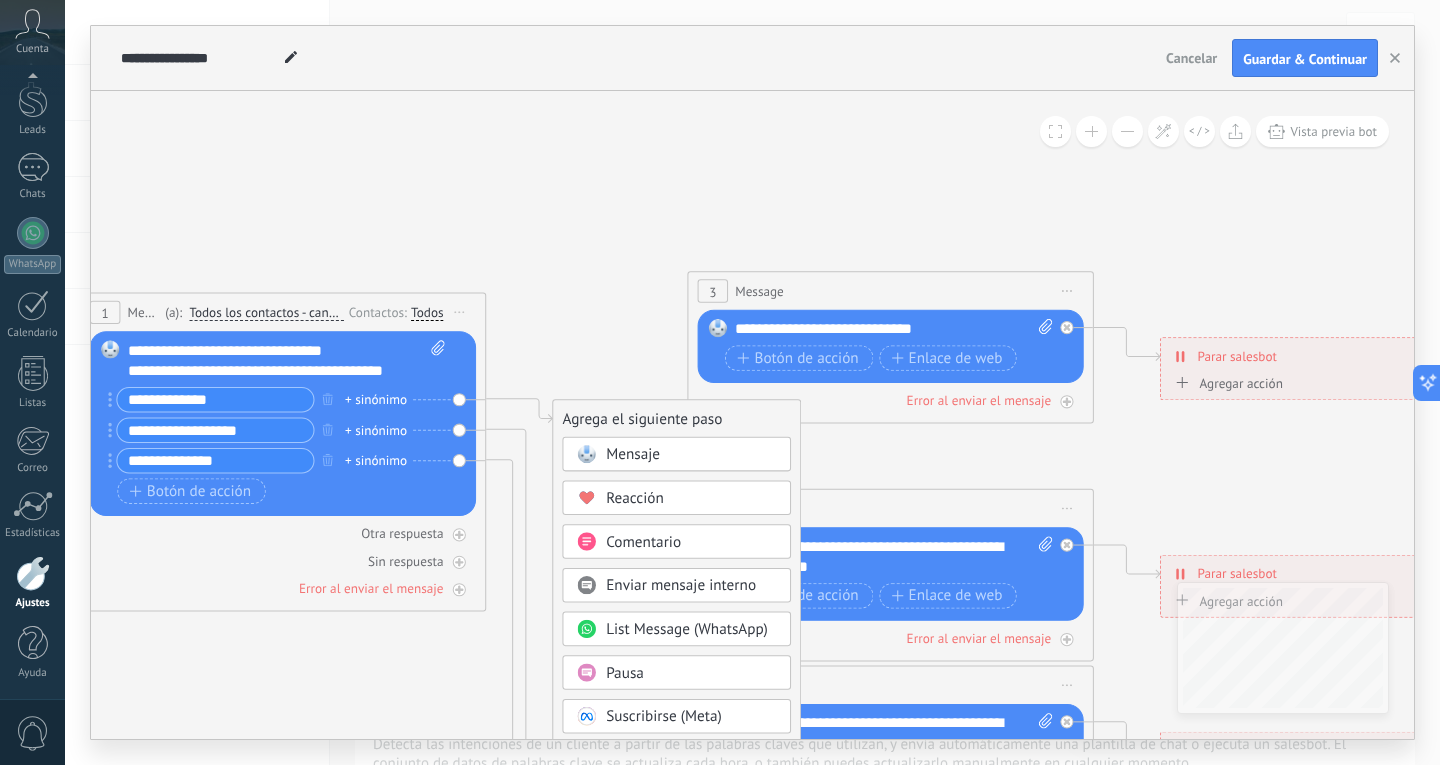 click 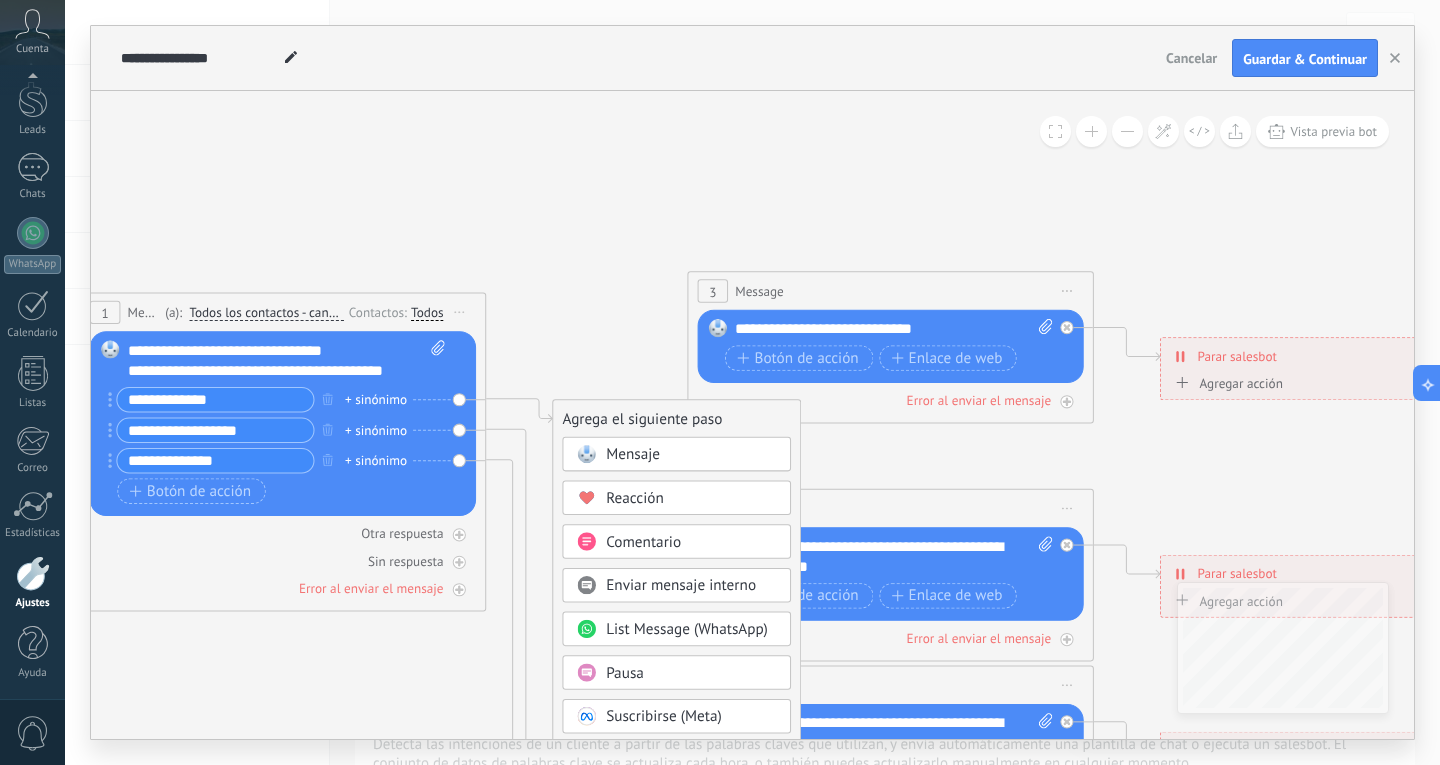 click 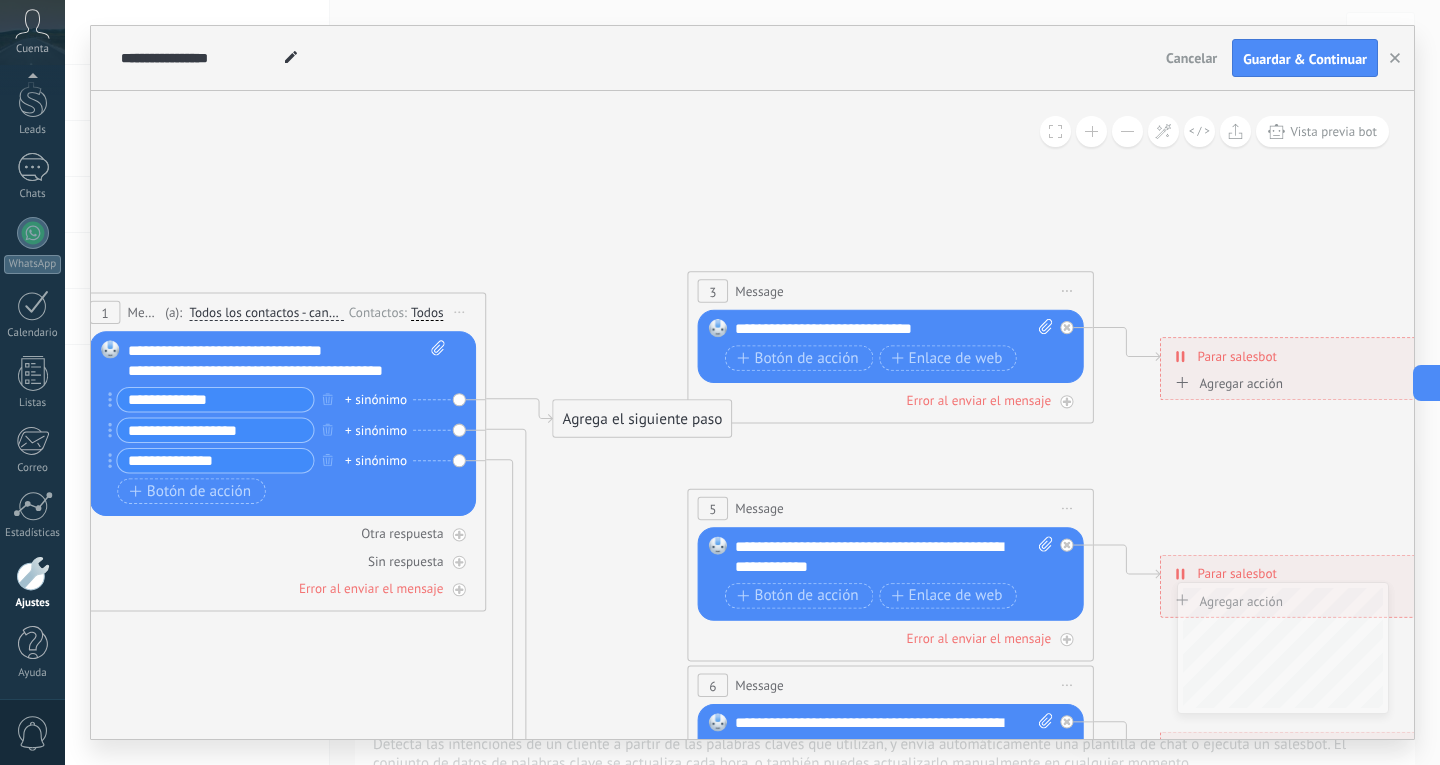 click 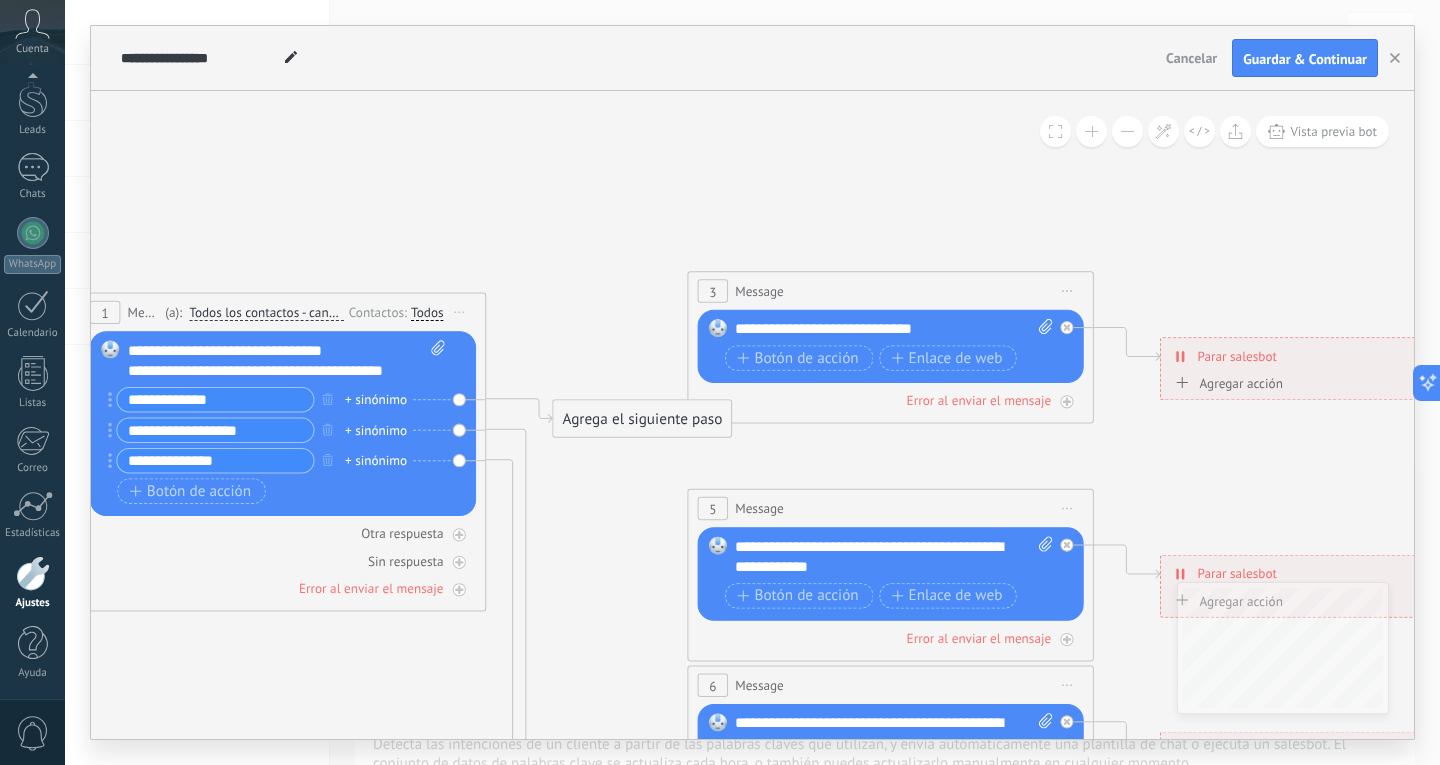 click at bounding box center [434, 360] 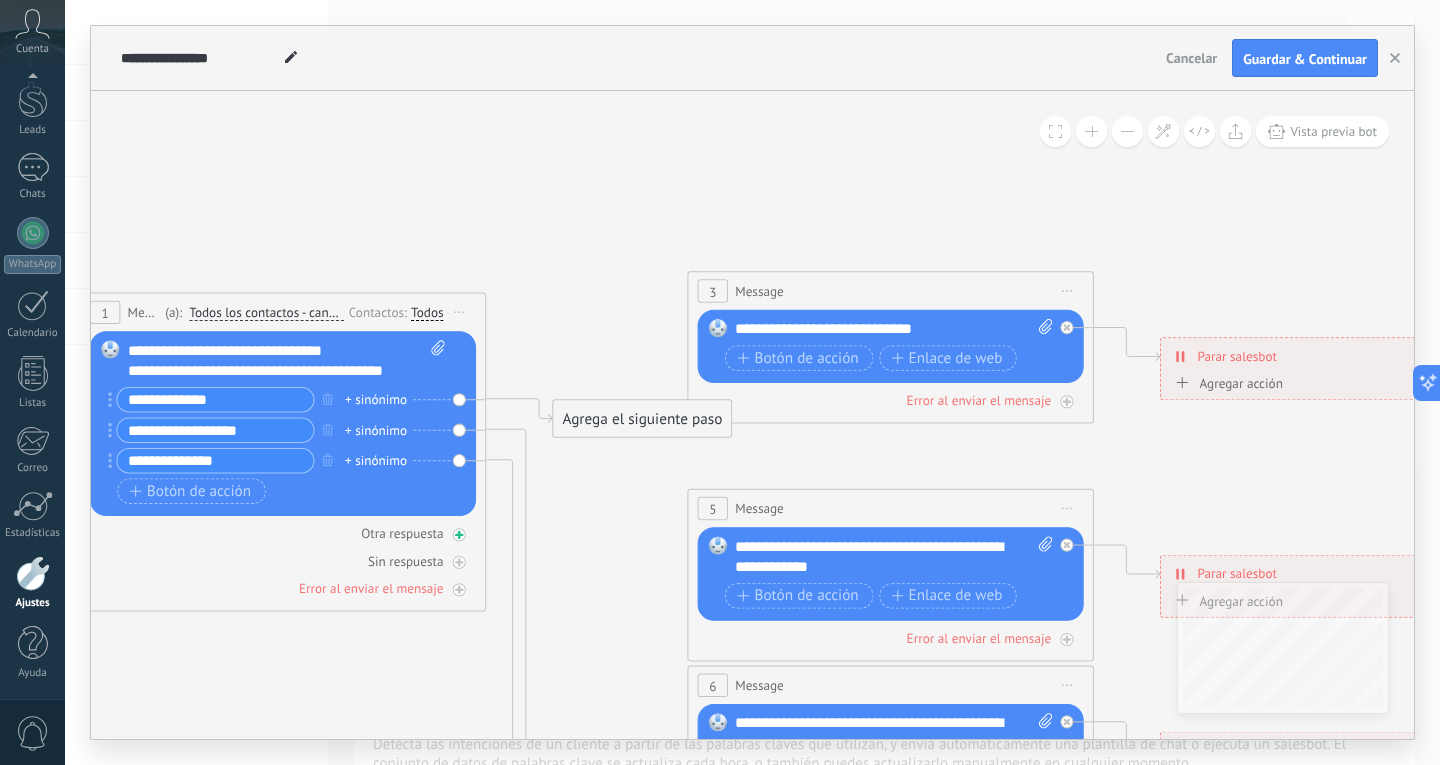 click 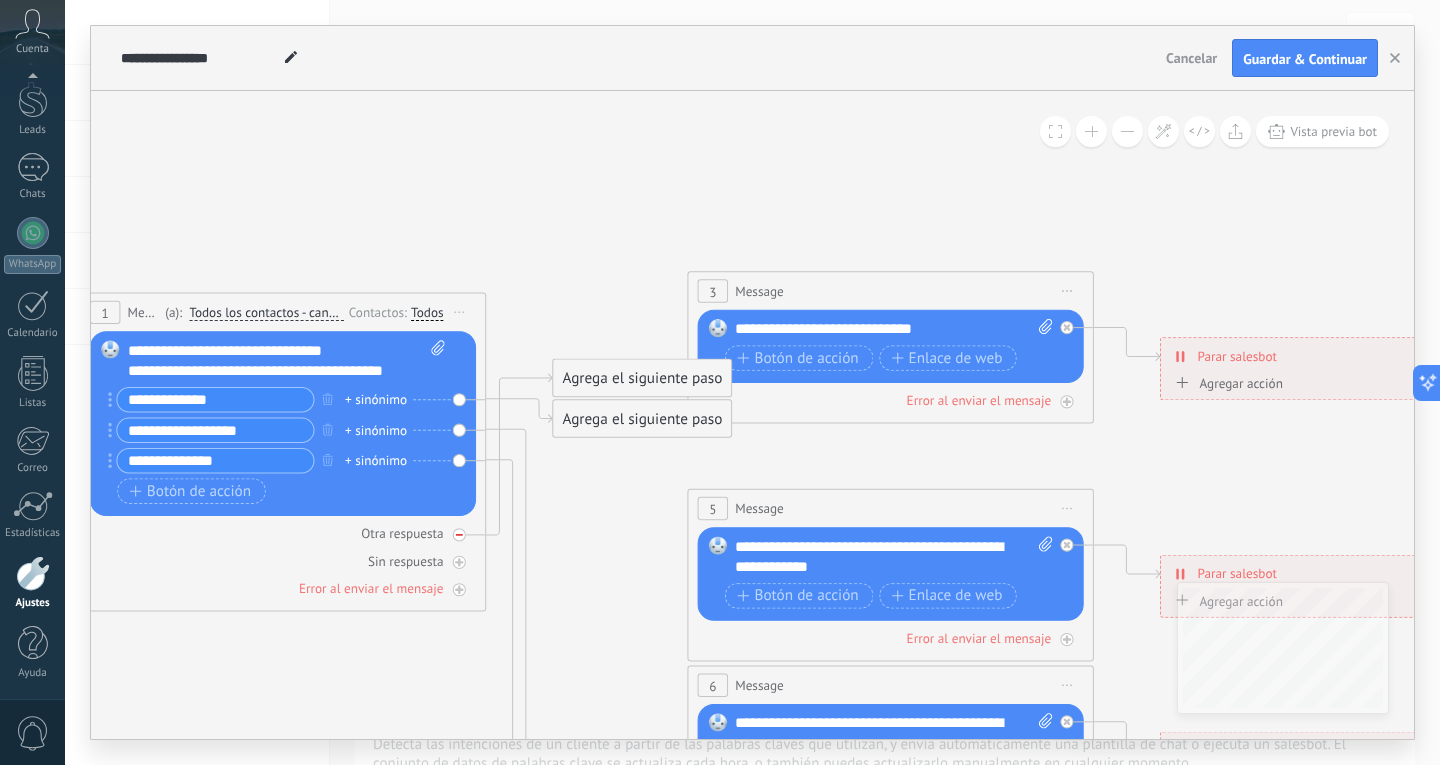 click 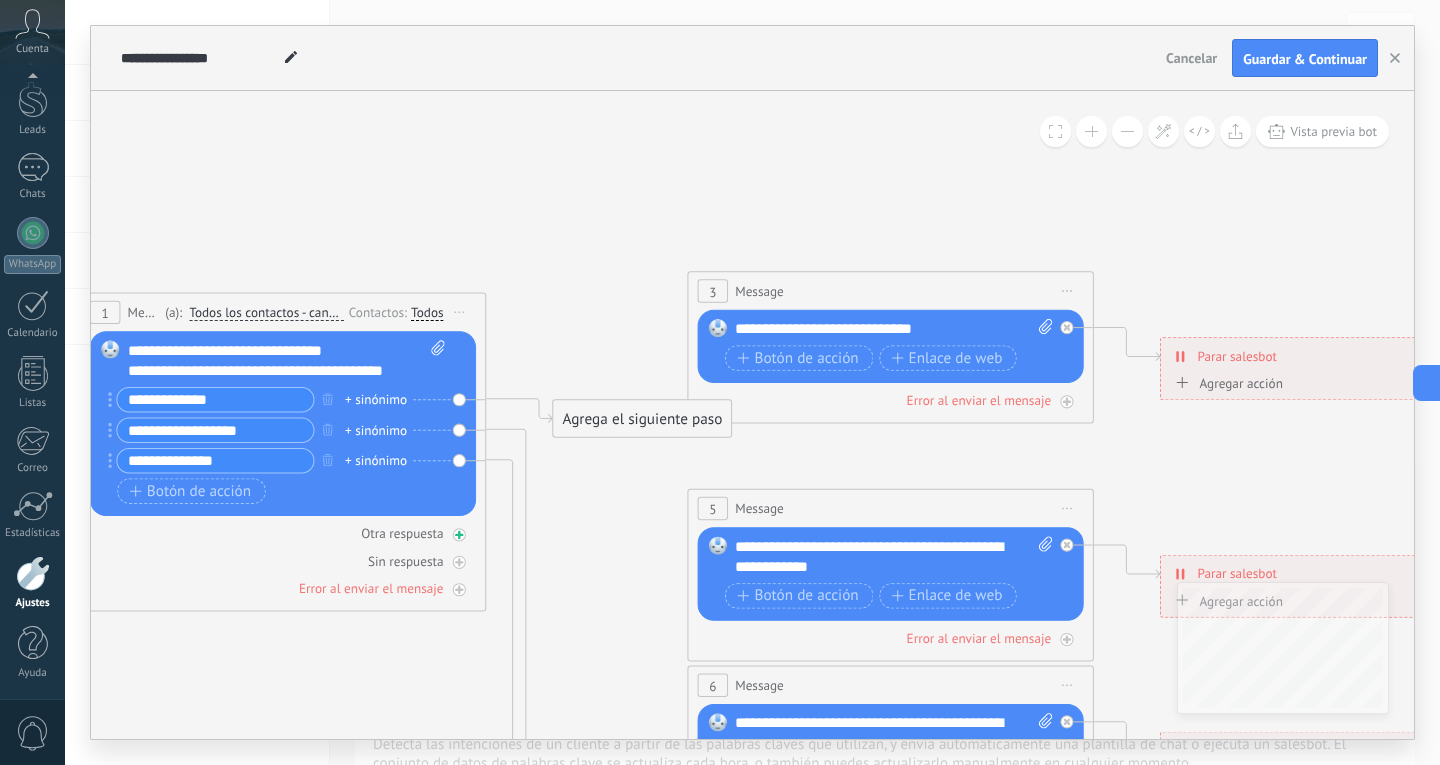 click at bounding box center (459, 534) 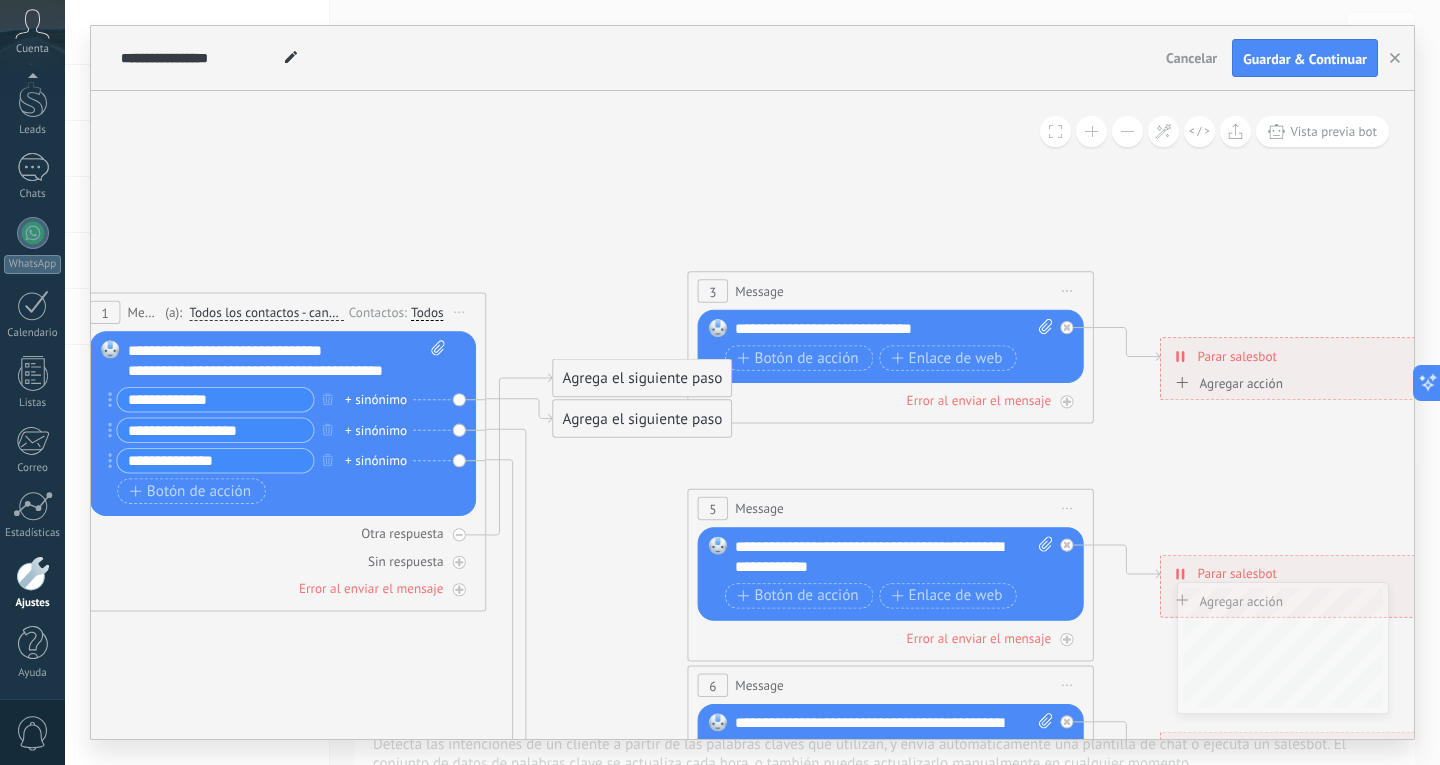 click at bounding box center [459, 534] 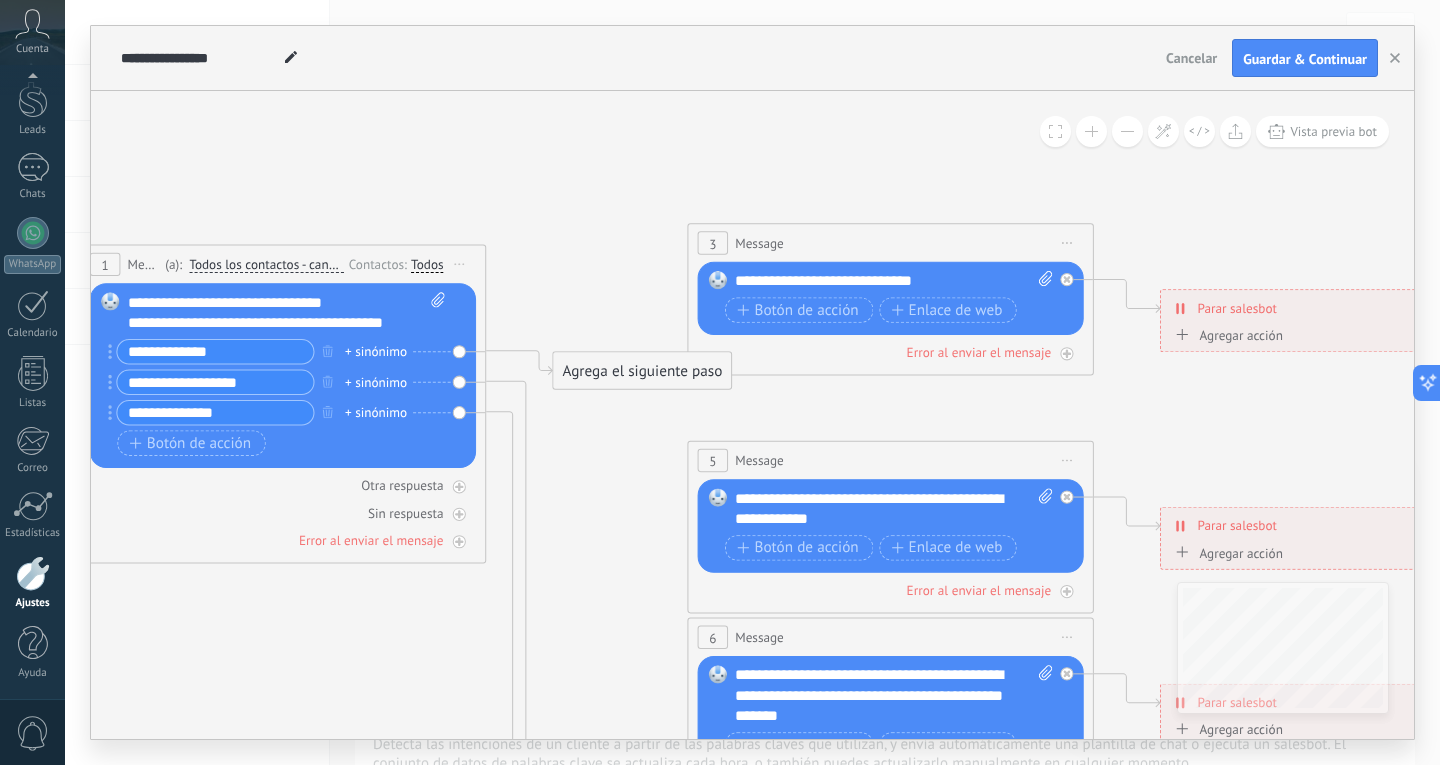 click on "Agrega el siguiente paso" at bounding box center (642, 371) 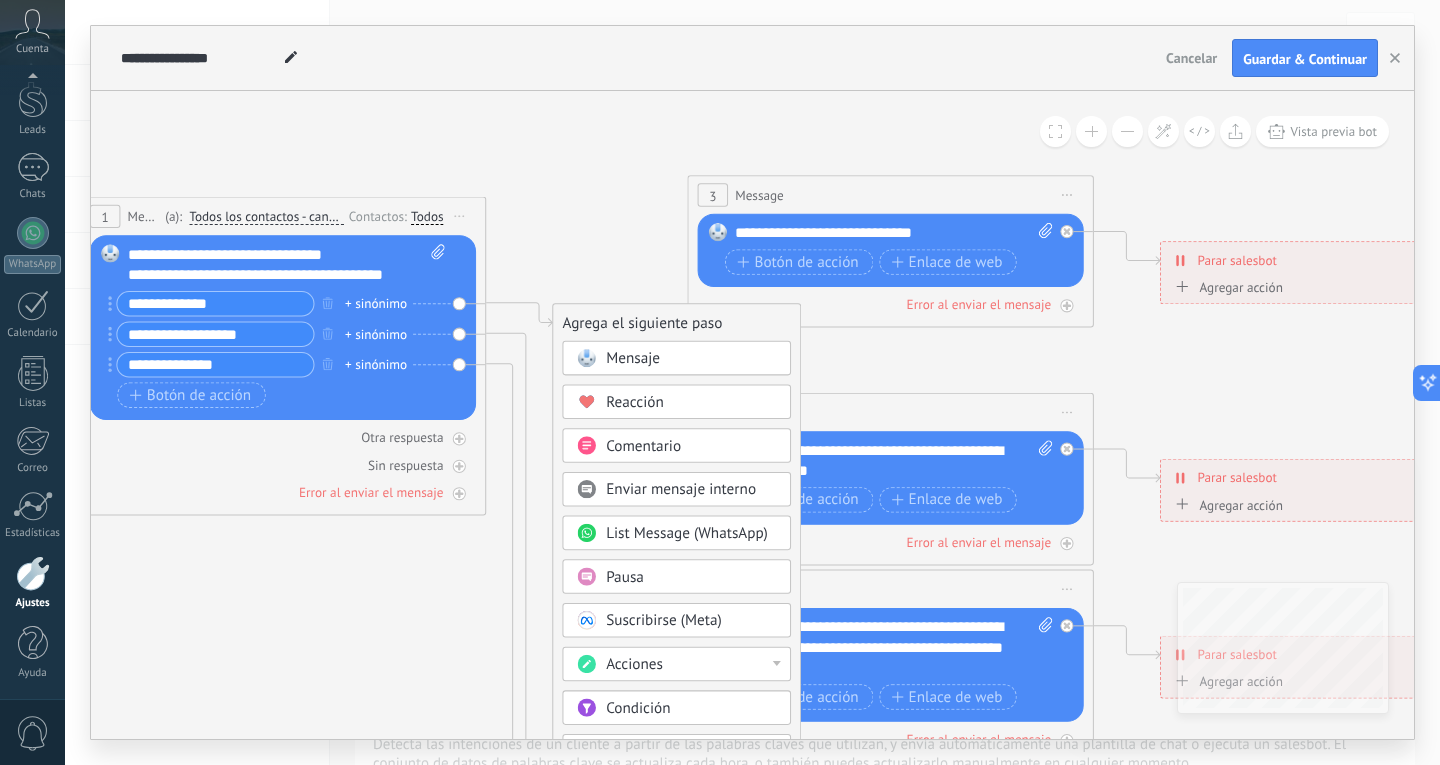 click 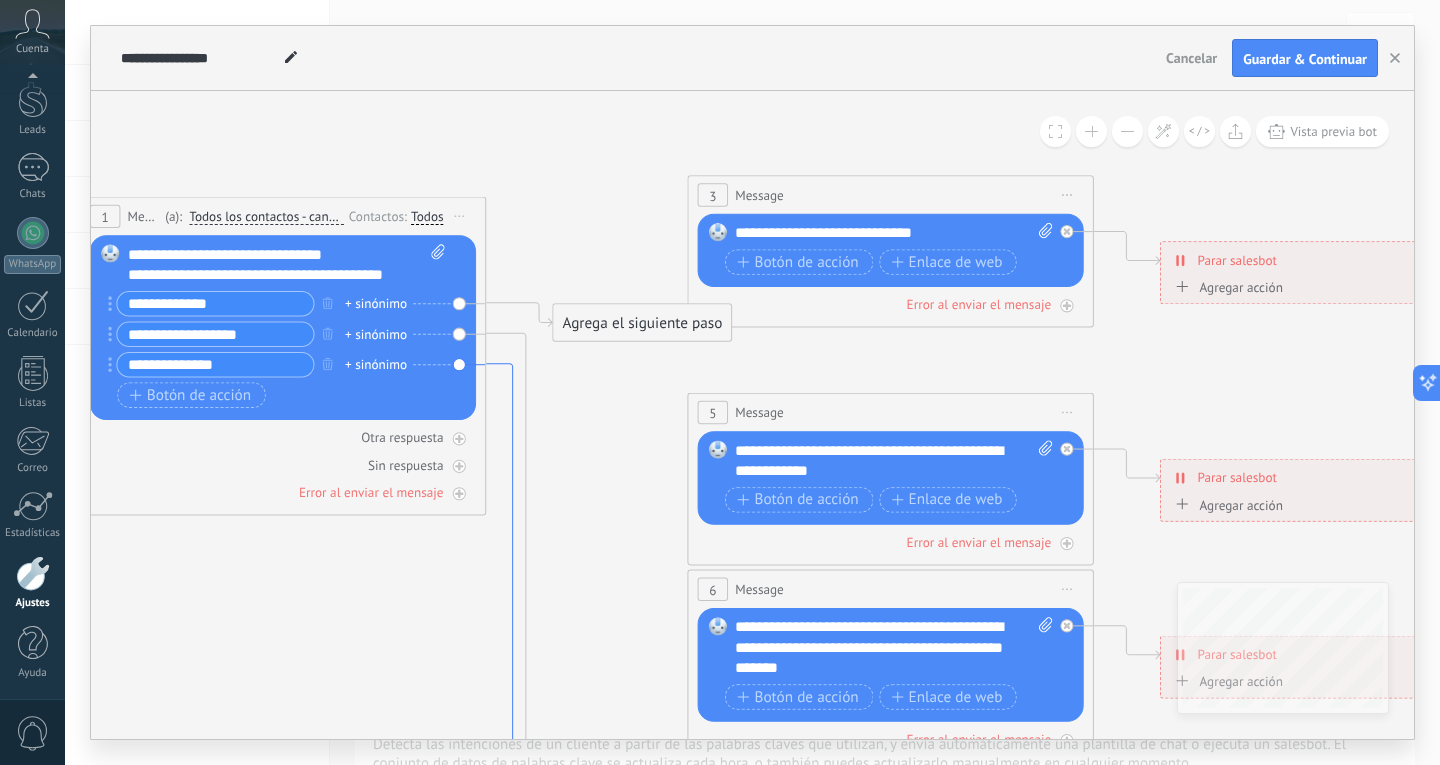 click 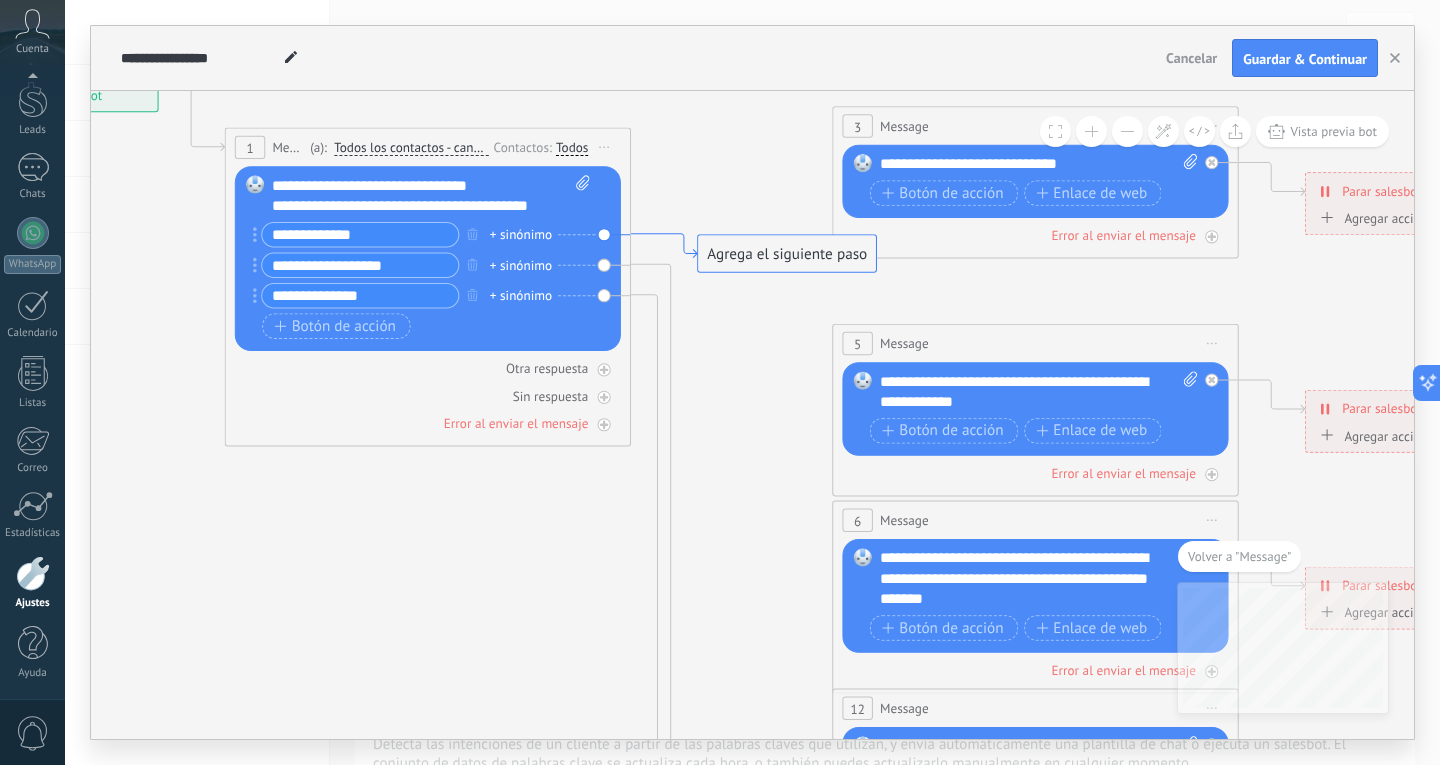 click 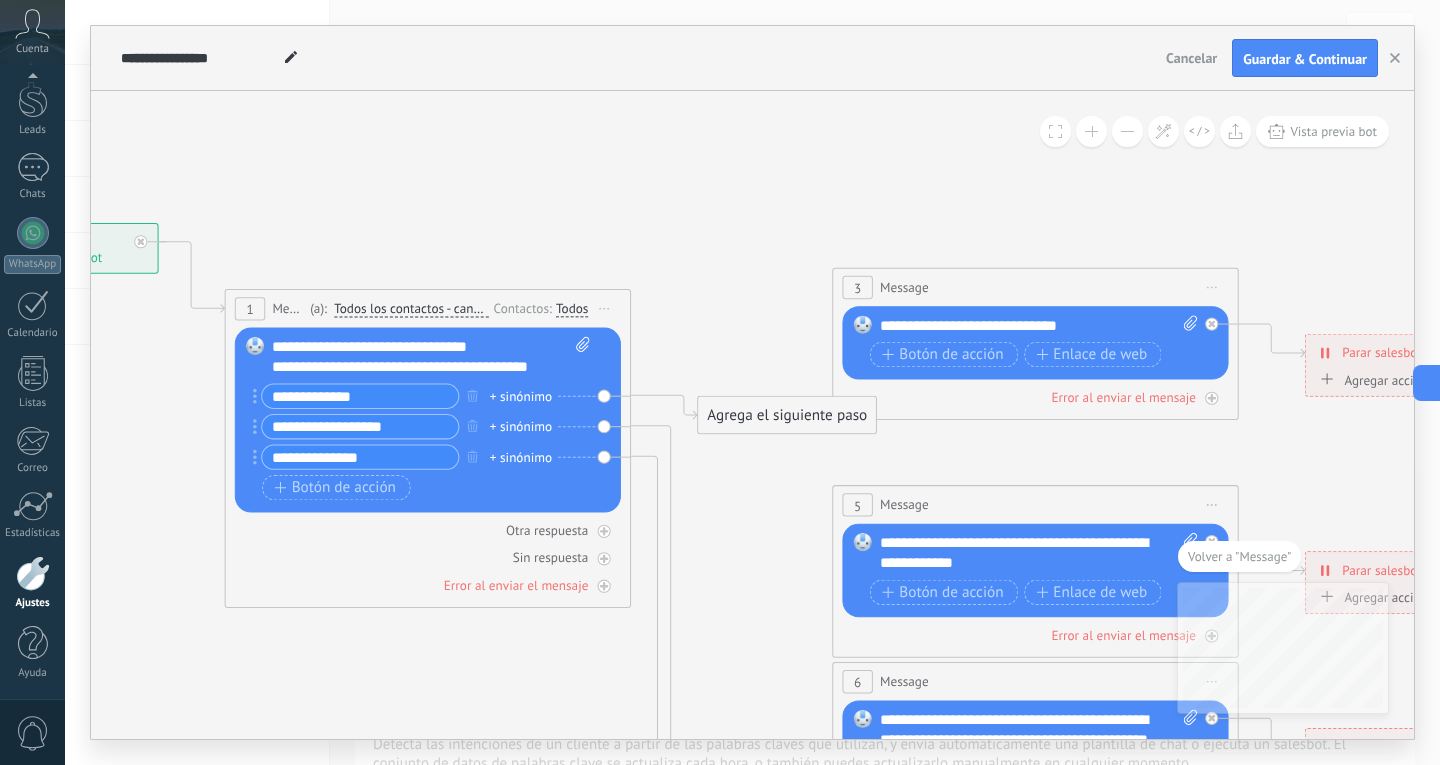 click on "Agrega el siguiente paso" at bounding box center [787, 416] 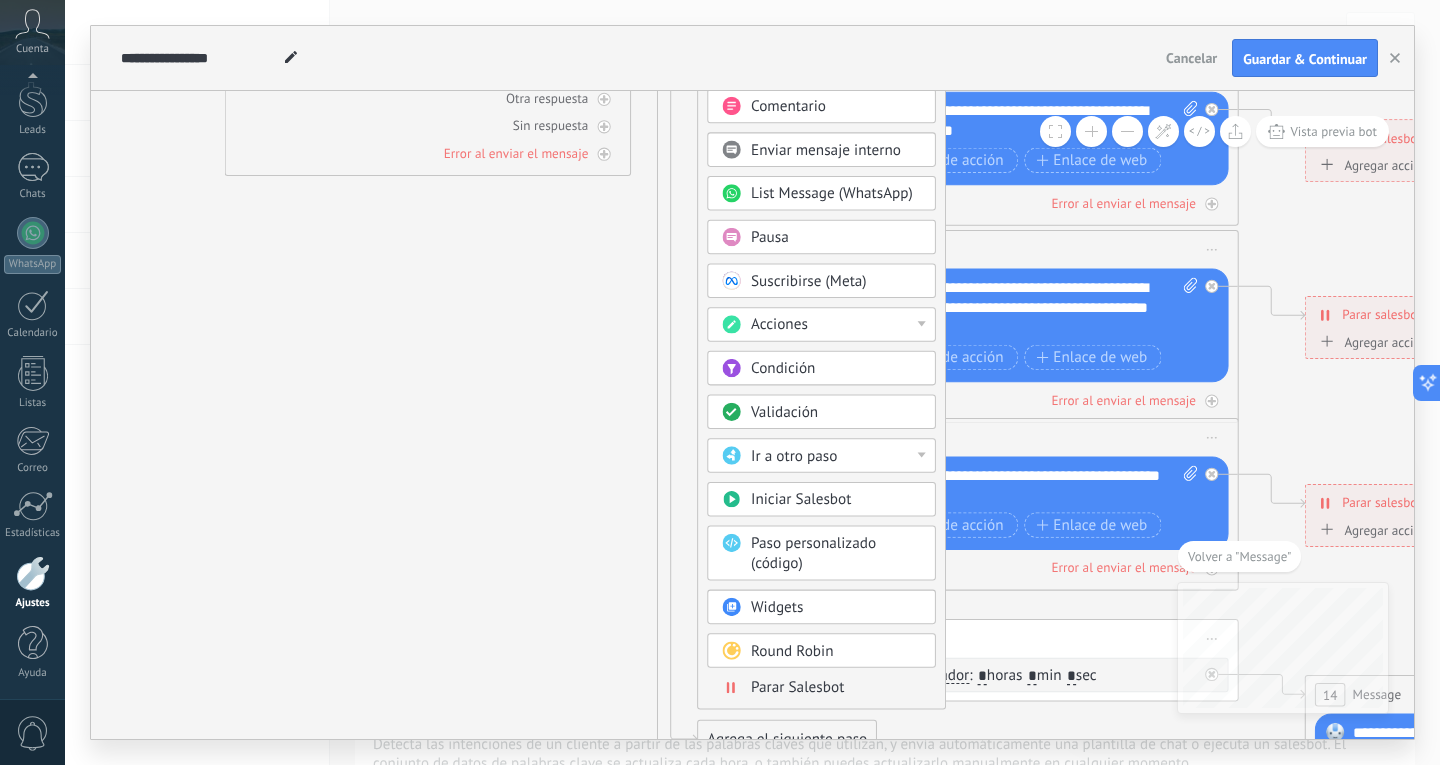click 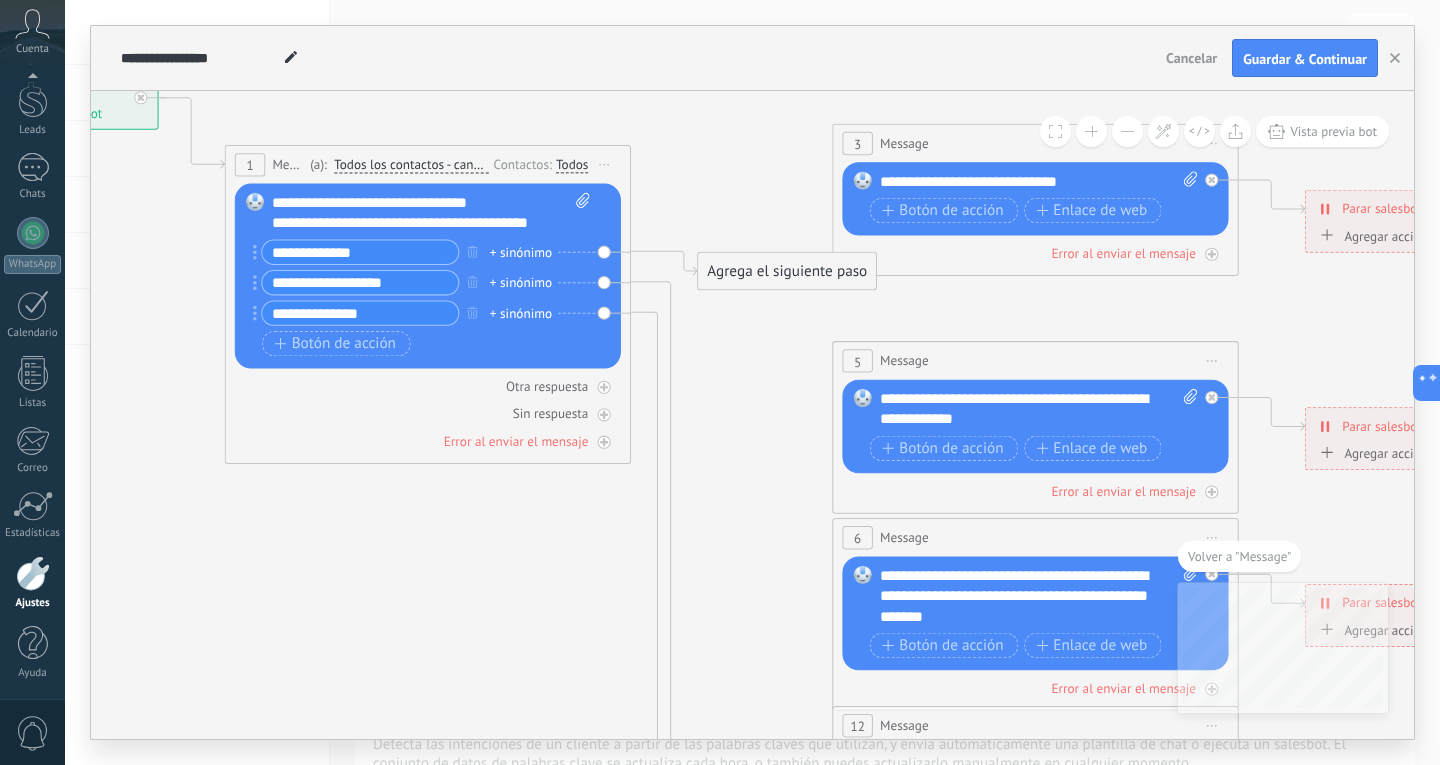 click on "Agrega el siguiente paso" at bounding box center [787, 272] 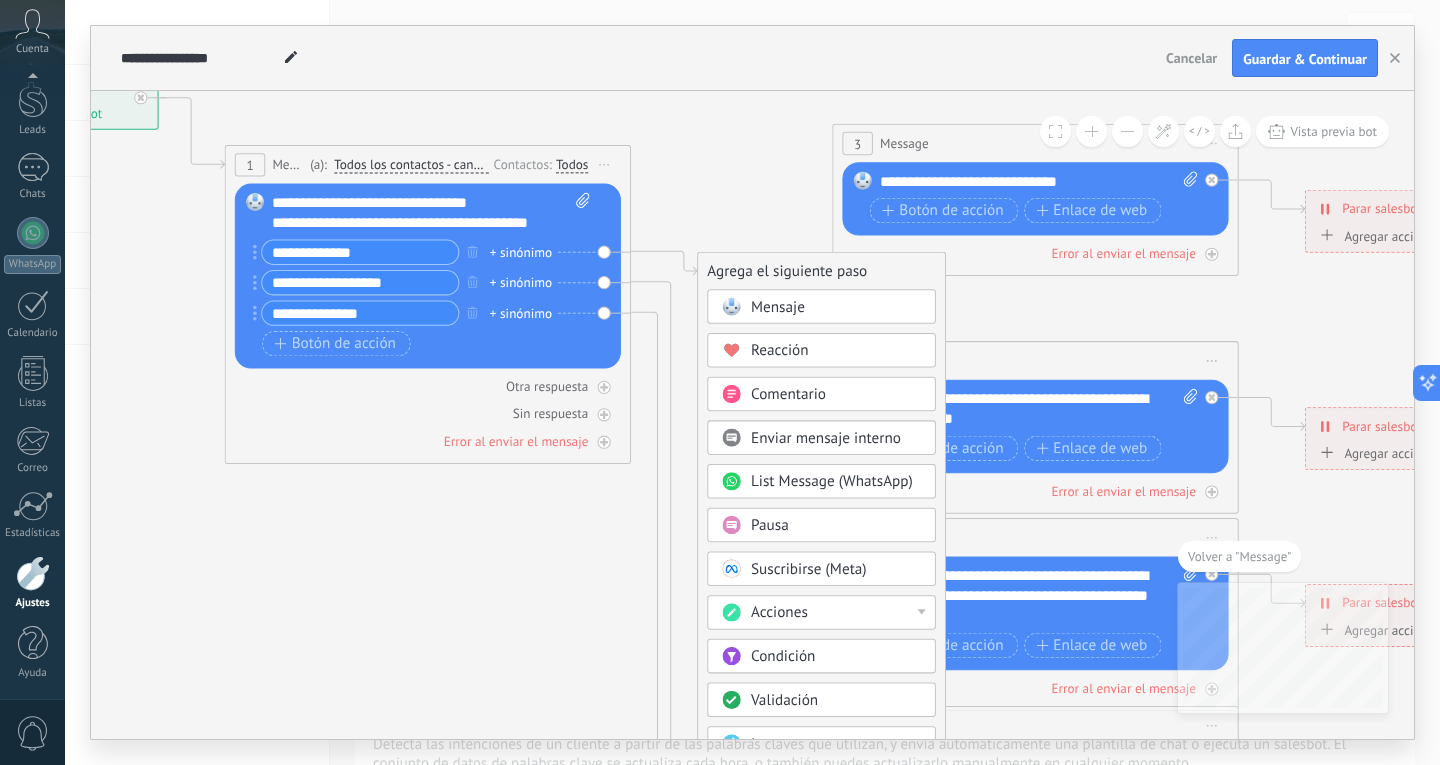 click 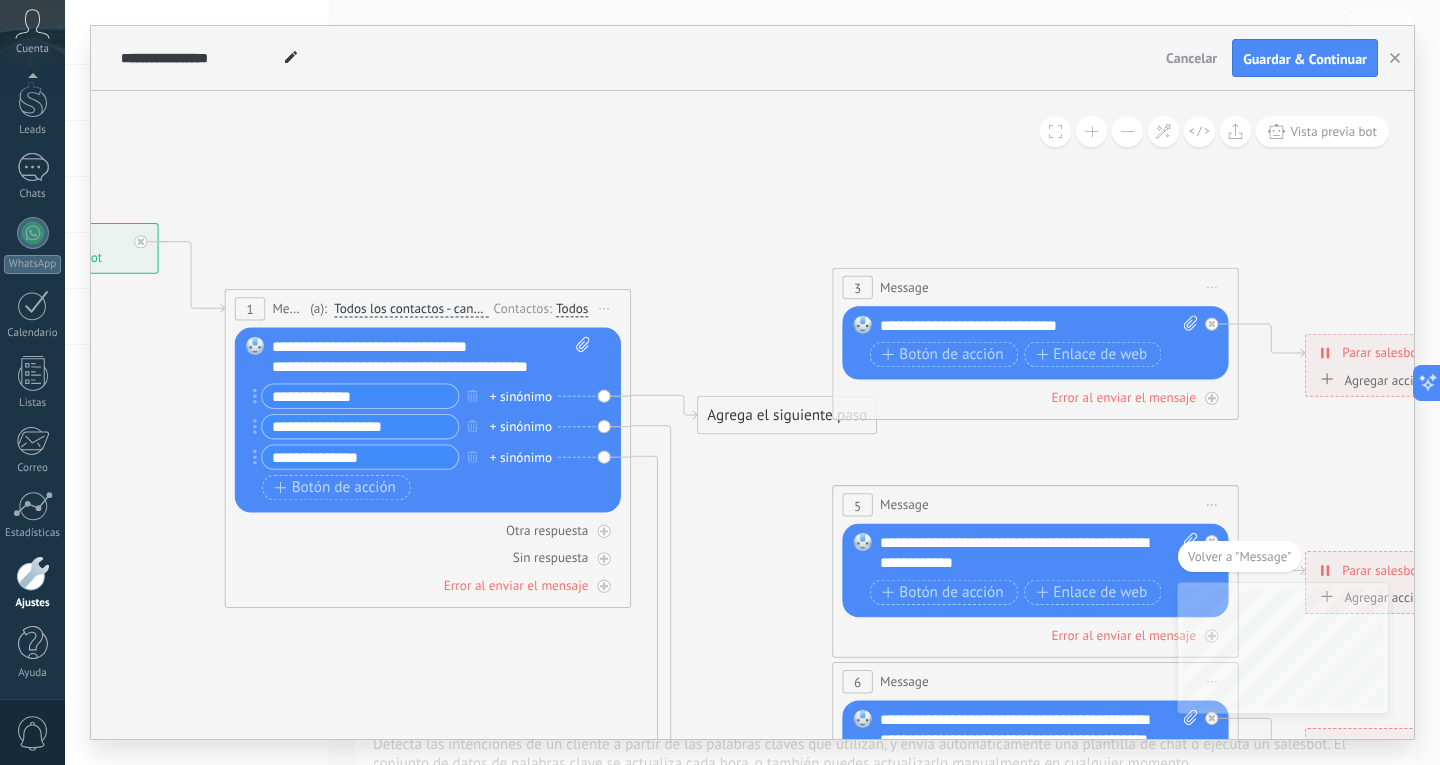 click on "Iniciar vista previa aquí
Cambiar nombre
Duplicar
[GEOGRAPHIC_DATA]" at bounding box center [1212, 287] 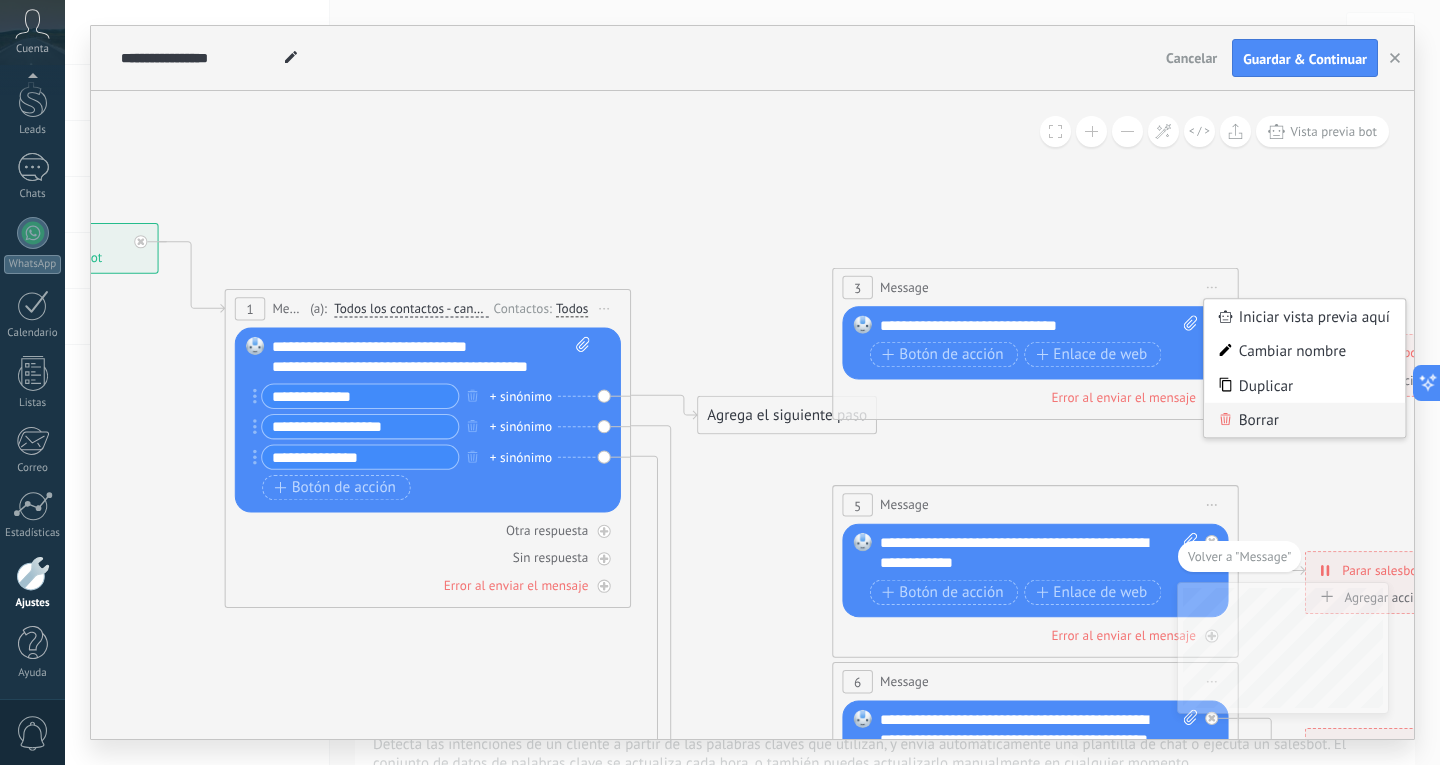 click on "Borrar" at bounding box center (1304, 420) 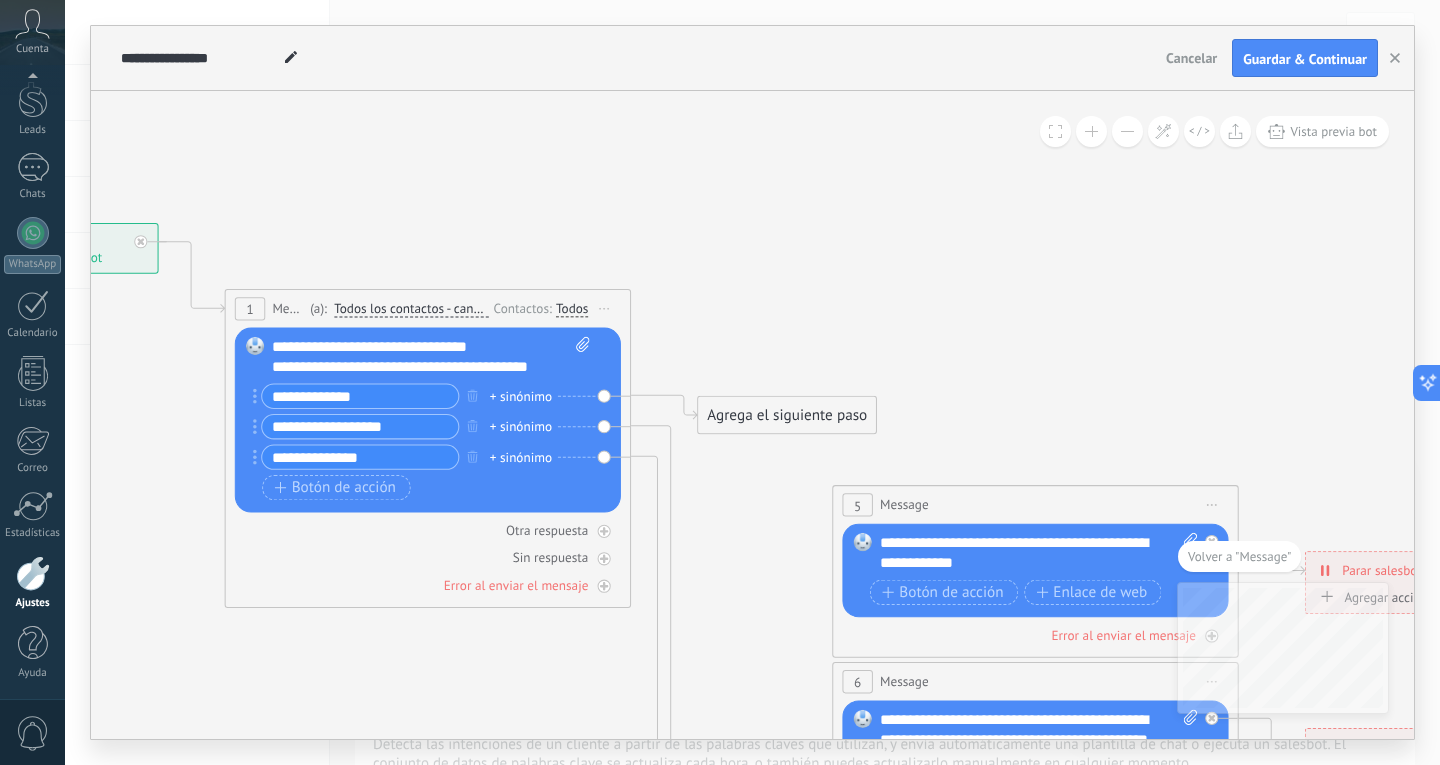 click 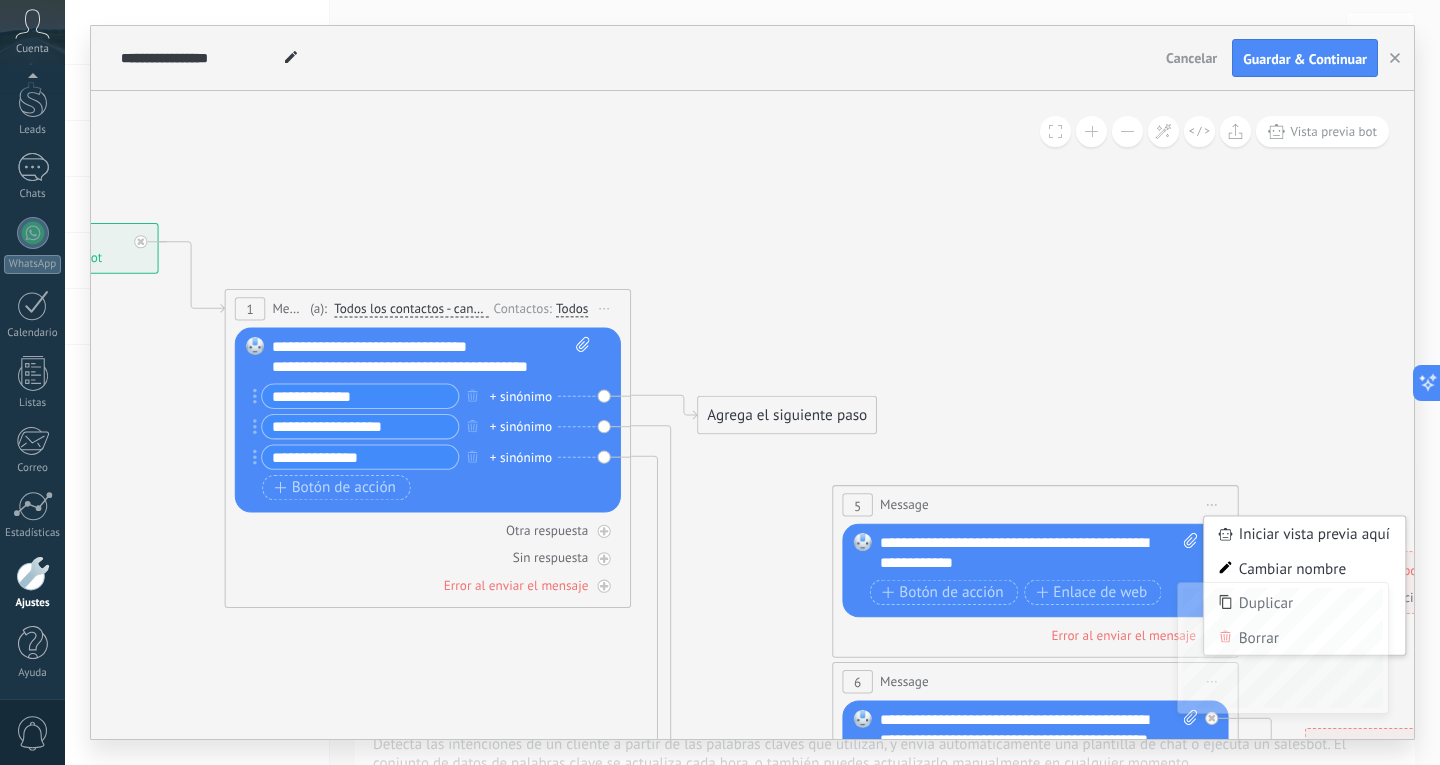 click 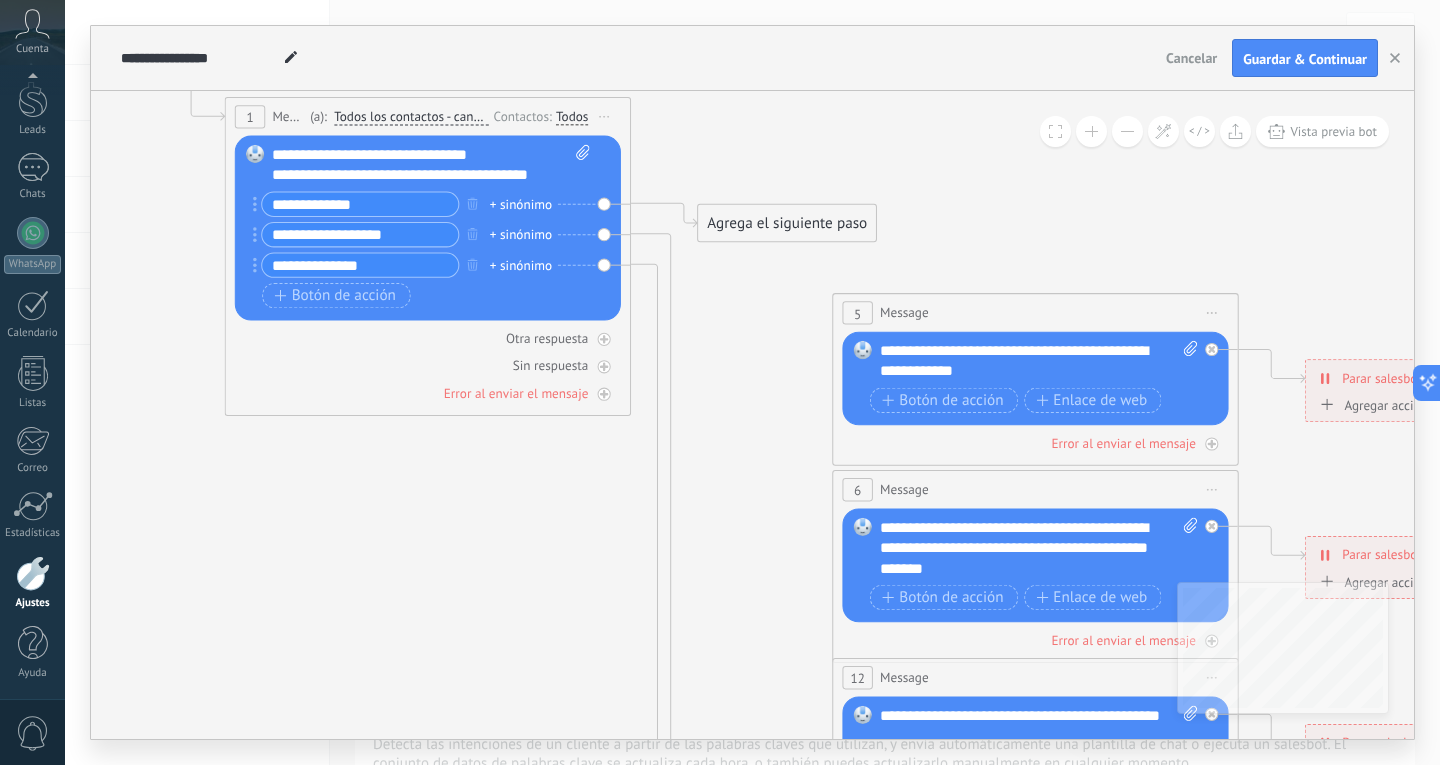click on "Iniciar vista previa aquí
Cambiar nombre
Duplicar
[GEOGRAPHIC_DATA]" at bounding box center [1212, 312] 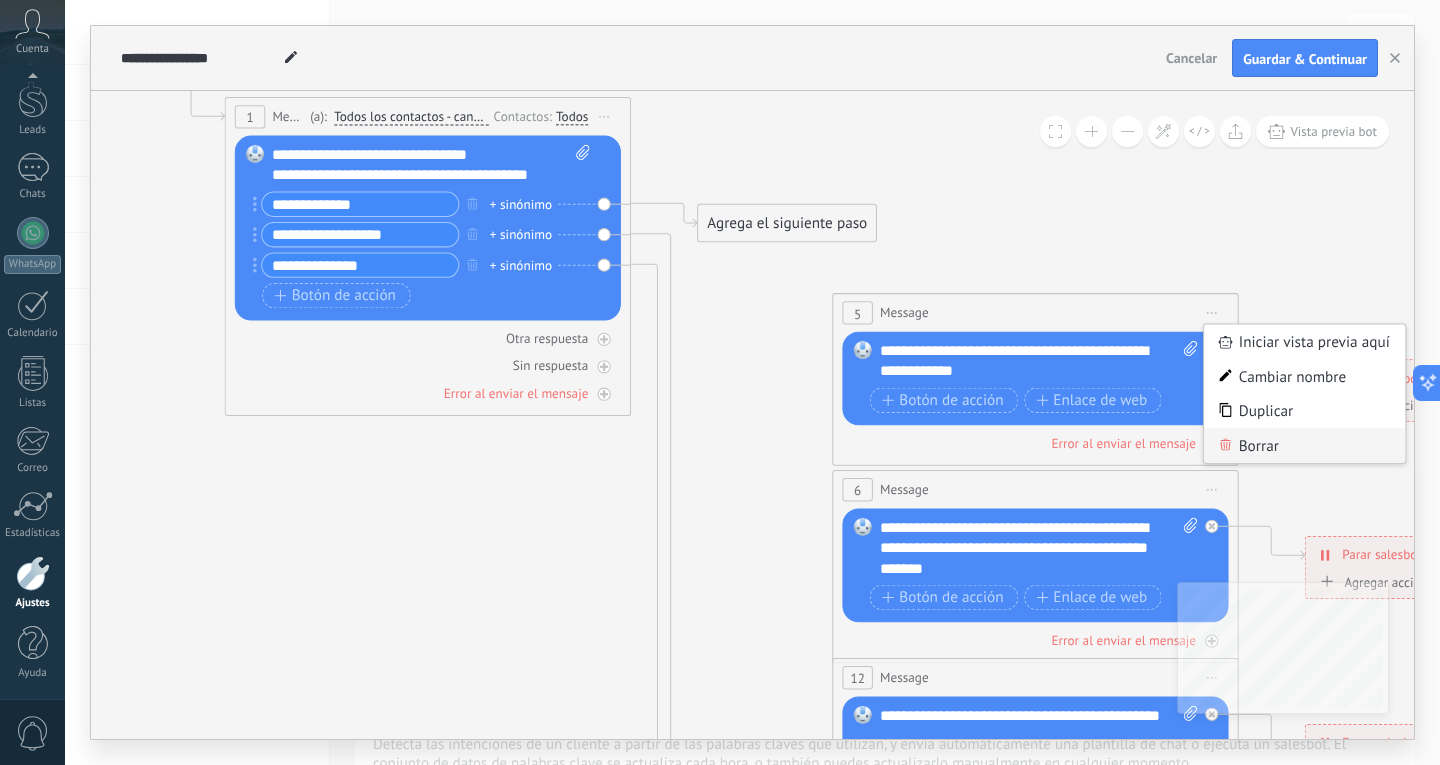 click on "Borrar" at bounding box center [1304, 445] 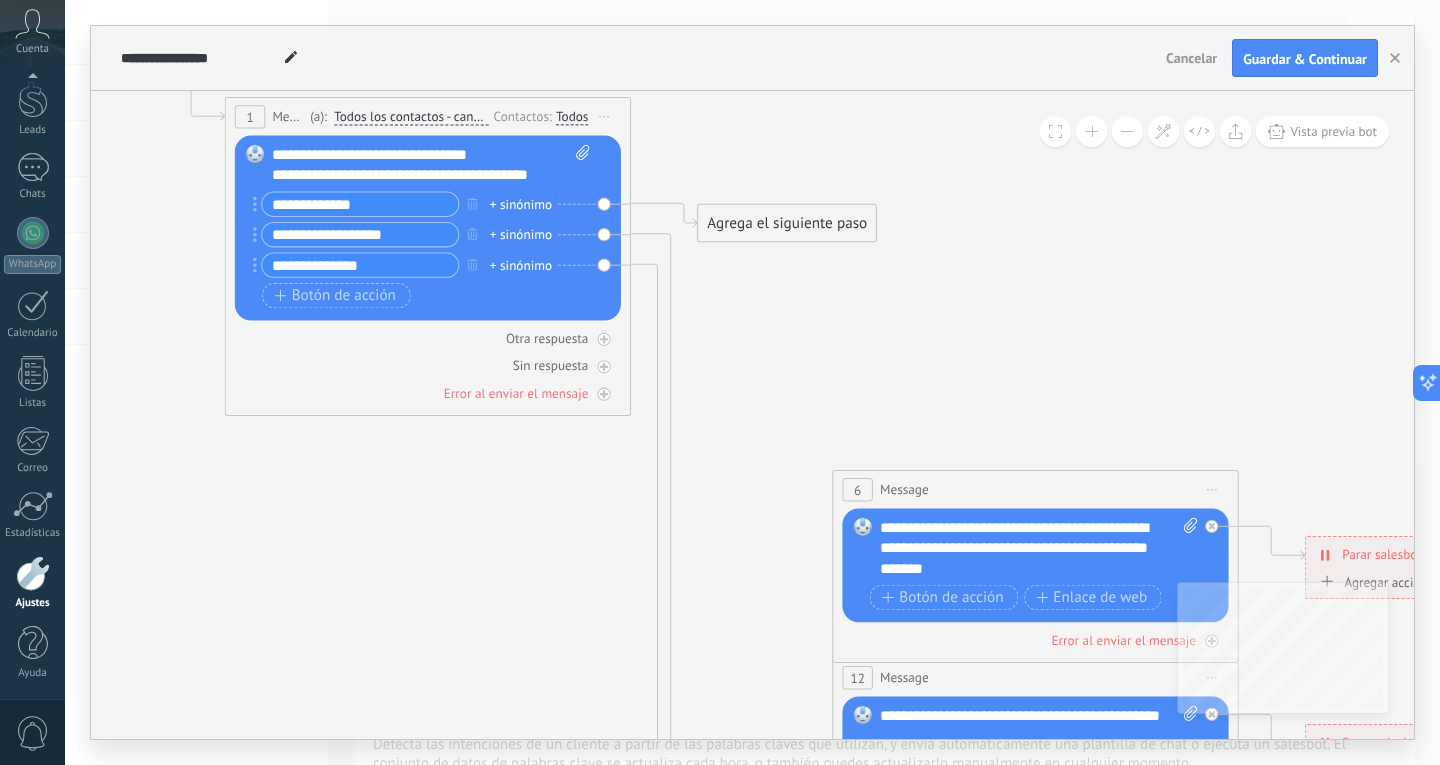 click on "Iniciar vista previa aquí
Cambiar nombre
Duplicar
[GEOGRAPHIC_DATA]" at bounding box center (1212, 489) 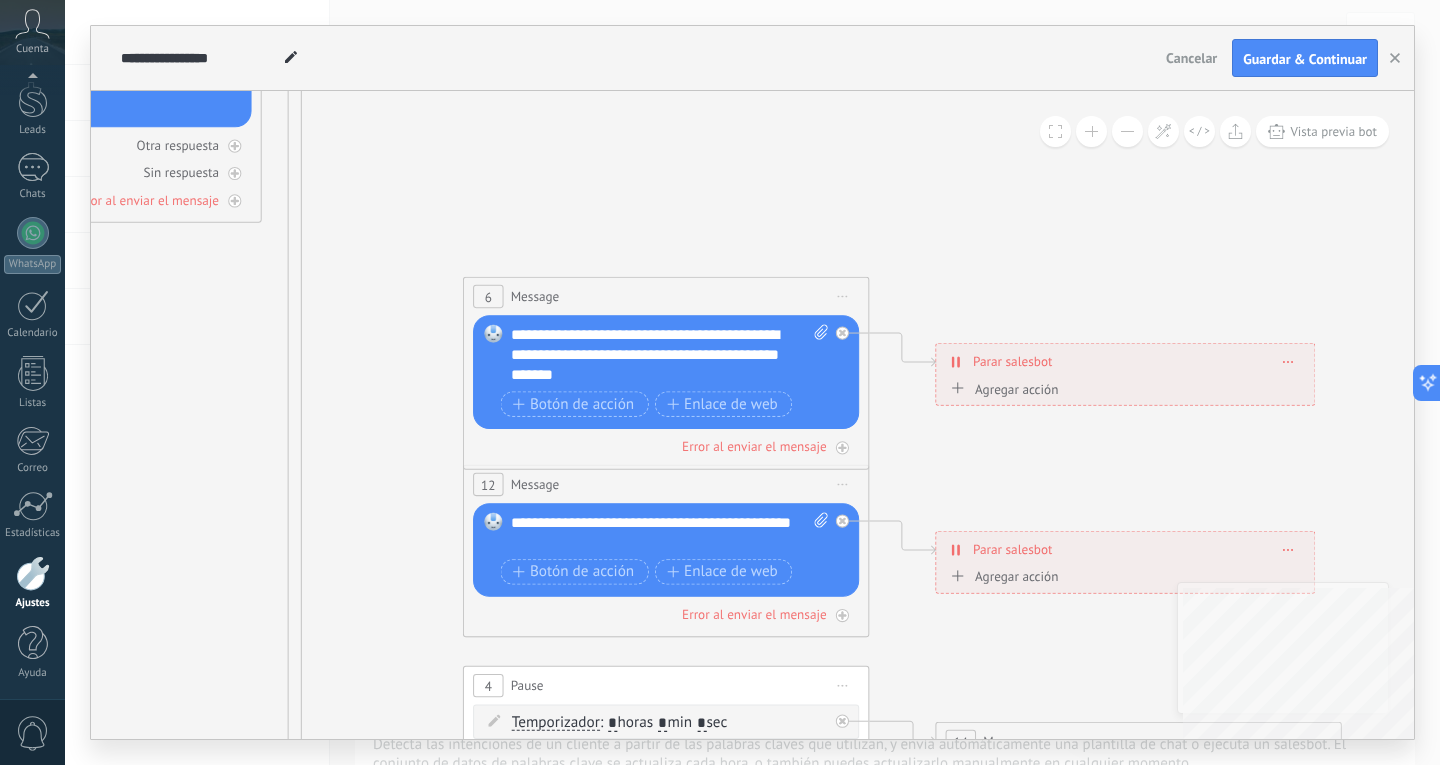 click 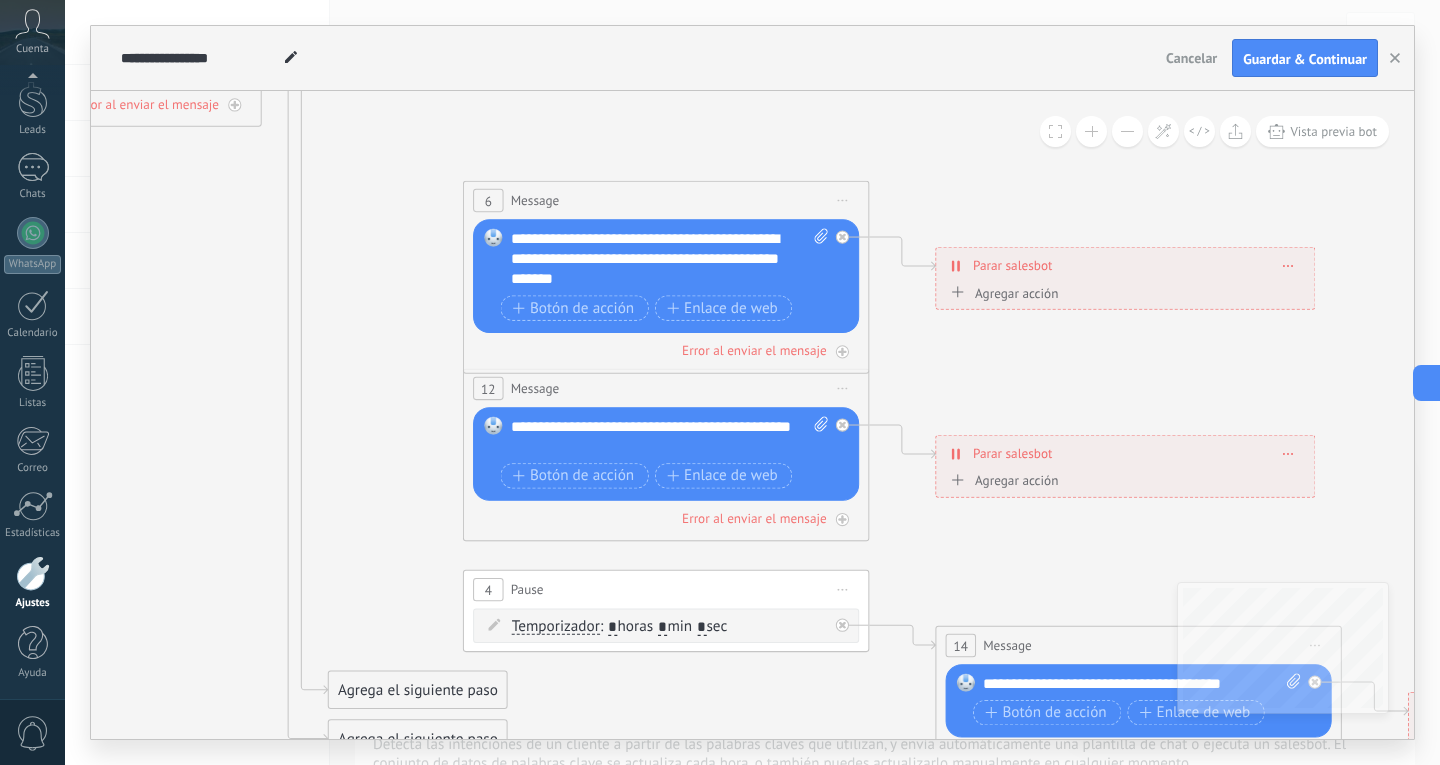 click on "Iniciar vista previa aquí
Cambiar nombre
Duplicar
[GEOGRAPHIC_DATA]" at bounding box center [843, 200] 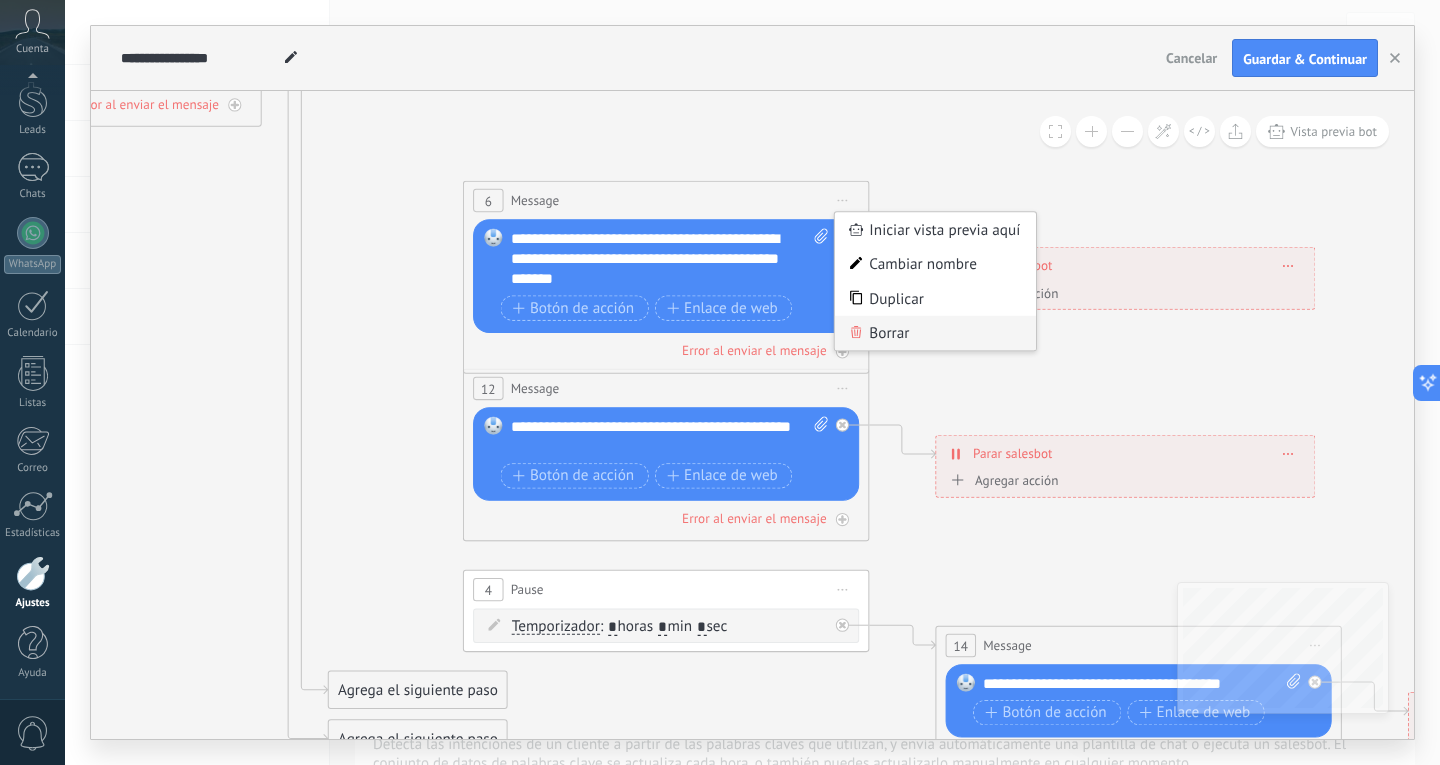 click on "Borrar" at bounding box center [935, 333] 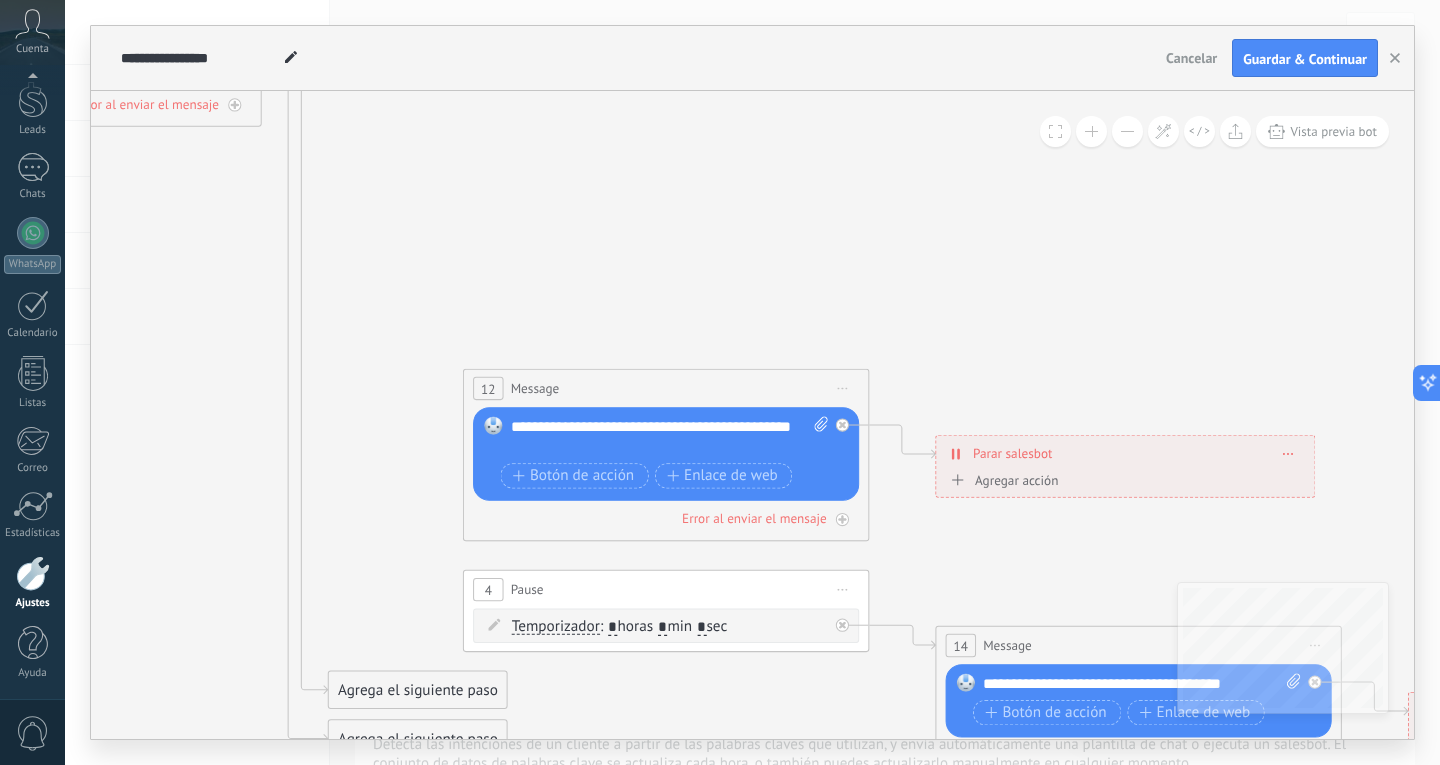 click on "12
Message
*******
(a):
Todos los contactos - canales seleccionados
Todos los contactos - canales seleccionados
Todos los contactos - canal primario
Contacto principal - canales seleccionados
Contacto principal - canal primario
Todos los contactos - canales seleccionados
Todos los contactos - canales seleccionados
Todos los contactos - canal primario
Contacto principal - canales seleccionados" at bounding box center (666, 389) 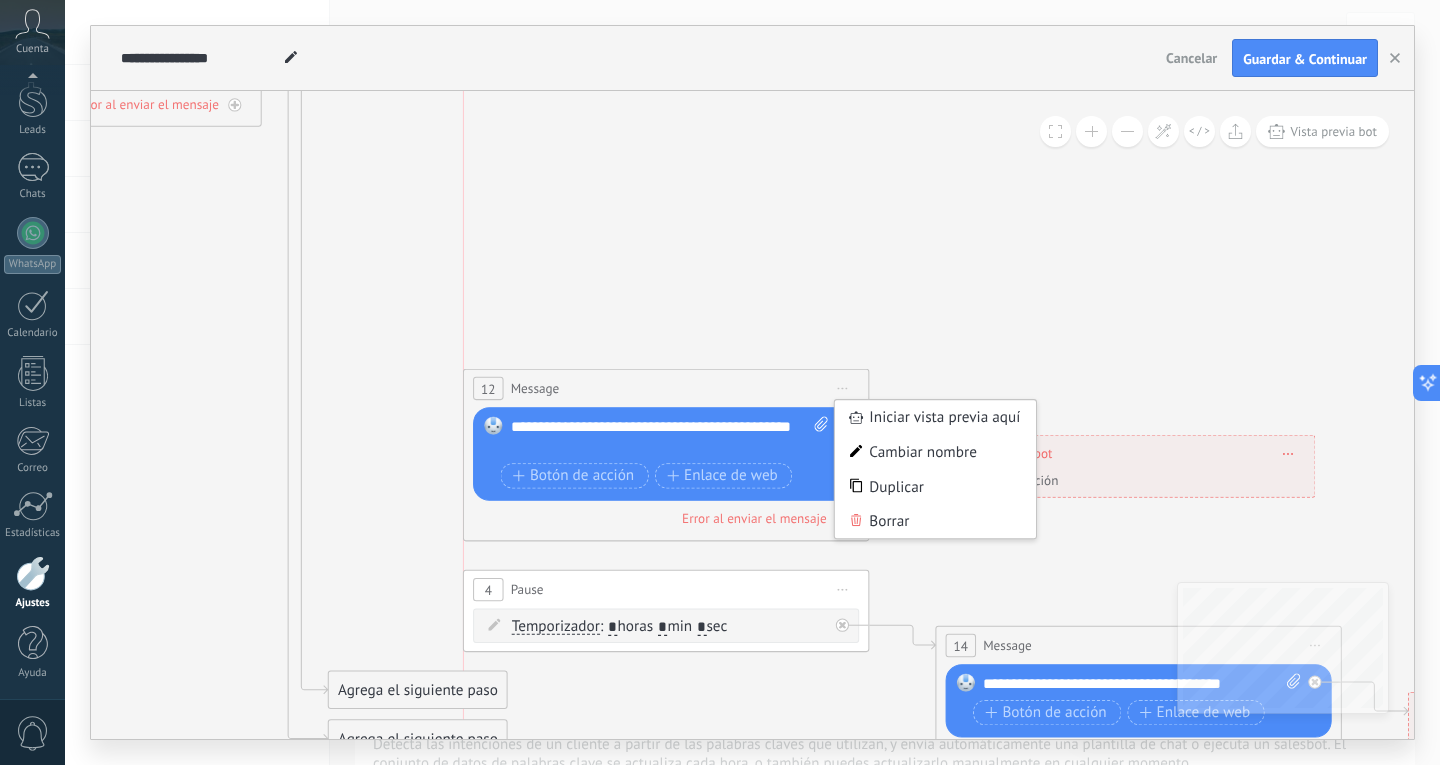 click on "Borrar" at bounding box center [935, 521] 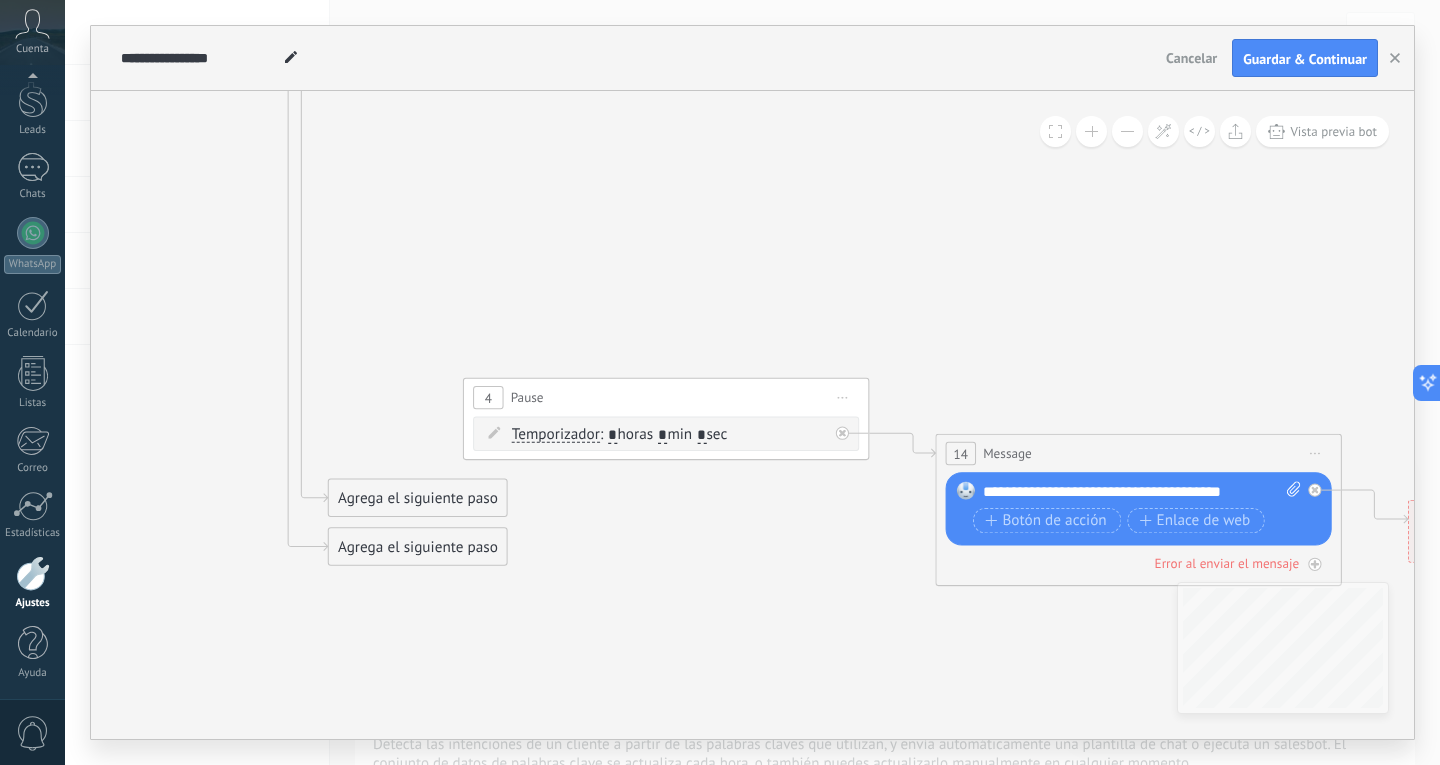 click on "Iniciar vista previa aquí
Cambiar nombre
Duplicar
[GEOGRAPHIC_DATA]" at bounding box center (1315, 453) 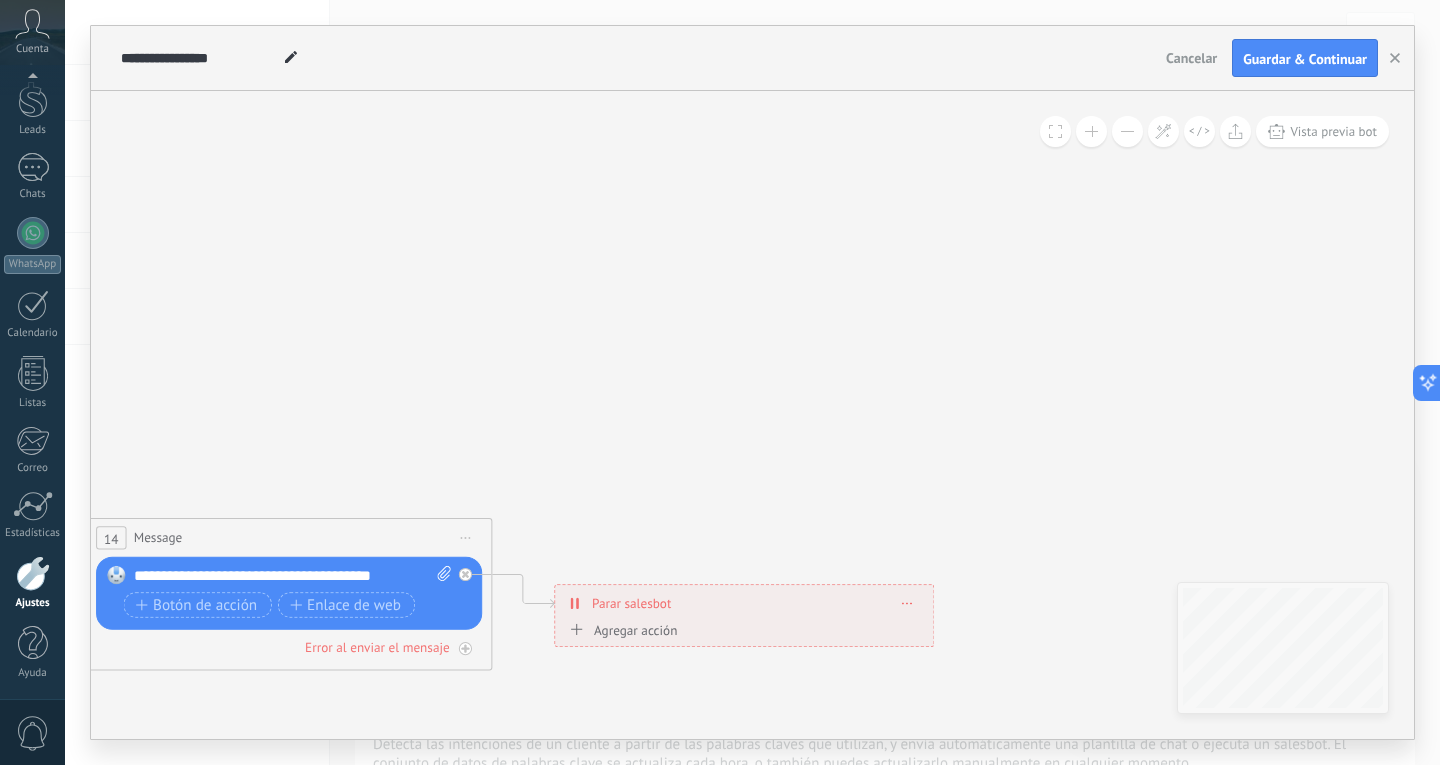 click at bounding box center (907, 602) 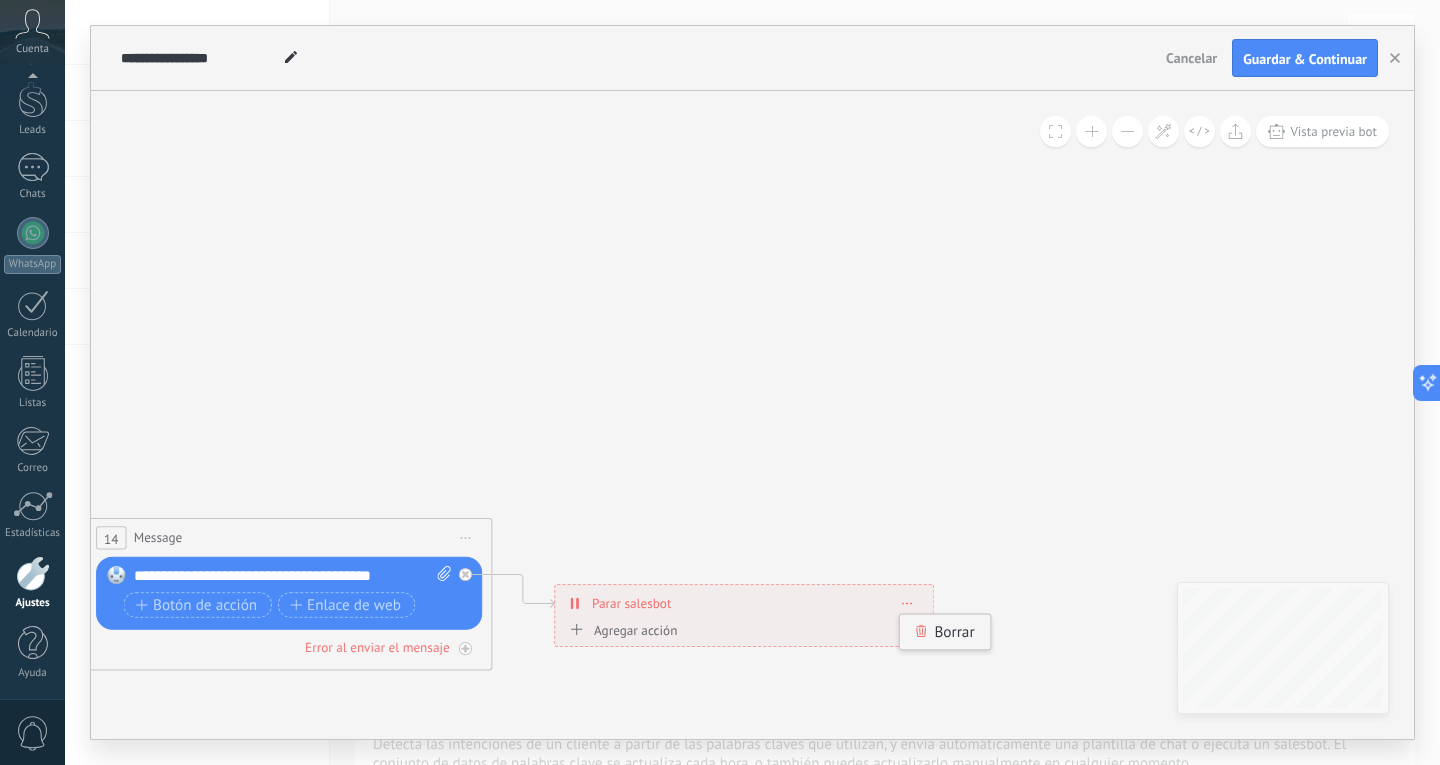 click on "Borrar" at bounding box center [945, 632] 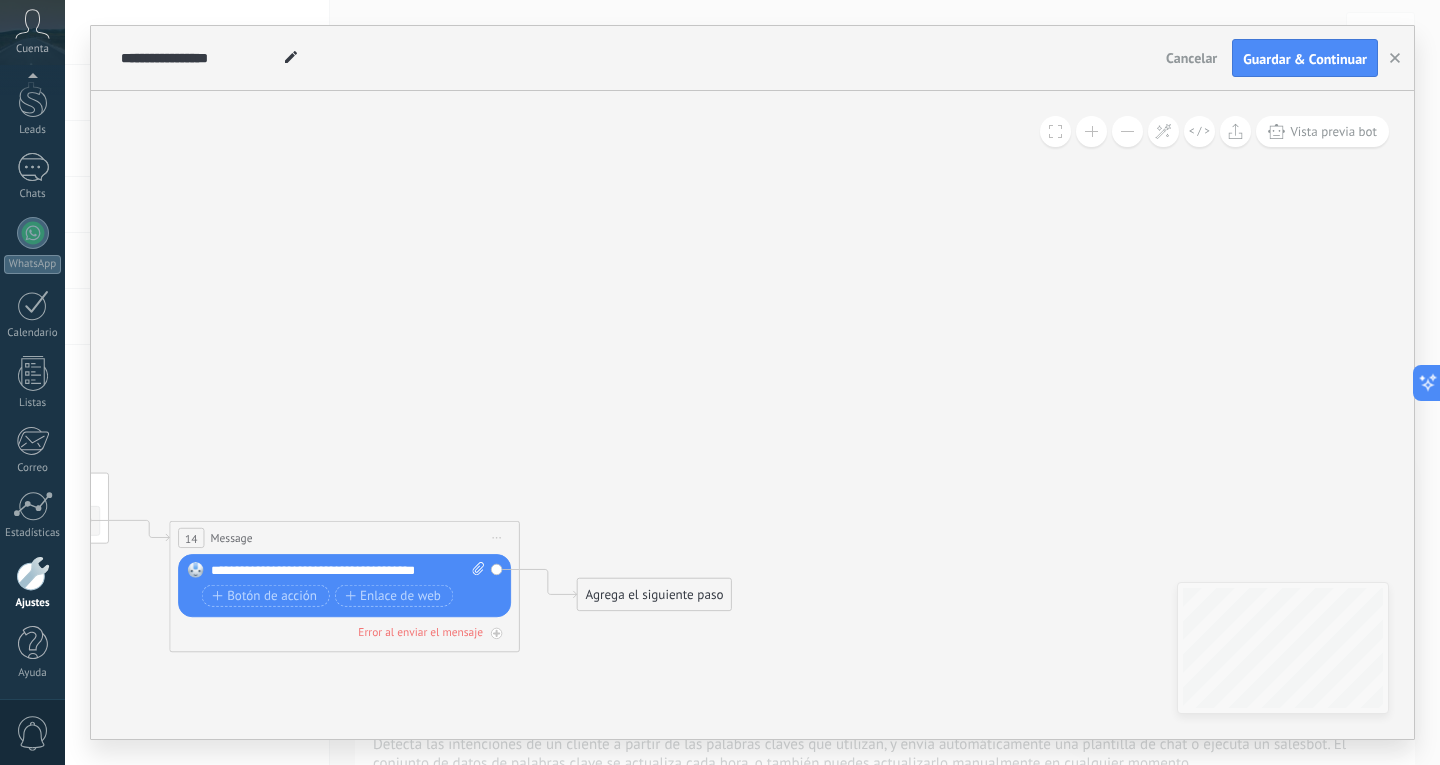 click 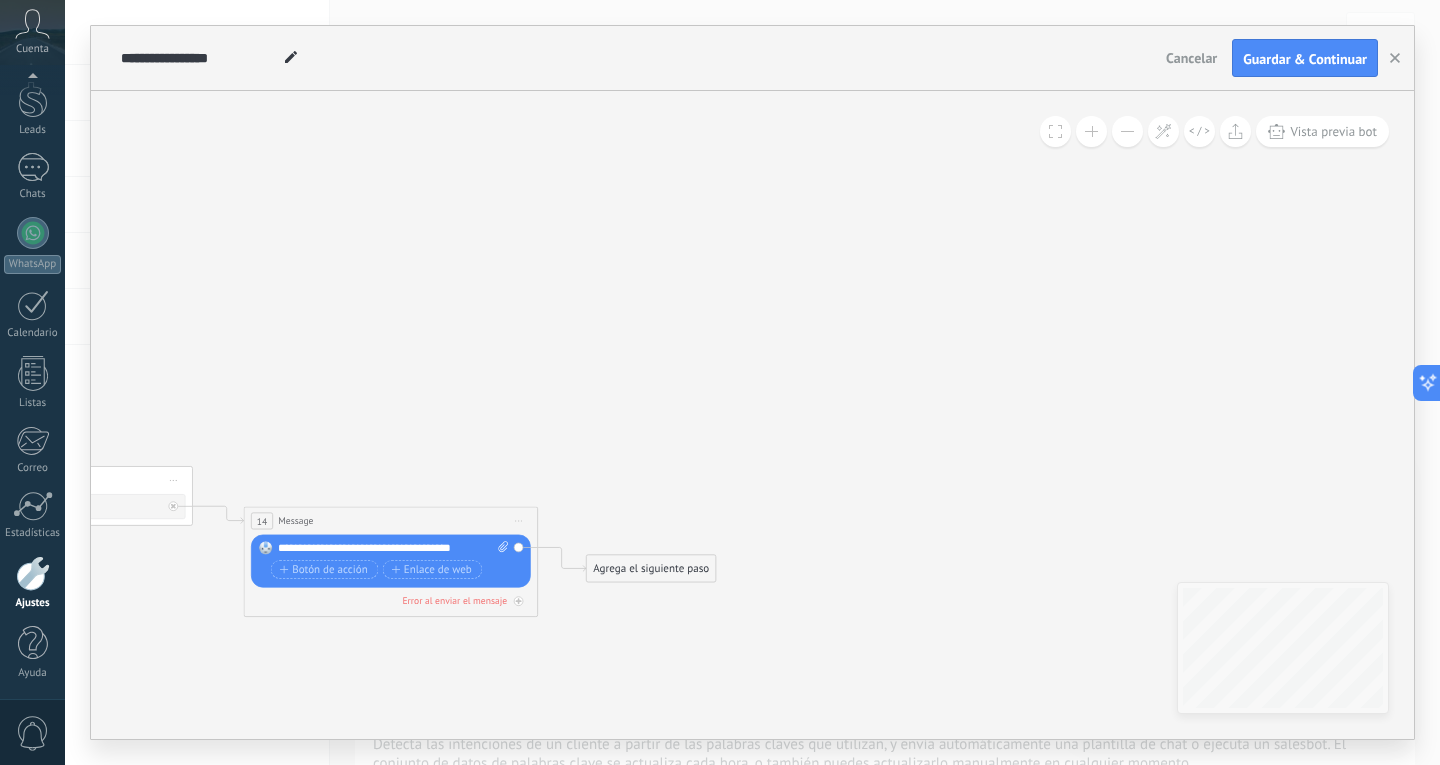 click 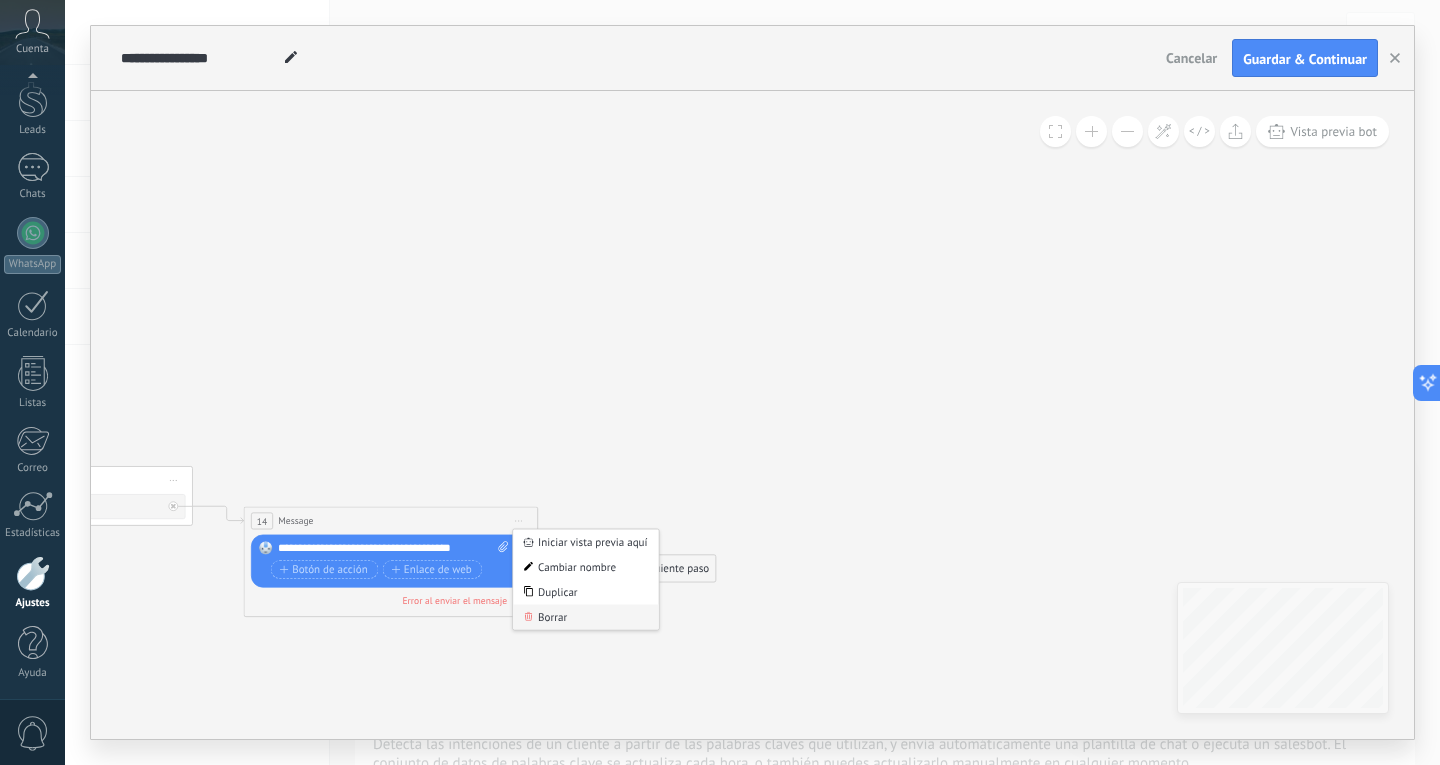 click on "Borrar" at bounding box center [585, 616] 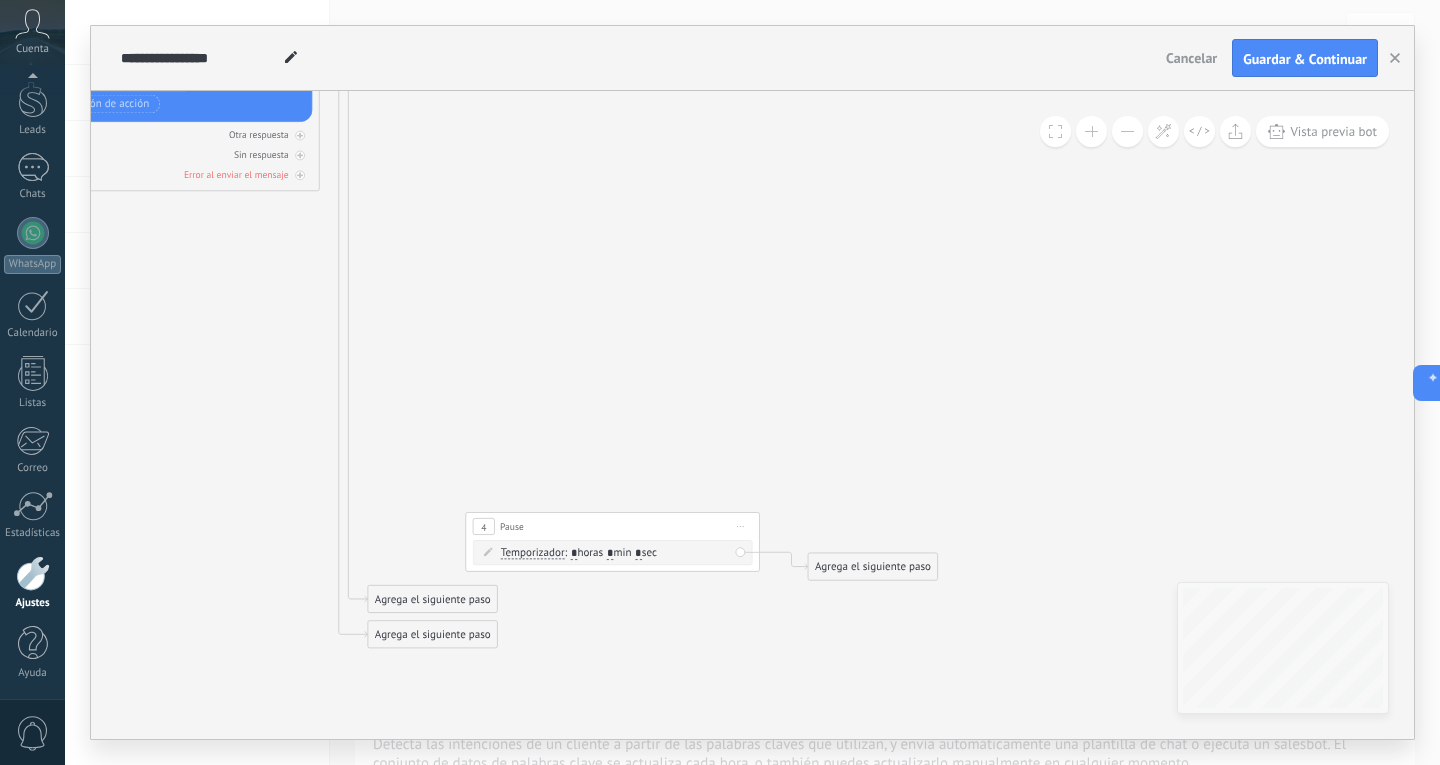 drag, startPoint x: 355, startPoint y: 371, endPoint x: 928, endPoint y: 417, distance: 574.84344 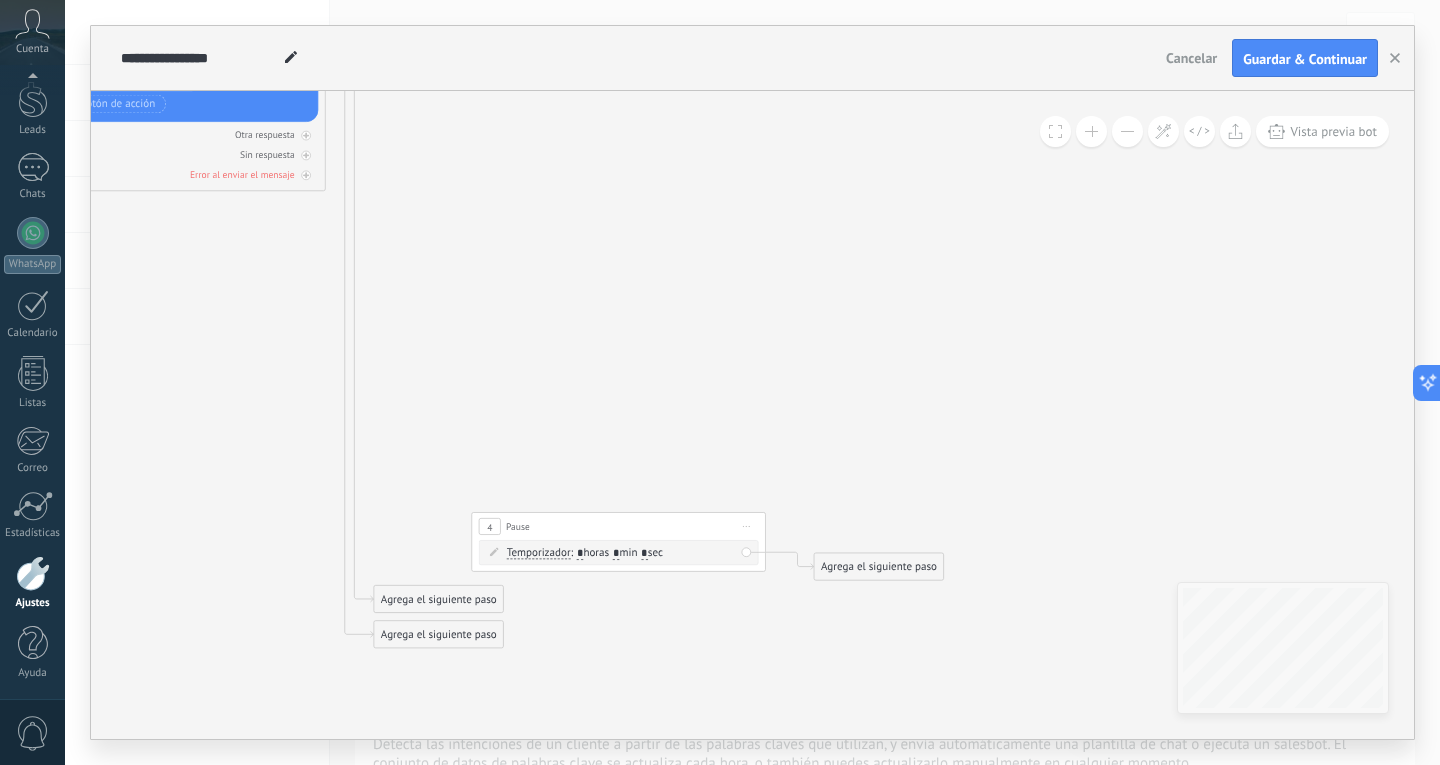 click 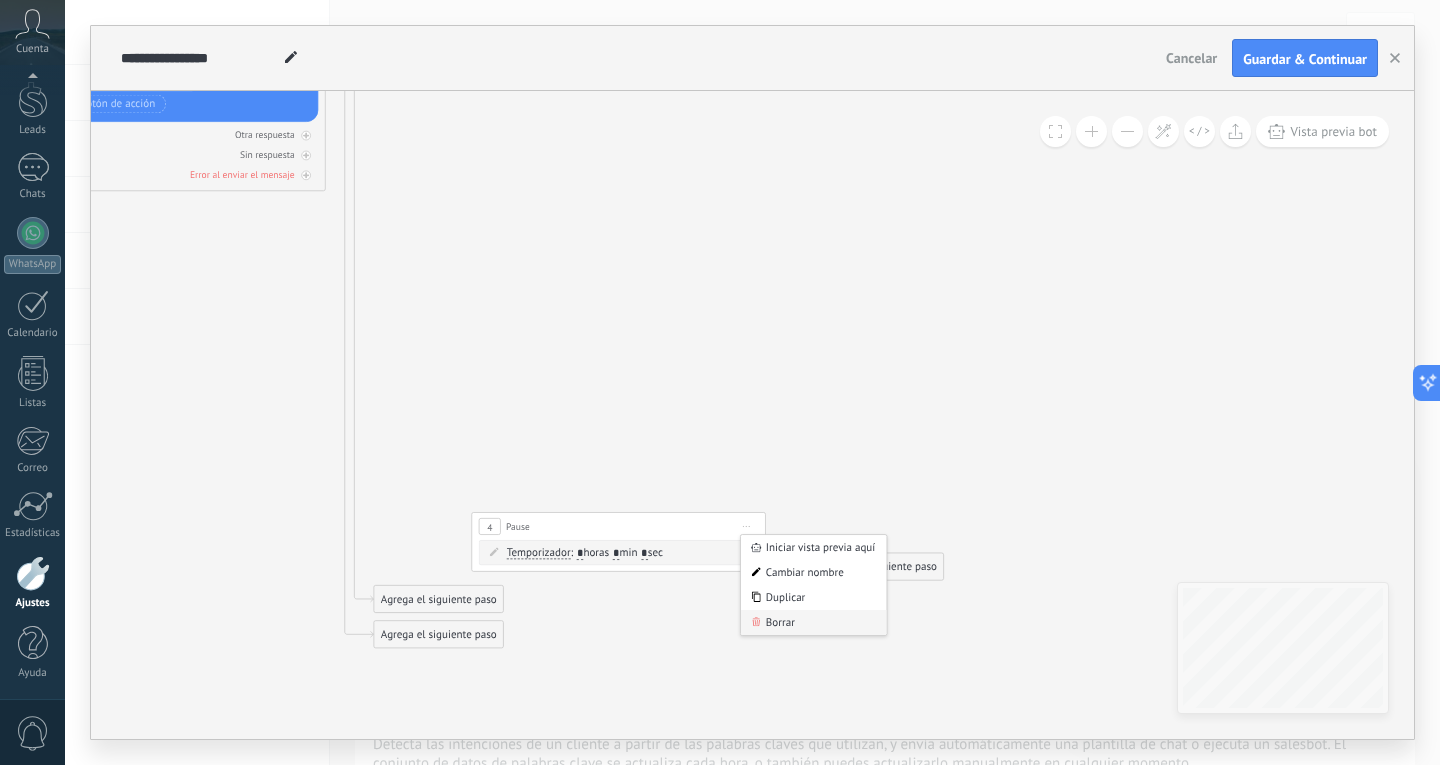 click on "Borrar" at bounding box center [813, 622] 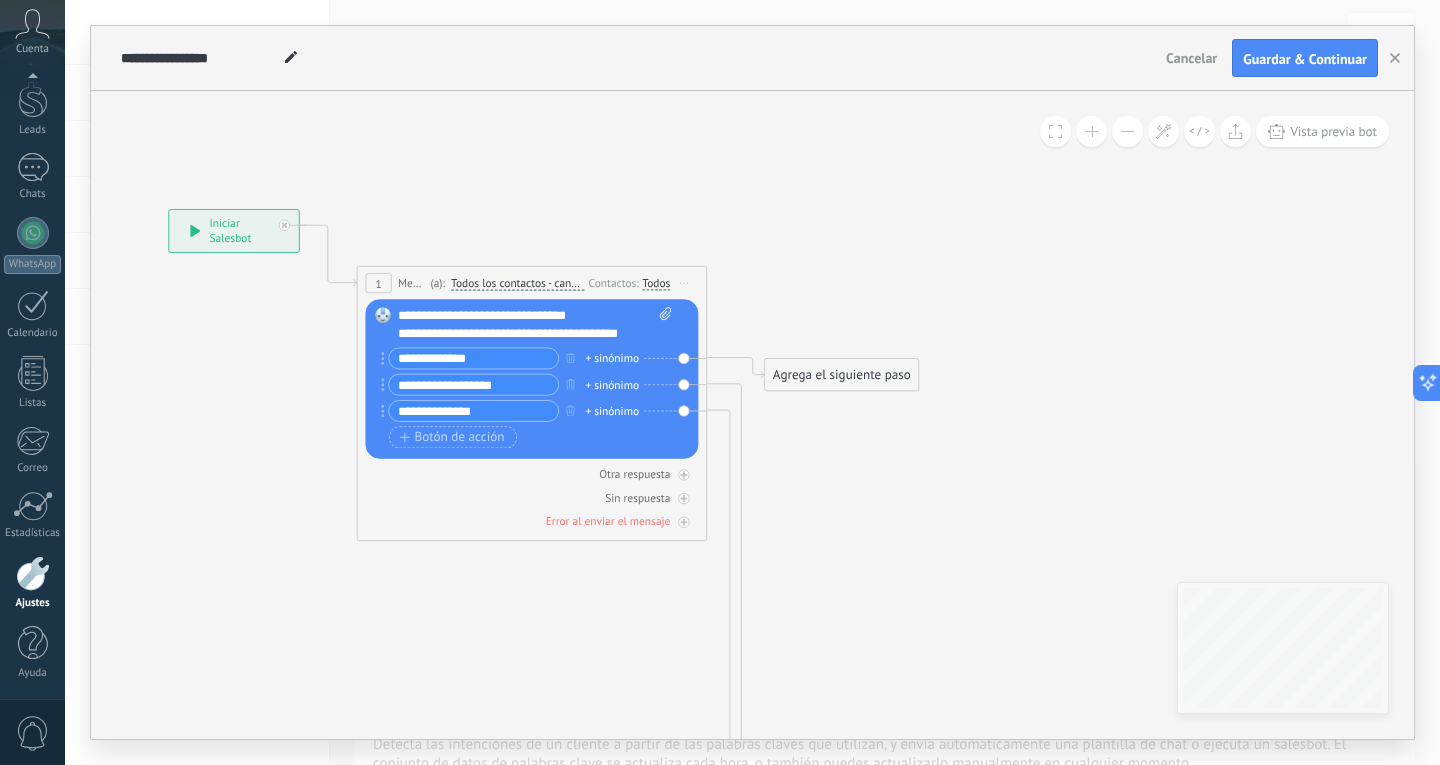 drag, startPoint x: 552, startPoint y: 458, endPoint x: 958, endPoint y: 482, distance: 406.70874 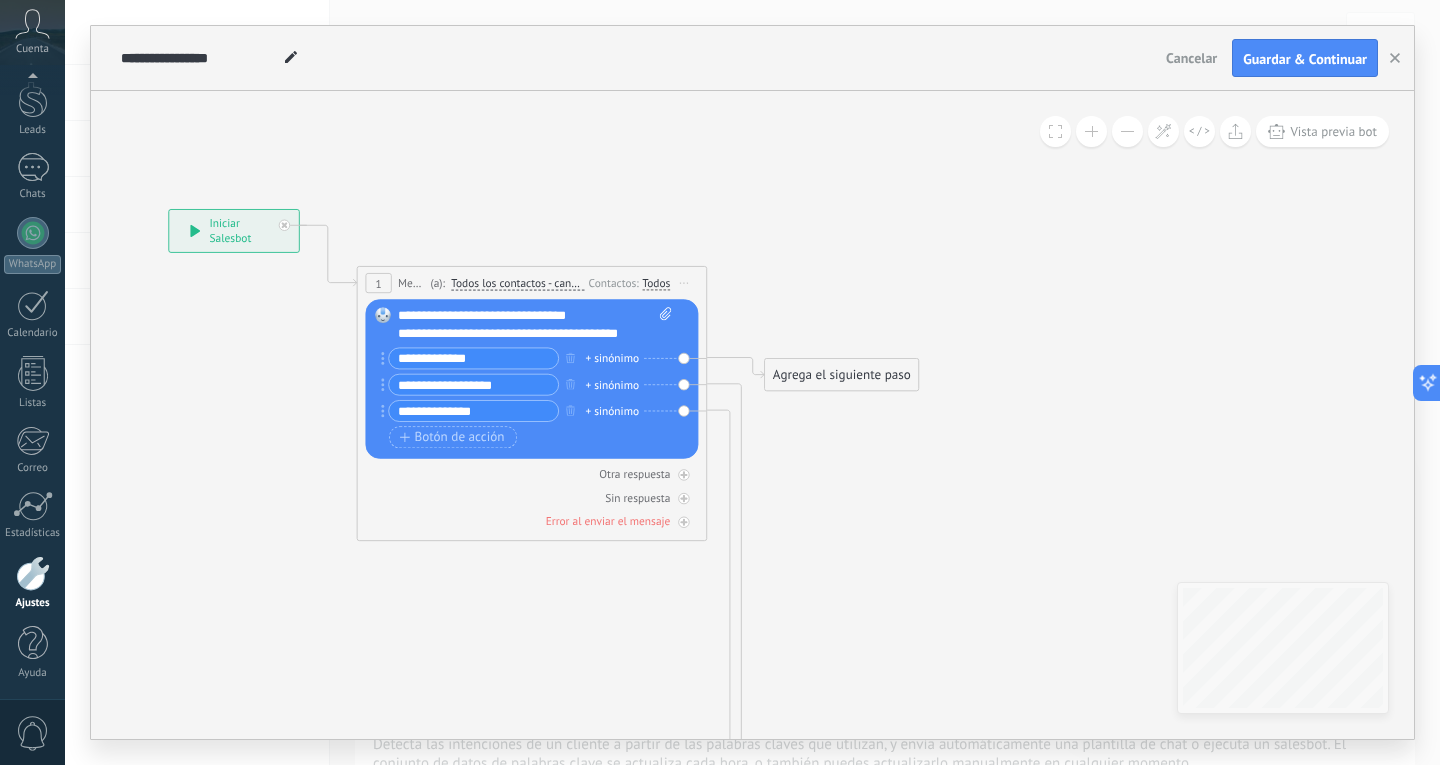 click 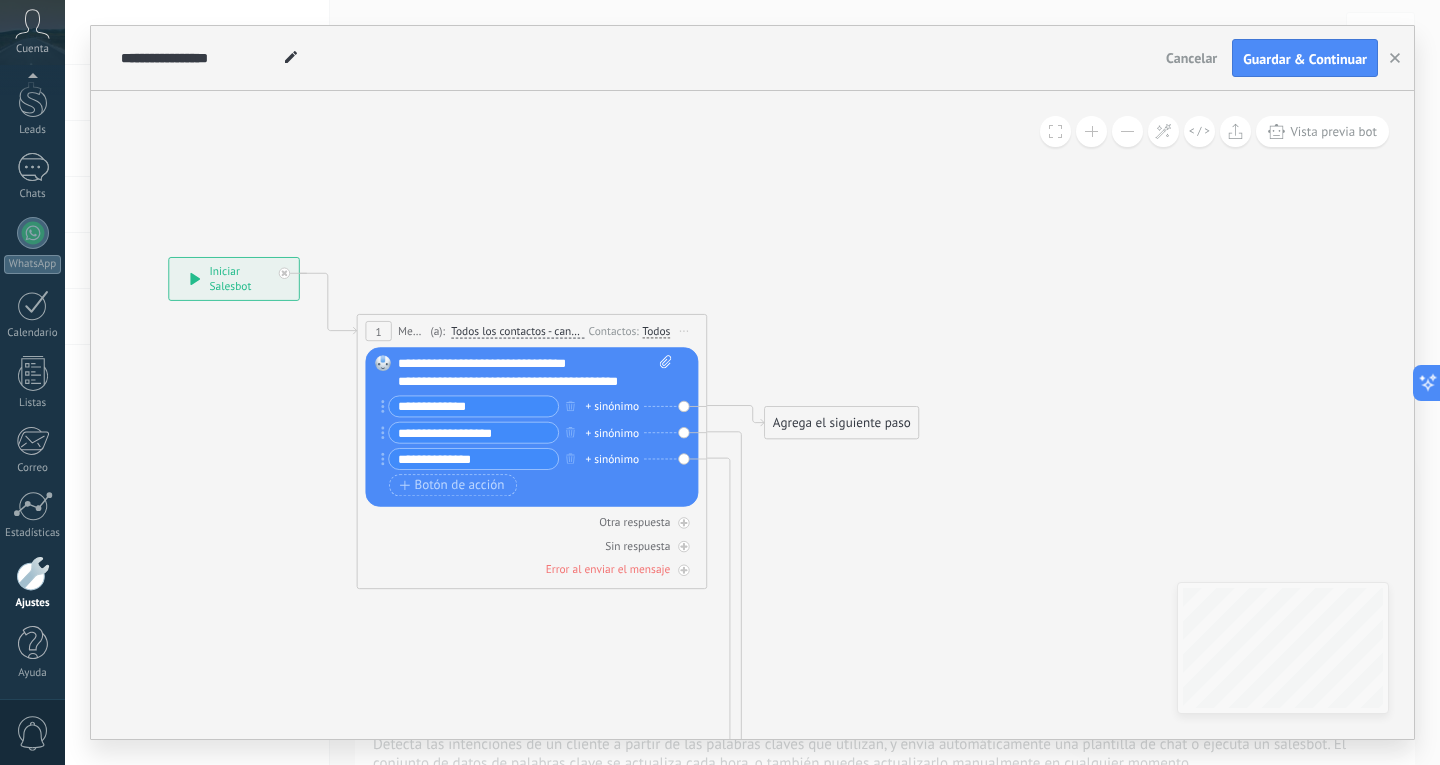 click on "Agrega el siguiente paso" at bounding box center (842, 423) 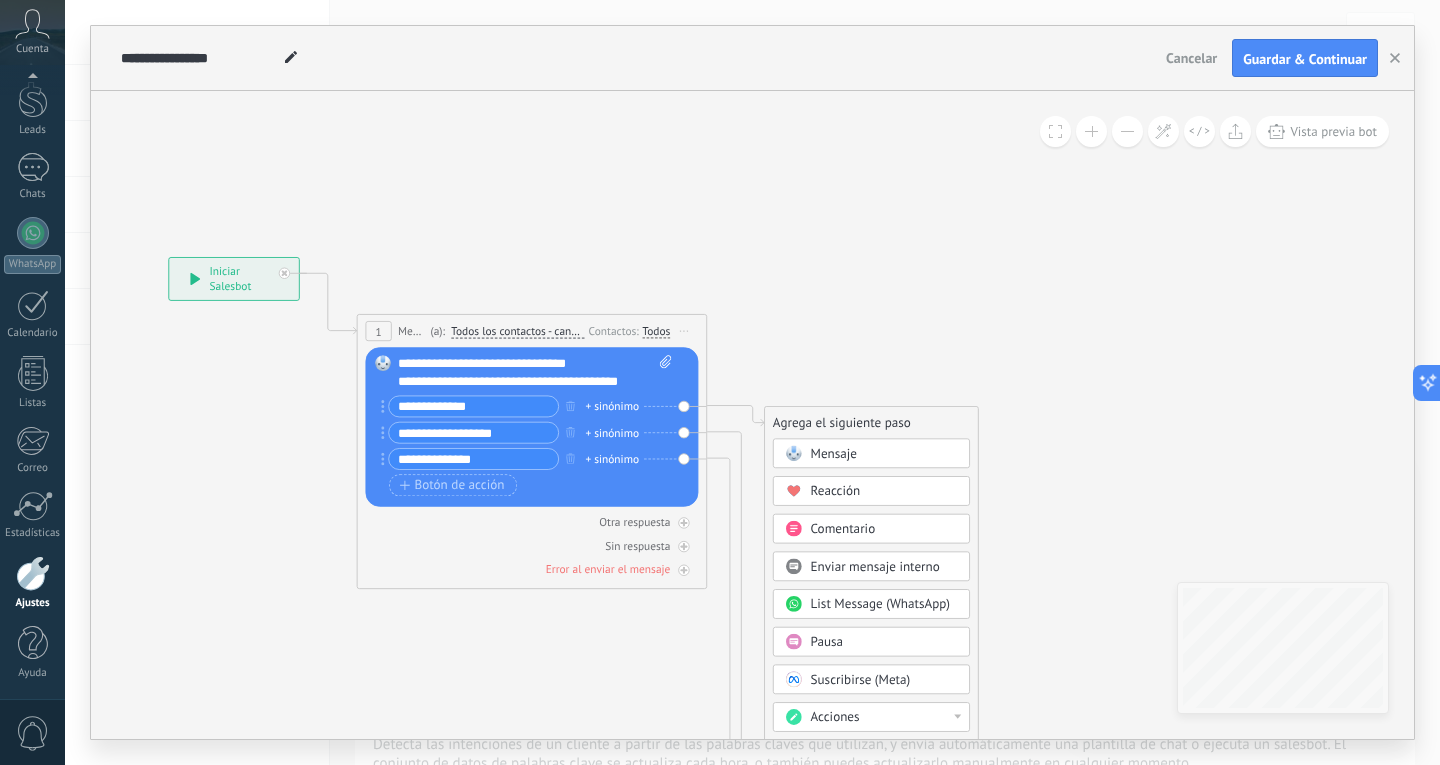 click on "Mensaje" at bounding box center [834, 453] 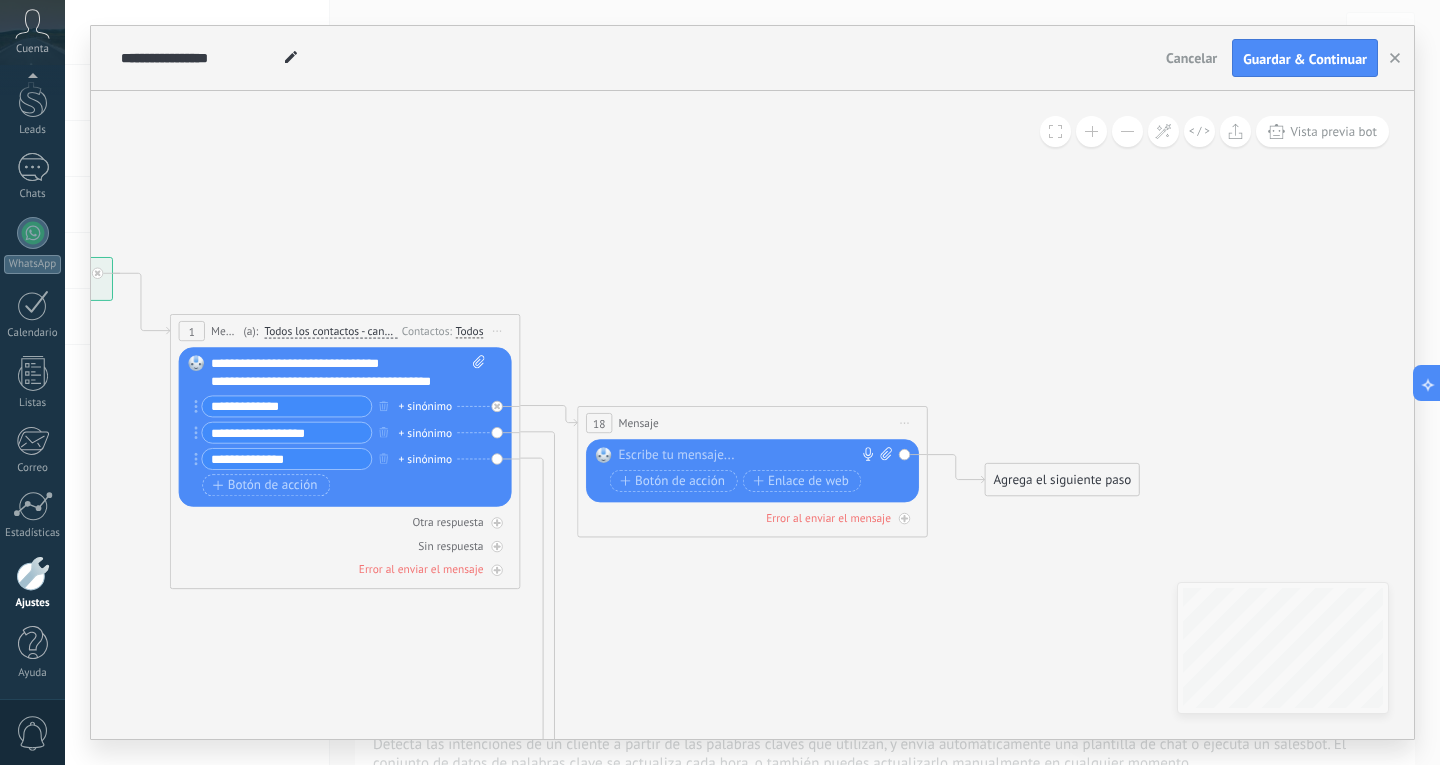 click at bounding box center [748, 456] 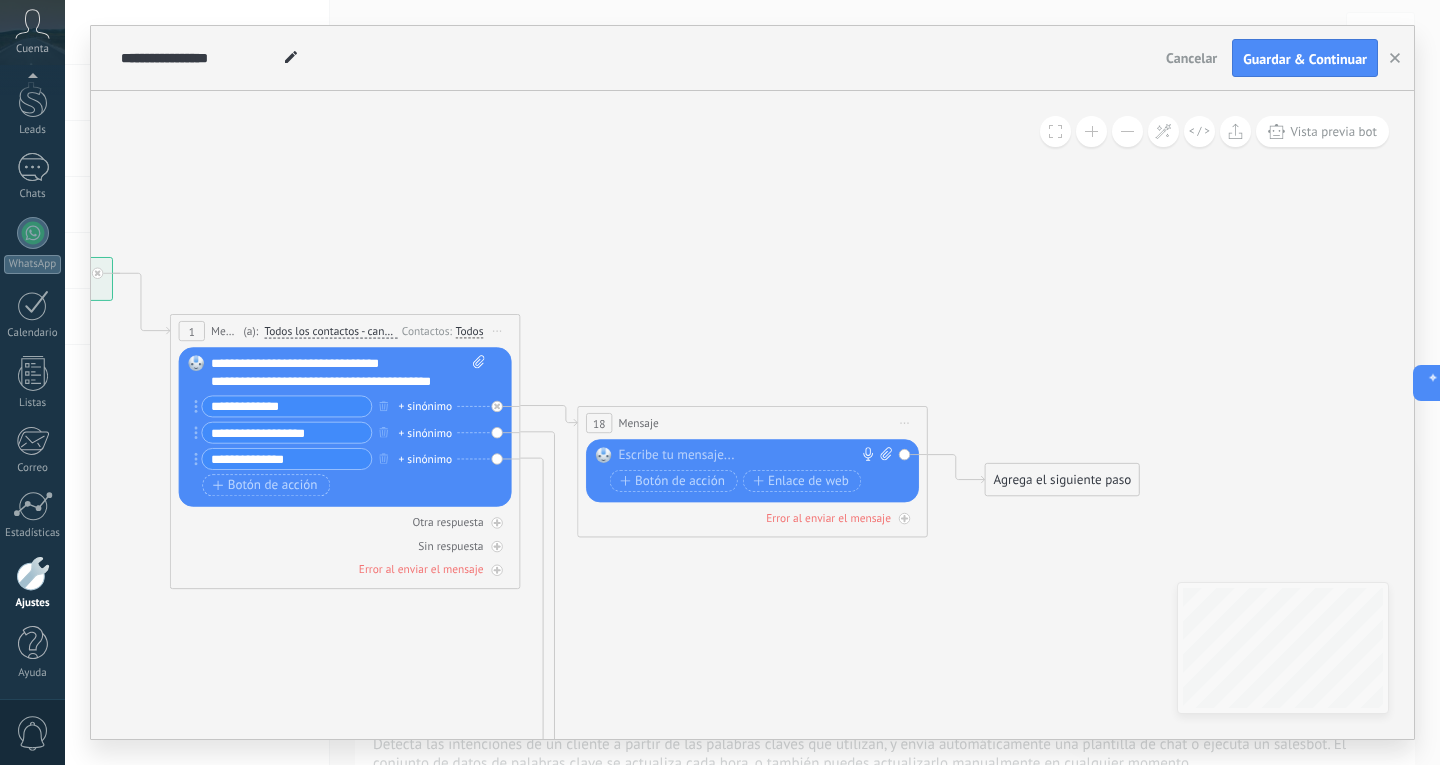 paste 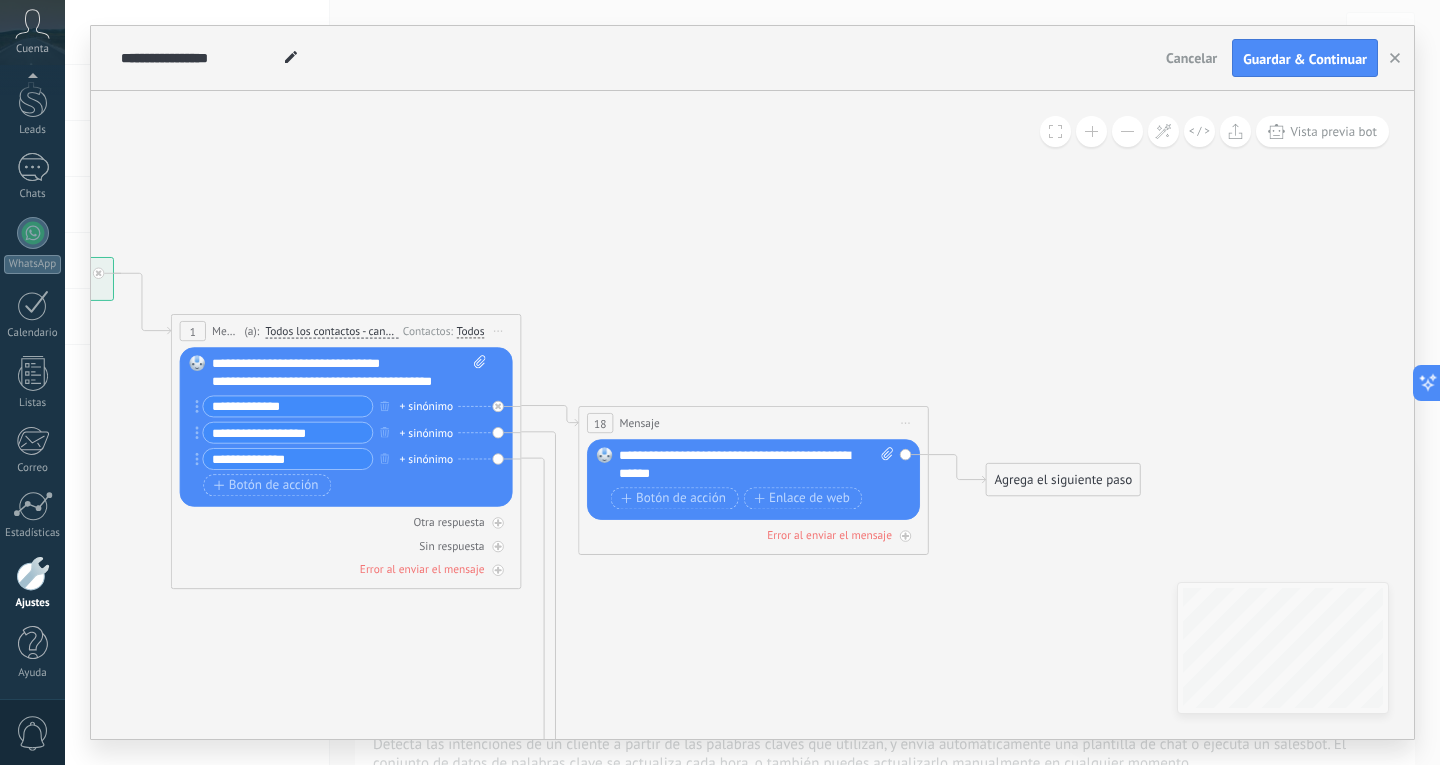 click 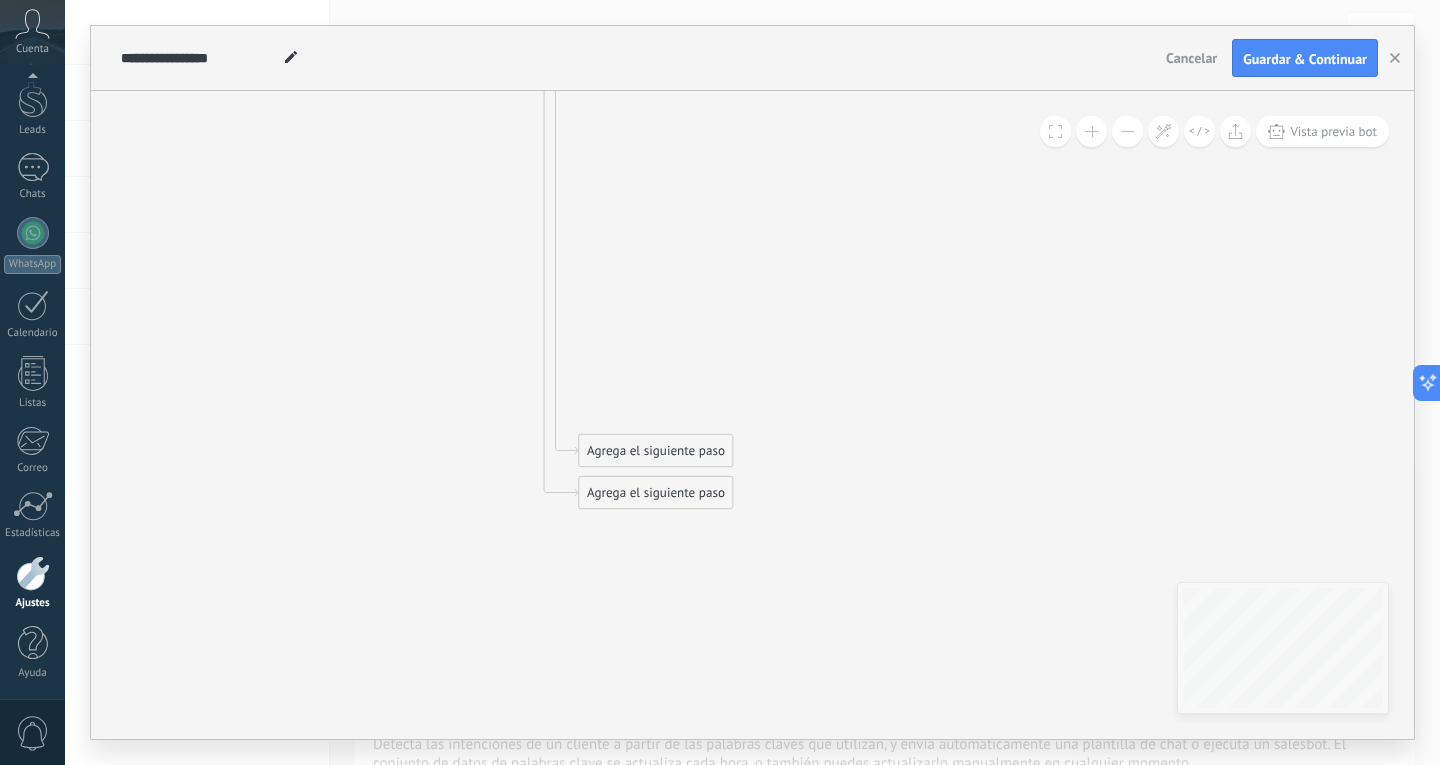 click 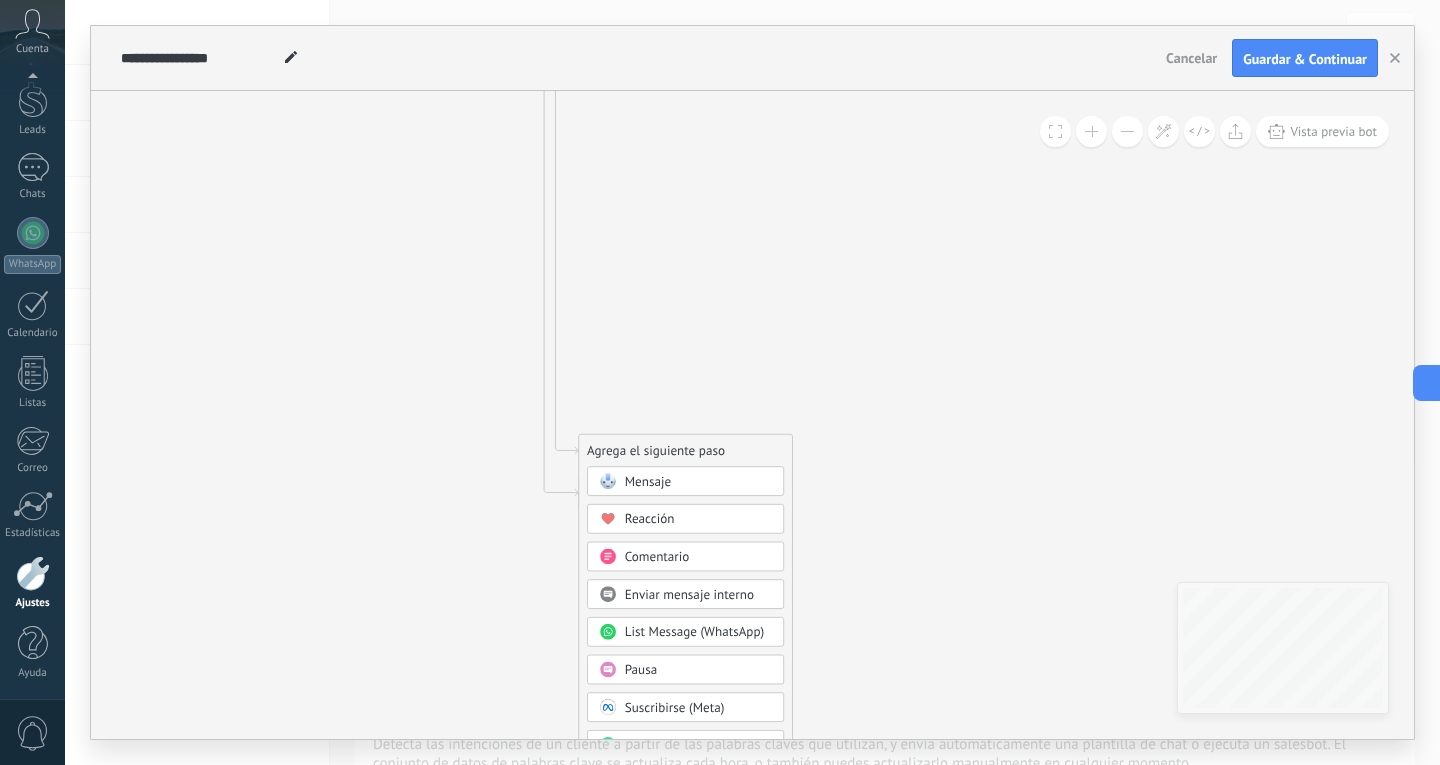 click on "Reacción" at bounding box center [685, 519] 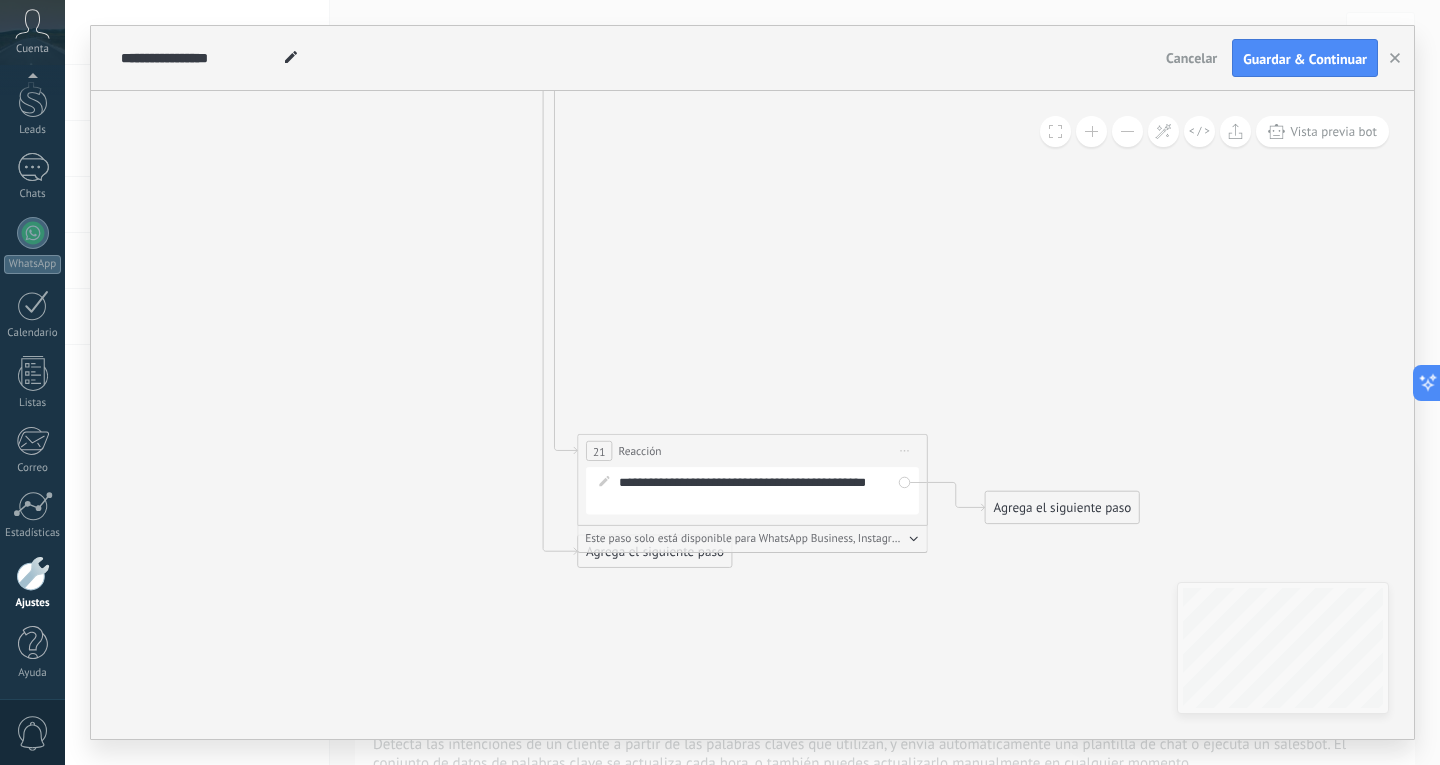 click 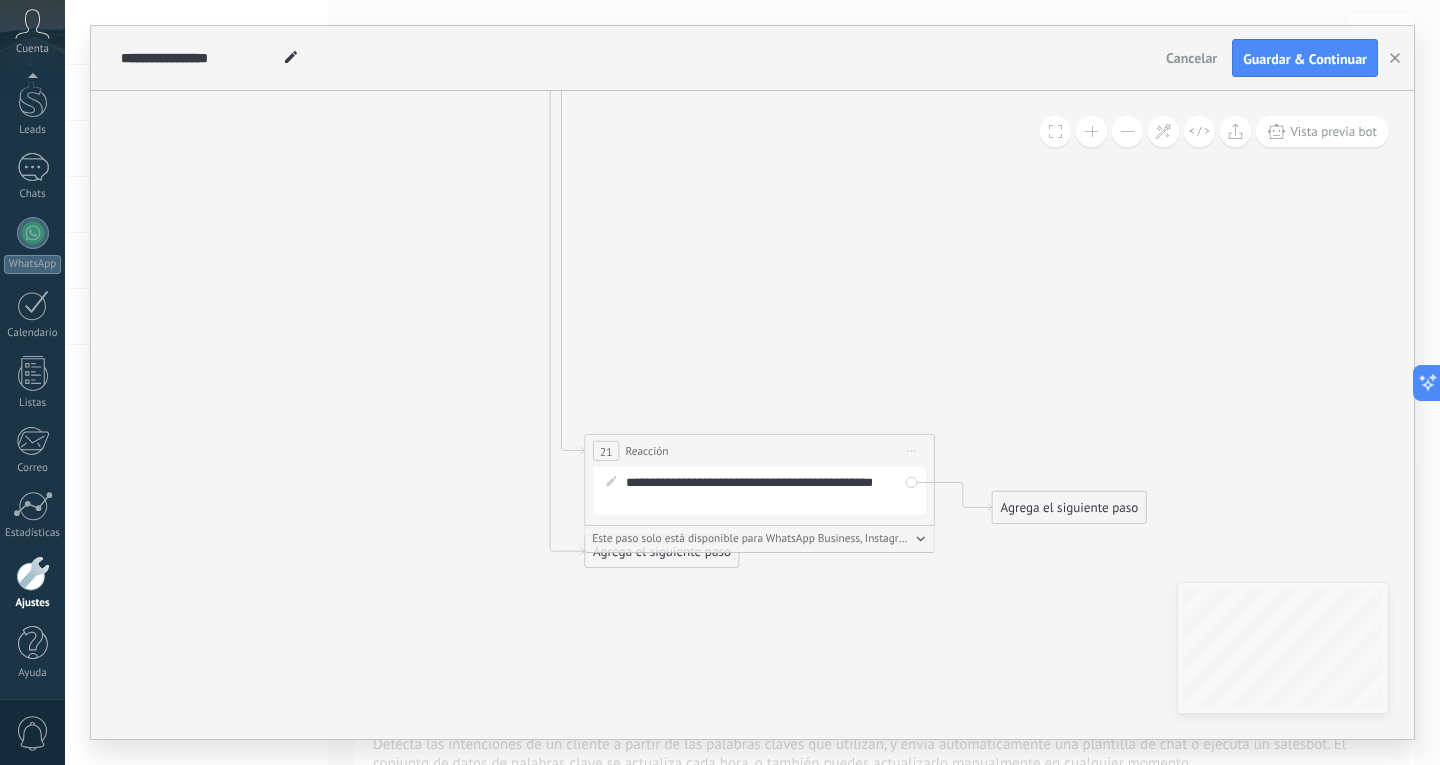 click 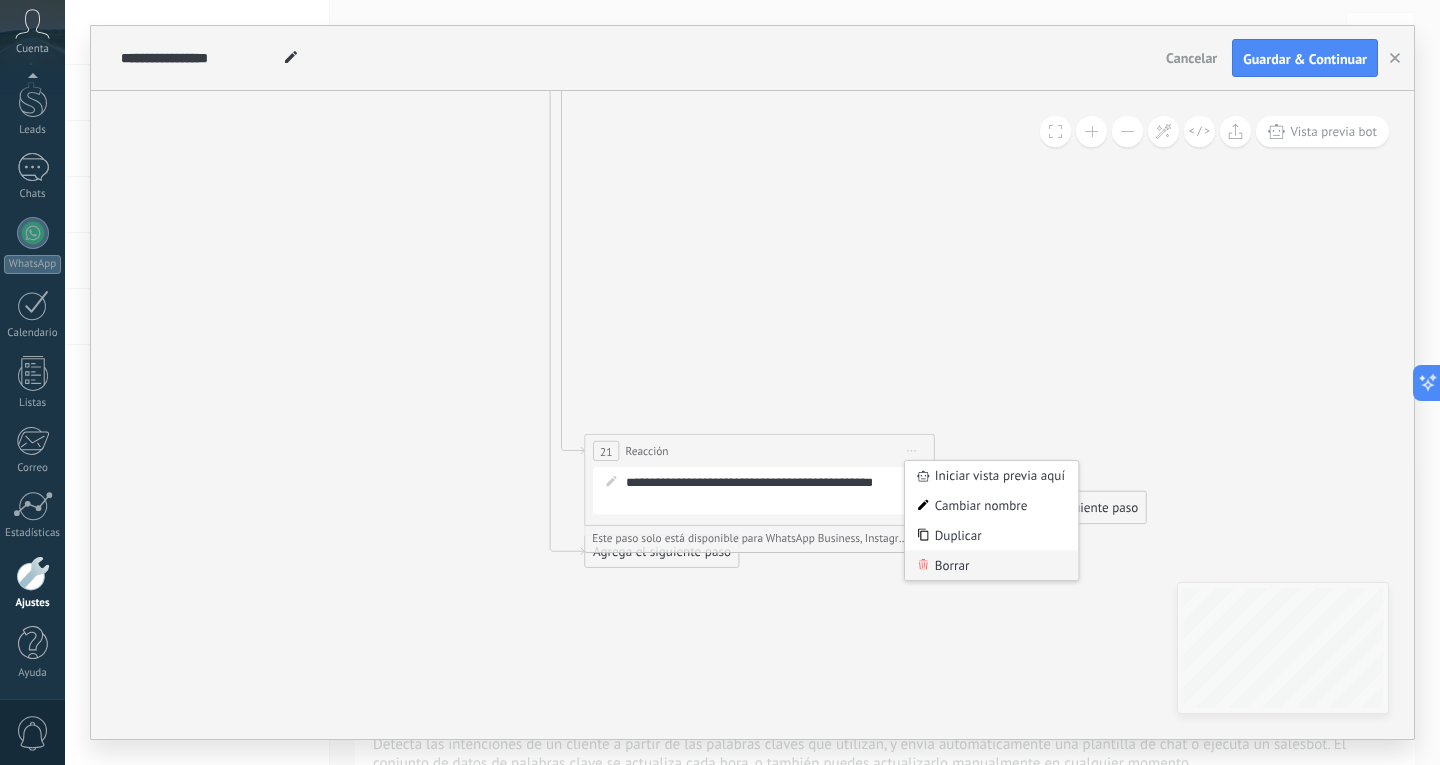 click on "Borrar" at bounding box center [991, 565] 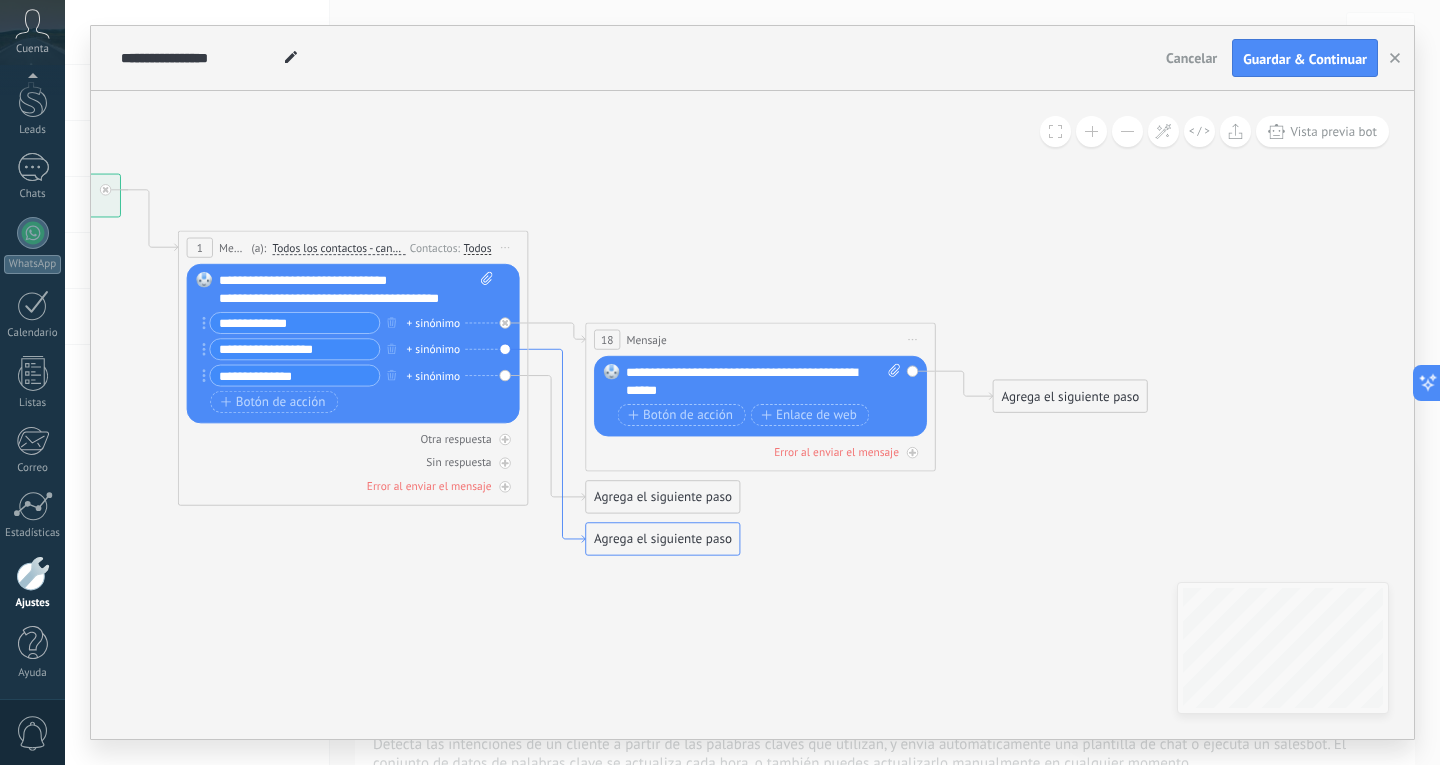 click 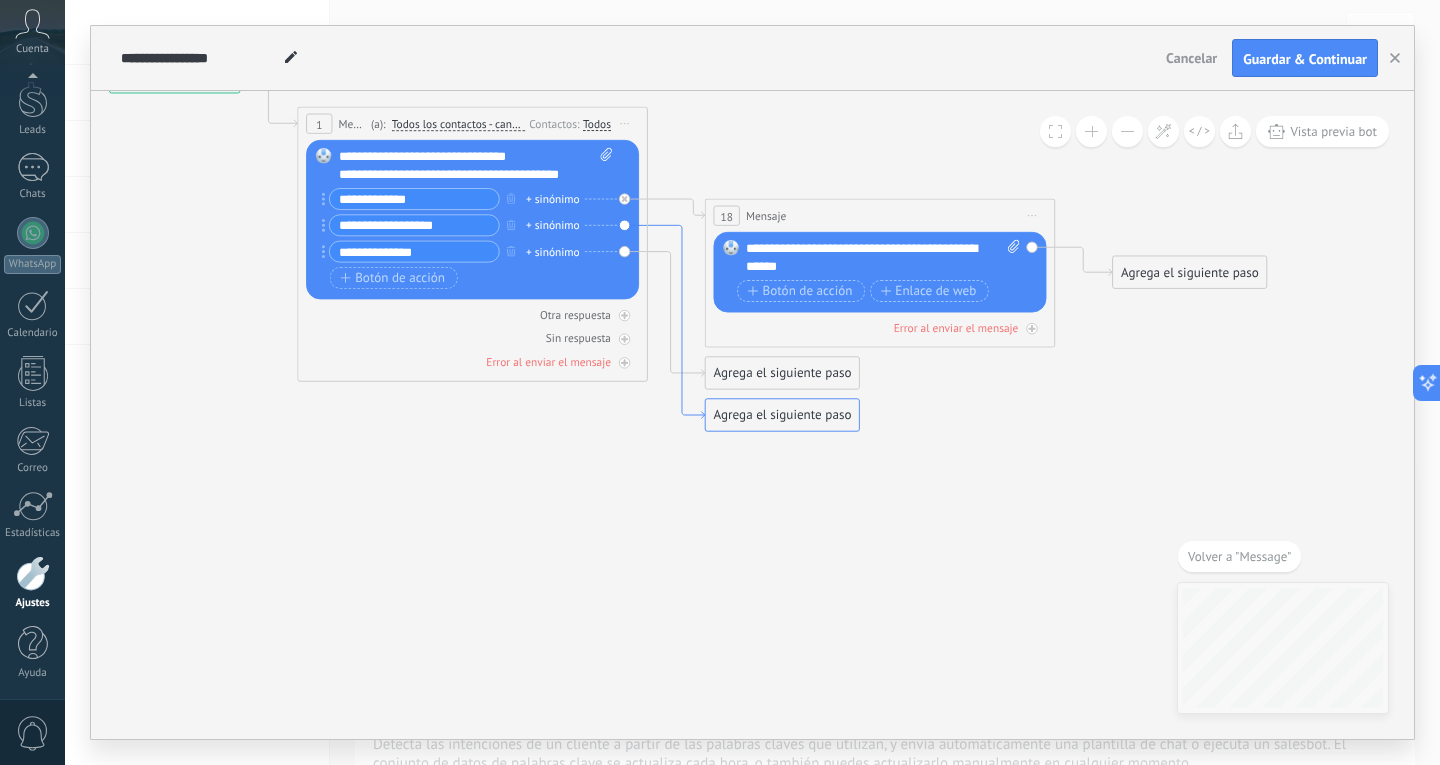 click 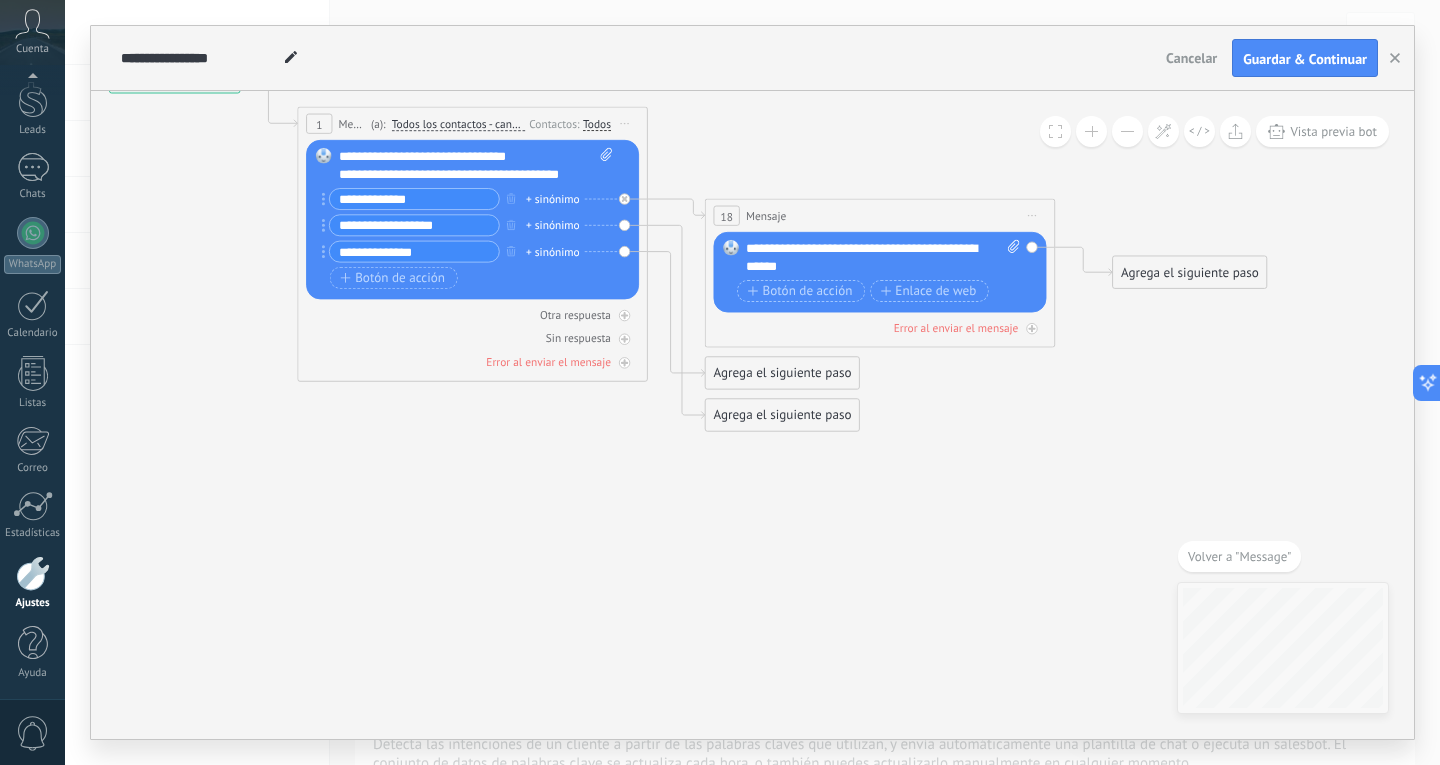 click on "Agrega el siguiente paso" at bounding box center (783, 415) 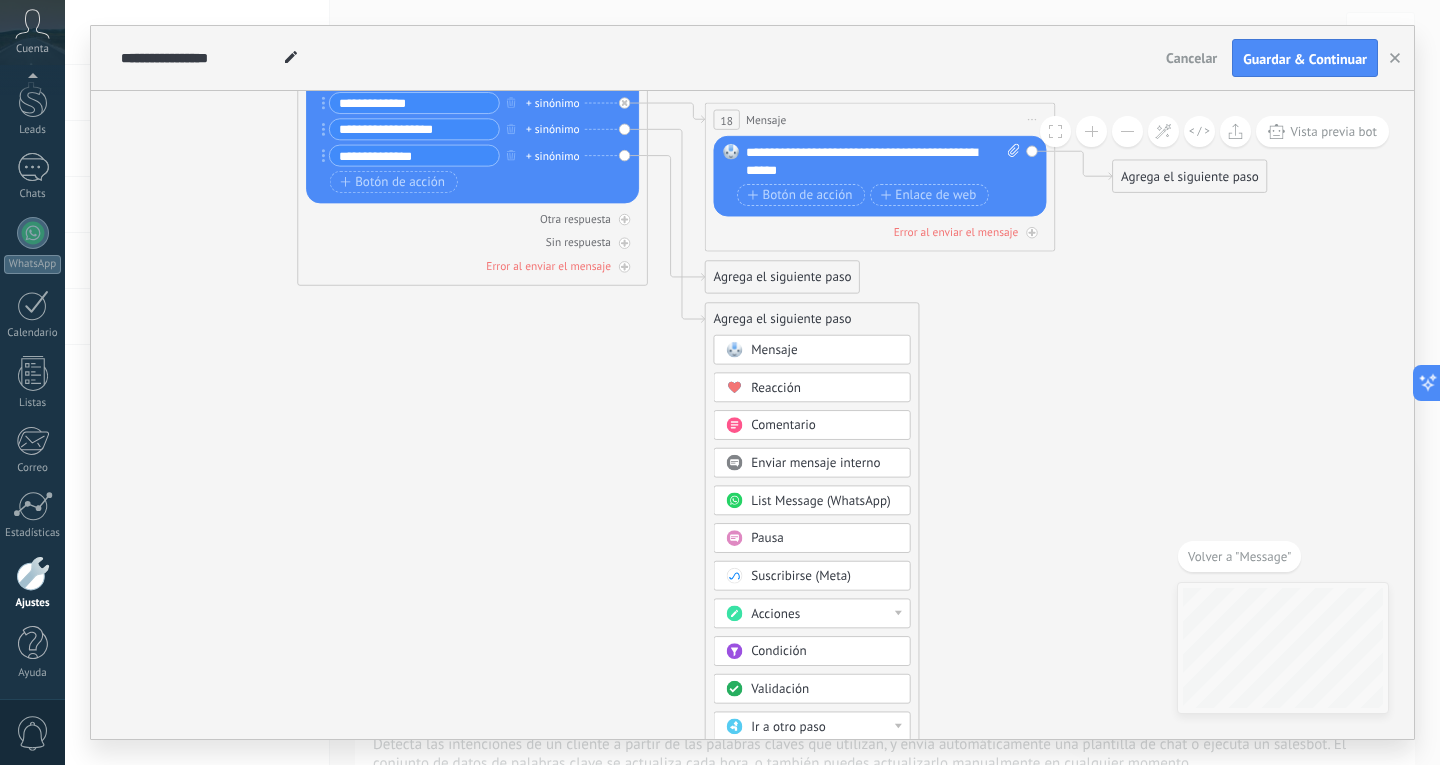 click on "Reacción" at bounding box center [776, 387] 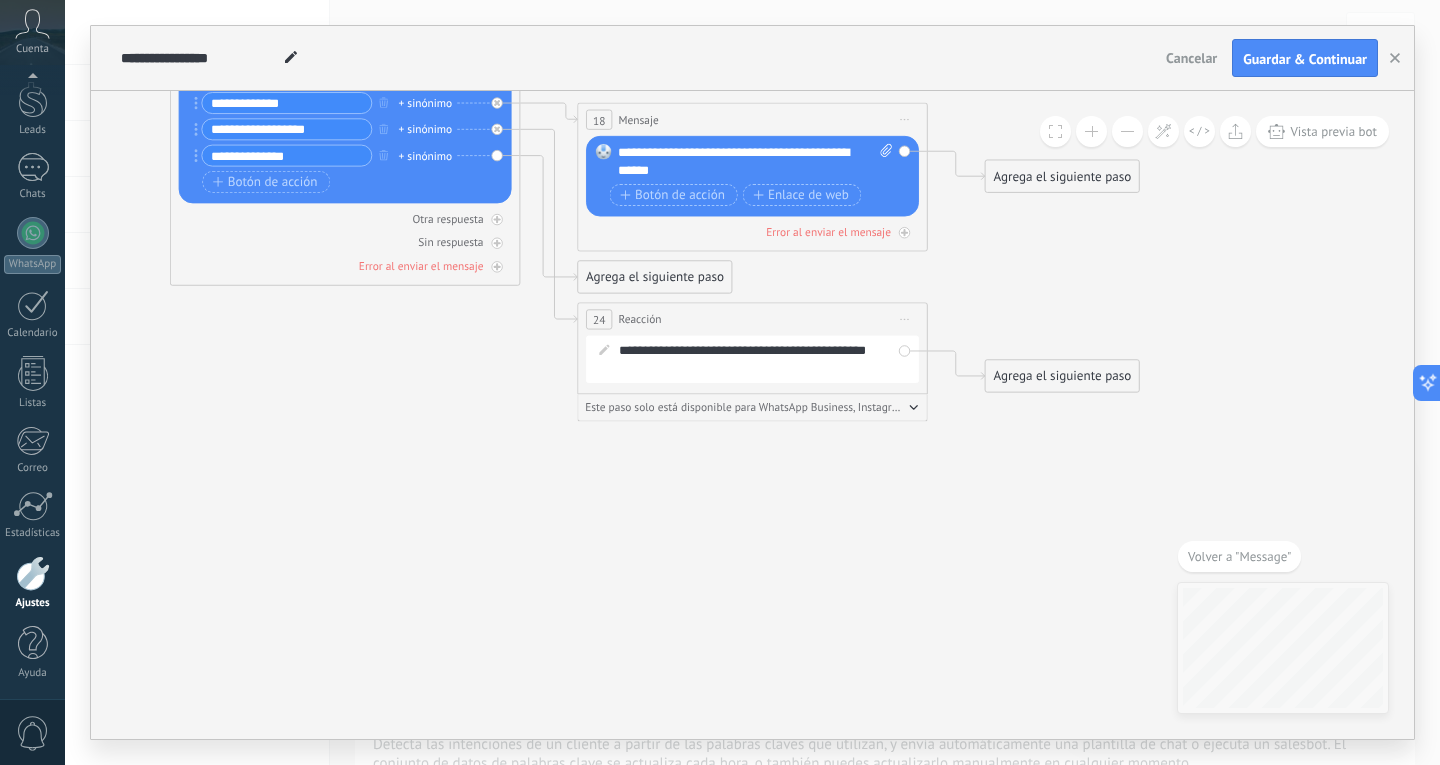 click on "**********" at bounding box center [764, 359] 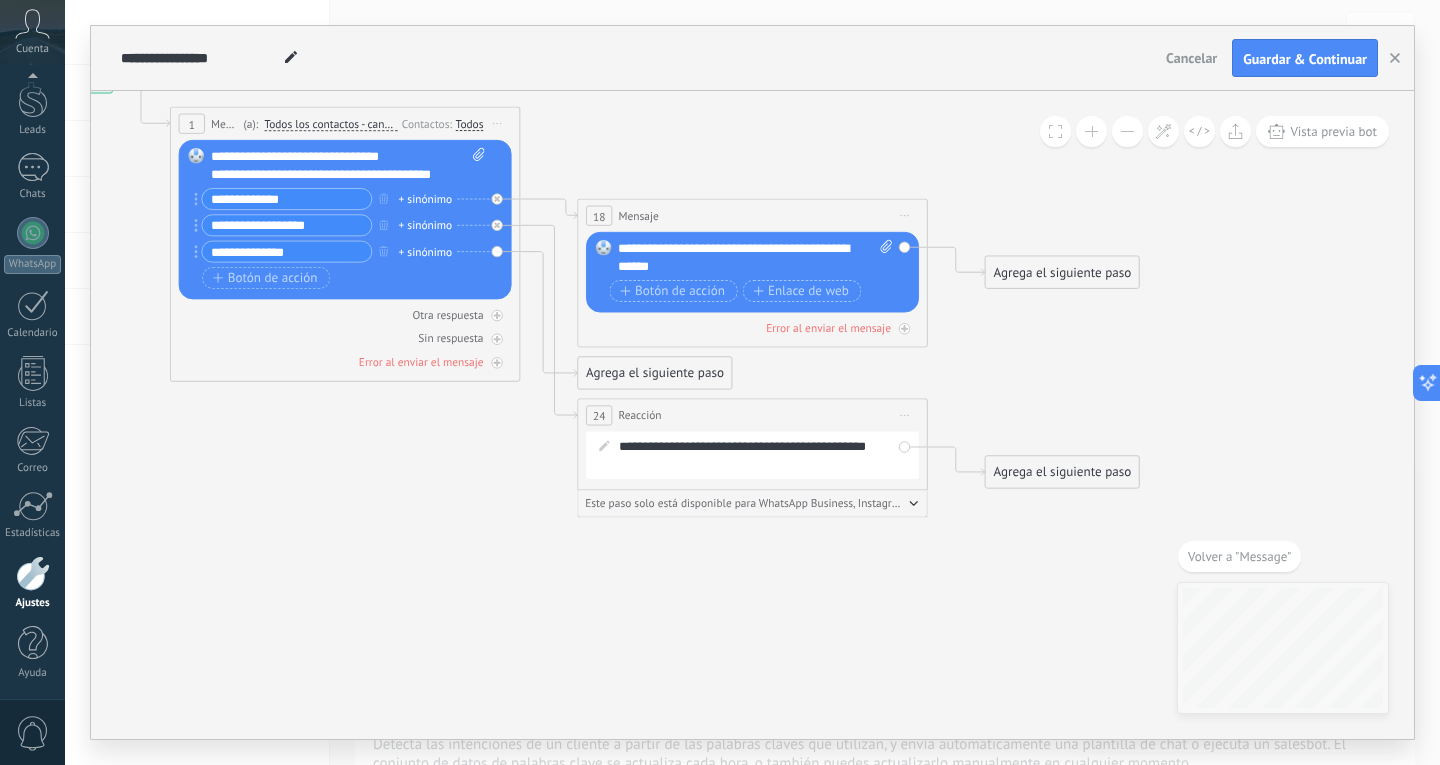 click on "Agrega el siguiente paso" at bounding box center [655, 373] 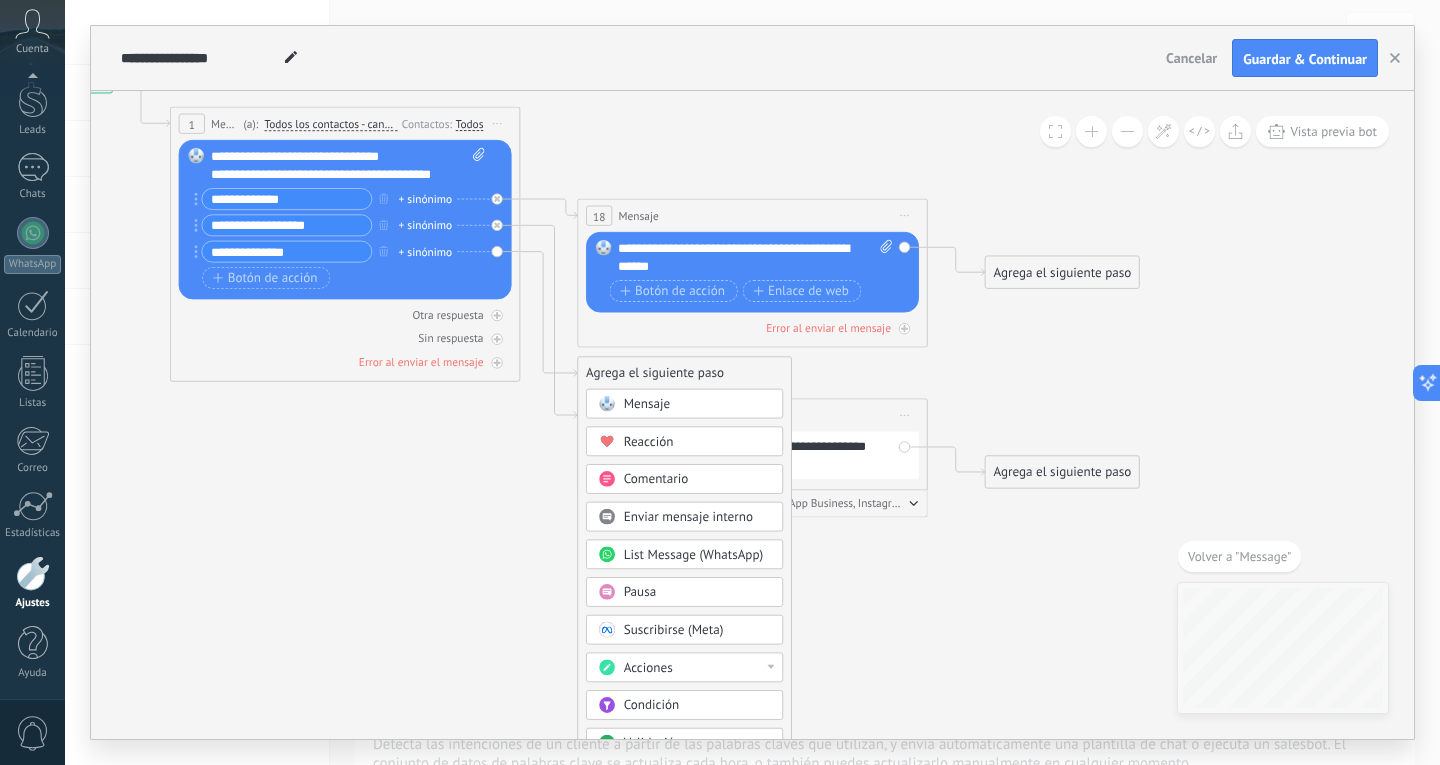 click on "Mensaje" at bounding box center (647, 404) 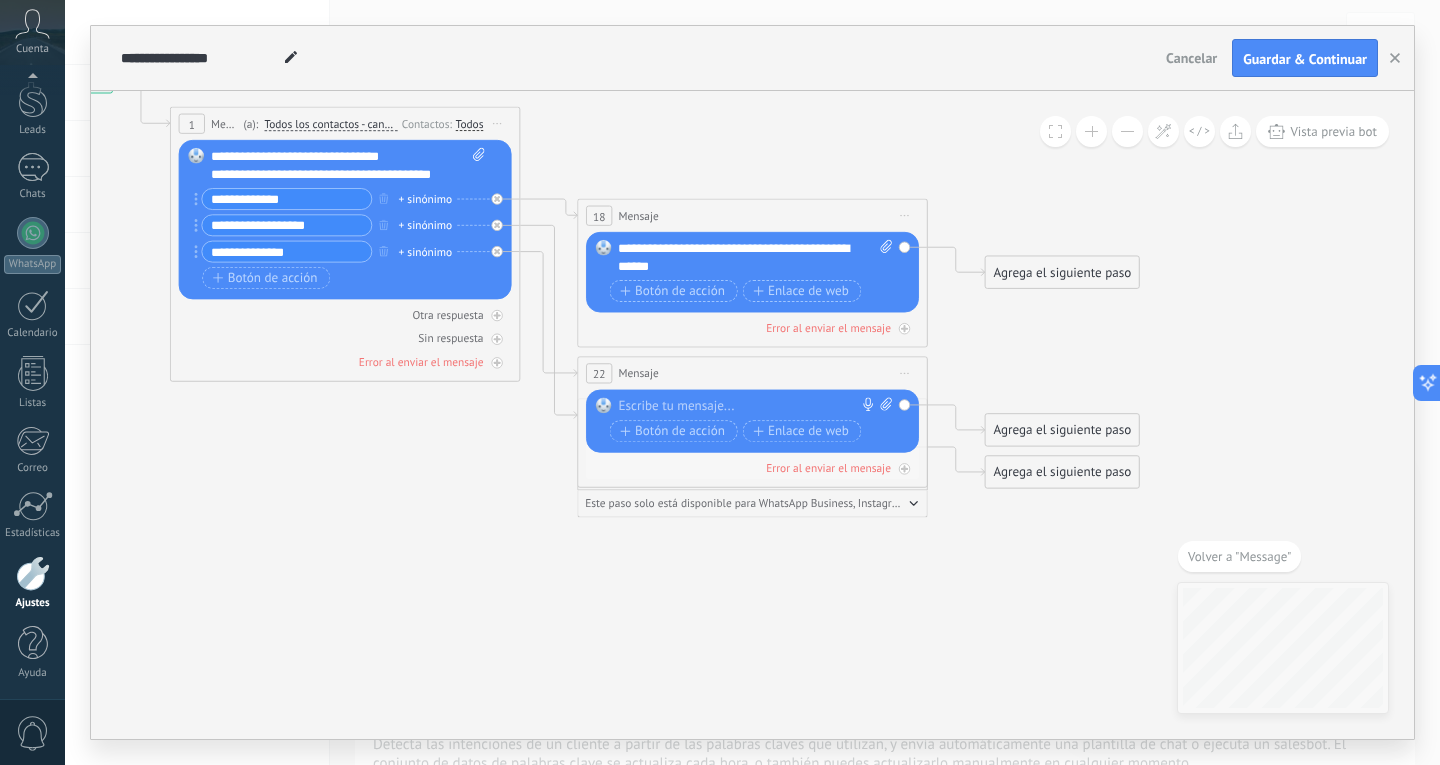 click at bounding box center [748, 406] 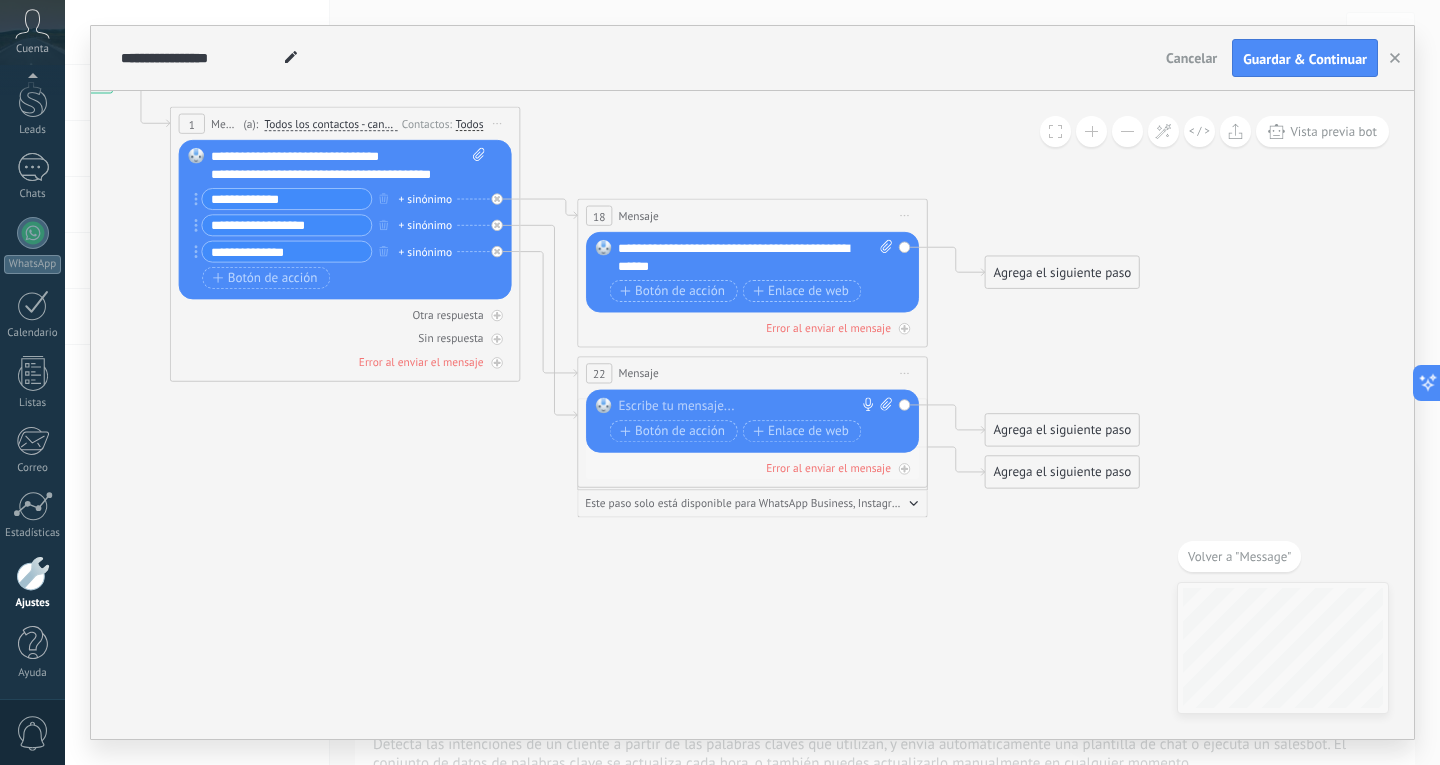 type 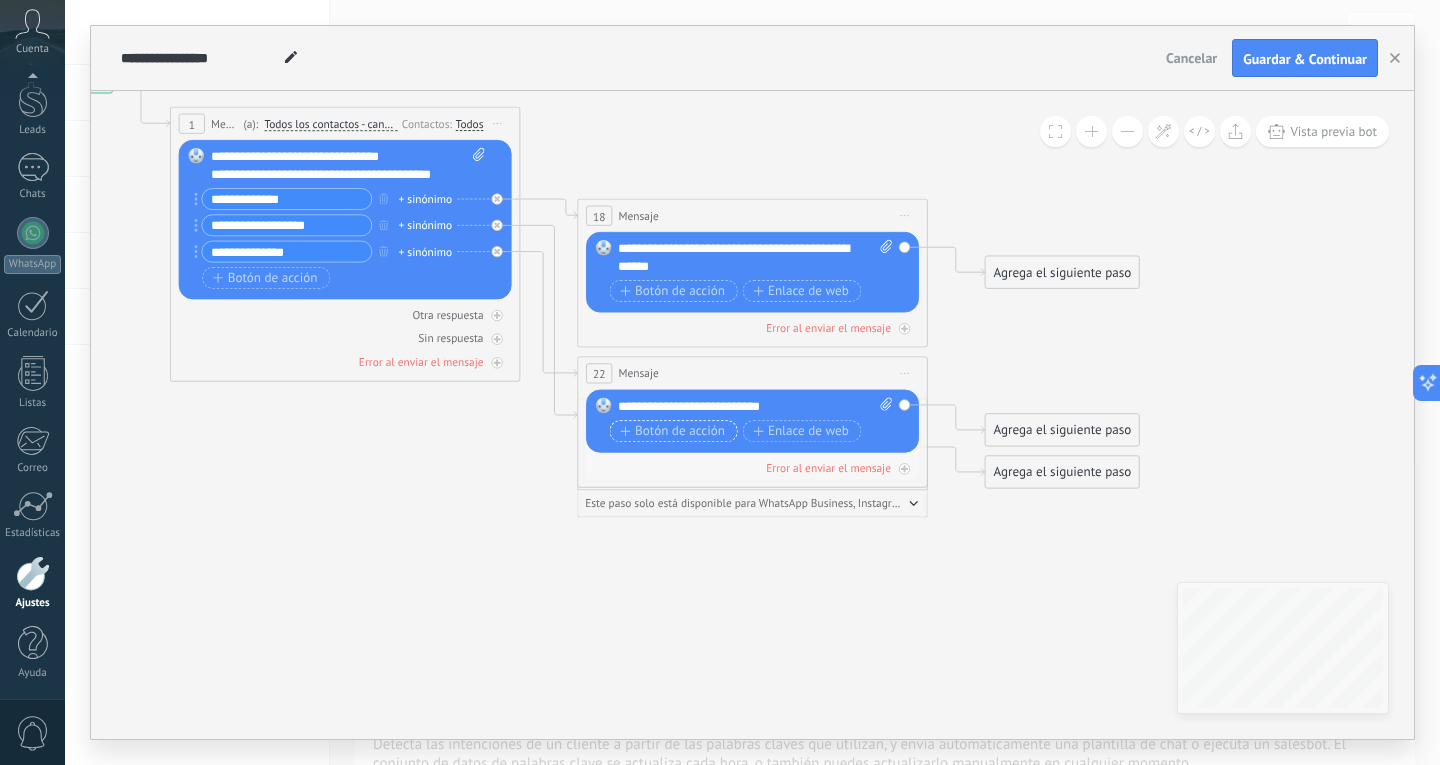 click on "Botón de acción" at bounding box center (672, 431) 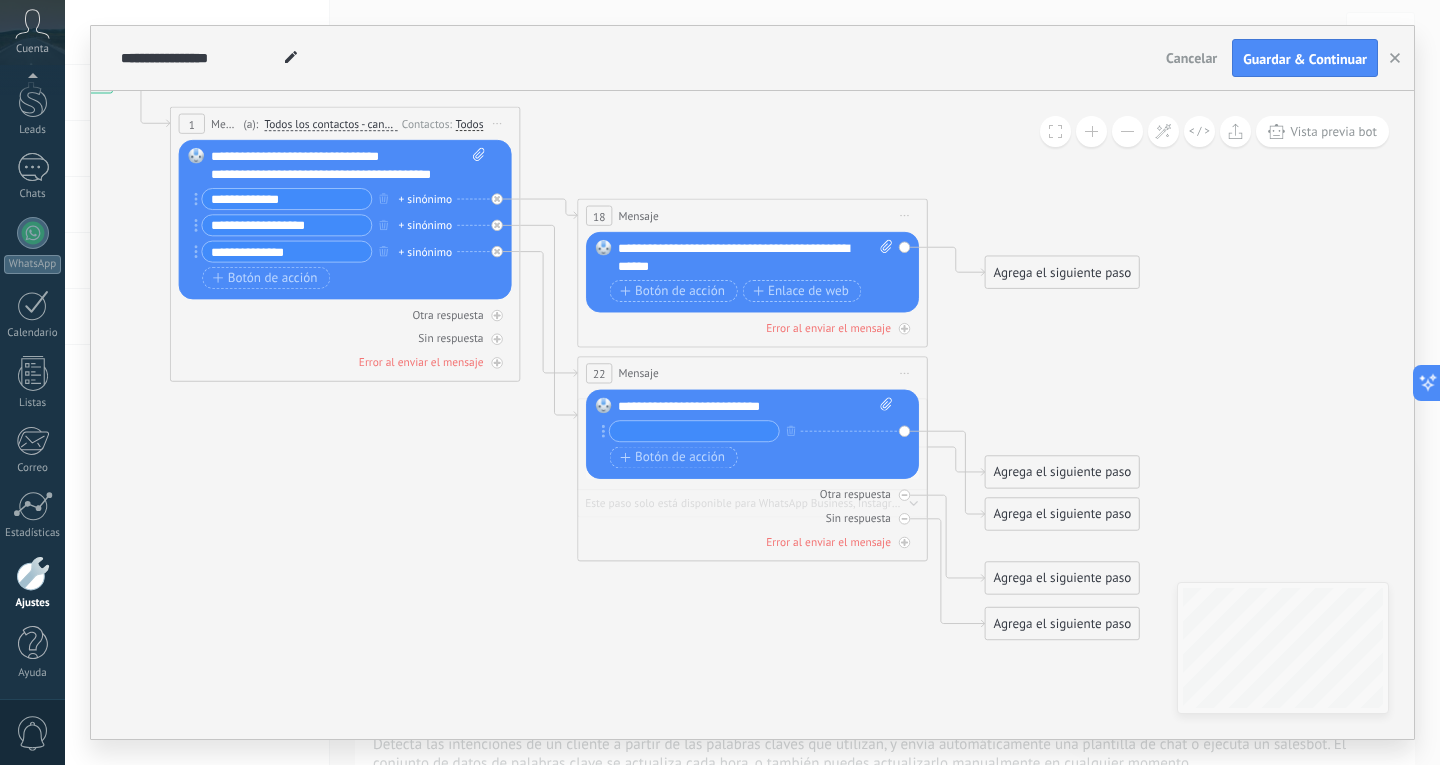 click 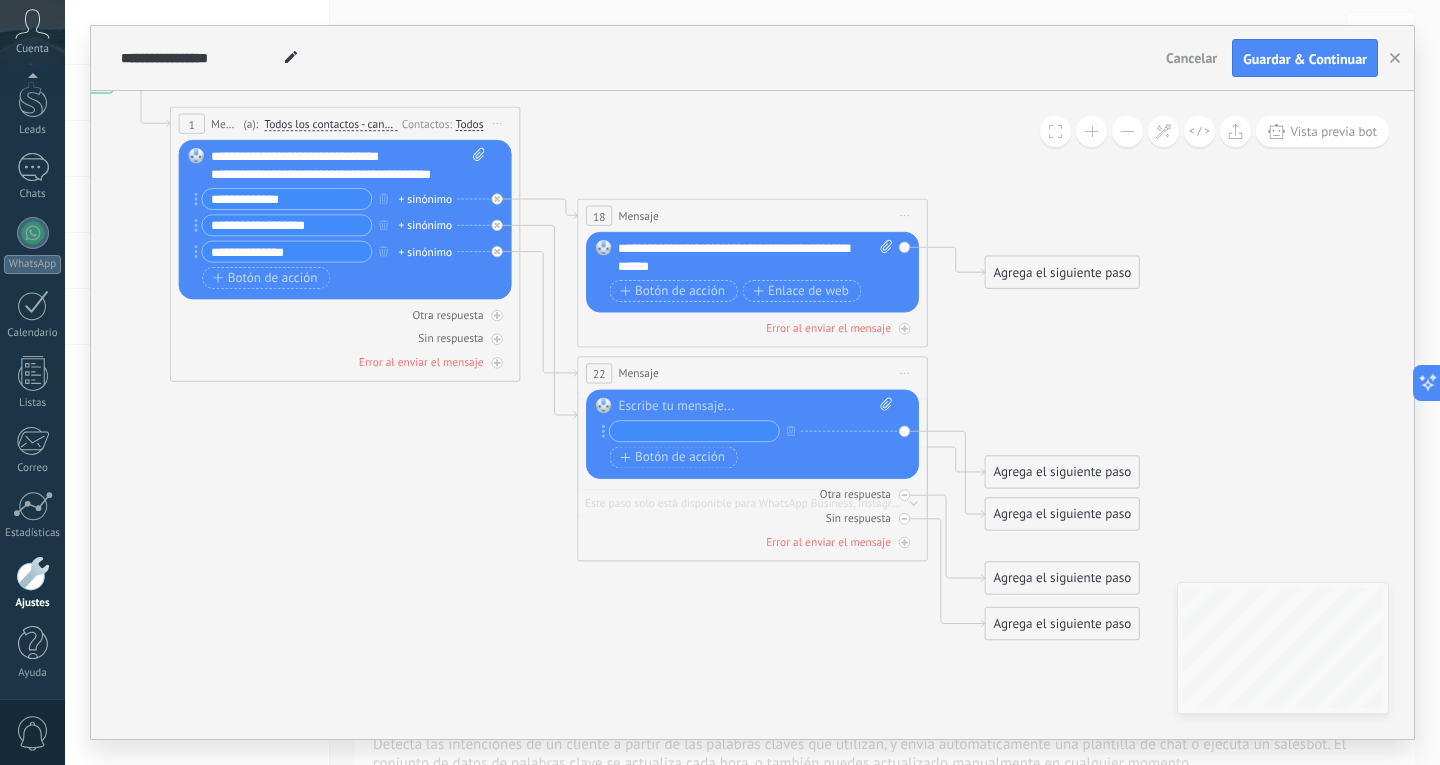 click on "Reemplazar
Quitar
Convertir a mensaje de voz
Arrastre la imagen aquí para adjuntarla.
Añadir imagen
Subir
Arrastrar y soltar
Archivo no encontrado
Escribe tu mensaje..." at bounding box center (752, 434) 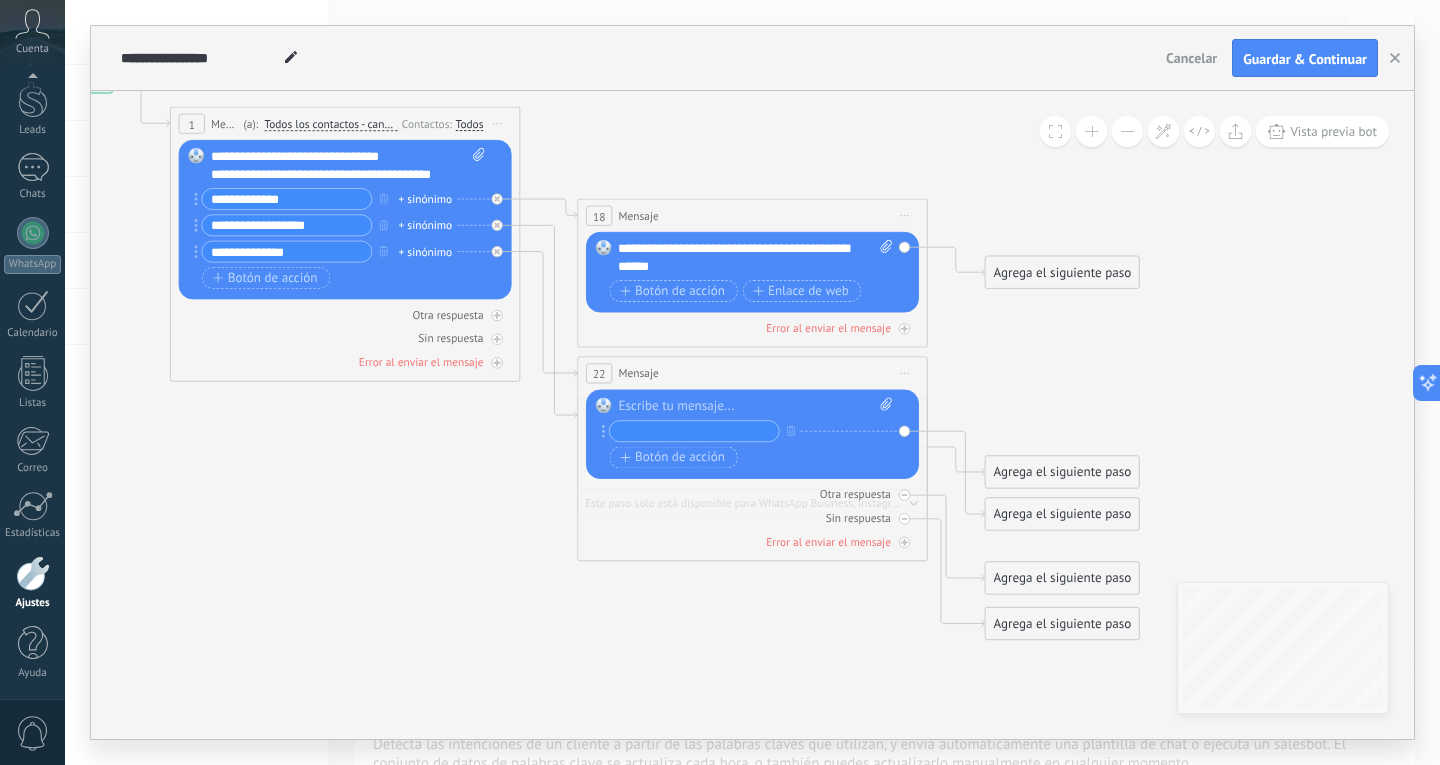 click 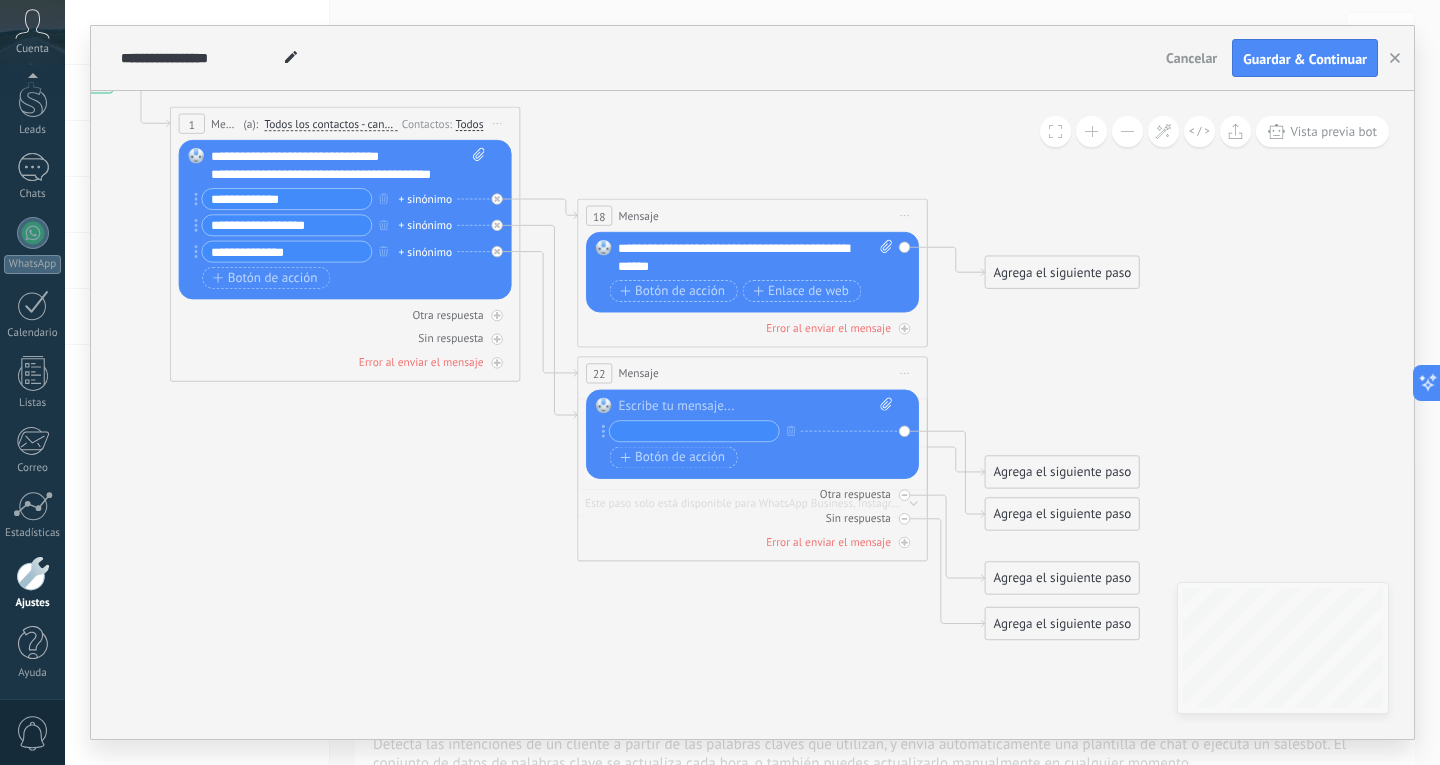 click on "Iniciar vista previa aquí
Cambiar nombre
Duplicar
[GEOGRAPHIC_DATA]" at bounding box center (905, 373) 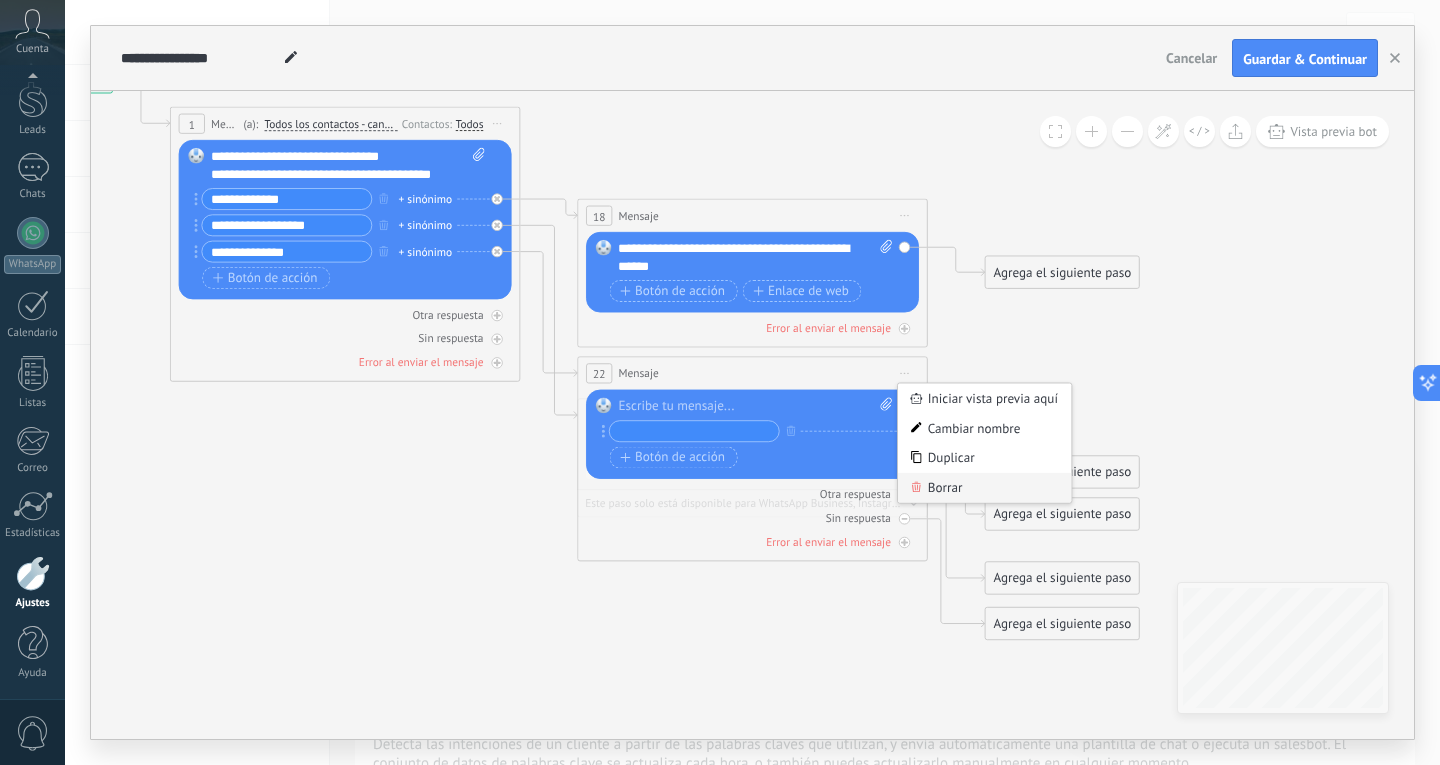 click on "Borrar" at bounding box center (984, 488) 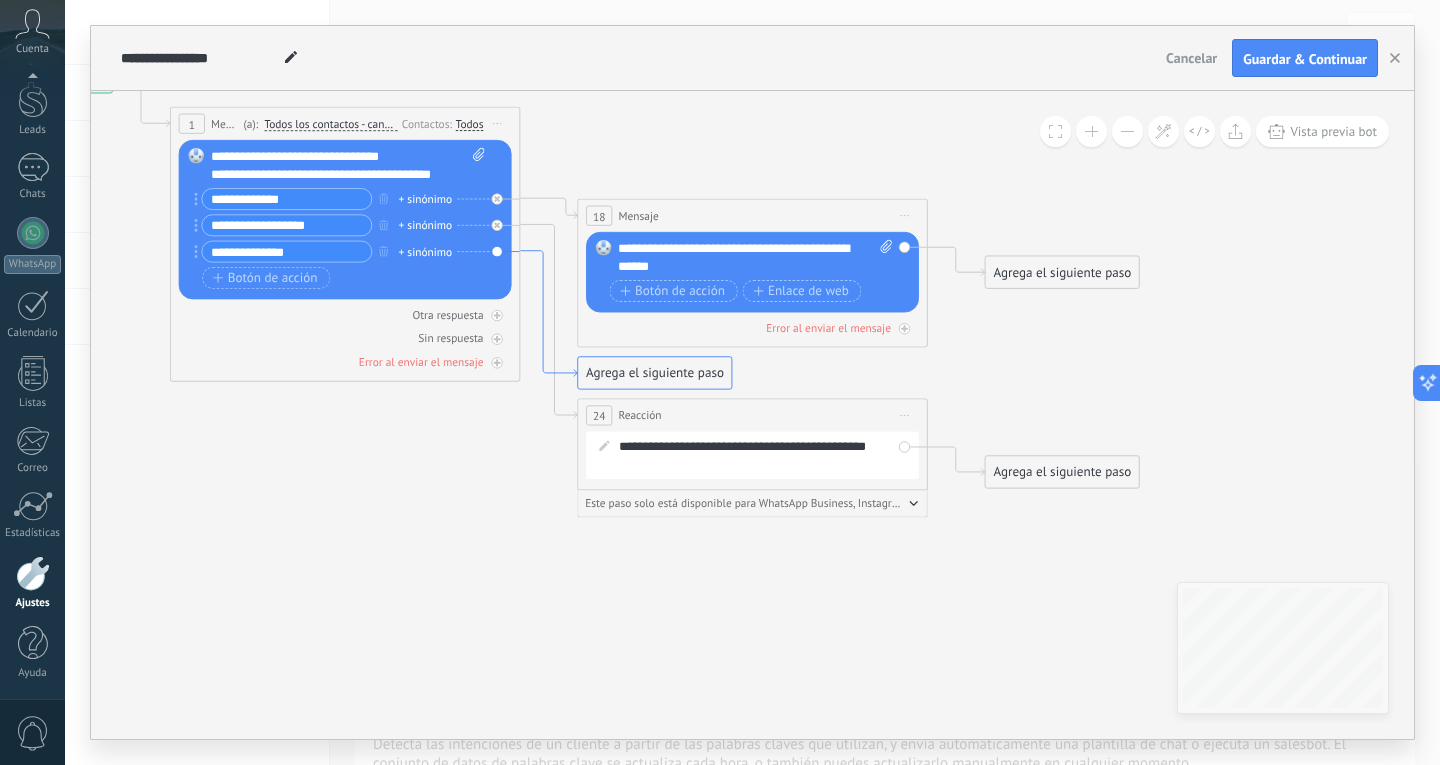 click 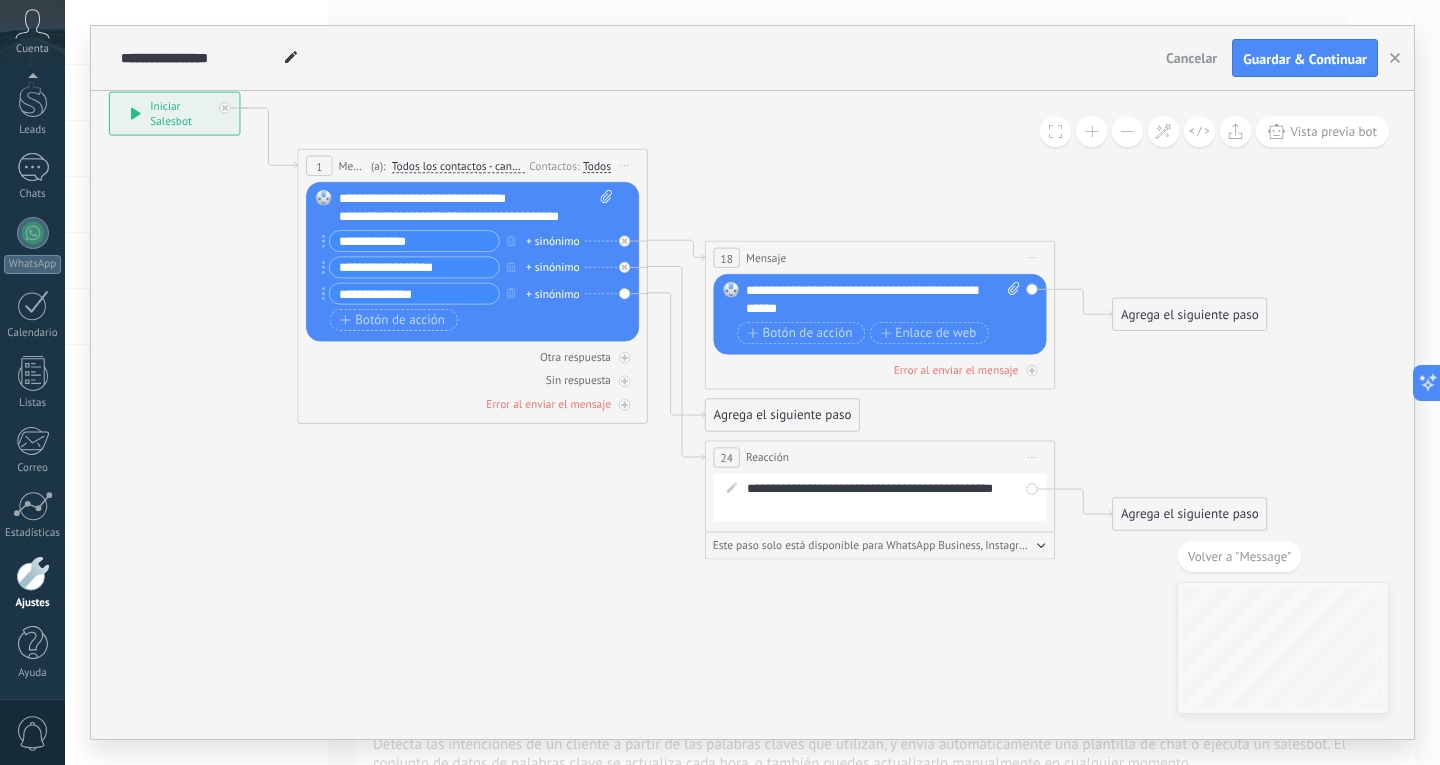 click on "Agrega el siguiente paso" at bounding box center [783, 415] 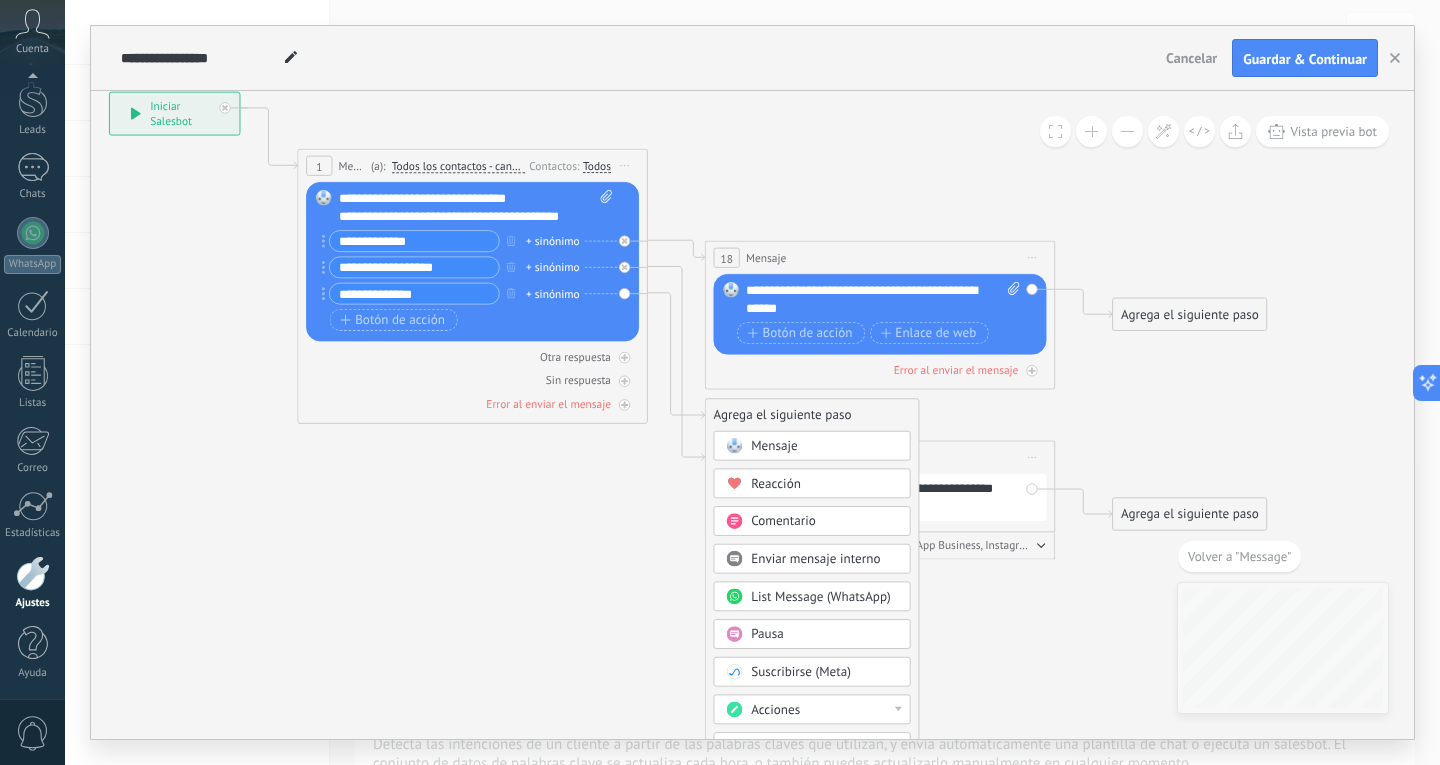 click on "Enviar mensaje interno" at bounding box center (815, 559) 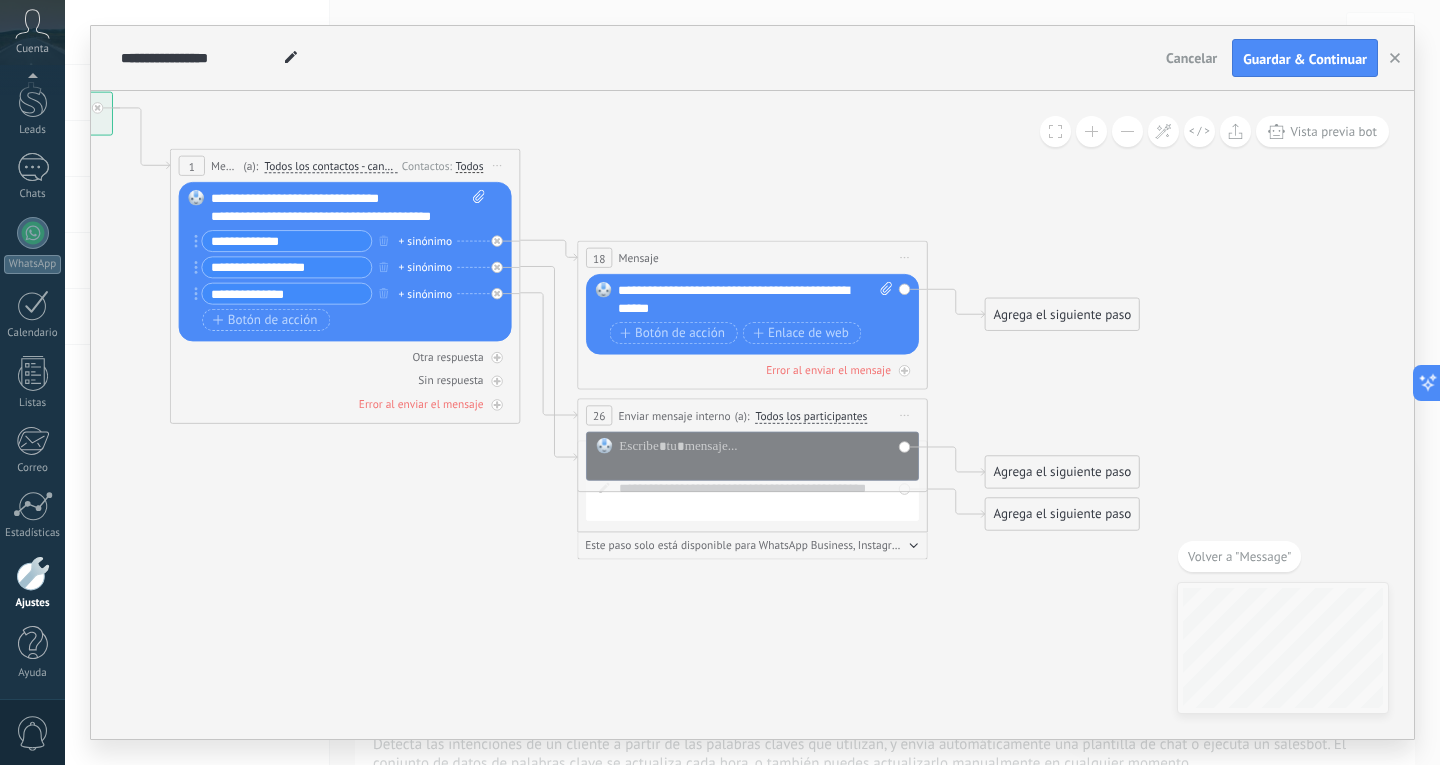 click on "Enviar mensaje interno" at bounding box center [674, 416] 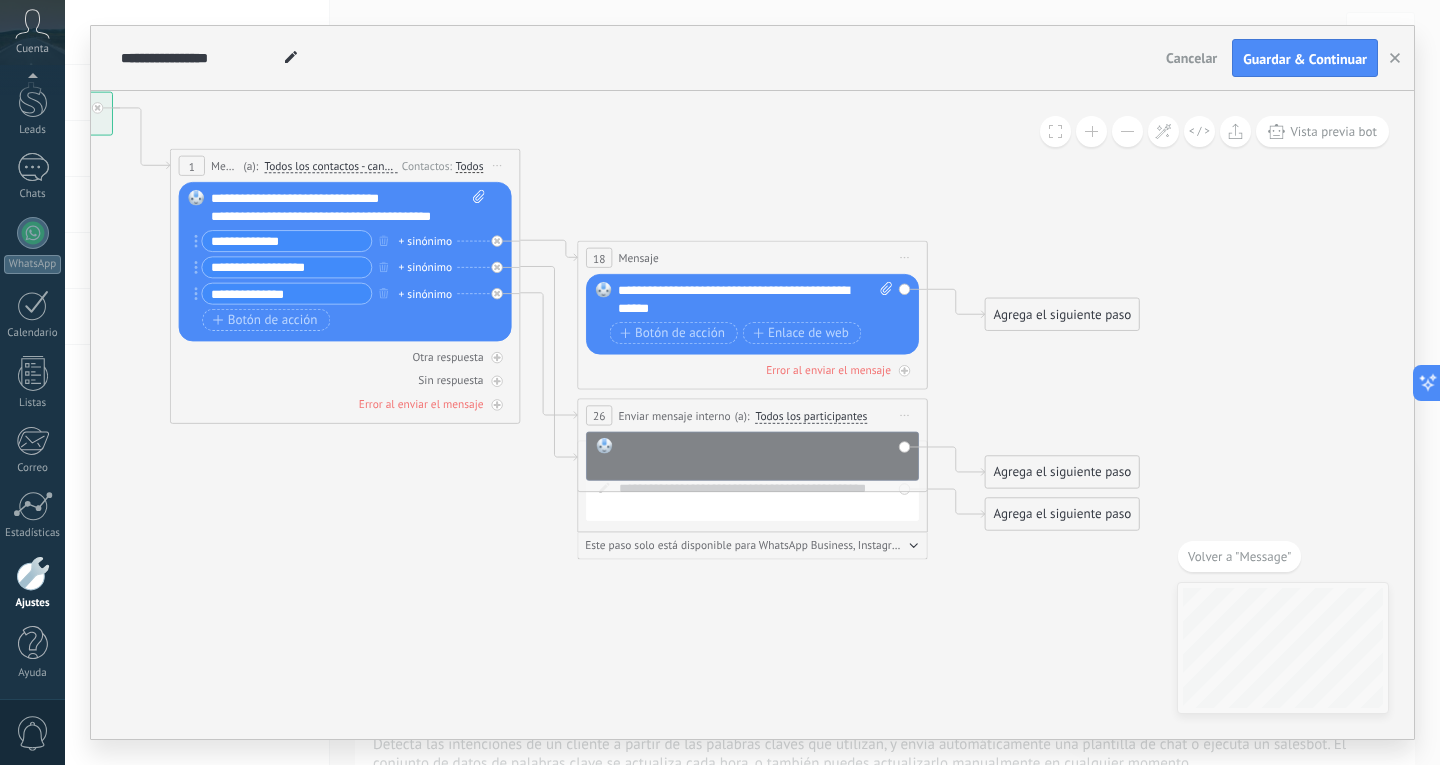 click at bounding box center [764, 455] 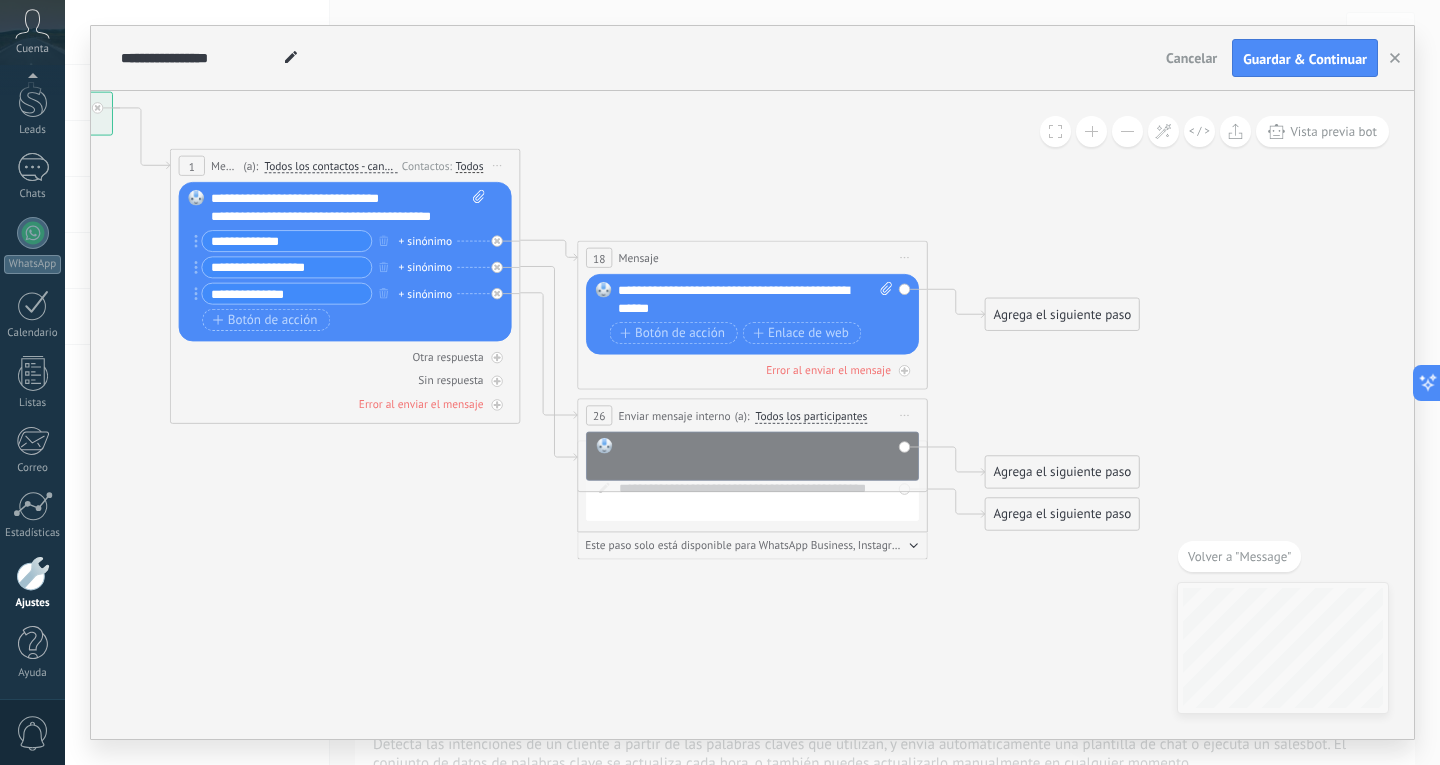 type 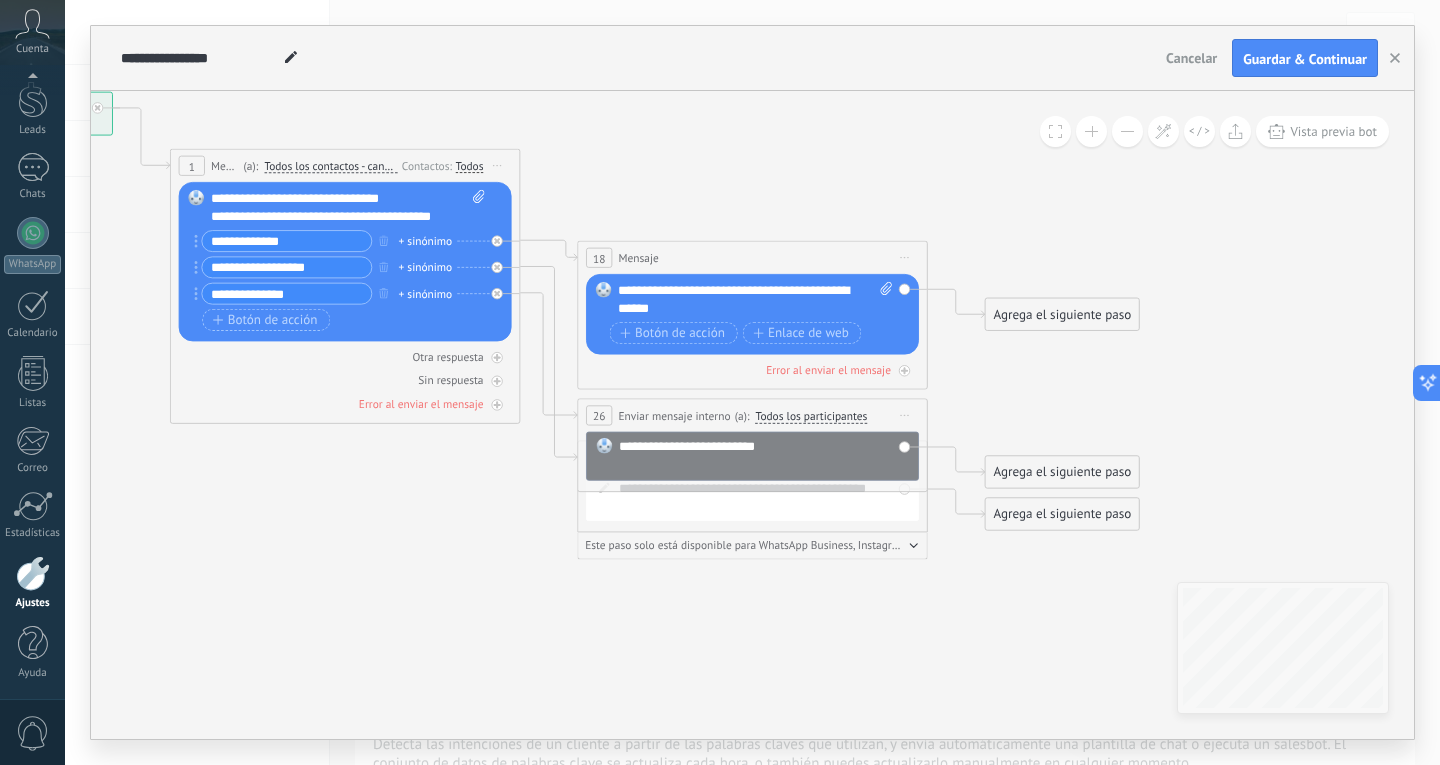 click 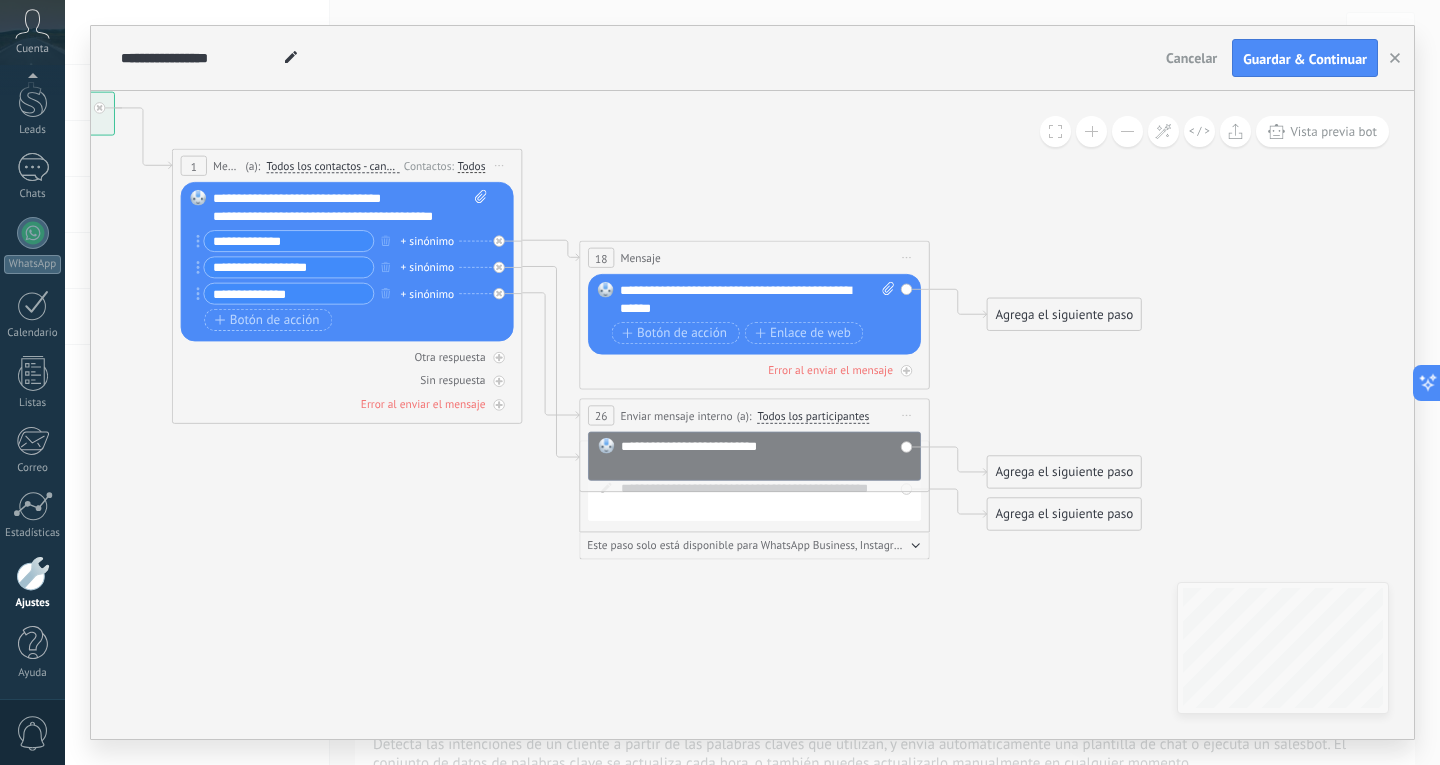 drag, startPoint x: 849, startPoint y: 585, endPoint x: 853, endPoint y: 567, distance: 18.439089 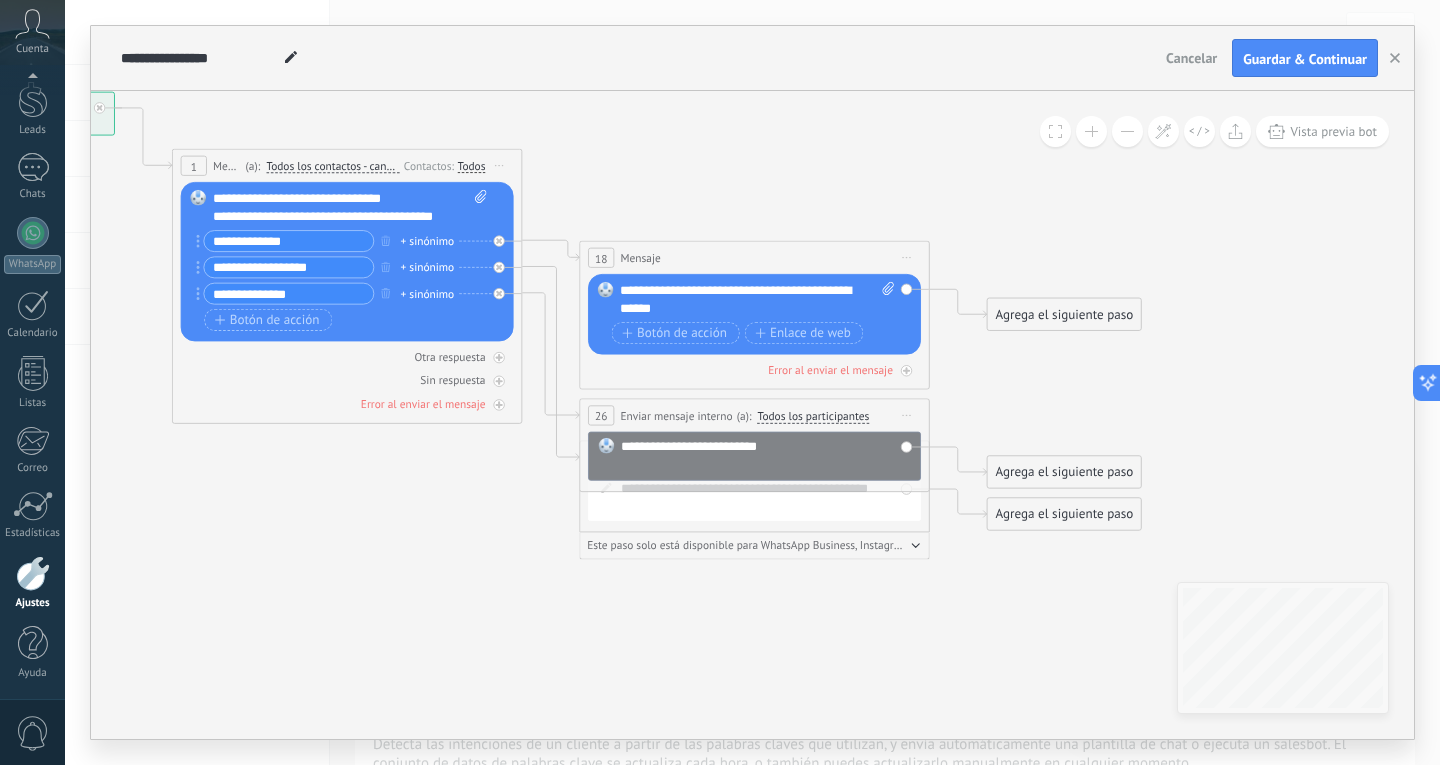 click 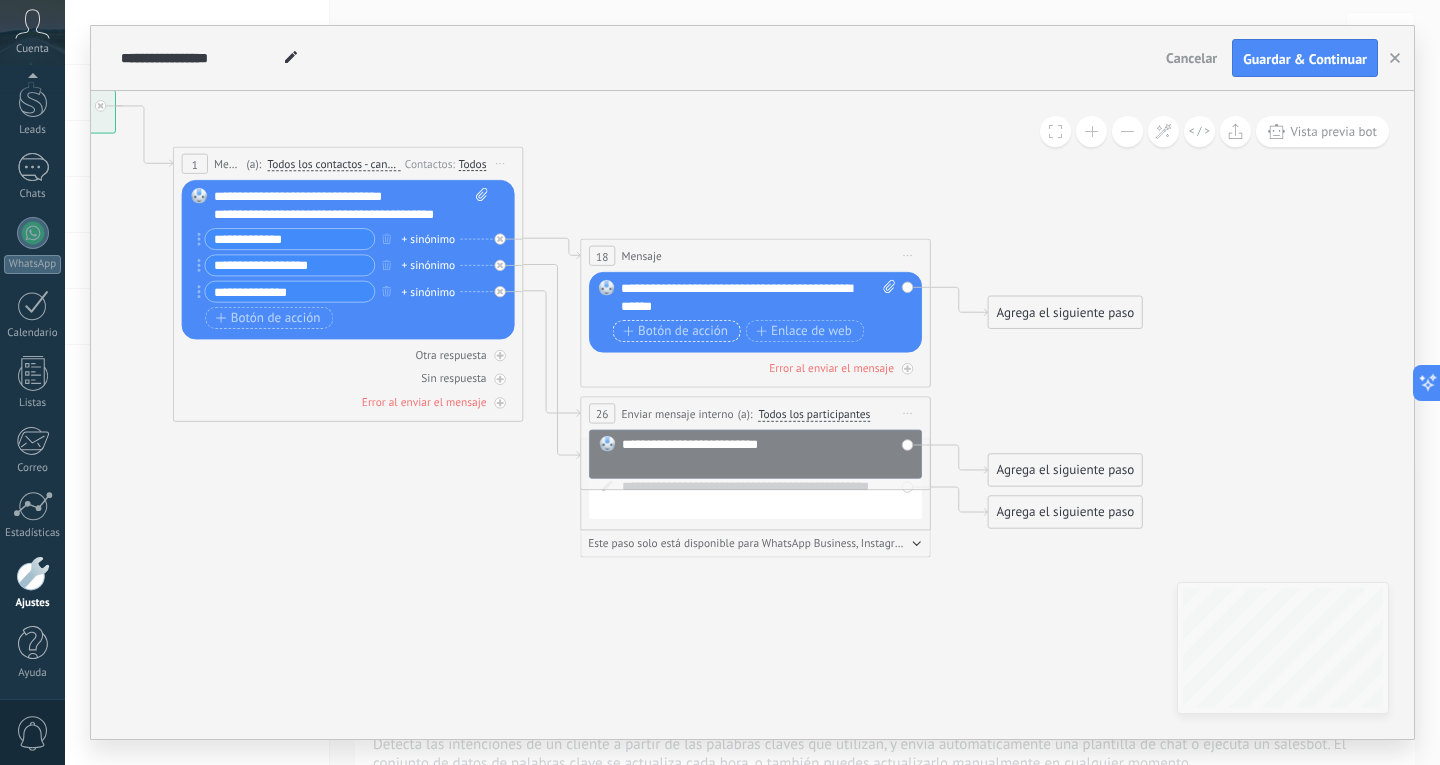 click on "Botón de acción" at bounding box center (675, 331) 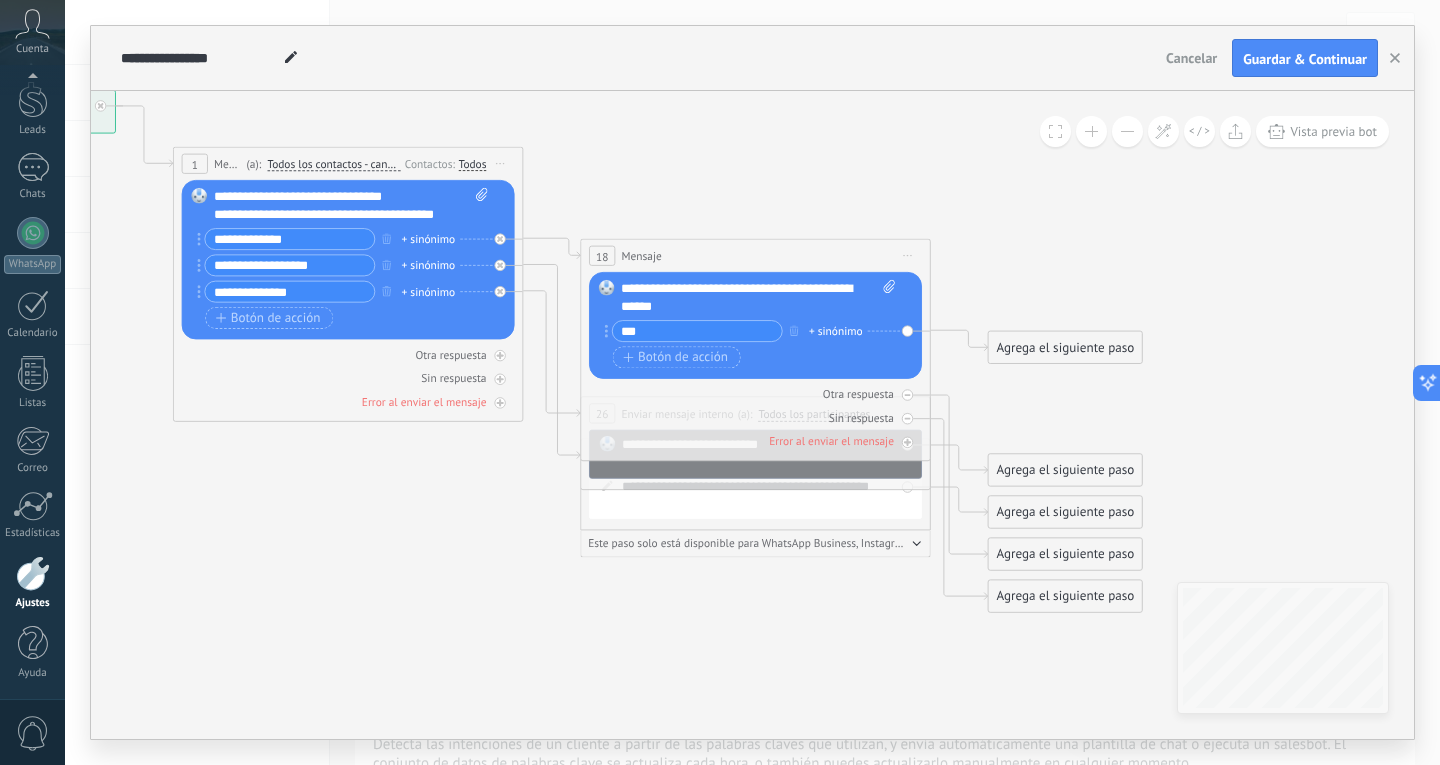 type on "***" 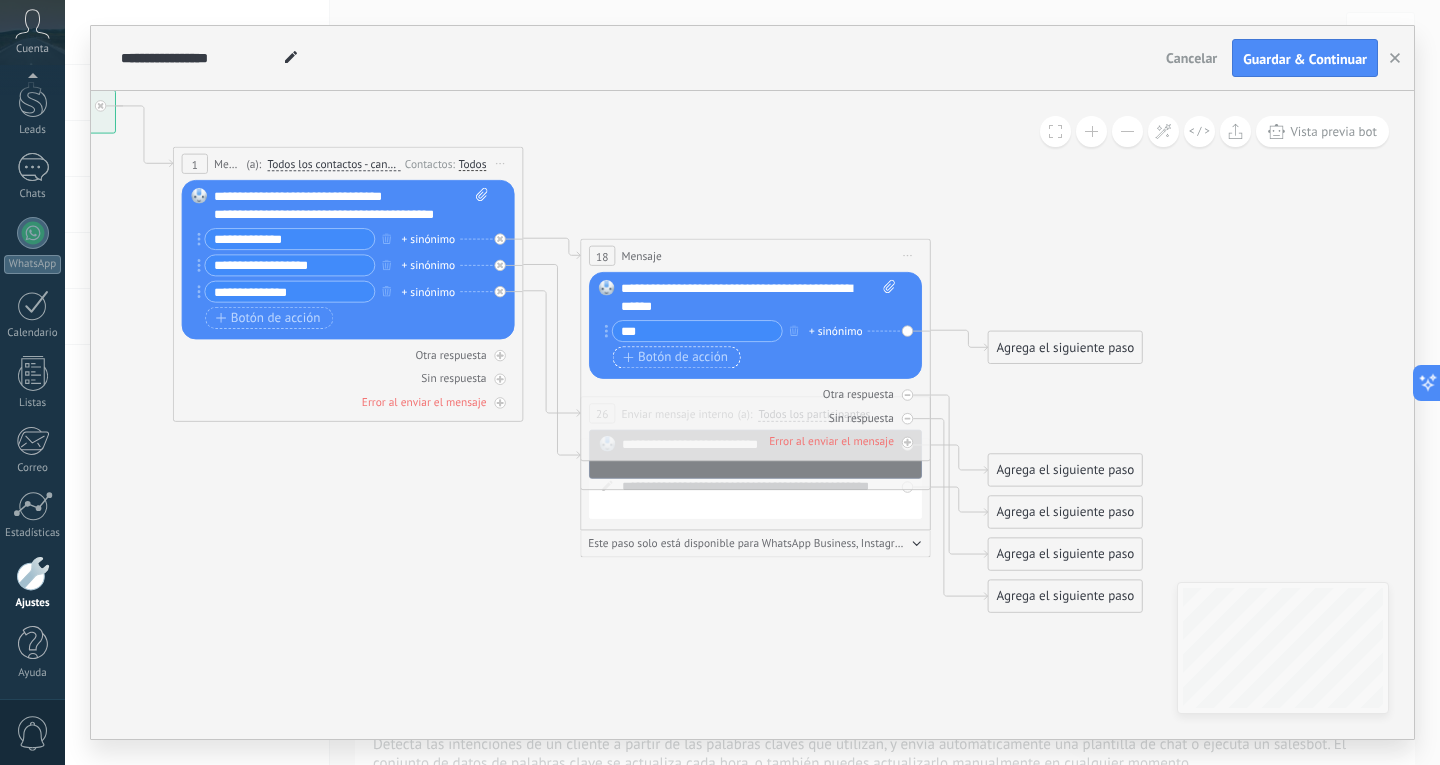 click on "Botón de acción" at bounding box center (675, 357) 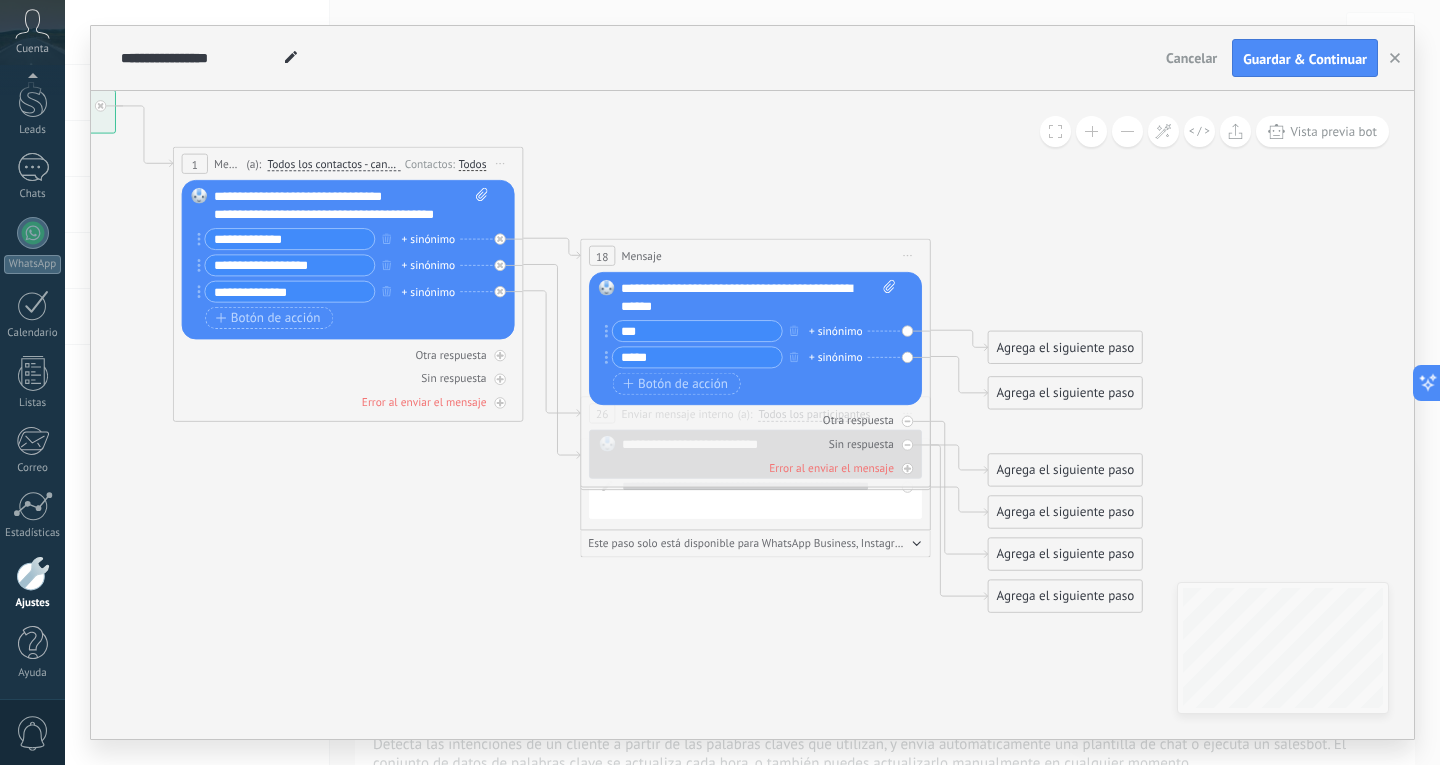 type on "*****" 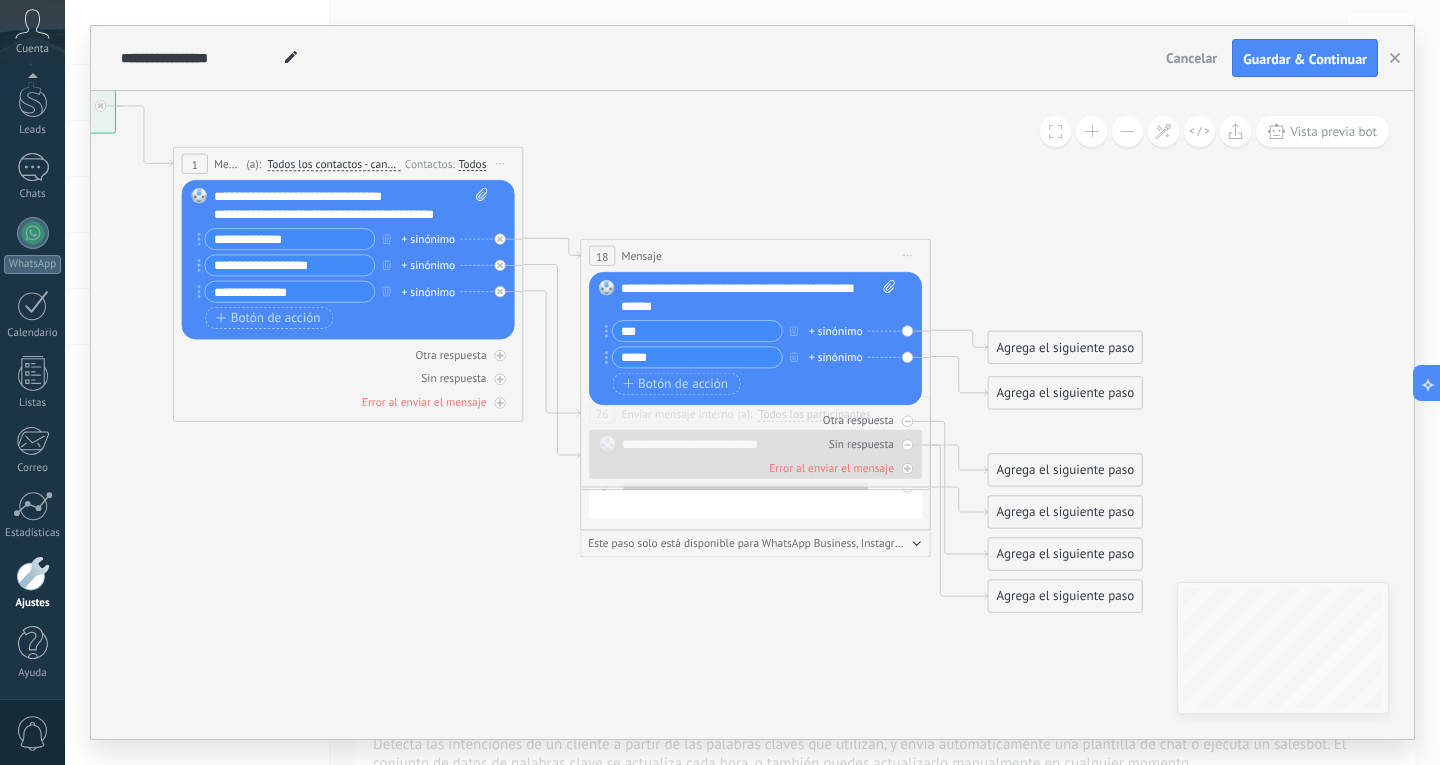 click on "***
+ sinónimo
*****
+ sinónimo
Botón de acción
Enlace de web" at bounding box center [754, 359] 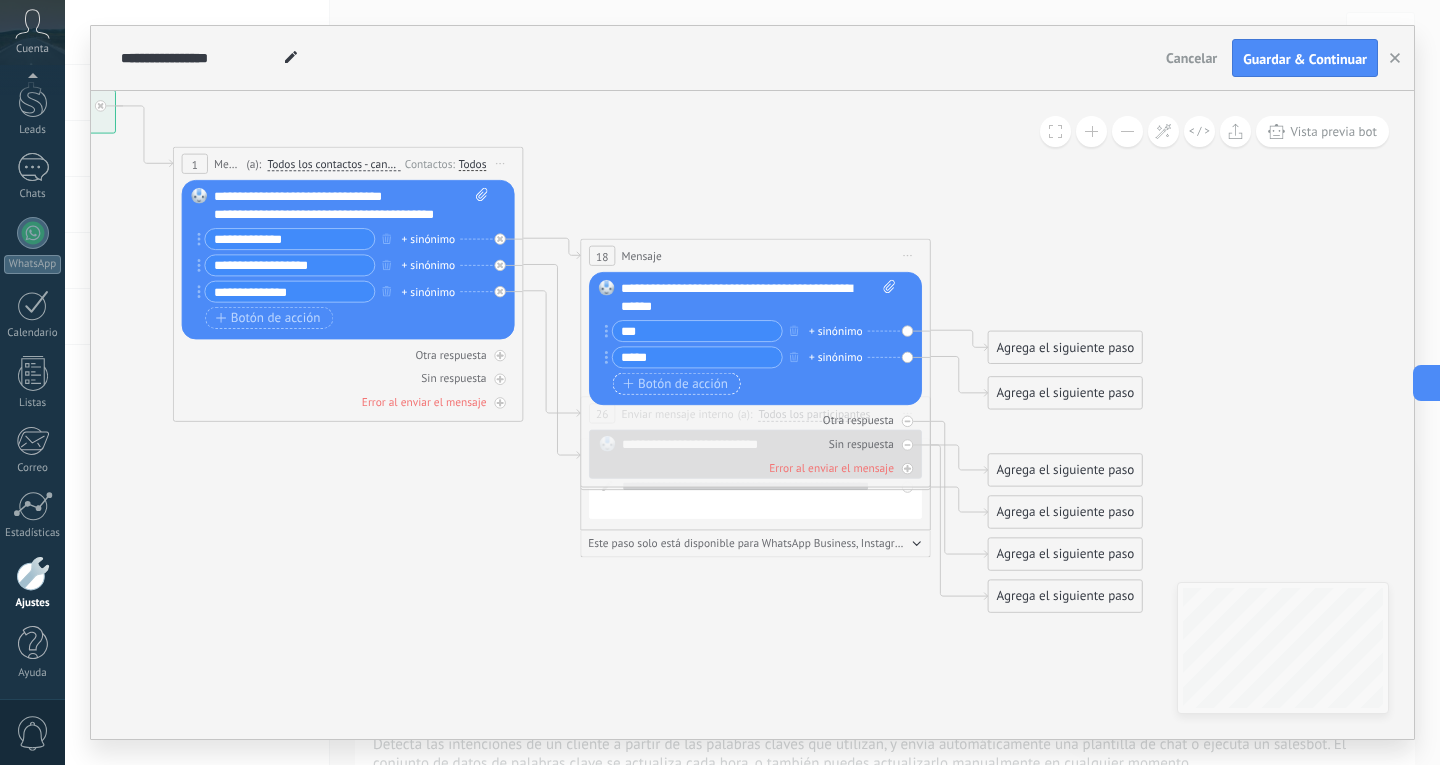 click on "Botón de acción" at bounding box center (675, 384) 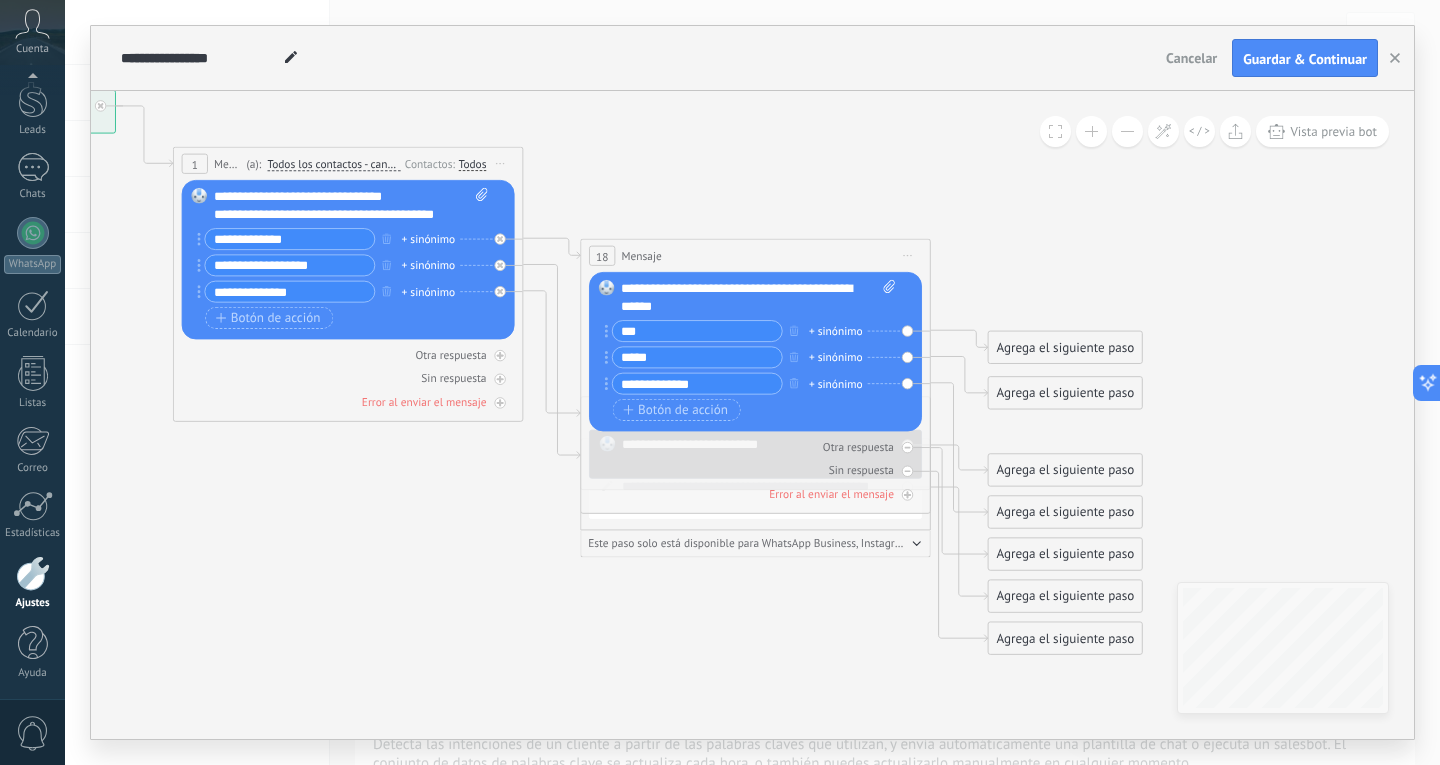 type on "**********" 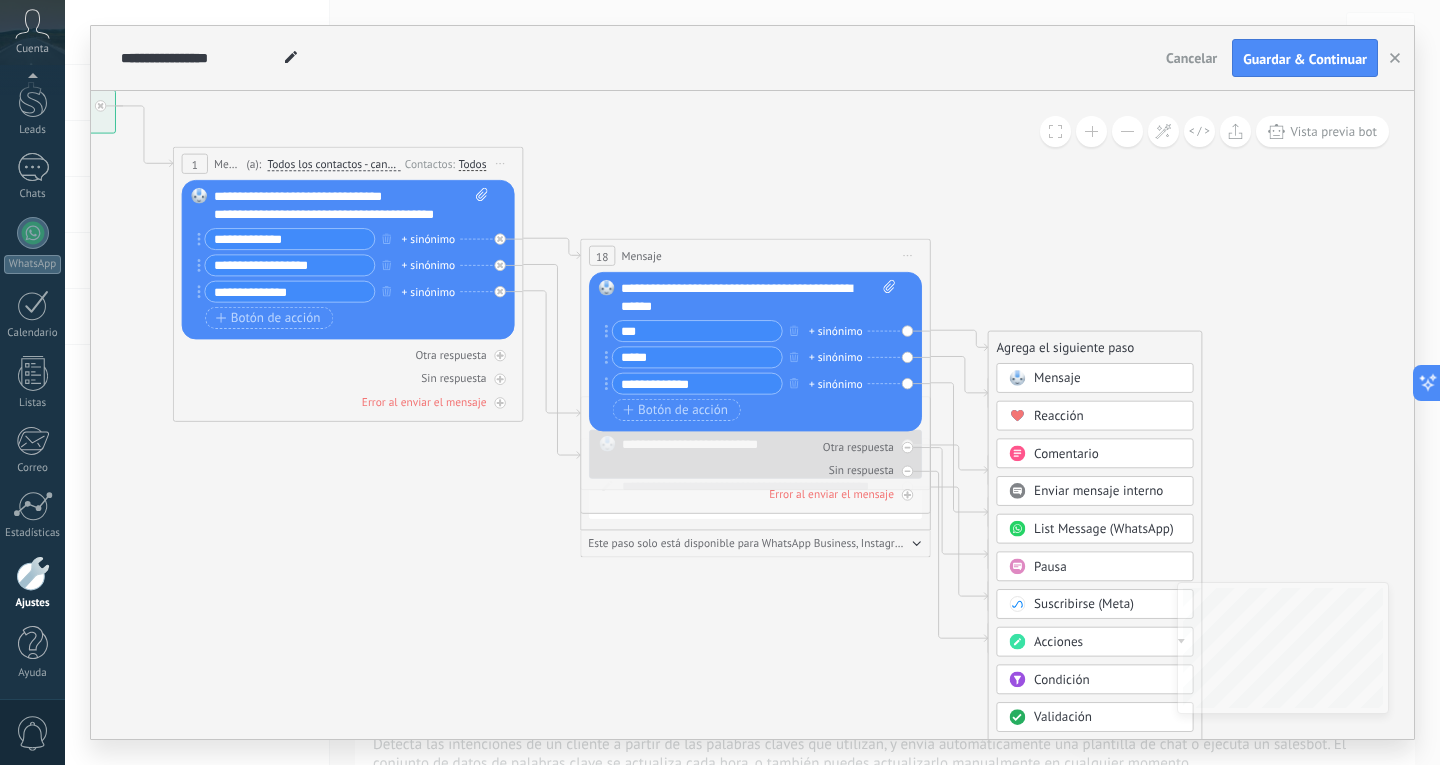 click on "Mensaje" at bounding box center [1057, 378] 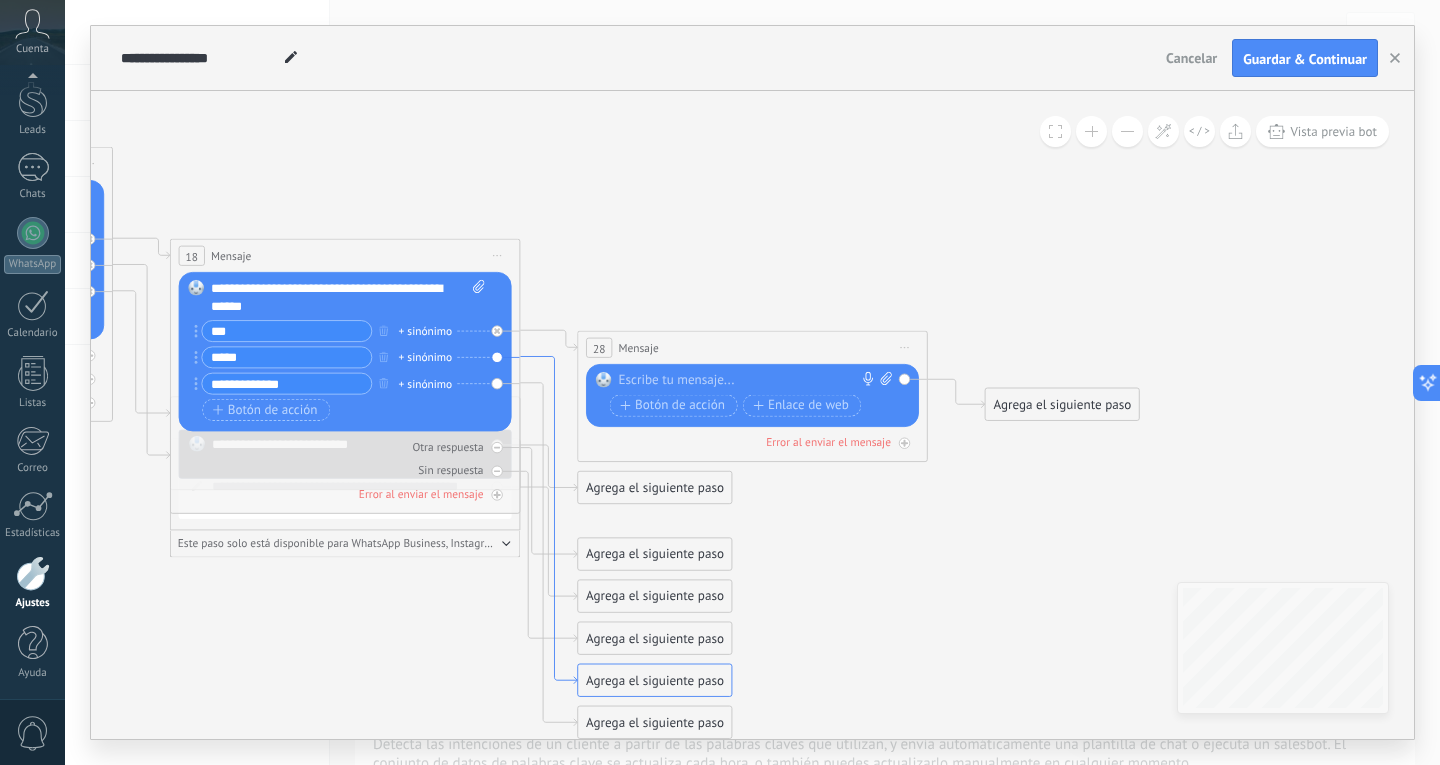 click 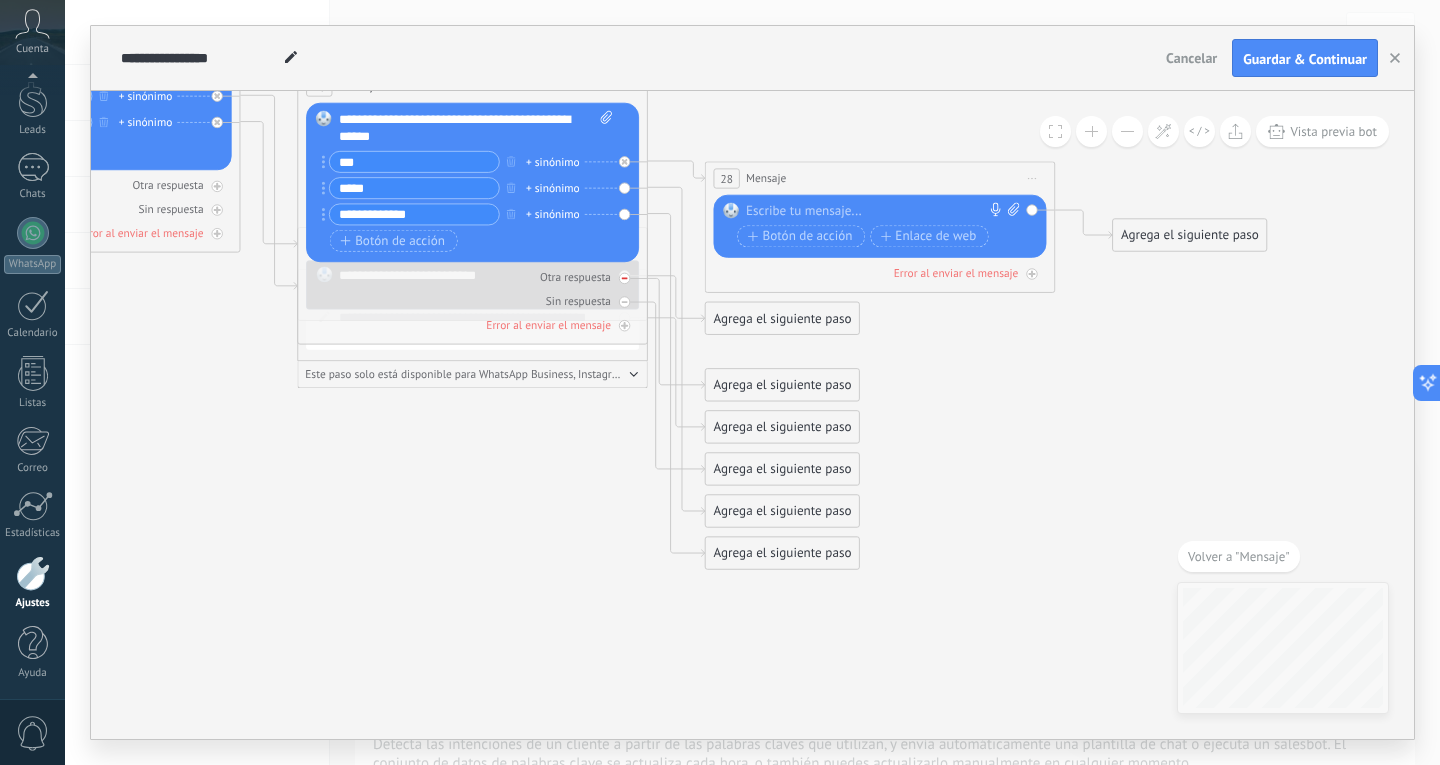 click at bounding box center (624, 278) 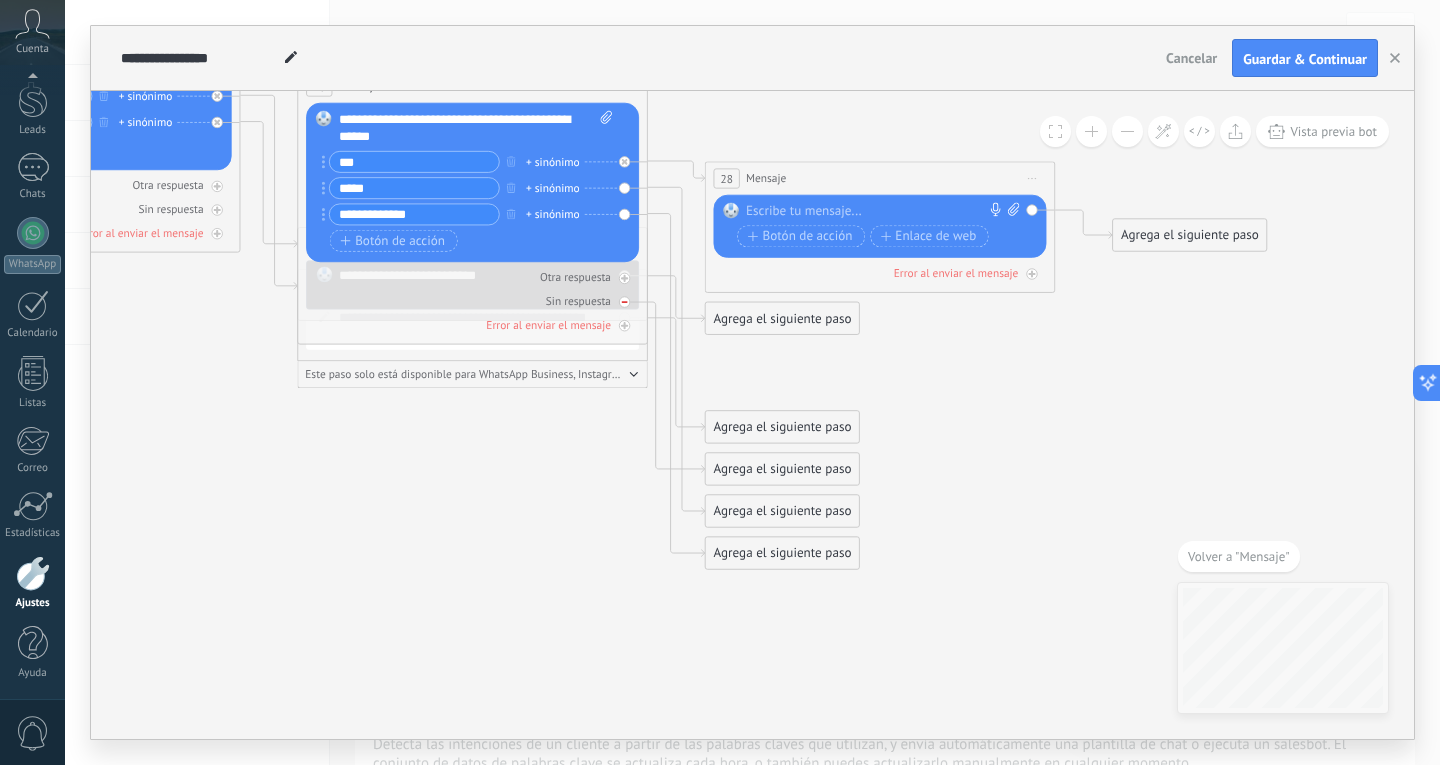 click on "Sin respuesta" at bounding box center (472, 301) 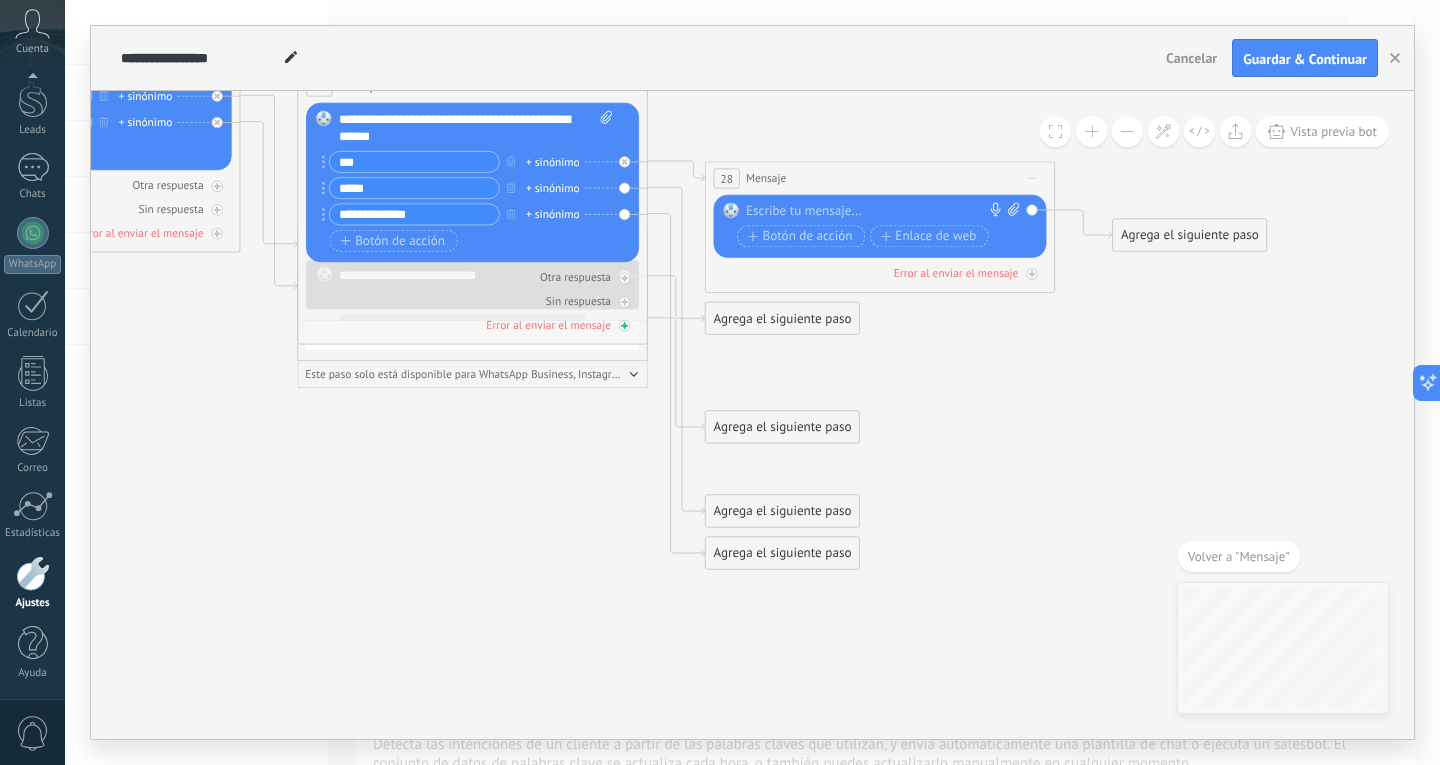 click on "Error al enviar el mensaje" at bounding box center (472, 325) 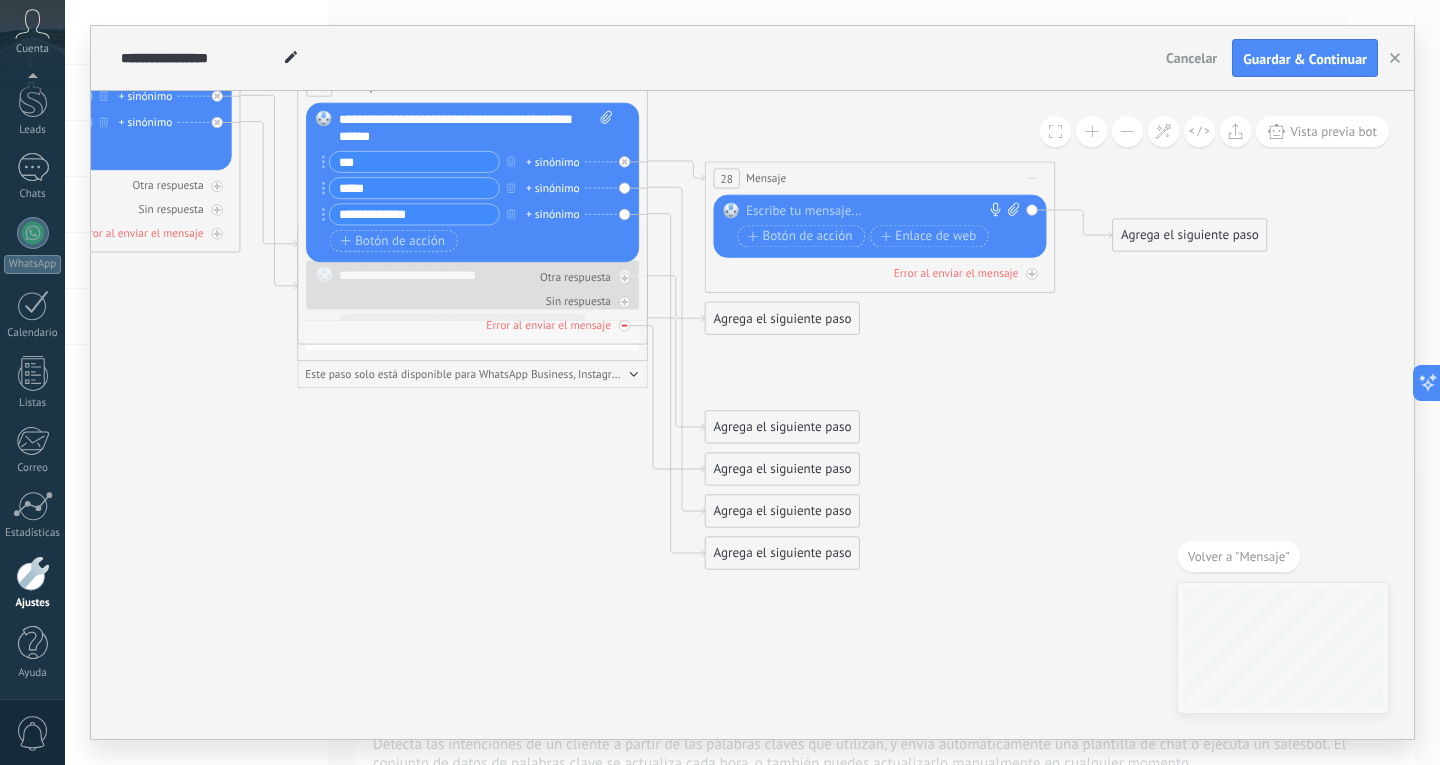 click on "Error al enviar el mensaje" at bounding box center [472, 325] 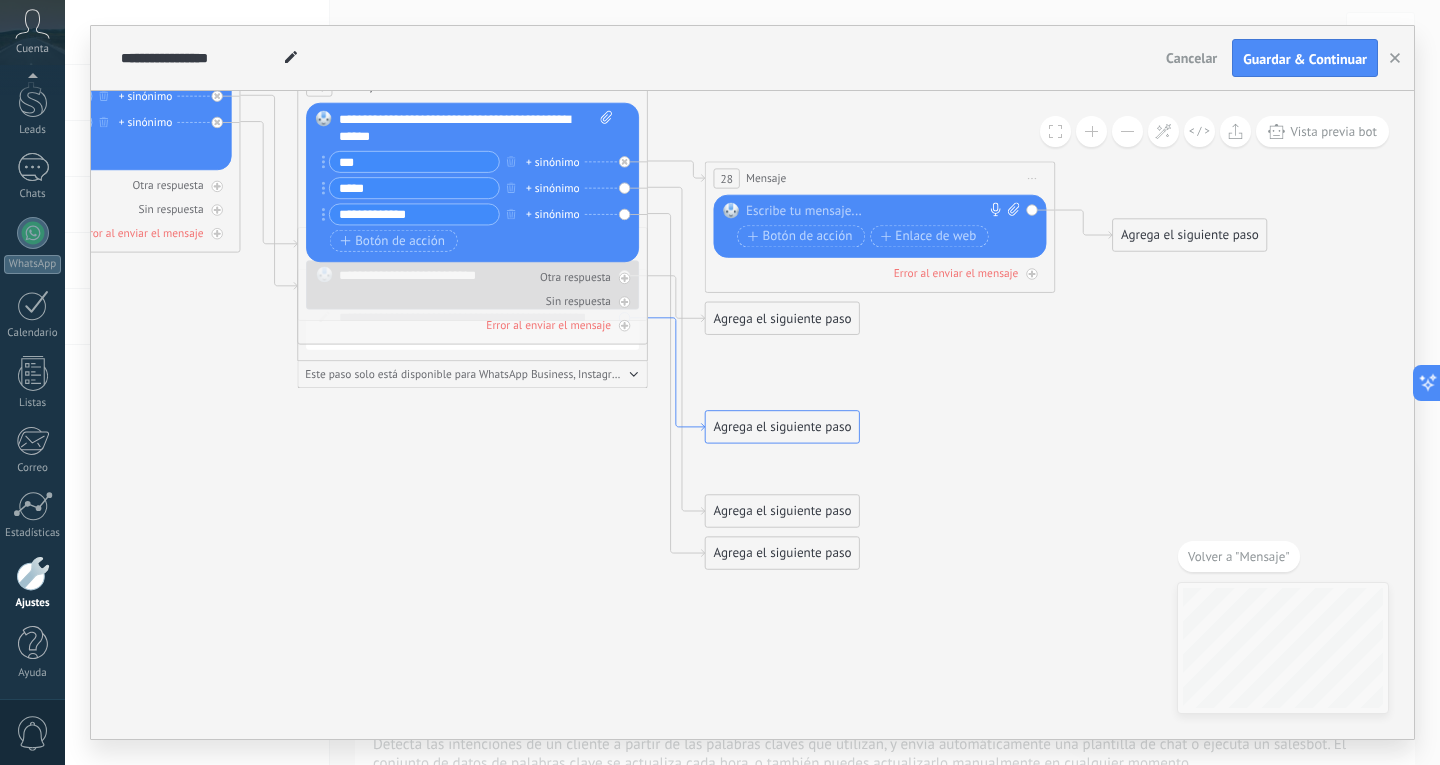 click 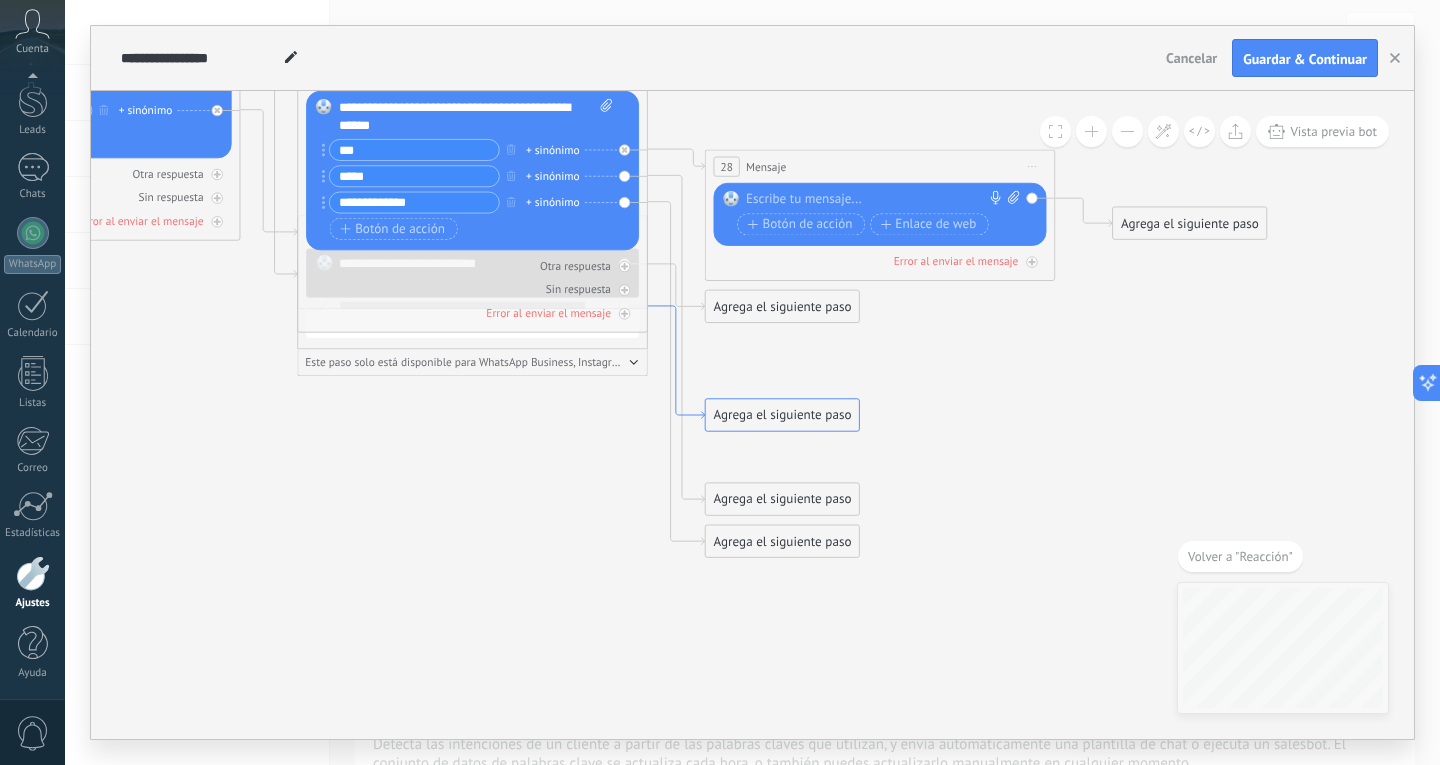 click 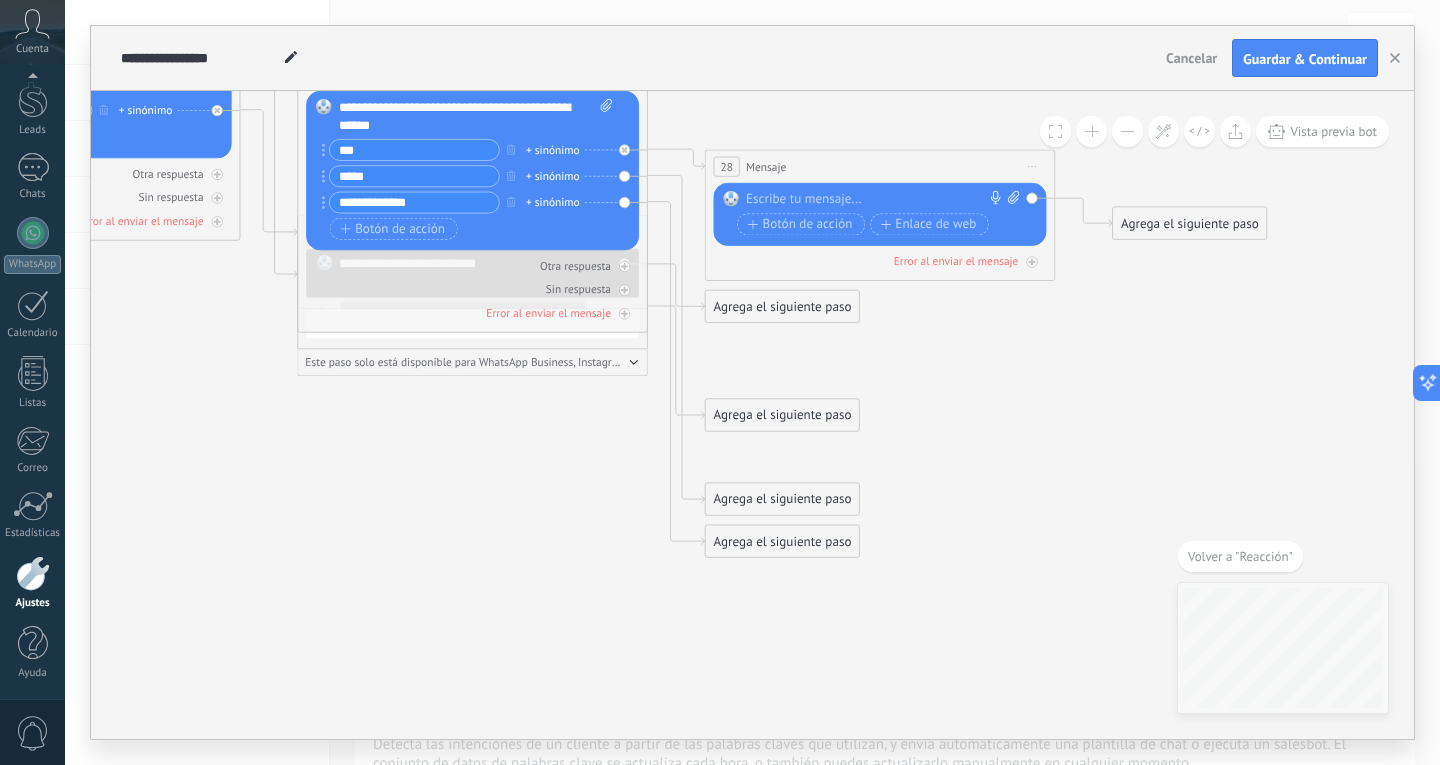 click 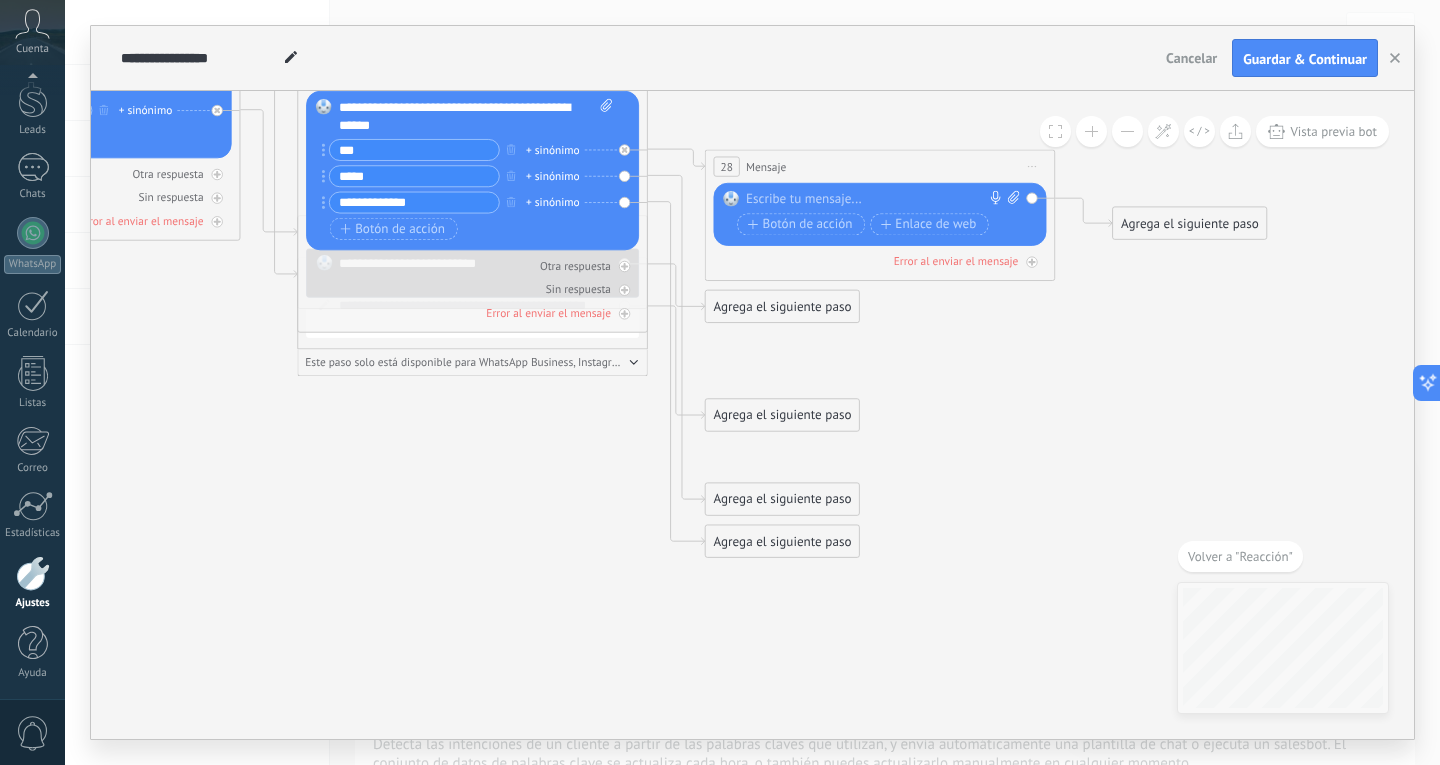 click 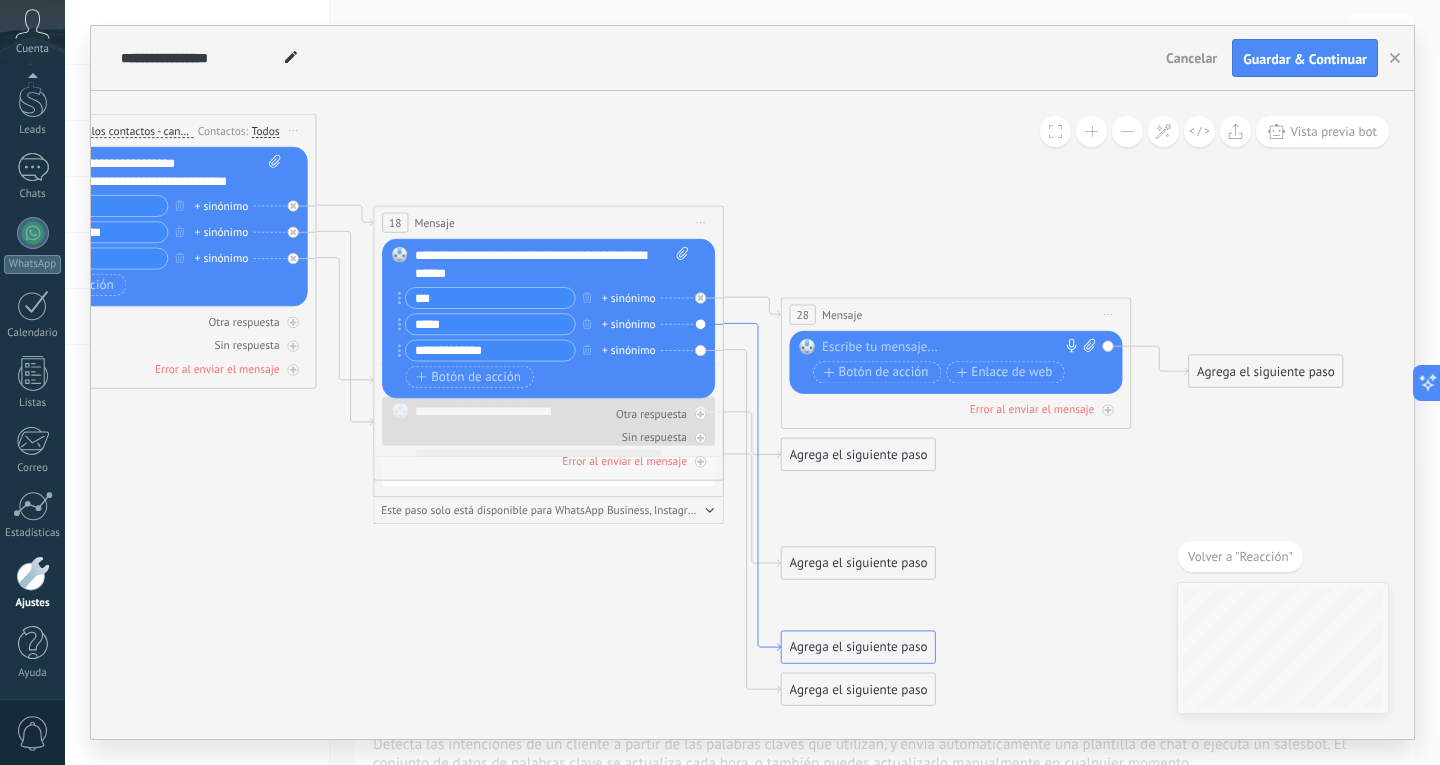drag, startPoint x: 668, startPoint y: 319, endPoint x: 738, endPoint y: 325, distance: 70.256676 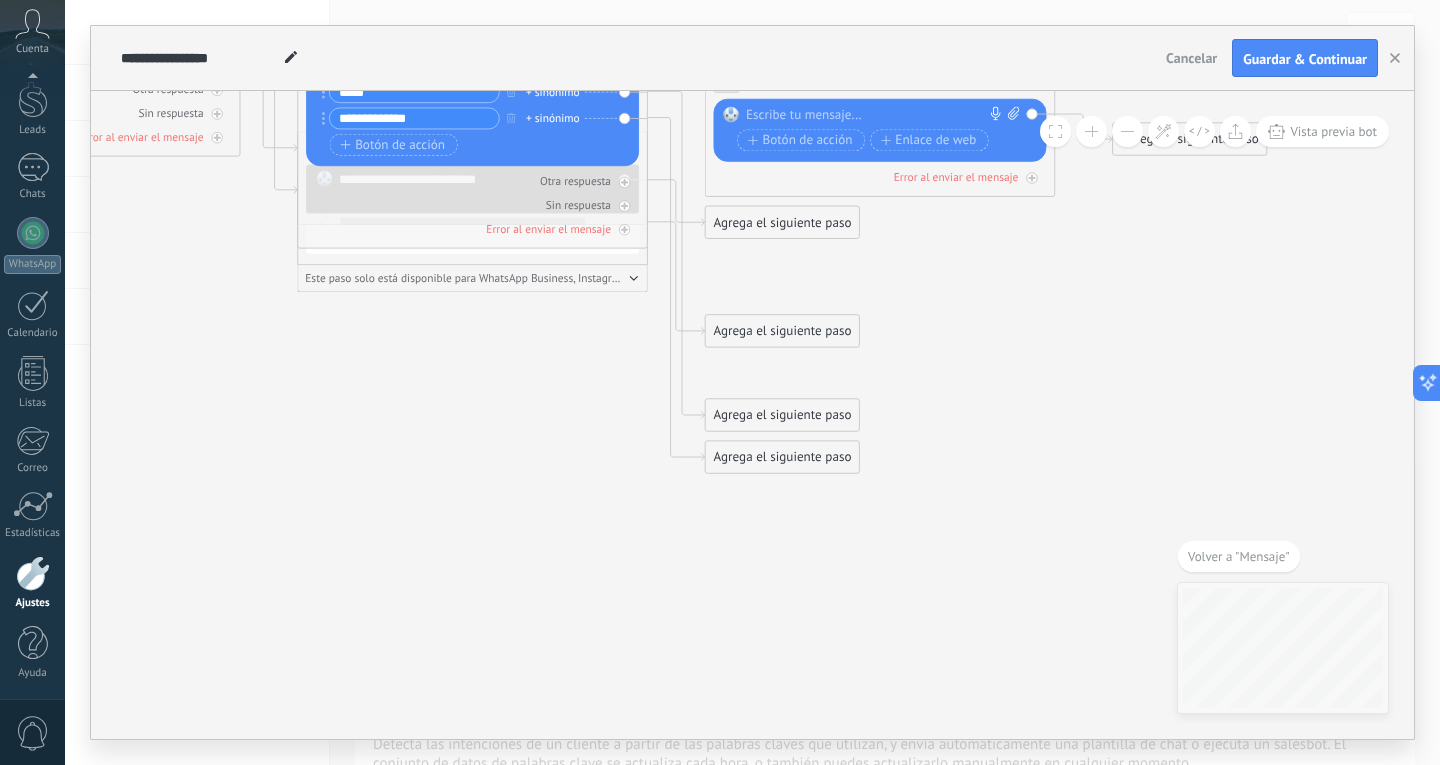 click on "Agrega el siguiente paso" at bounding box center [783, 457] 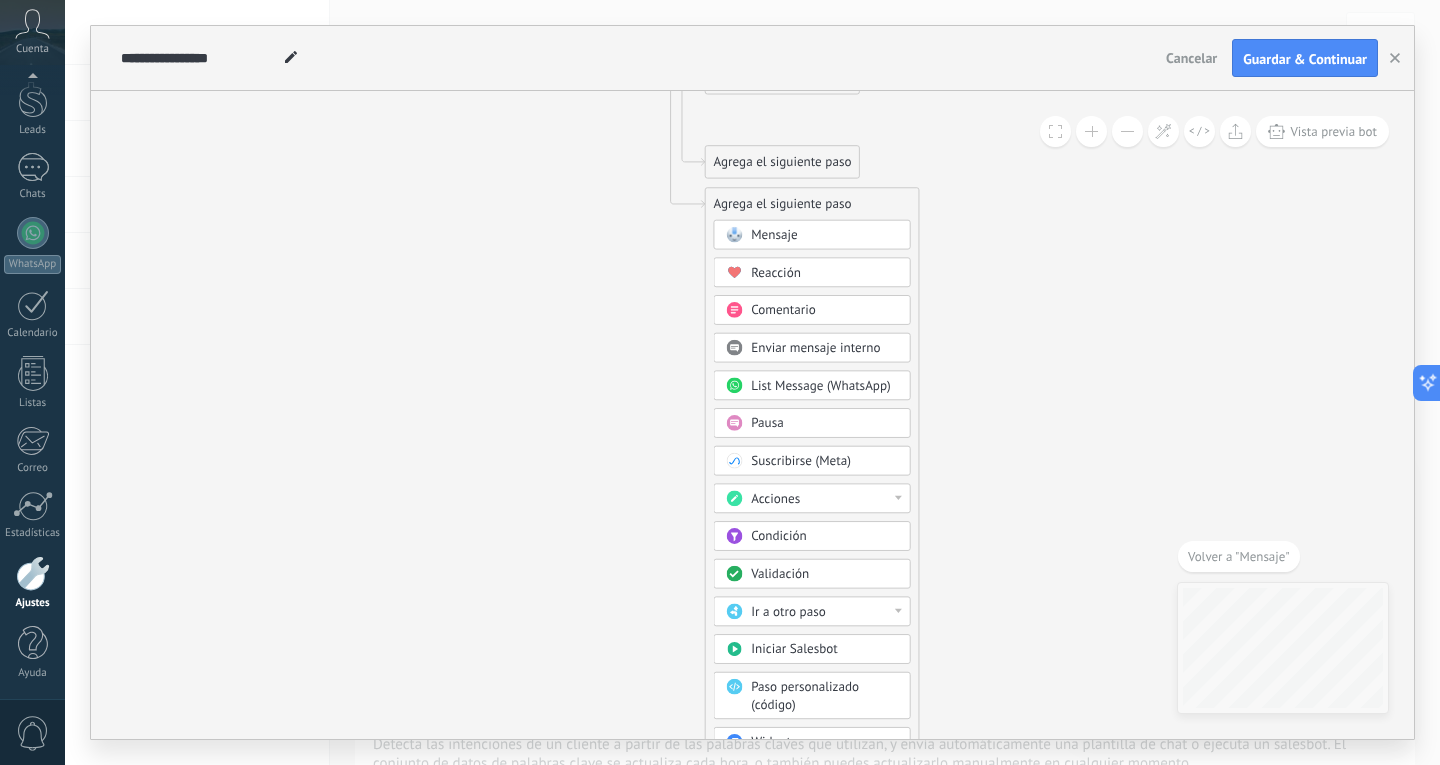 click on "Ir a otro paso" at bounding box center (824, 612) 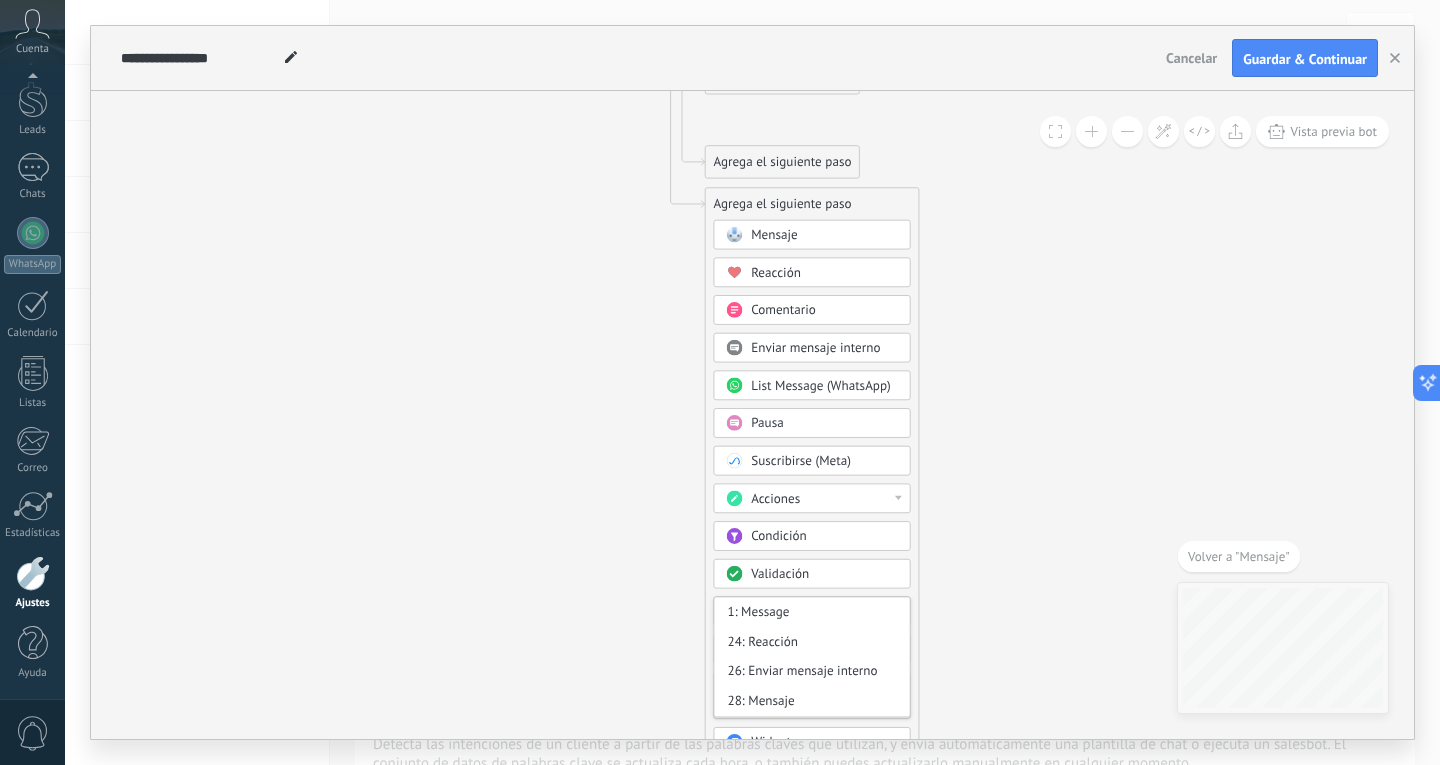 click 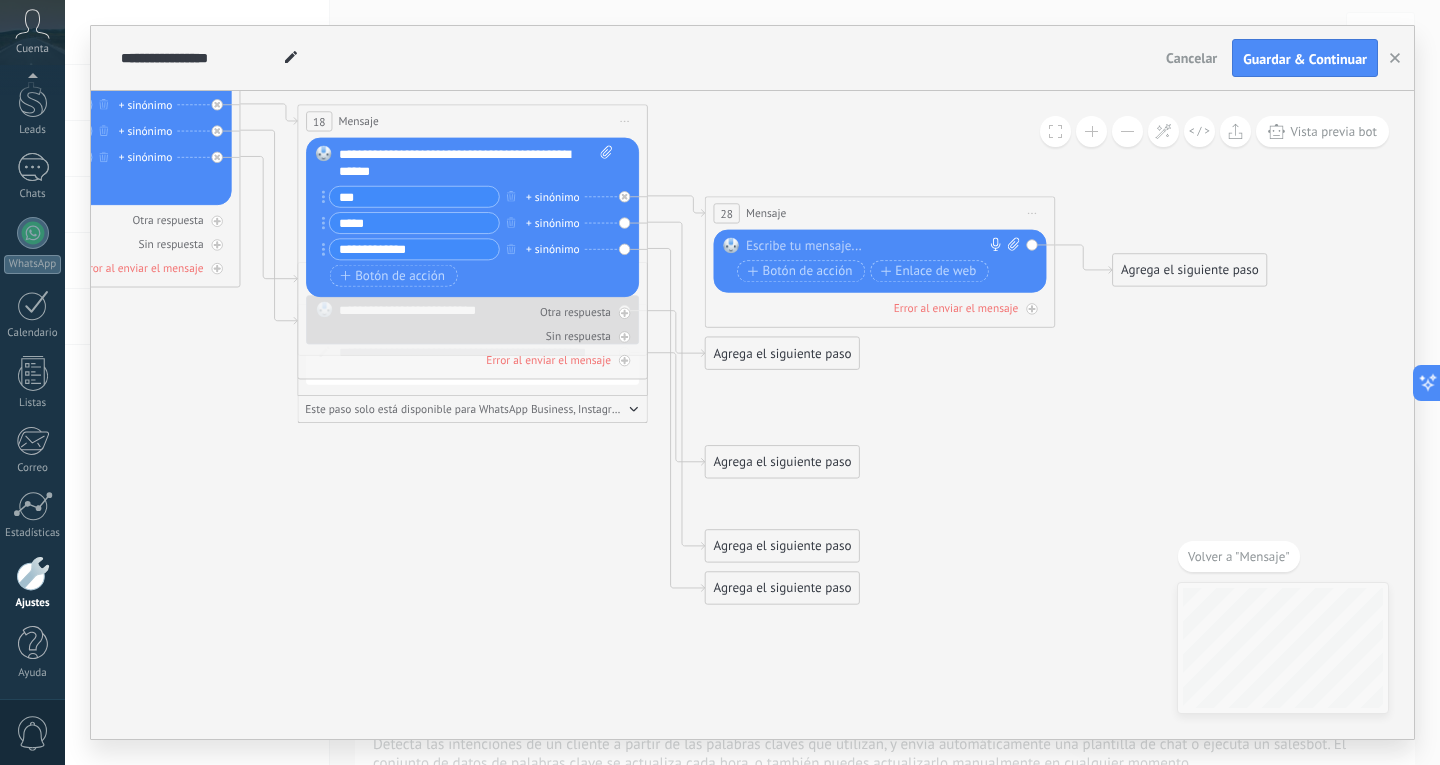 click on "Mensaje" at bounding box center (359, 121) 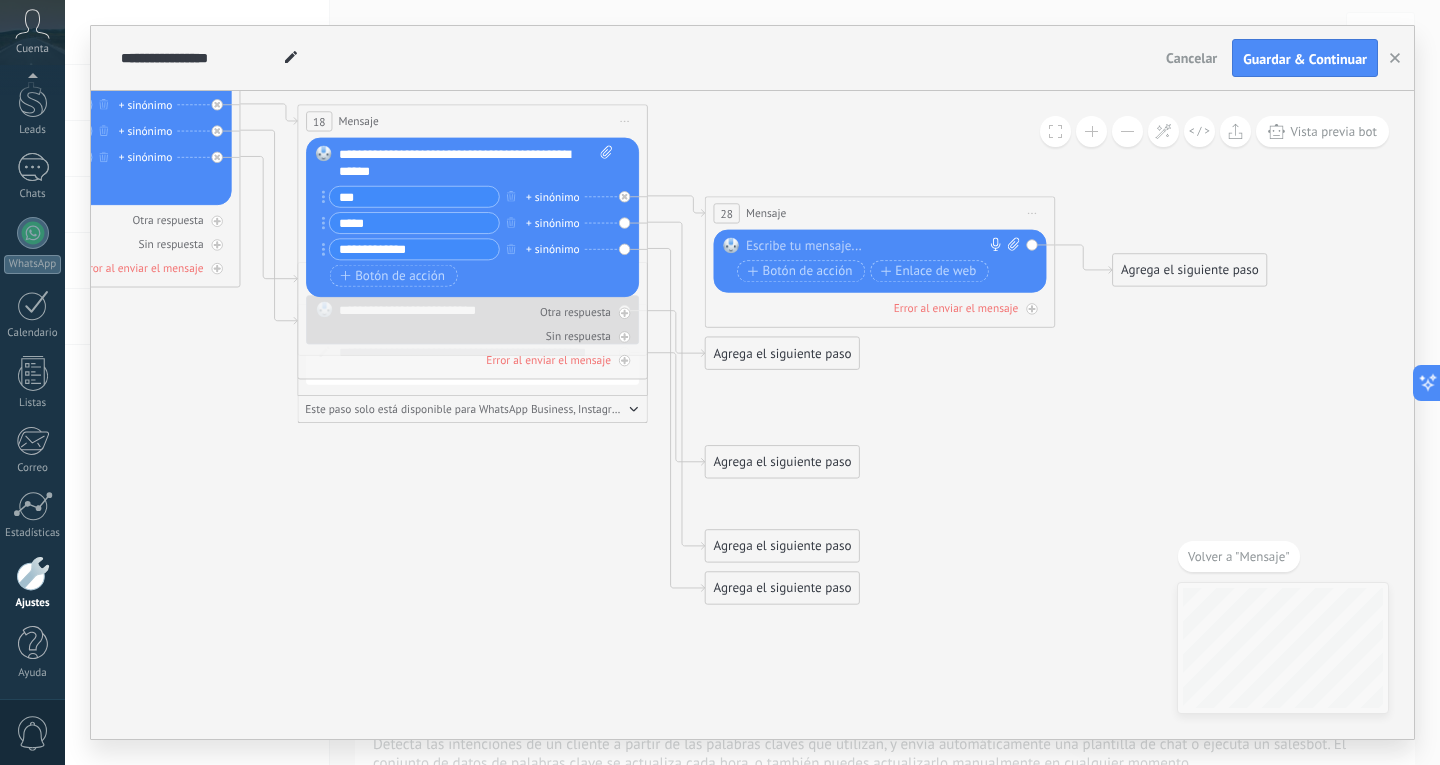 click on "Mensaje" at bounding box center (359, 121) 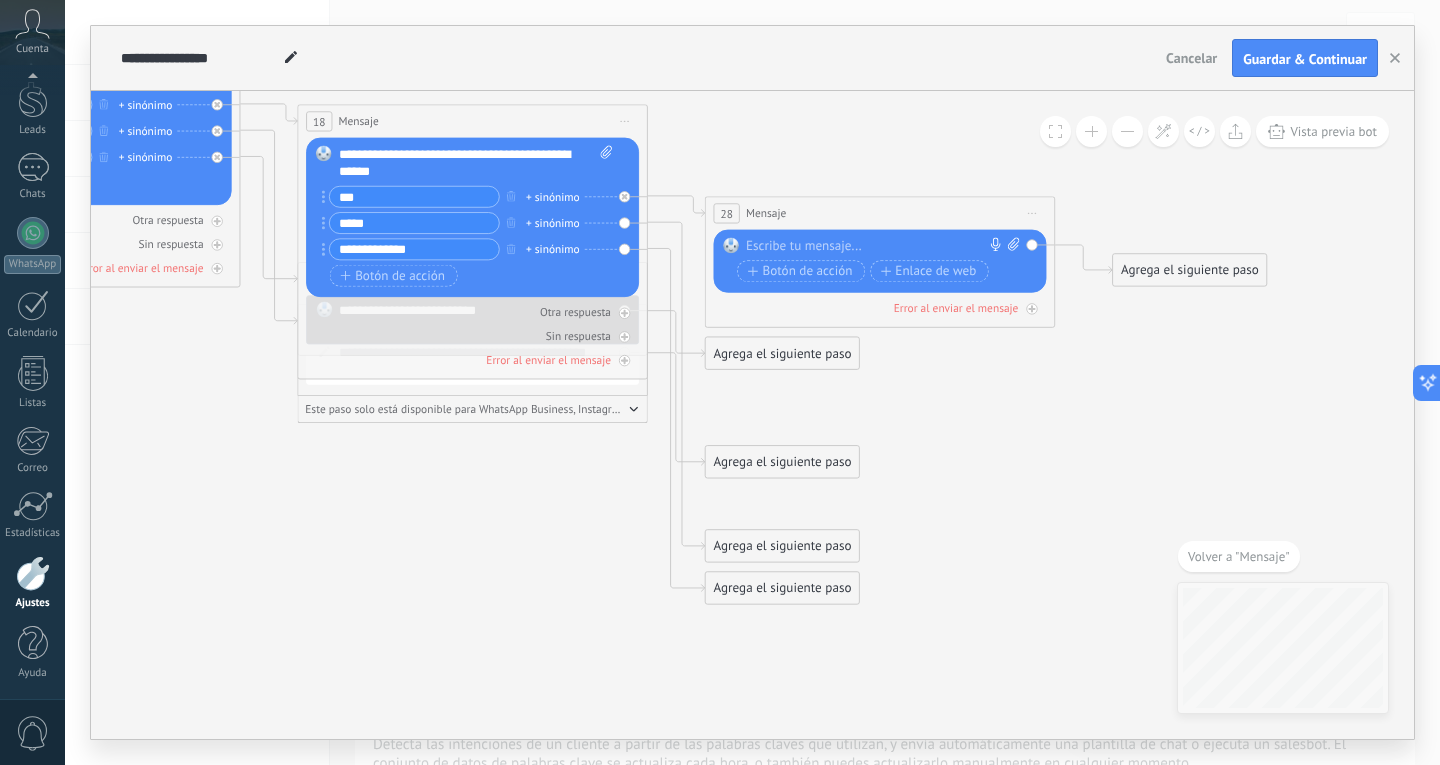 click on "28
Mensaje
*******
(a):
Todos los contactos - canales seleccionados
Todos los contactos - canales seleccionados
Todos los contactos - canal primario
Contacto principal - canales seleccionados
Contacto principal - canal primario
Todos los contactos - canales seleccionados
Todos los contactos - canales seleccionados
Todos los contactos - canal primario
Contacto principal - canales seleccionados" at bounding box center [880, 213] 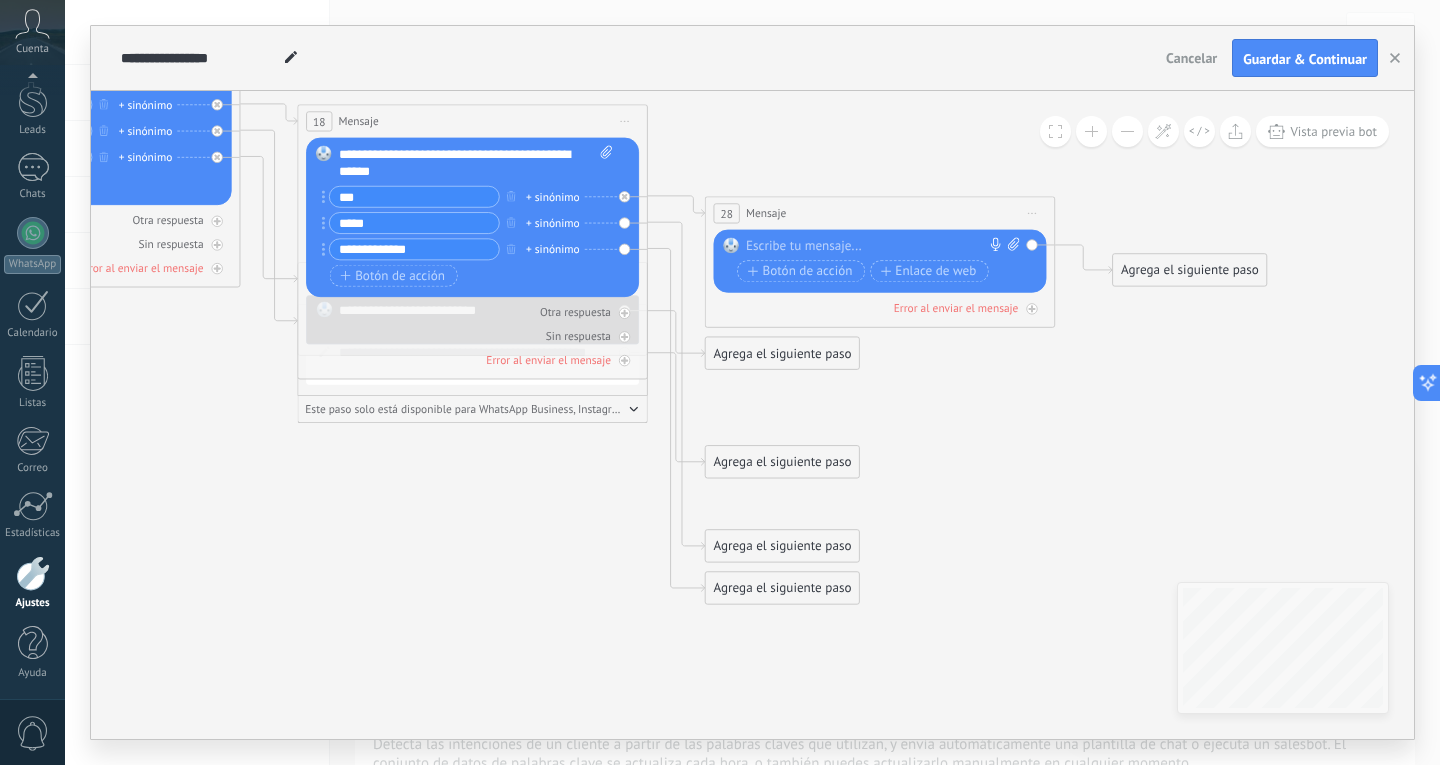 click on "Iniciar vista previa aquí
Cambiar nombre
Duplicar
[GEOGRAPHIC_DATA]" at bounding box center [1032, 213] 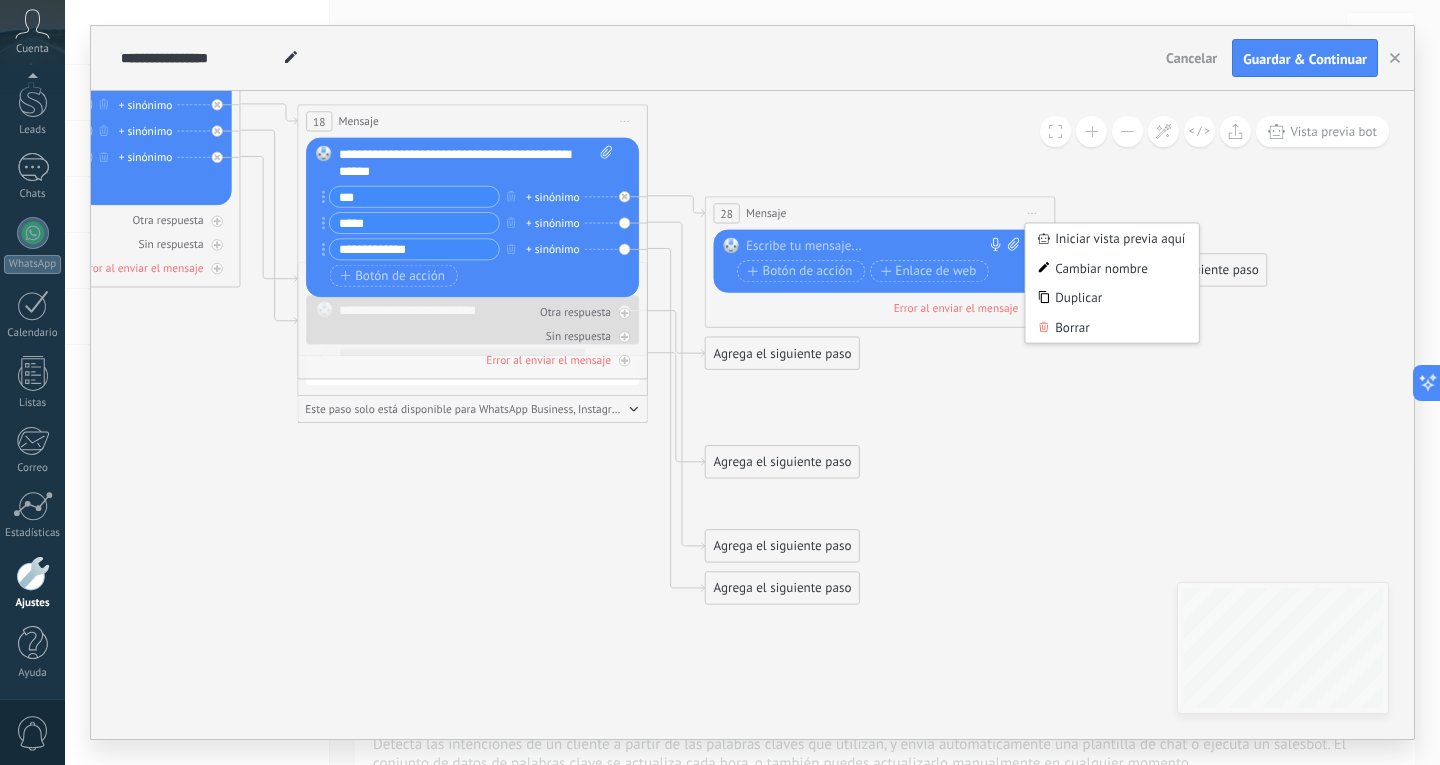click 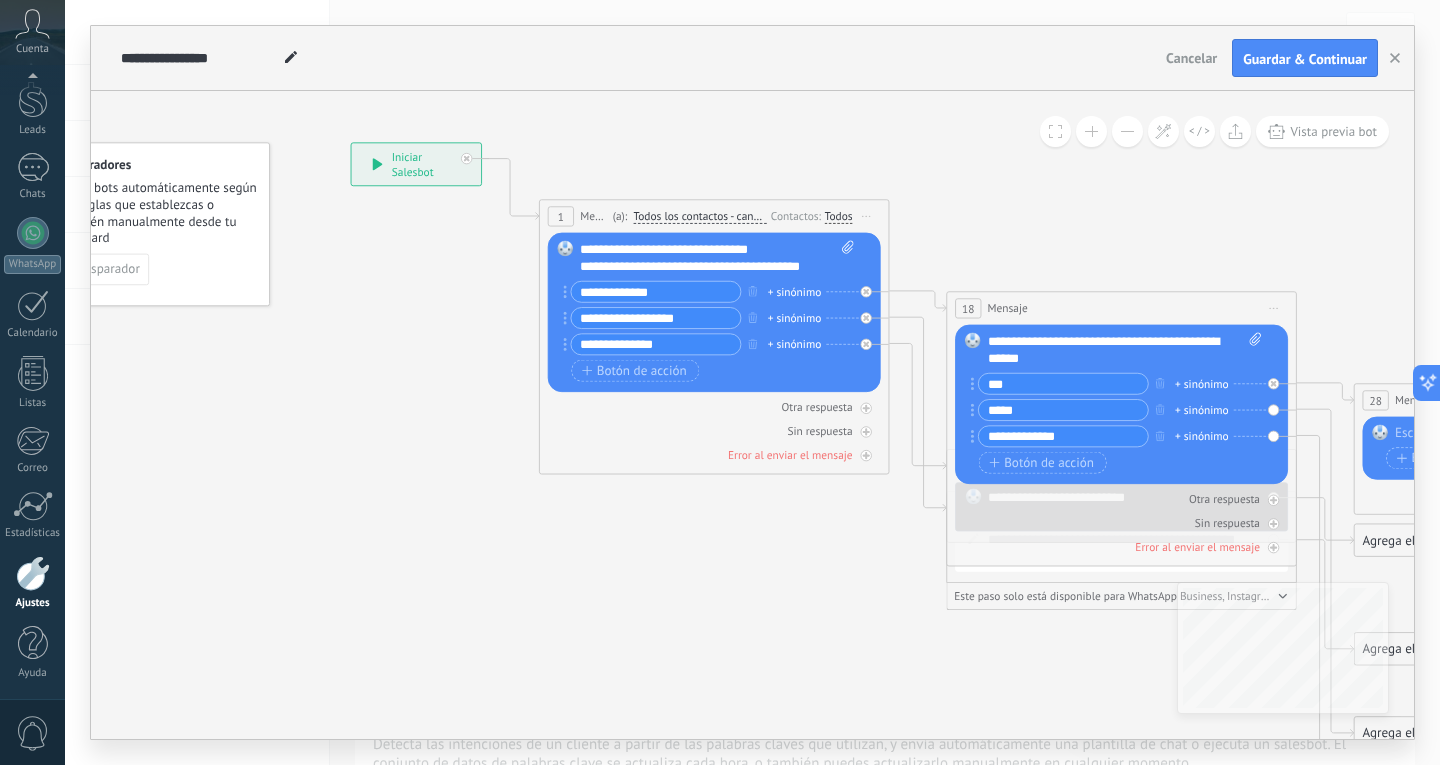 drag, startPoint x: 509, startPoint y: 471, endPoint x: 1158, endPoint y: 656, distance: 674.8526 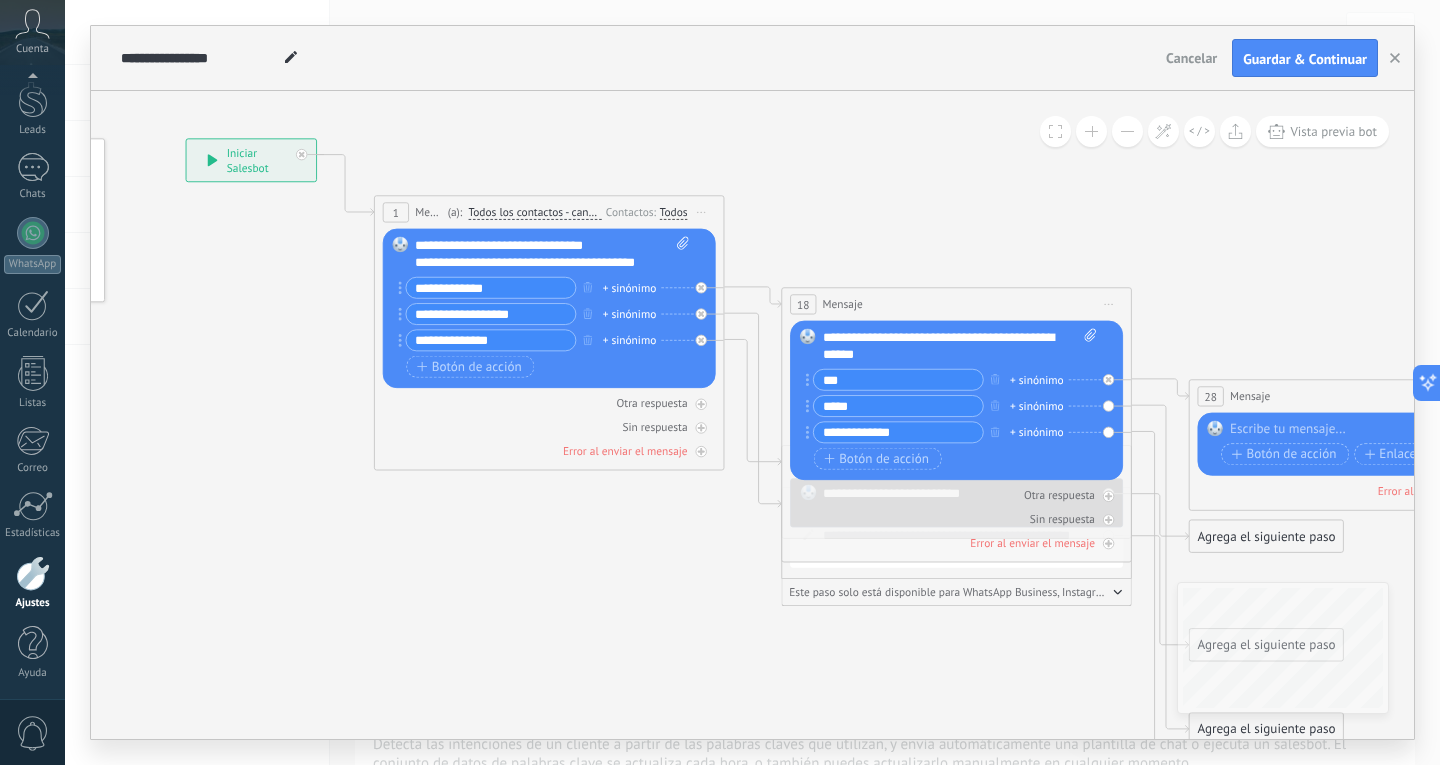 drag, startPoint x: 1109, startPoint y: 260, endPoint x: 975, endPoint y: 262, distance: 134.01492 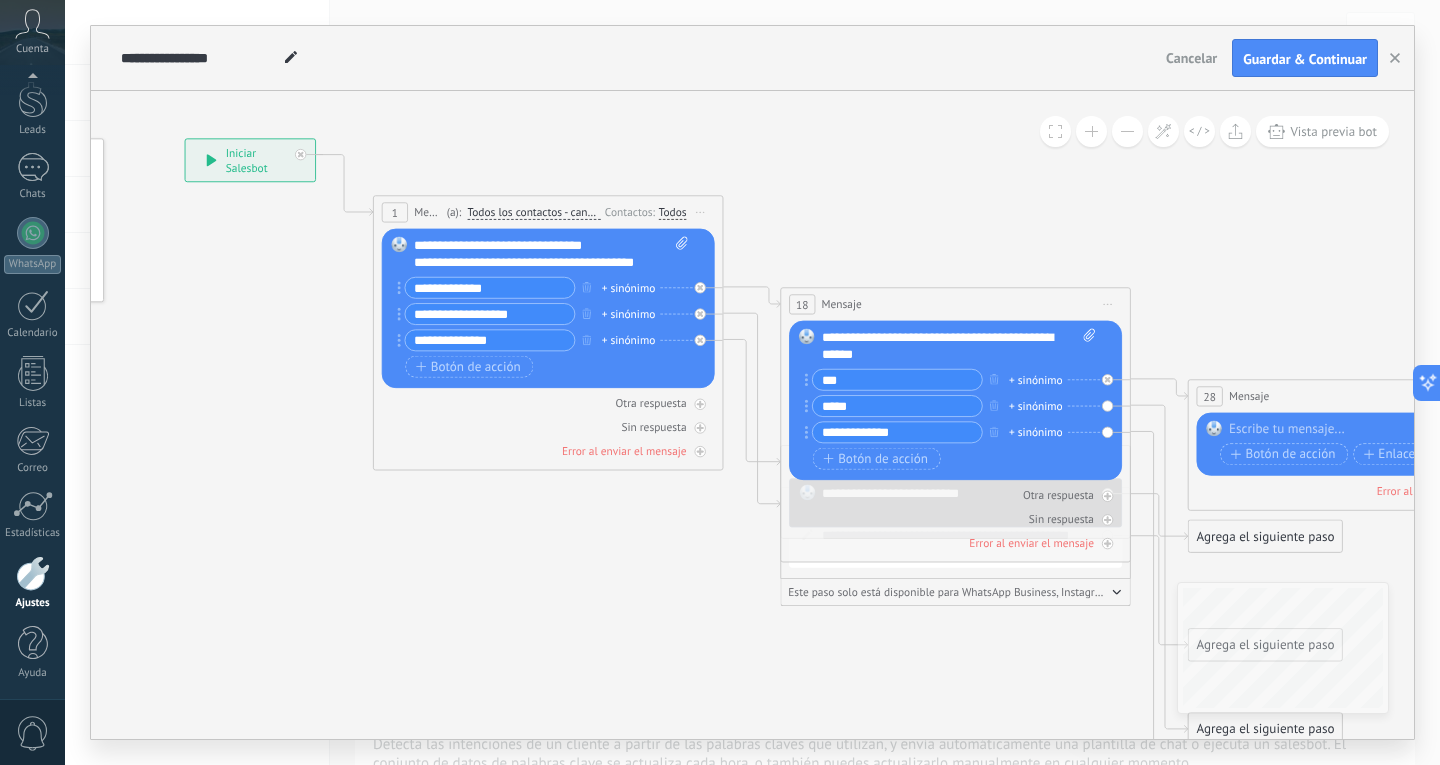 click on "Iniciar vista previa aquí
Cambiar nombre
Duplicar
[GEOGRAPHIC_DATA]" at bounding box center [1108, 304] 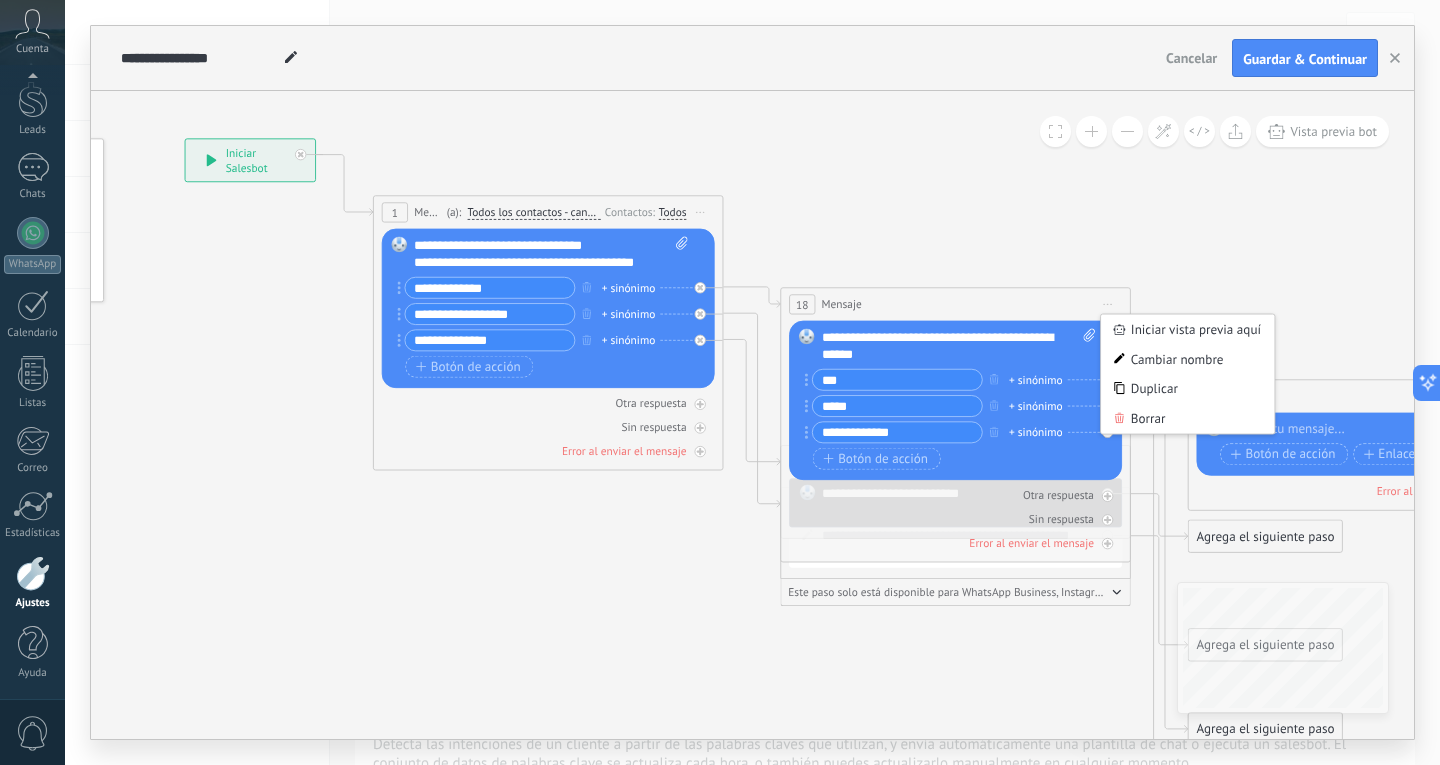 click on "**********" at bounding box center (959, 346) 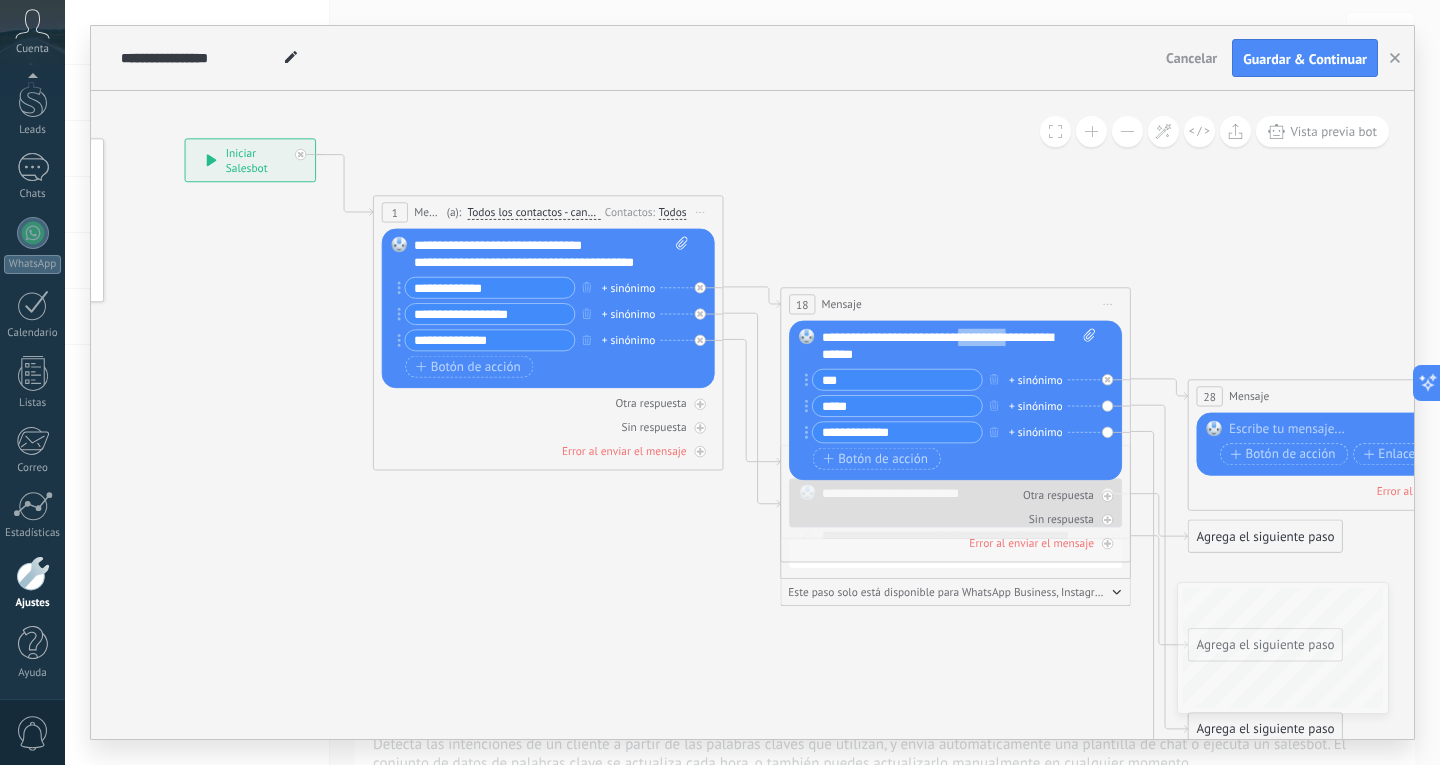click on "**********" at bounding box center [959, 346] 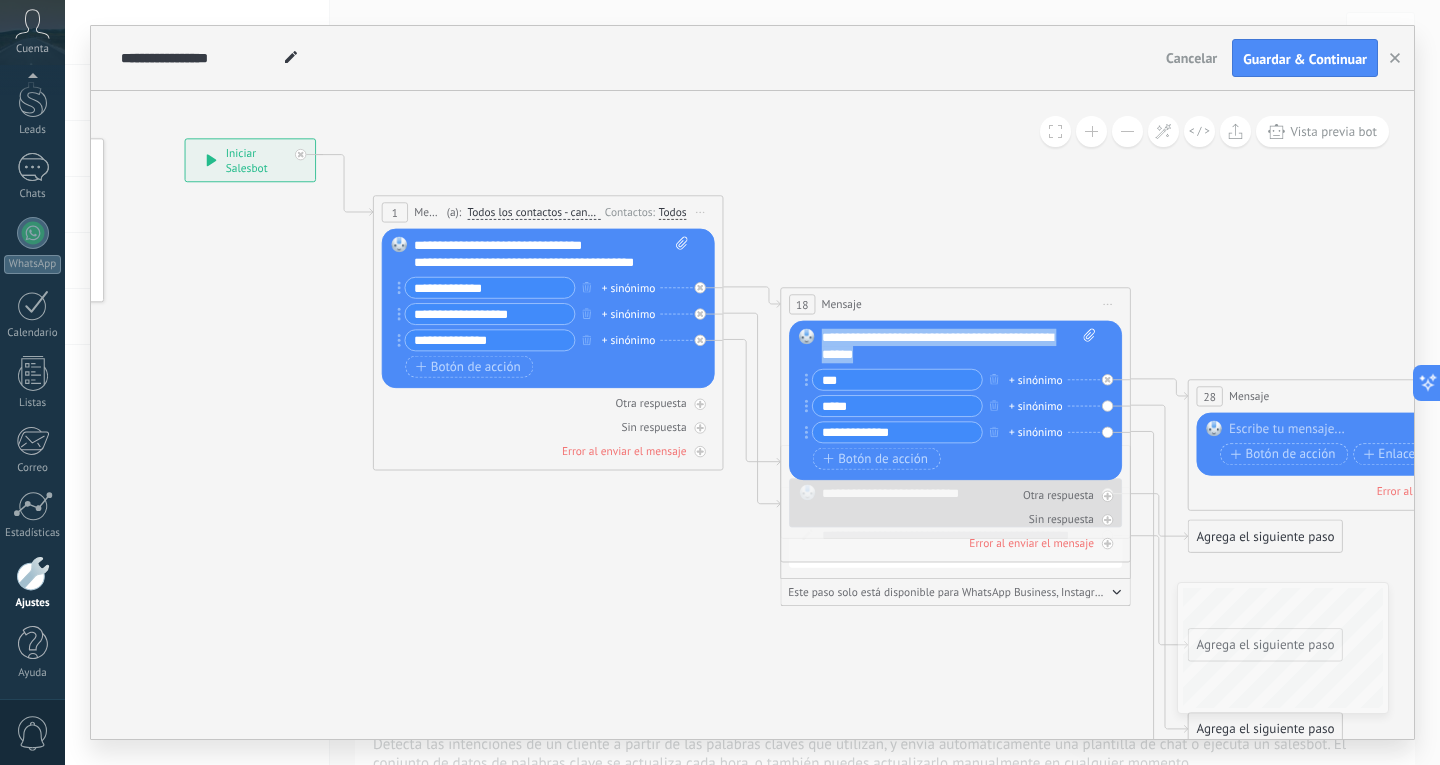 click on "**********" at bounding box center [959, 346] 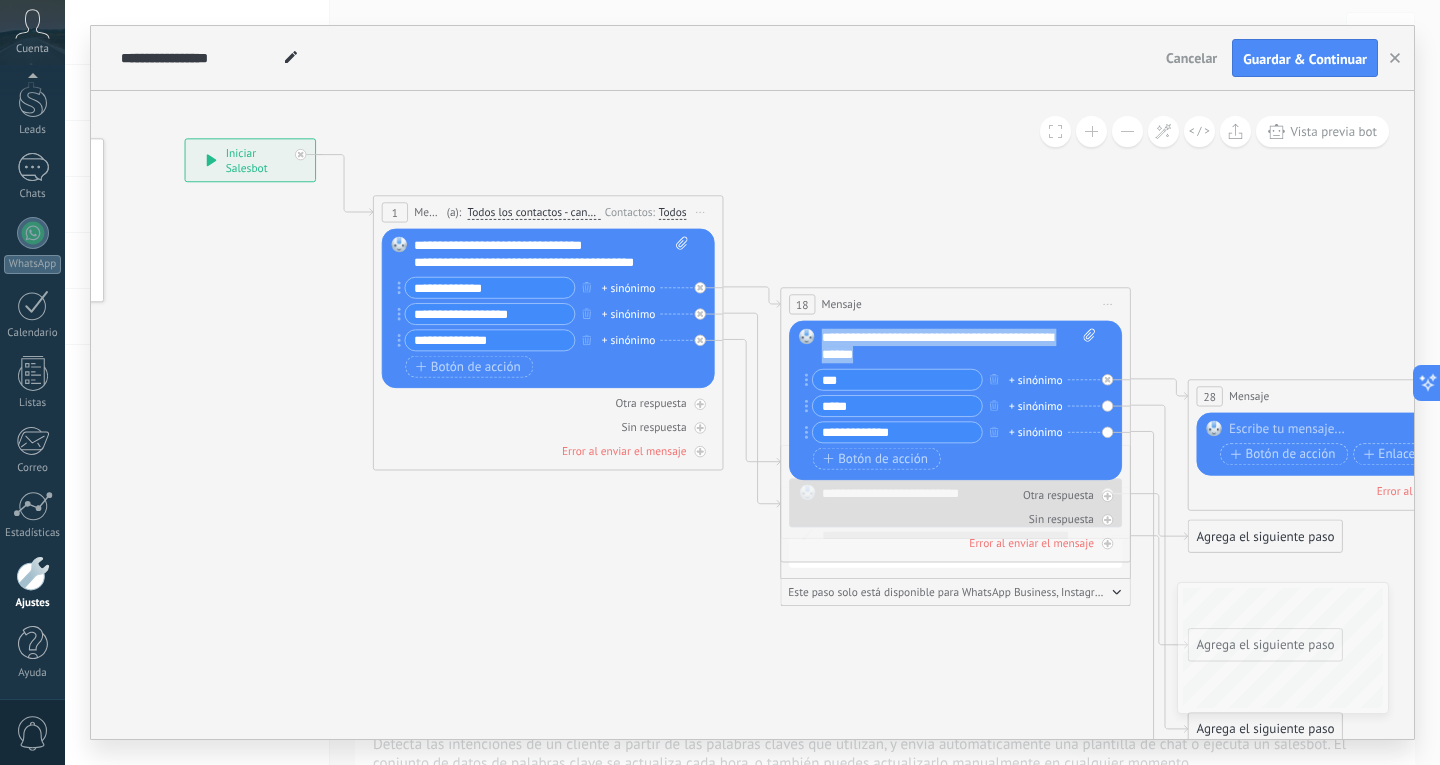 copy on "**********" 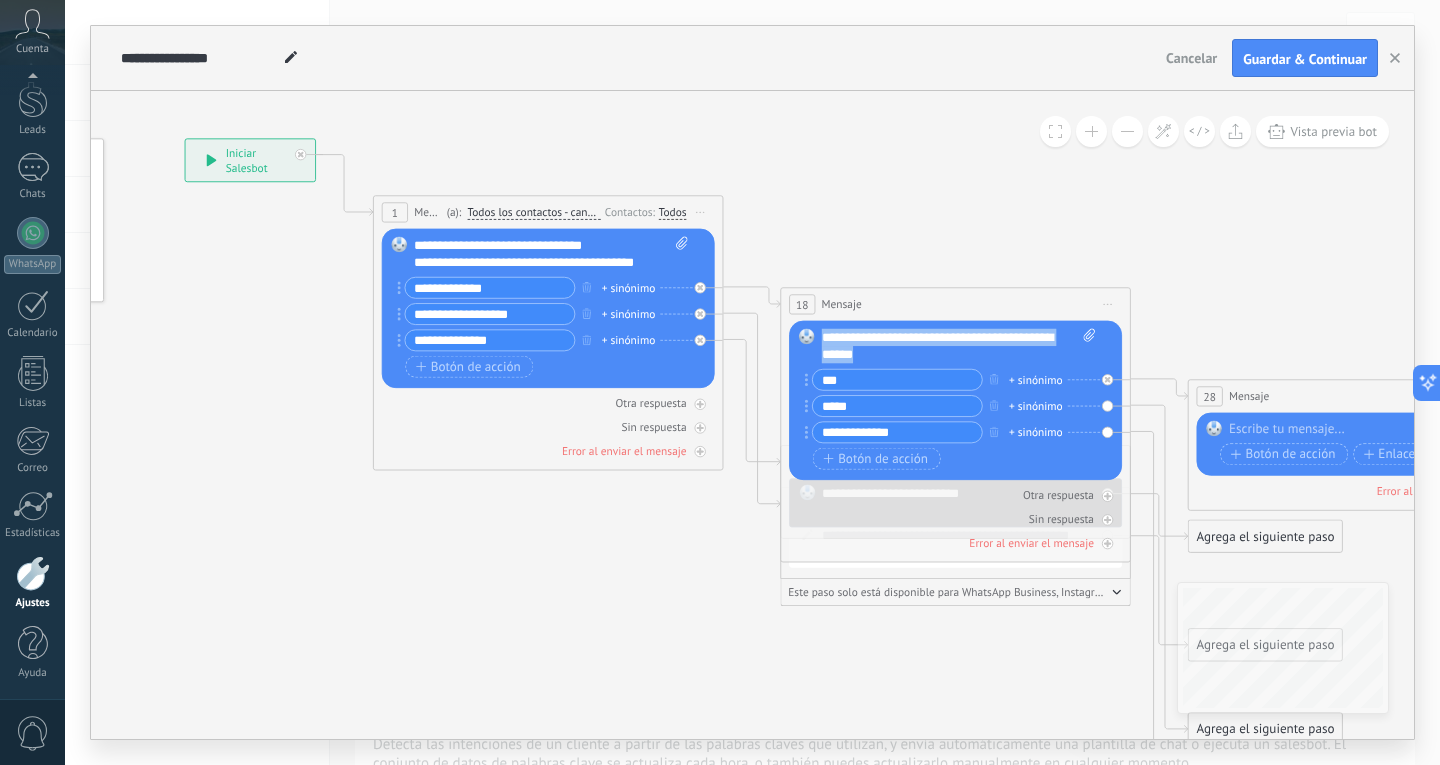 click on "Iniciar vista previa aquí
Cambiar nombre
Duplicar
[GEOGRAPHIC_DATA]" at bounding box center (1108, 304) 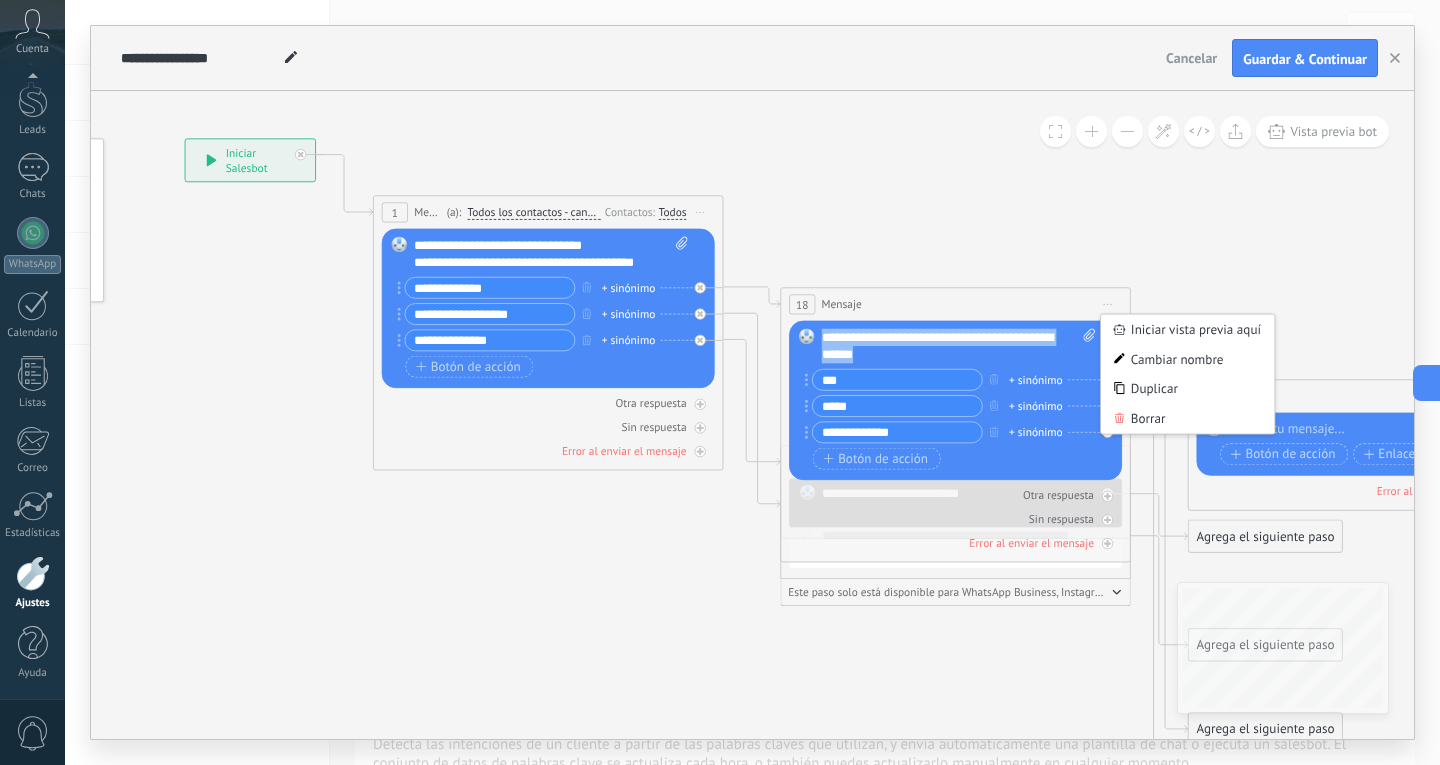 click 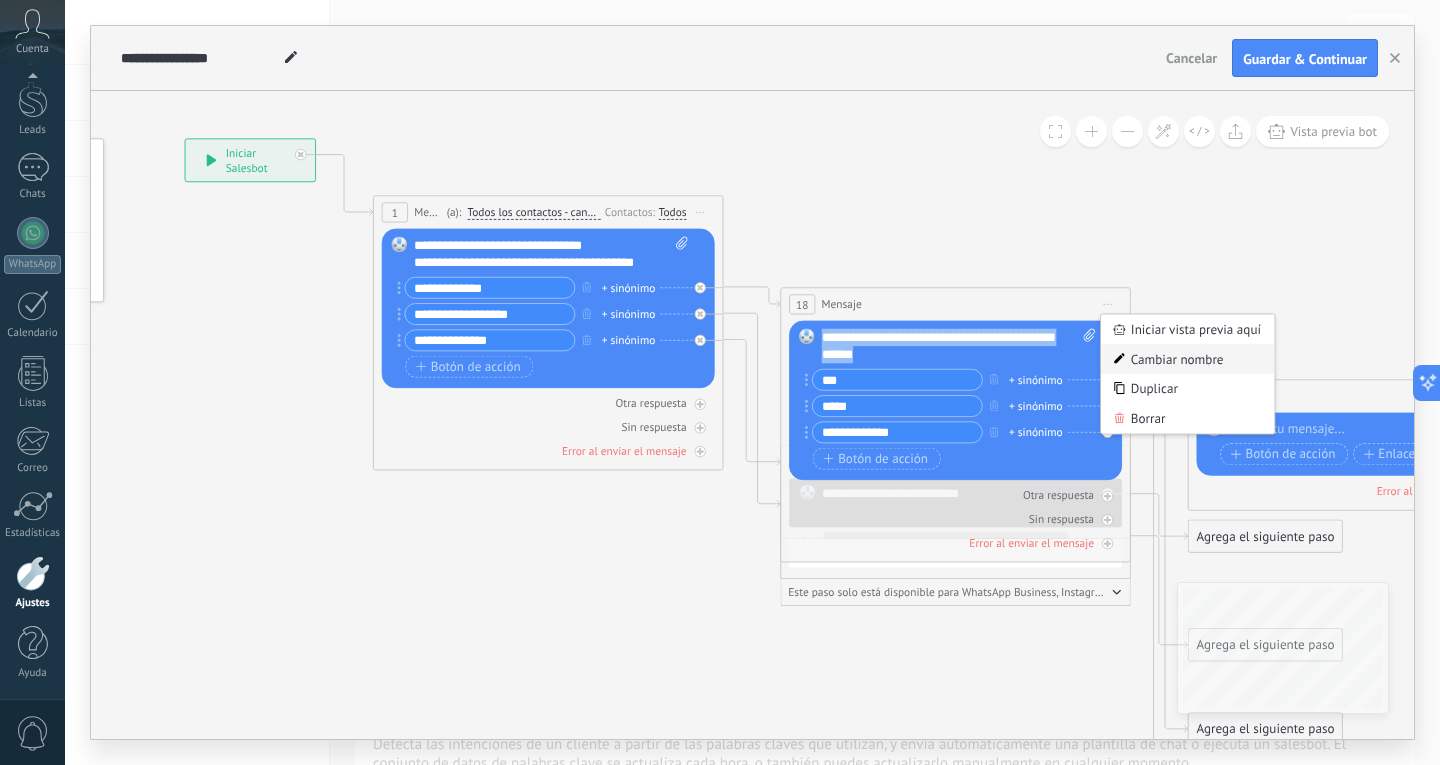 click on "Cambiar nombre" at bounding box center [1187, 359] 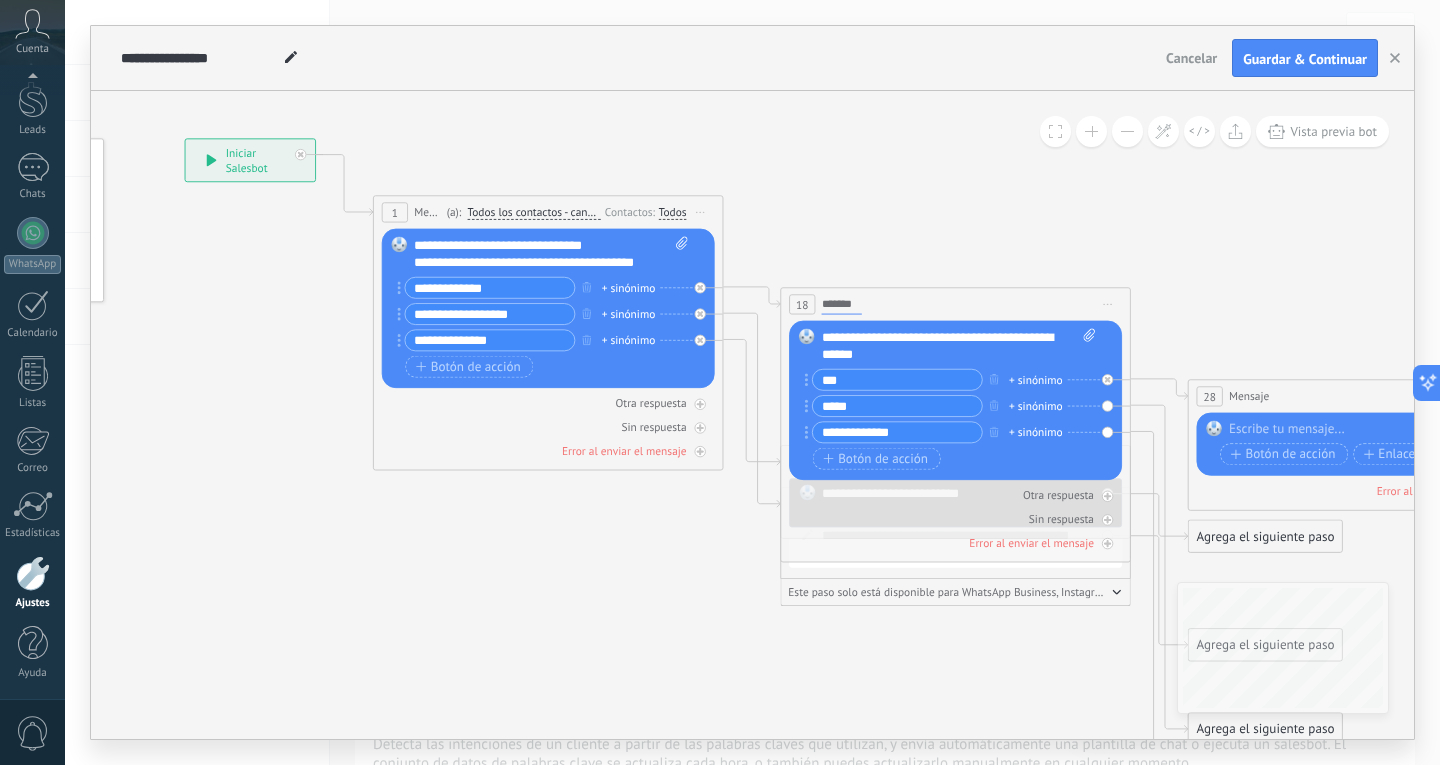 click on "*******" at bounding box center (842, 304) 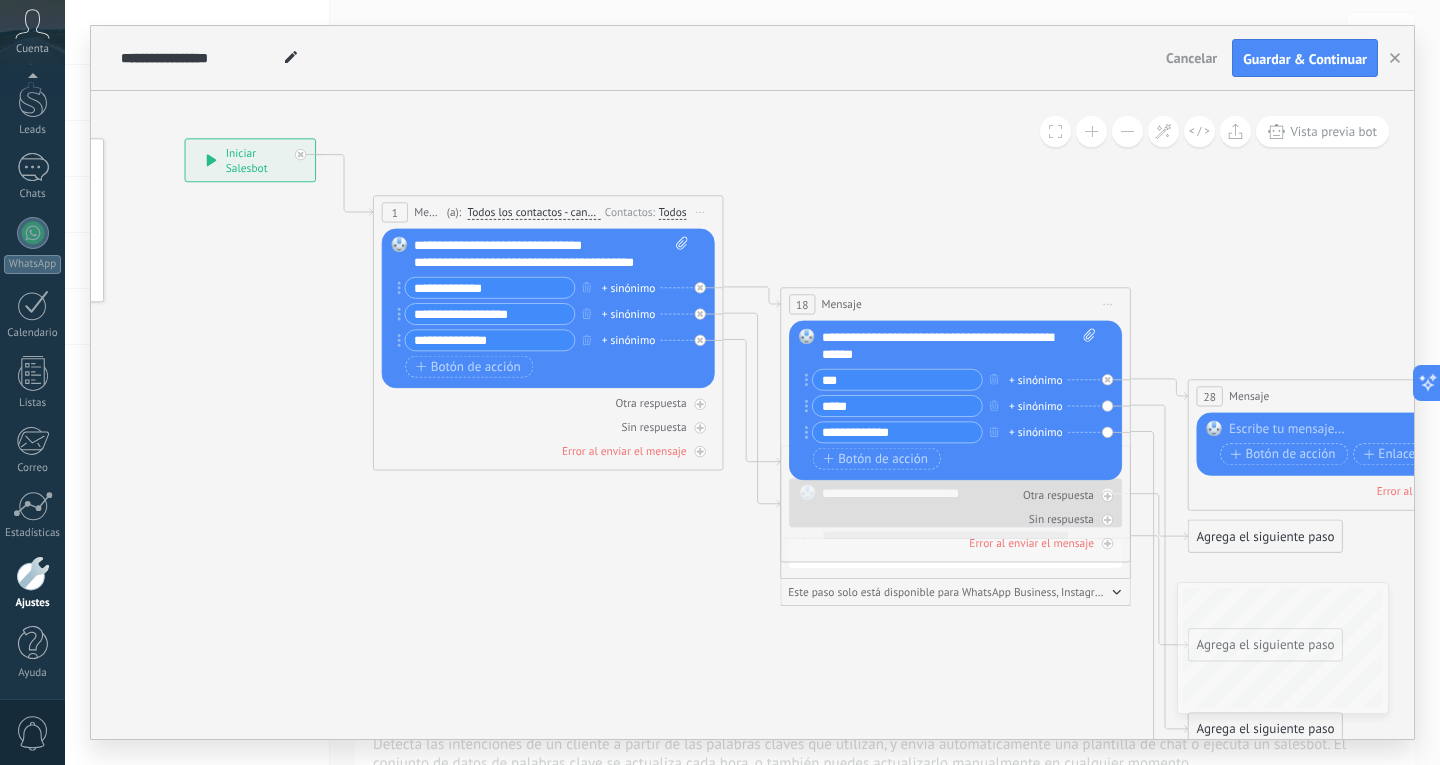 click on "18
Mensaje
*******
(a):
Todos los contactos - canales seleccionados
Todos los contactos - canales seleccionados
Todos los contactos - canal primario
Contacto principal - canales seleccionados
Contacto principal - canal primario
Todos los contactos - canales seleccionados
Todos los contactos - canales seleccionados
Todos los contactos - canal primario
Contacto principal - canales seleccionados" at bounding box center [955, 304] 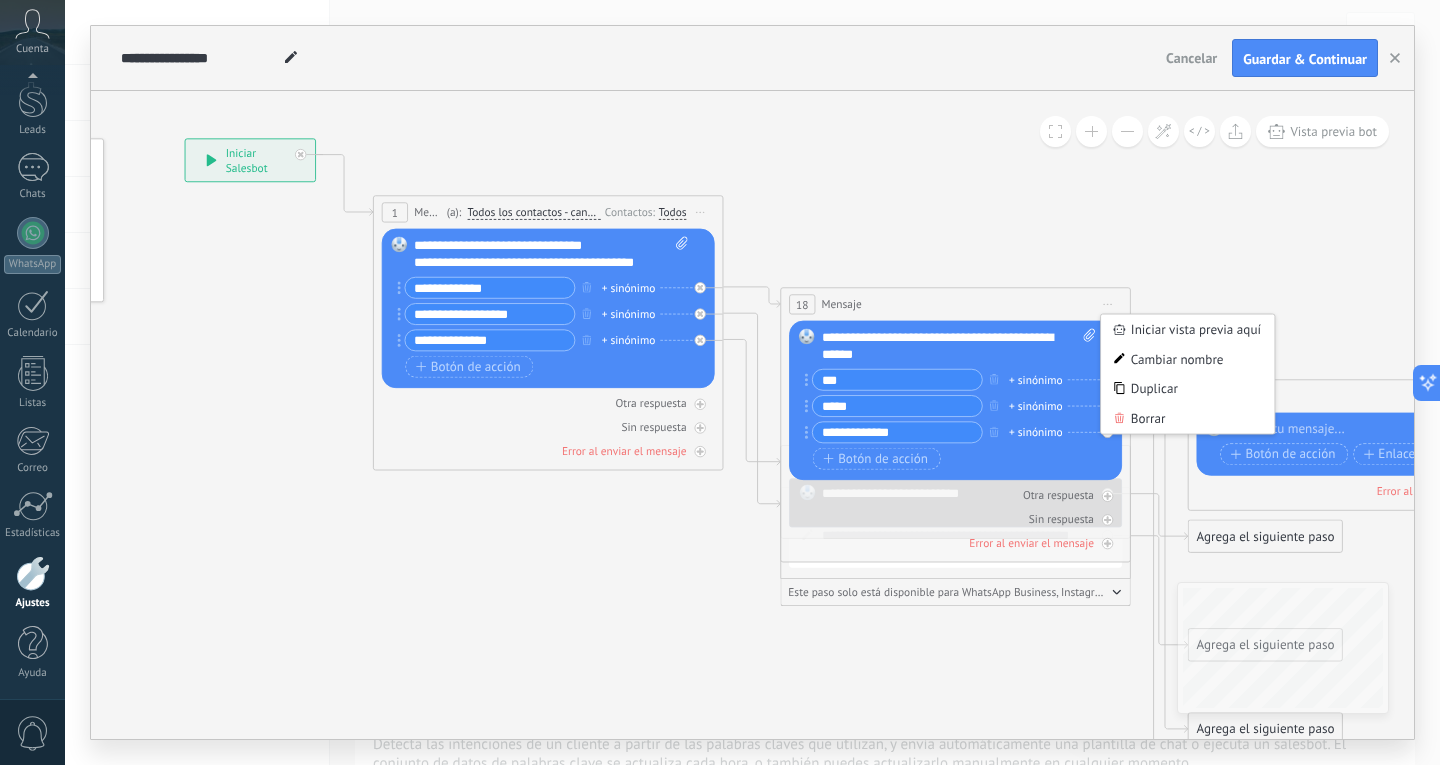 click on "Cambiar nombre" at bounding box center [1187, 359] 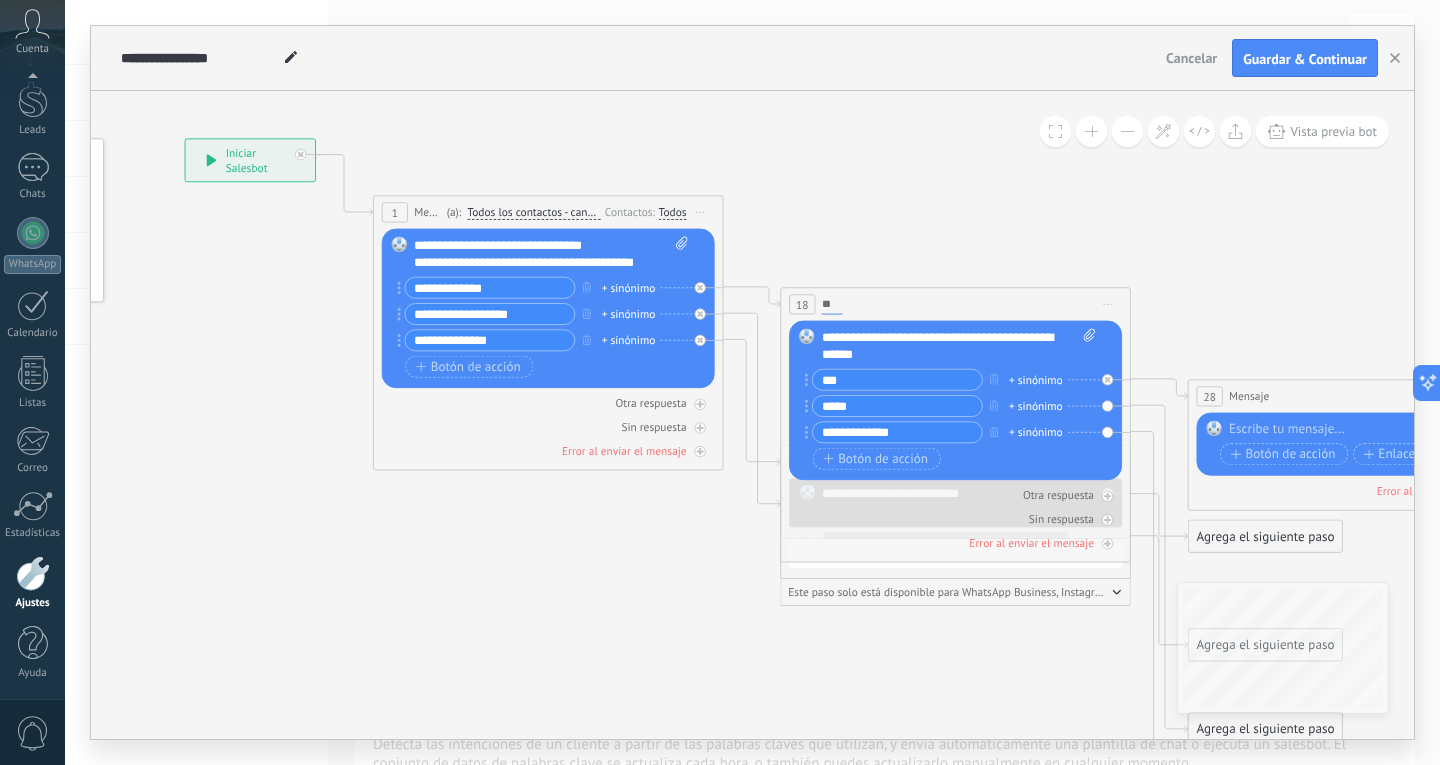 type on "*" 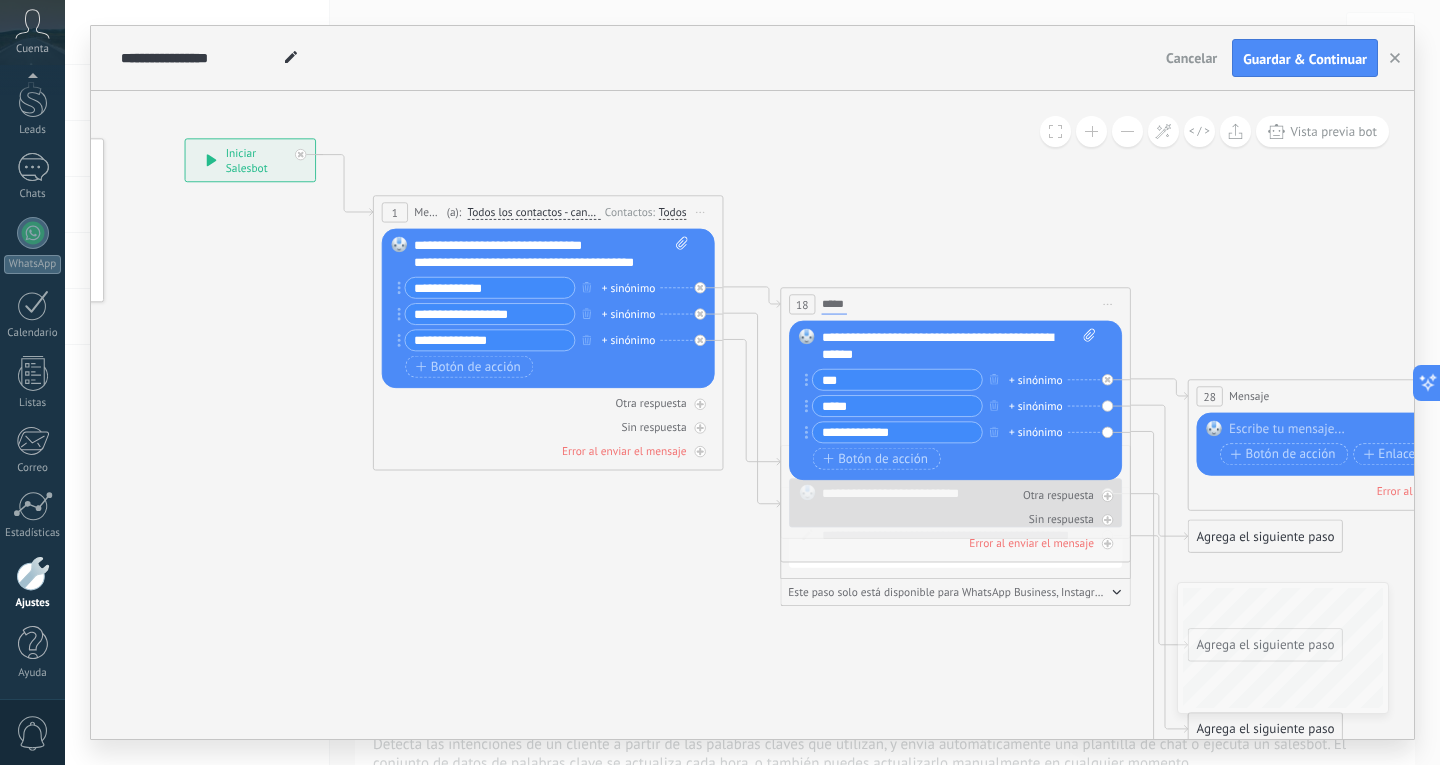 type on "******" 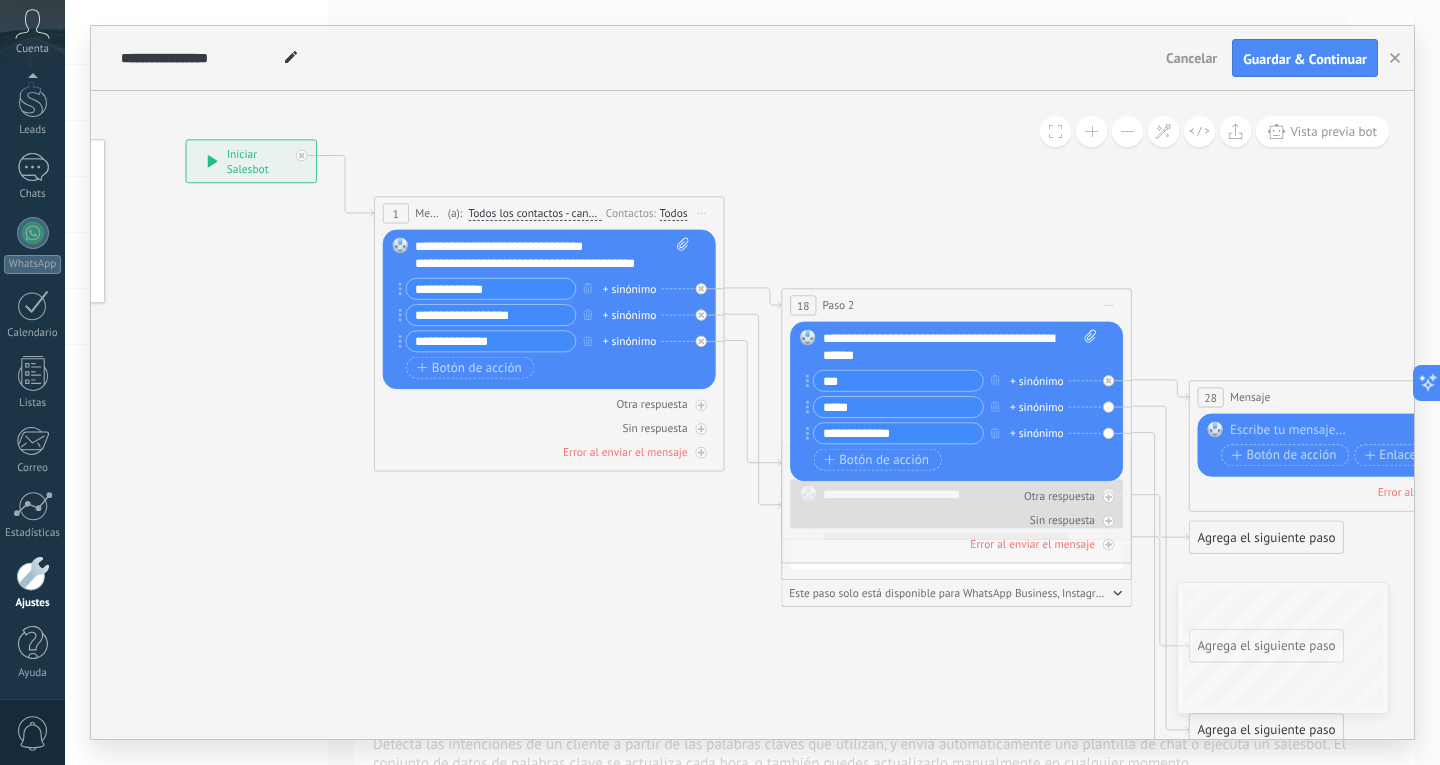 click 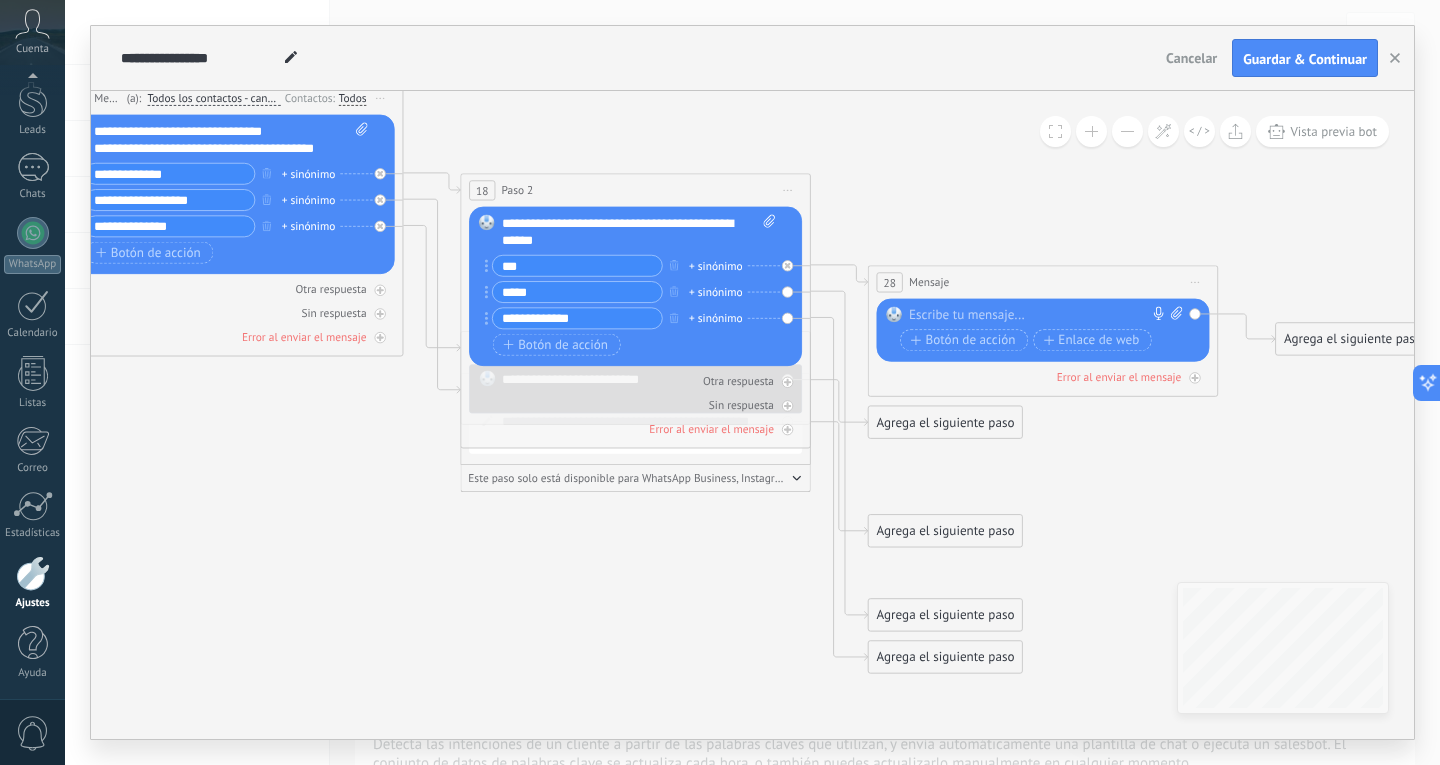 drag, startPoint x: 1182, startPoint y: 336, endPoint x: 832, endPoint y: 219, distance: 369.03793 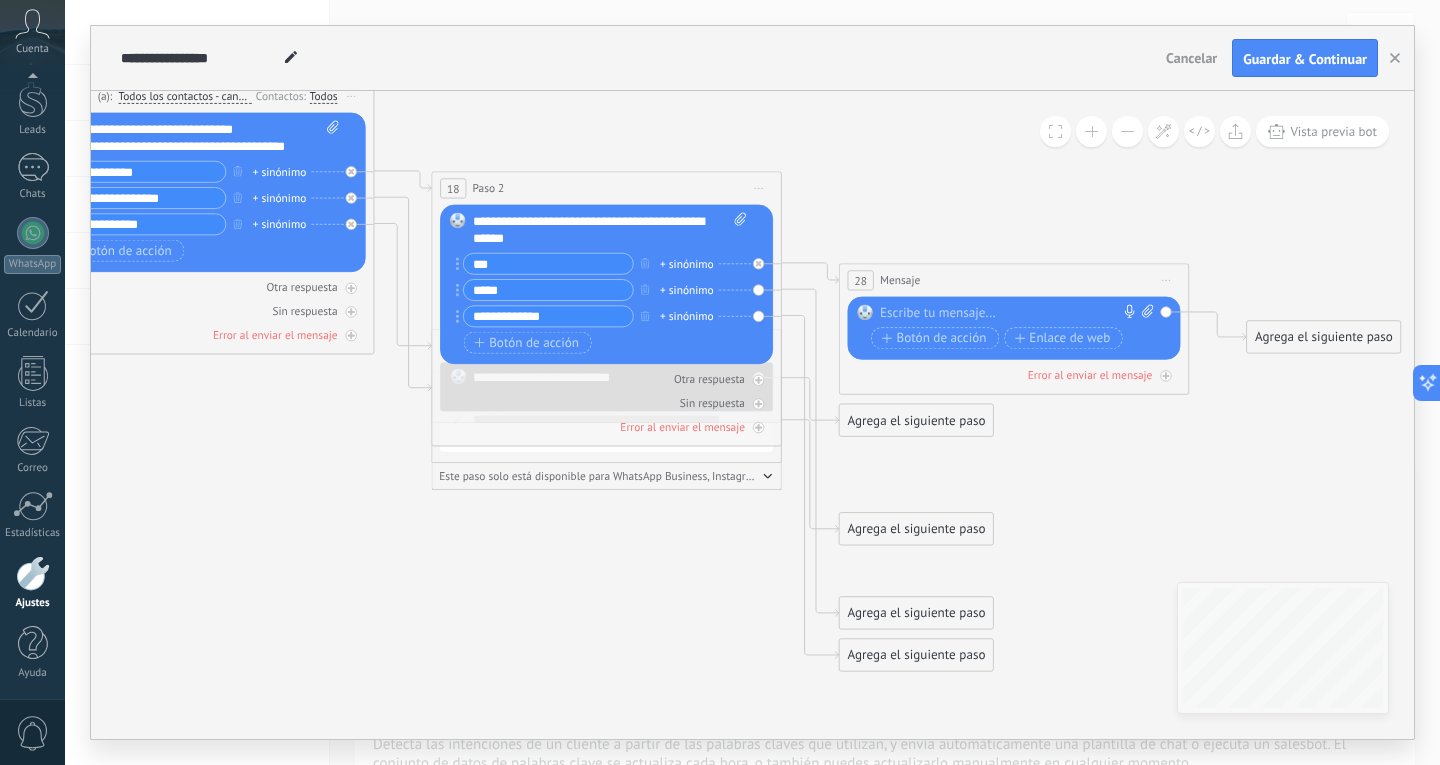 click on "Iniciar vista previa aquí
Cambiar nombre
Duplicar
[GEOGRAPHIC_DATA]" at bounding box center (1166, 280) 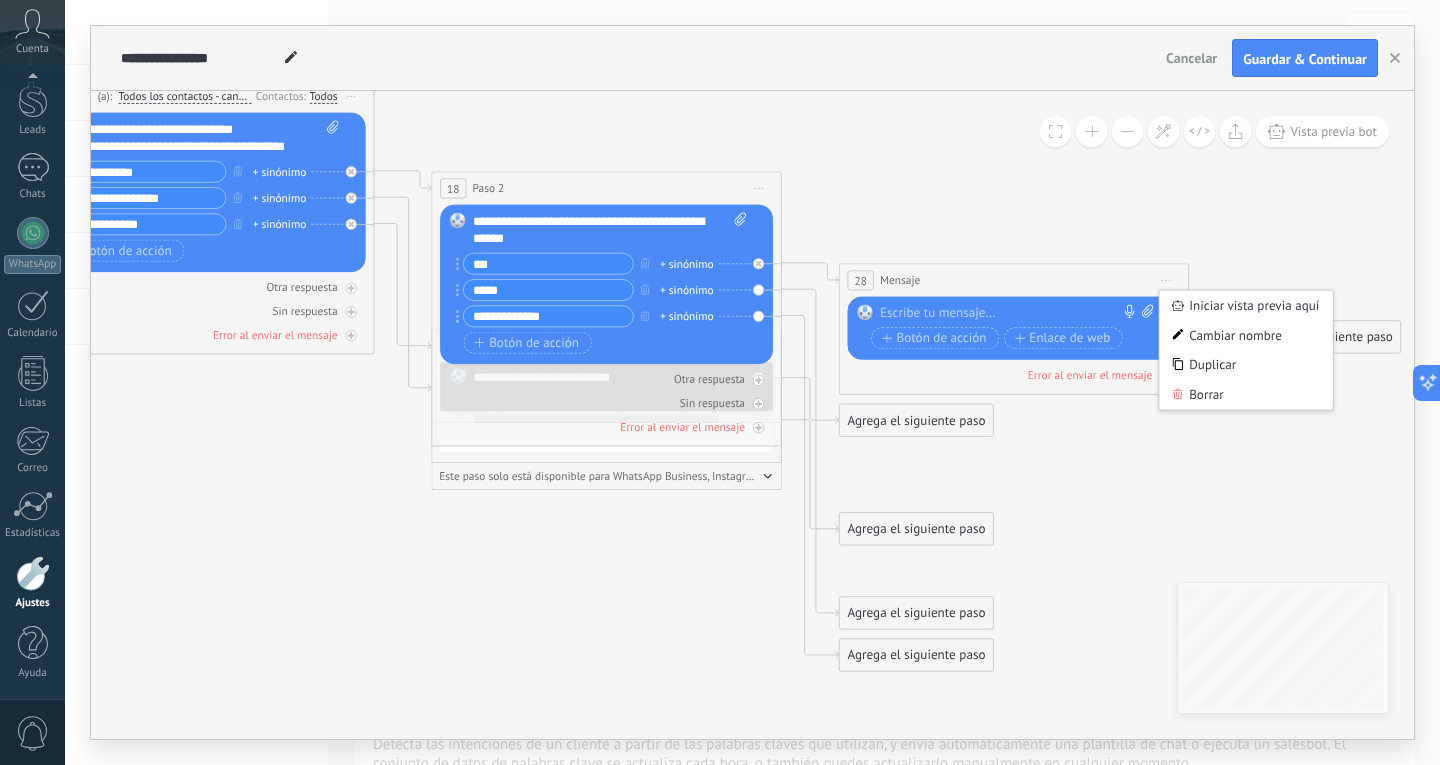 click on "Cambiar nombre" at bounding box center (1245, 335) 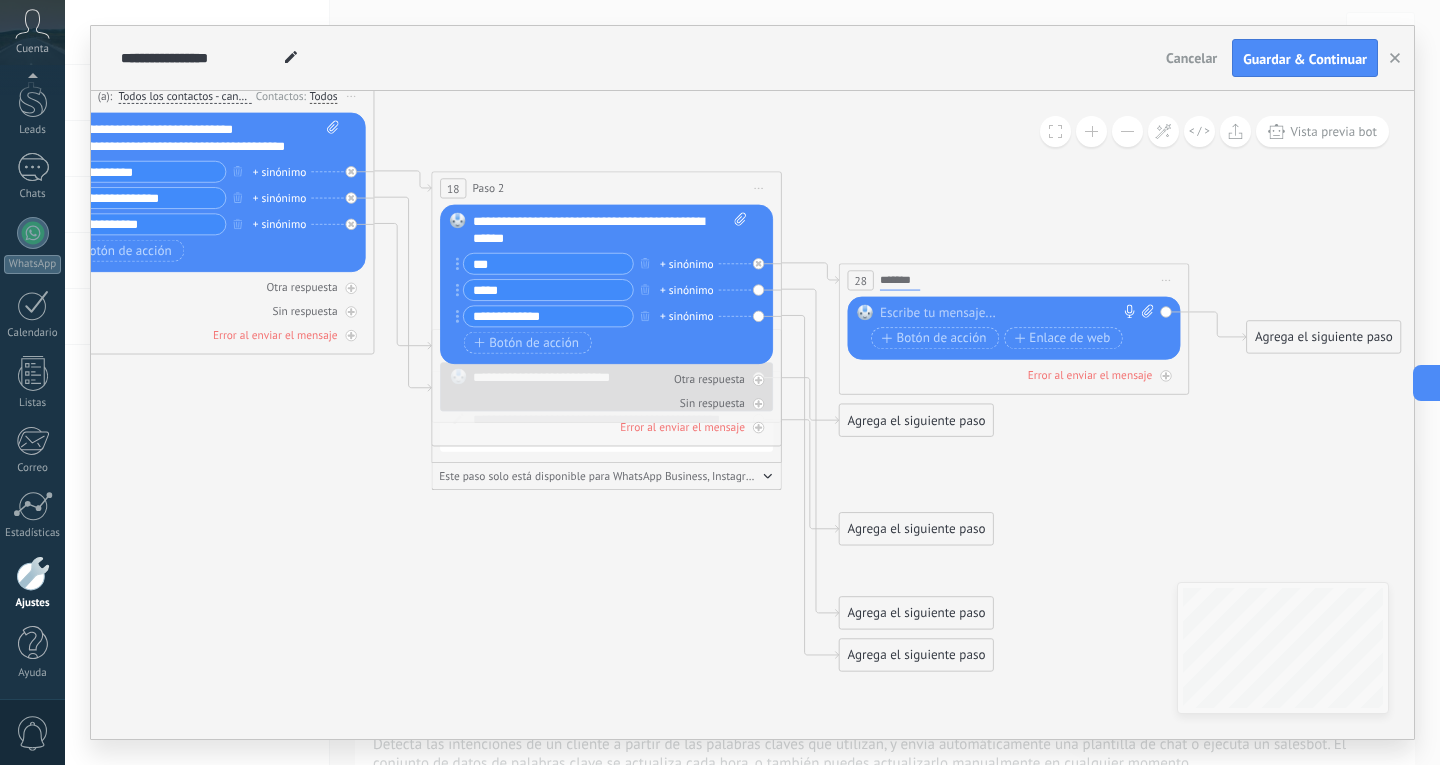 click on "*******" at bounding box center (900, 280) 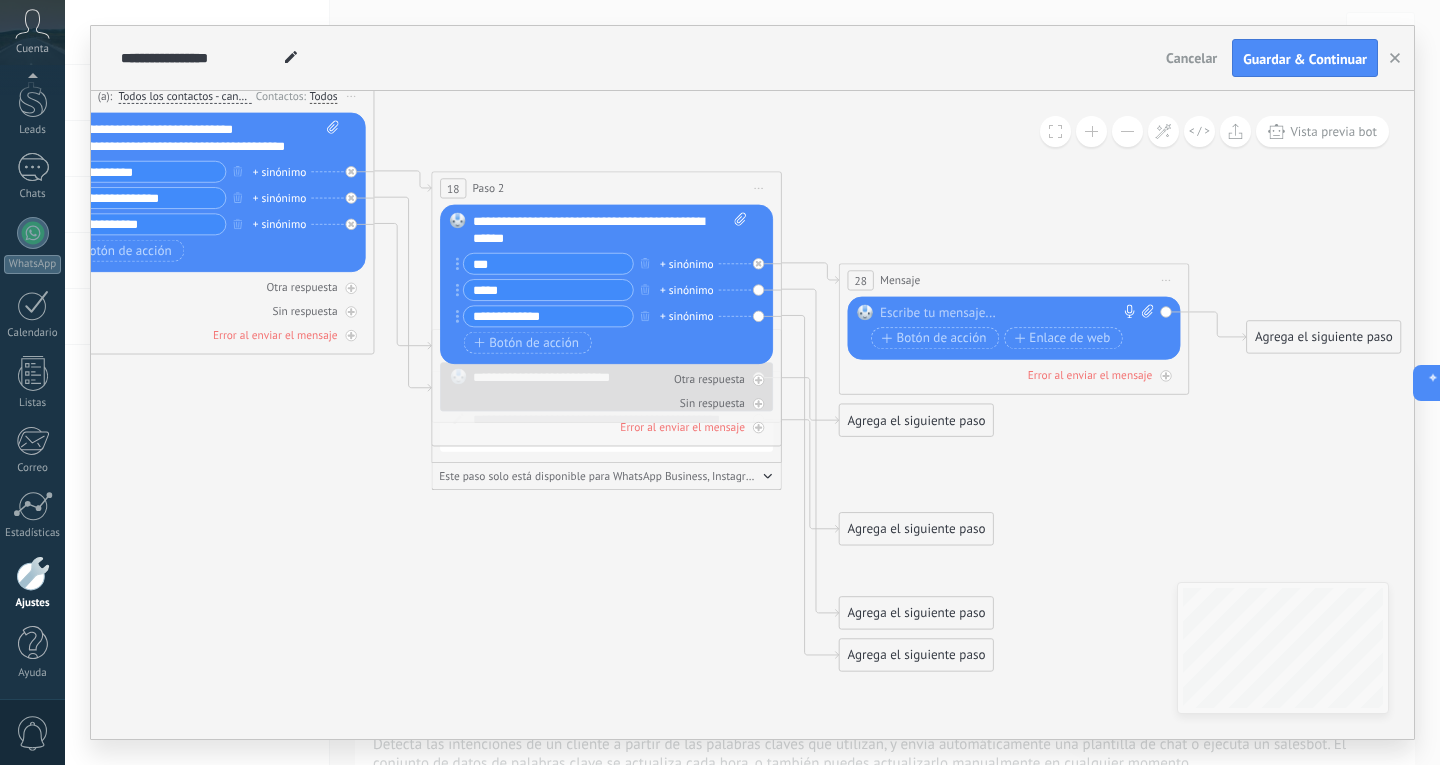 click on "Mensaje" at bounding box center (900, 280) 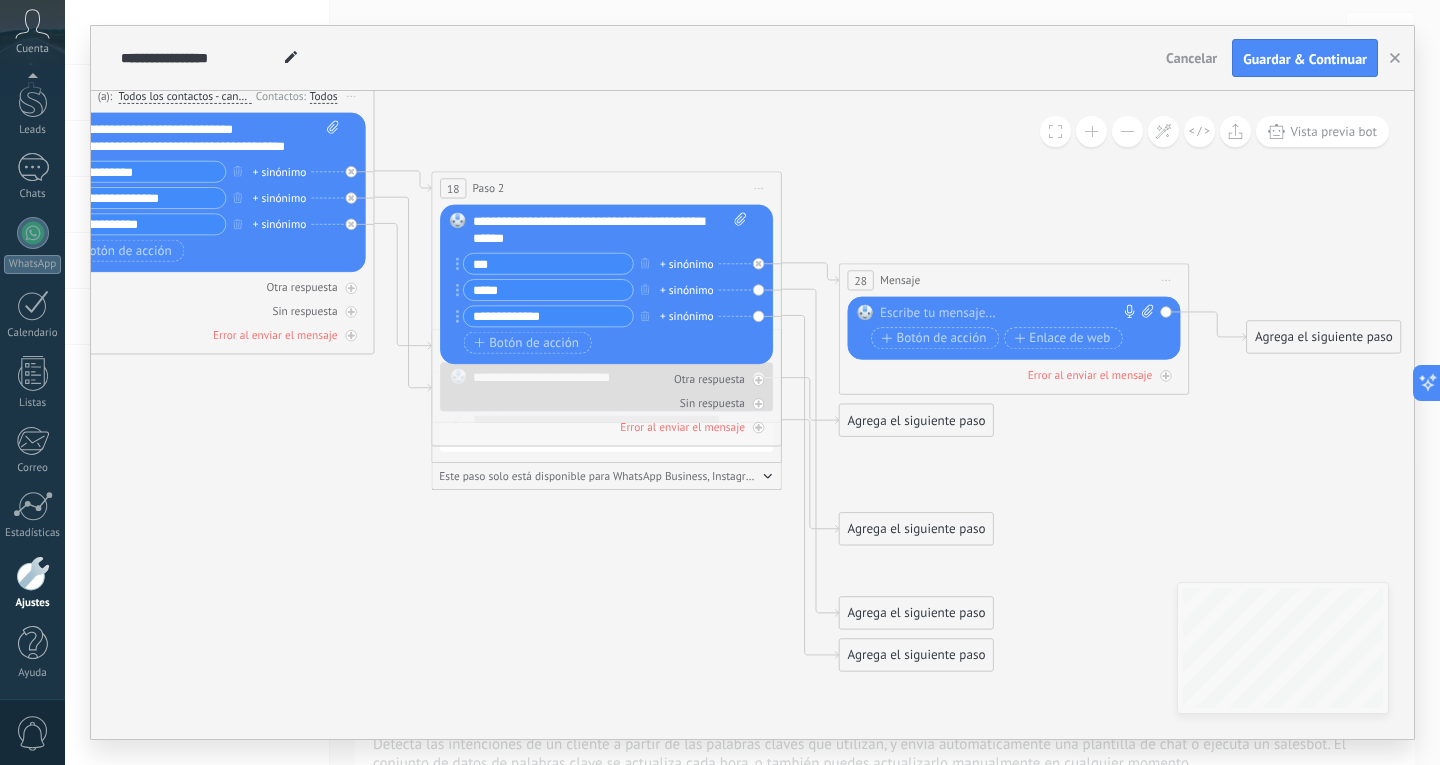 click on "Mensaje" at bounding box center (900, 280) 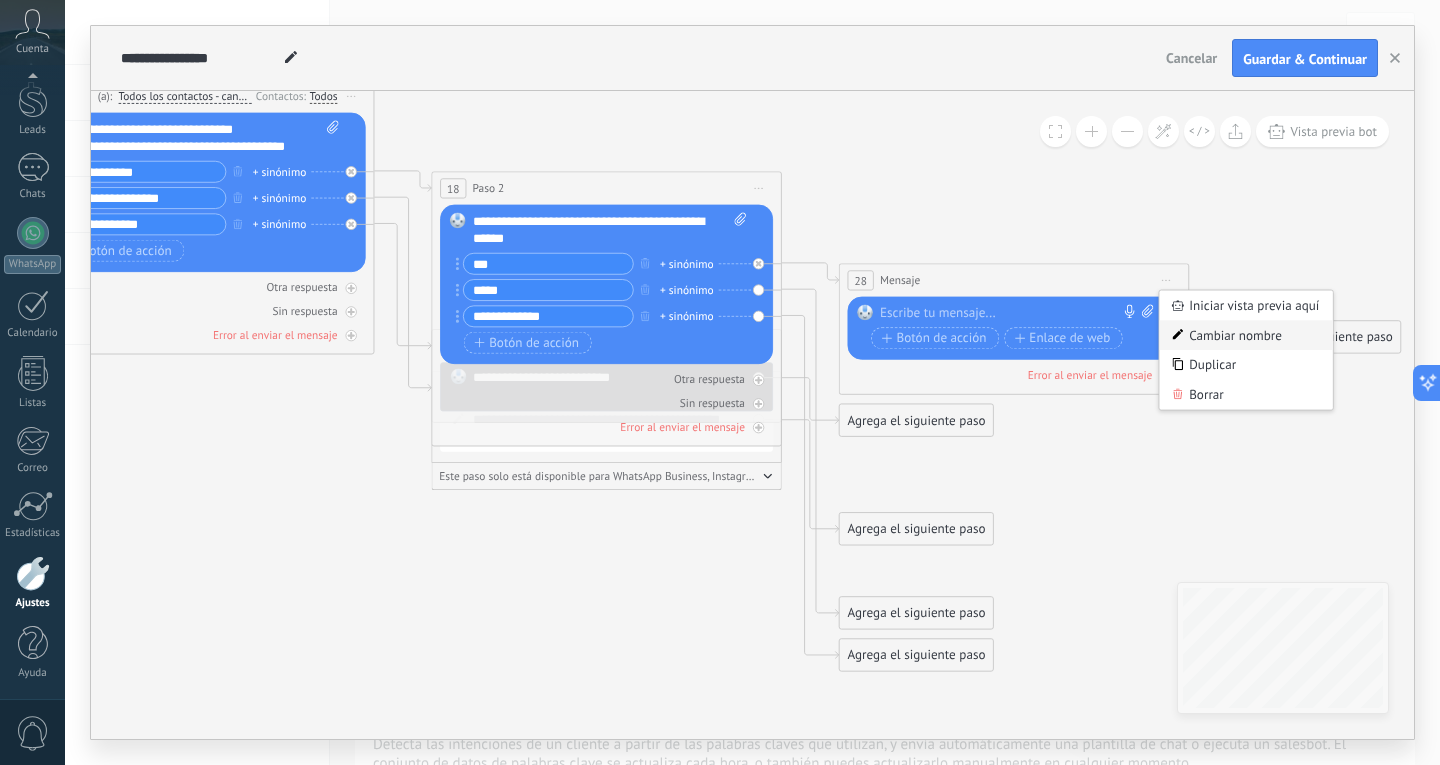 click on "Cambiar nombre" at bounding box center (1245, 335) 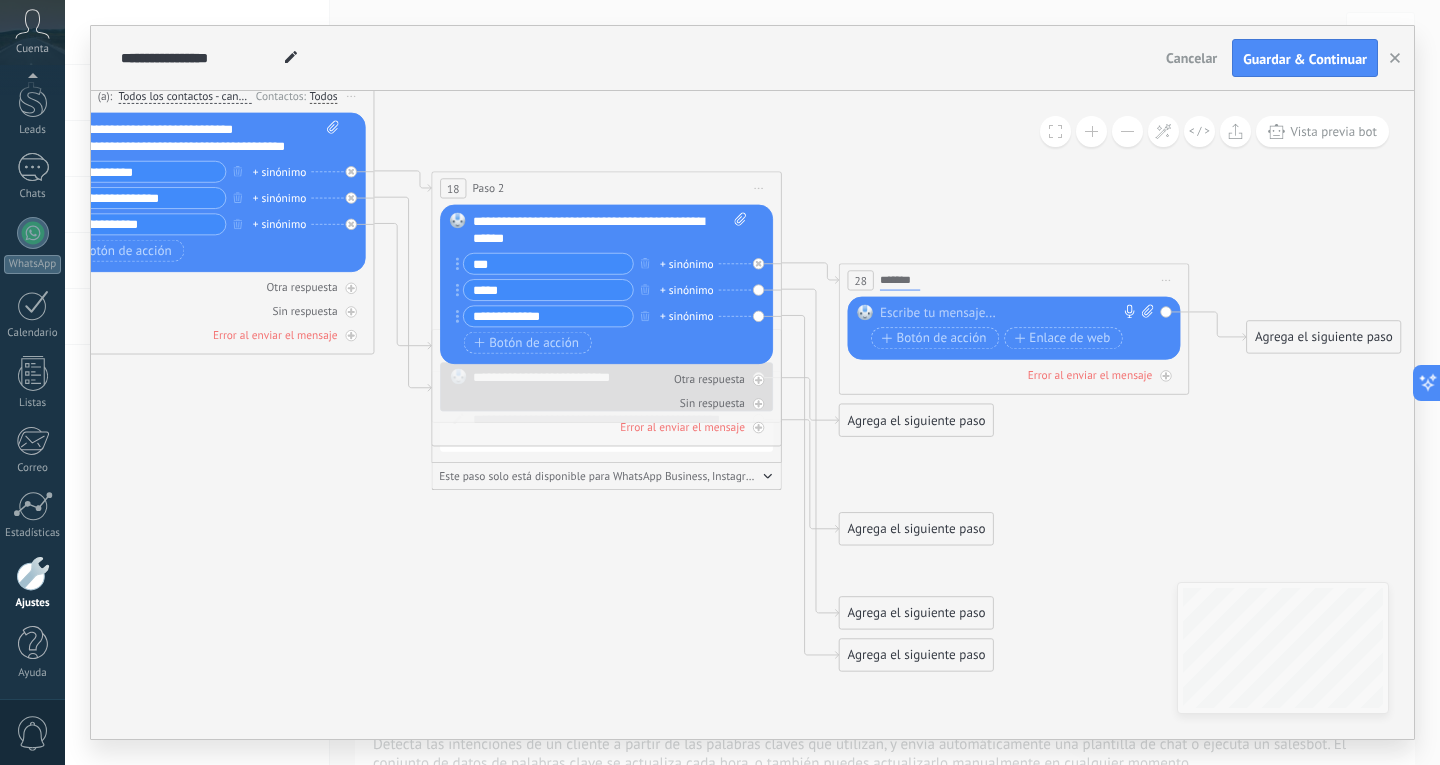 click on "*******" at bounding box center (900, 280) 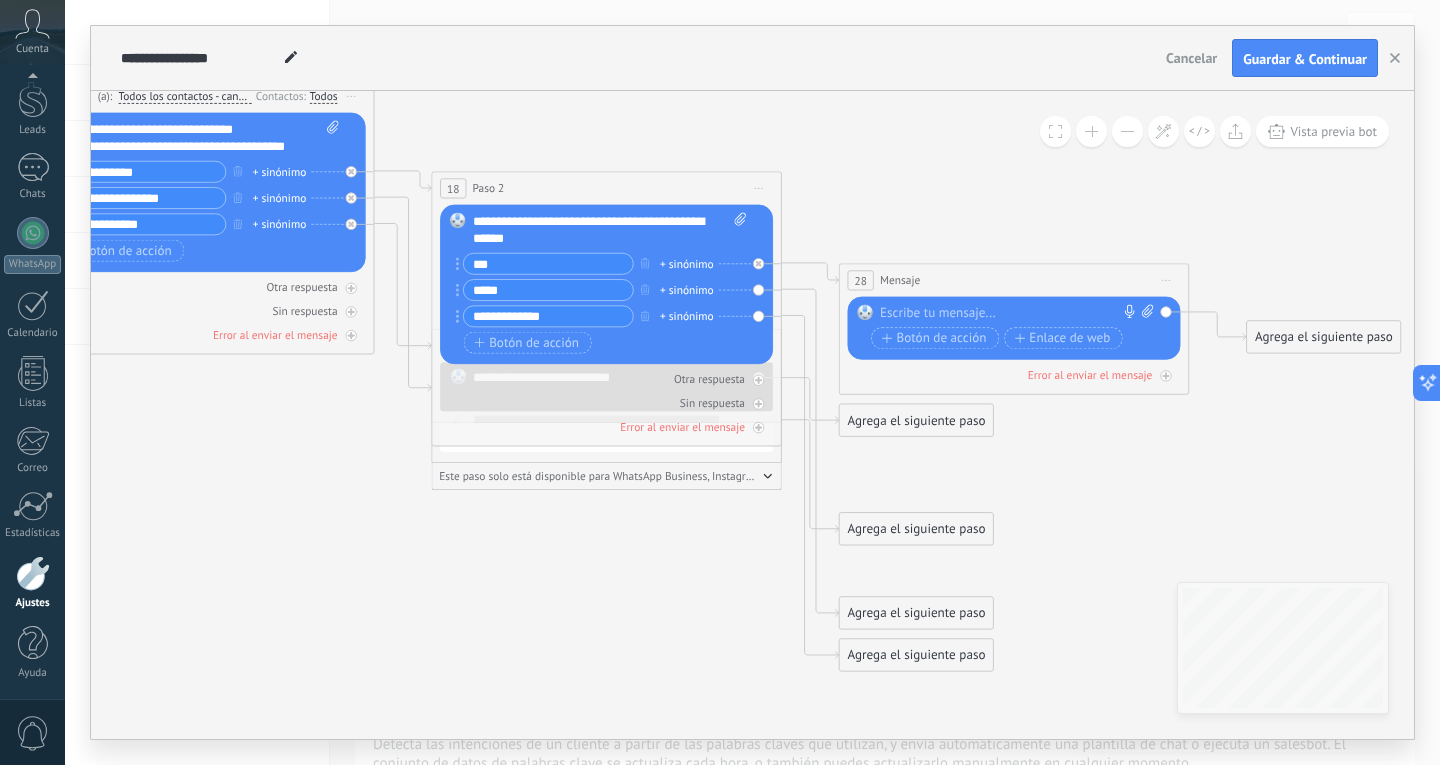 click on "Mensaje" at bounding box center (900, 280) 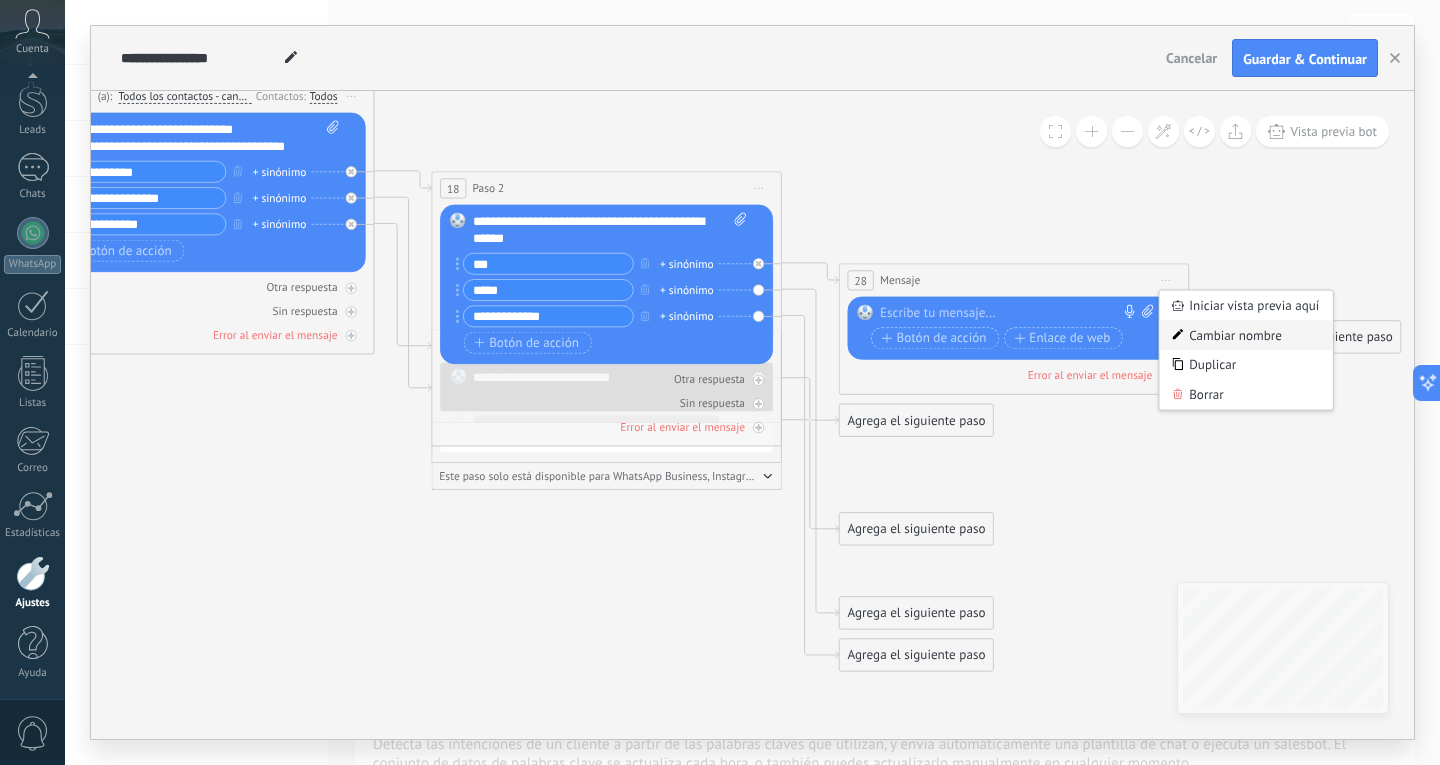 click on "Cambiar nombre" at bounding box center [1245, 335] 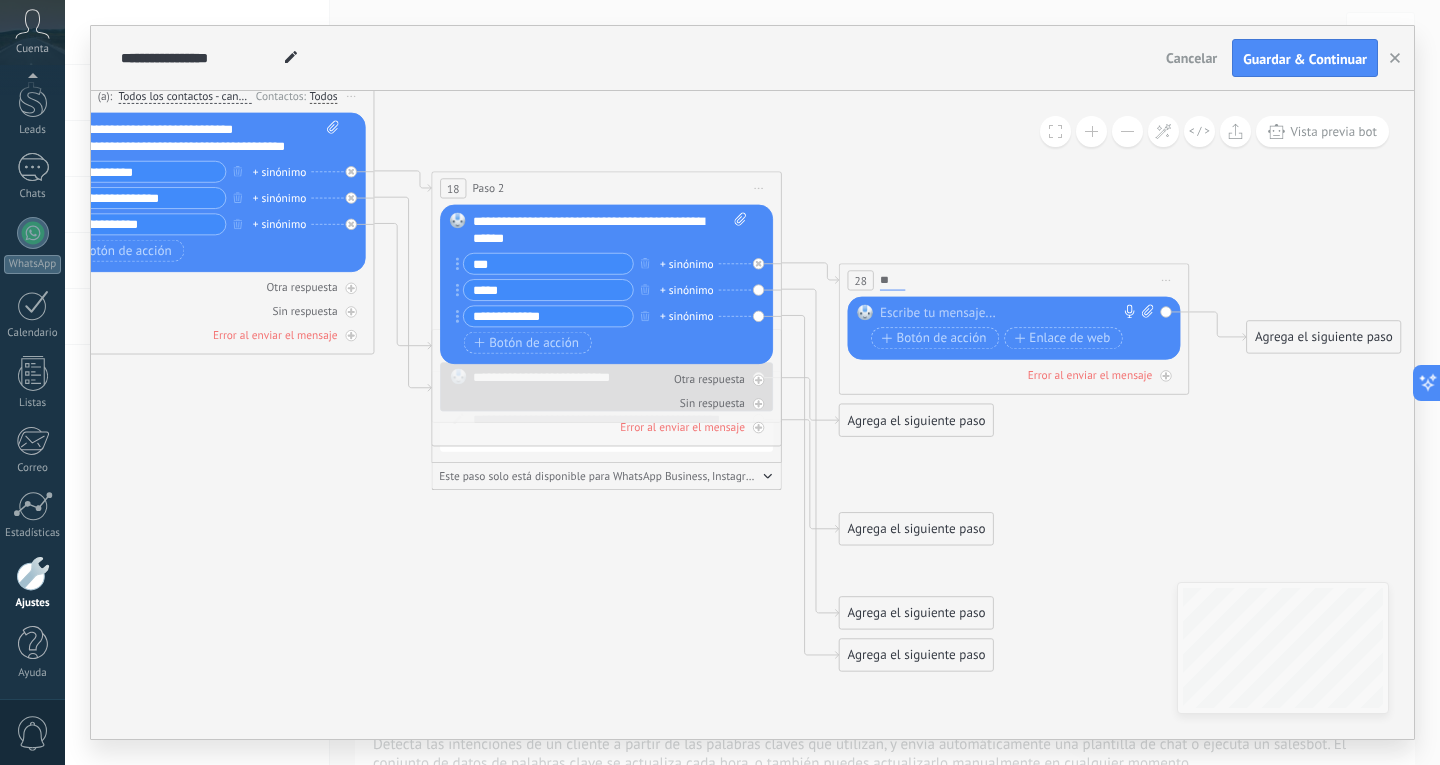 type on "*" 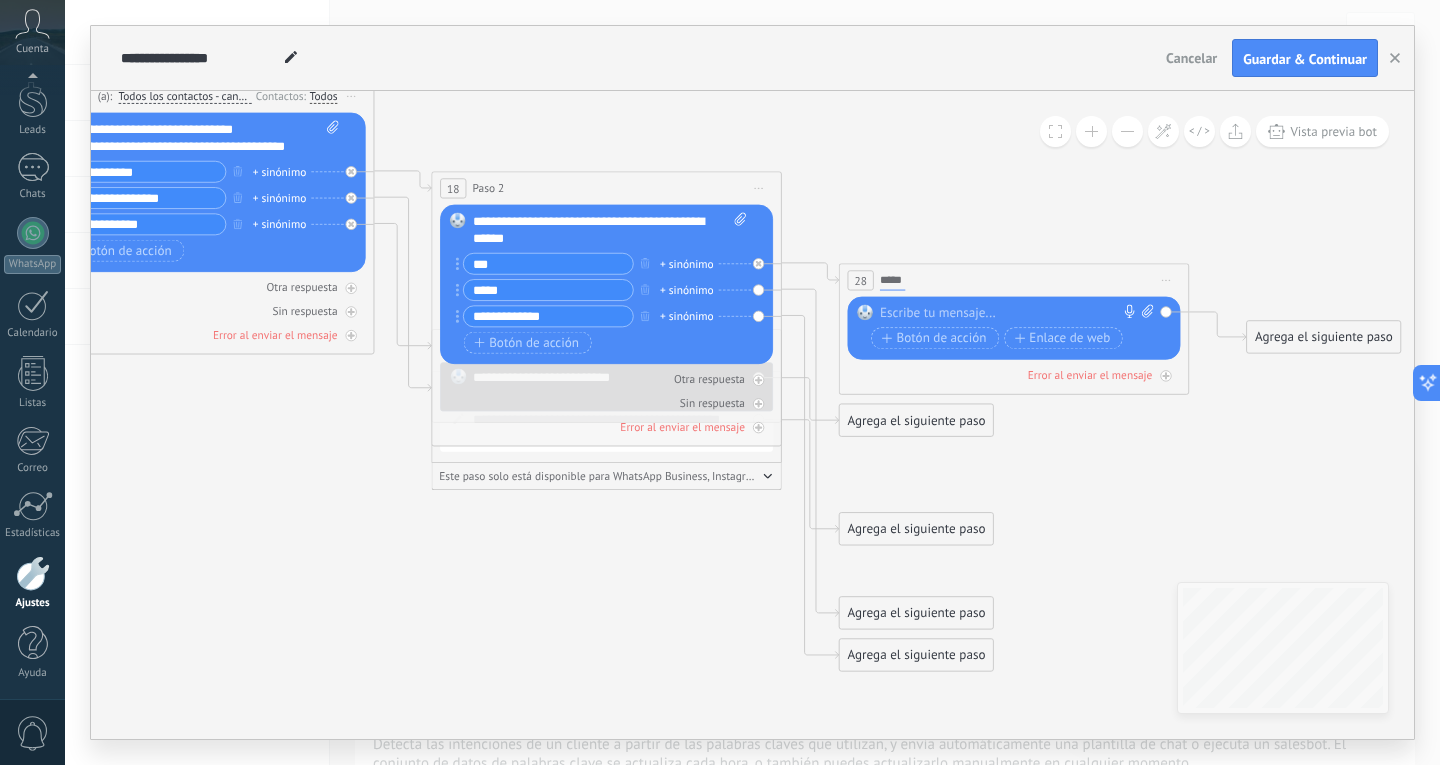 type on "******" 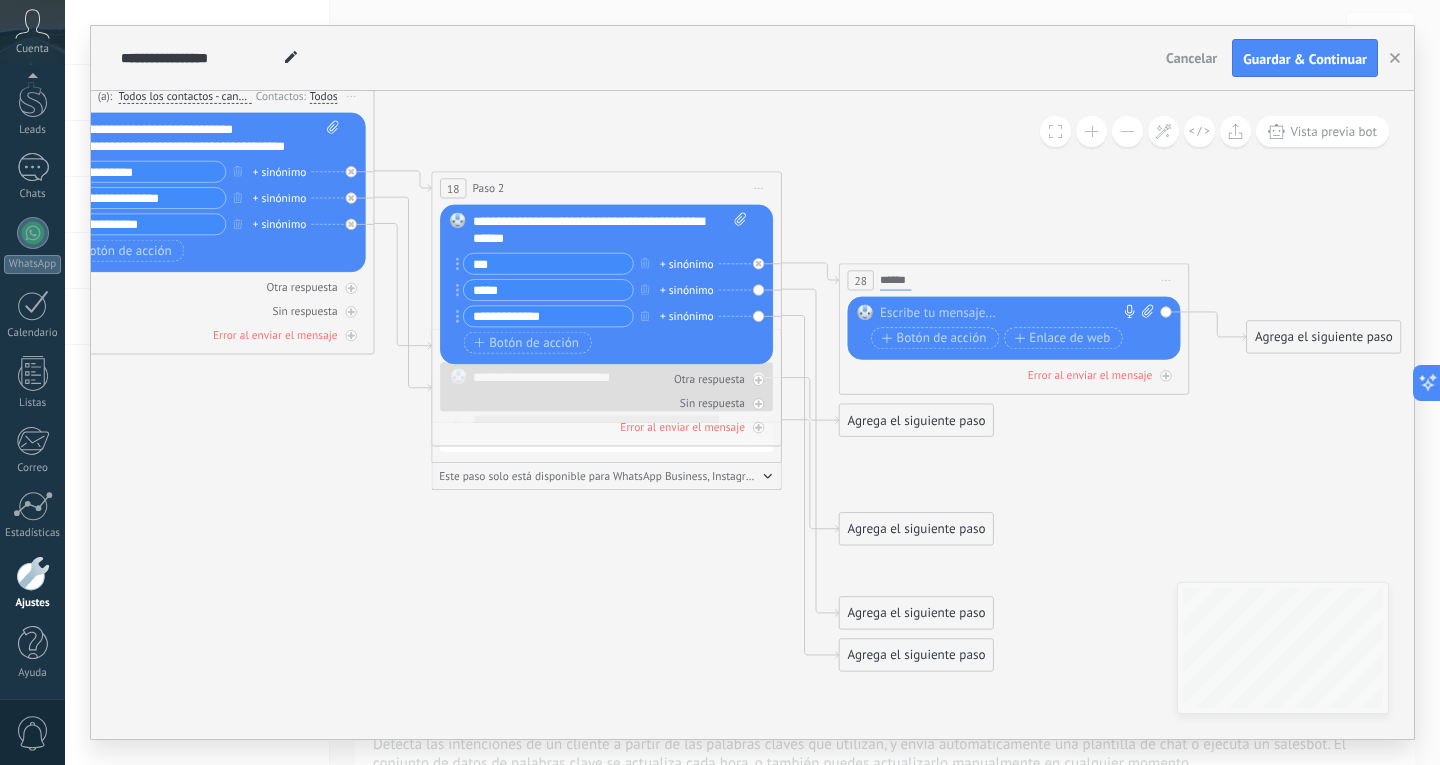 click 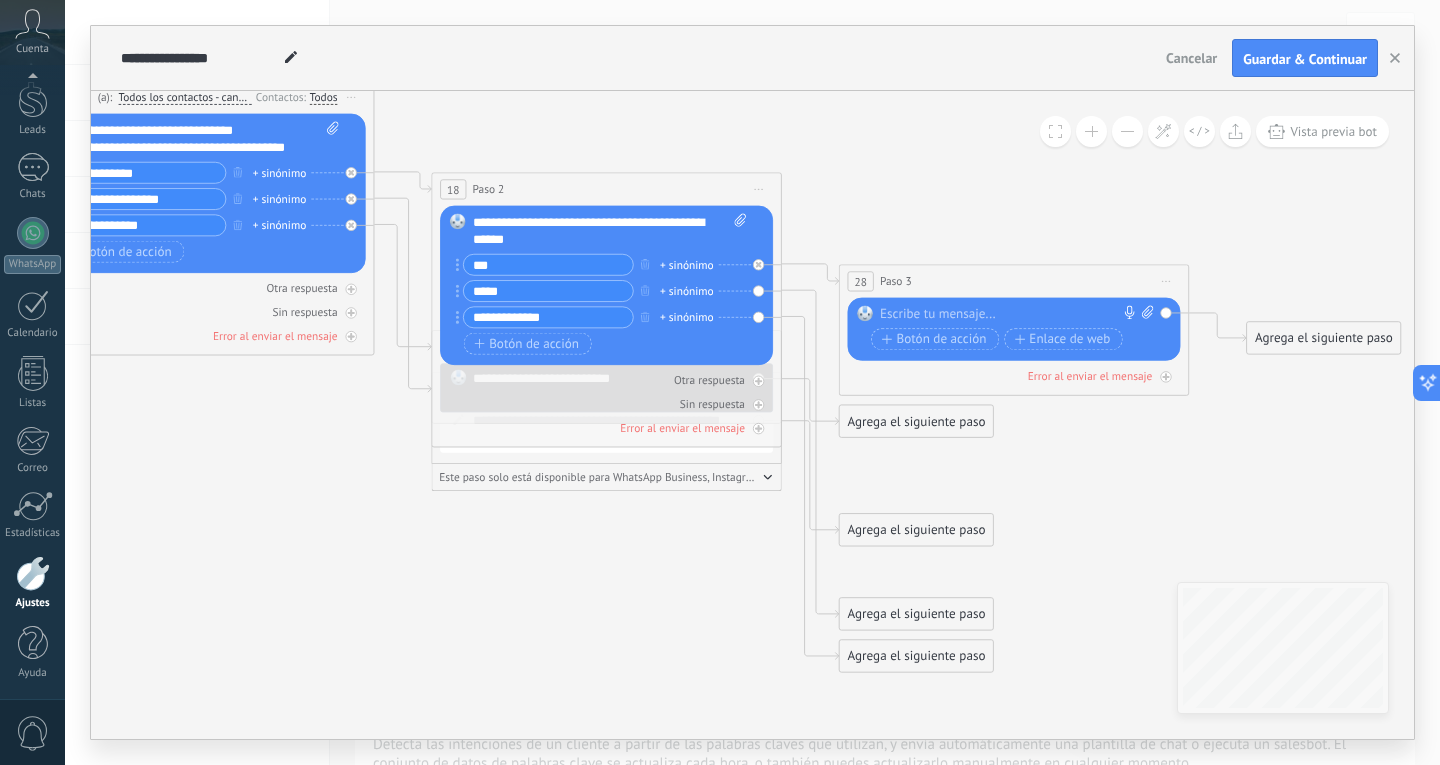 click 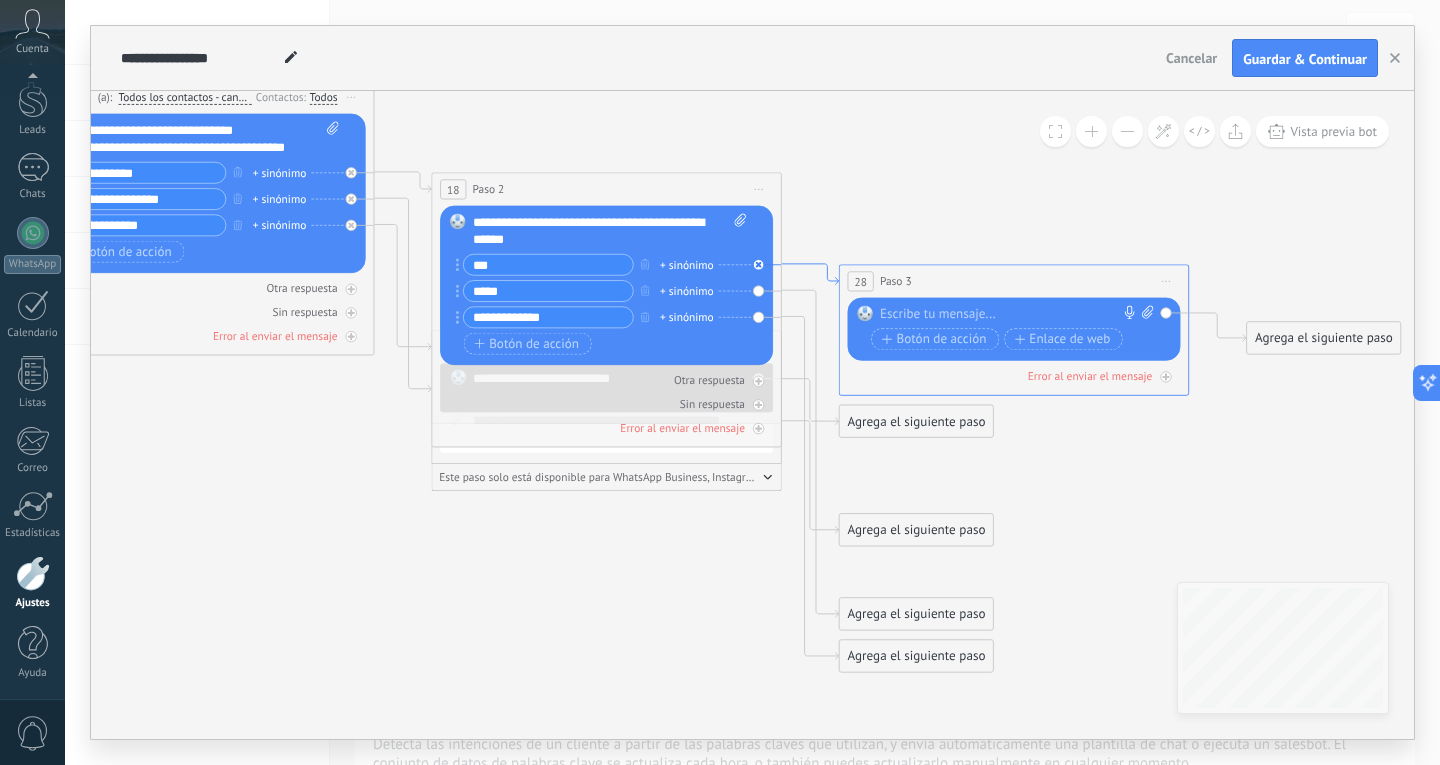 click 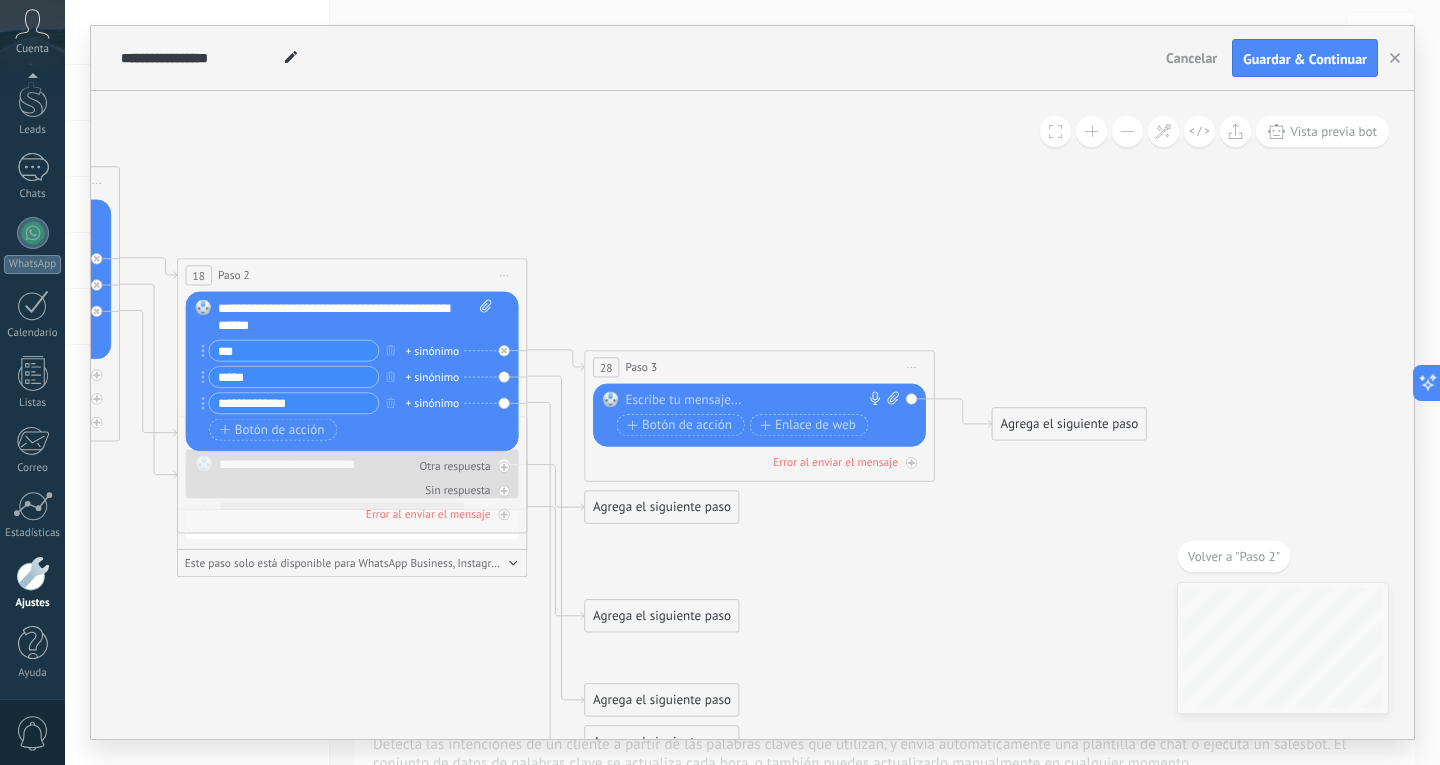 drag, startPoint x: 678, startPoint y: 312, endPoint x: 787, endPoint y: 272, distance: 116.10771 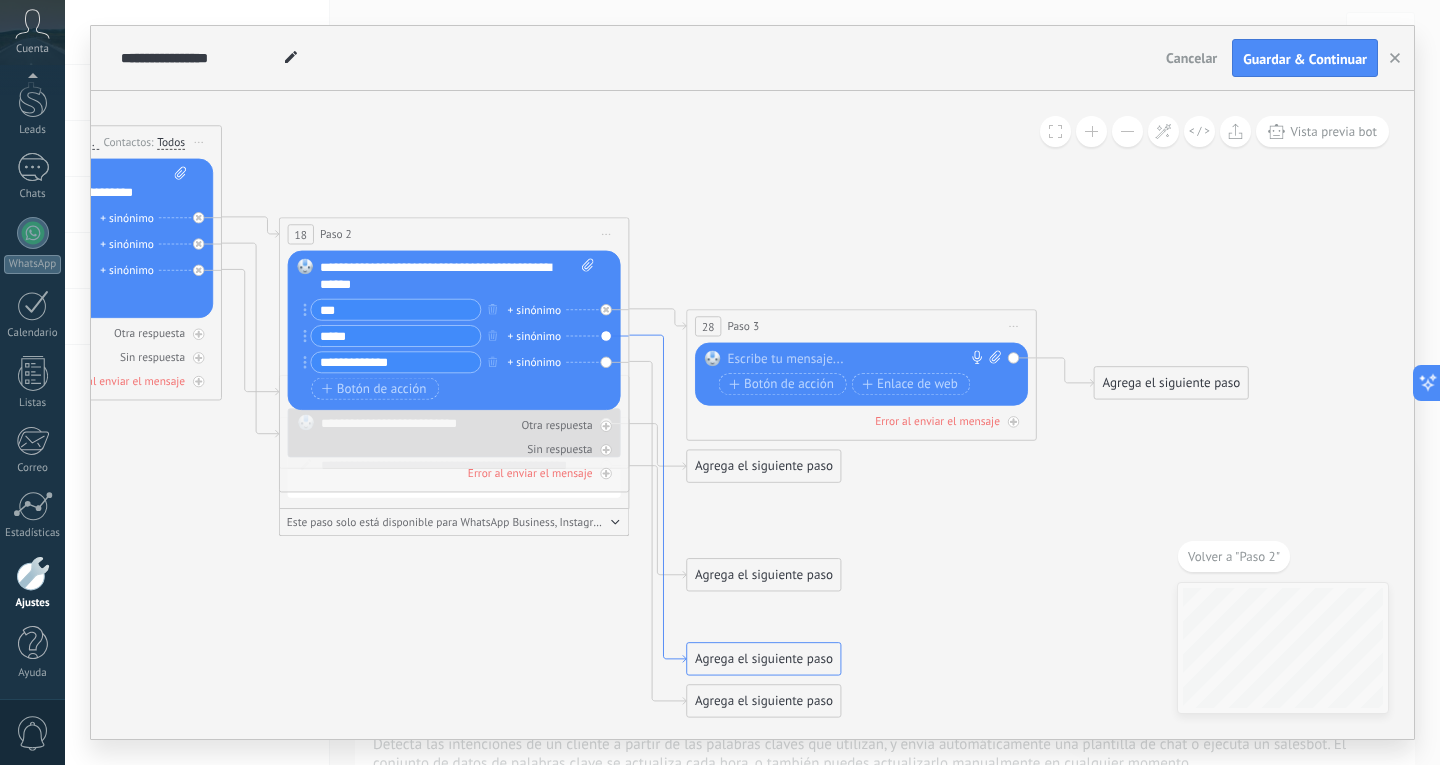 click 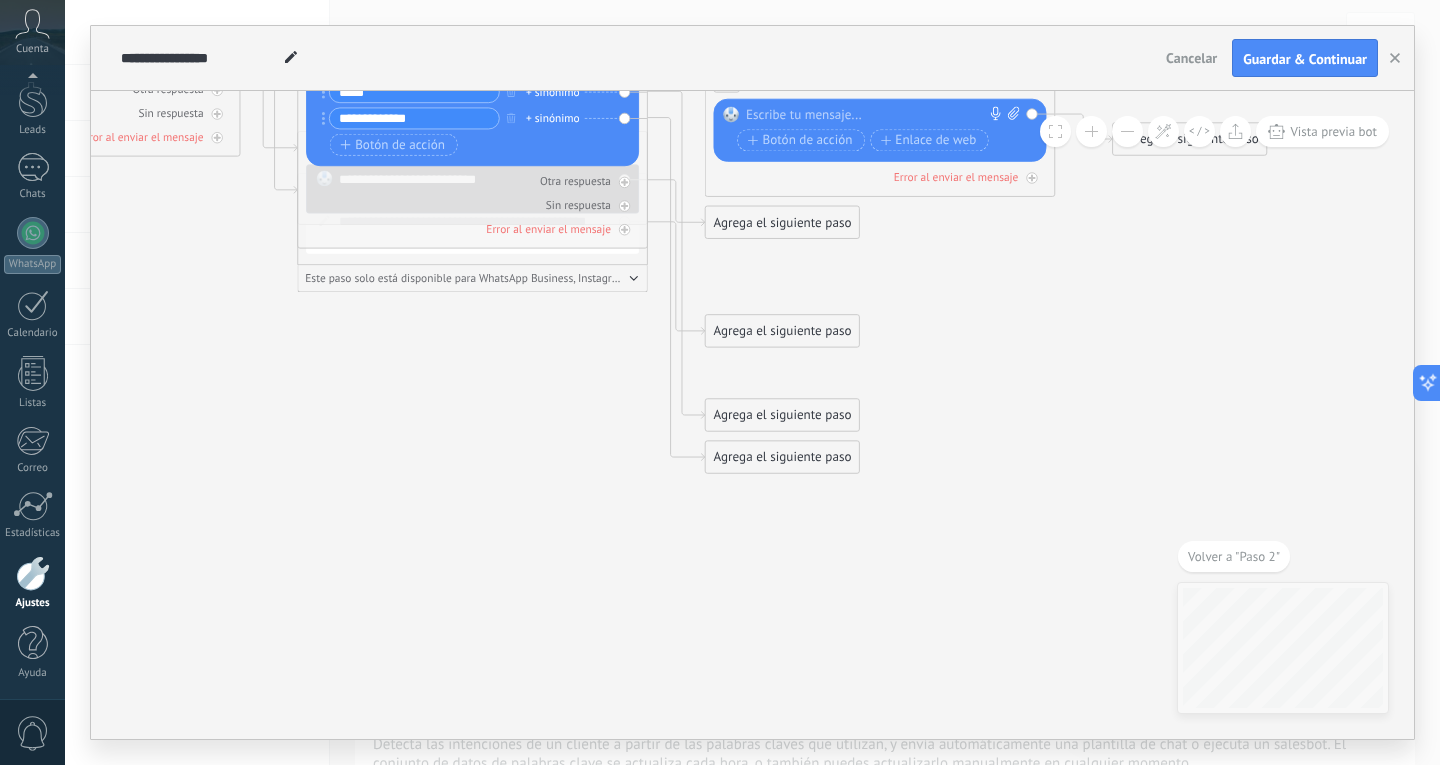 click on "Agrega el siguiente paso" at bounding box center (783, 415) 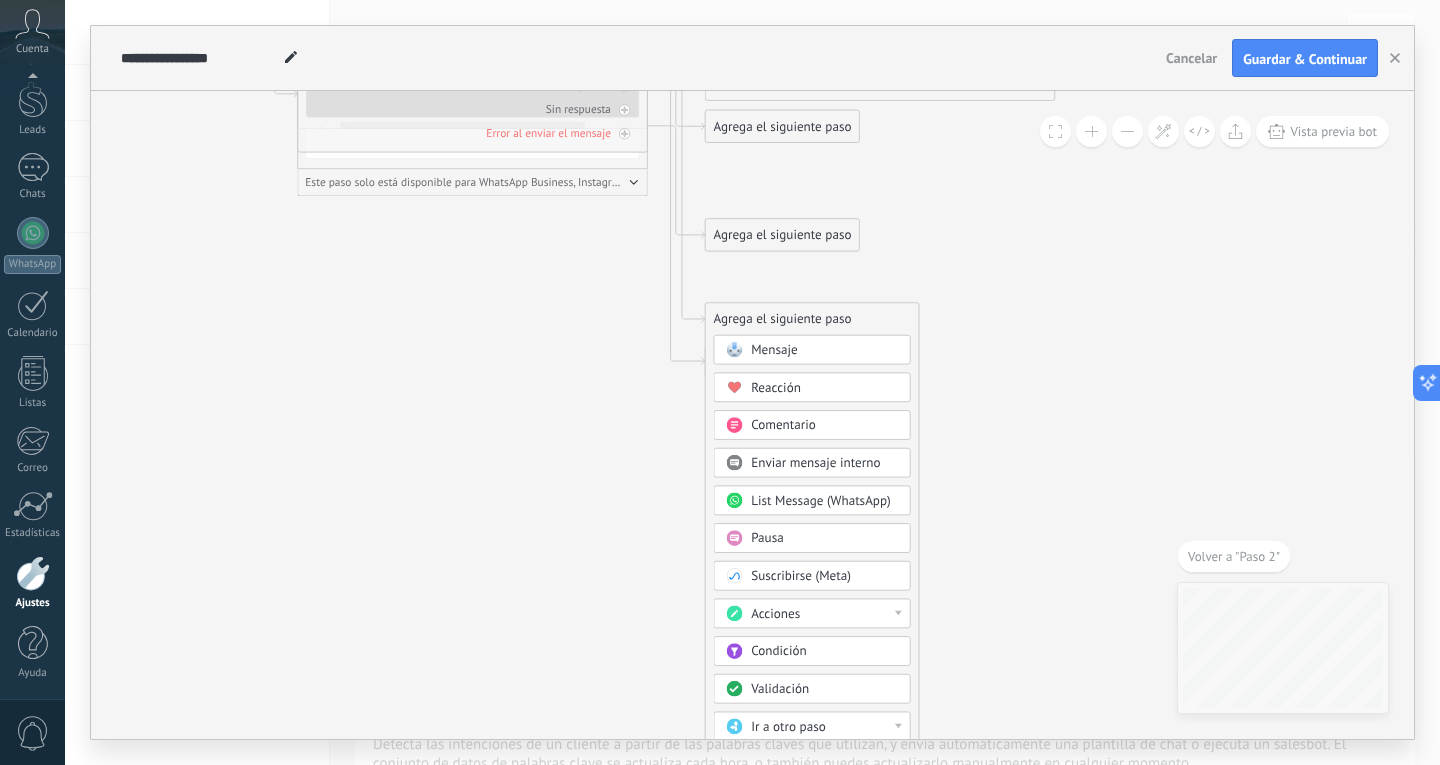 click on "Ir a otro paso" at bounding box center [788, 727] 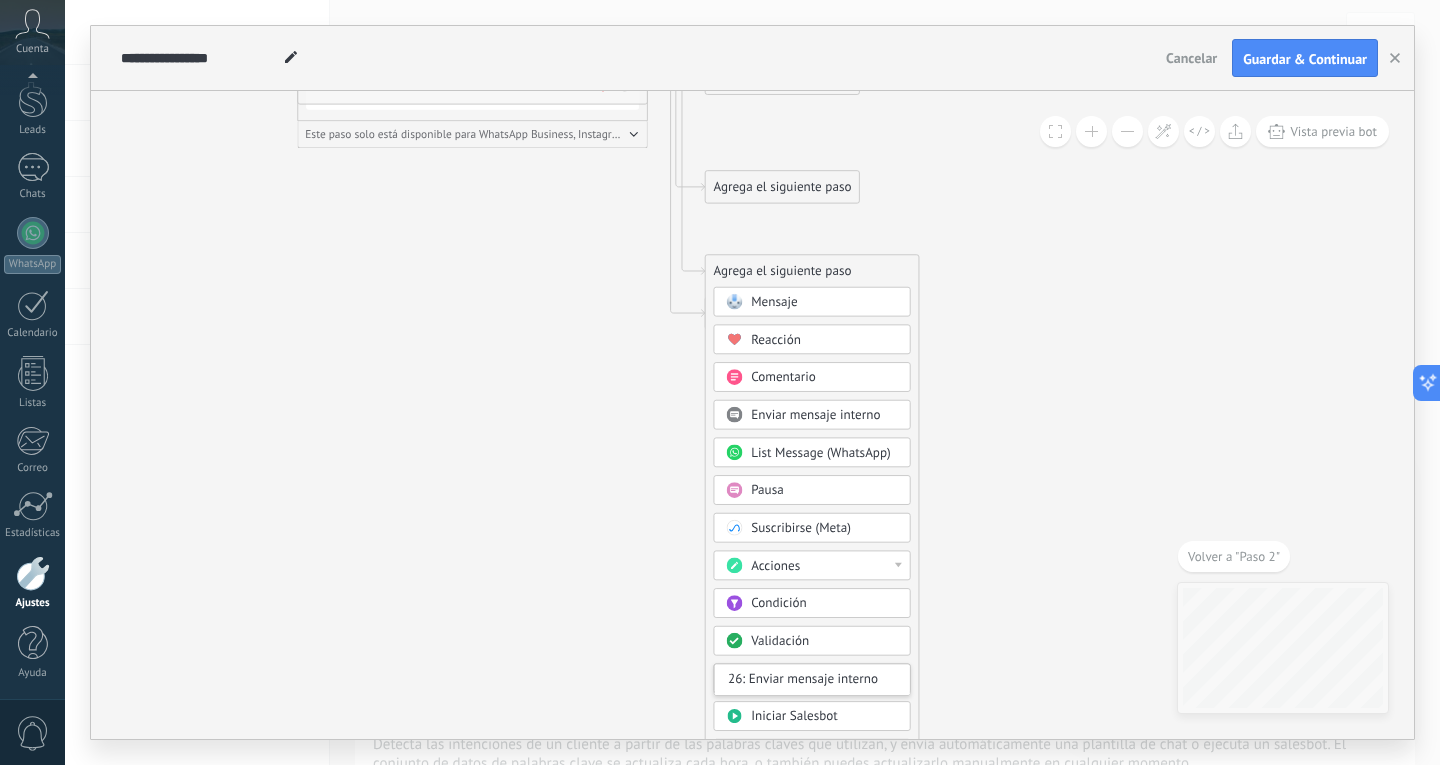 scroll, scrollTop: 100, scrollLeft: 0, axis: vertical 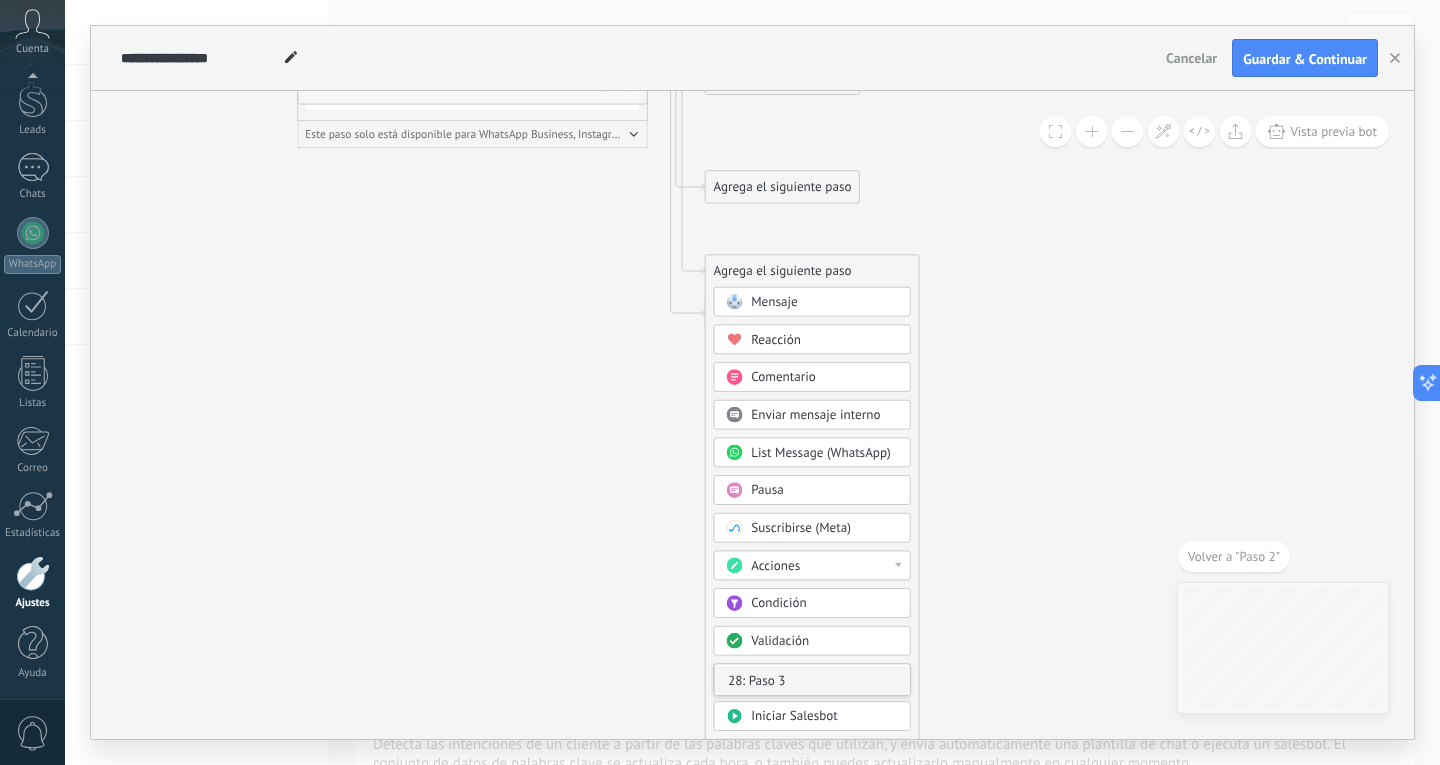 click on "28: Paso 3" at bounding box center [811, 681] 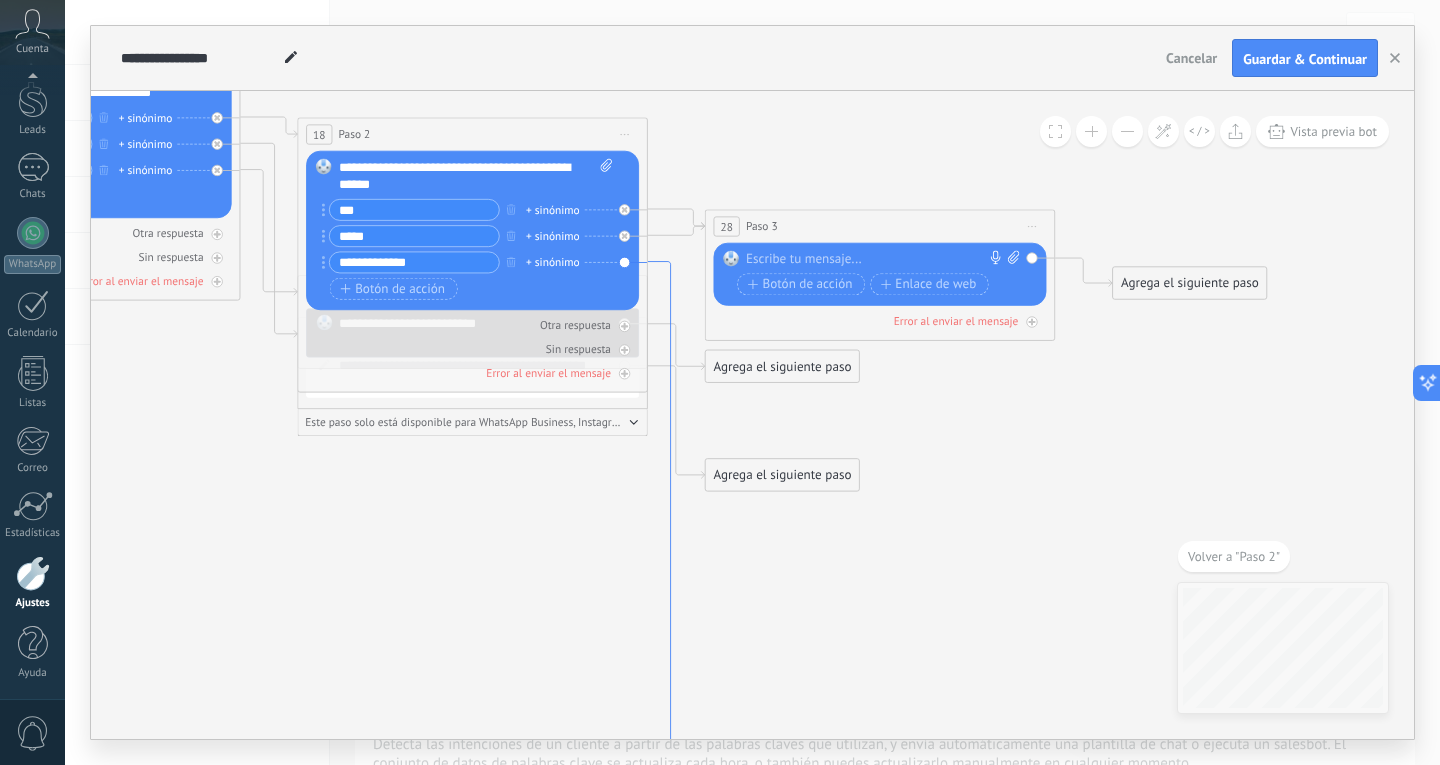 click 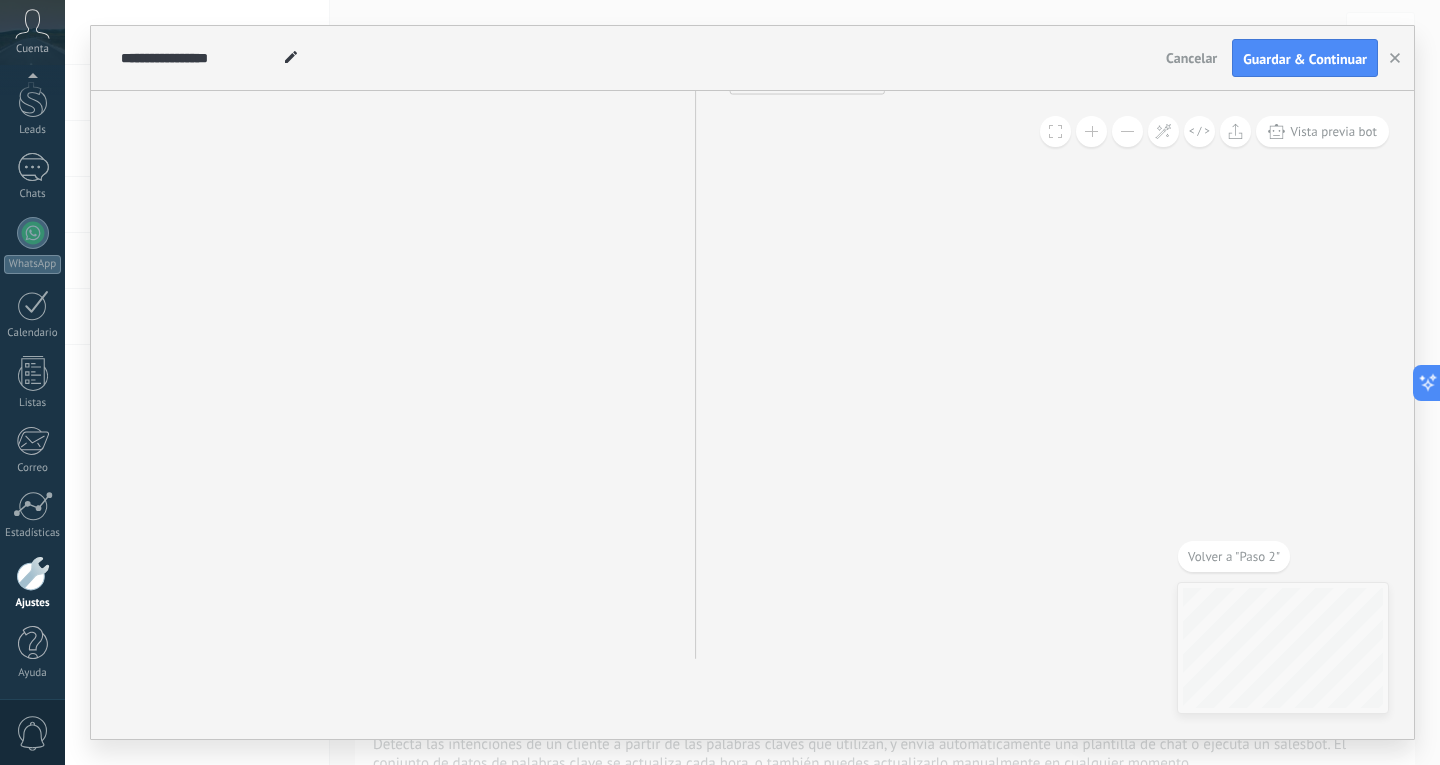 drag, startPoint x: 724, startPoint y: 509, endPoint x: 810, endPoint y: 153, distance: 366.24036 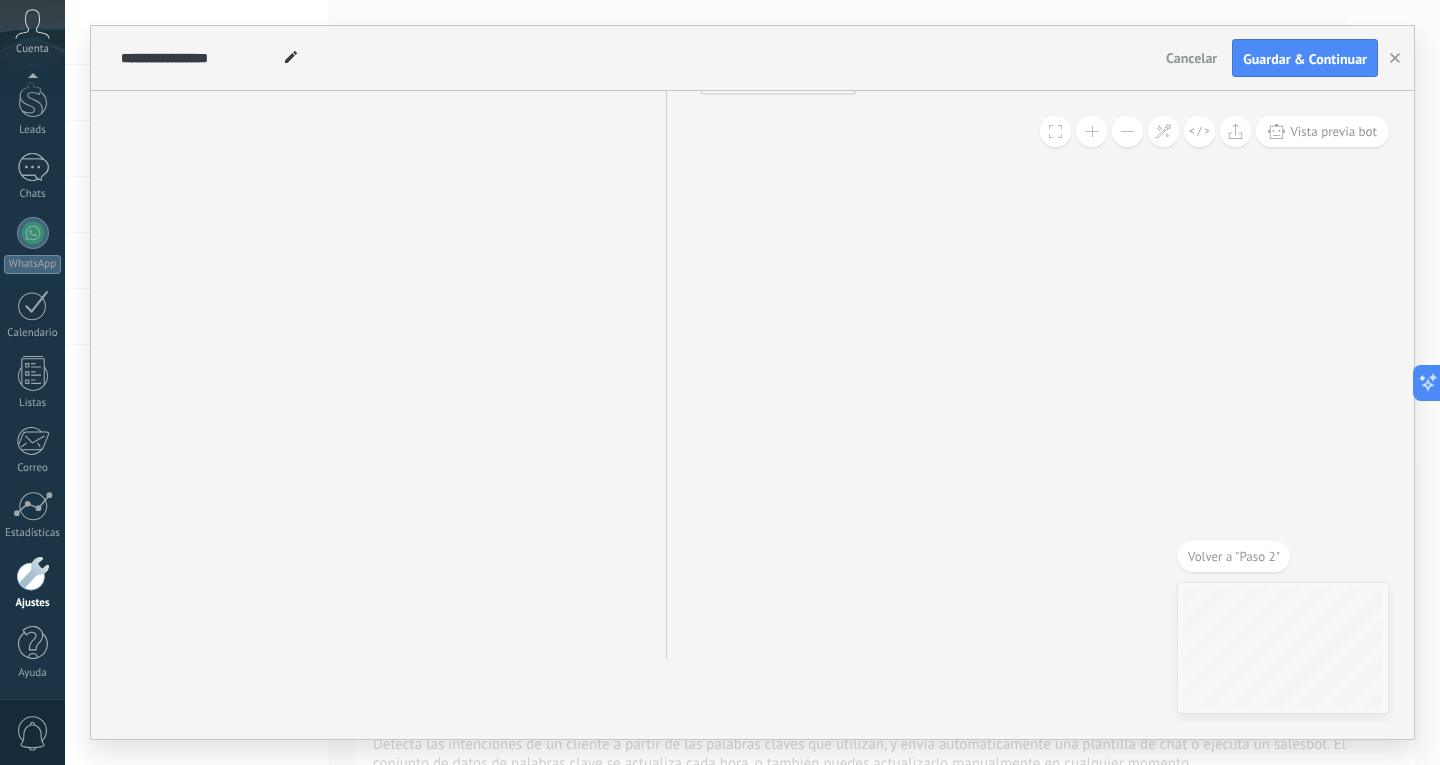 drag, startPoint x: 782, startPoint y: 157, endPoint x: 800, endPoint y: 2, distance: 156.04166 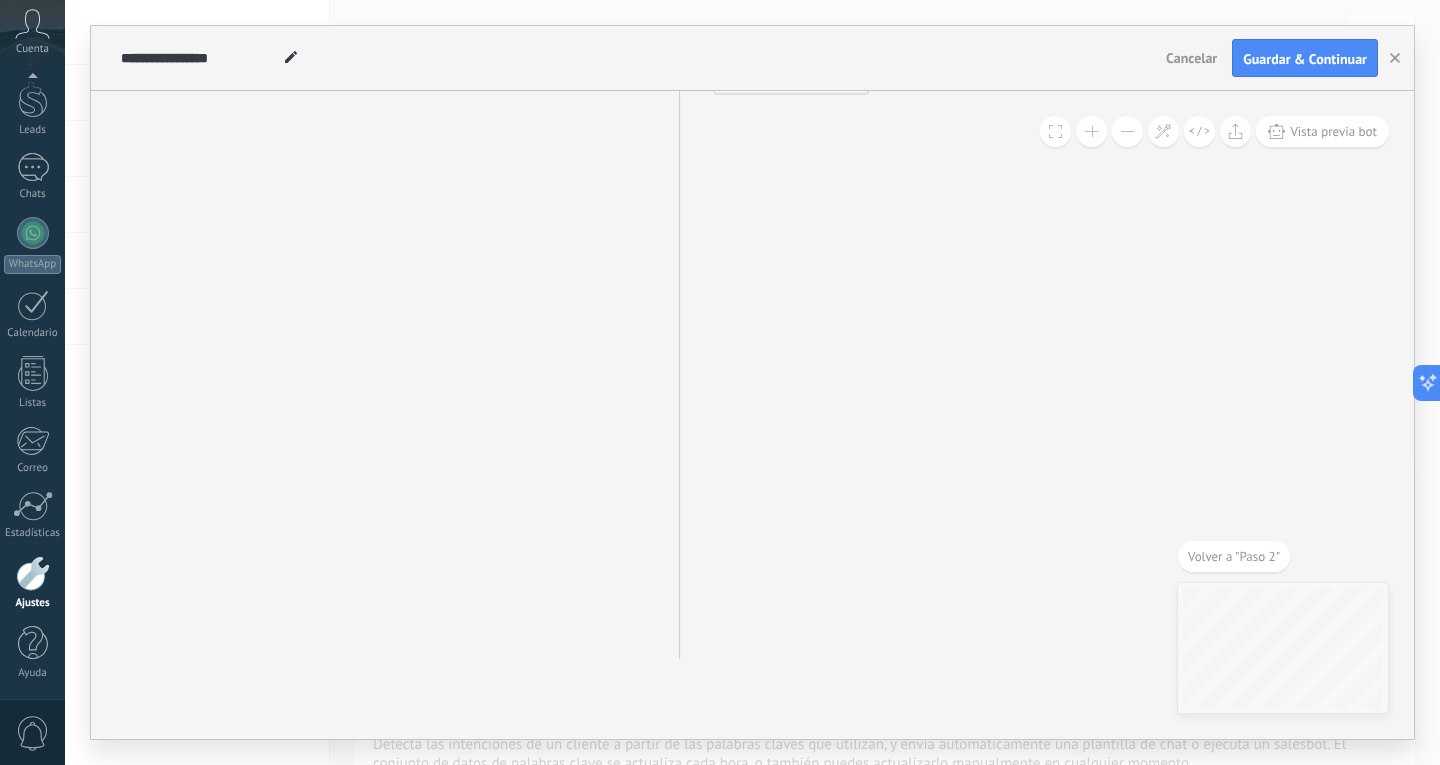 drag, startPoint x: 846, startPoint y: 470, endPoint x: 824, endPoint y: 139, distance: 331.73032 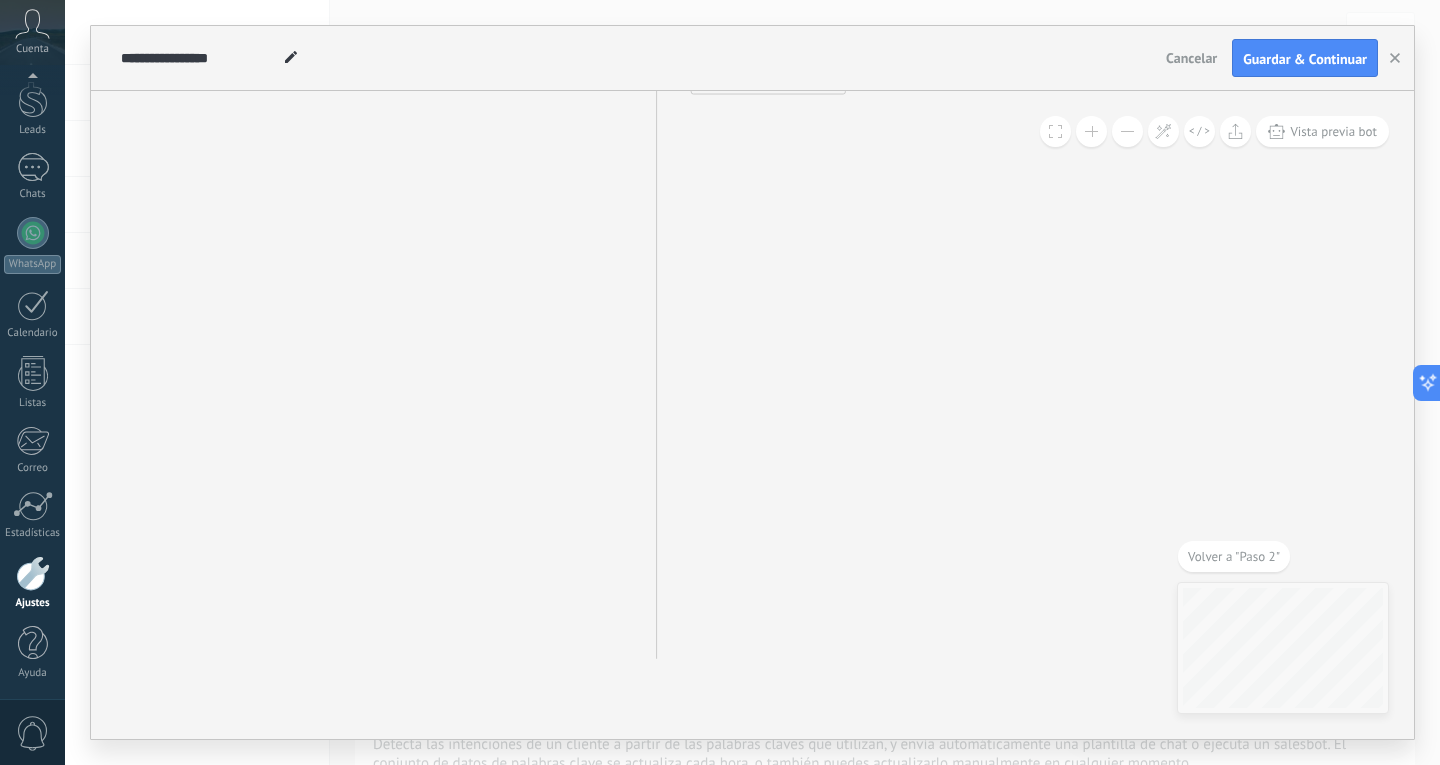 drag, startPoint x: 826, startPoint y: 495, endPoint x: 868, endPoint y: 19, distance: 477.84933 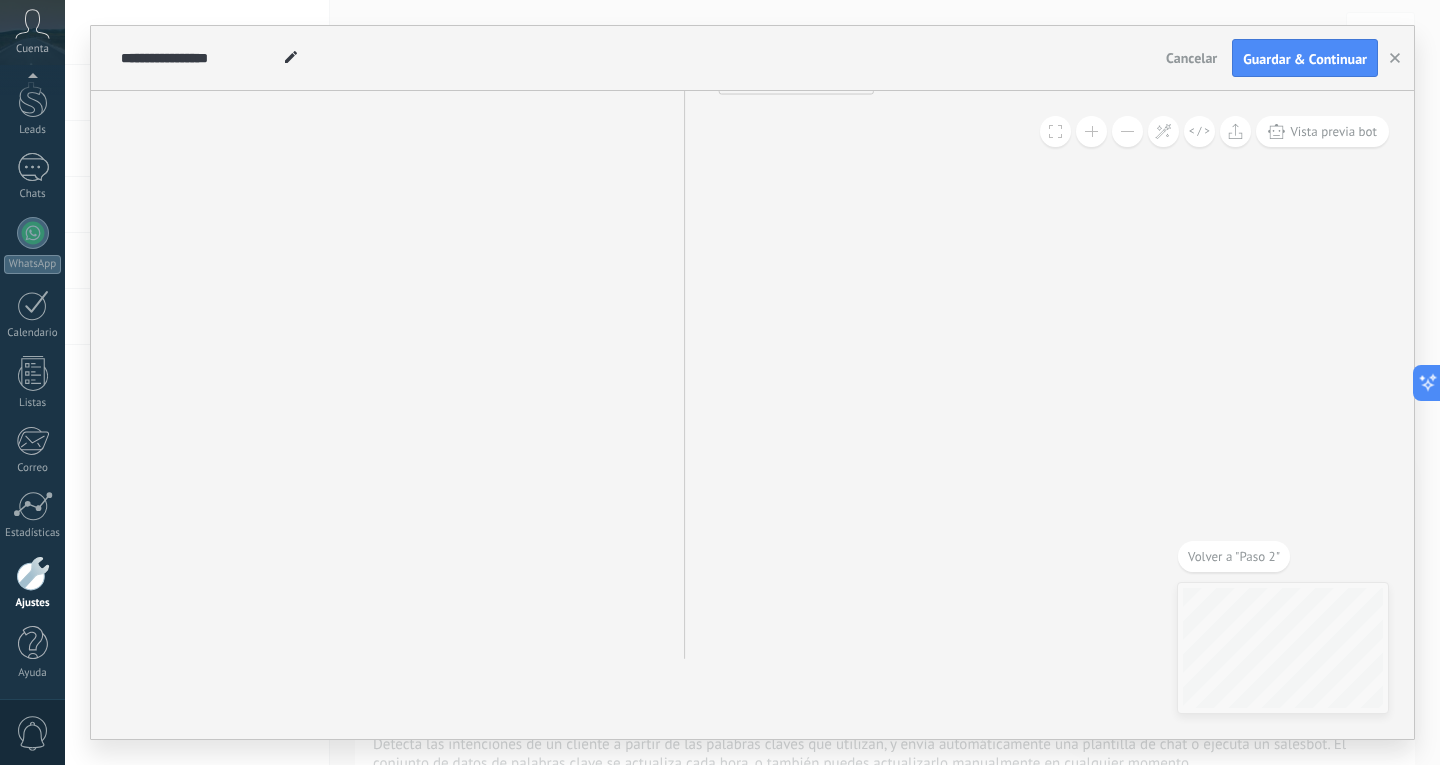 drag, startPoint x: 830, startPoint y: 375, endPoint x: 892, endPoint y: -87, distance: 466.1416 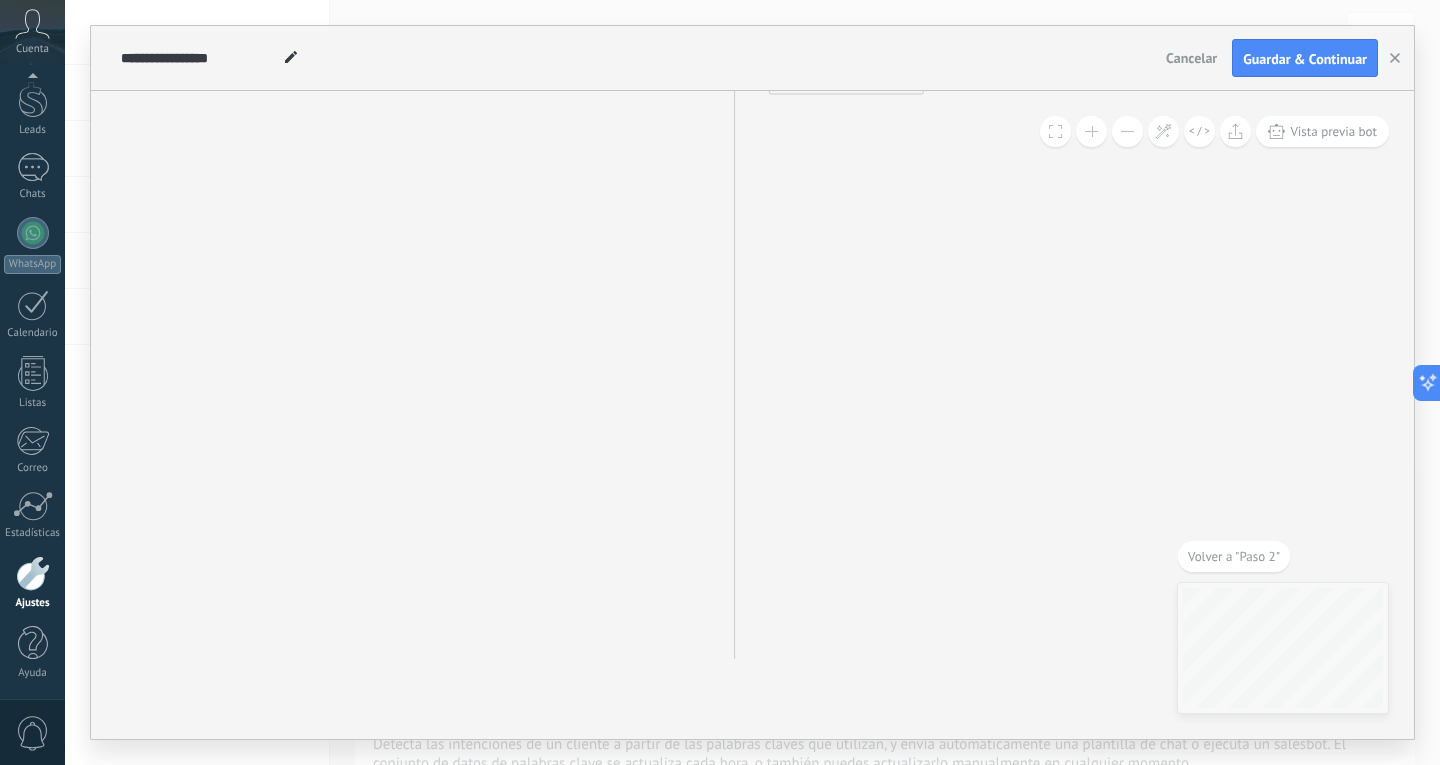 drag, startPoint x: 840, startPoint y: 311, endPoint x: 841, endPoint y: 38, distance: 273.00183 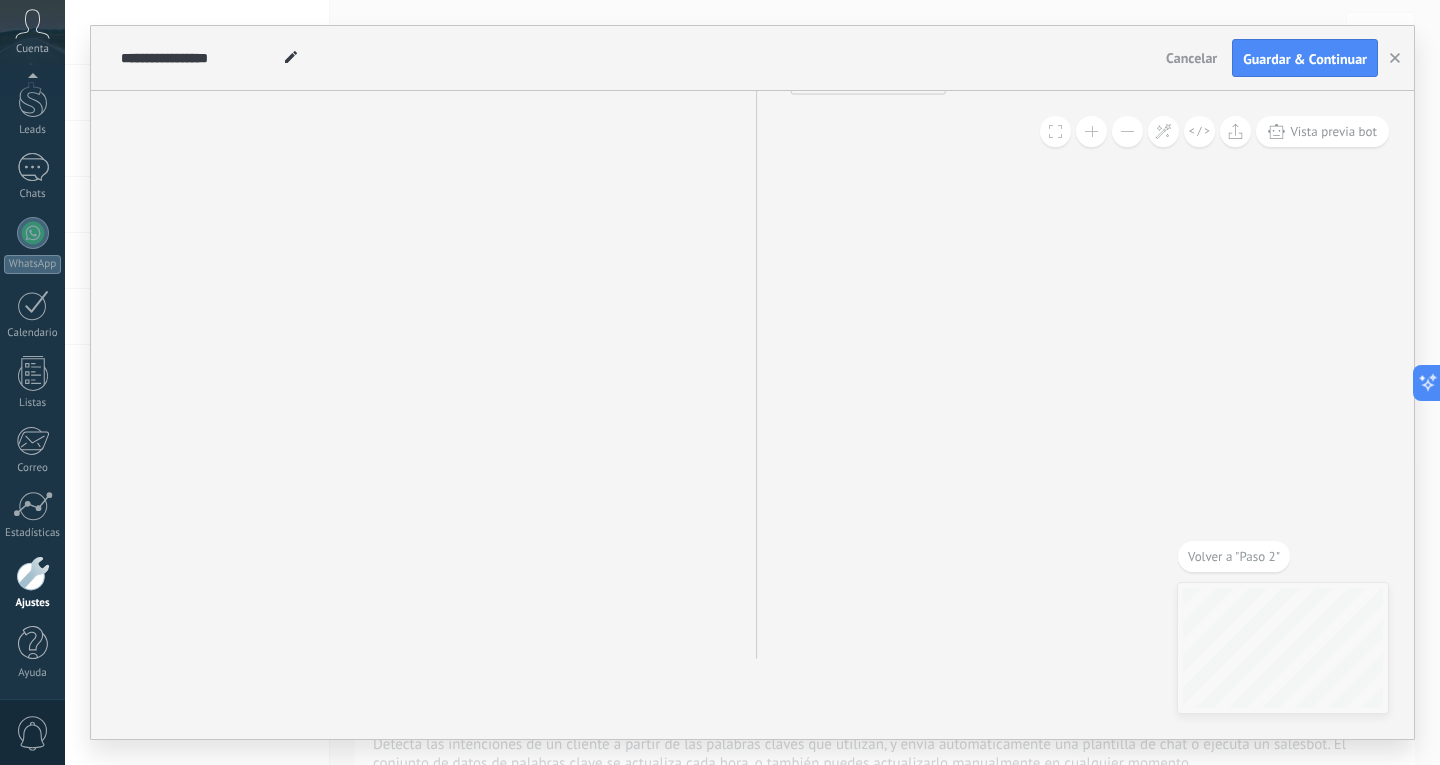 drag, startPoint x: 836, startPoint y: 393, endPoint x: 844, endPoint y: 224, distance: 169.18924 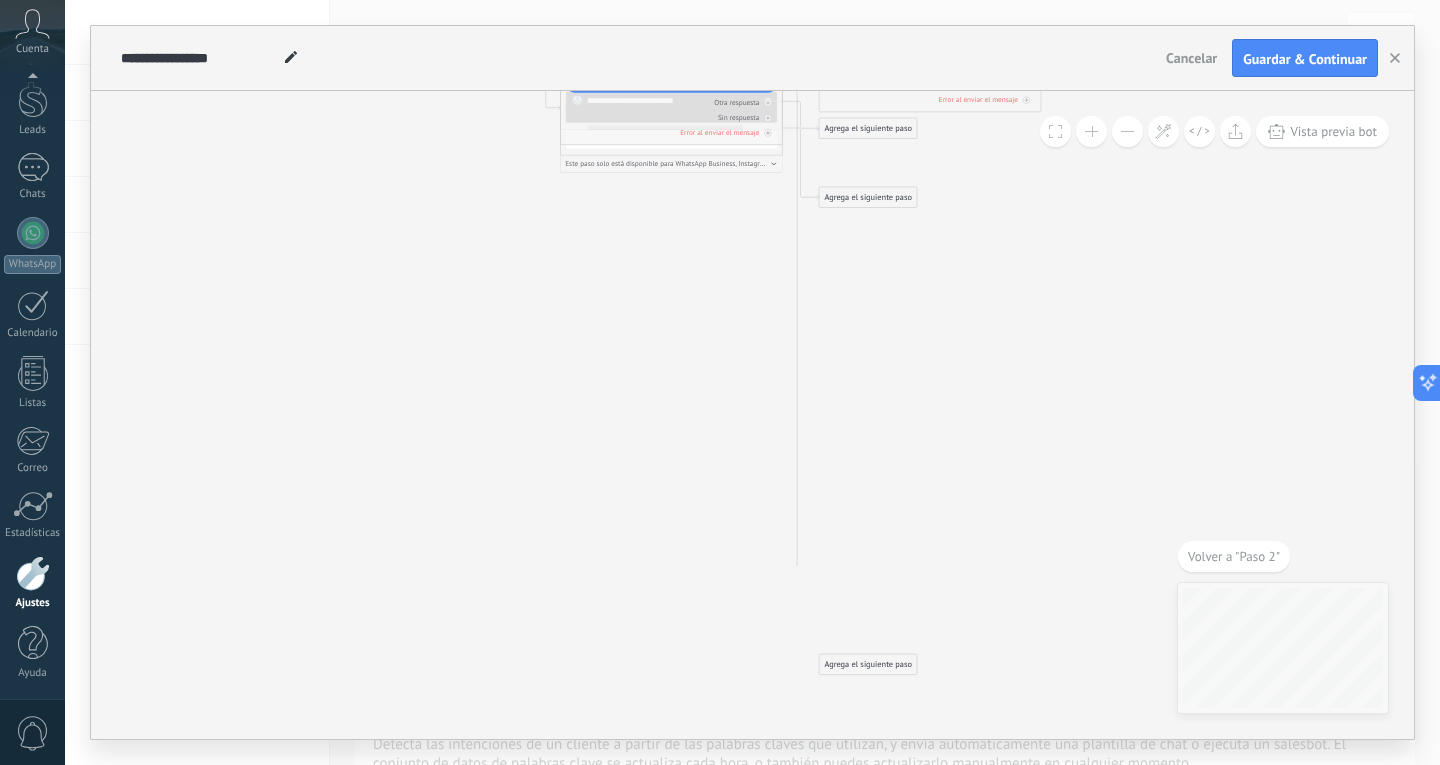click on "Agrega el siguiente paso" at bounding box center (868, 664) 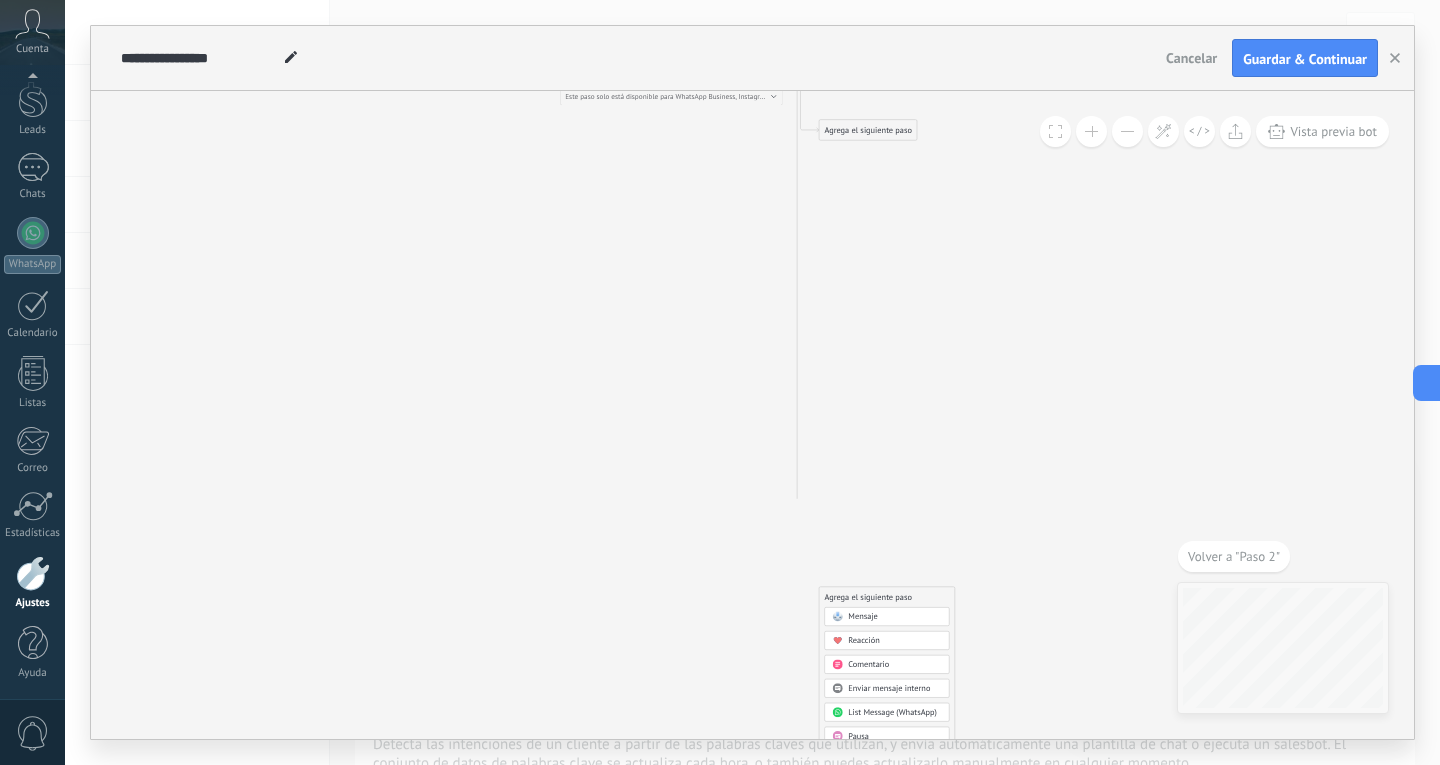 drag, startPoint x: 1026, startPoint y: 658, endPoint x: 981, endPoint y: 288, distance: 372.72644 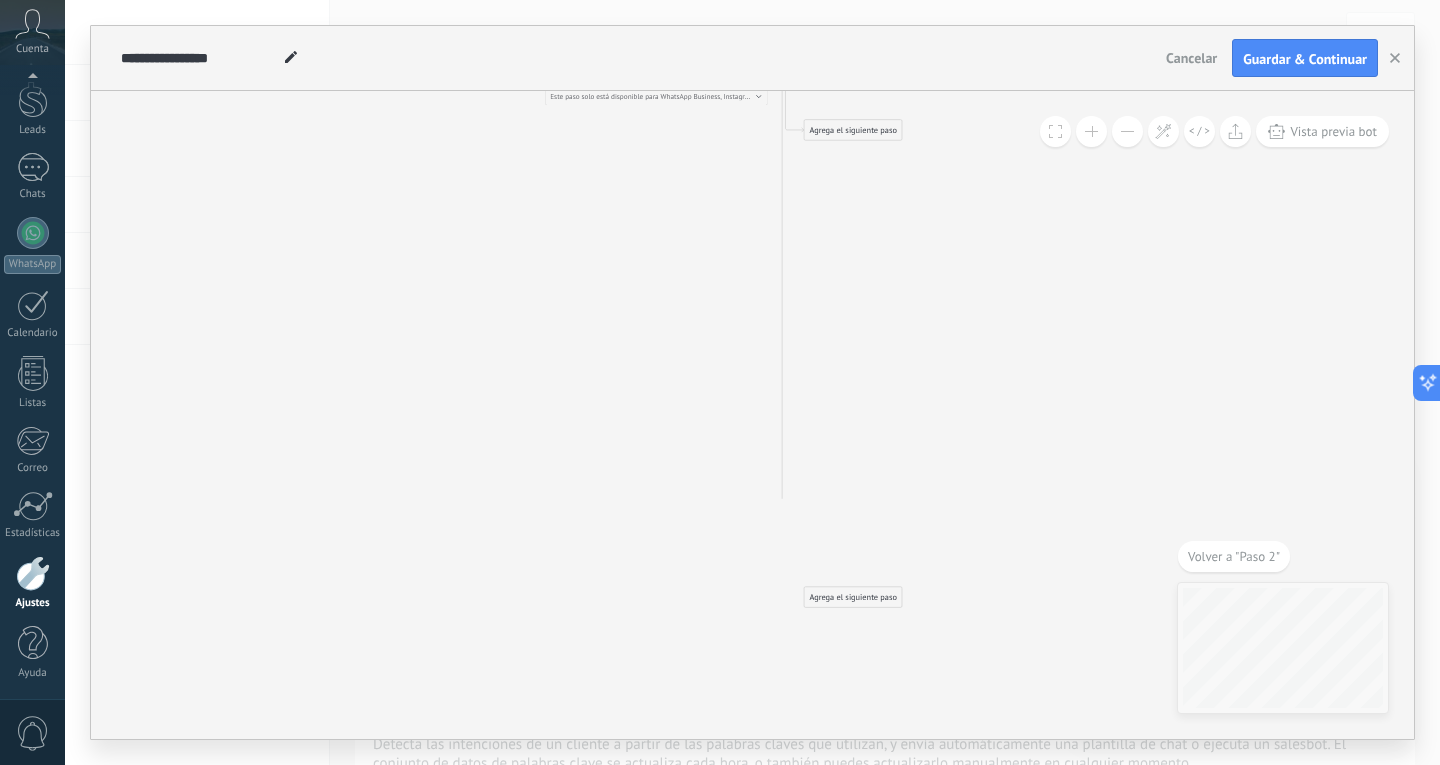 drag, startPoint x: 899, startPoint y: 417, endPoint x: 898, endPoint y: 162, distance: 255.00197 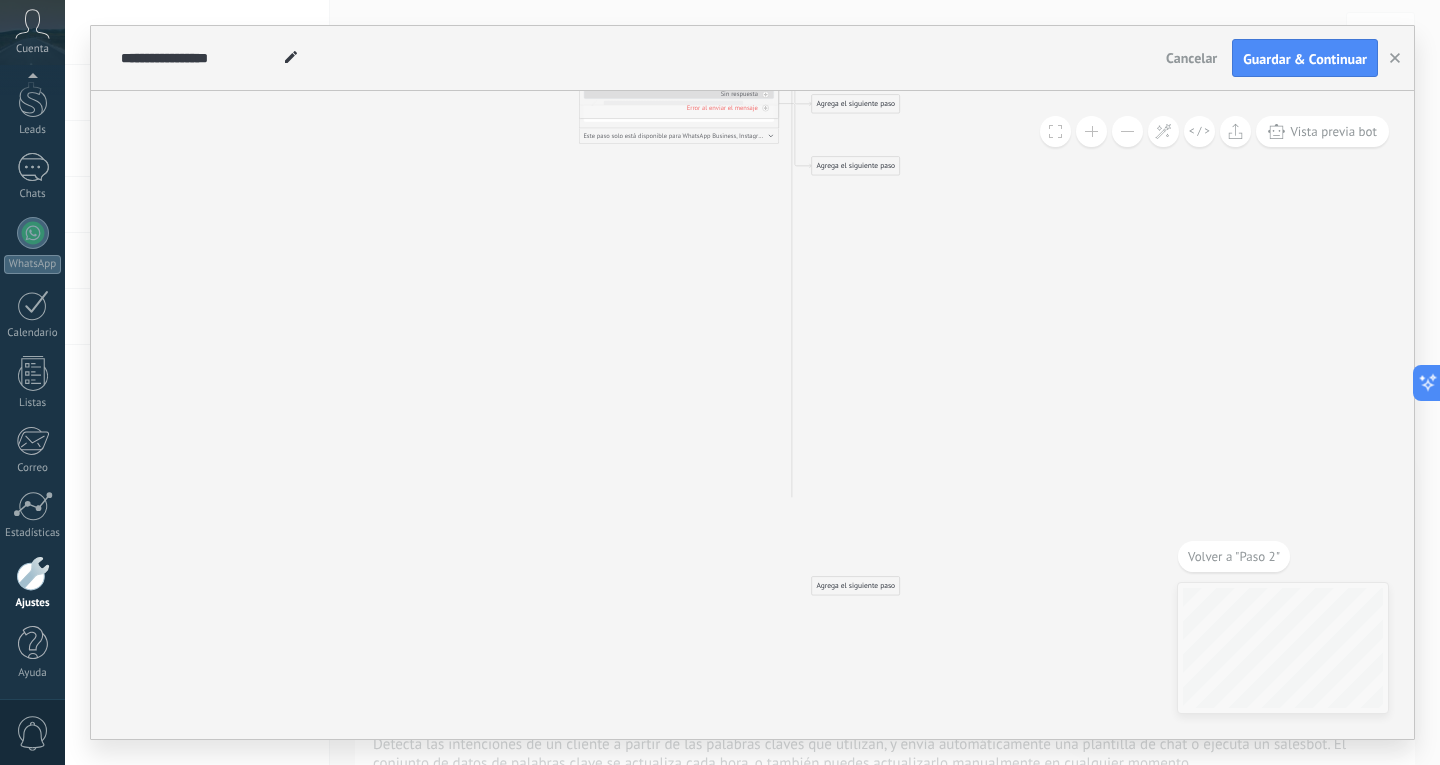 click on "Agrega el siguiente paso" at bounding box center (856, 586) 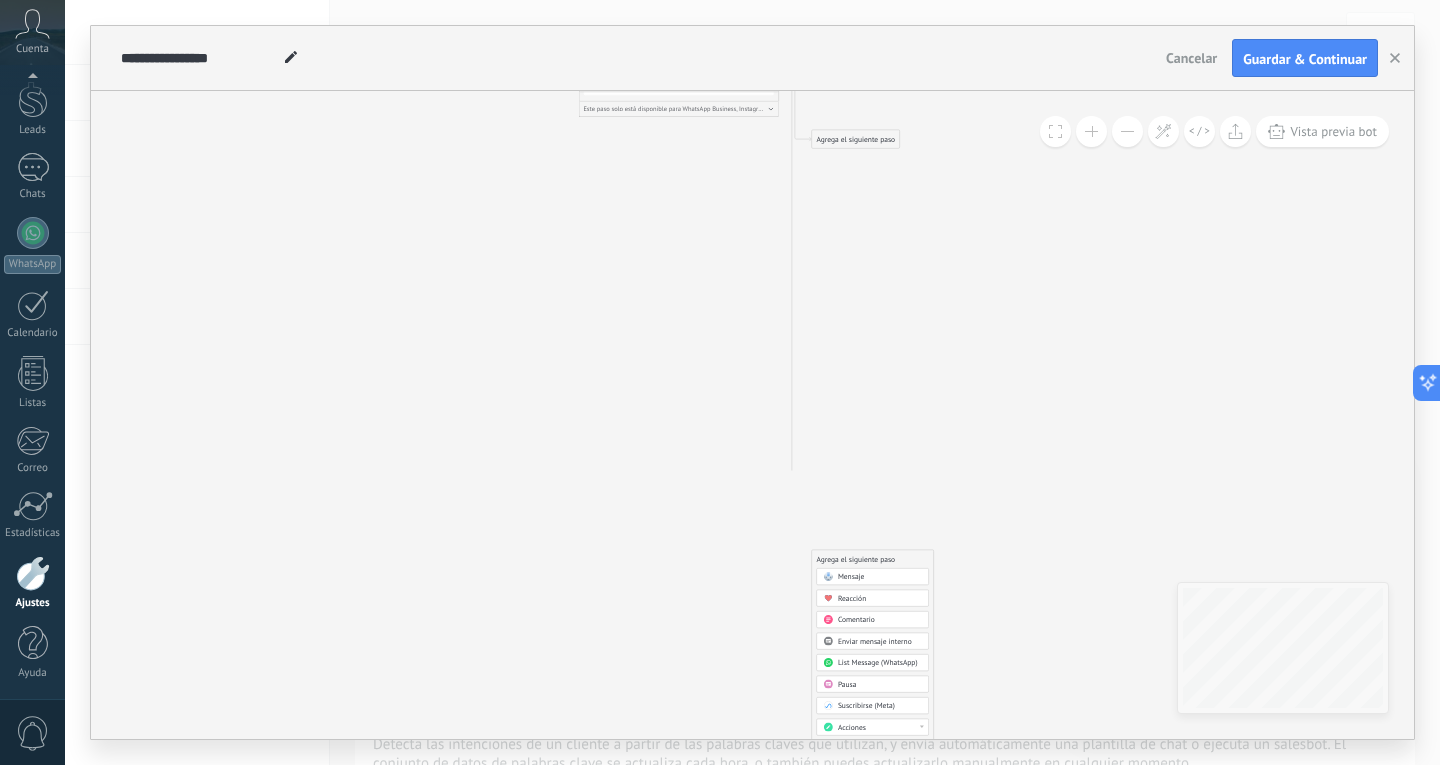 drag, startPoint x: 982, startPoint y: 638, endPoint x: 950, endPoint y: 395, distance: 245.09795 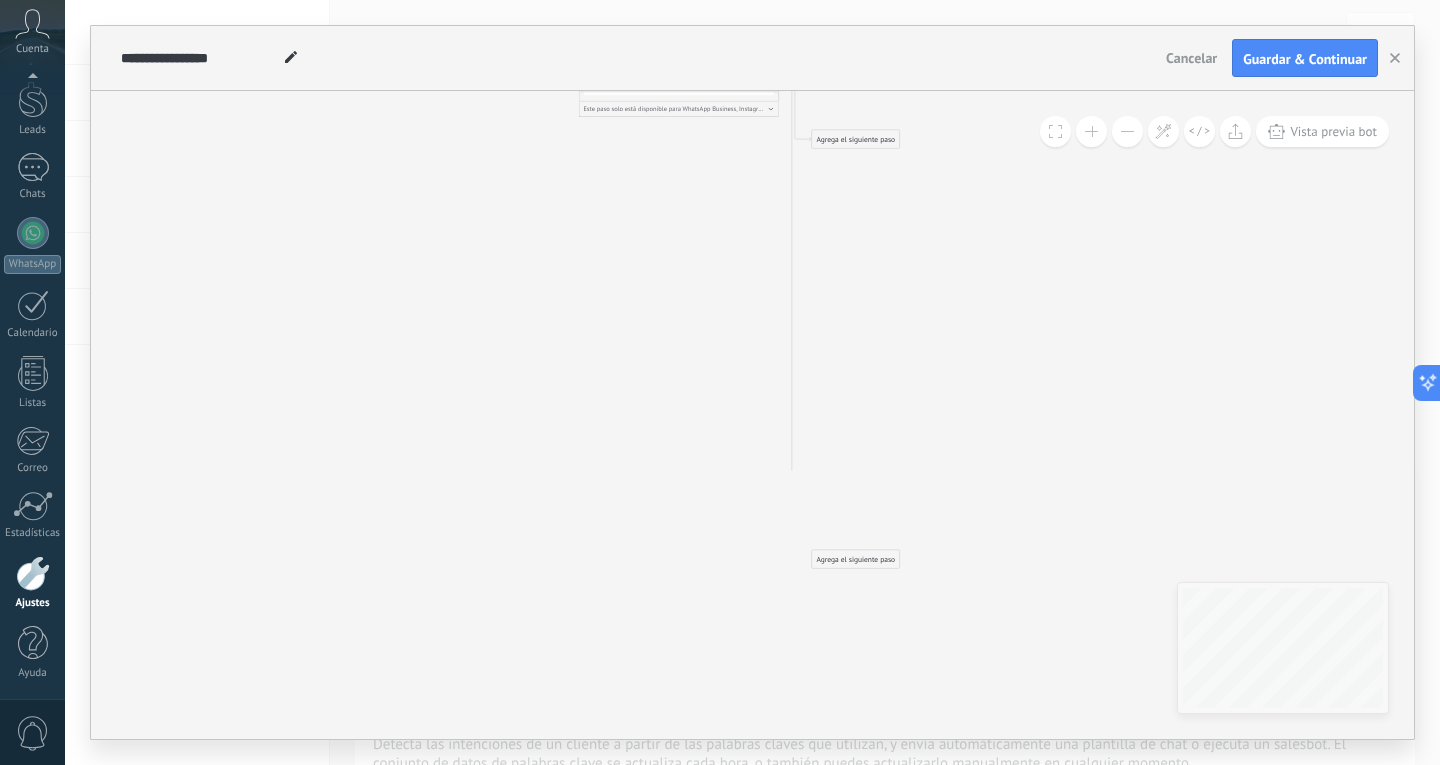 click 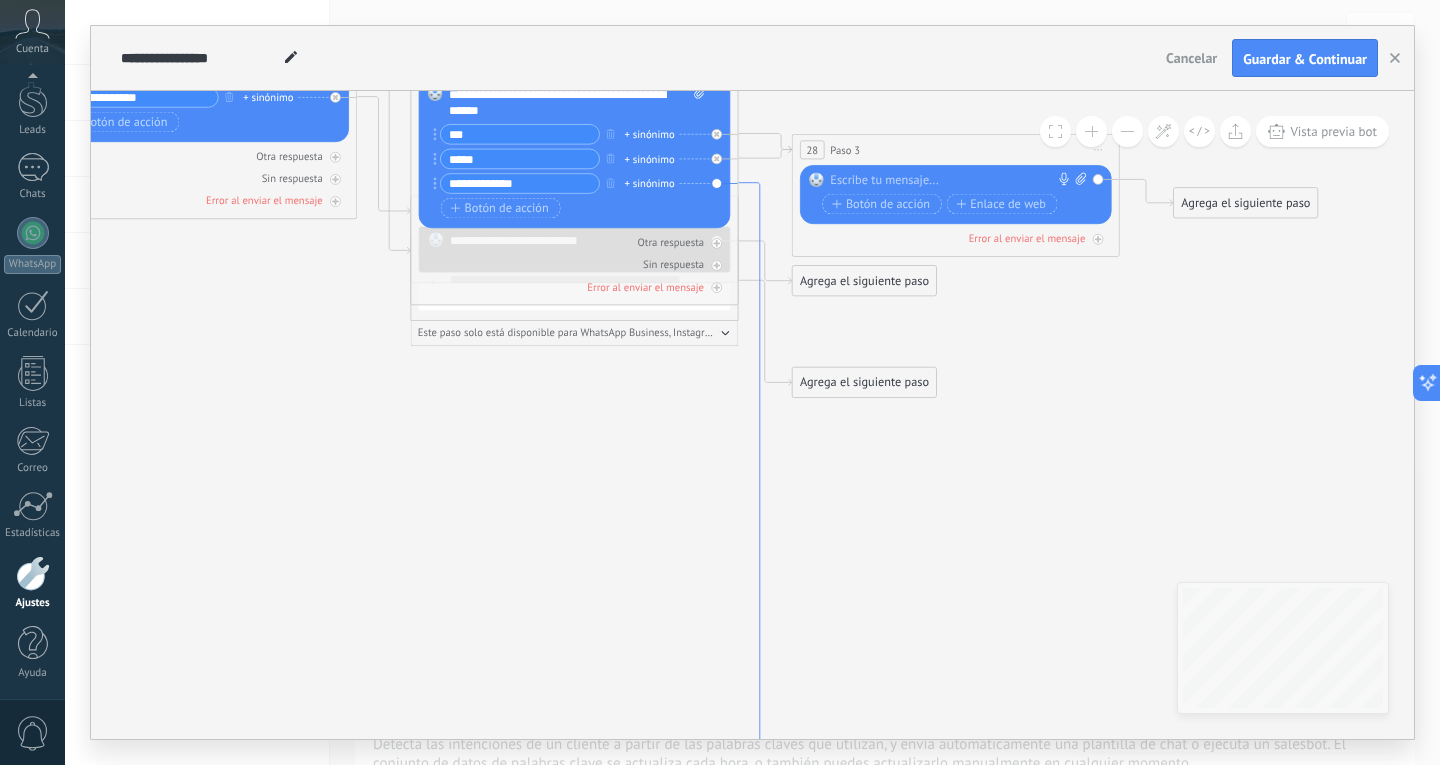 click 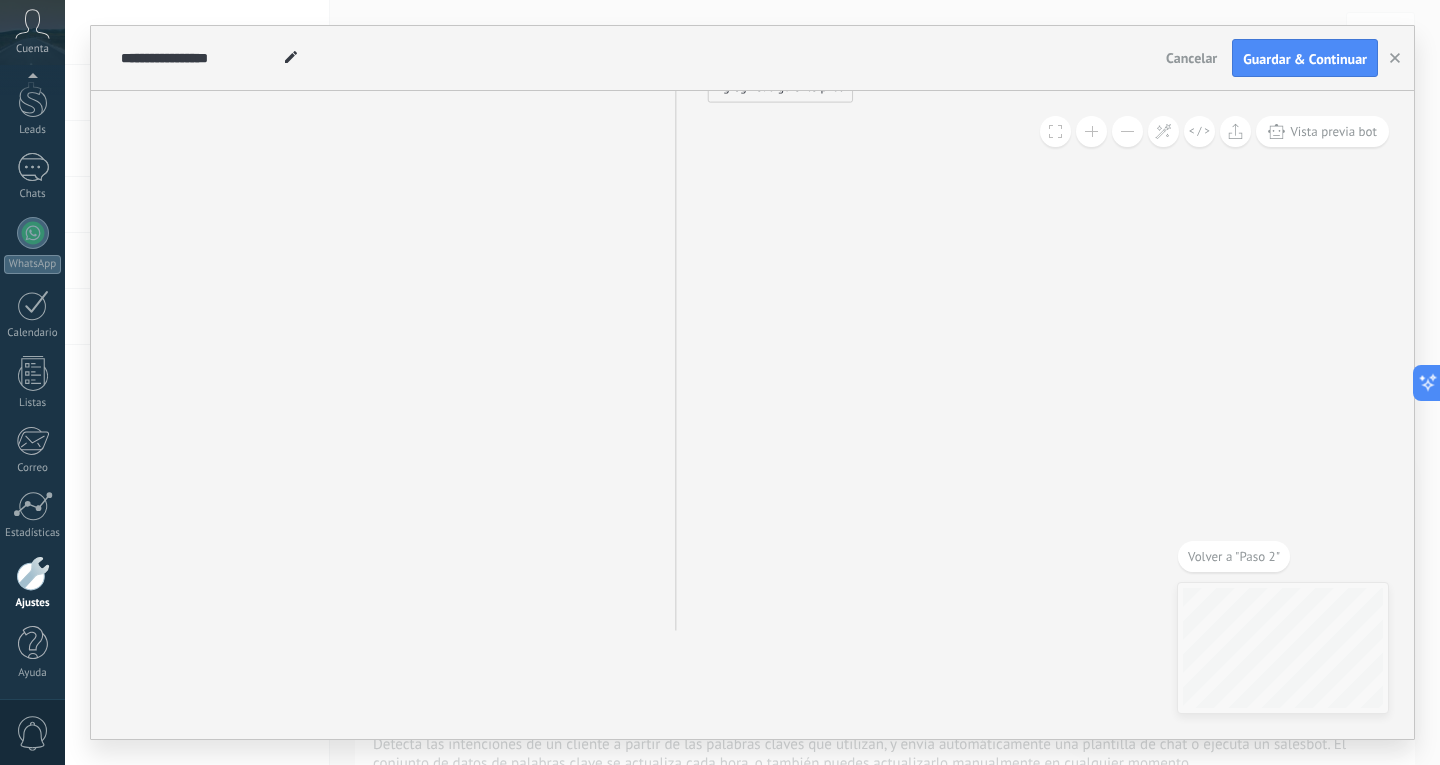 click 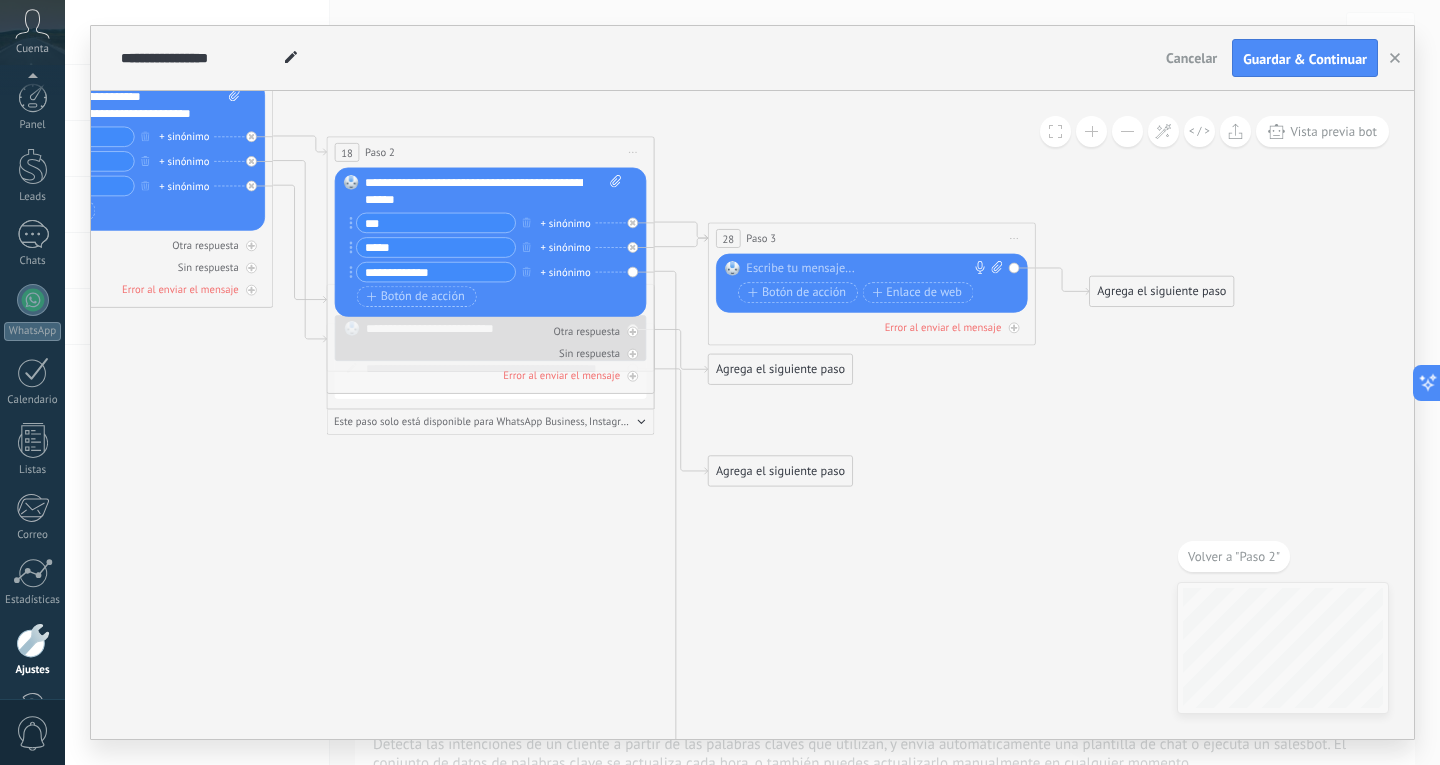 scroll, scrollTop: 0, scrollLeft: 0, axis: both 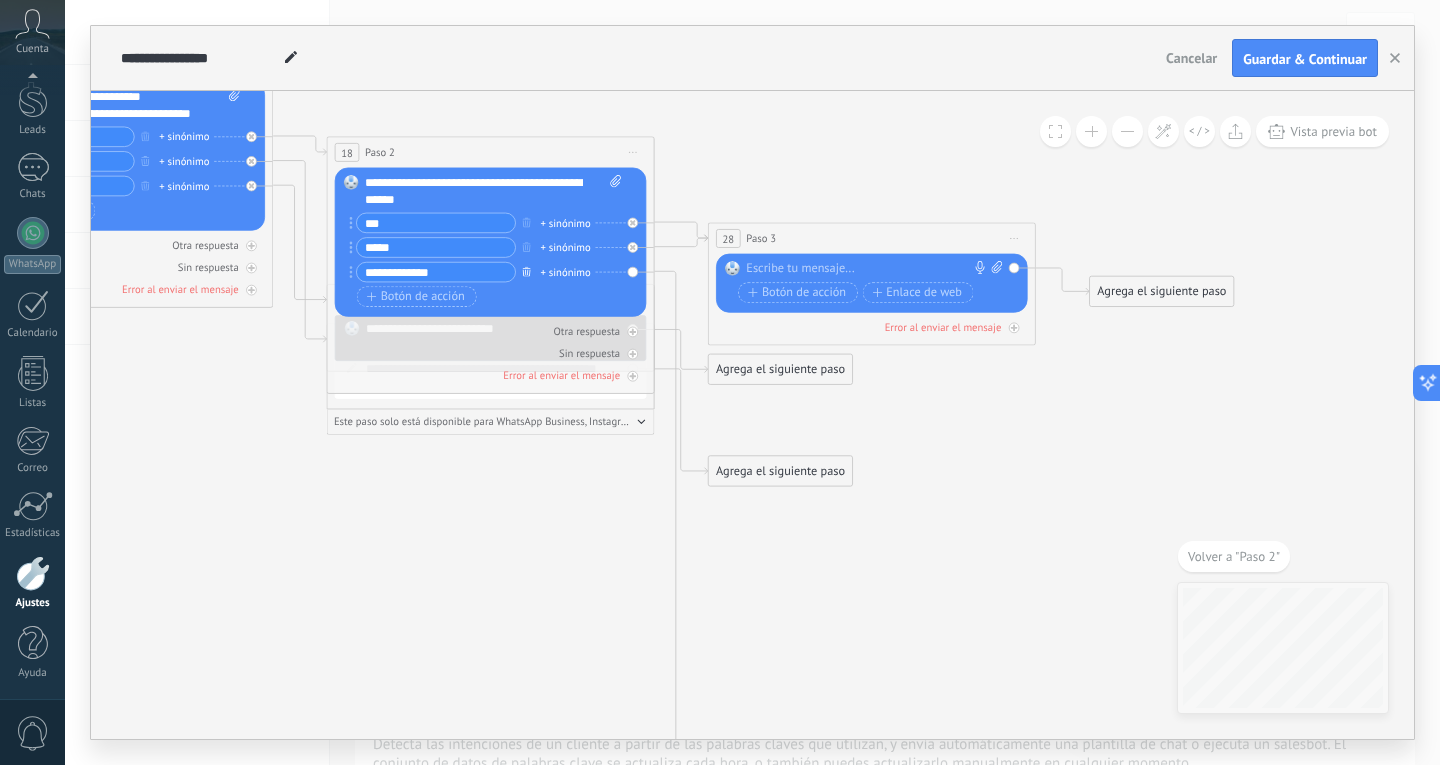 click at bounding box center [527, 271] 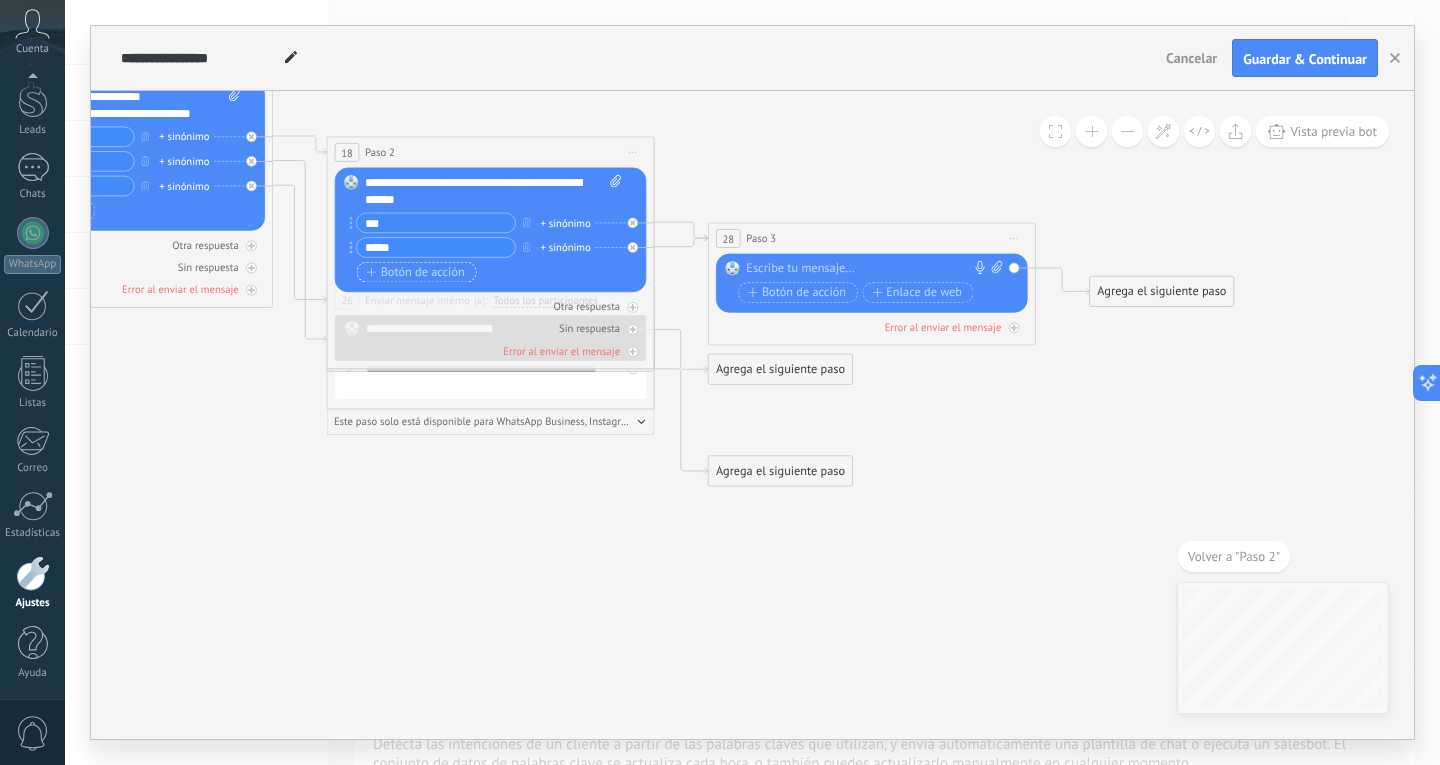 click on "Botón de acción" at bounding box center (416, 272) 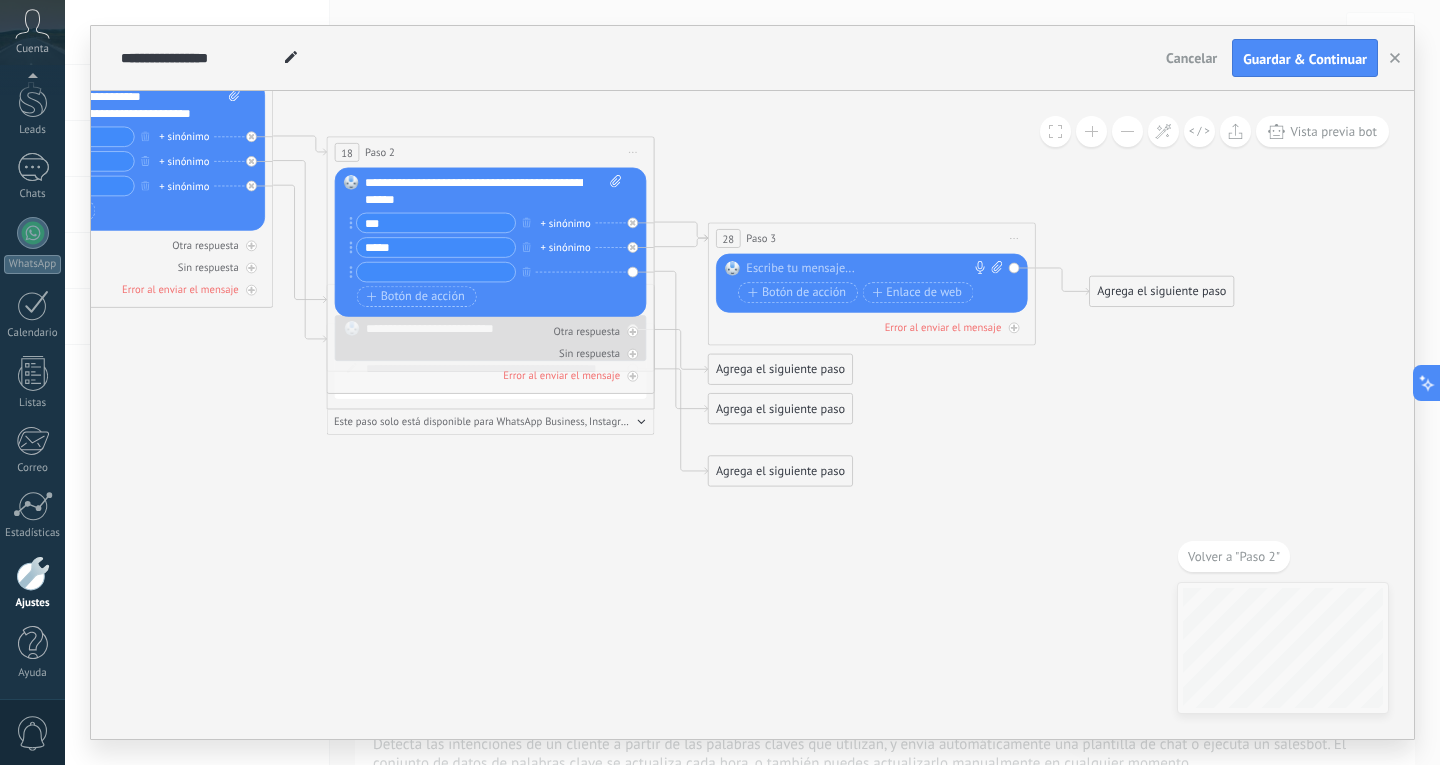 paste on "**********" 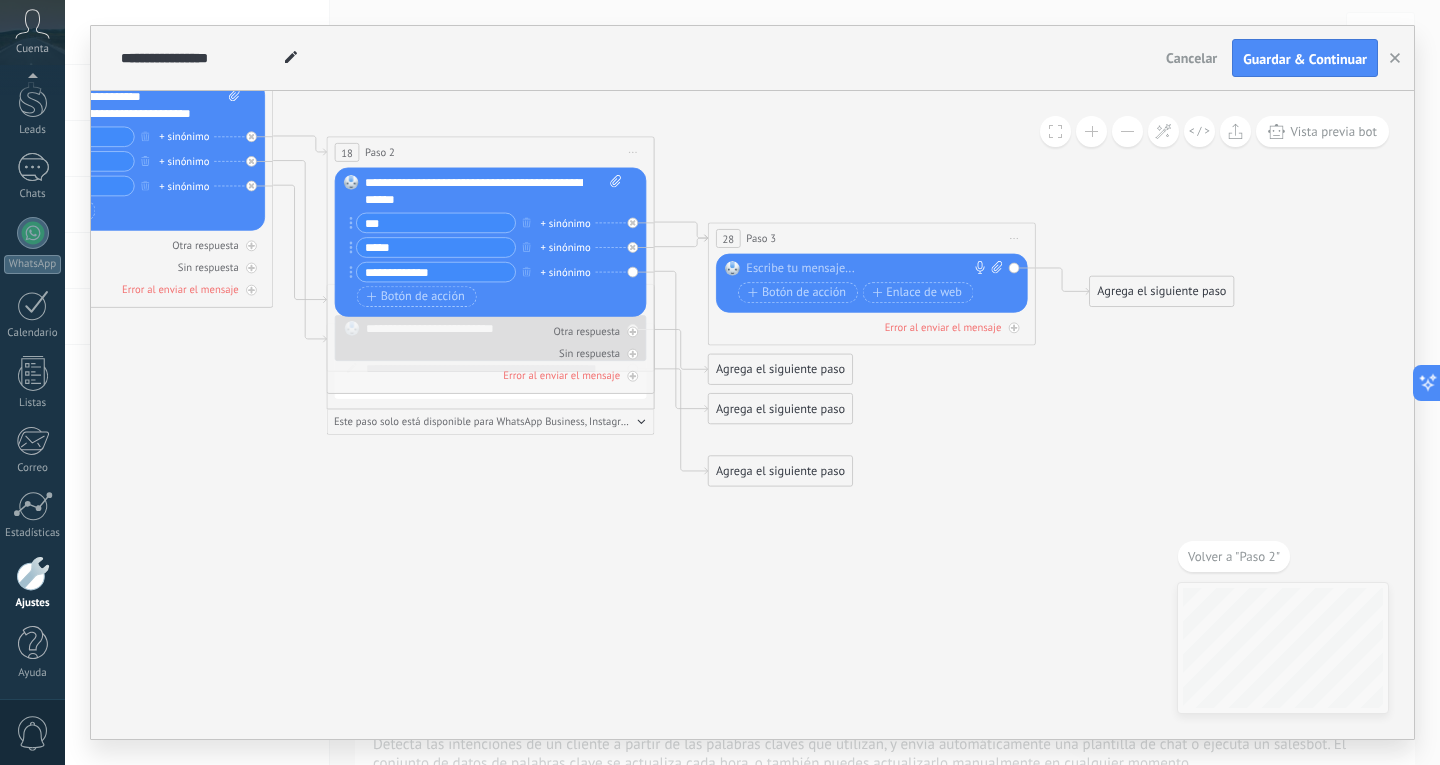 type on "**********" 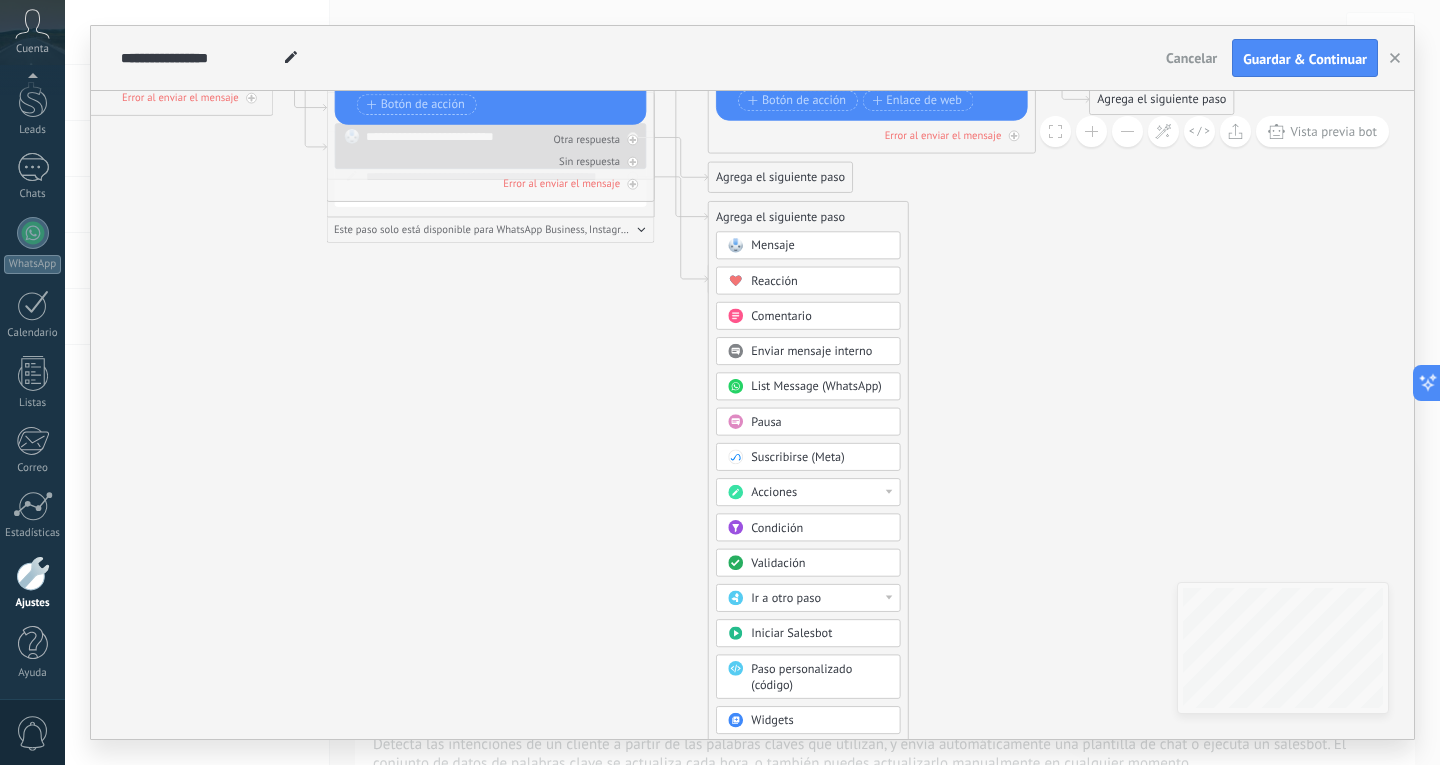 click on "Ir a otro paso" at bounding box center (786, 599) 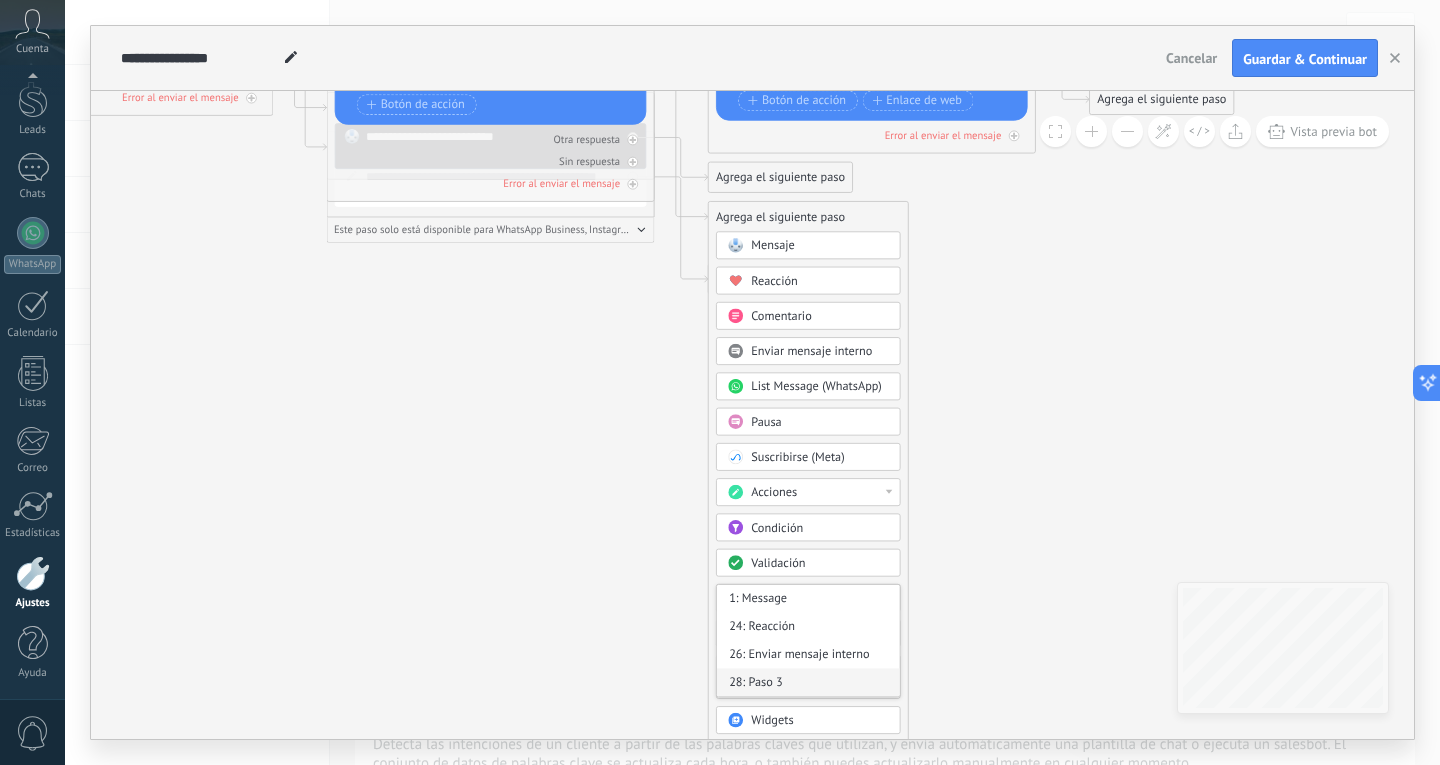 click on "28: Paso 3" at bounding box center [808, 682] 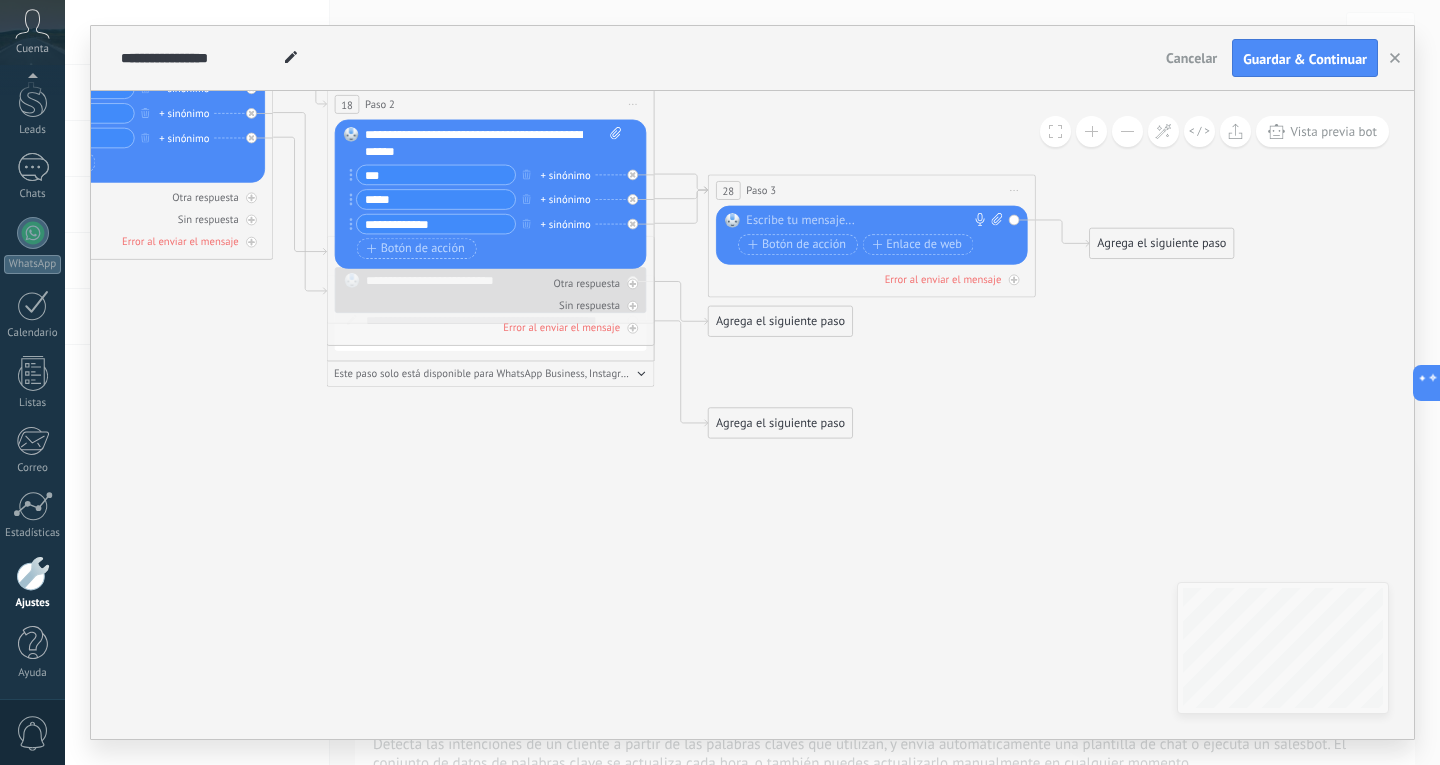 click on "Iniciar vista previa aquí
Cambiar nombre
Duplicar
[GEOGRAPHIC_DATA]" at bounding box center (1014, 191) 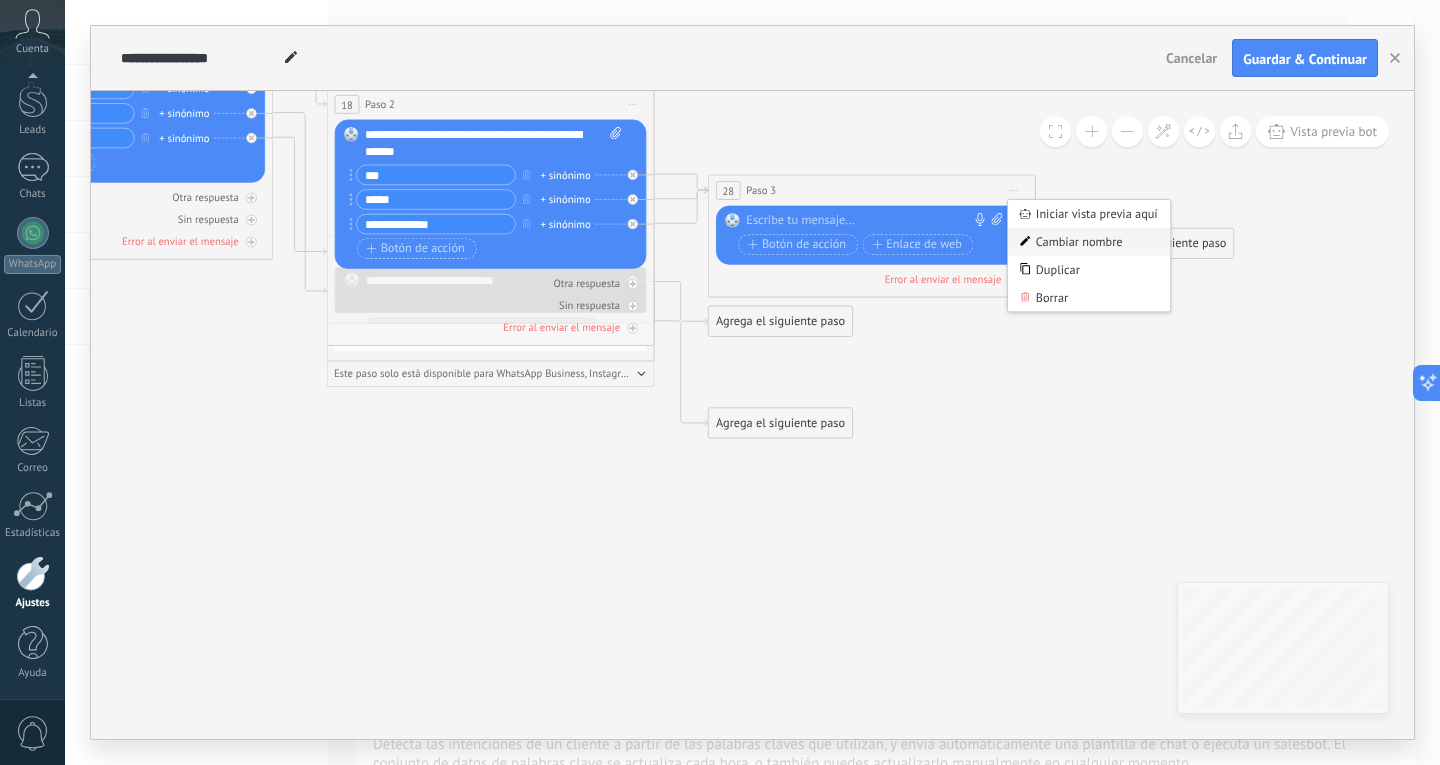 click on "Cambiar nombre" at bounding box center [1089, 242] 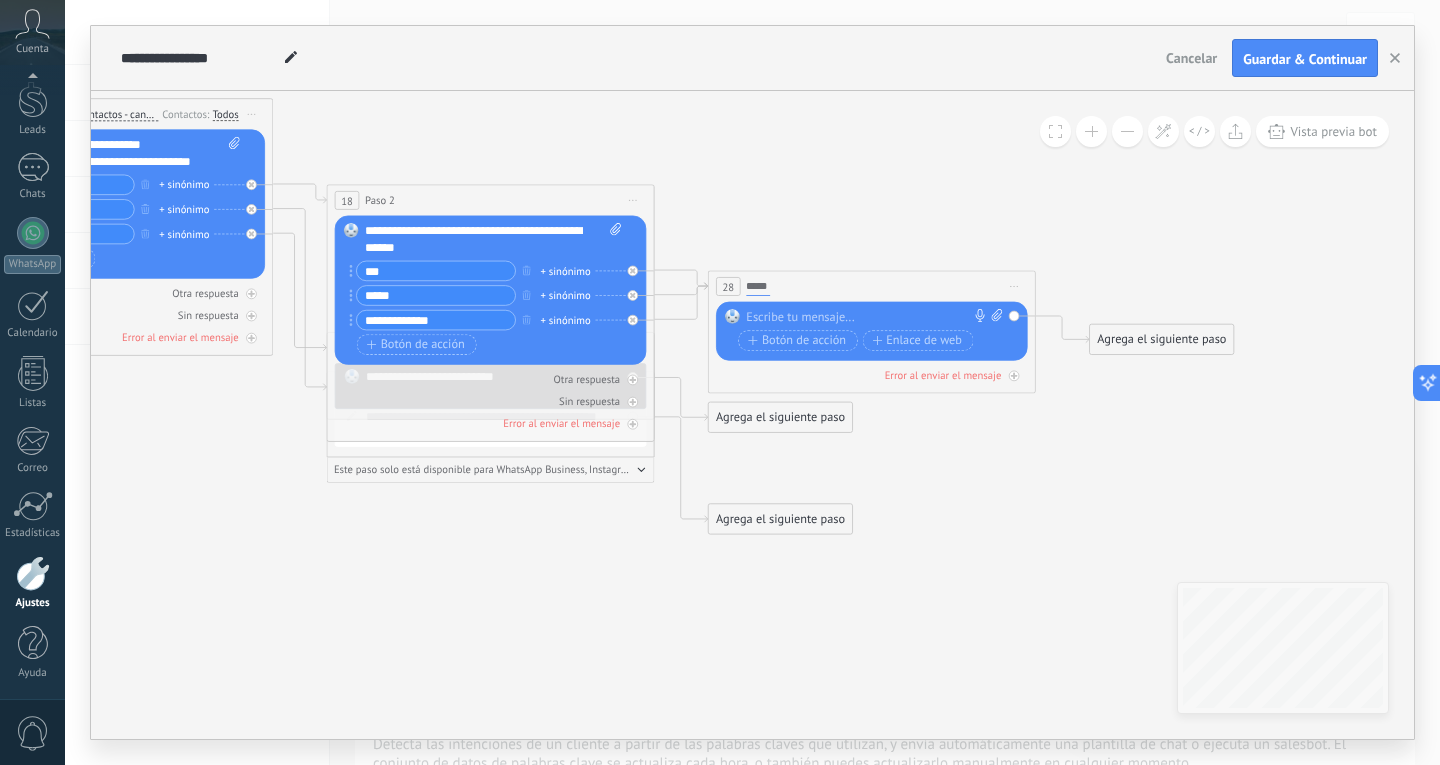 type on "******" 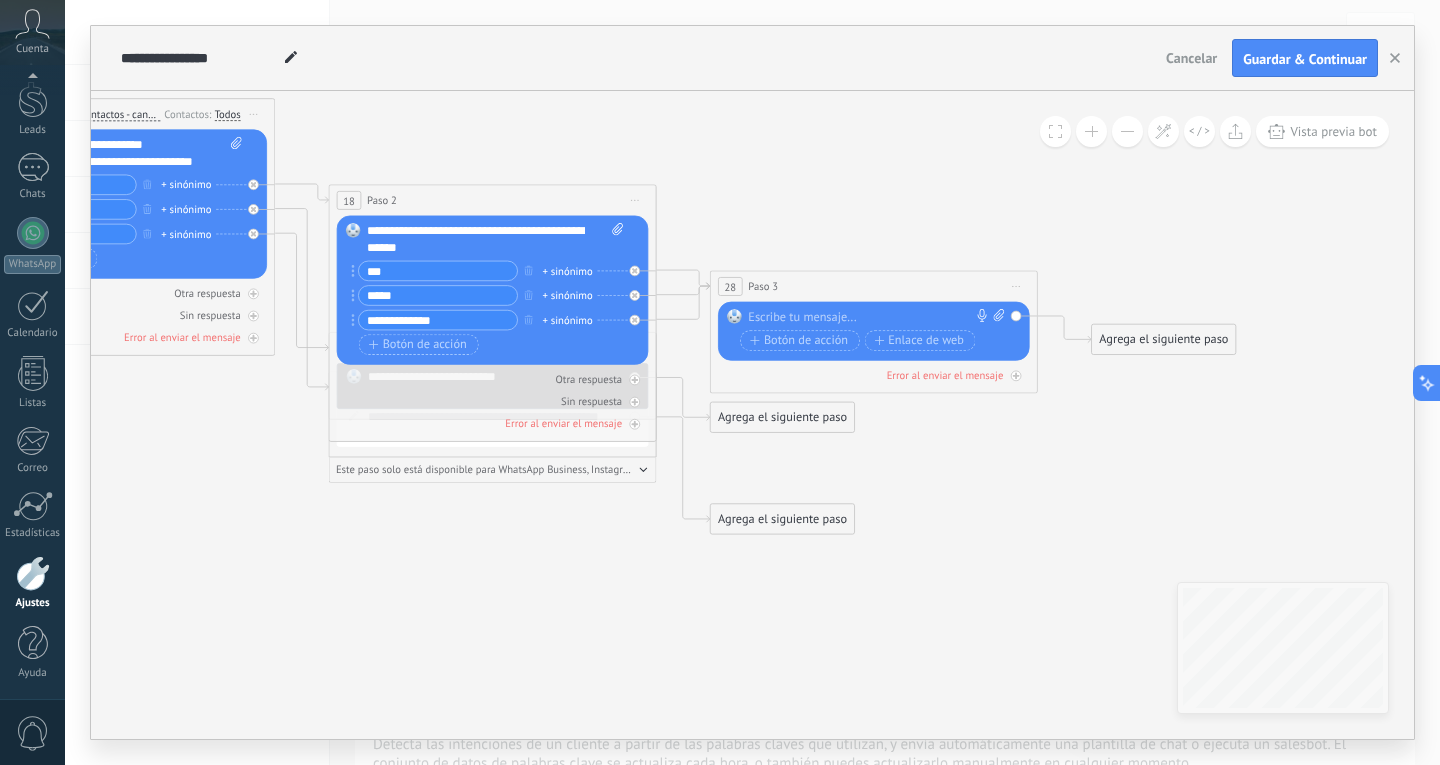 click 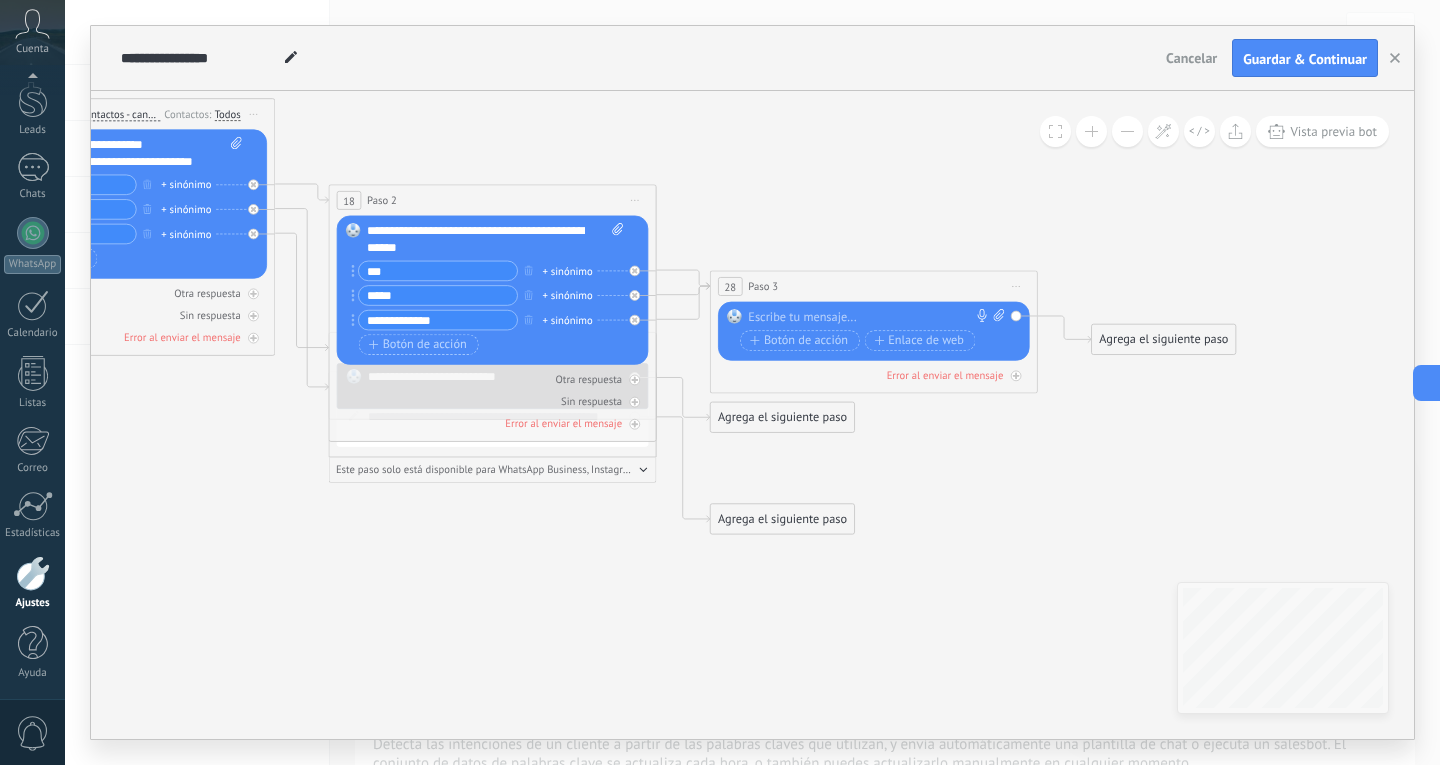 click 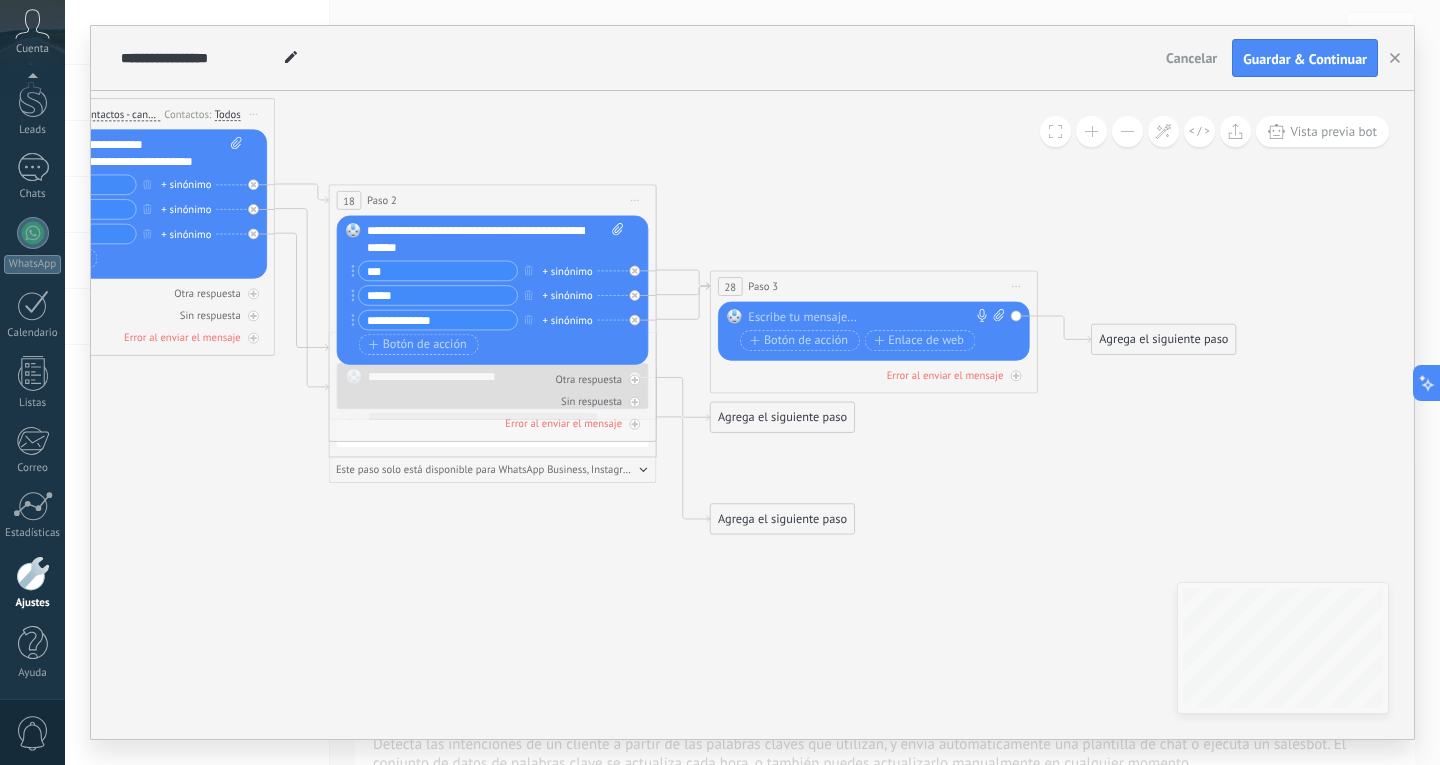 click at bounding box center [870, 317] 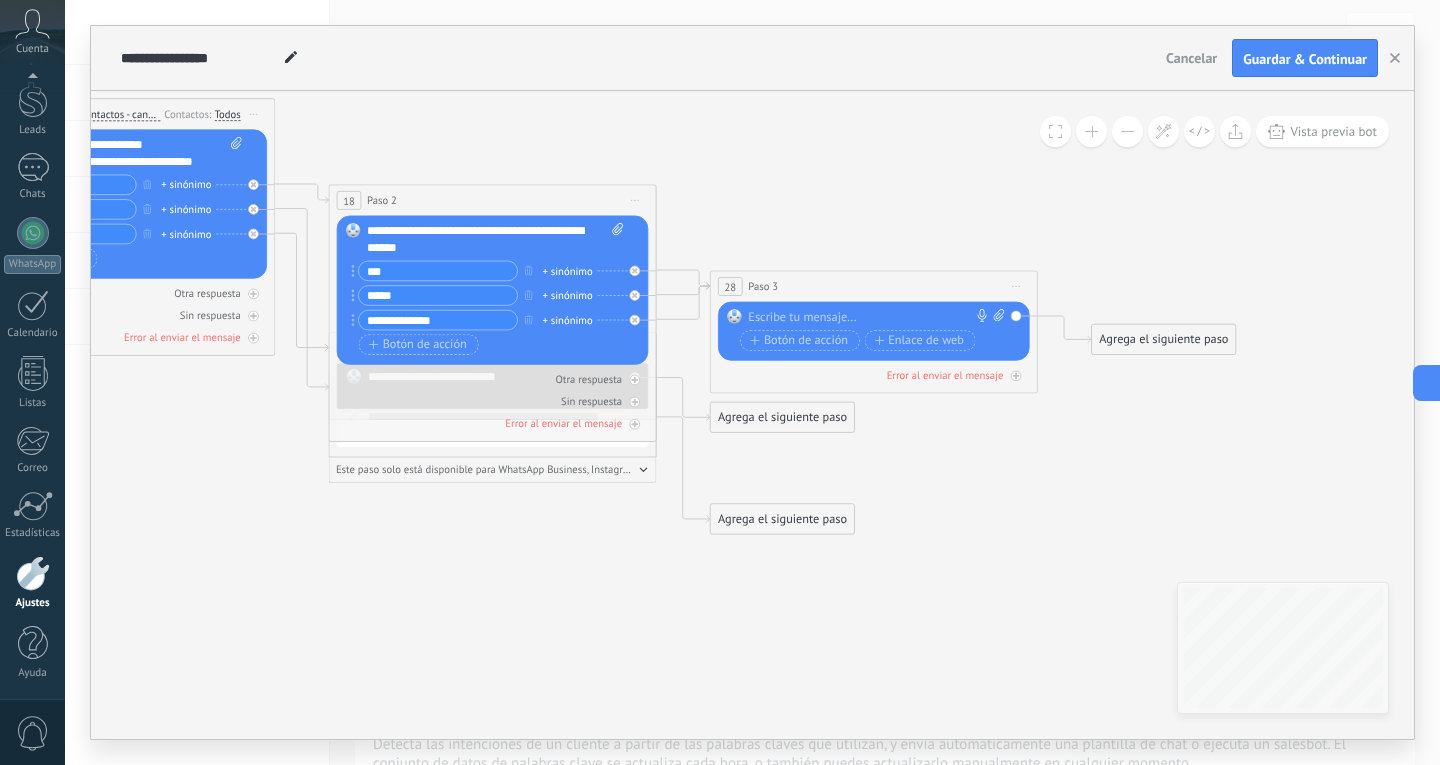 paste 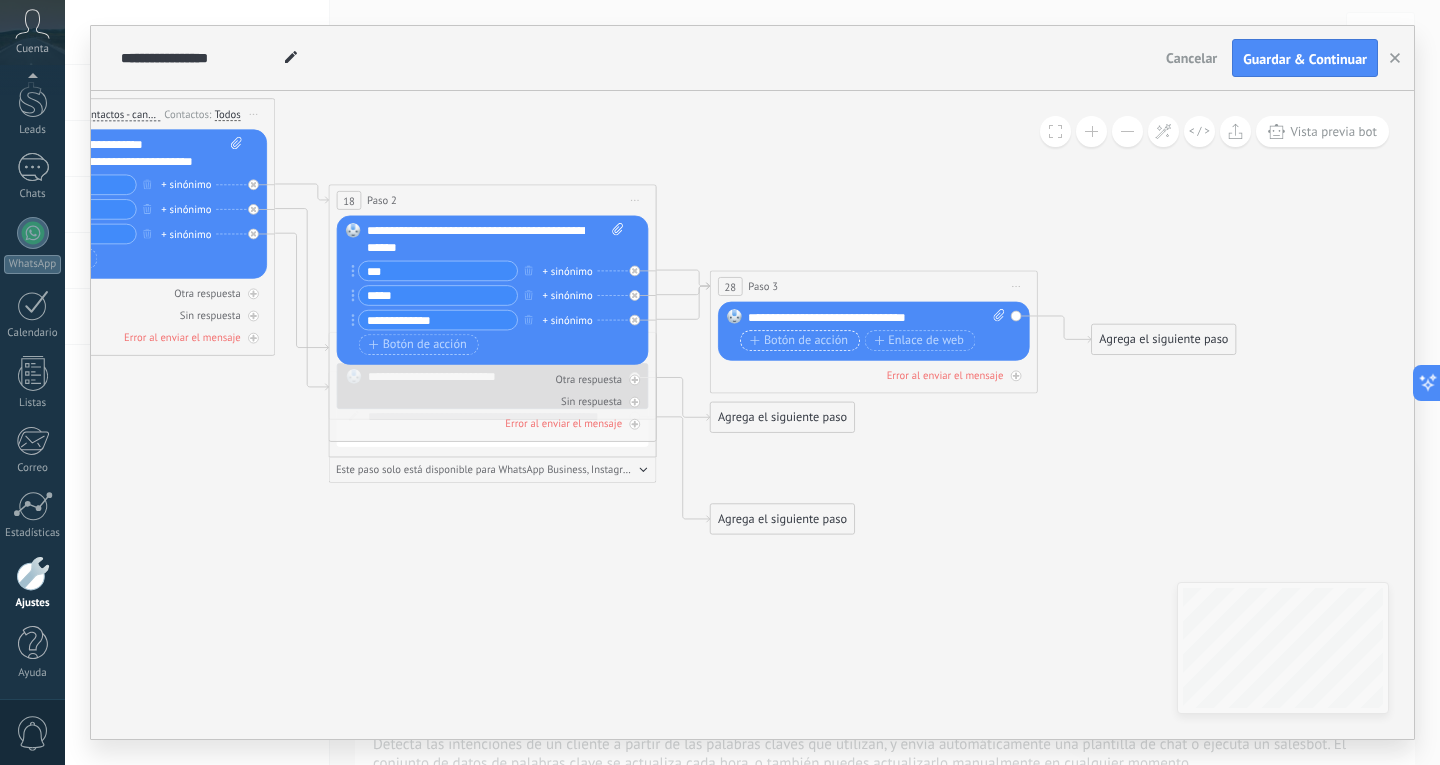 click on "Botón de acción" at bounding box center (799, 340) 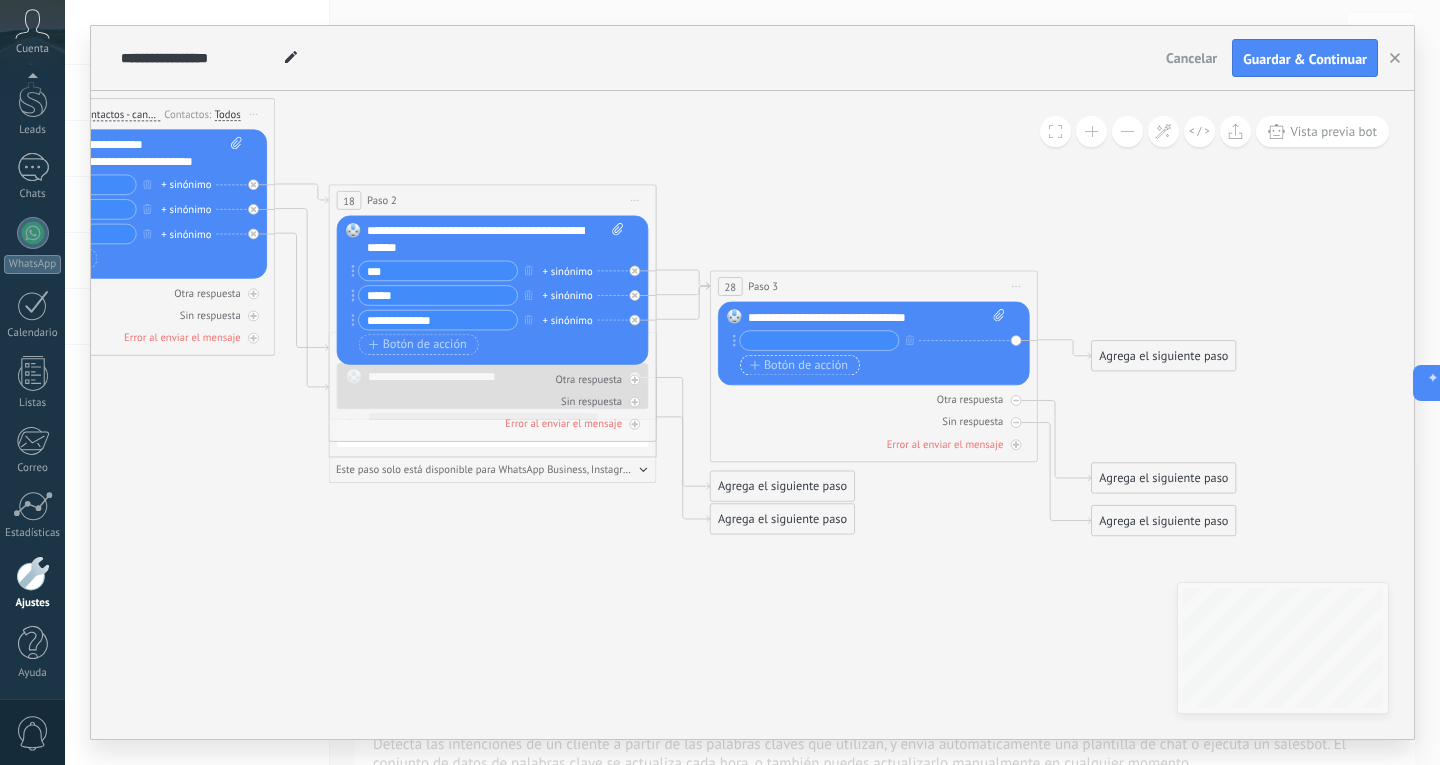 click on "Botón de acción" at bounding box center (799, 365) 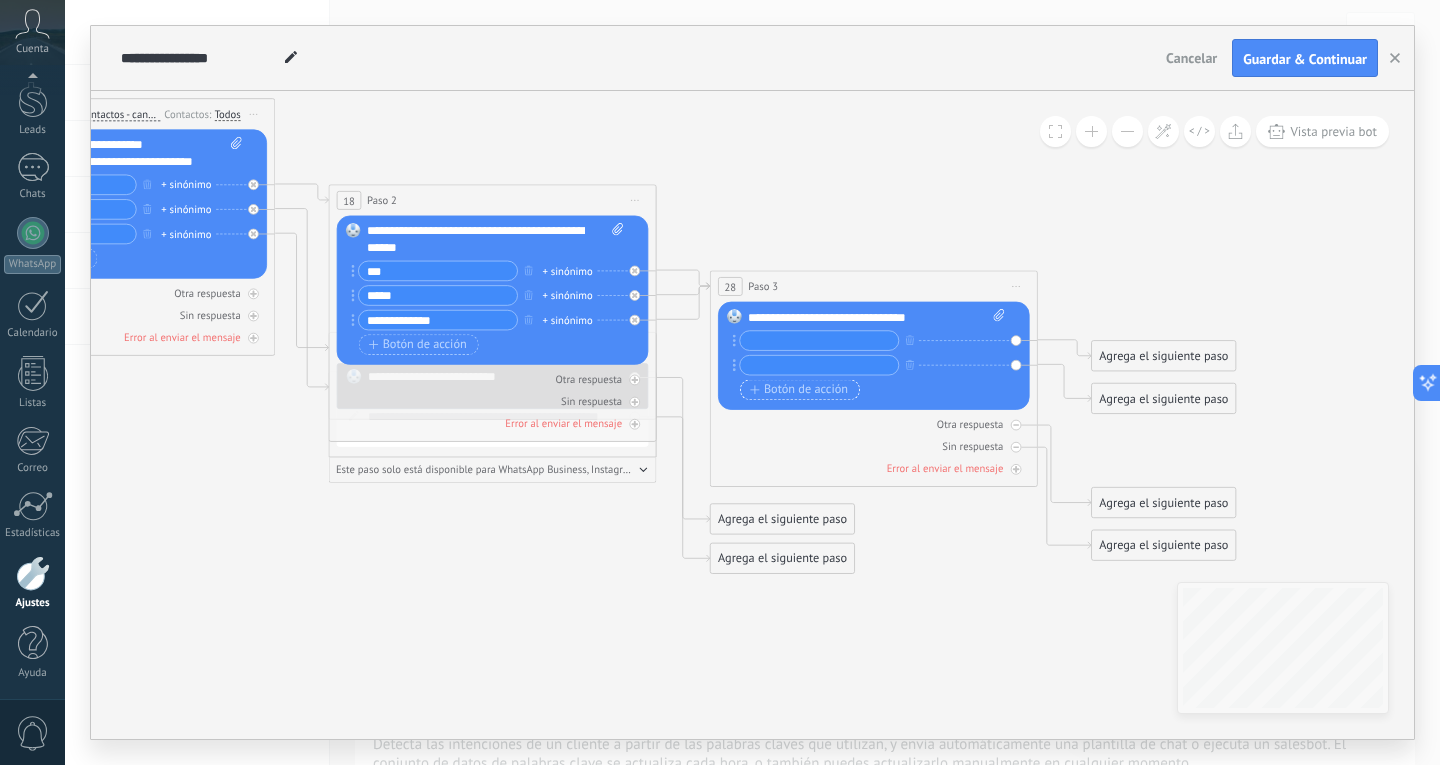 click on "Botón de acción" at bounding box center (799, 389) 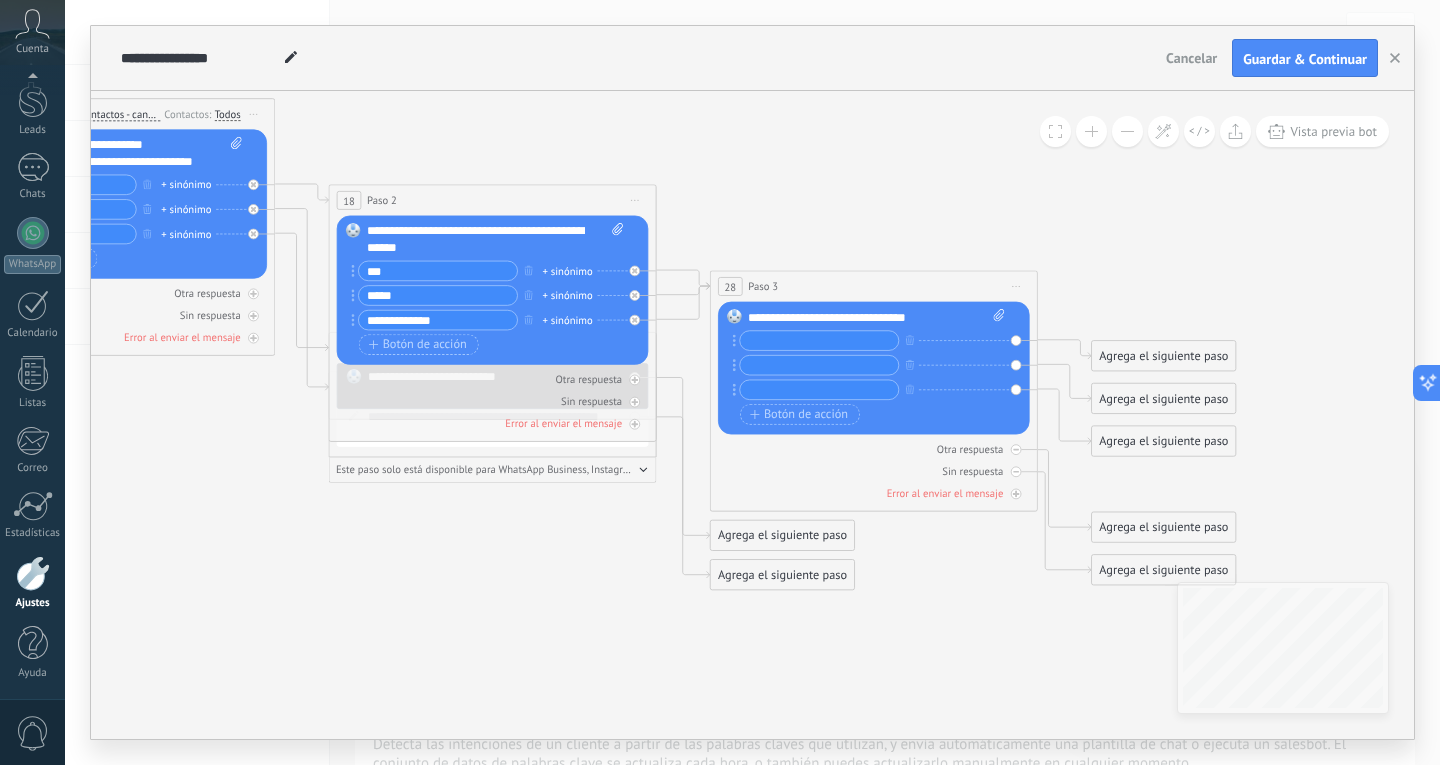 click at bounding box center (819, 340) 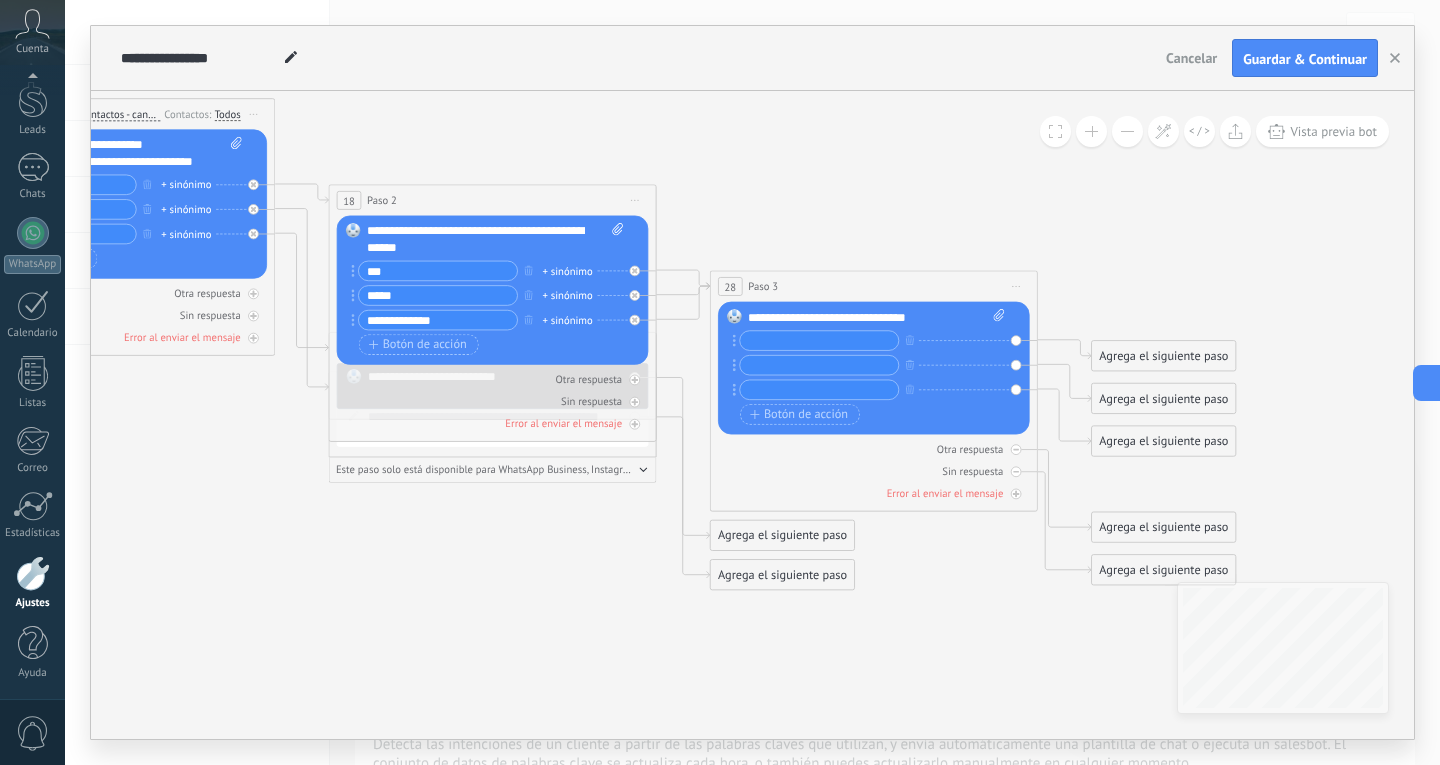 paste on "**********" 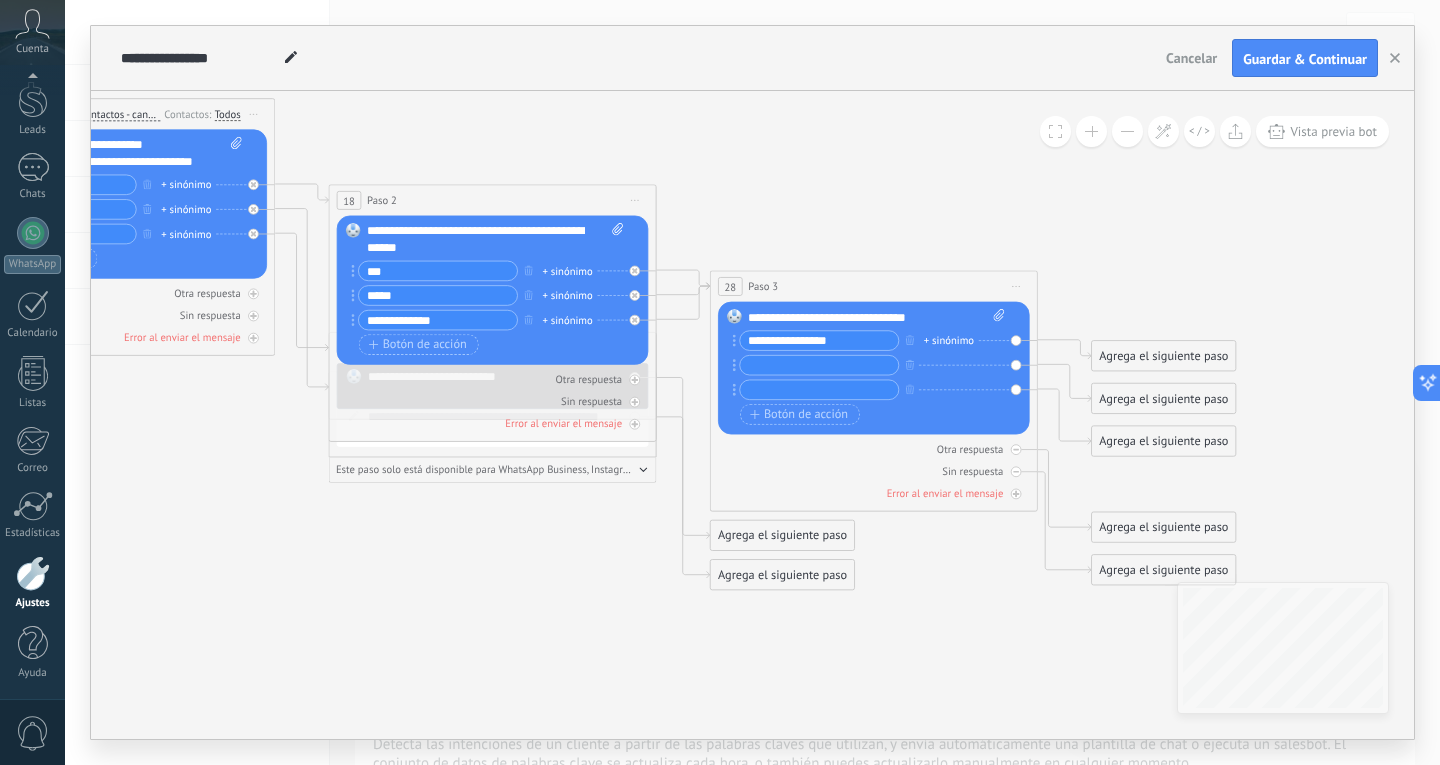 type on "**********" 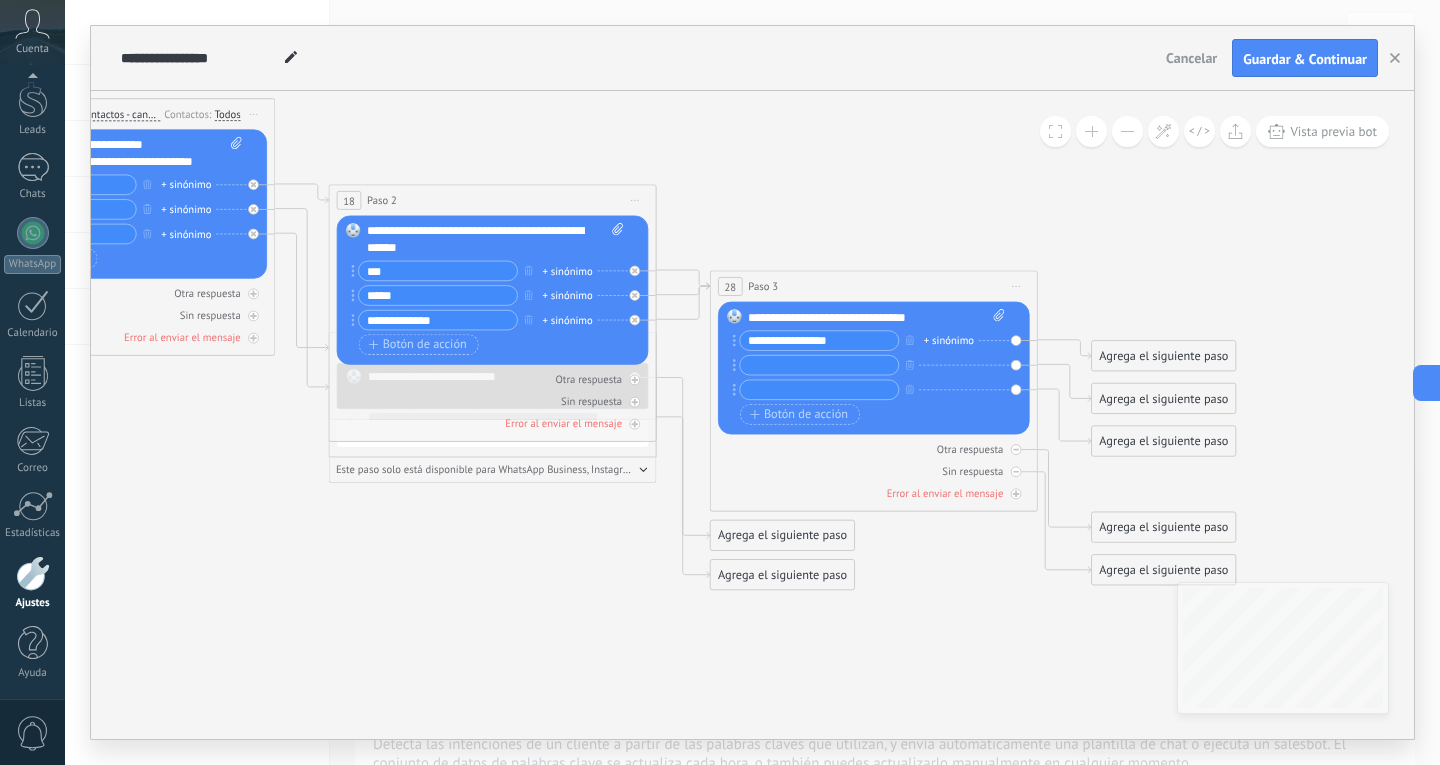 click at bounding box center (819, 365) 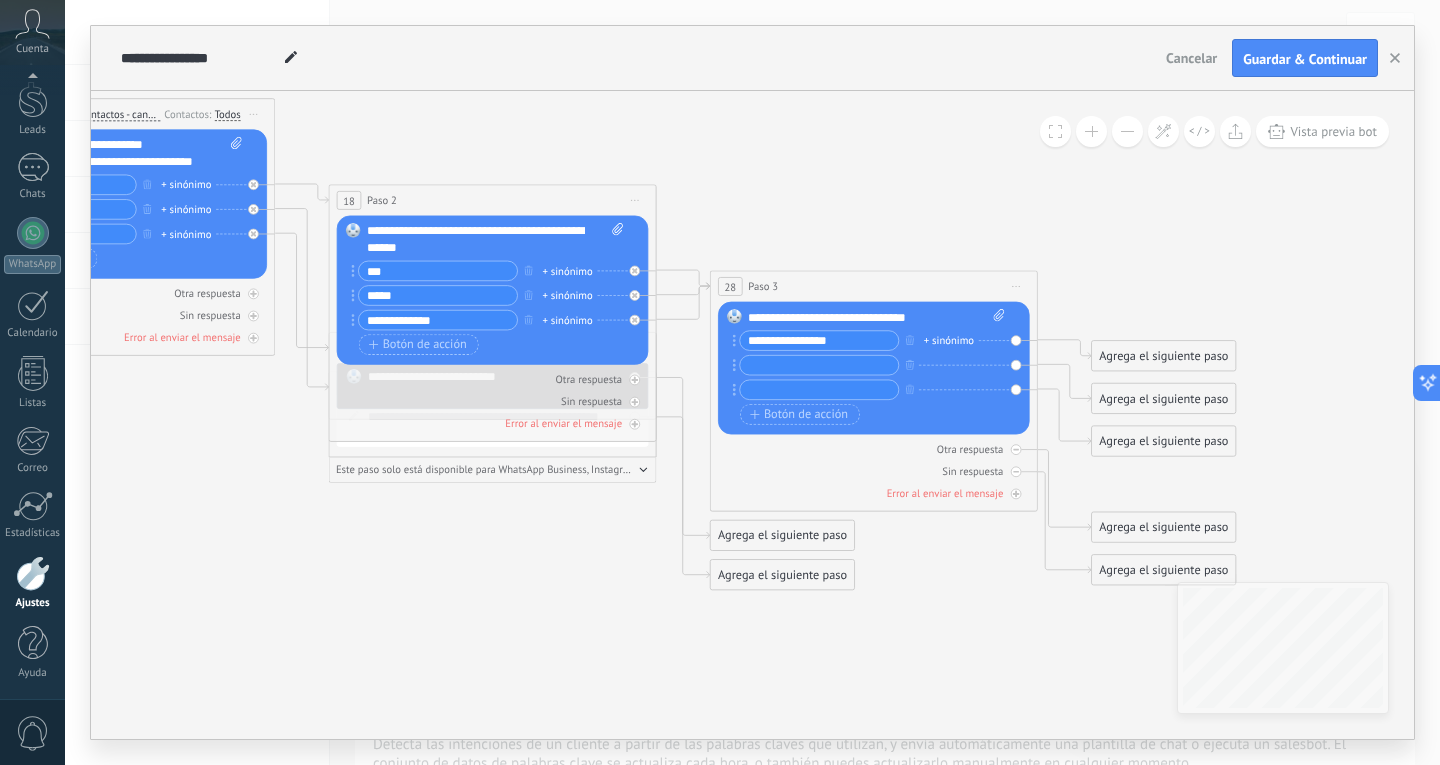 paste on "*******" 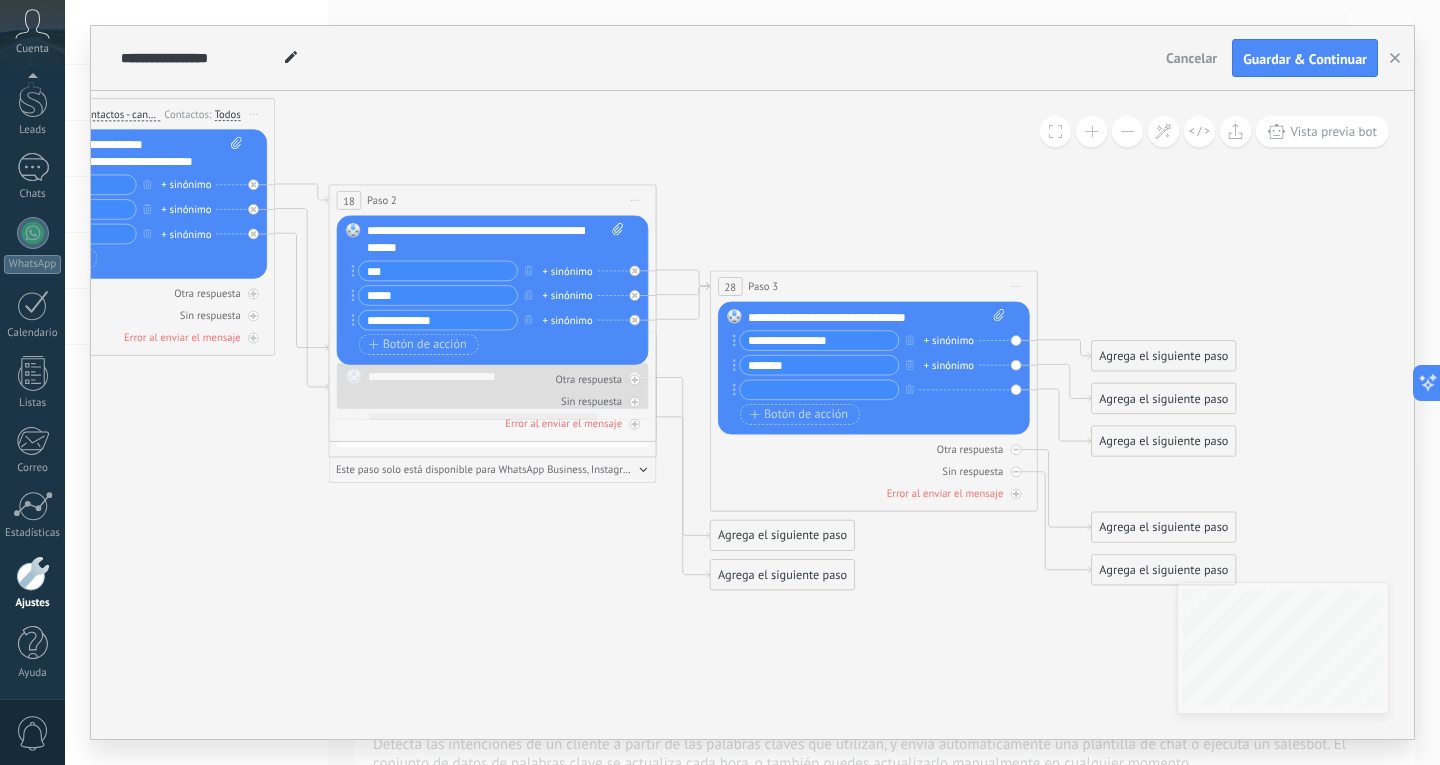 type on "*******" 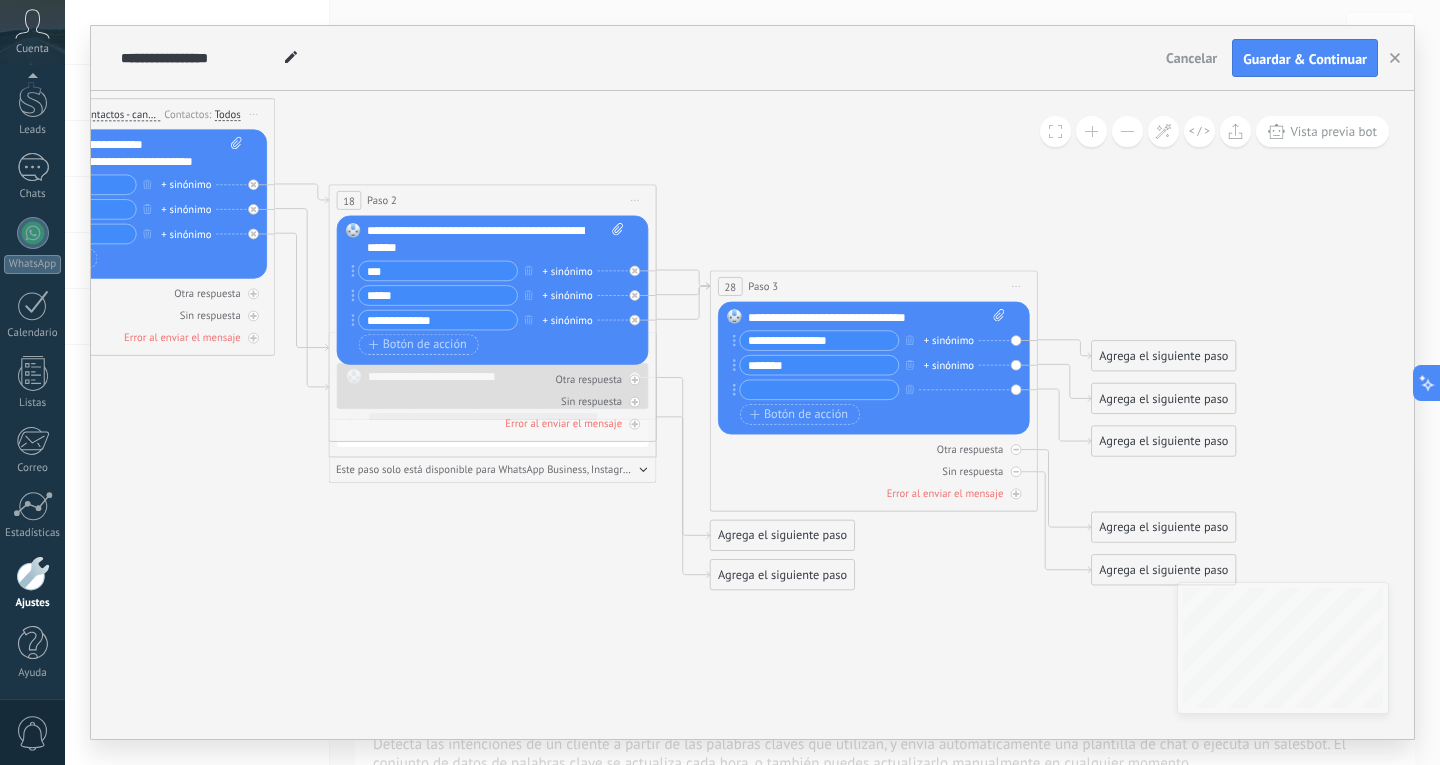 click at bounding box center (819, 389) 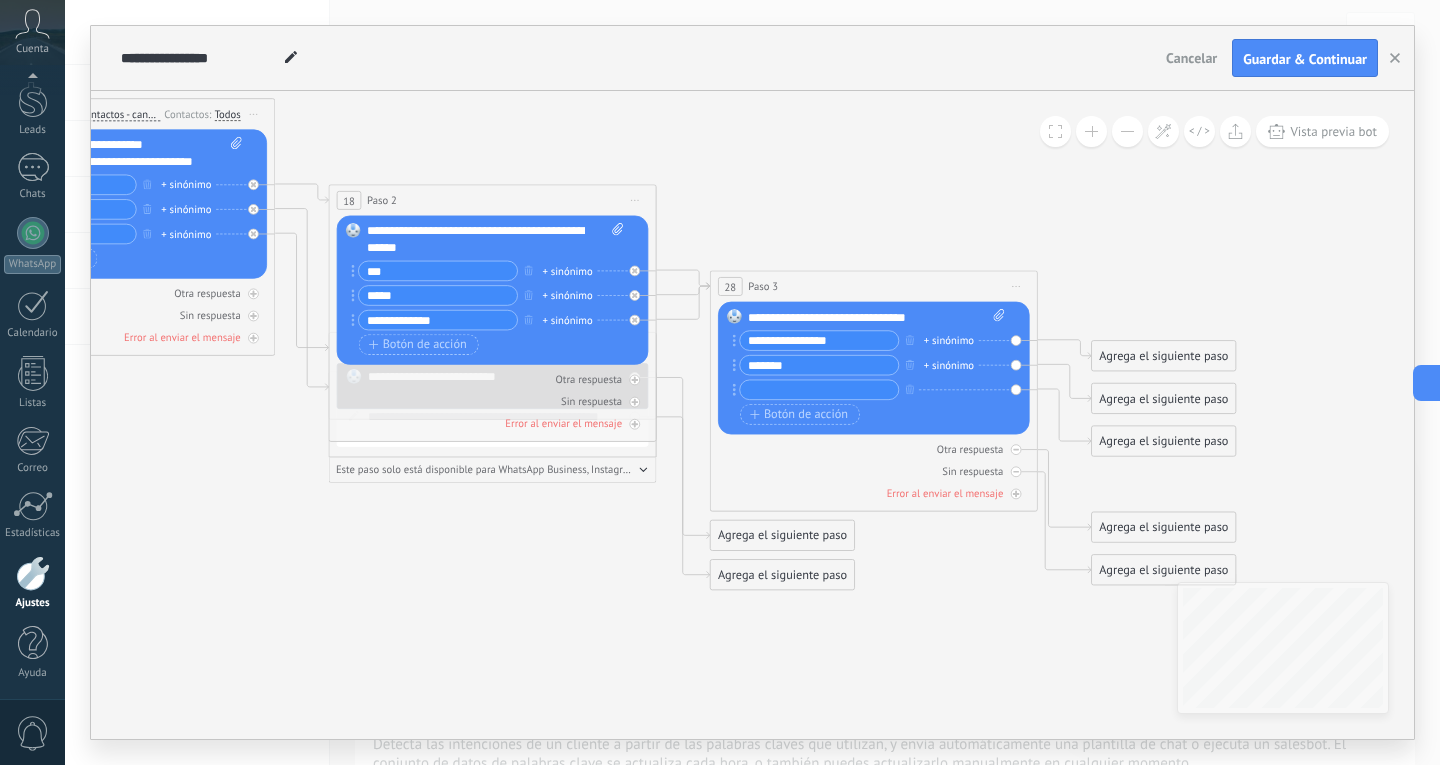 paste on "***" 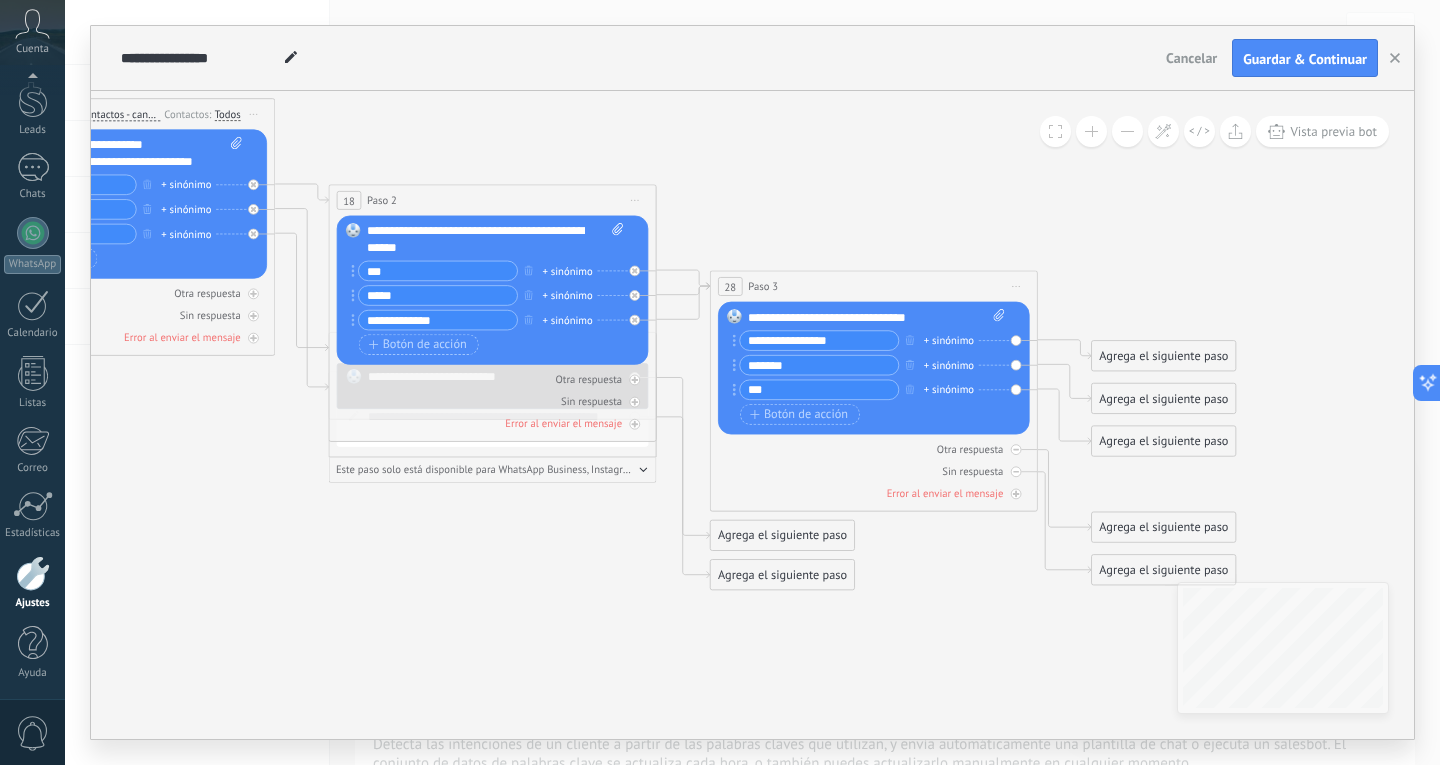 type on "***" 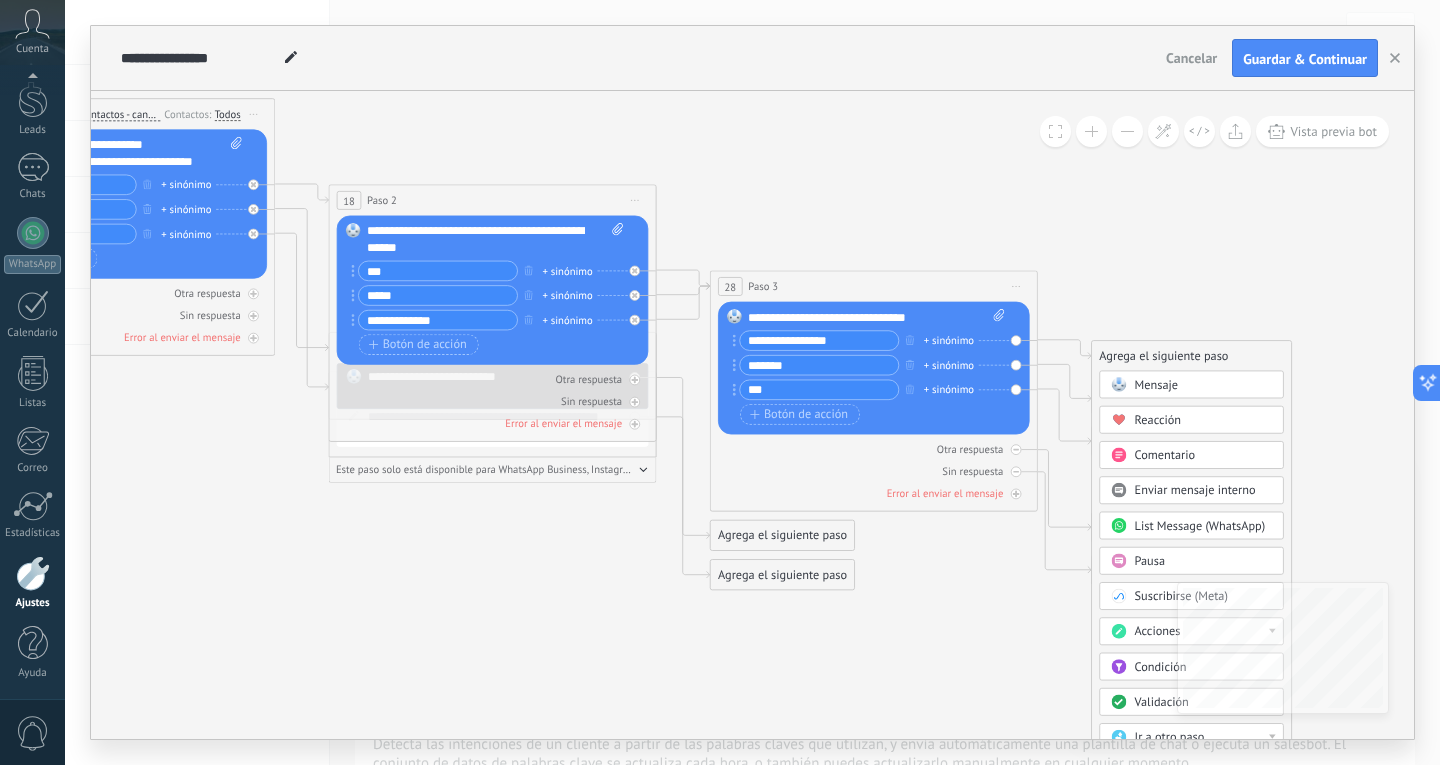 click on "Mensaje" at bounding box center (1204, 385) 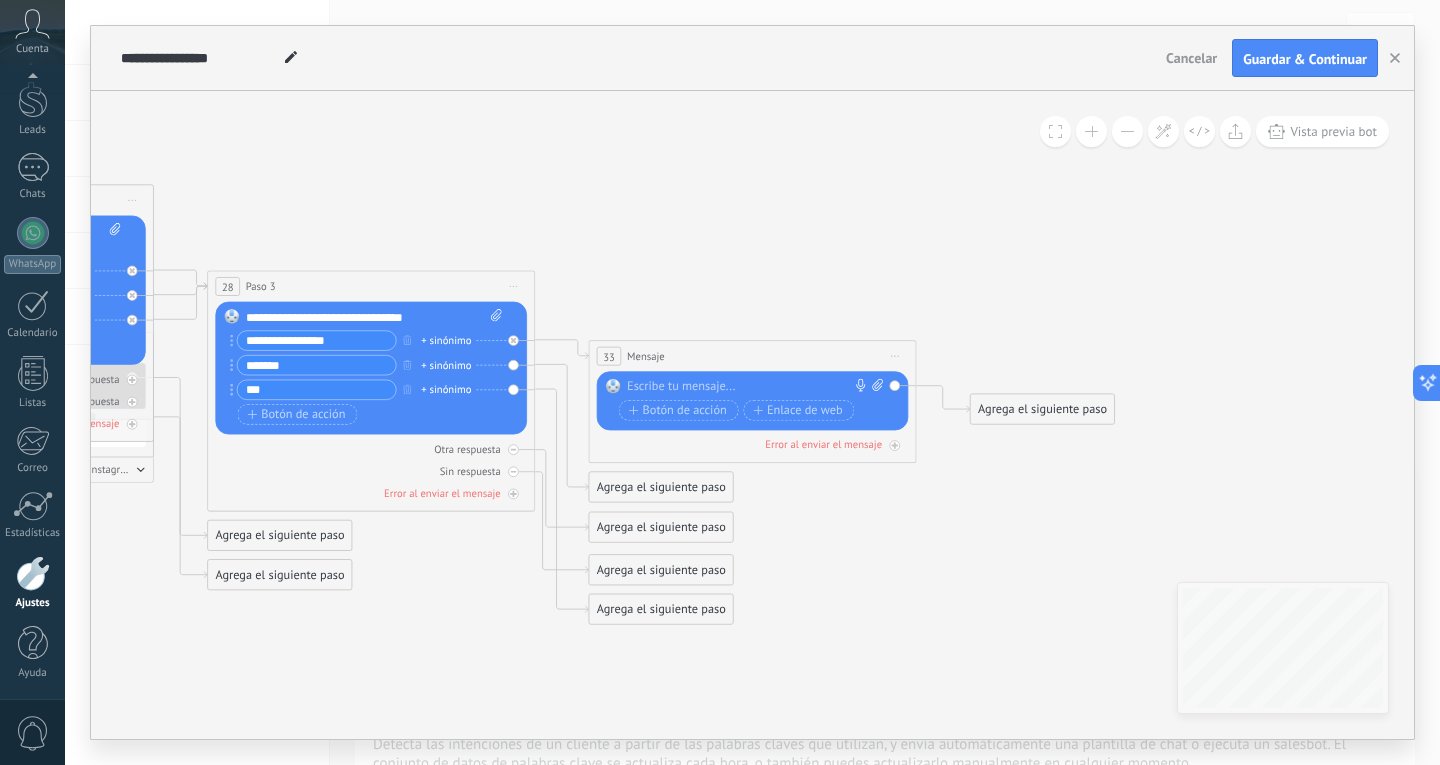 click on "Agrega el siguiente paso" at bounding box center [661, 487] 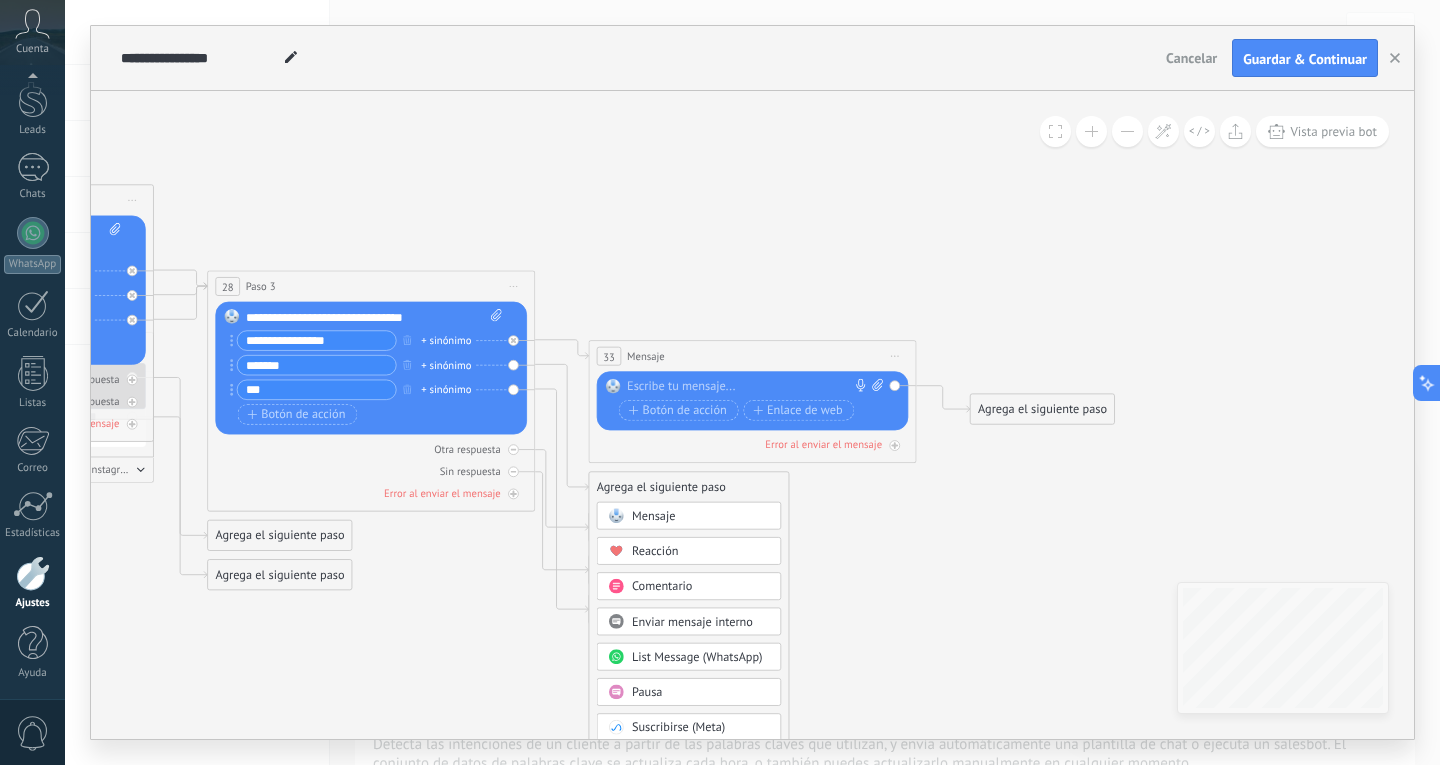 click 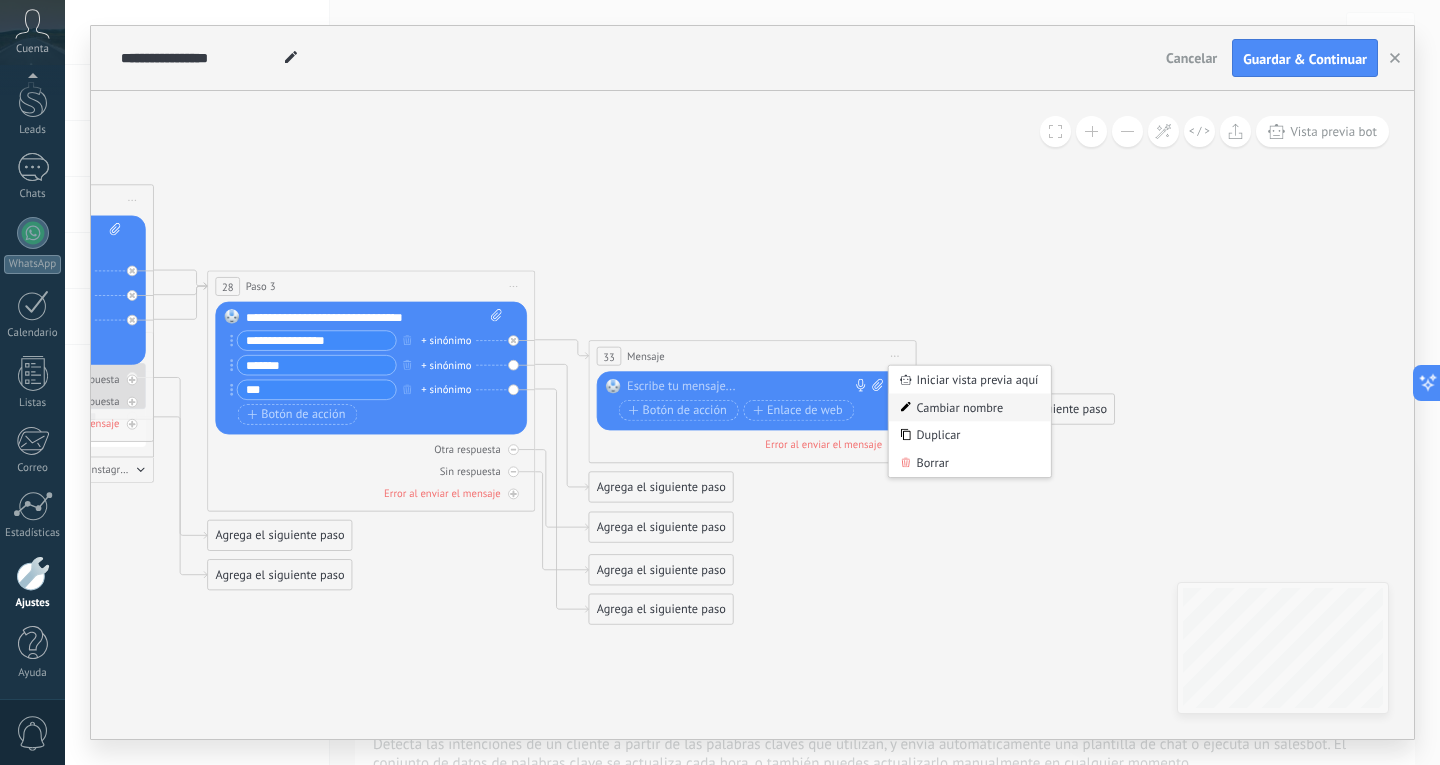 click on "Cambiar nombre" at bounding box center (970, 407) 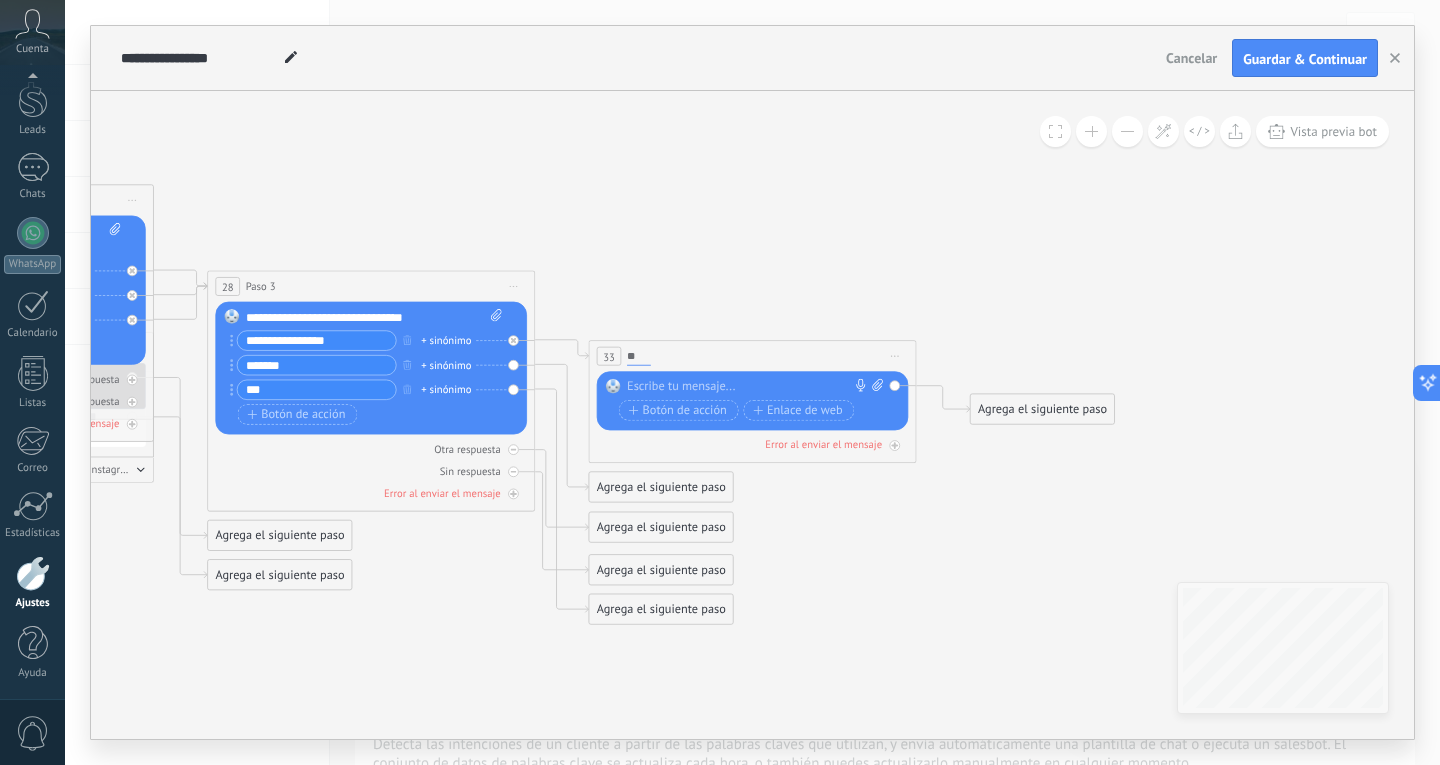 type on "*" 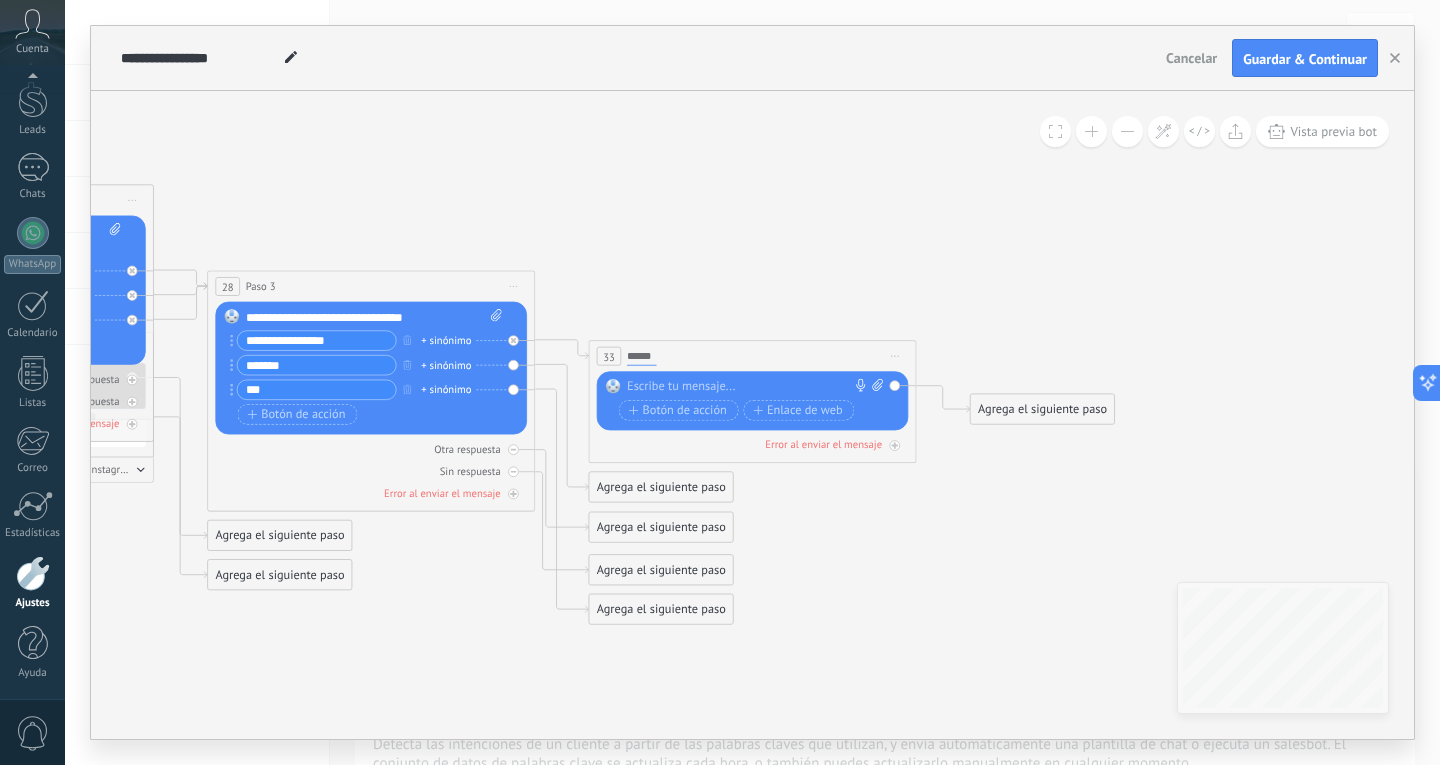 type on "******" 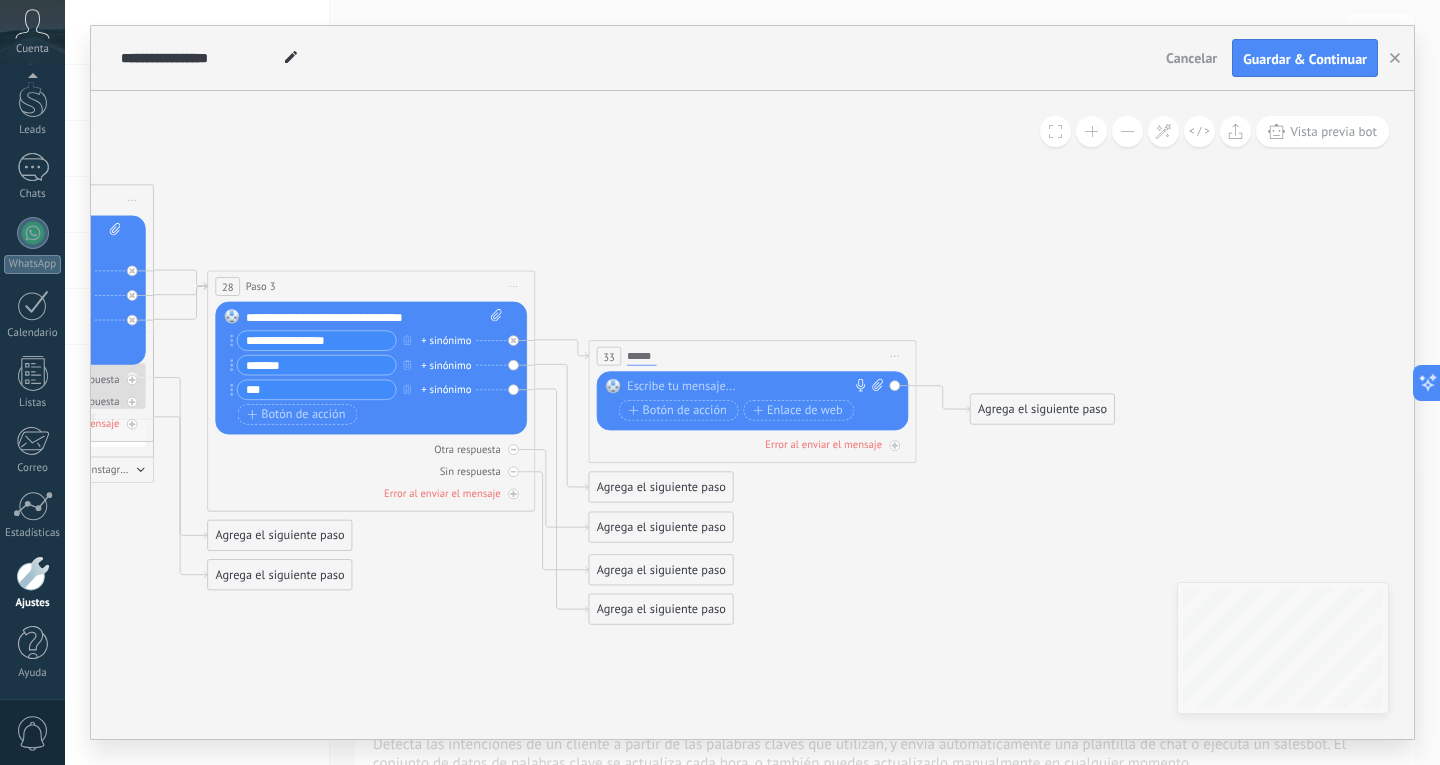 click 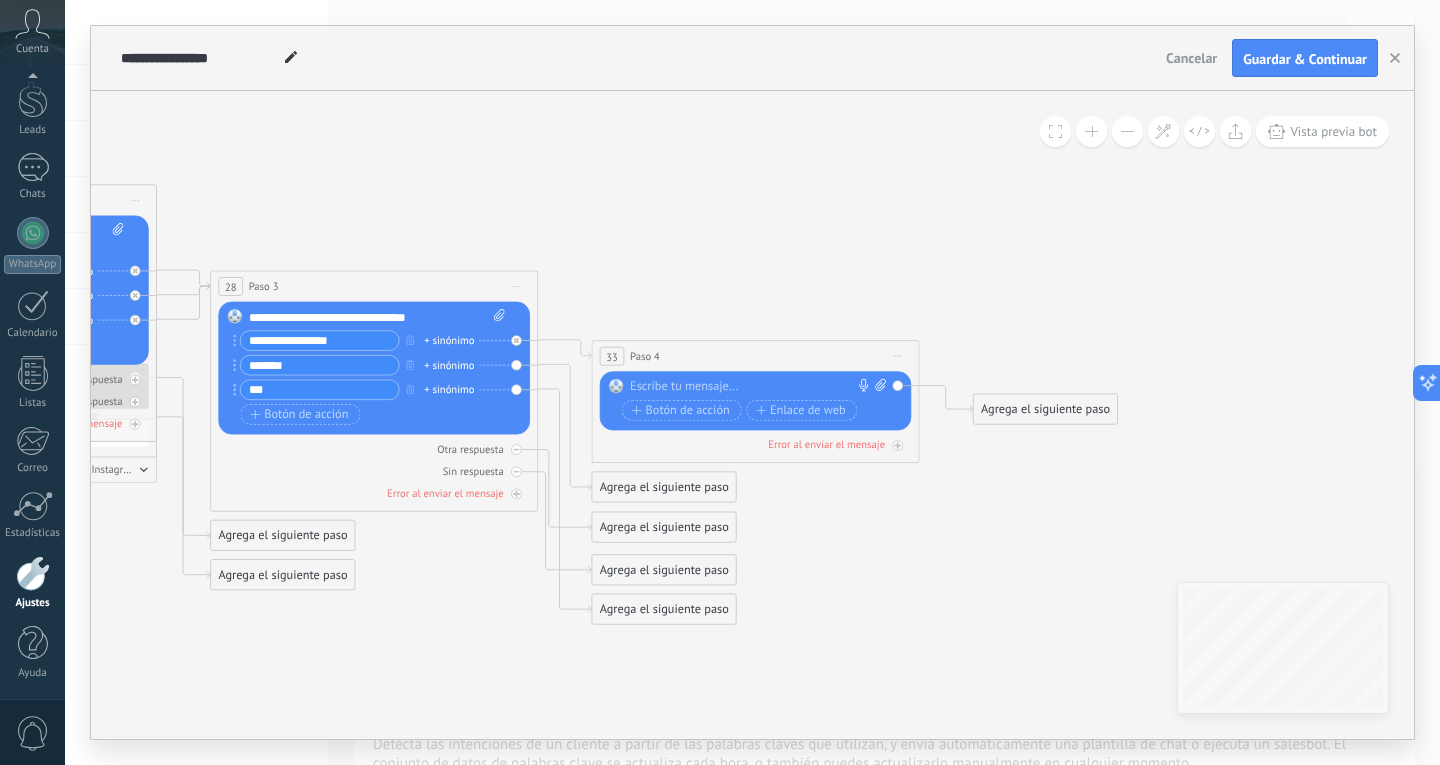 click on "Agrega el siguiente paso" at bounding box center (664, 487) 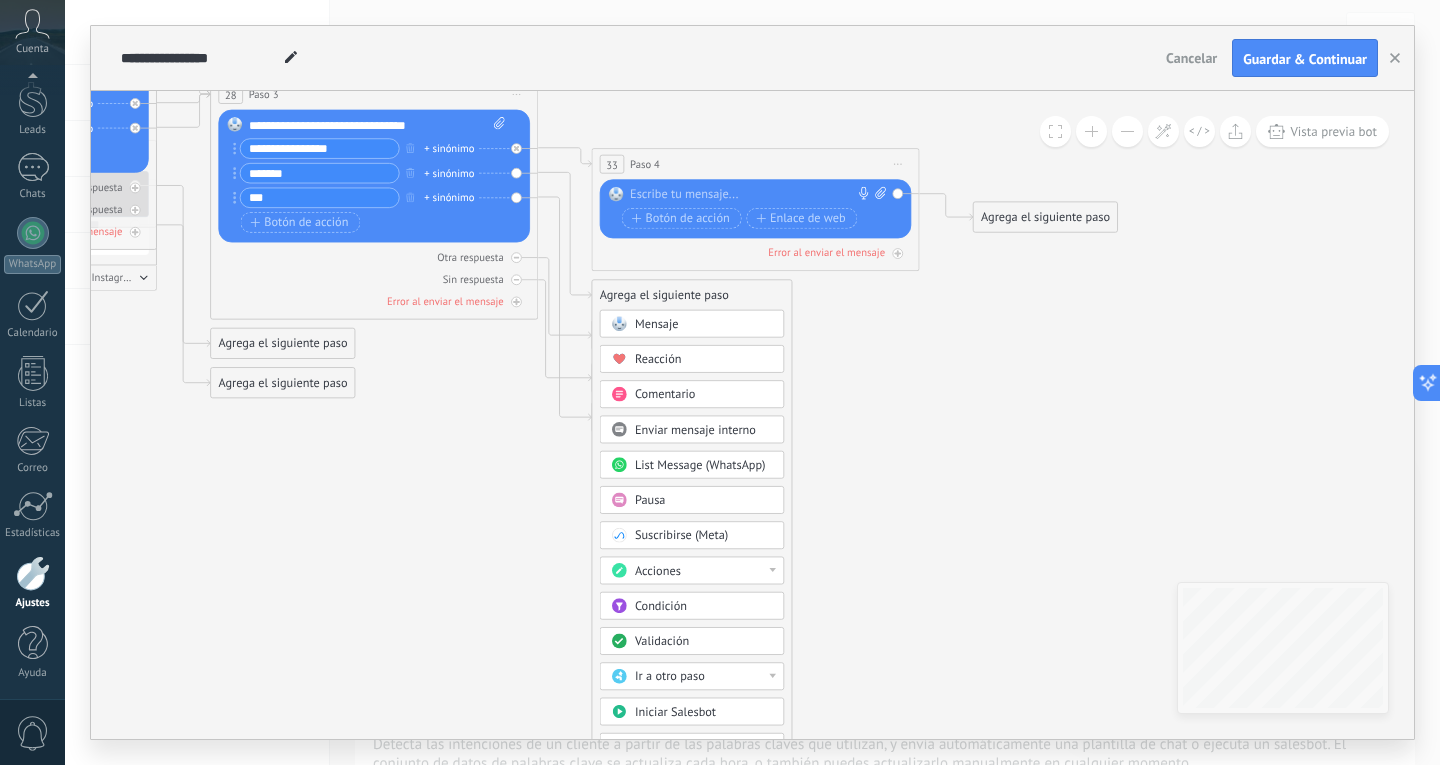 click on "Ir a otro paso" at bounding box center (670, 677) 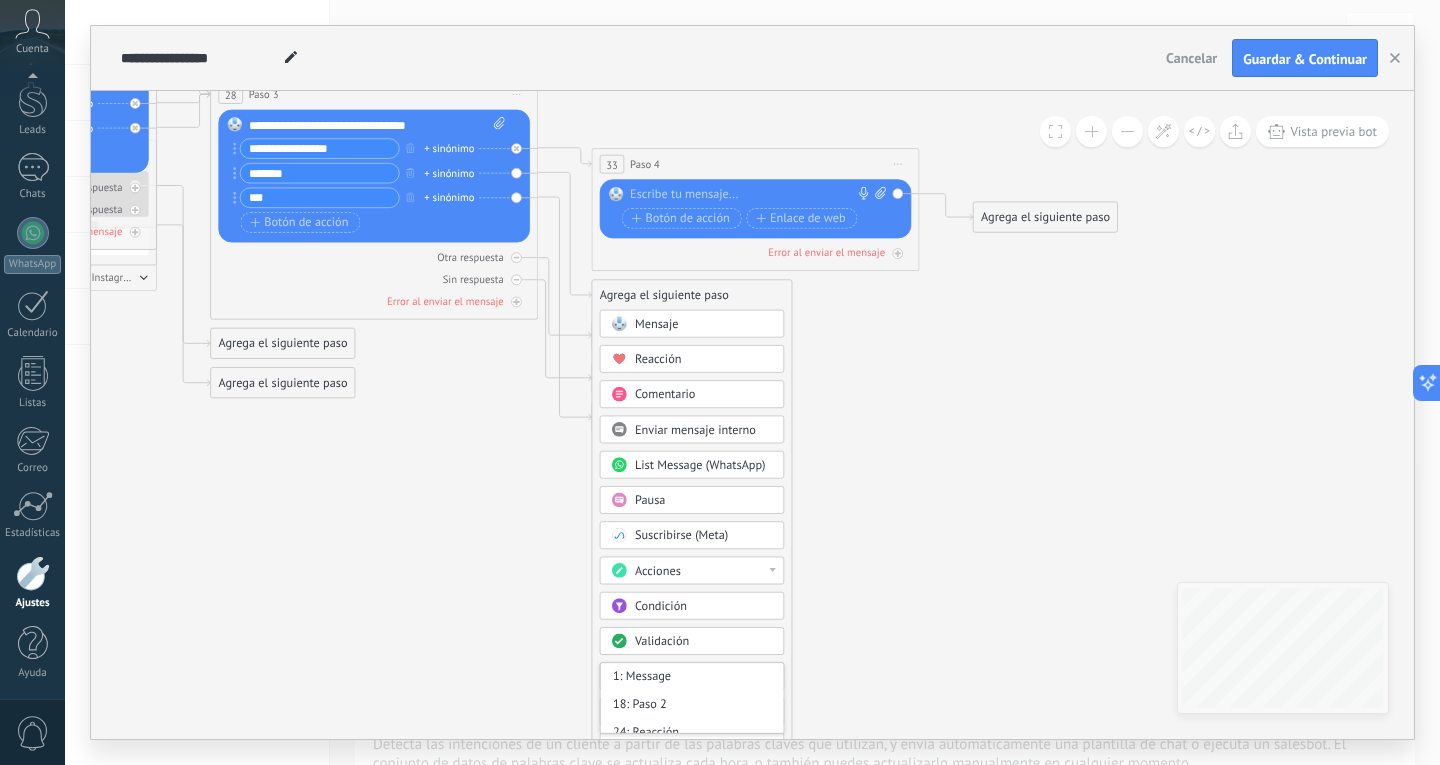 scroll, scrollTop: 85, scrollLeft: 0, axis: vertical 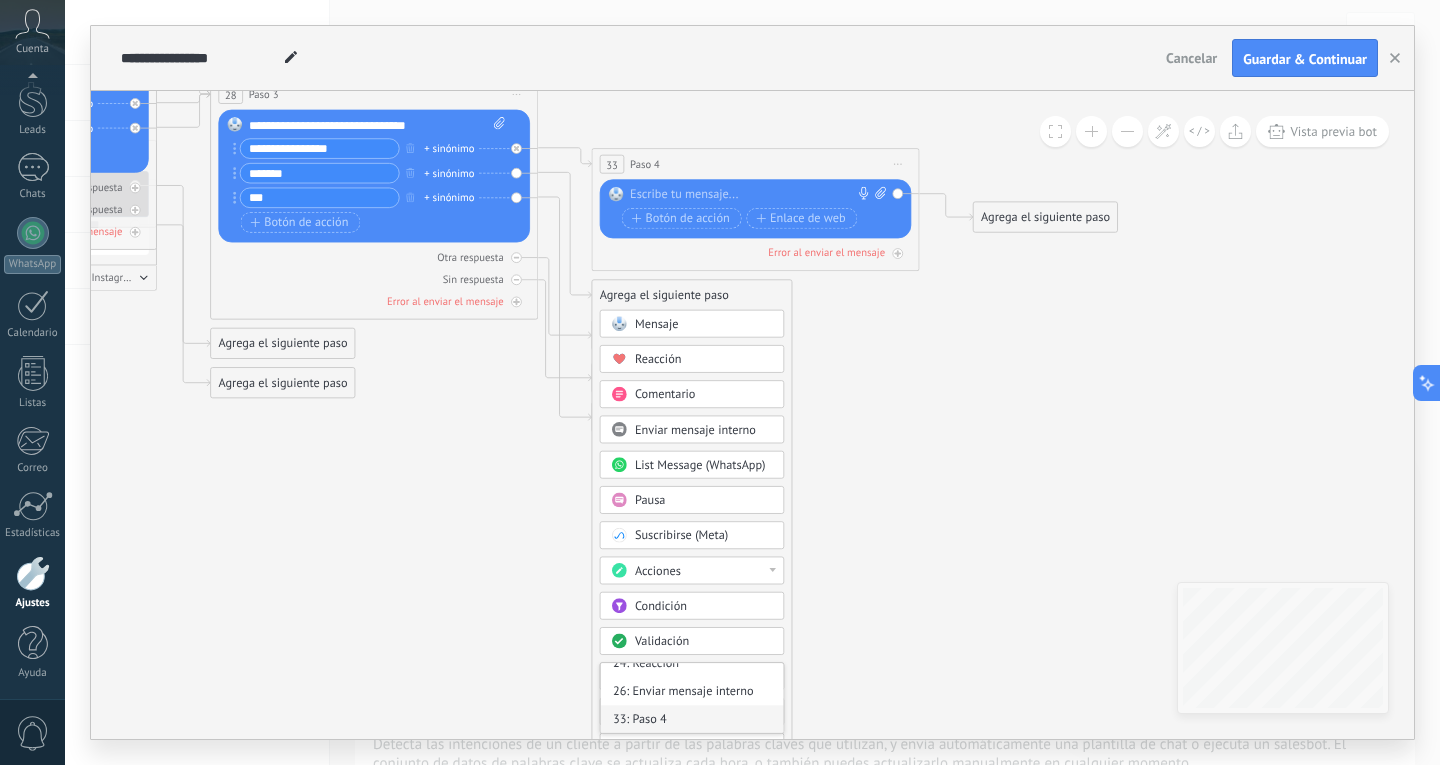 click on "33: Paso 4" at bounding box center [692, 719] 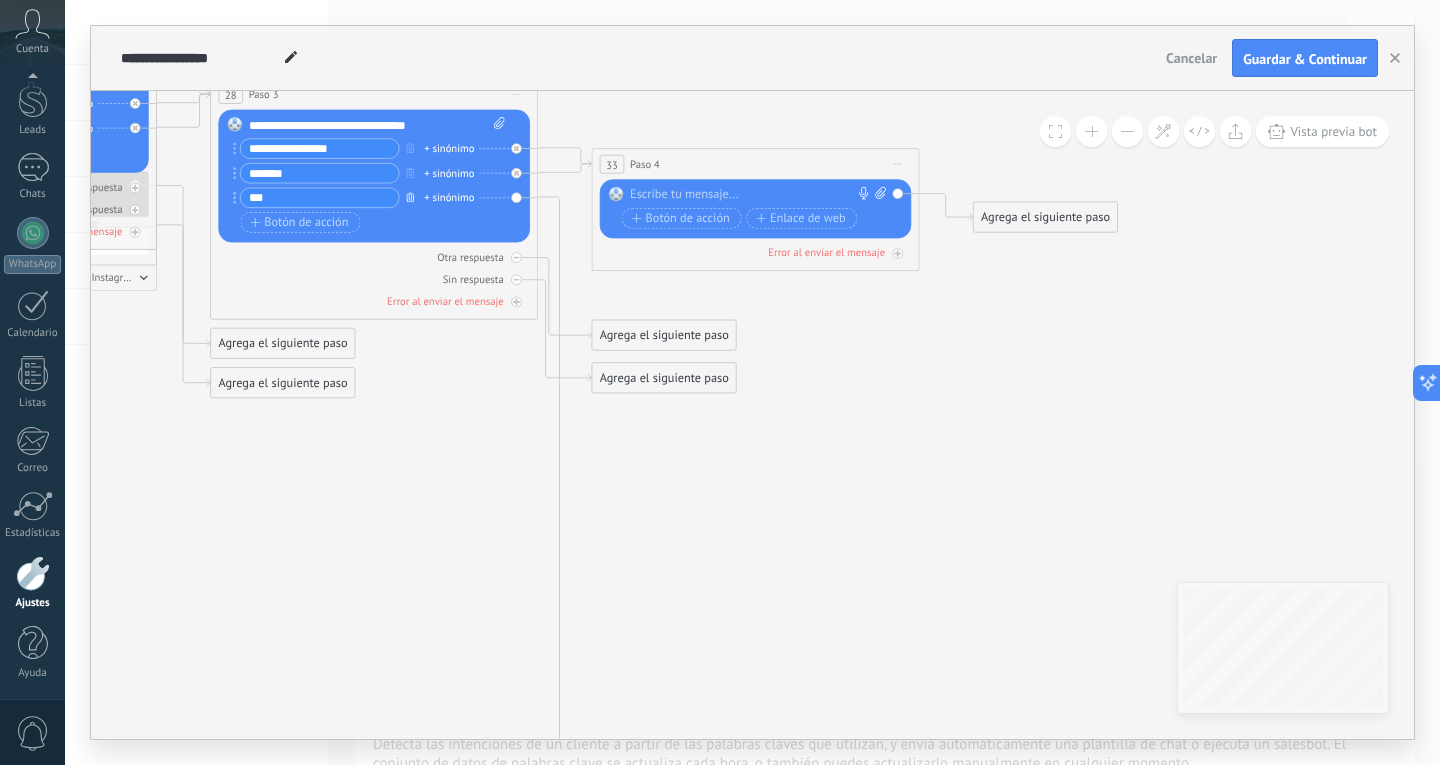 click 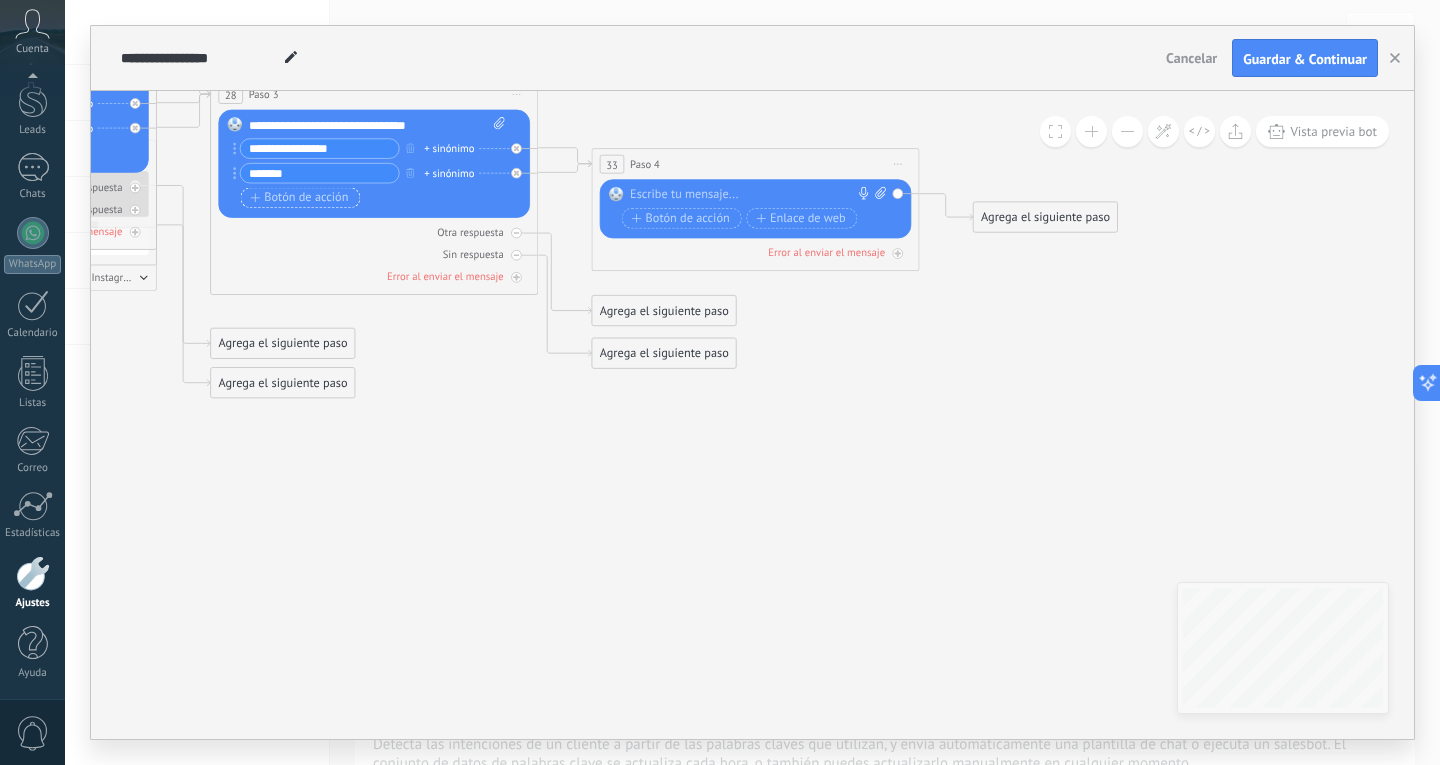 click on "Botón de acción" at bounding box center [299, 197] 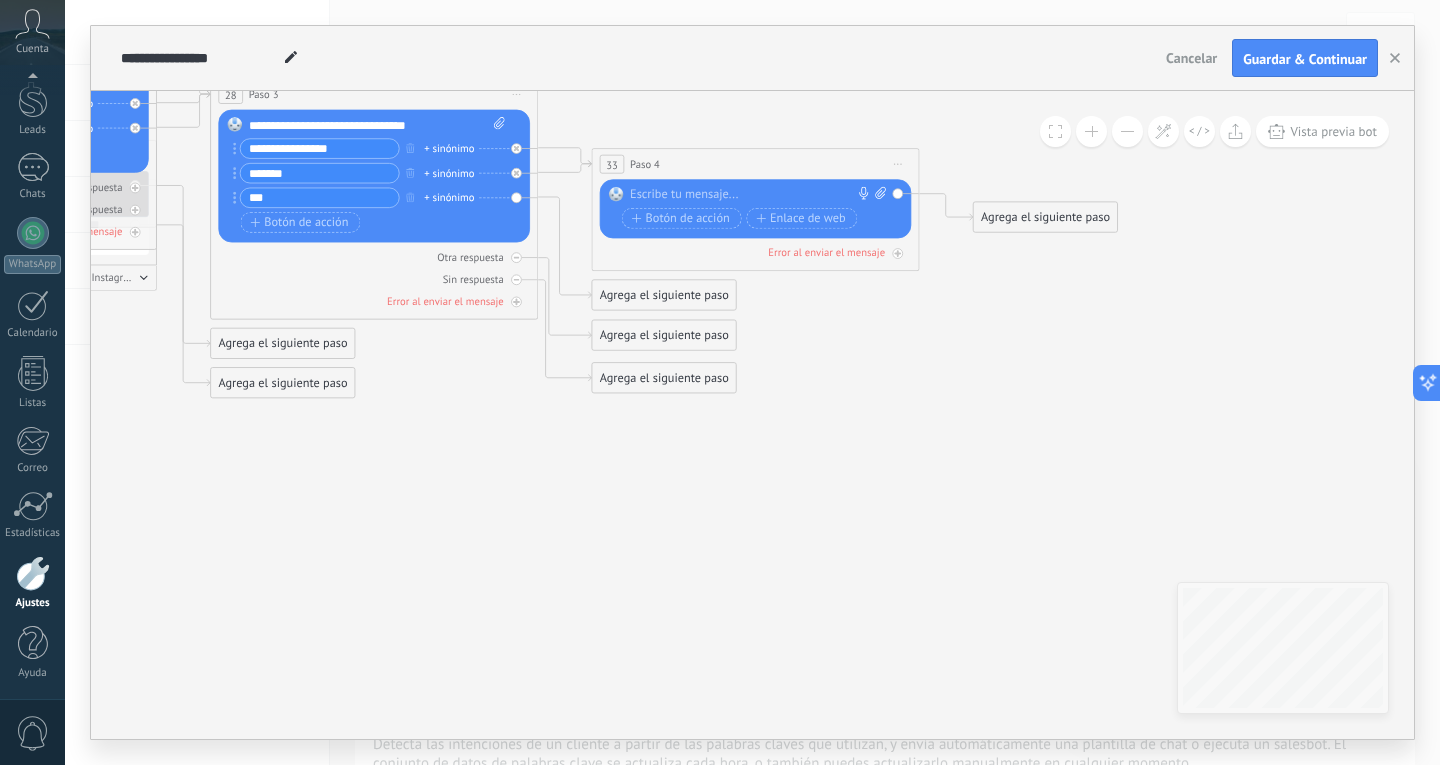 type on "***" 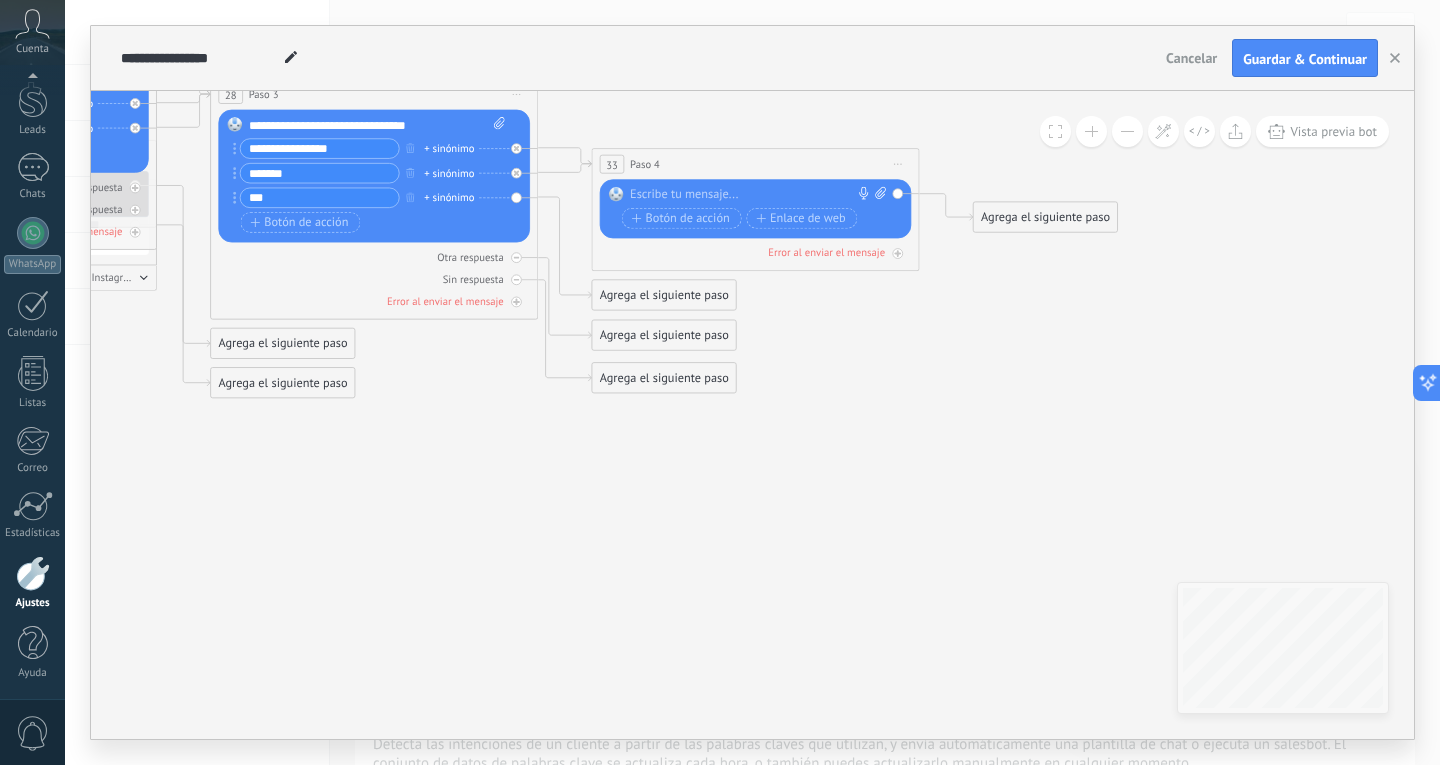 click on "Agrega el siguiente paso" at bounding box center (664, 295) 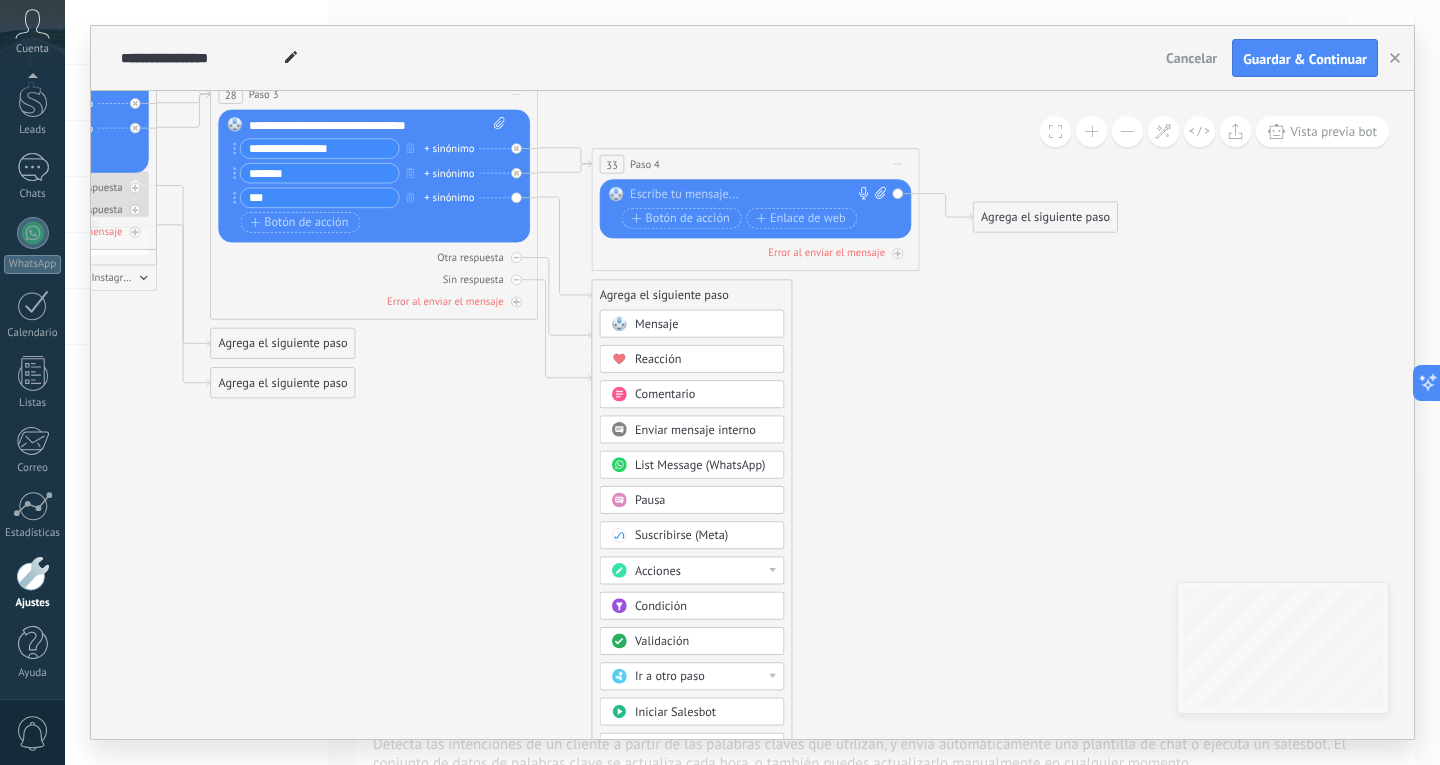 click on "Ir a otro paso" at bounding box center [670, 677] 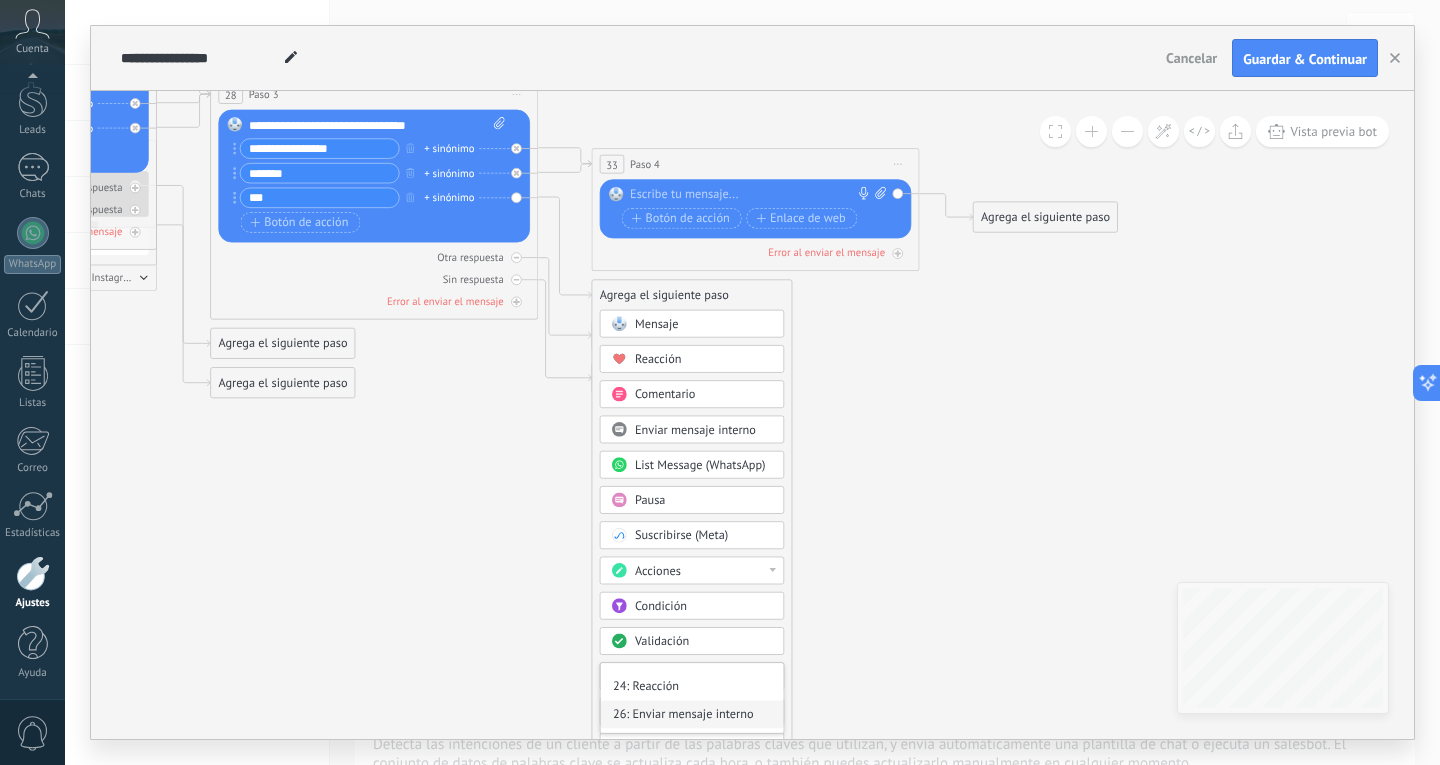 scroll, scrollTop: 85, scrollLeft: 0, axis: vertical 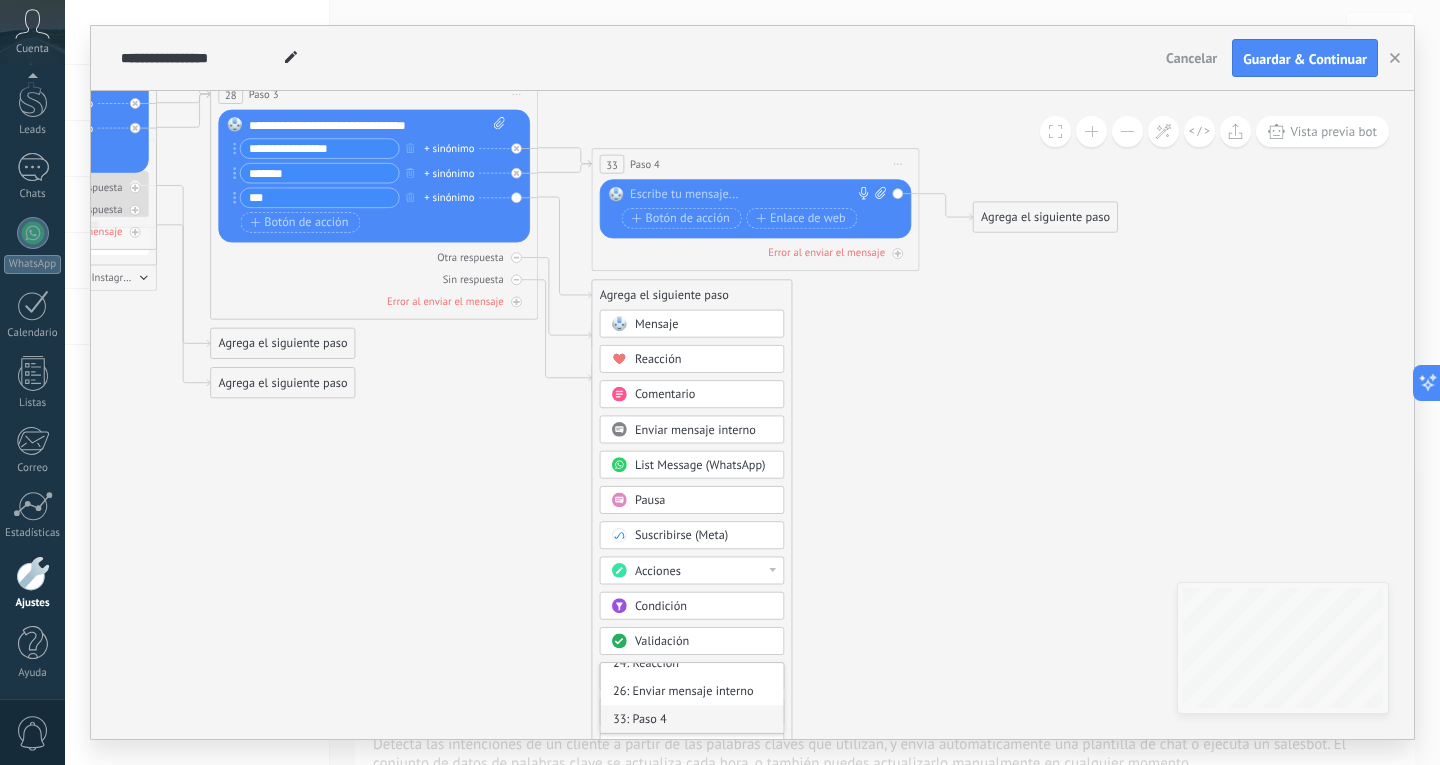 click on "33: Paso 4" at bounding box center (692, 719) 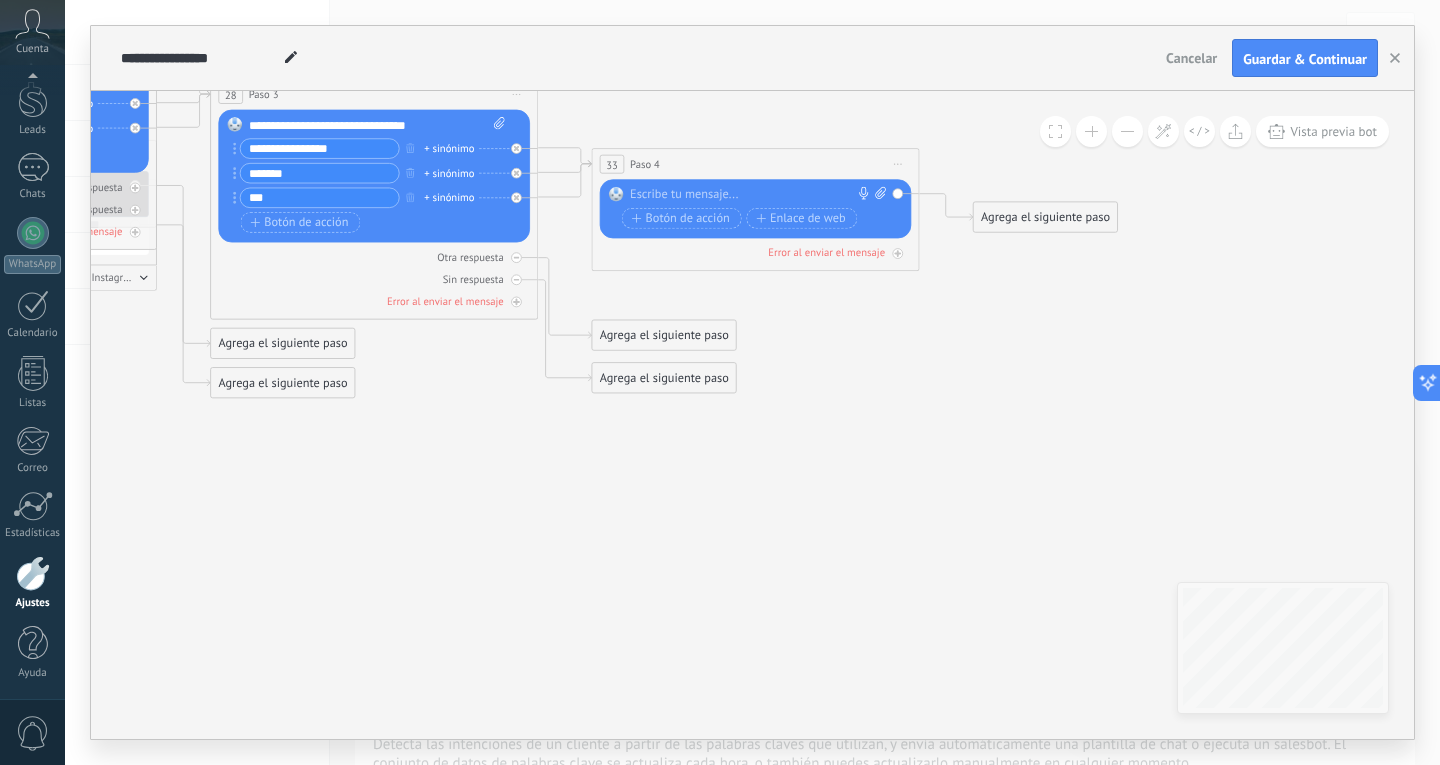 click 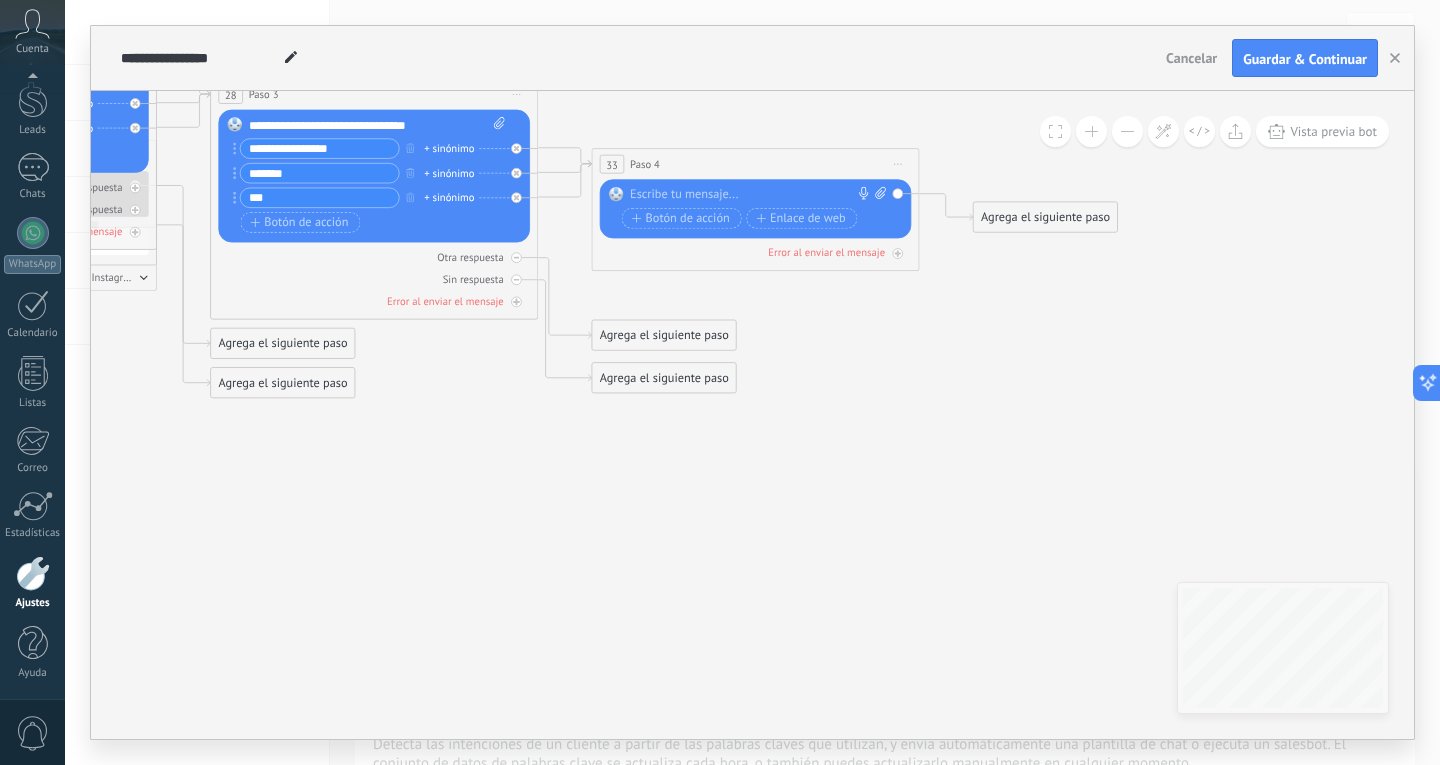 click 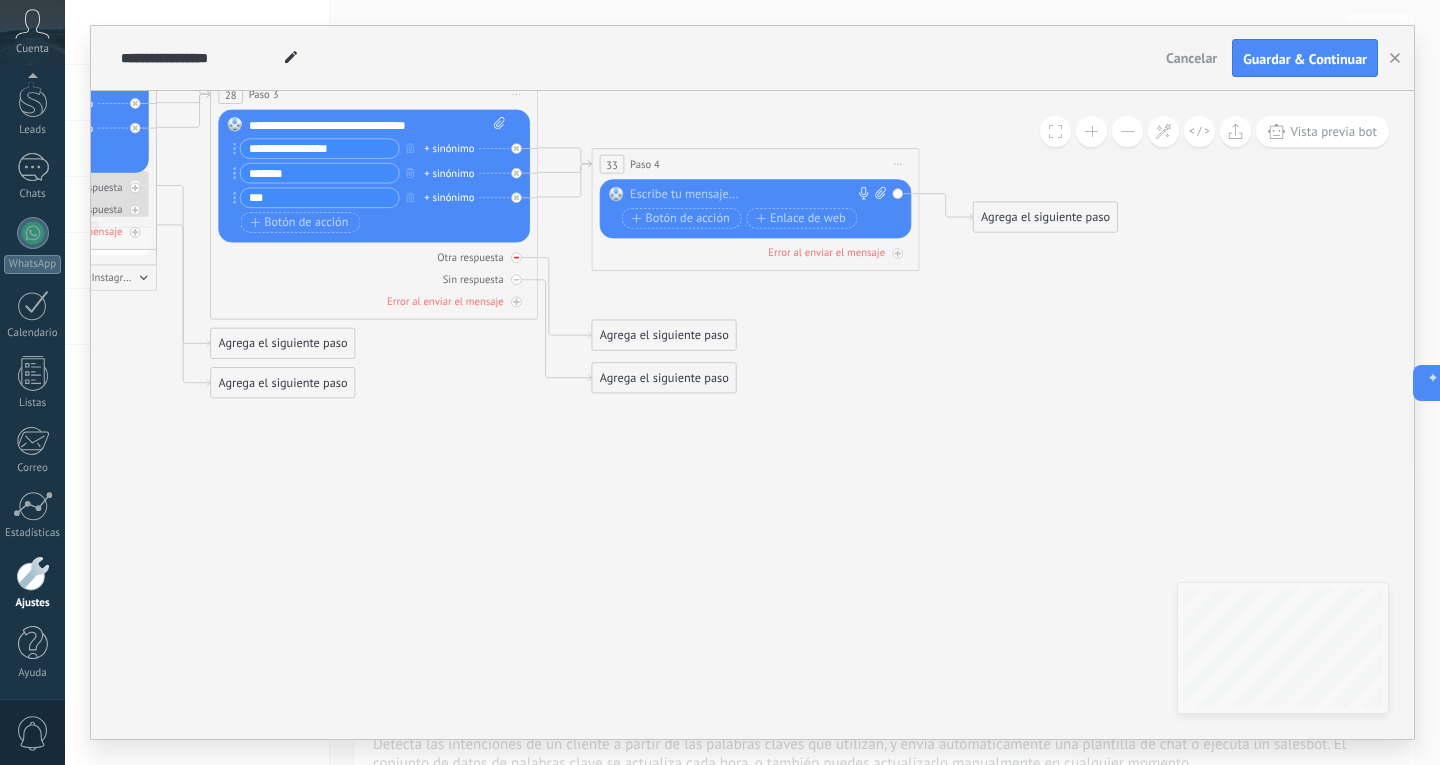click on "Otra respuesta" at bounding box center (374, 257) 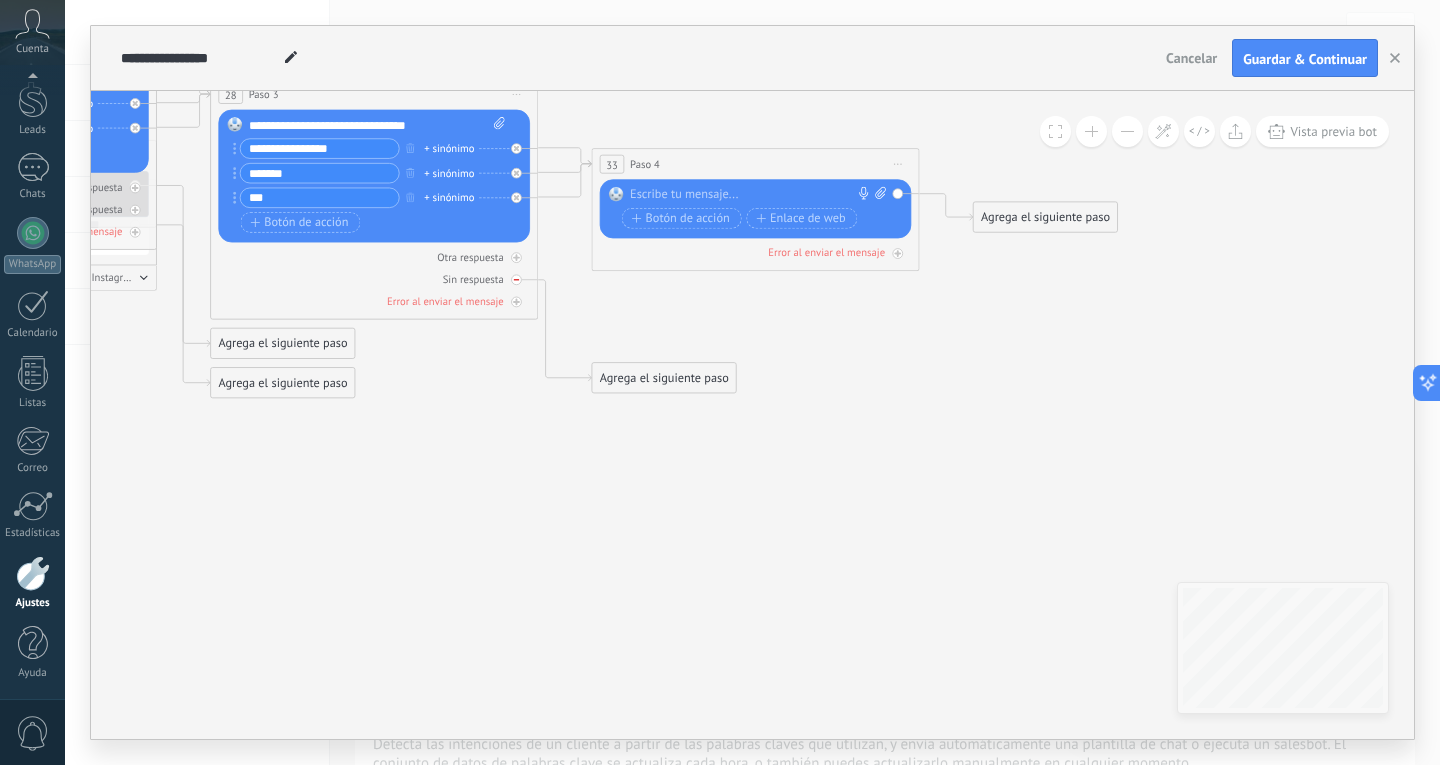 click at bounding box center (516, 279) 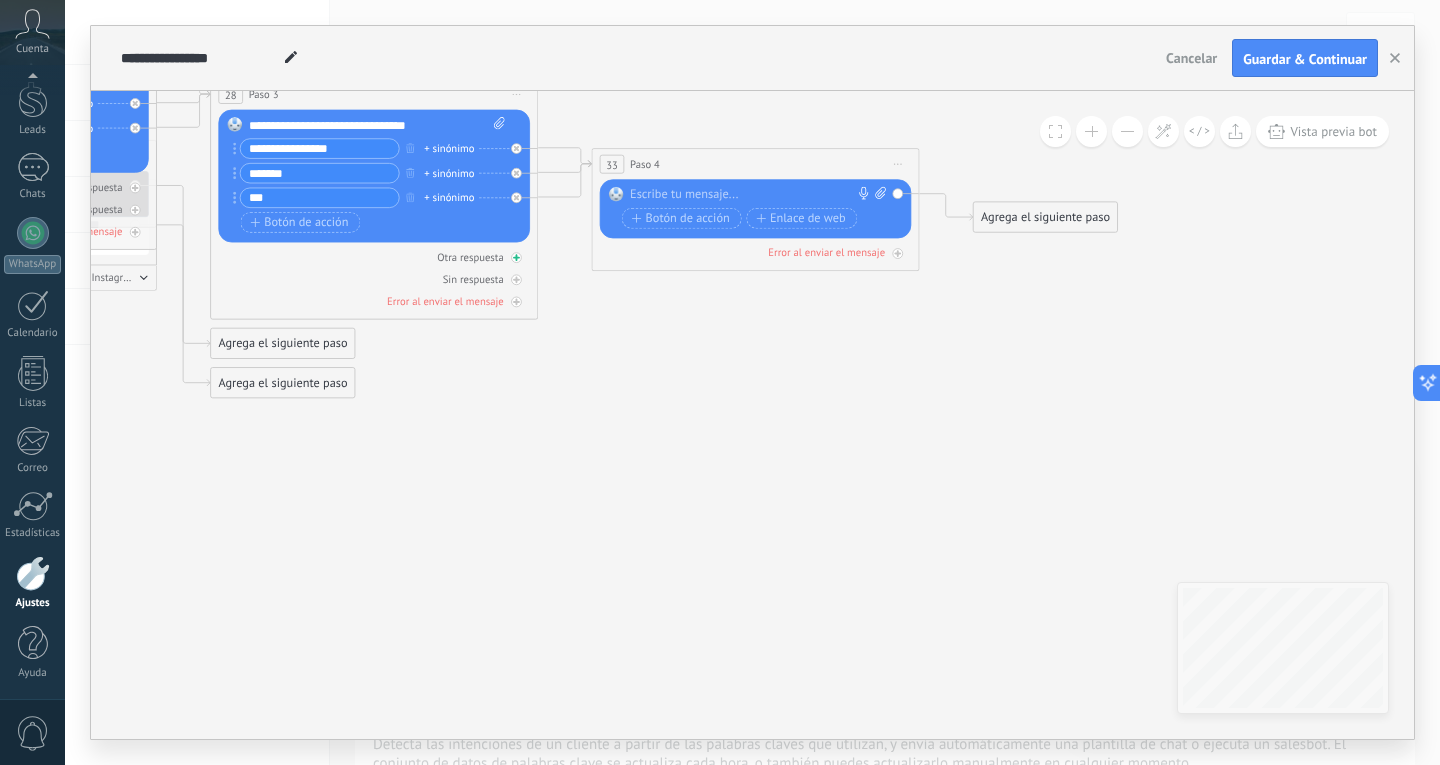 click 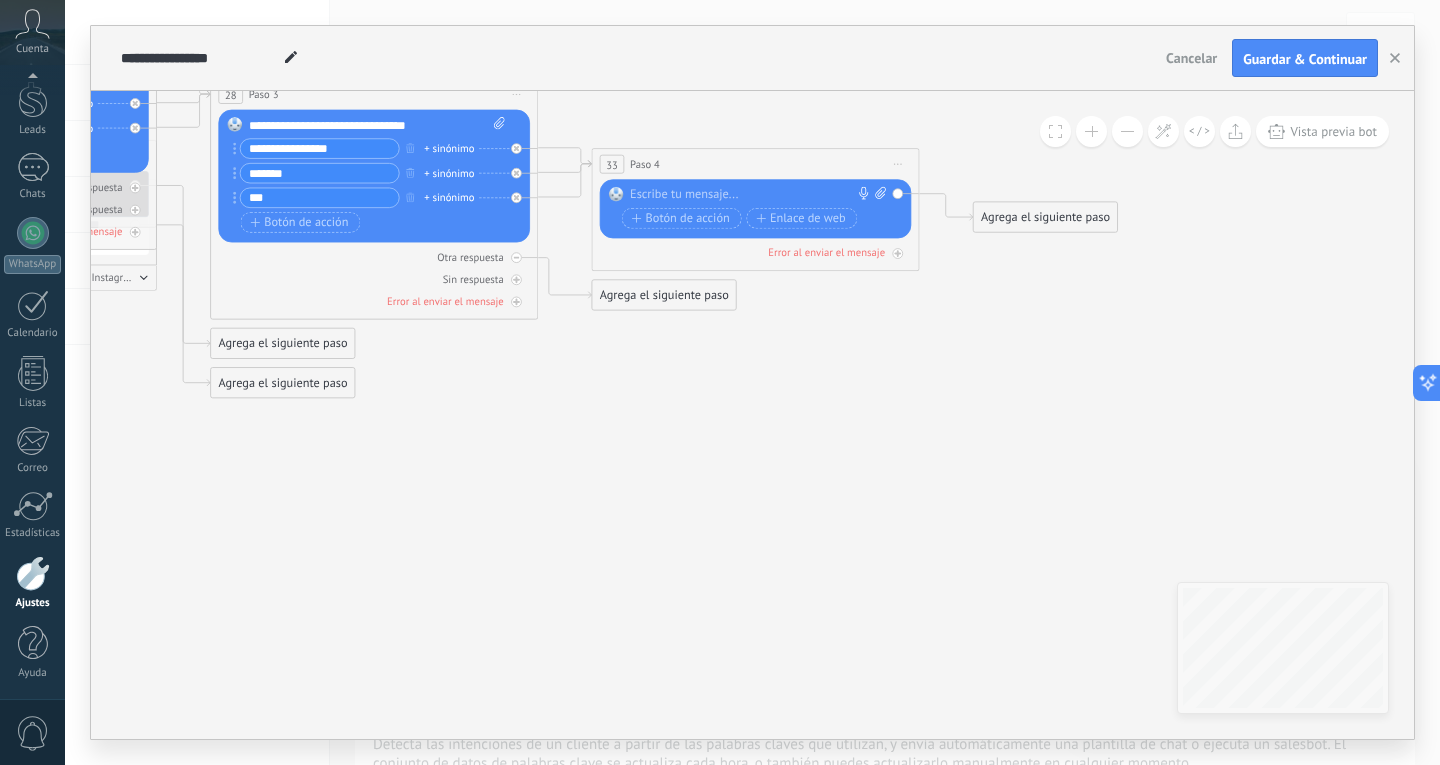 click 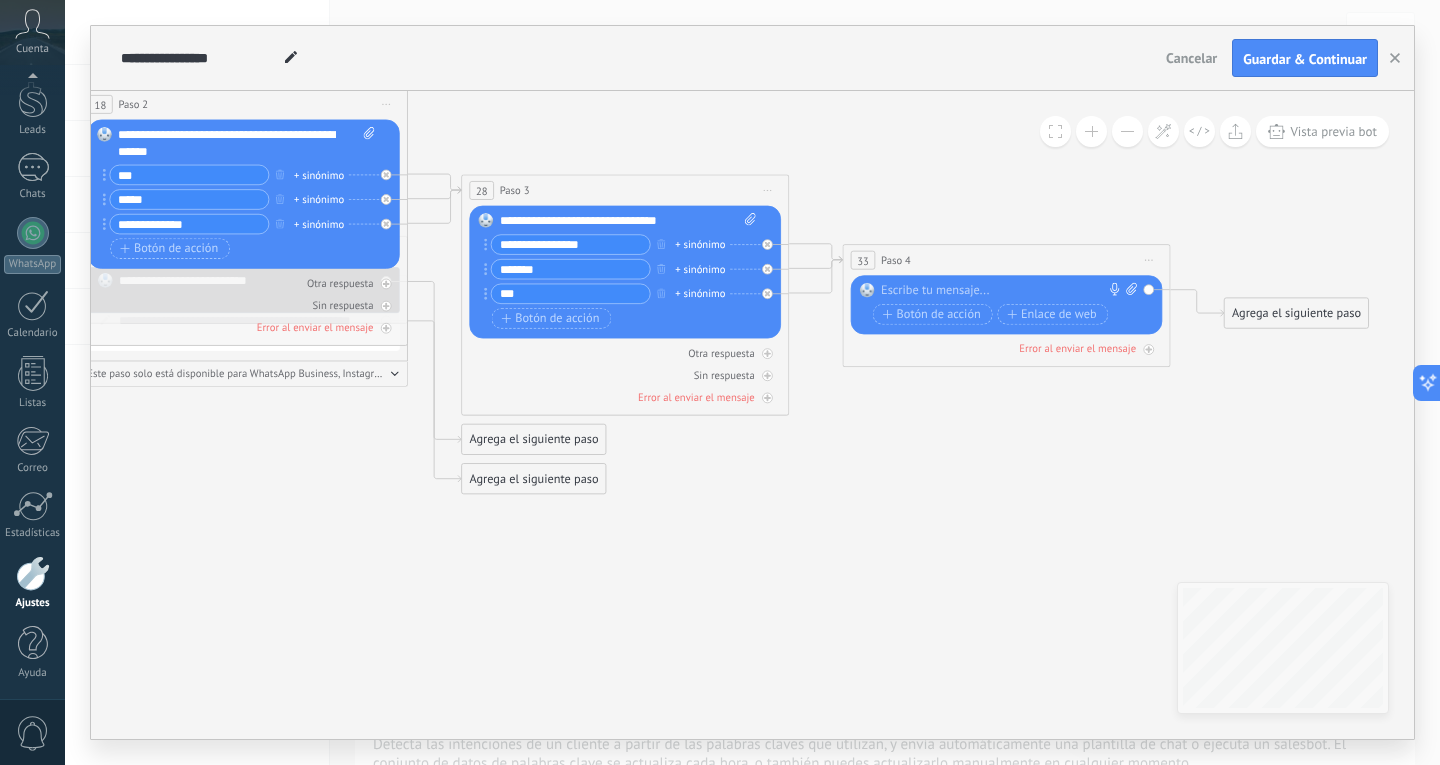 drag, startPoint x: 588, startPoint y: 428, endPoint x: 839, endPoint y: 524, distance: 268.7322 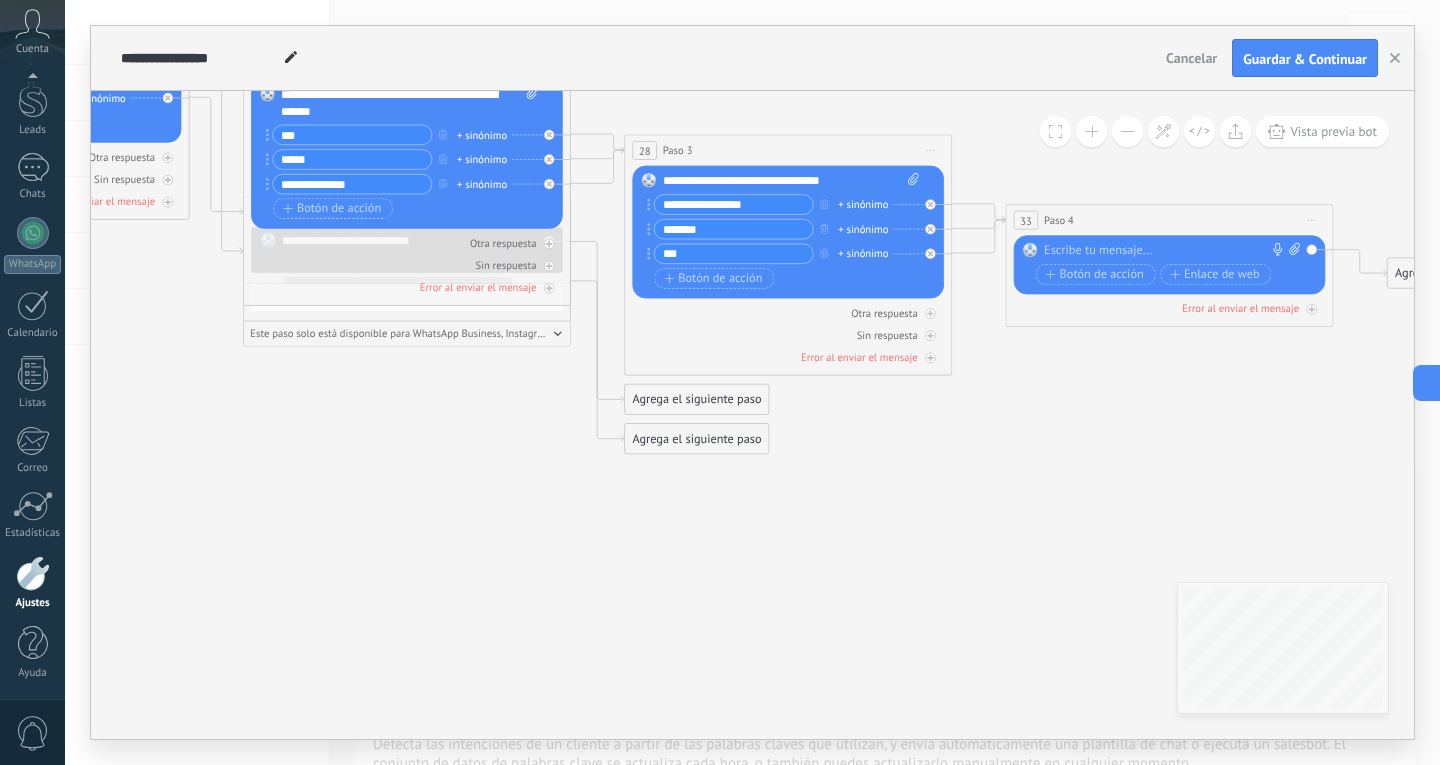 drag, startPoint x: 369, startPoint y: 455, endPoint x: 615, endPoint y: 392, distance: 253.93896 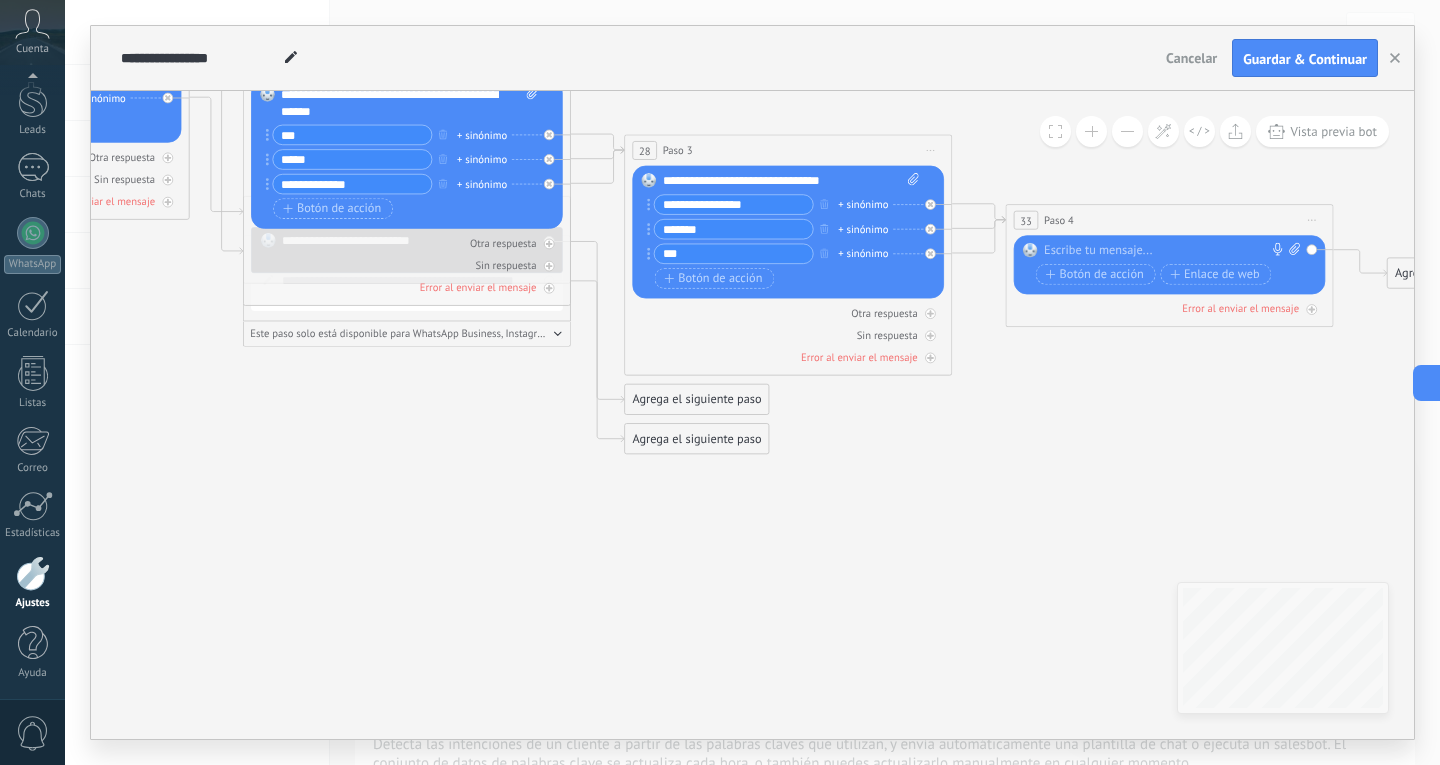 click 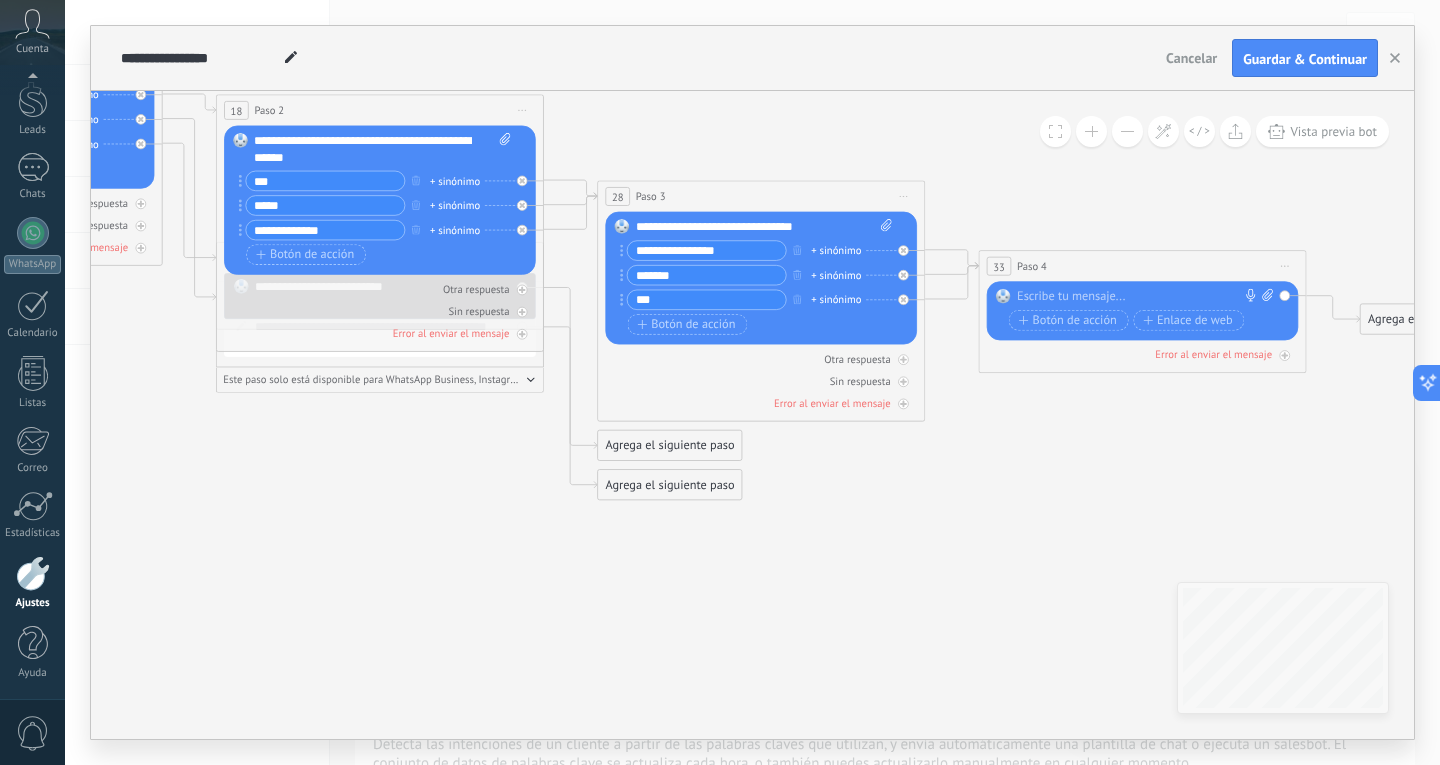 drag, startPoint x: 384, startPoint y: 558, endPoint x: 251, endPoint y: 450, distance: 171.32718 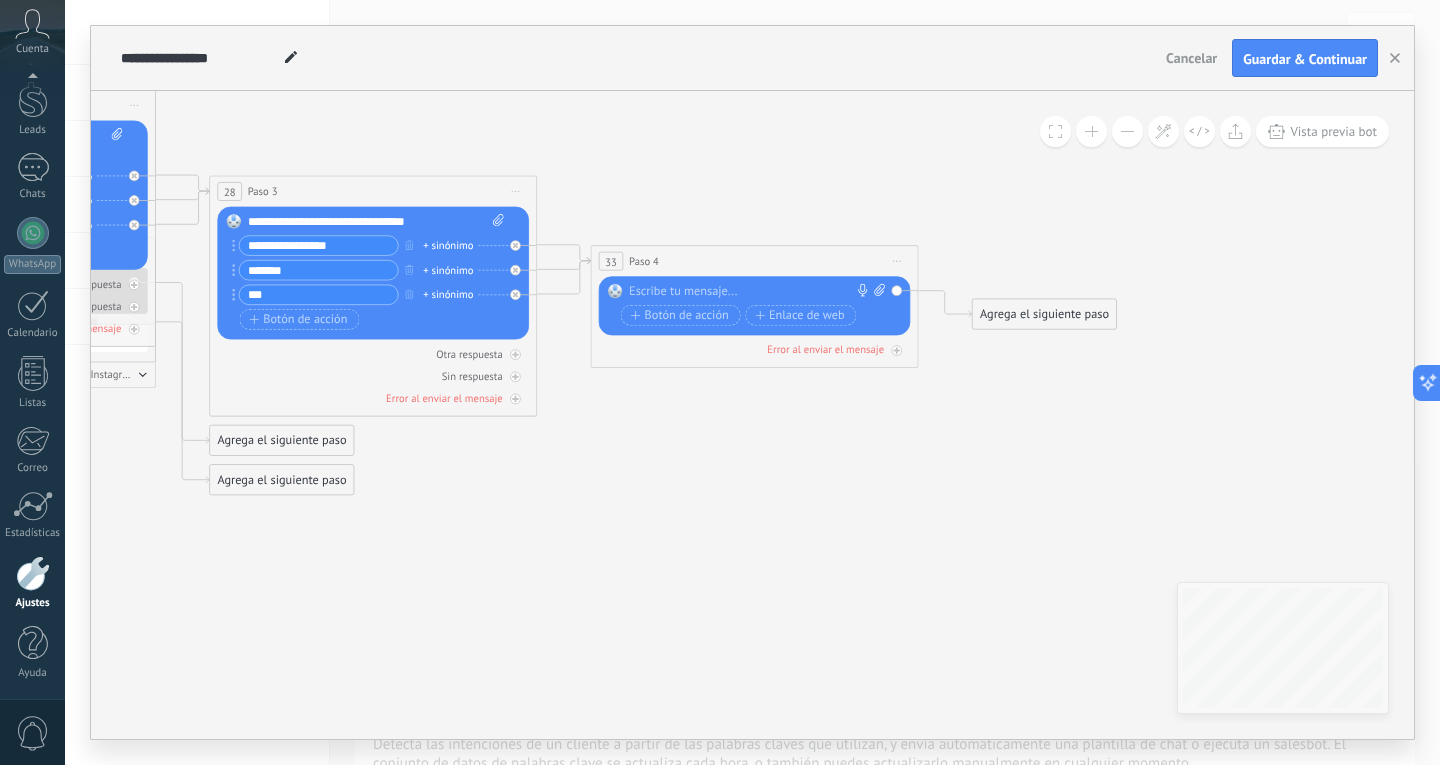 drag, startPoint x: 885, startPoint y: 498, endPoint x: 570, endPoint y: 560, distance: 321.0436 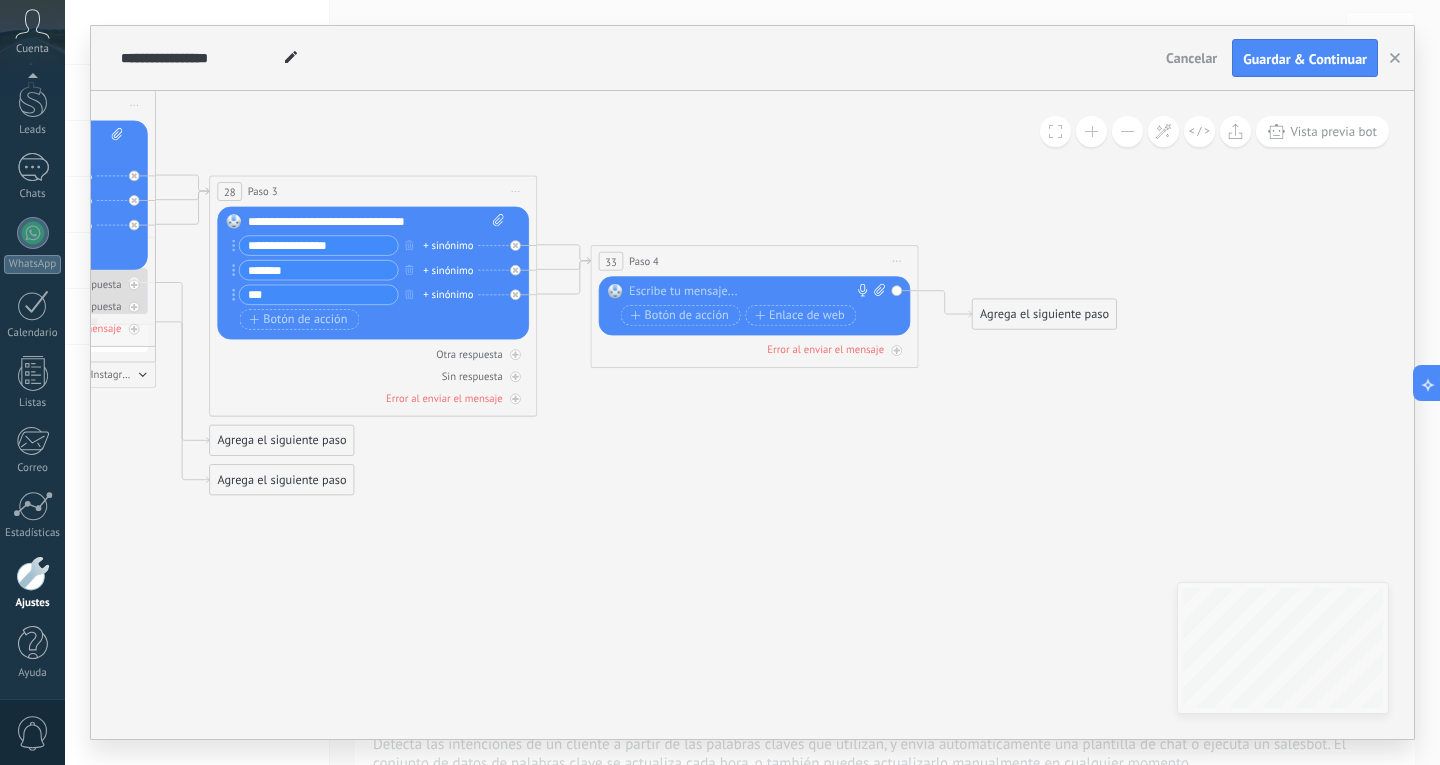 paste 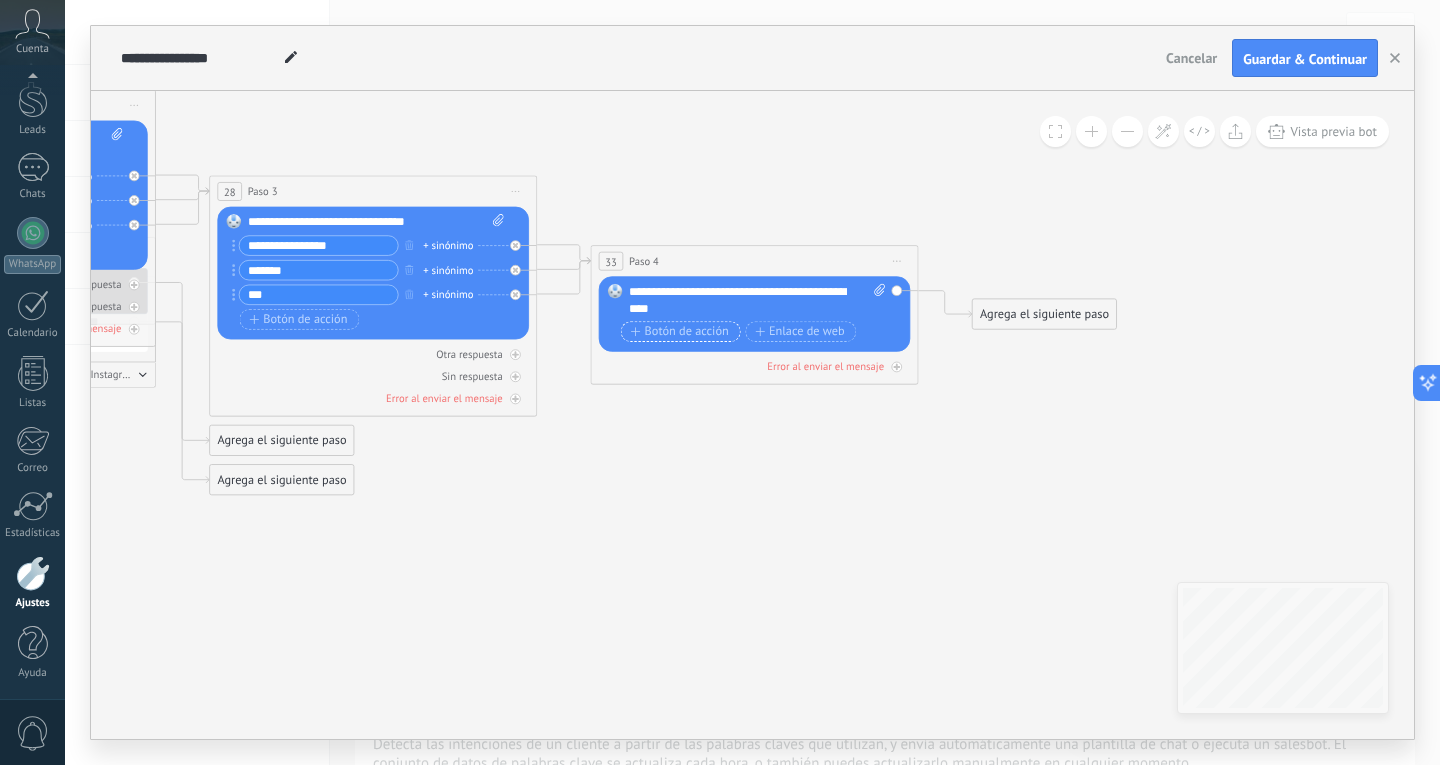 click on "Botón de acción" at bounding box center (680, 331) 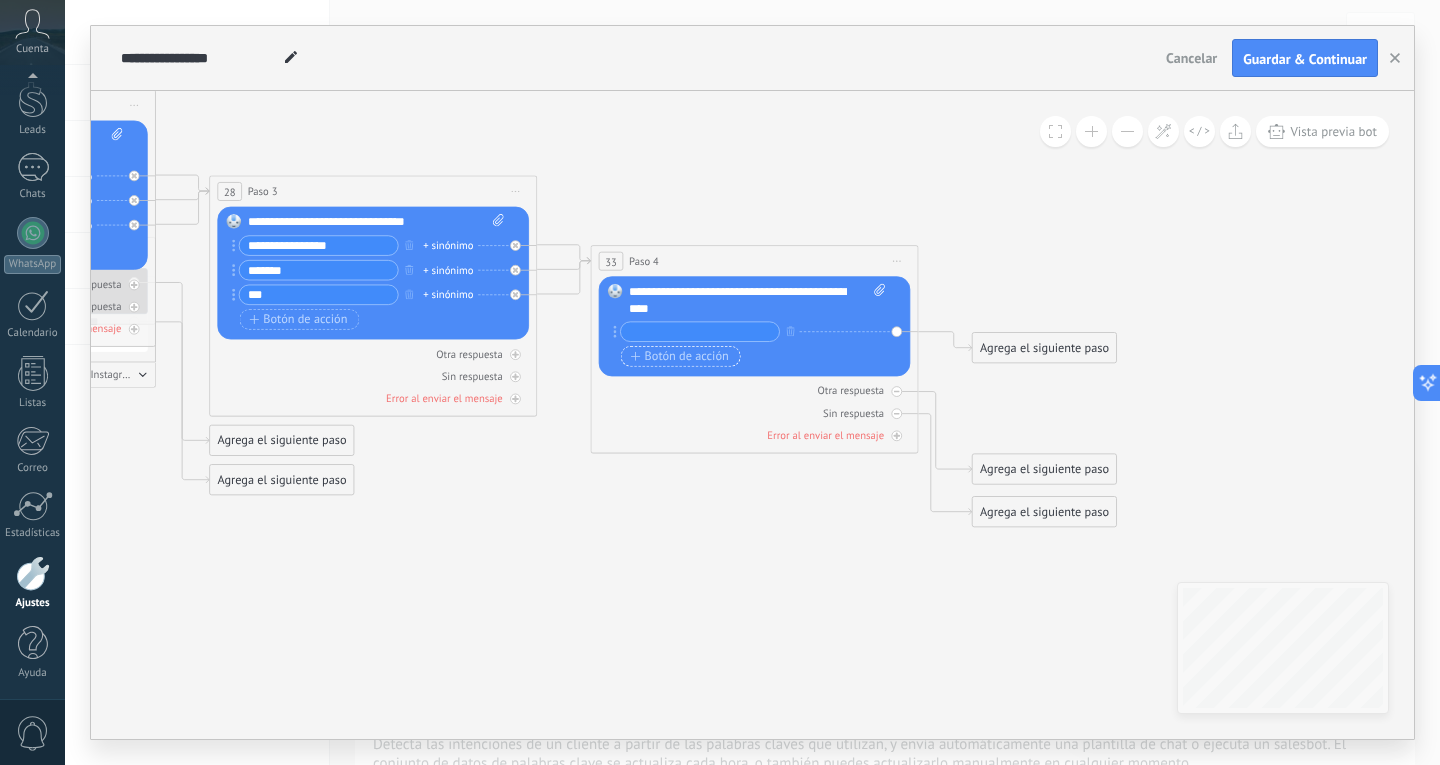paste on "**********" 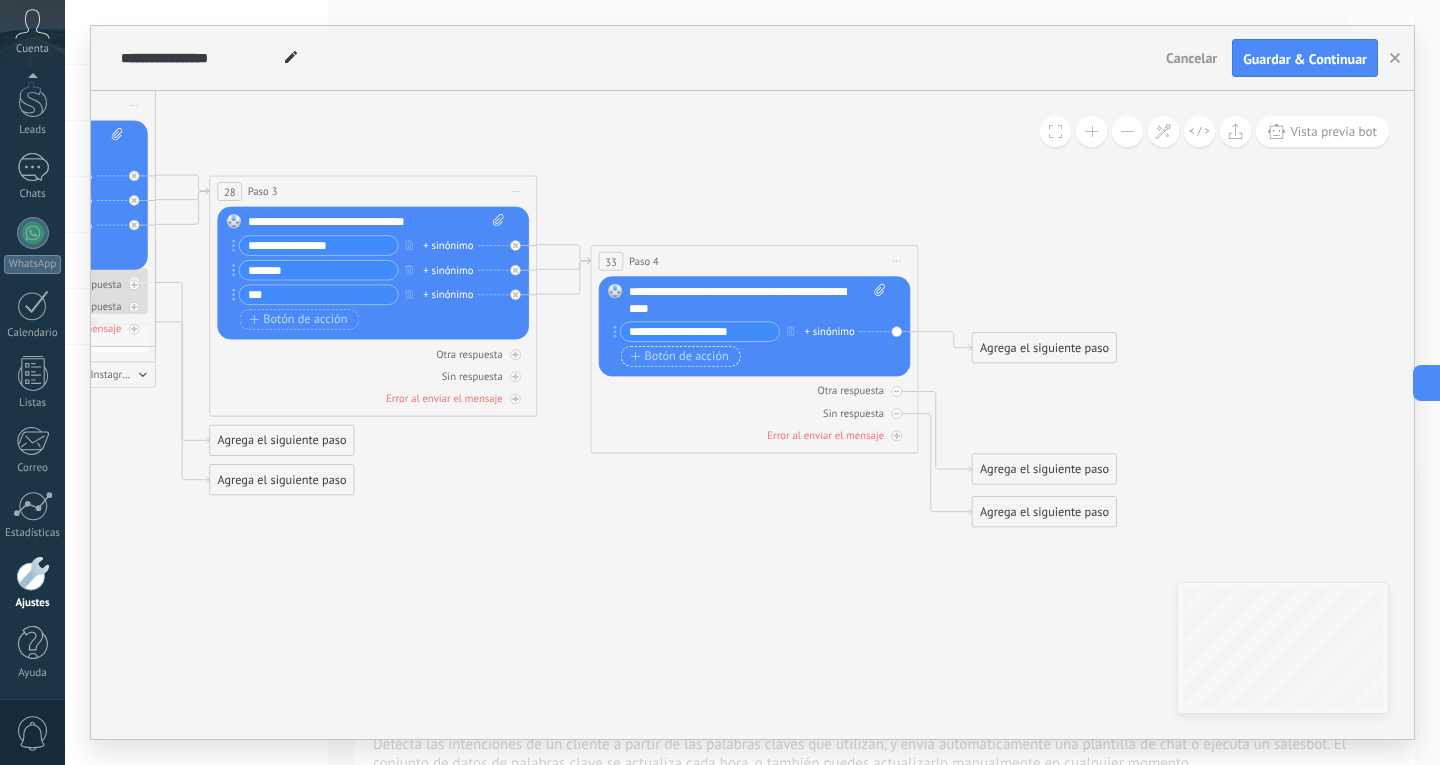 type on "**********" 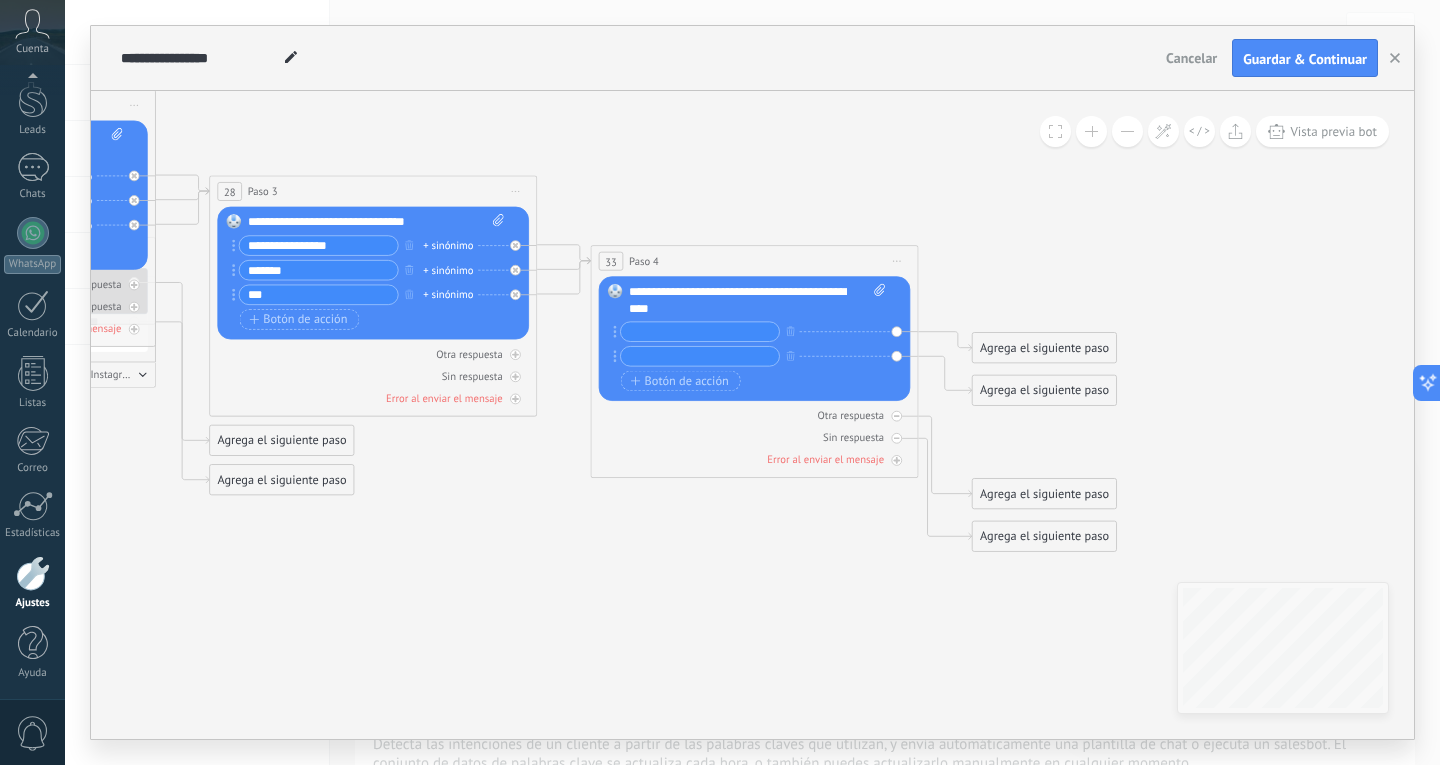paste on "**********" 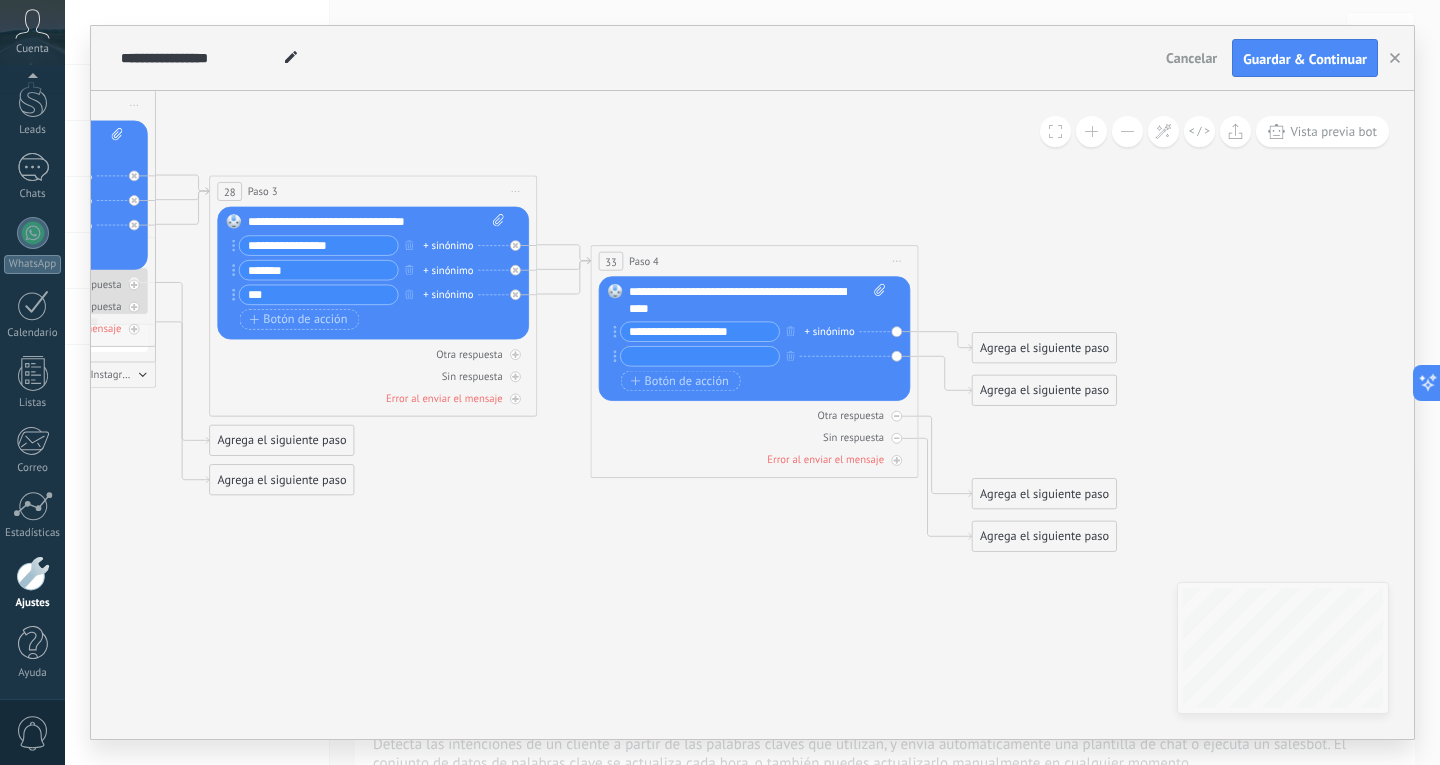 type on "**********" 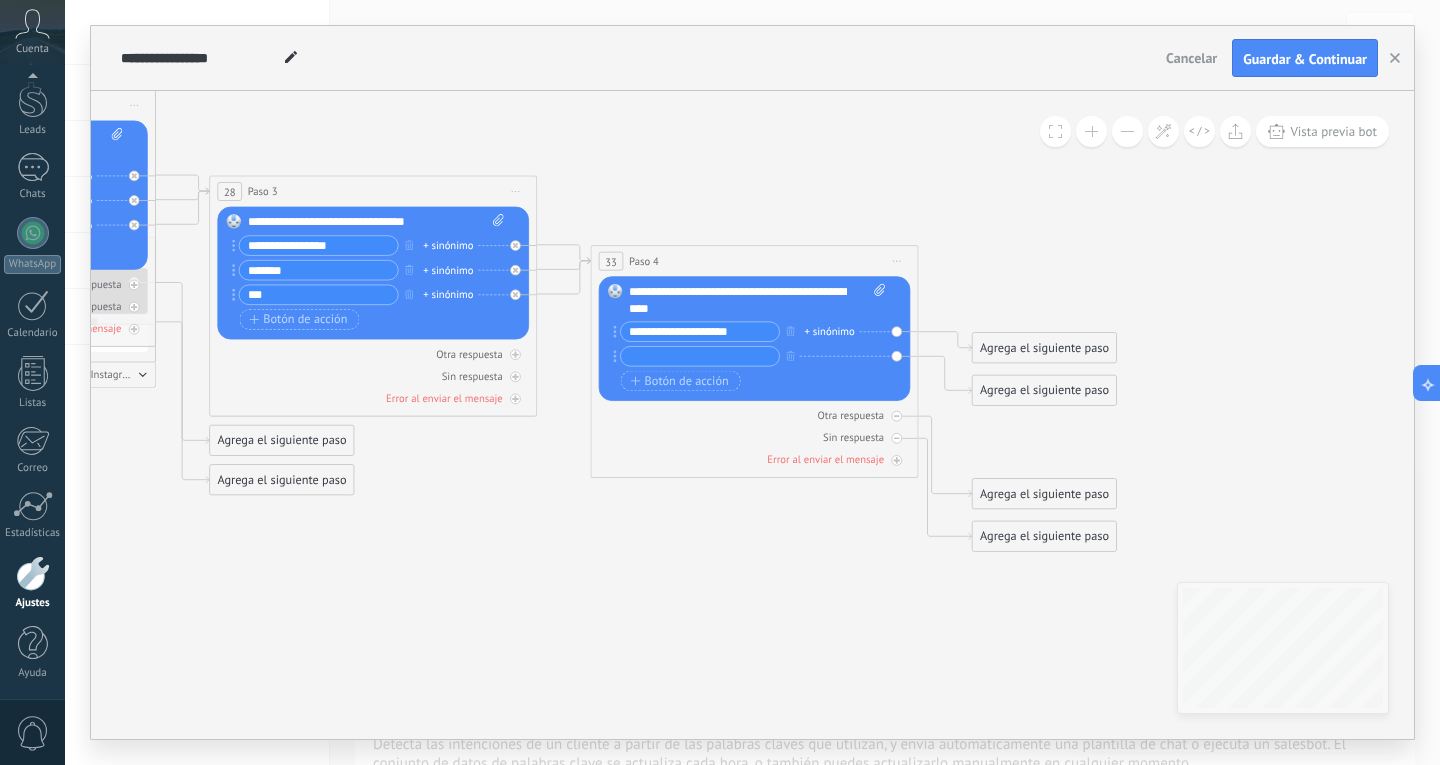 click on "**********" at bounding box center (700, 331) 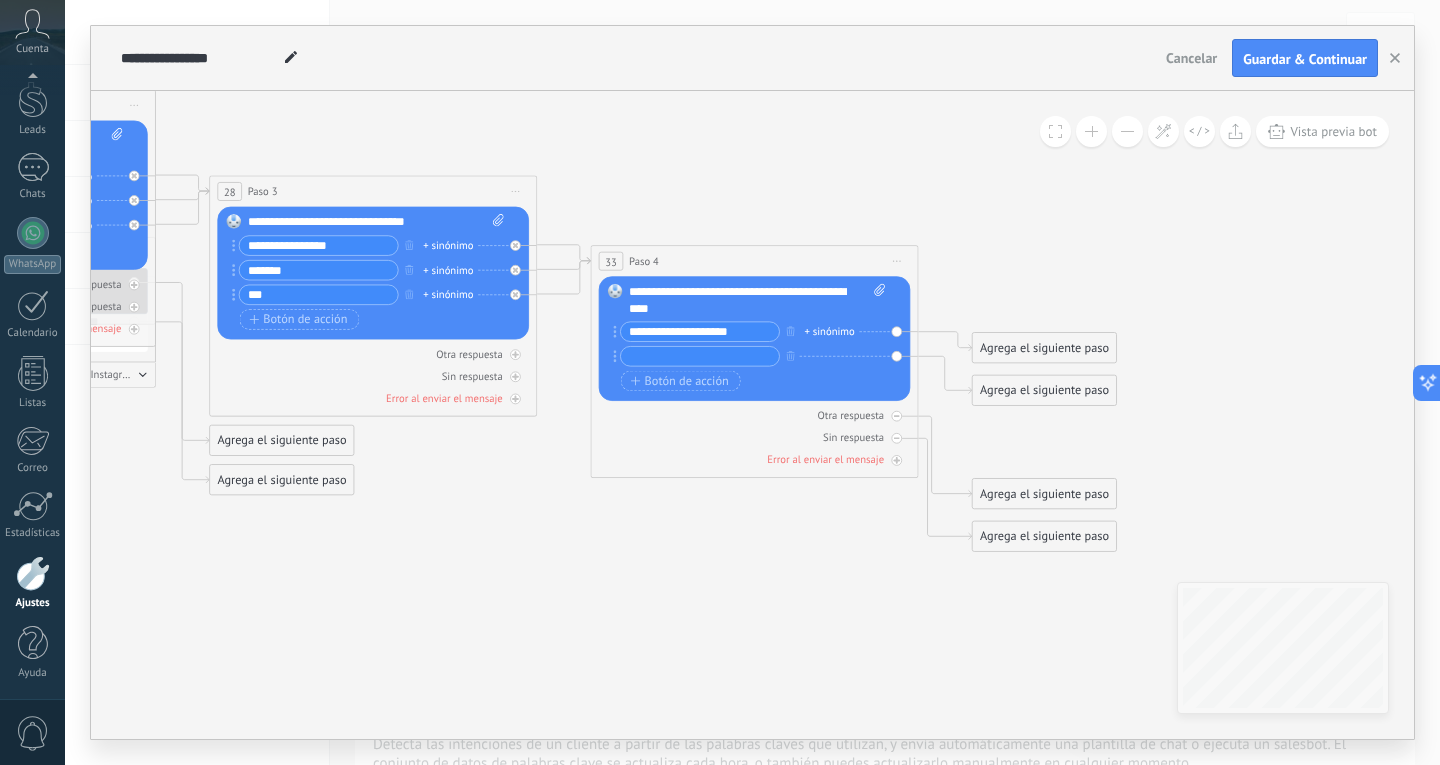 click at bounding box center (700, 356) 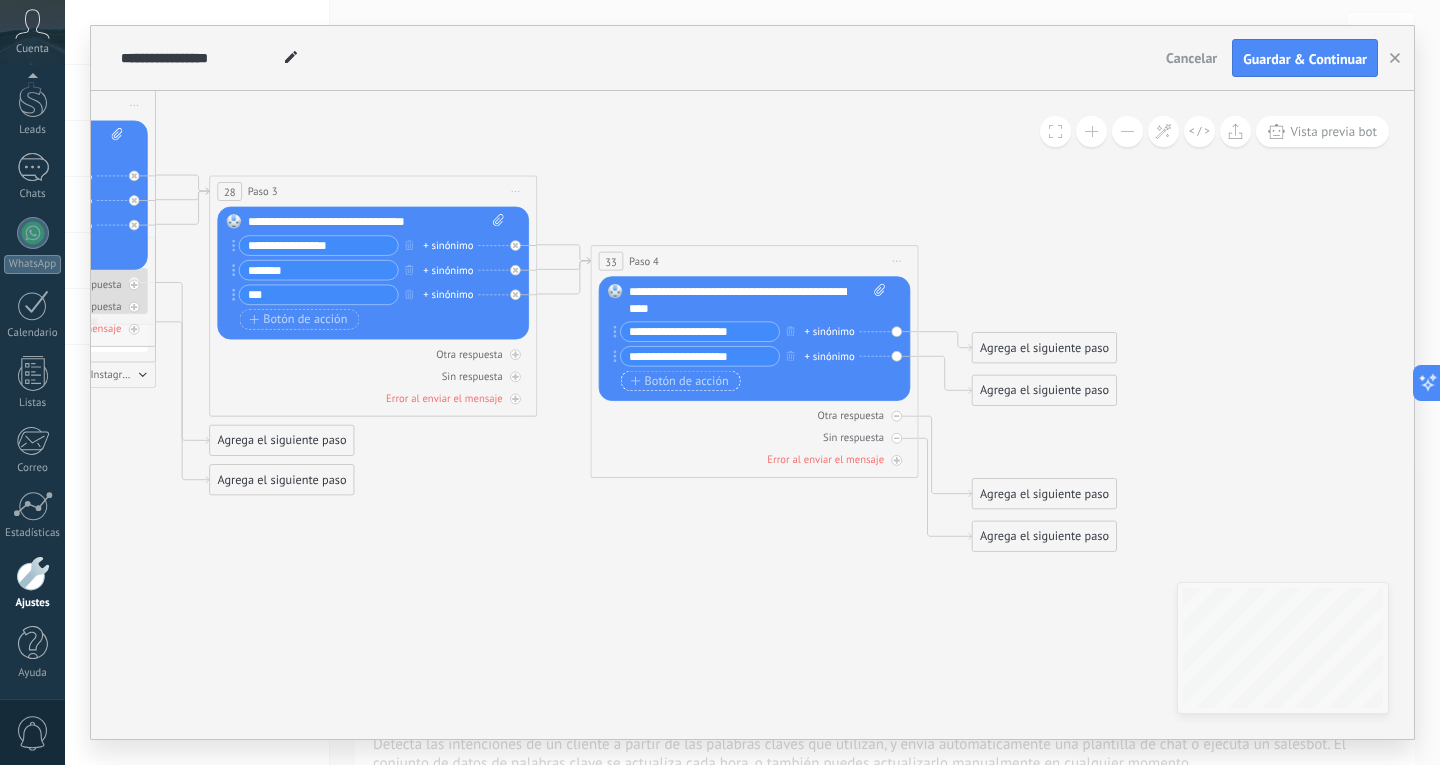 type on "**********" 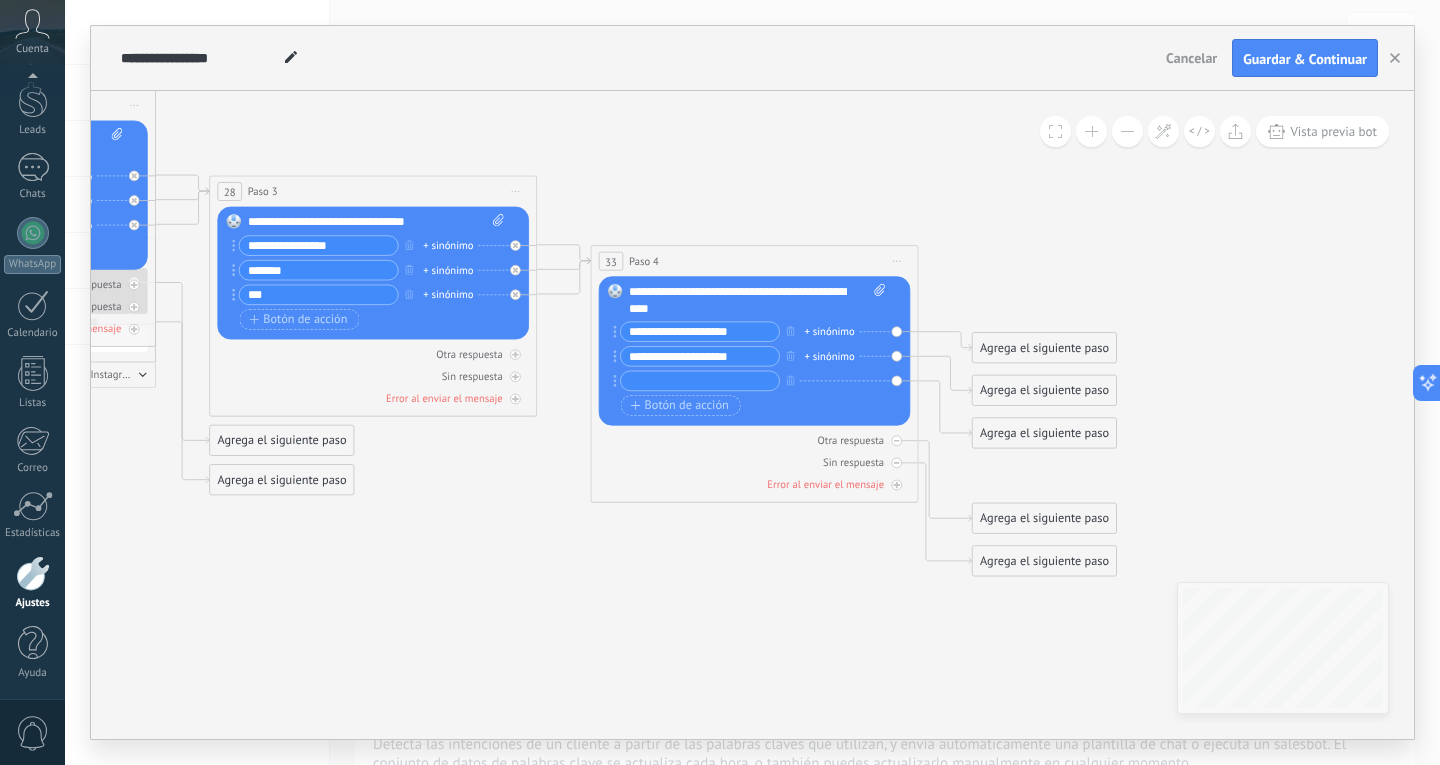 paste on "**********" 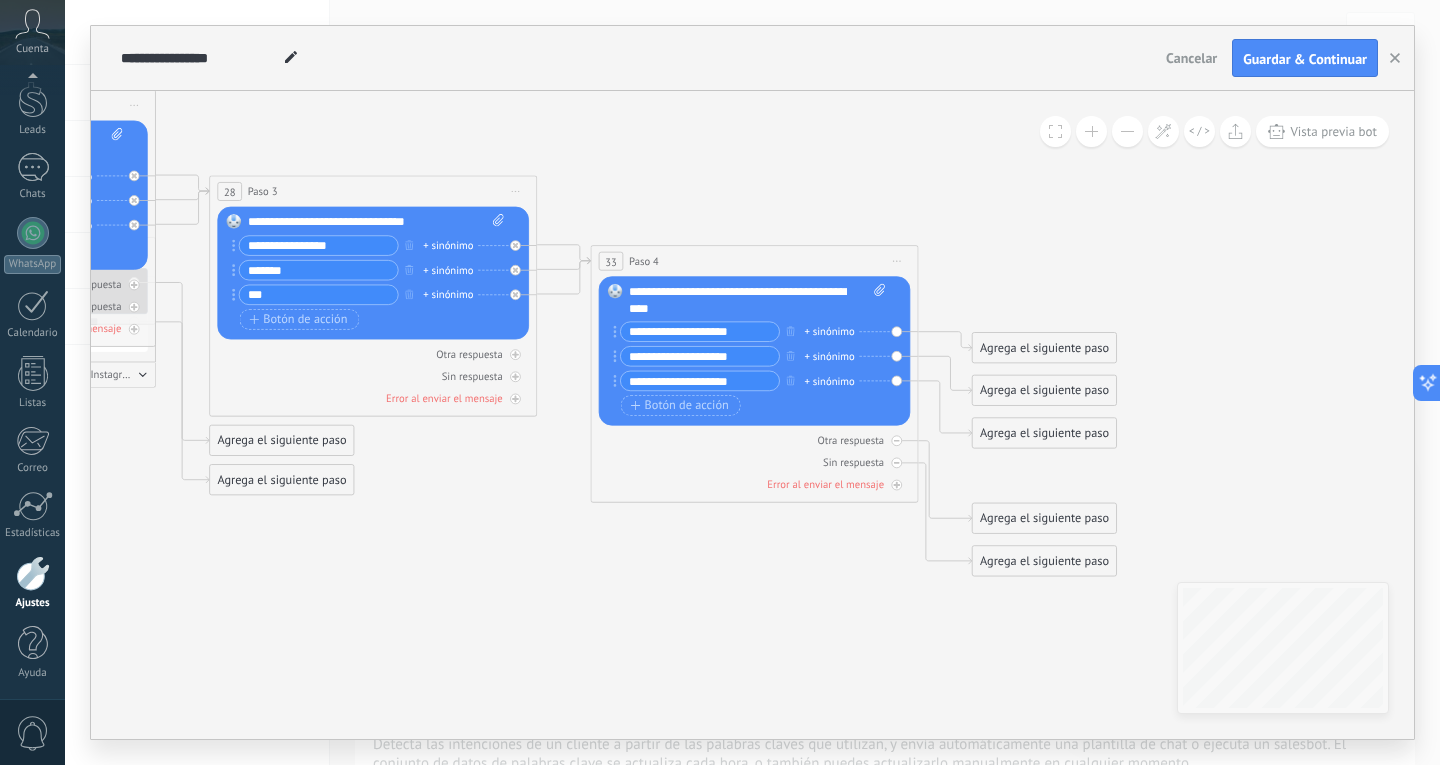 type on "**********" 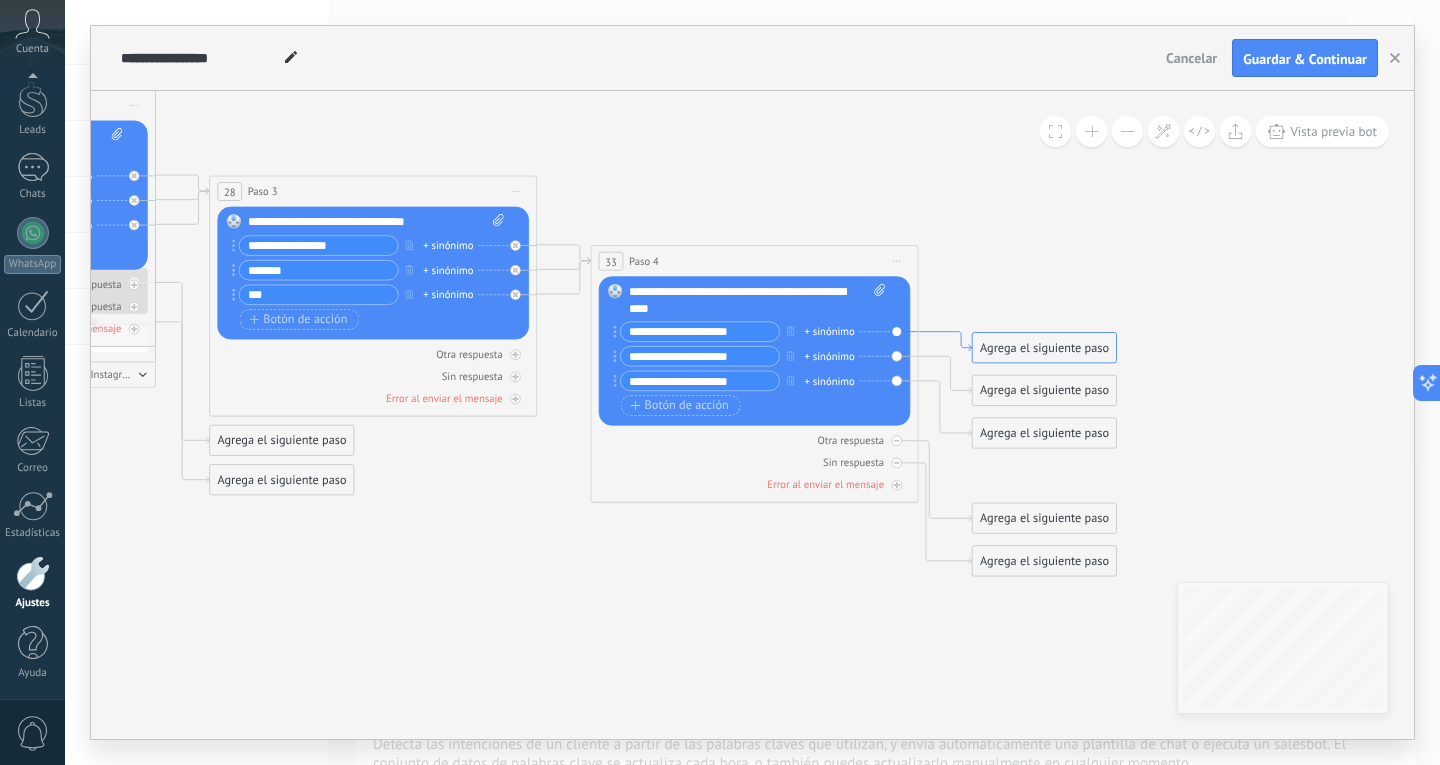 click 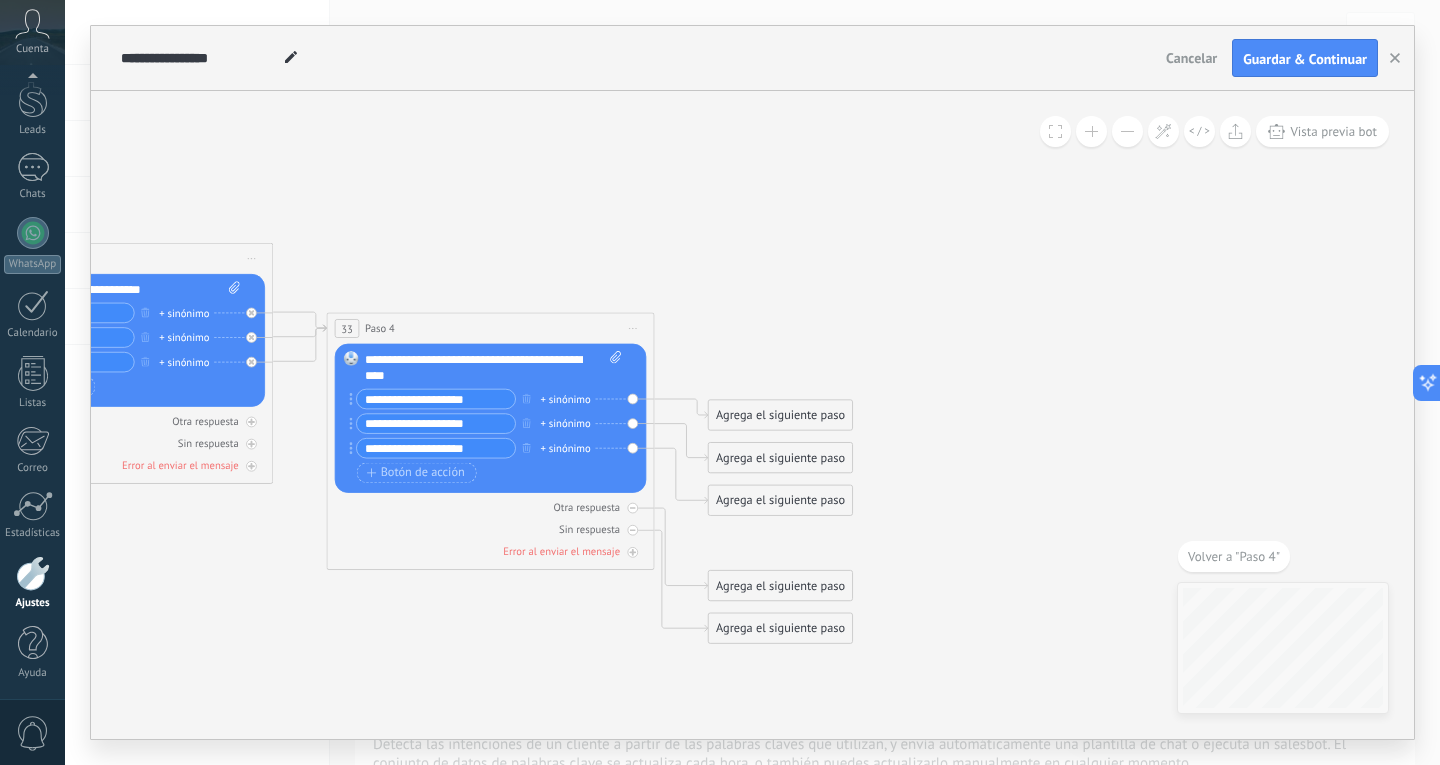 click on "Agrega el siguiente paso" at bounding box center [781, 415] 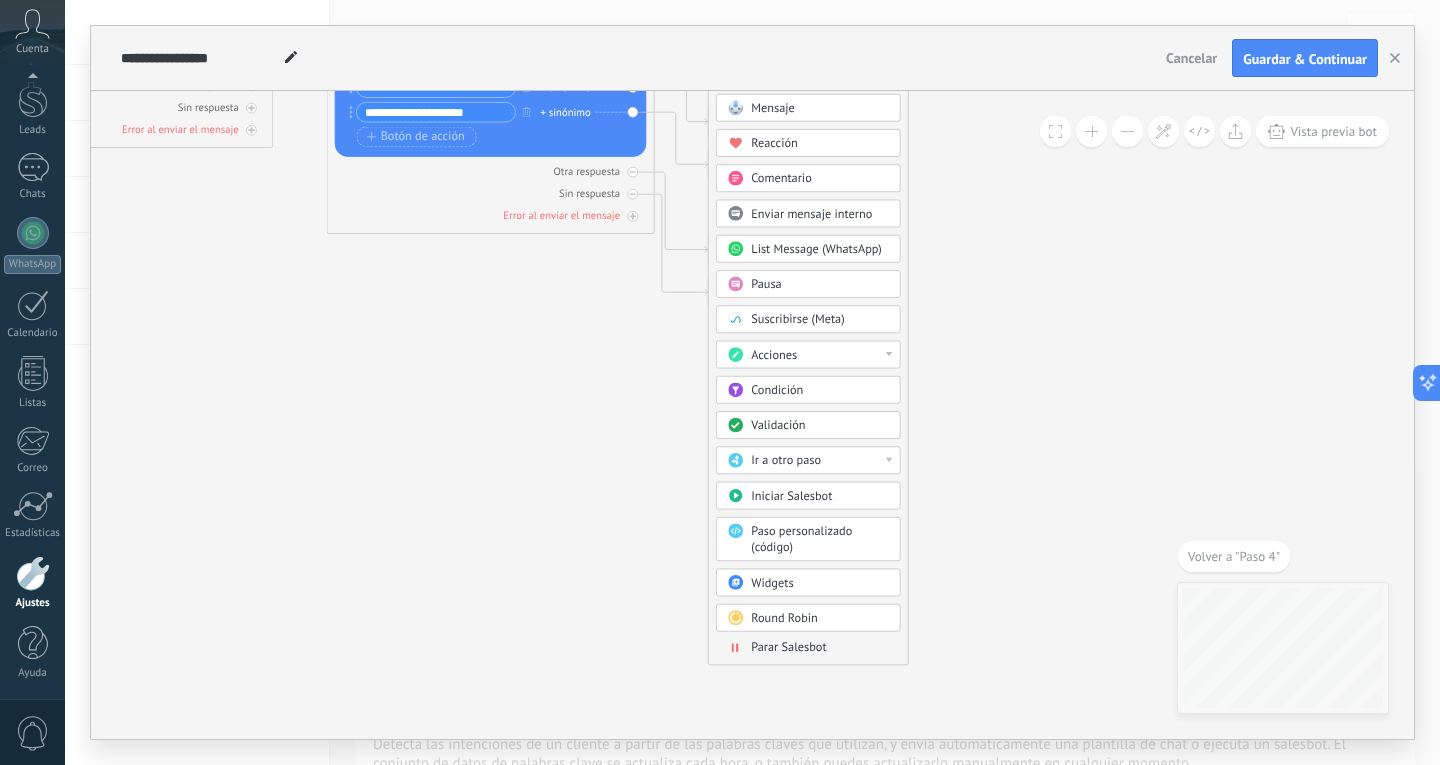 click on "Mensaje" at bounding box center (773, 108) 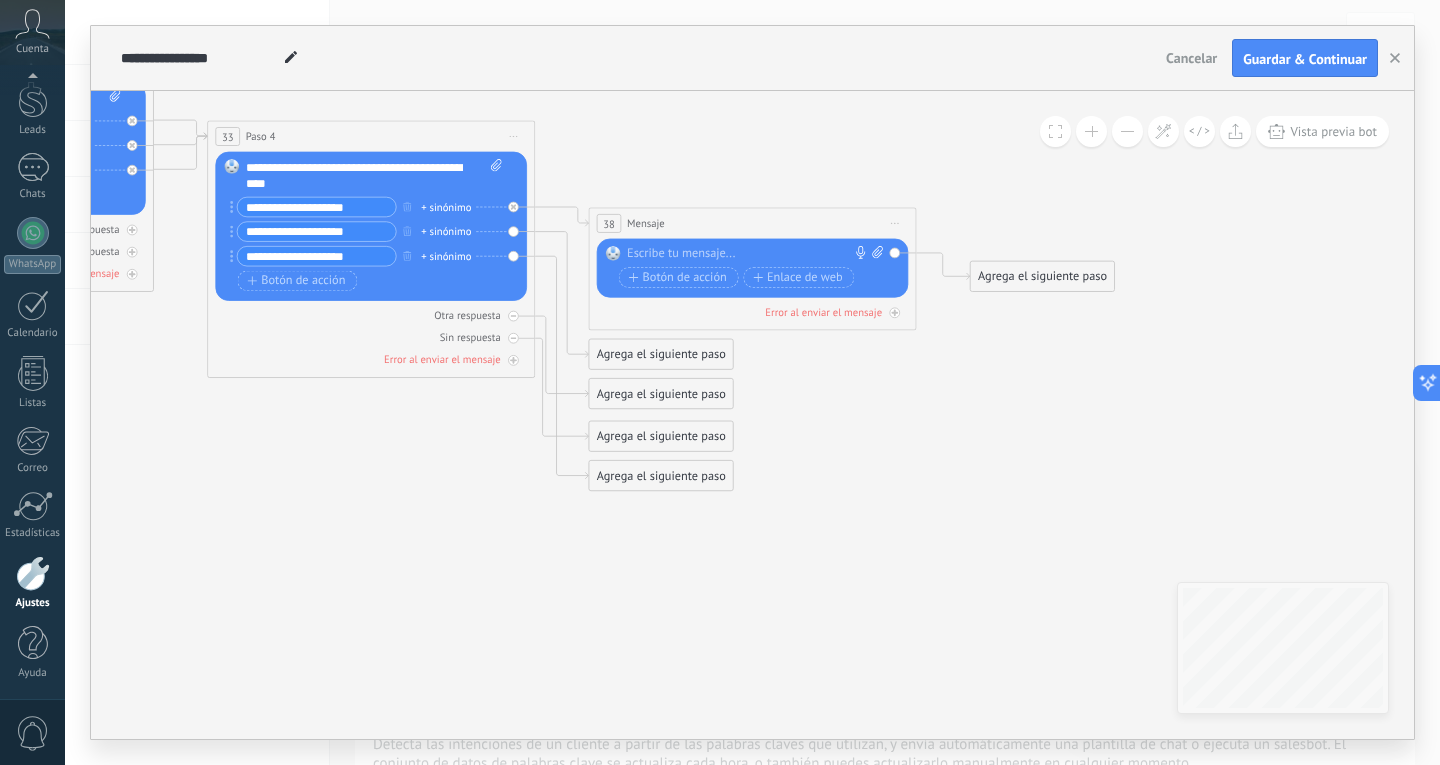click 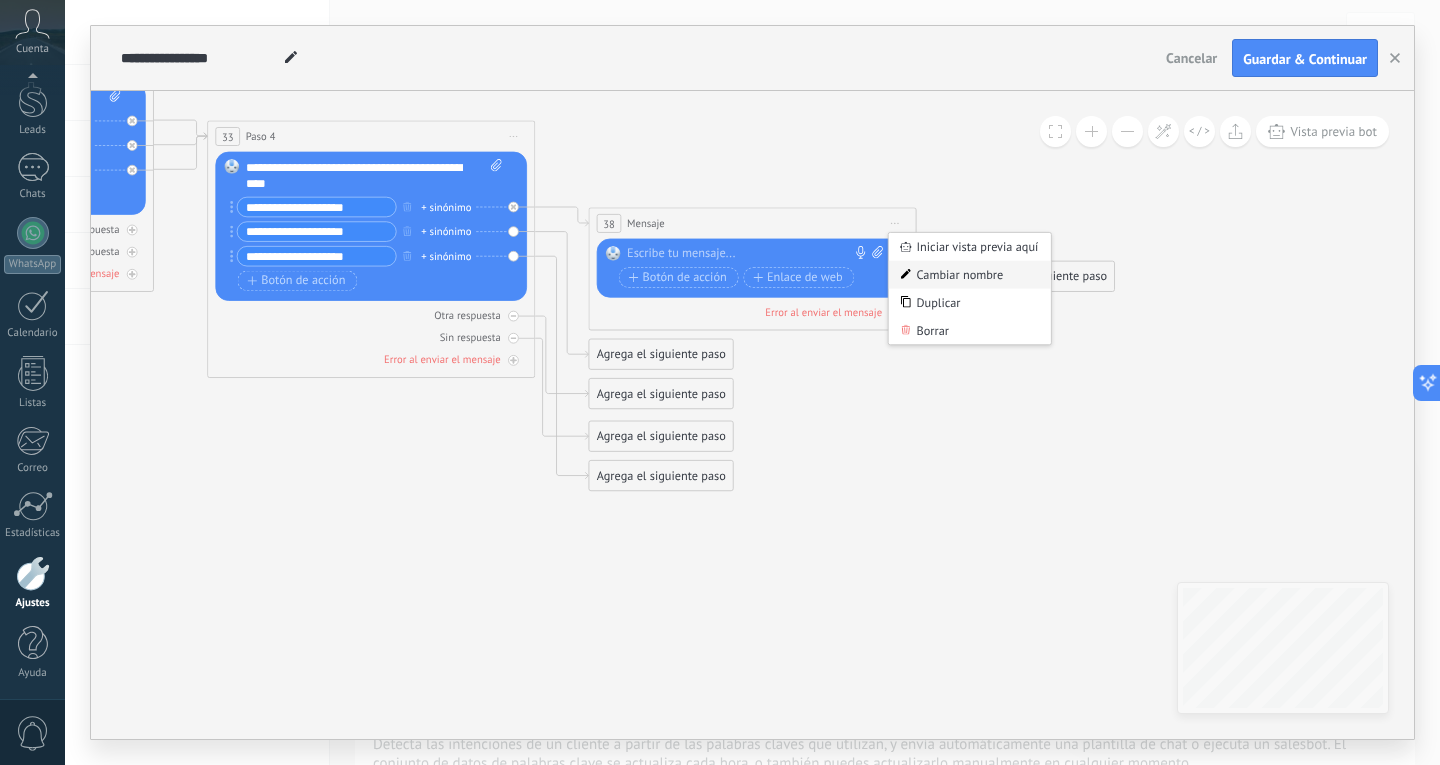 click on "Cambiar nombre" at bounding box center [970, 275] 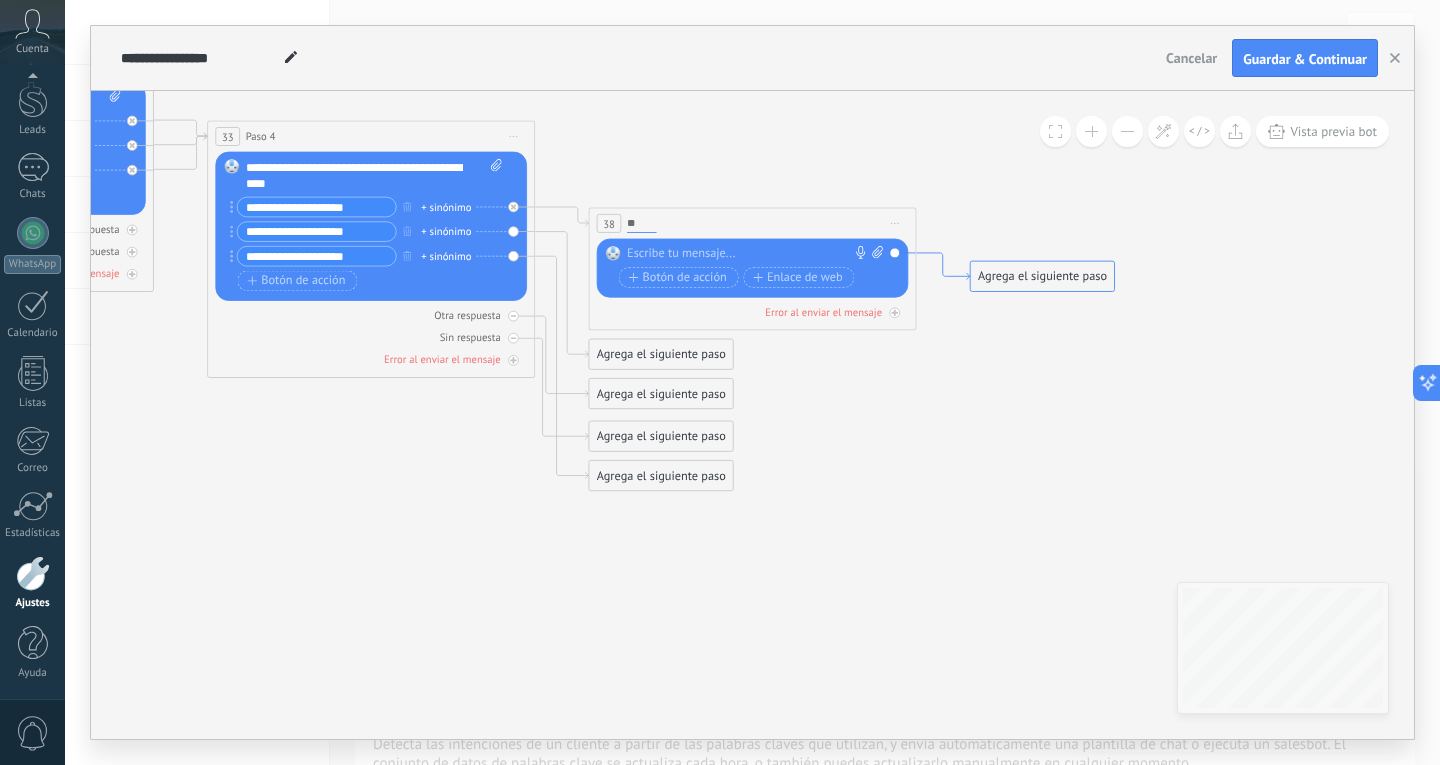 type on "*" 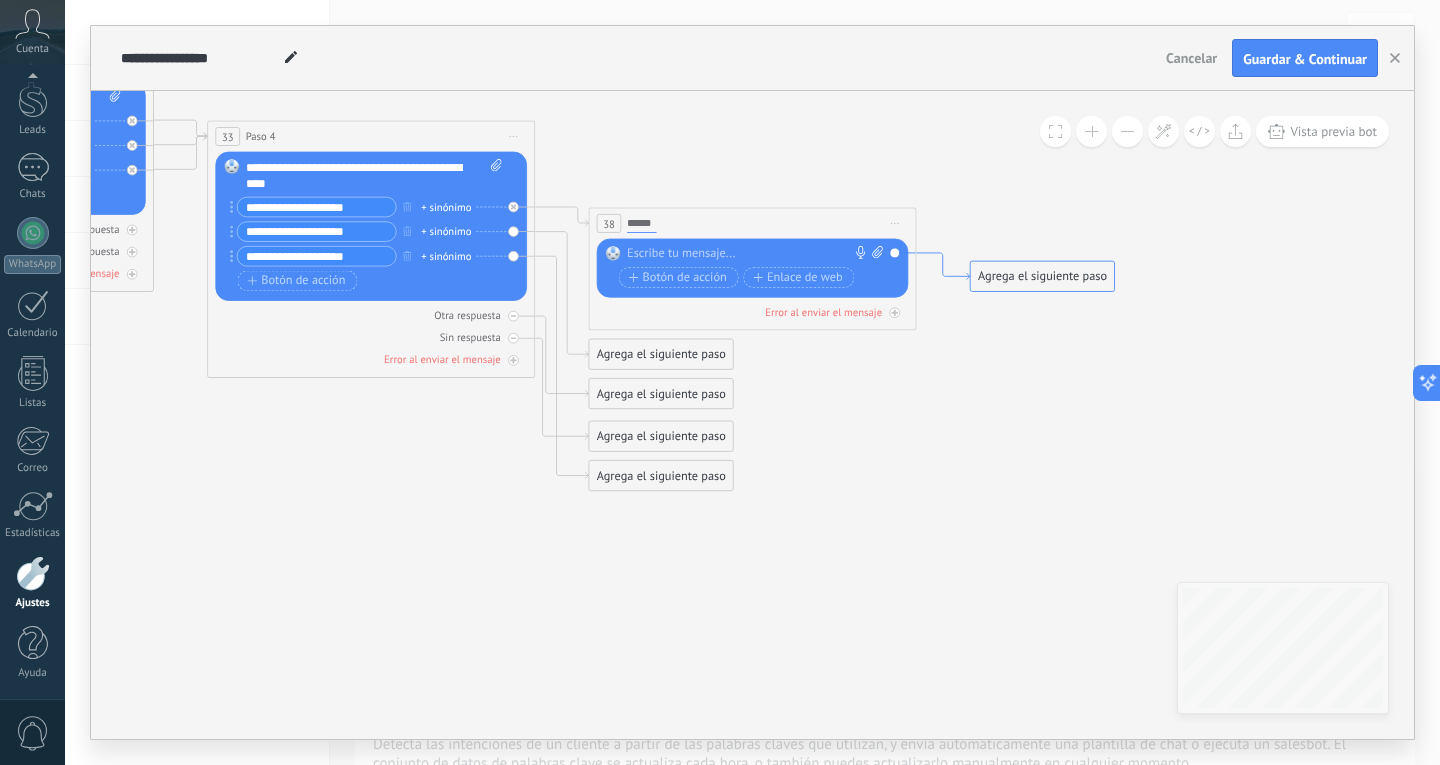 type on "******" 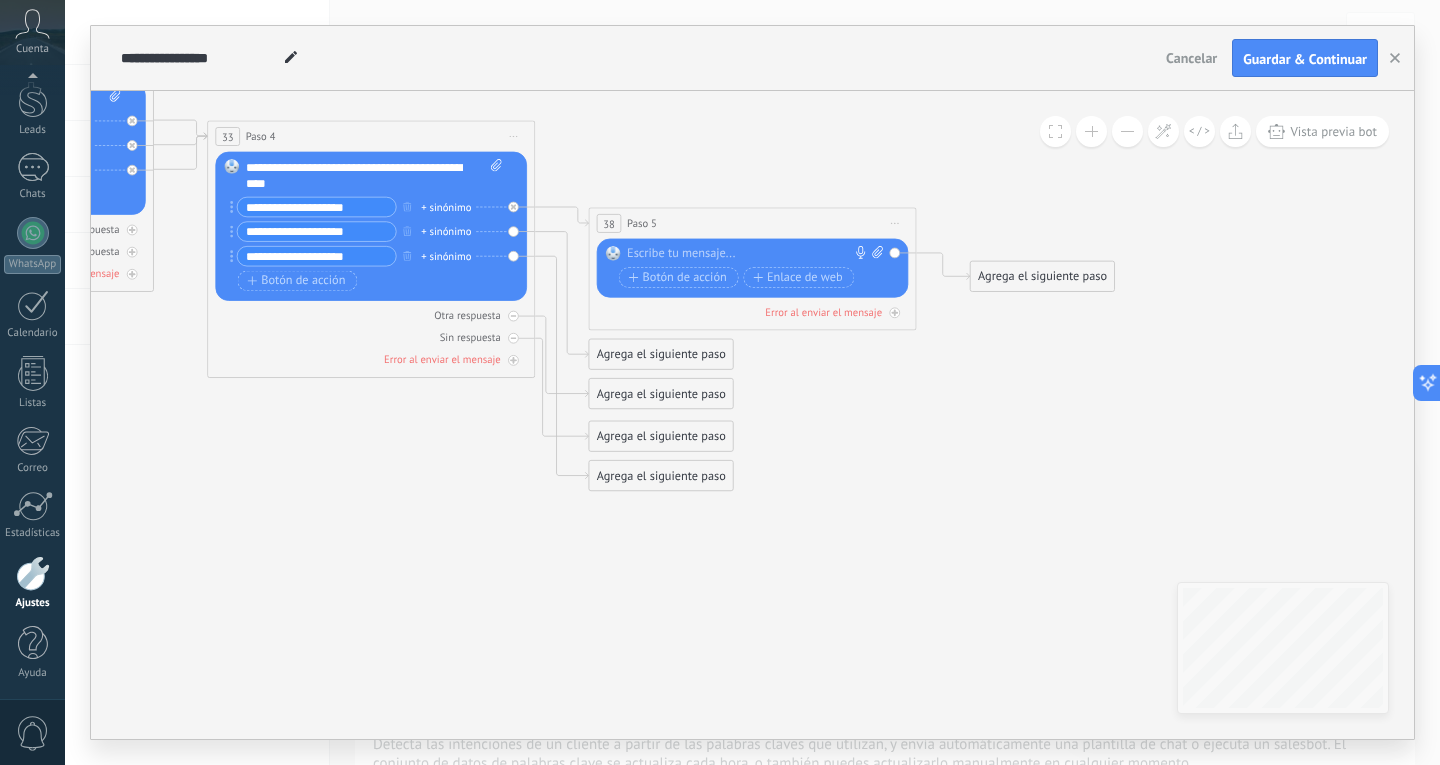 click 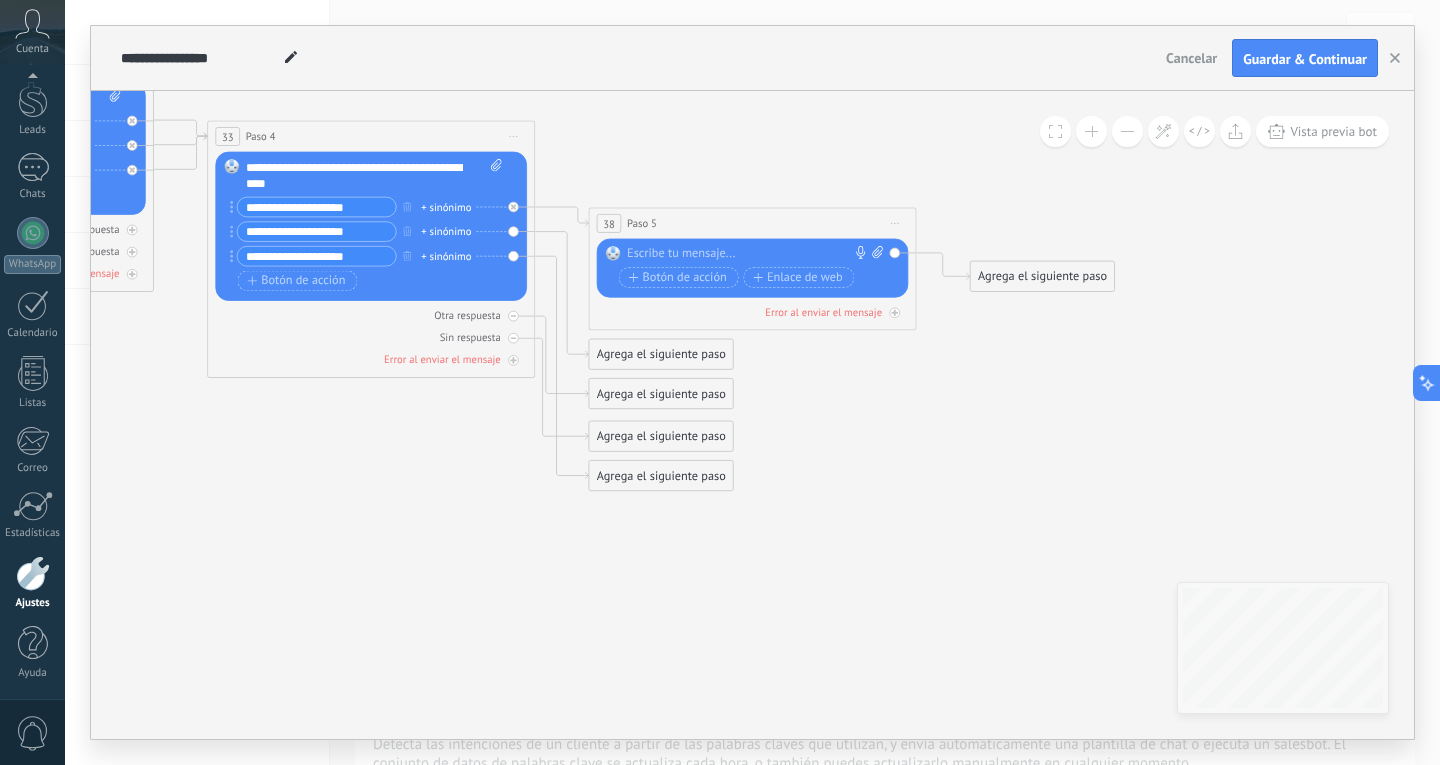 click at bounding box center [749, 254] 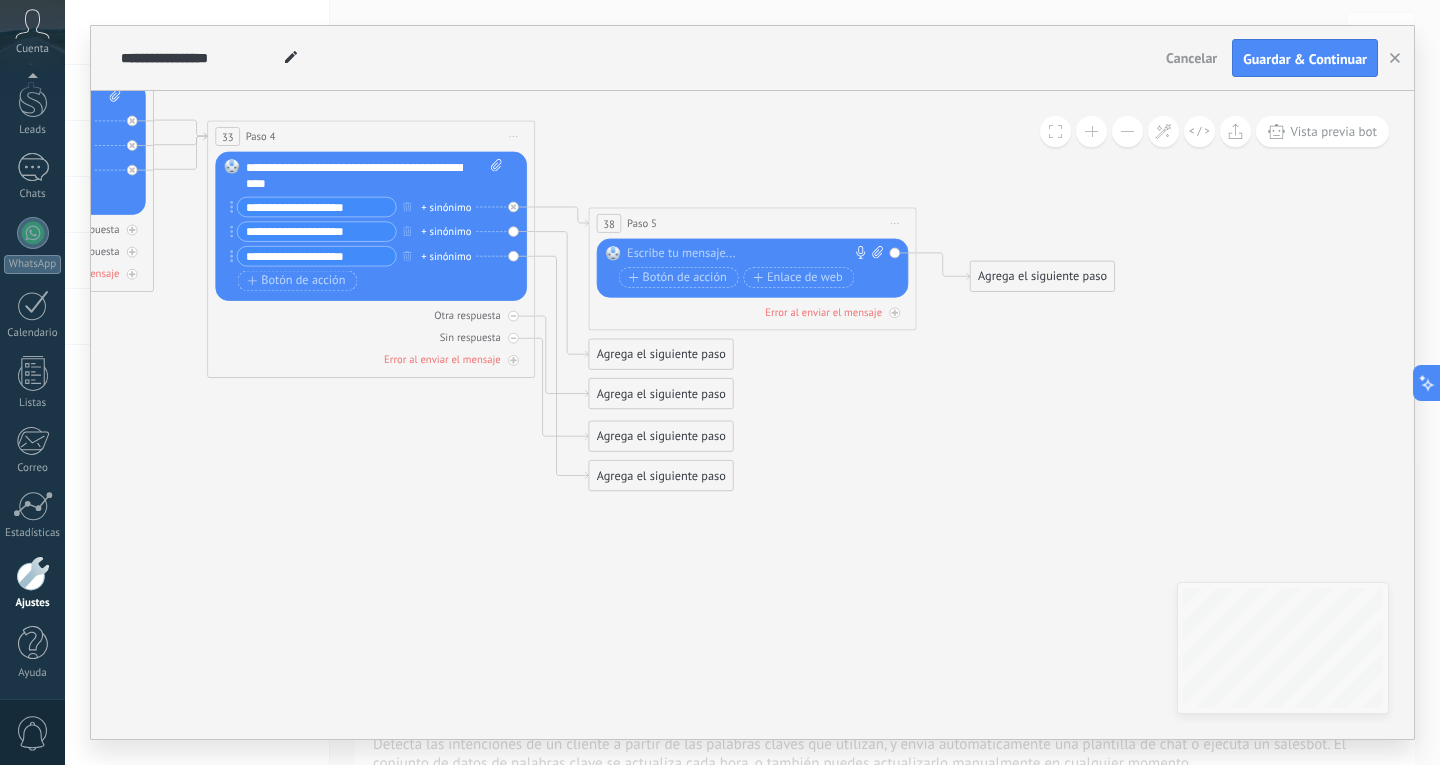 paste 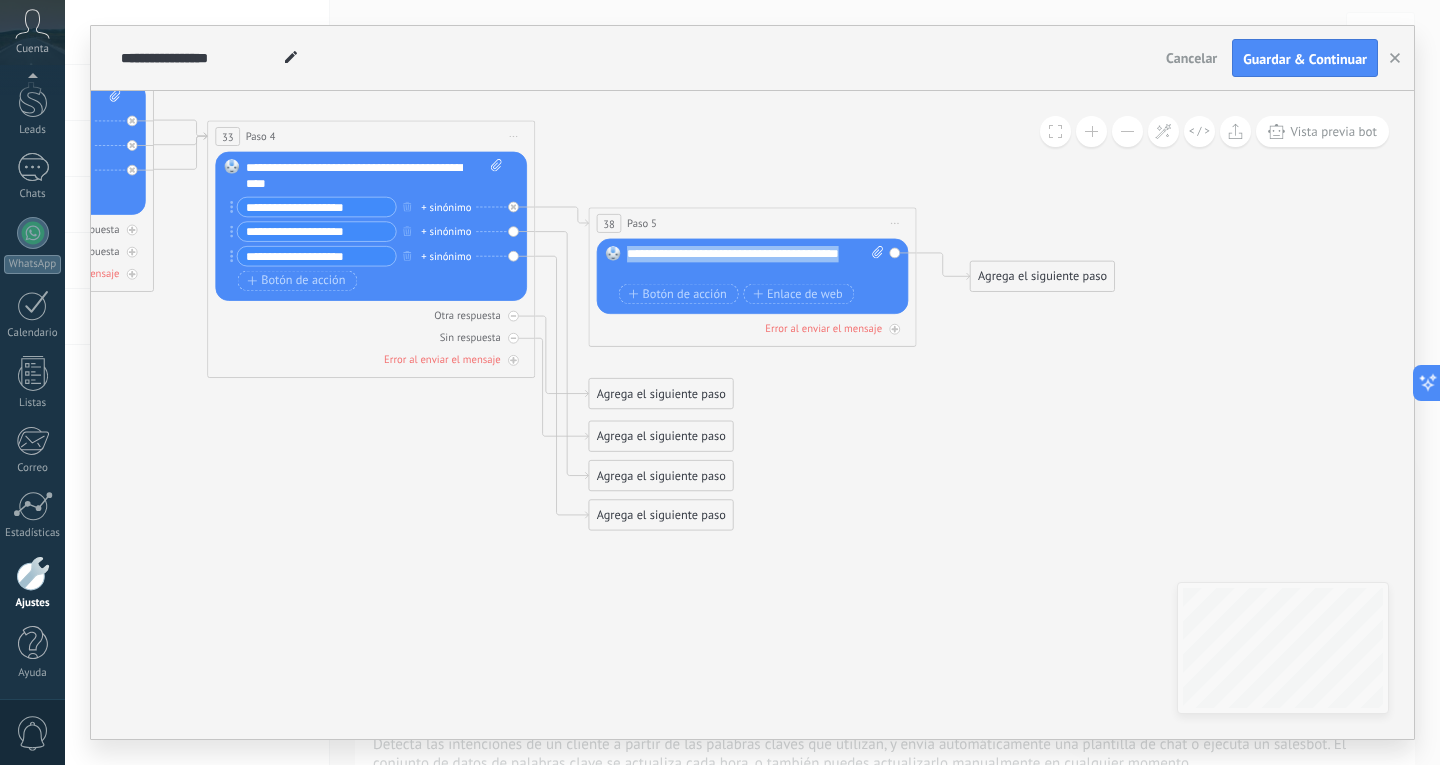 drag, startPoint x: 688, startPoint y: 266, endPoint x: 624, endPoint y: 257, distance: 64.629715 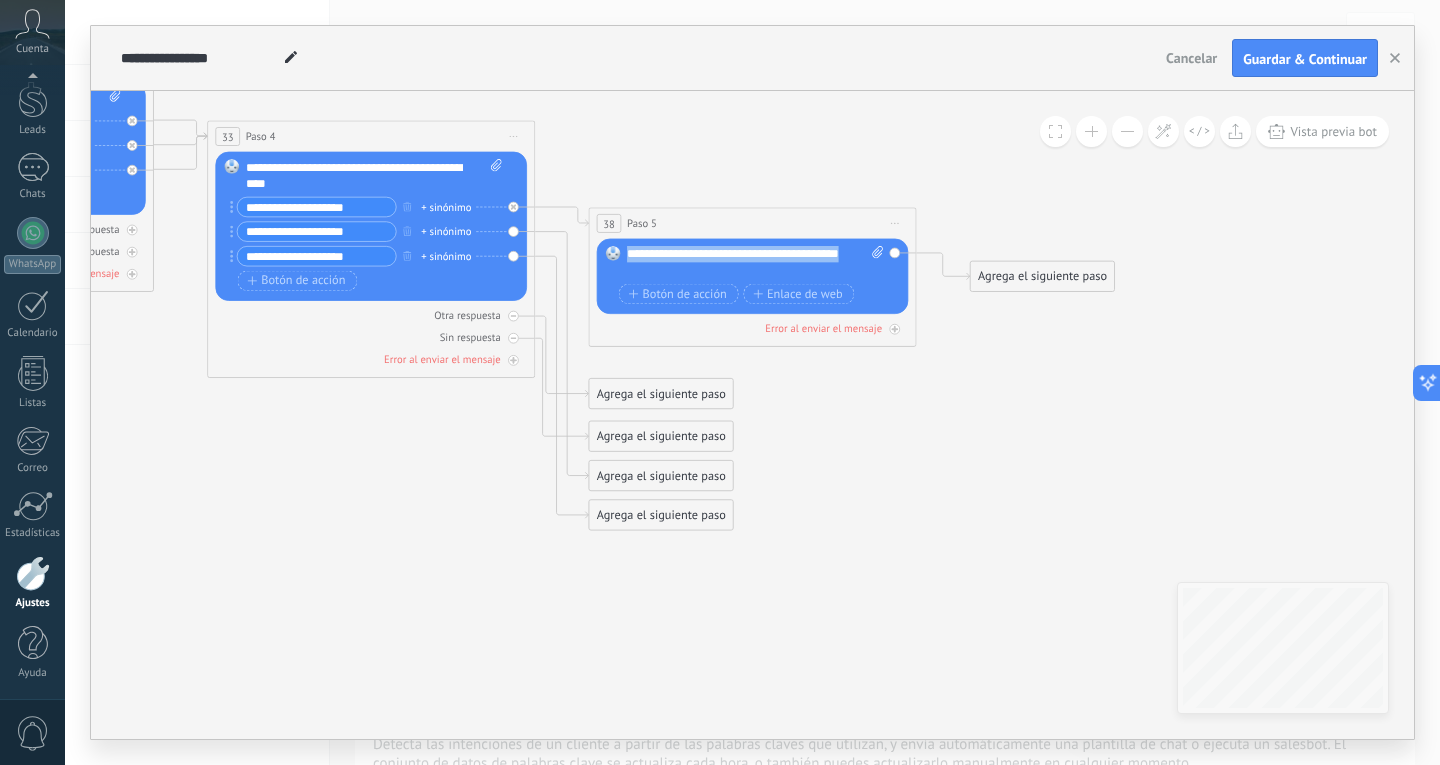 click on "Reemplazar
Quitar
Convertir a mensaje de voz
Arrastre la imagen aquí para adjuntarla.
Añadir imagen
Subir
Arrastrar y soltar
Archivo no encontrado
Escribe tu mensaje..." at bounding box center [753, 276] 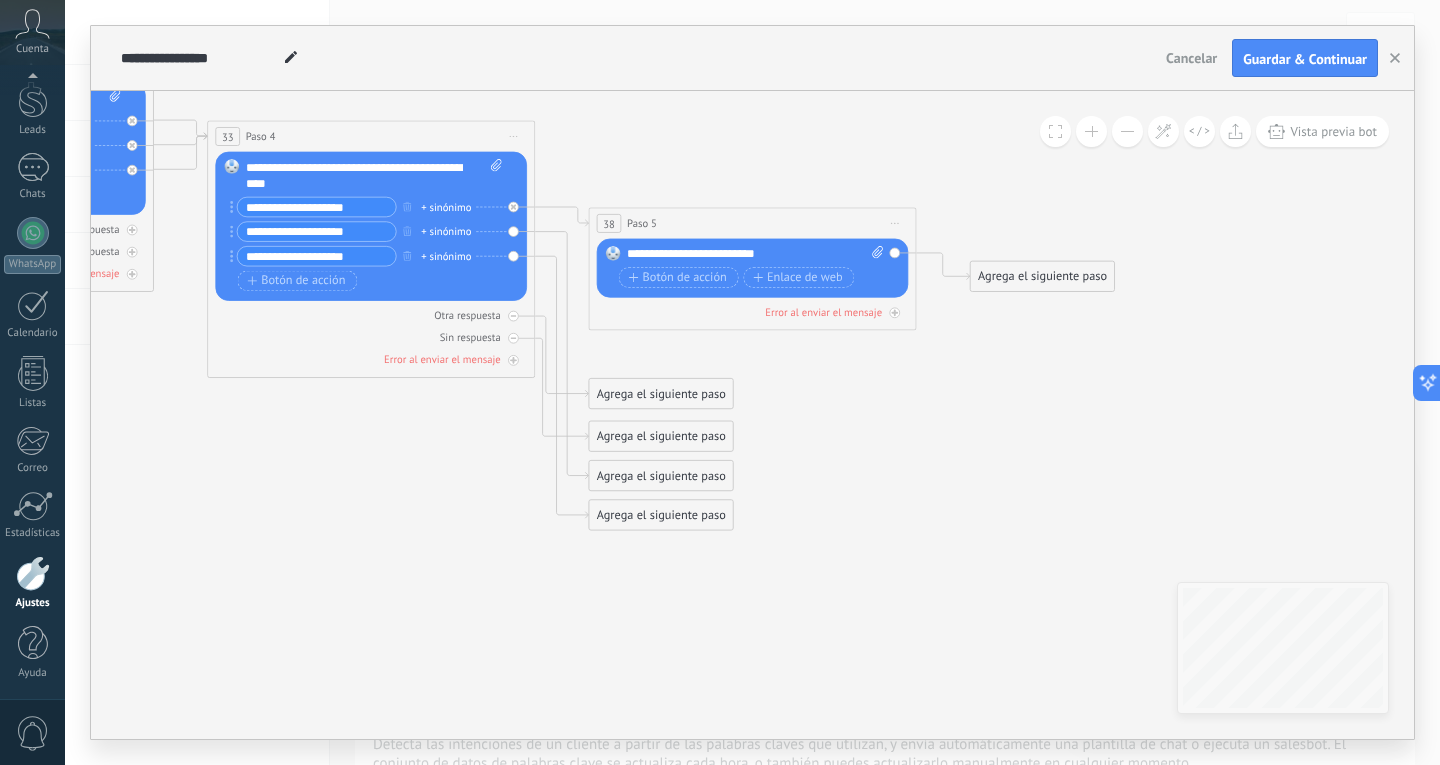 click 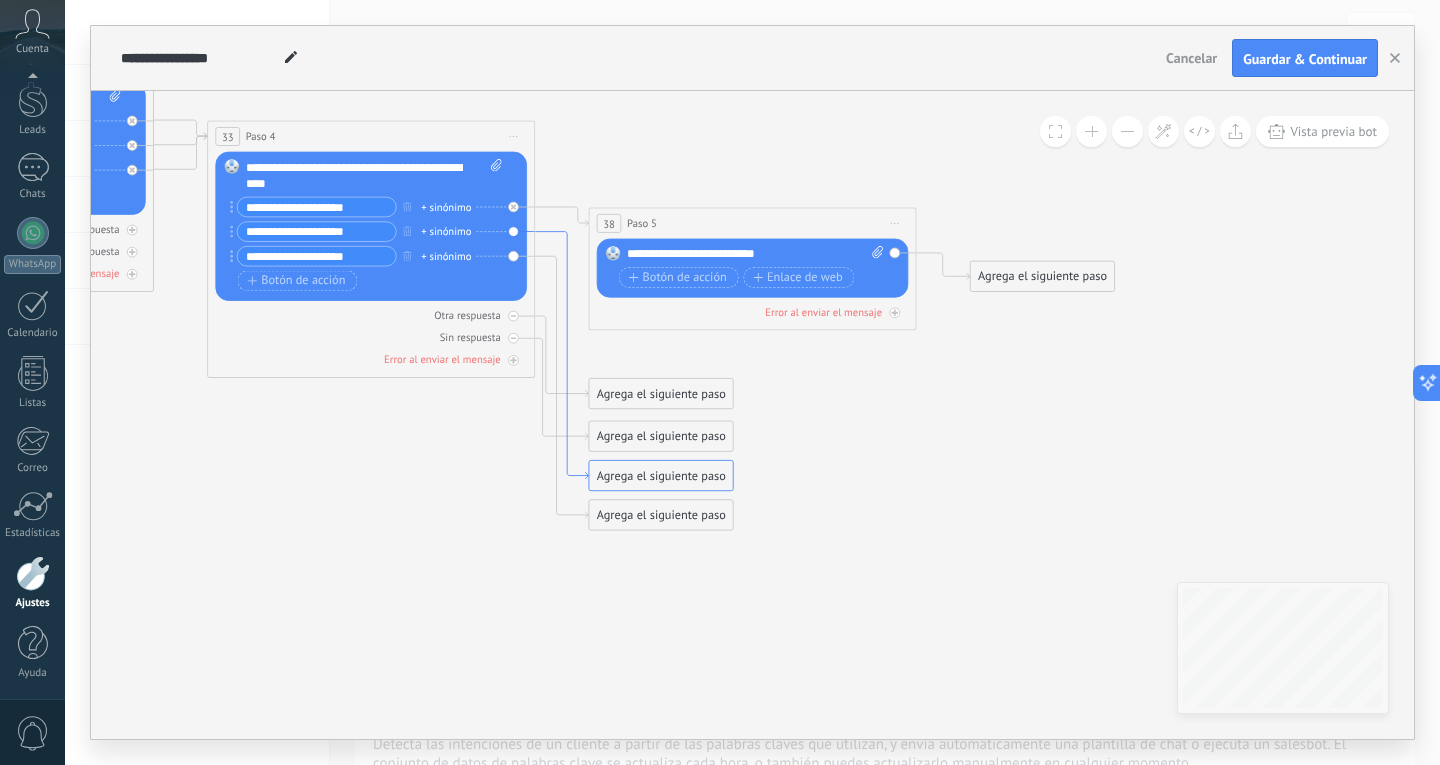 click 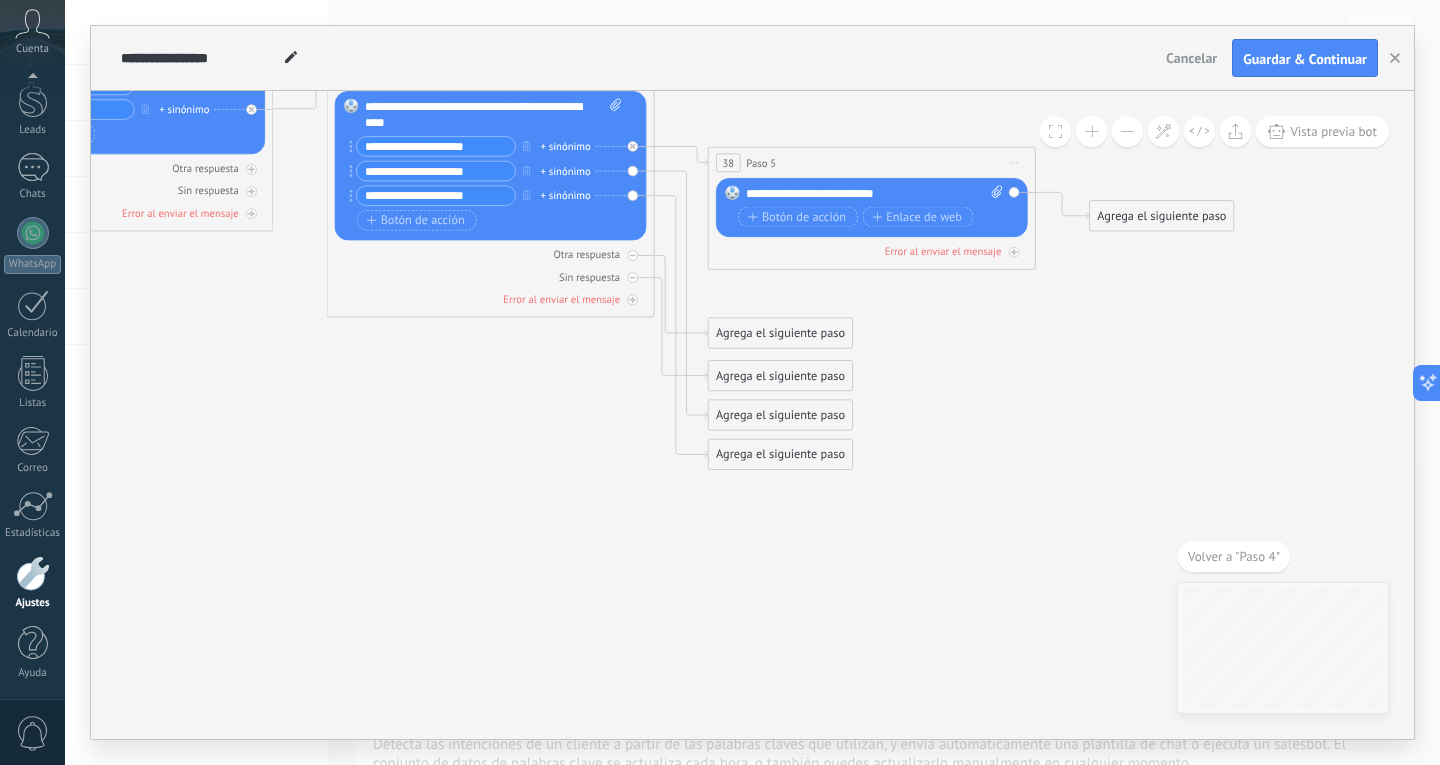 click on "Agrega el siguiente paso" at bounding box center (781, 415) 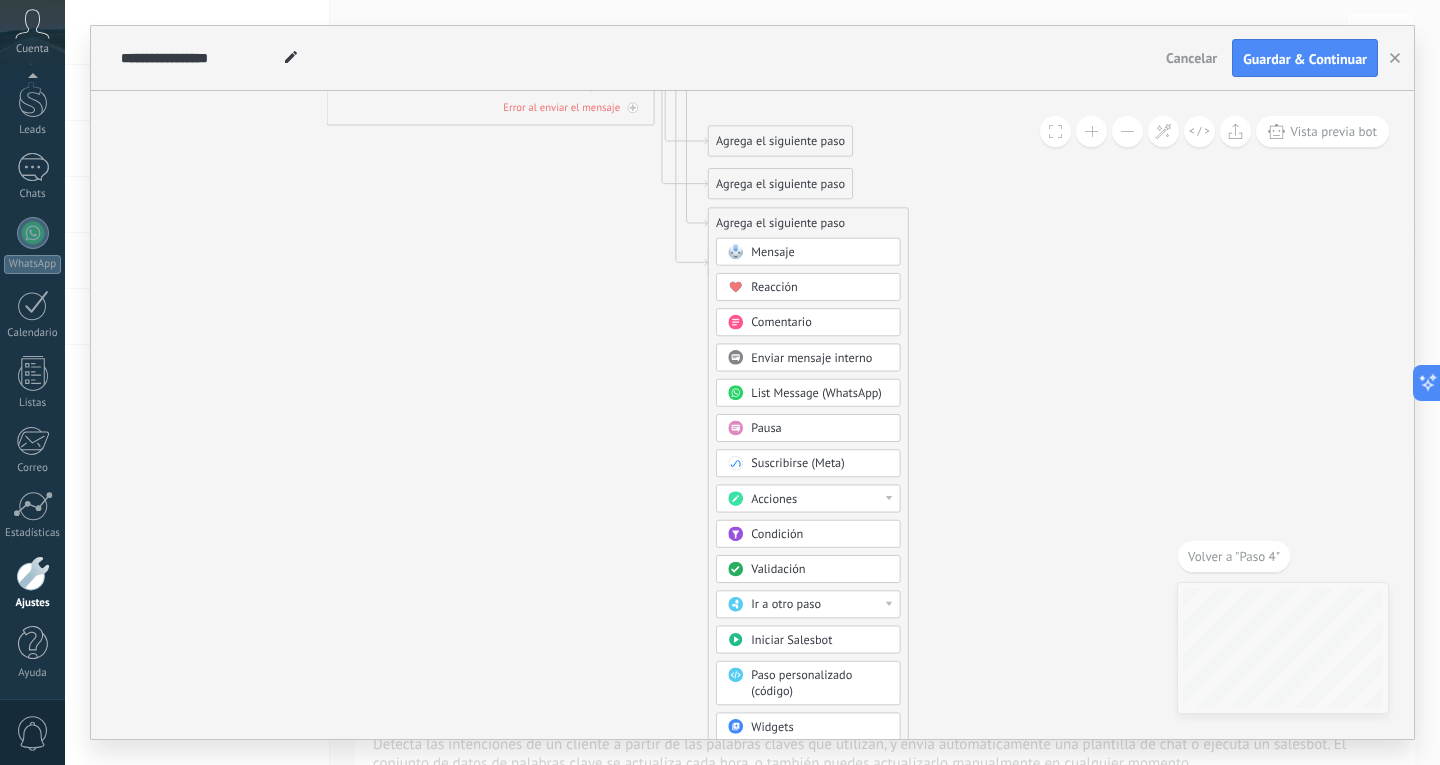 click on "Ir a otro paso" at bounding box center [786, 605] 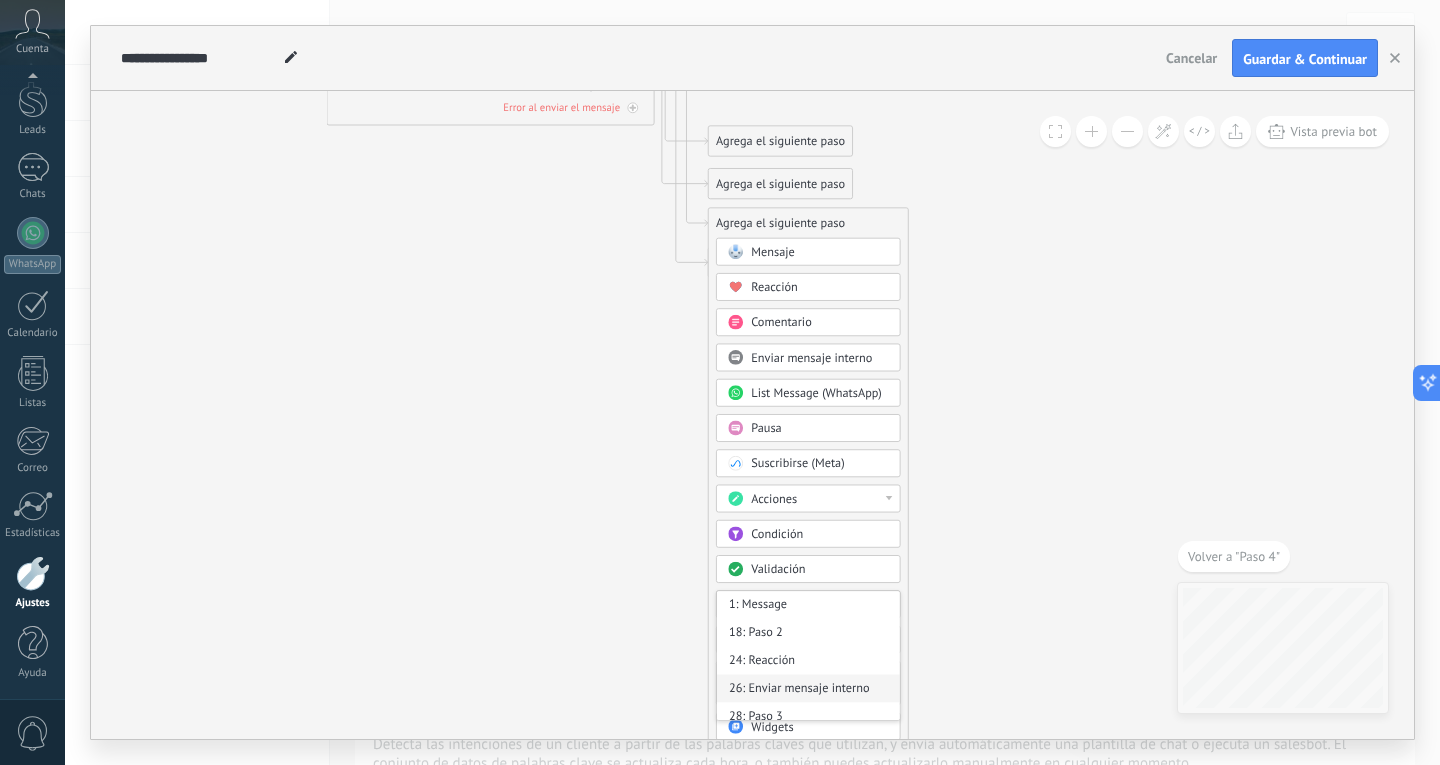 scroll, scrollTop: 47, scrollLeft: 0, axis: vertical 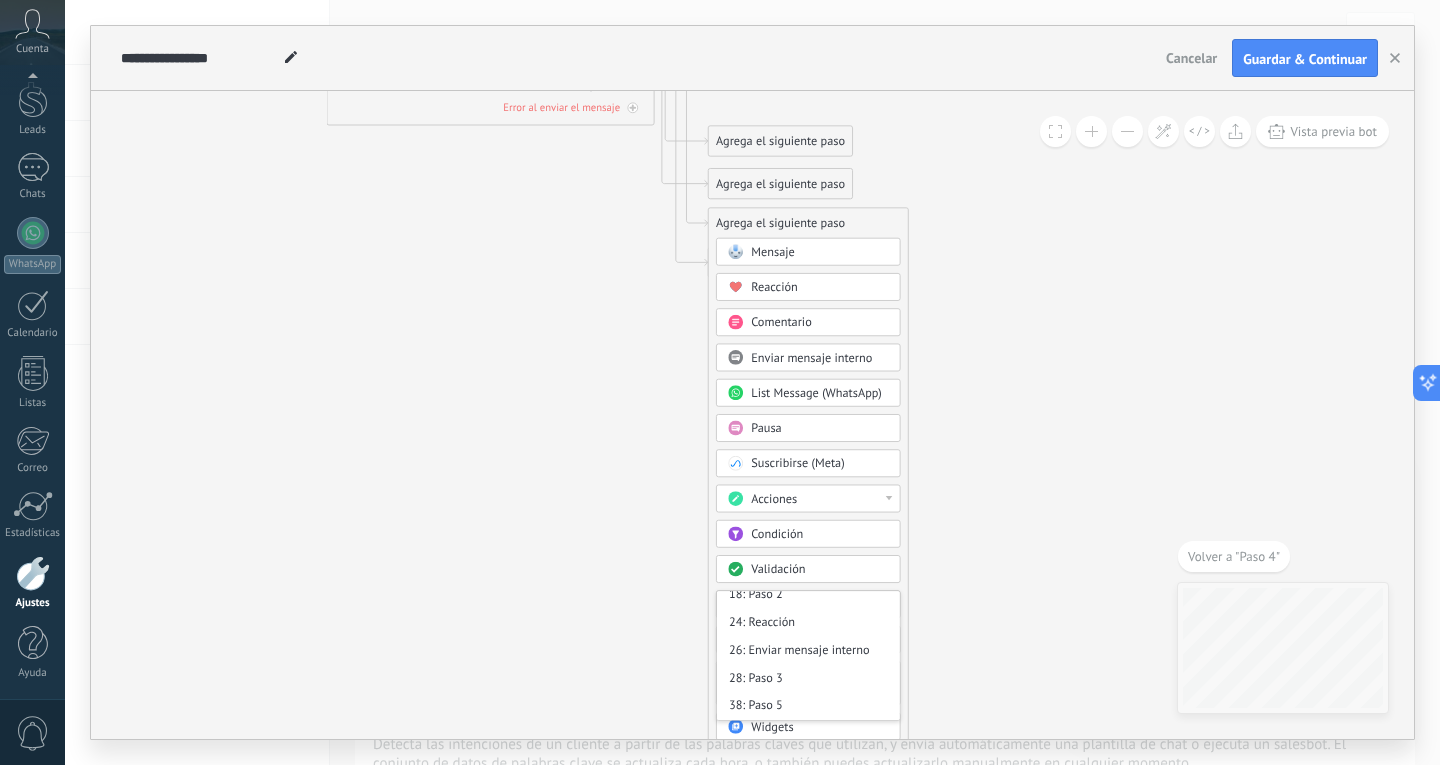 click on "38: Paso 5" at bounding box center (808, 706) 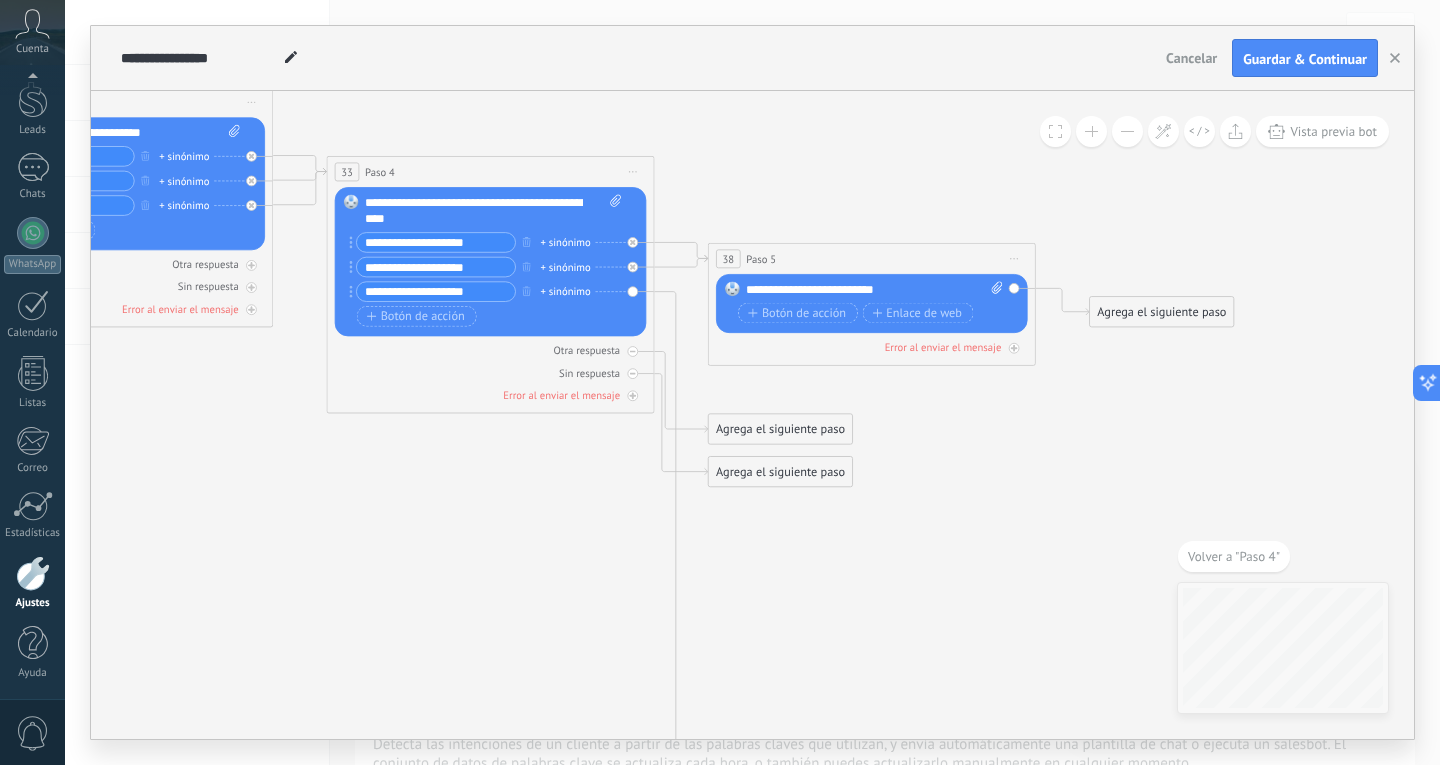 click on "**********" at bounding box center [436, 291] 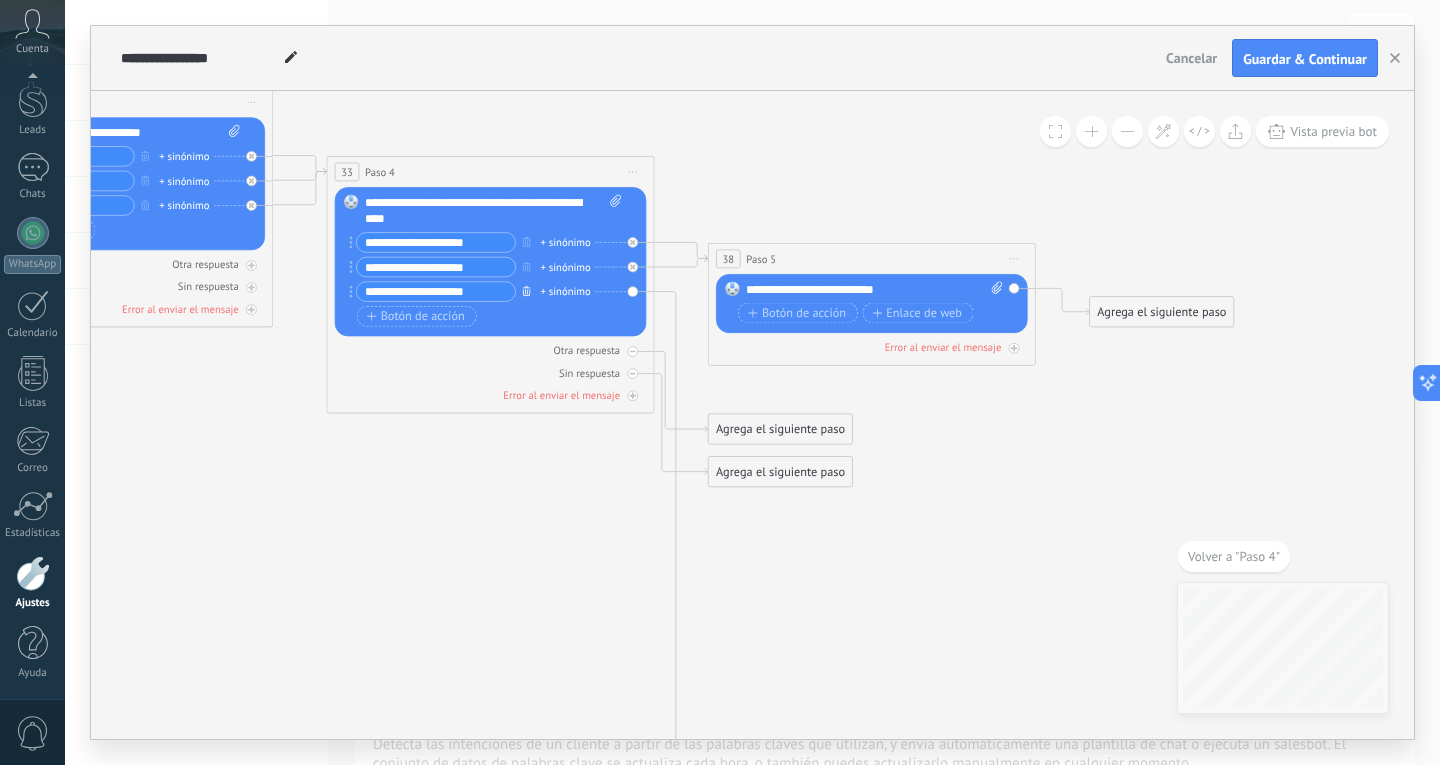 click at bounding box center [527, 291] 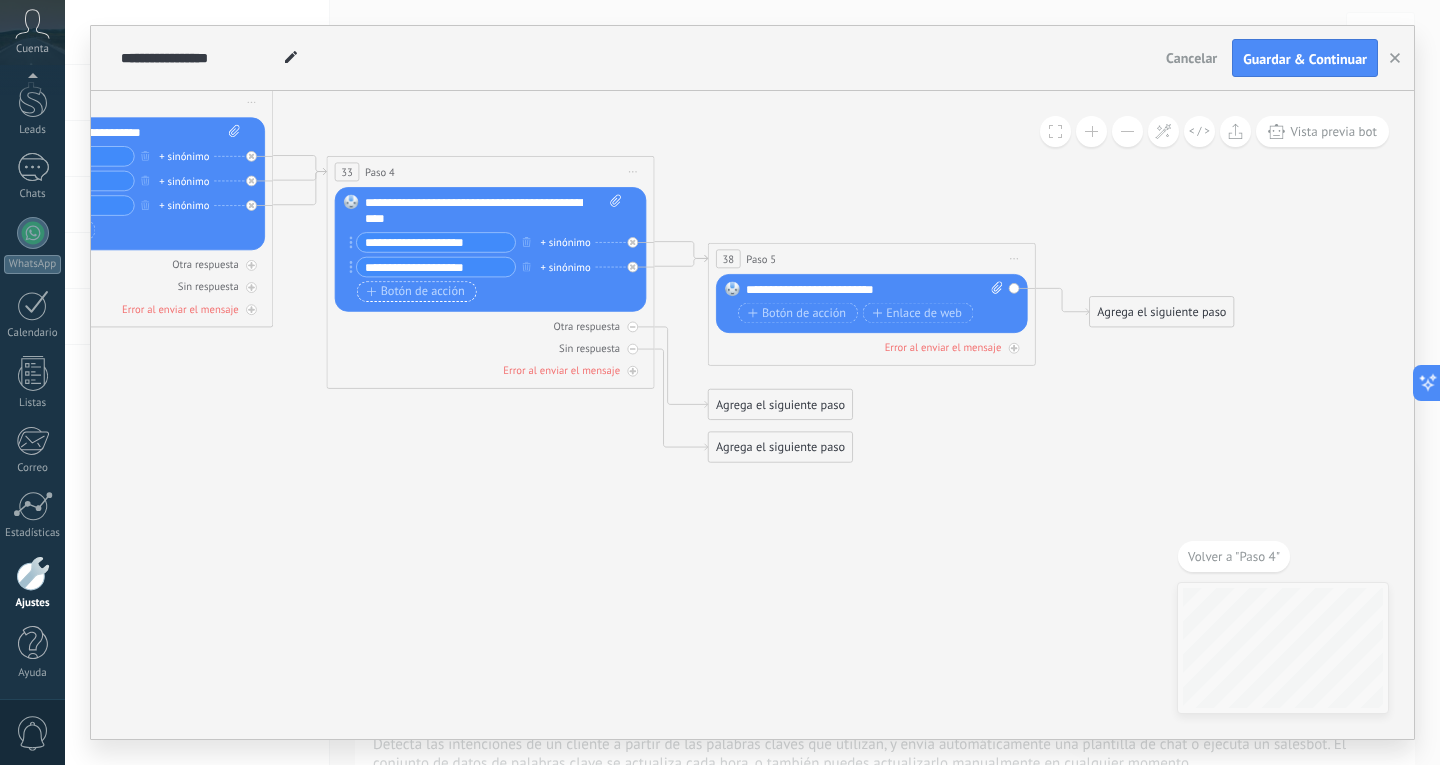 click on "Botón de acción" at bounding box center (416, 291) 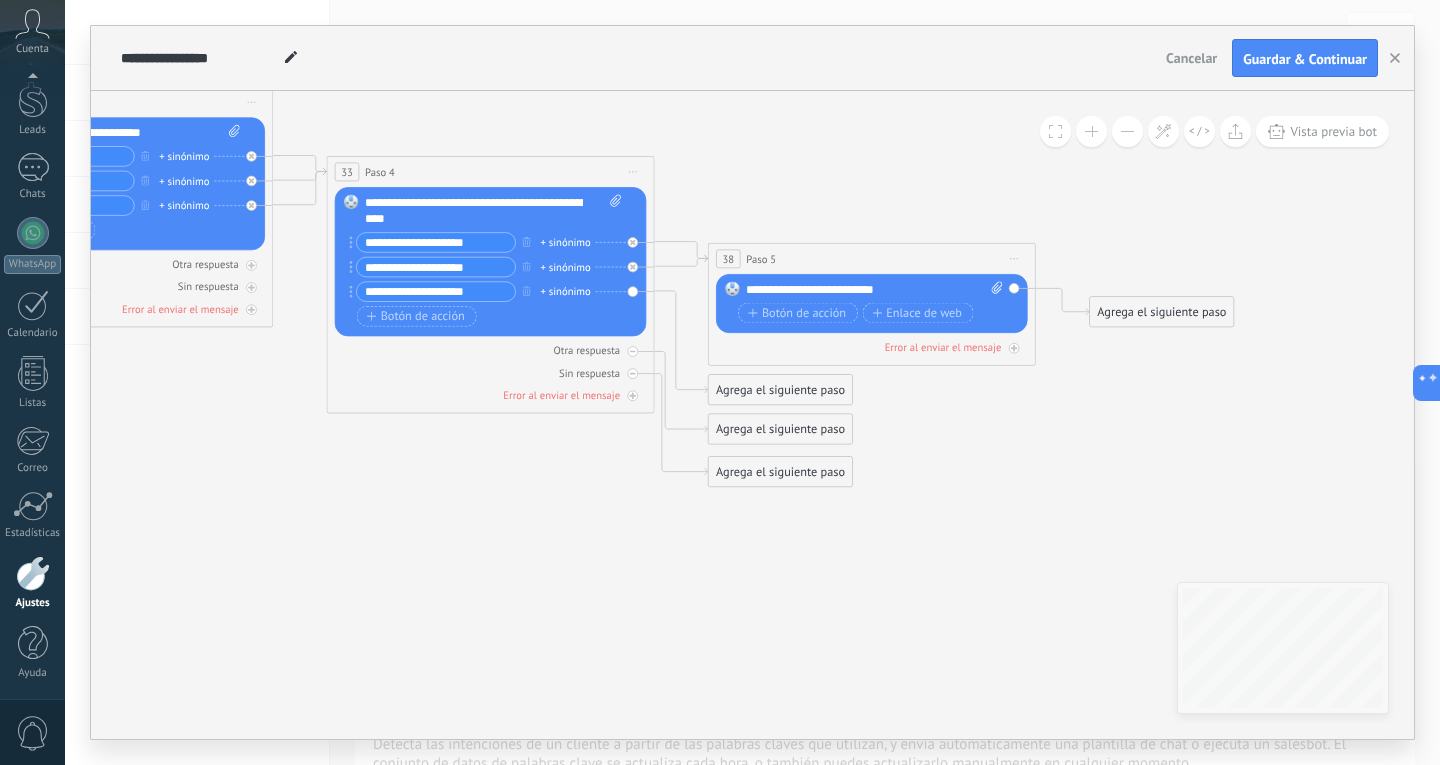 type on "**********" 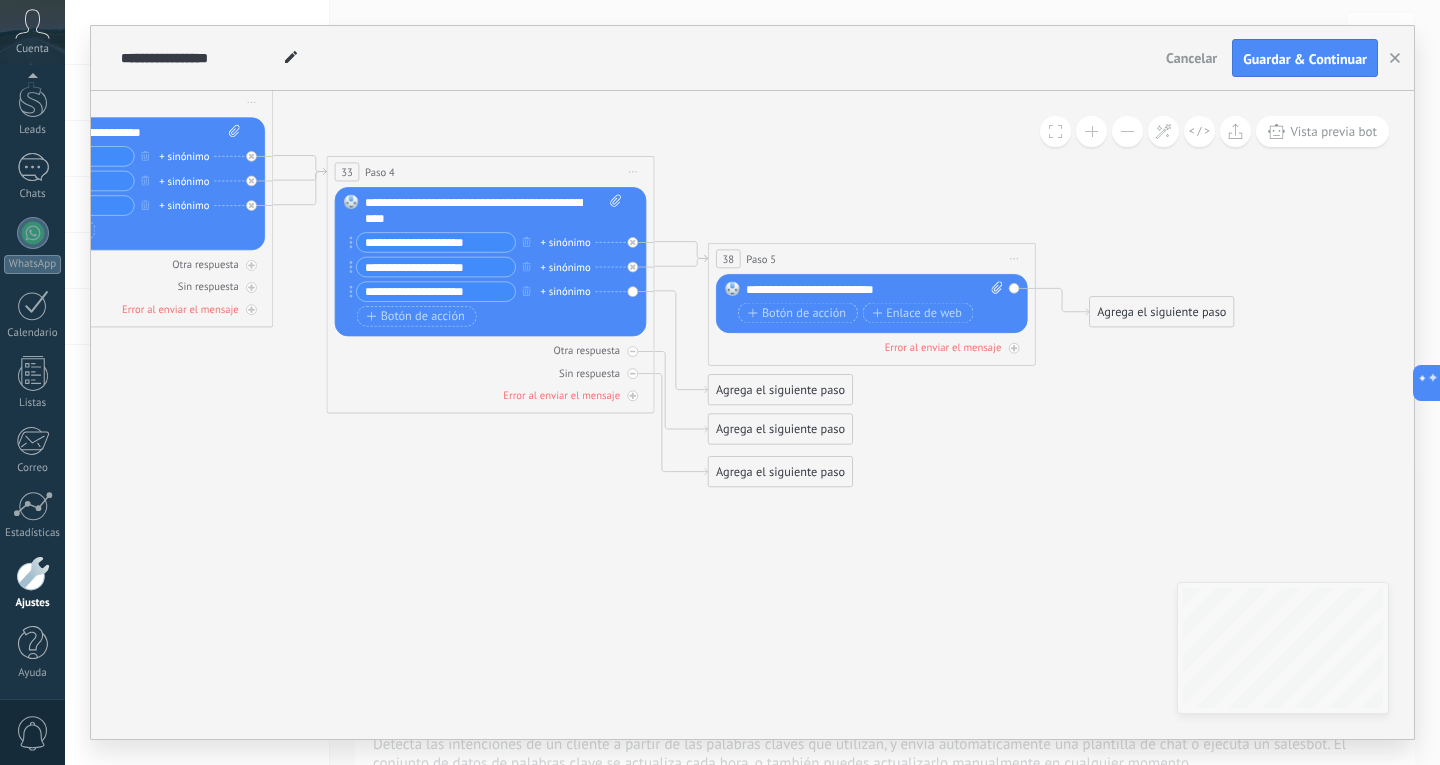 click on "Agrega el siguiente paso" at bounding box center [781, 390] 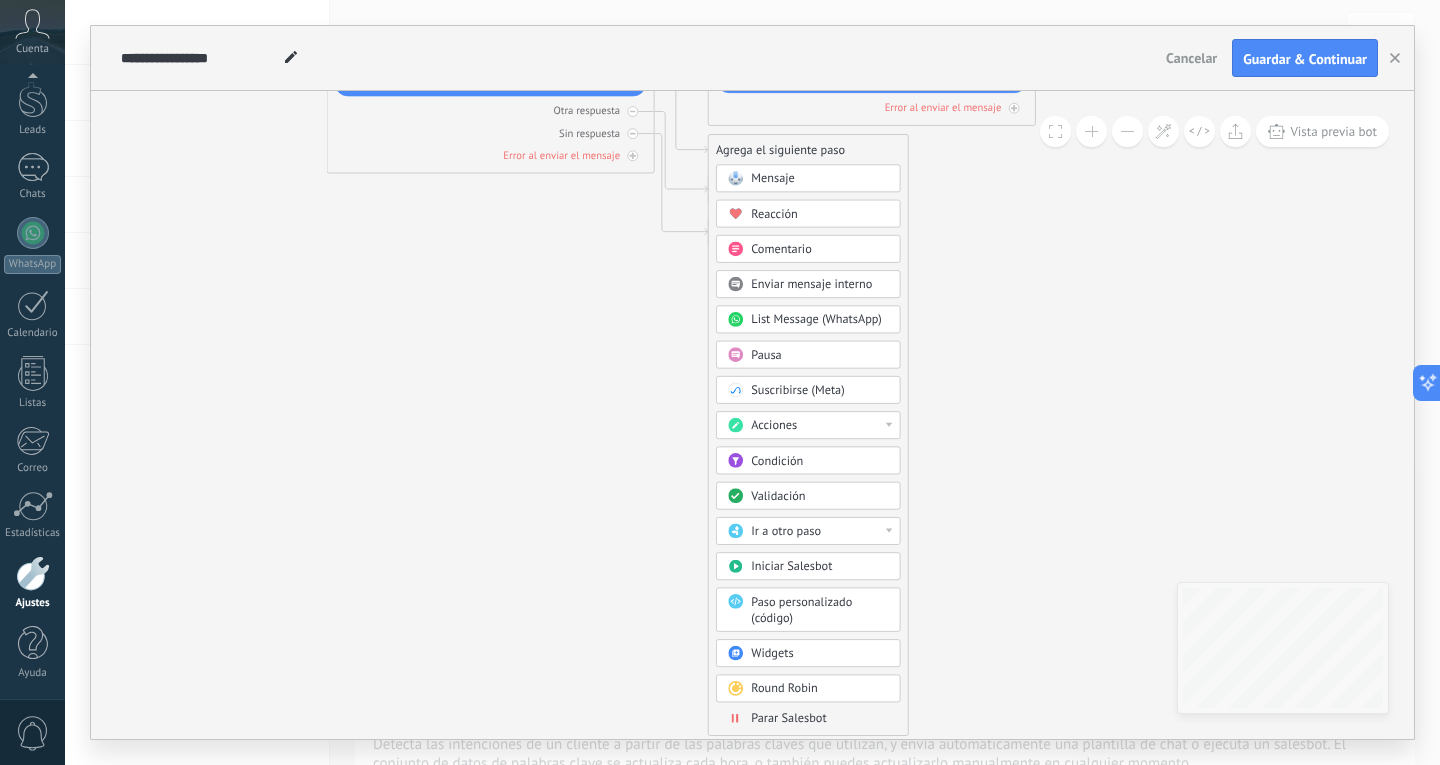 click on "Ir a otro paso" at bounding box center (786, 532) 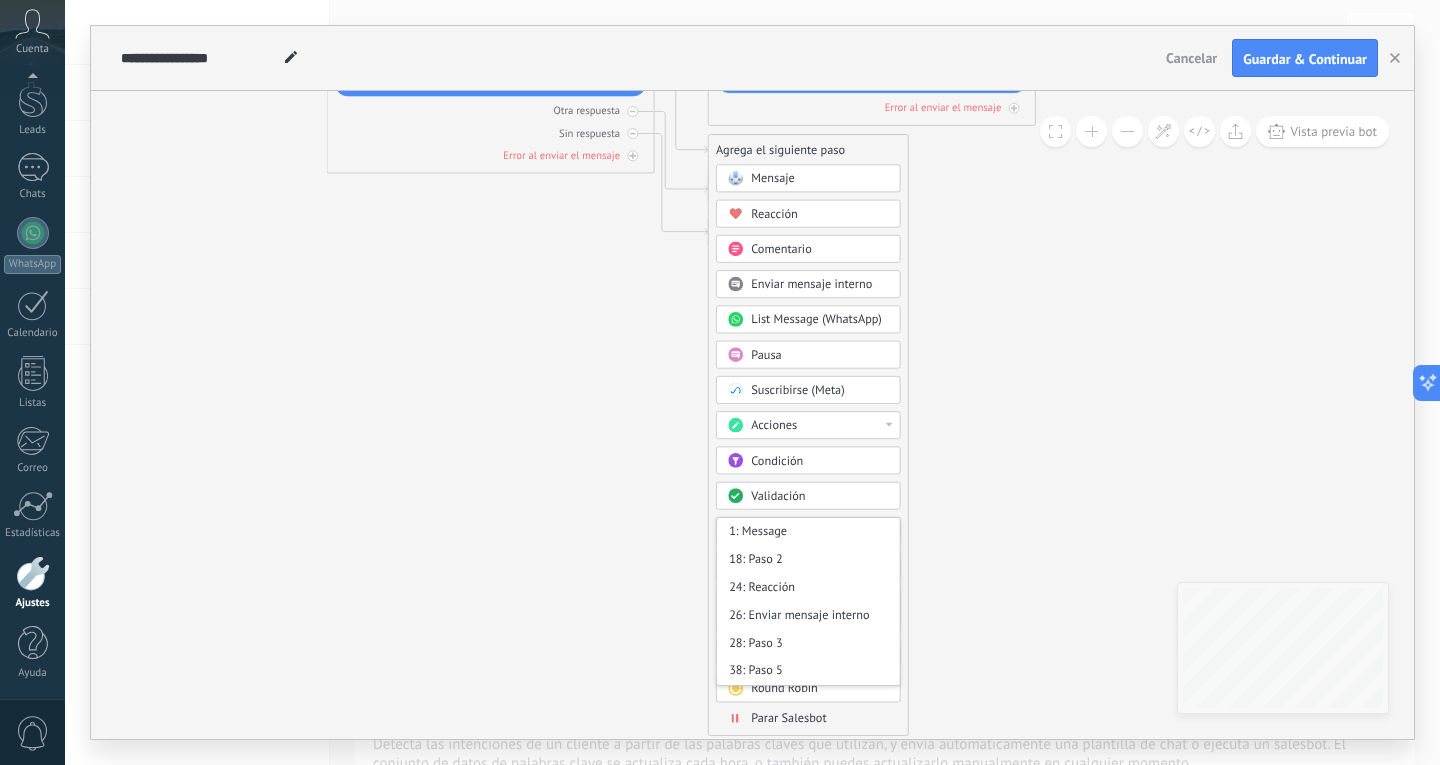 click on "38: Paso 5" at bounding box center [808, 671] 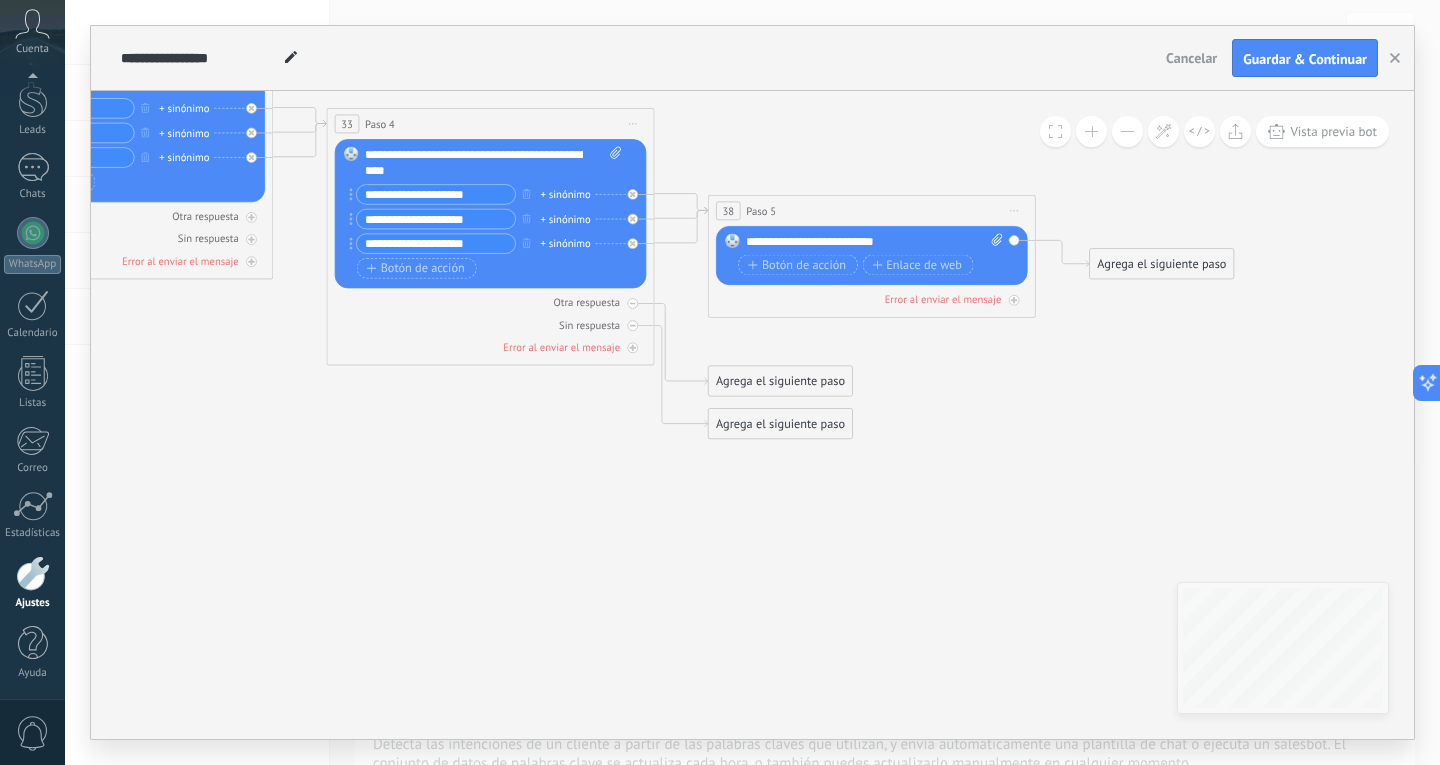 click 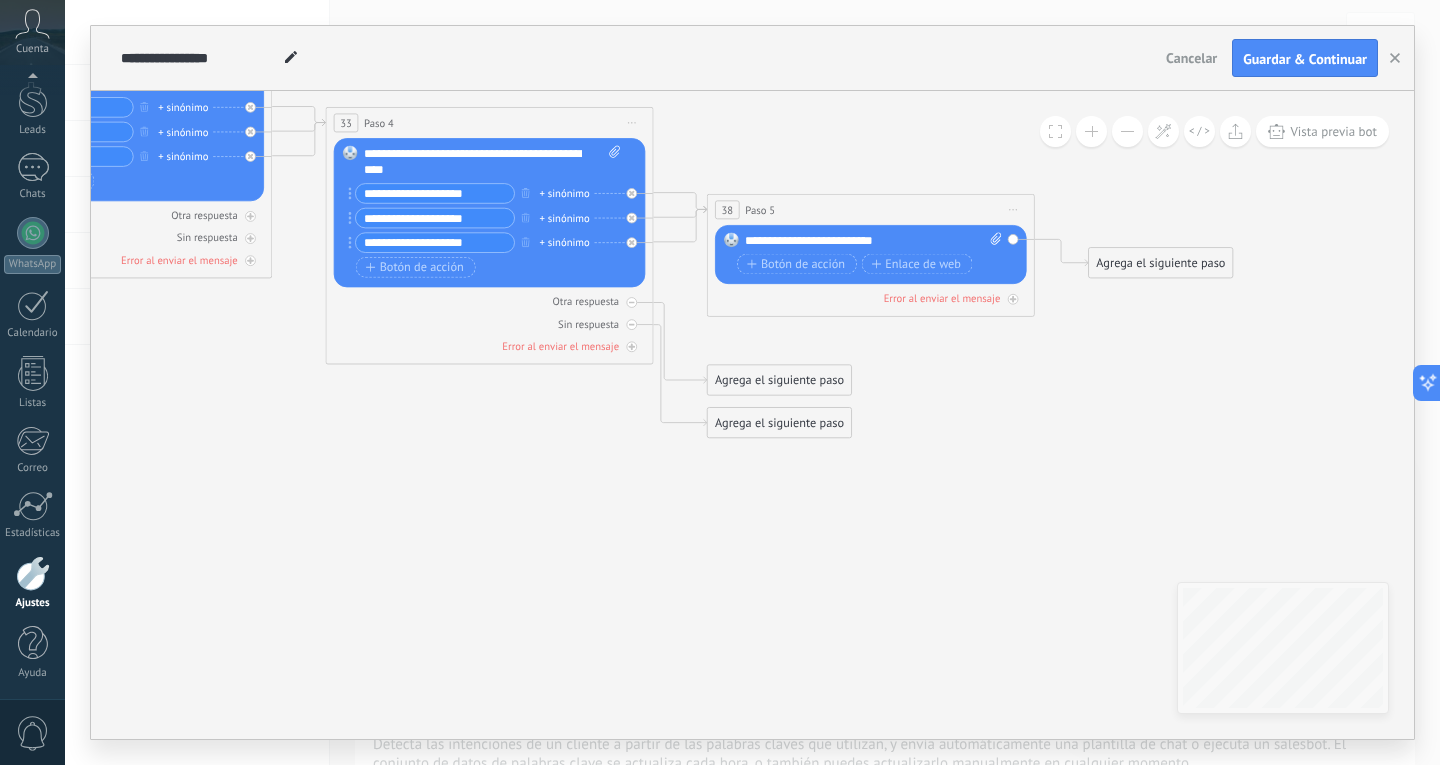 click on "Agrega el siguiente paso" at bounding box center (1161, 263) 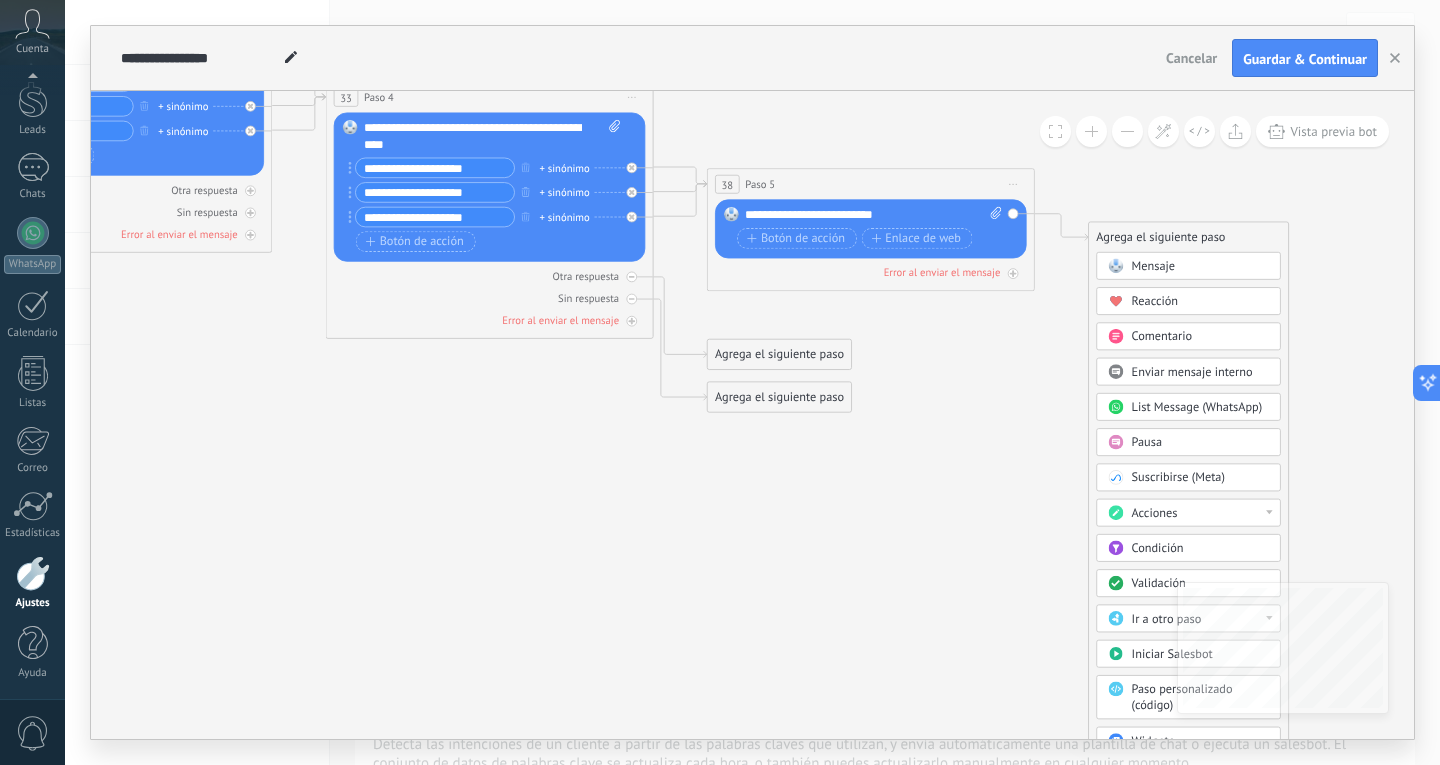 click on "Mensaje" at bounding box center [1154, 266] 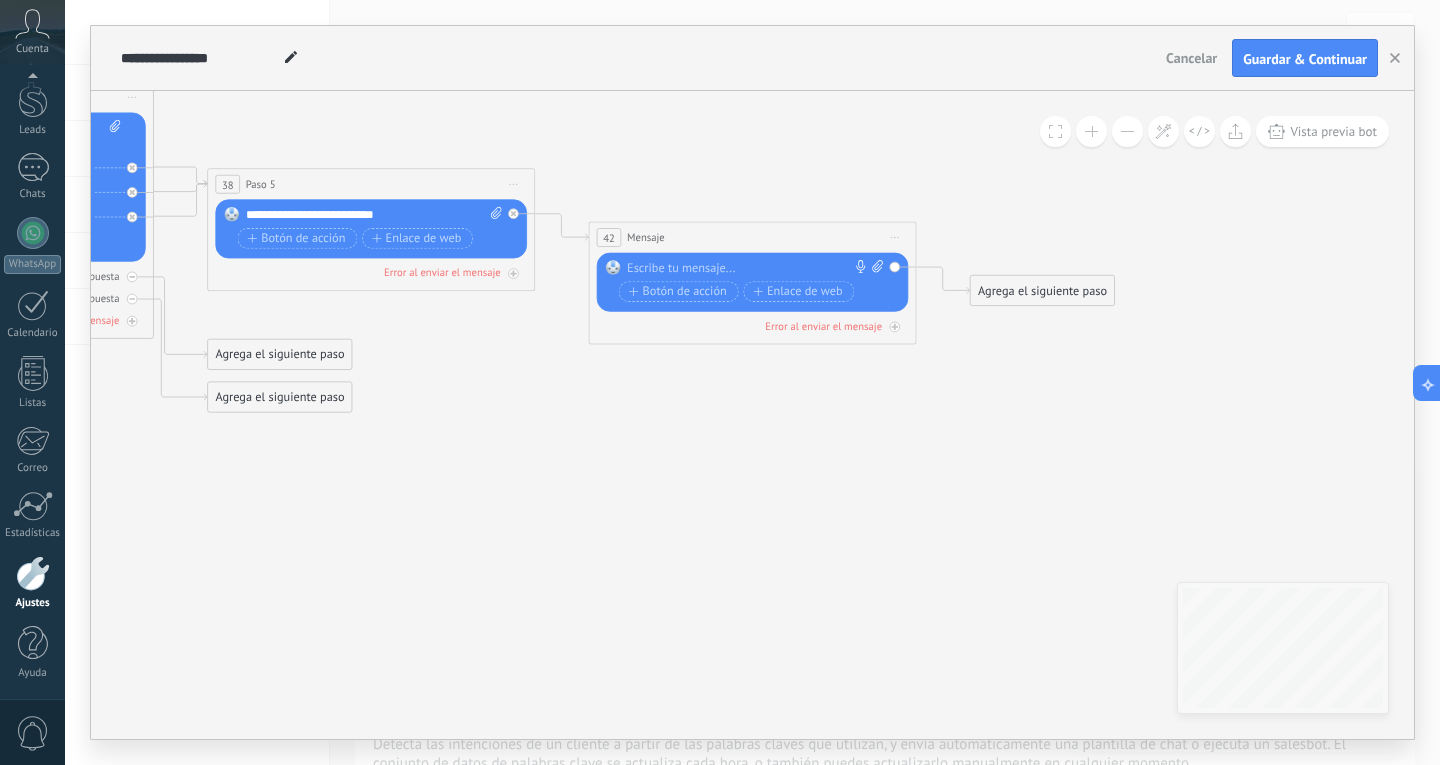 click at bounding box center [749, 268] 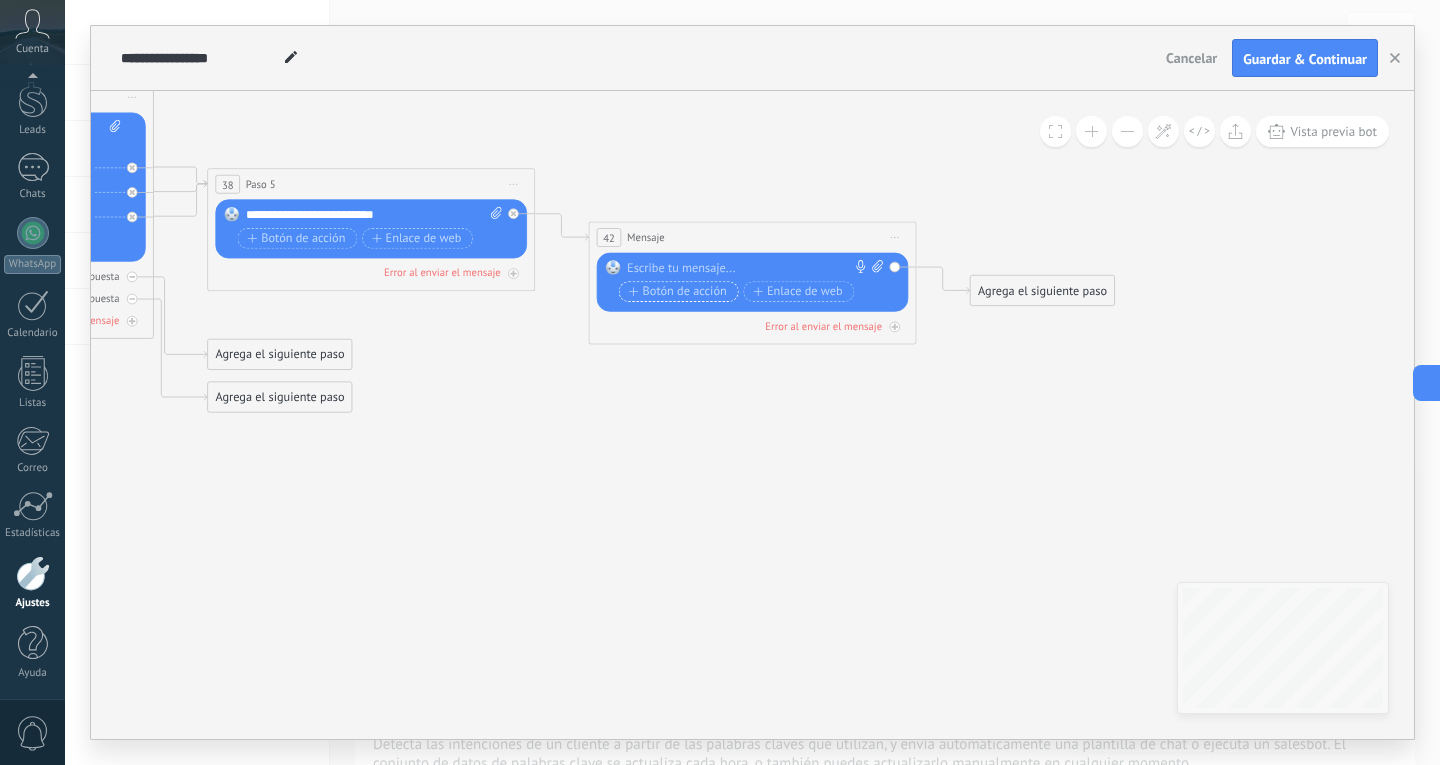 paste 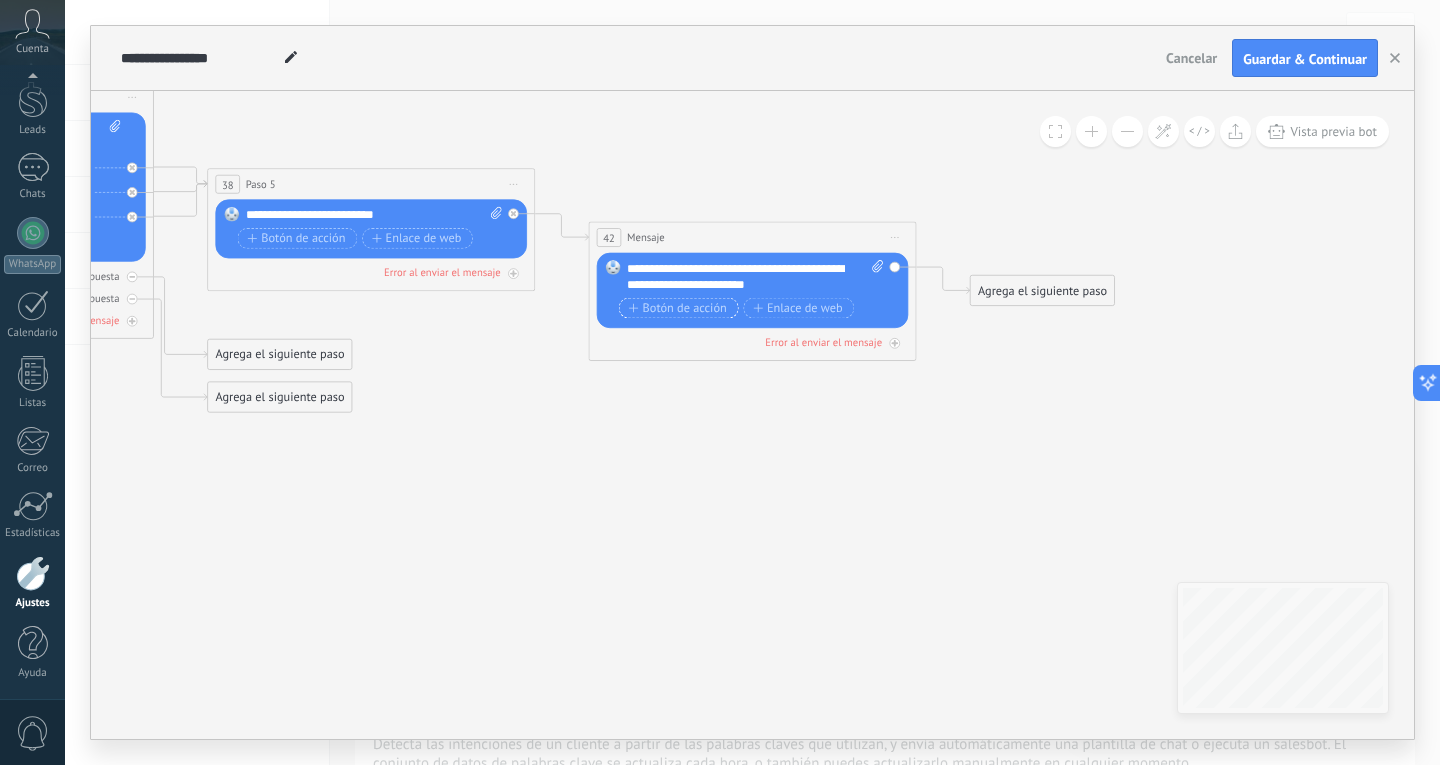 click on "Botón de acción" at bounding box center [678, 307] 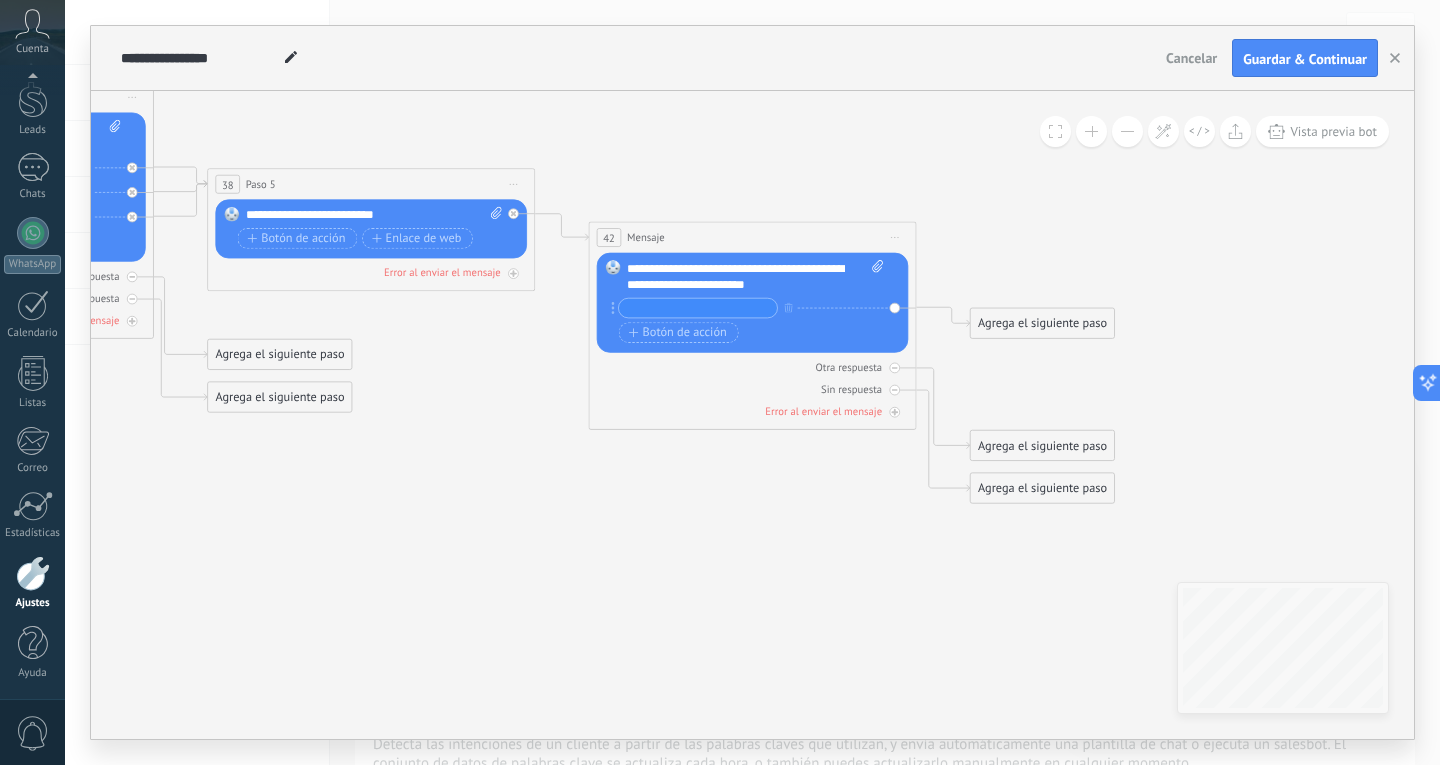 paste on "**********" 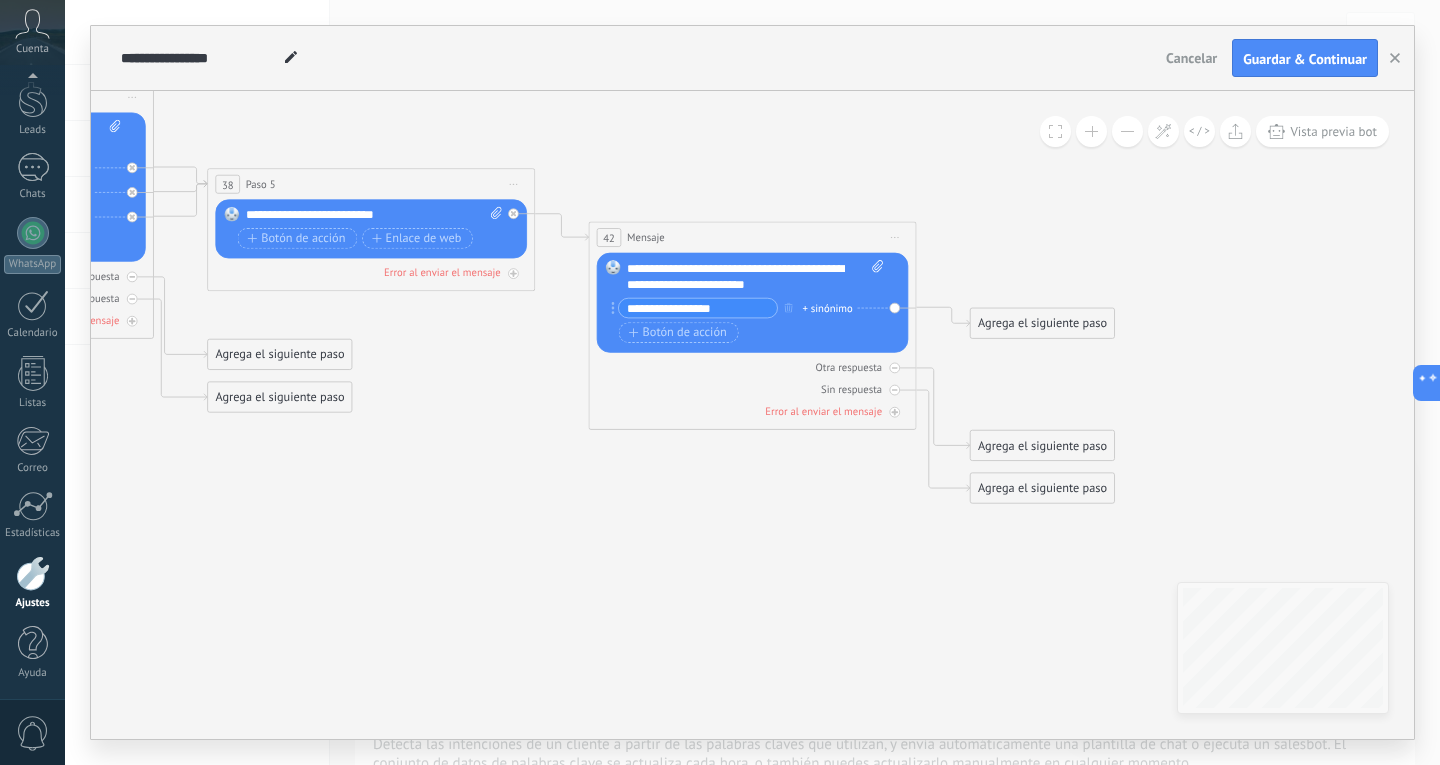 click on "**********" at bounding box center [698, 308] 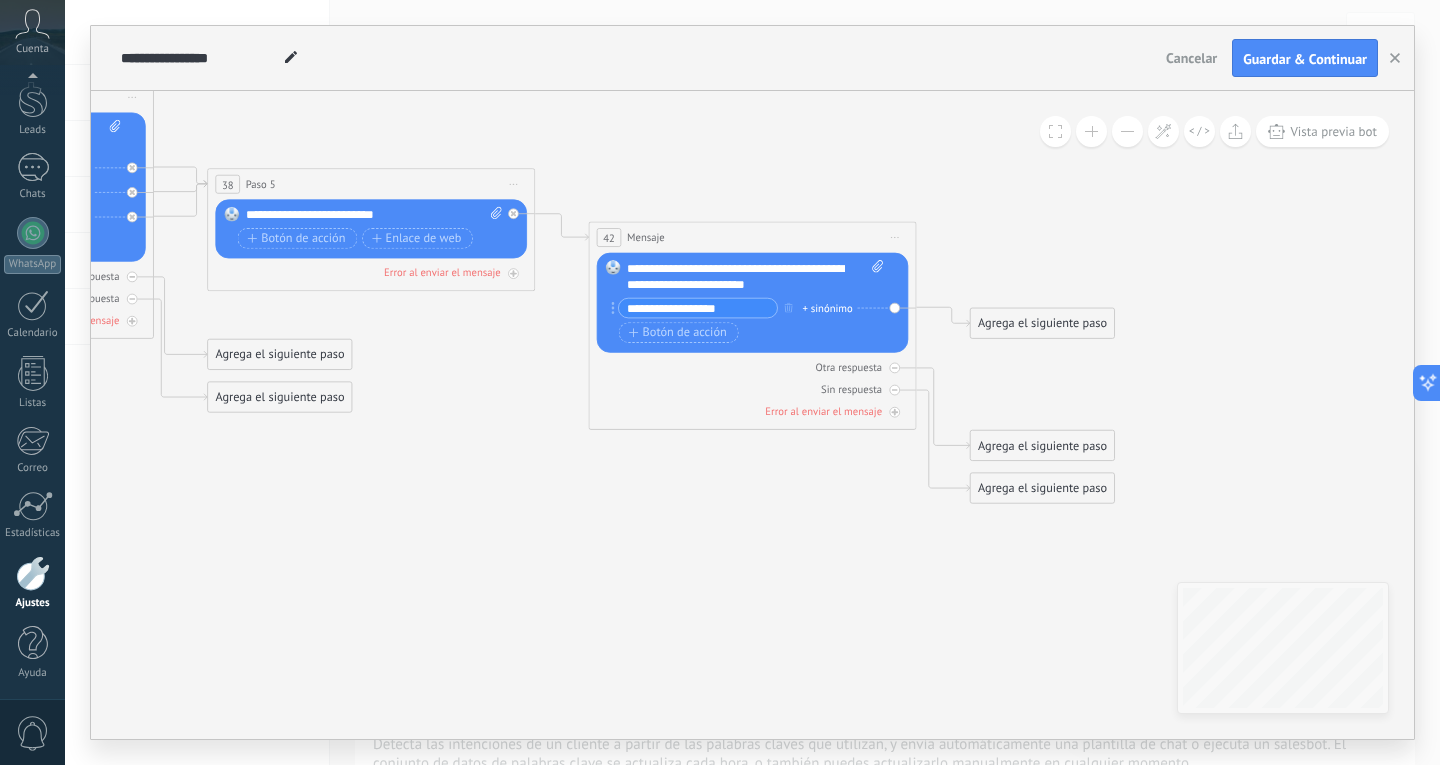 click 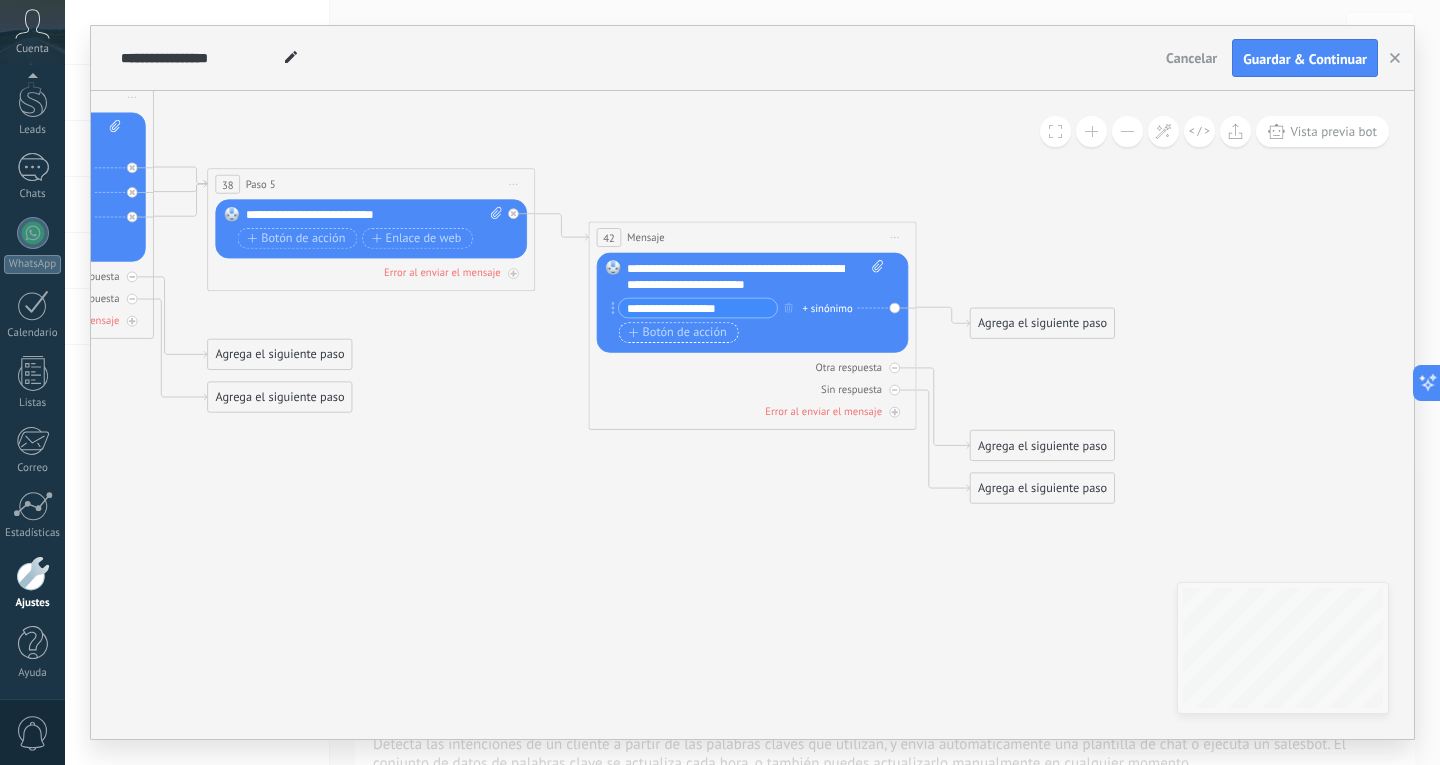 click on "Botón de acción" at bounding box center (678, 332) 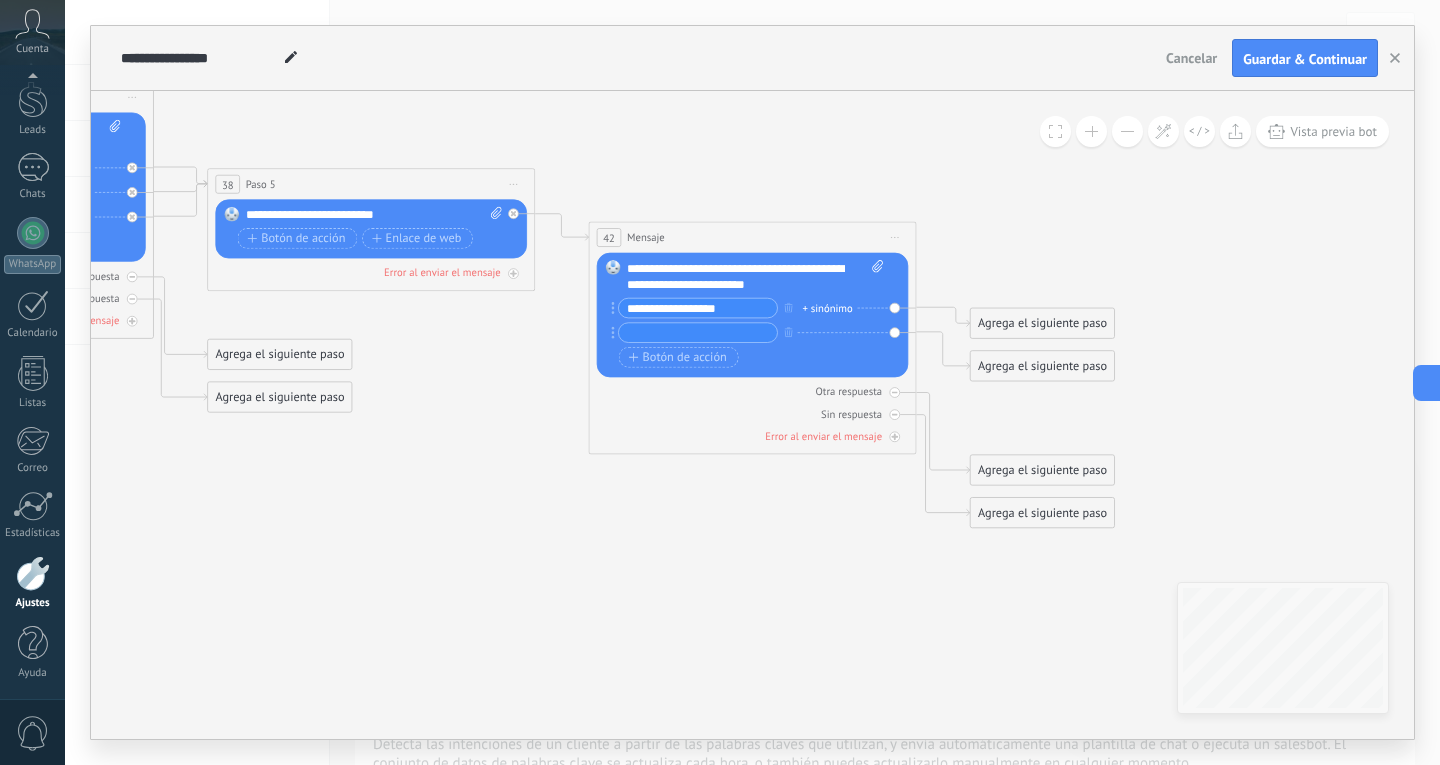 type on "**********" 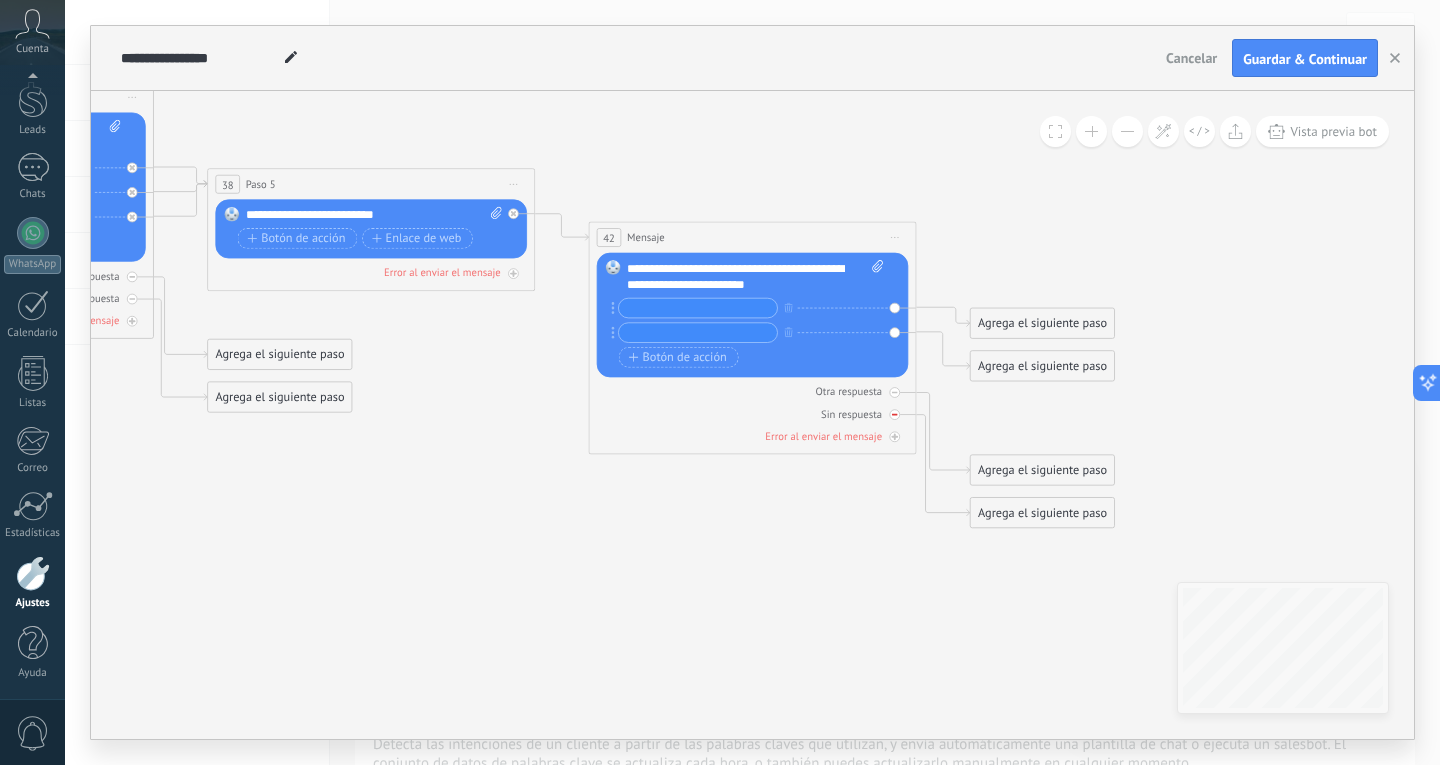 type 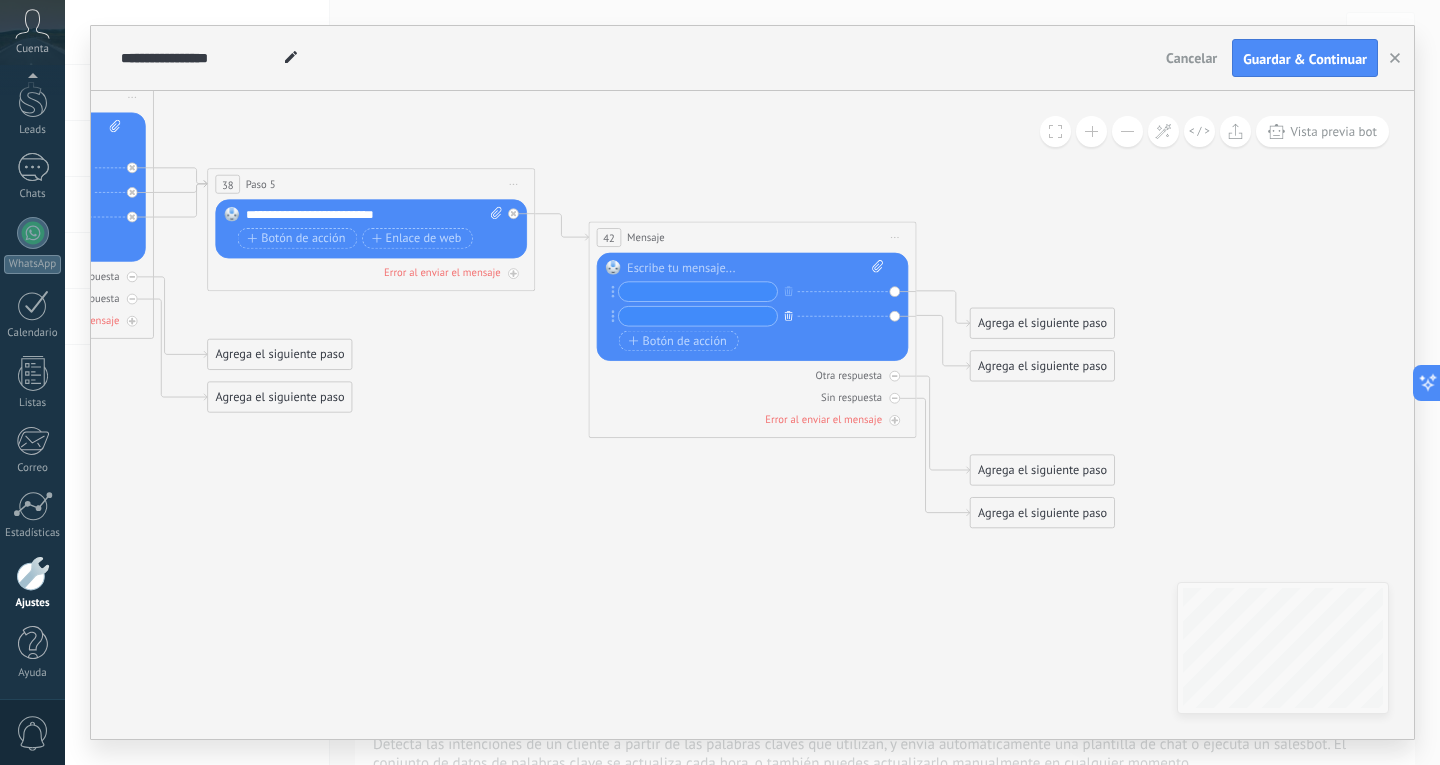 click 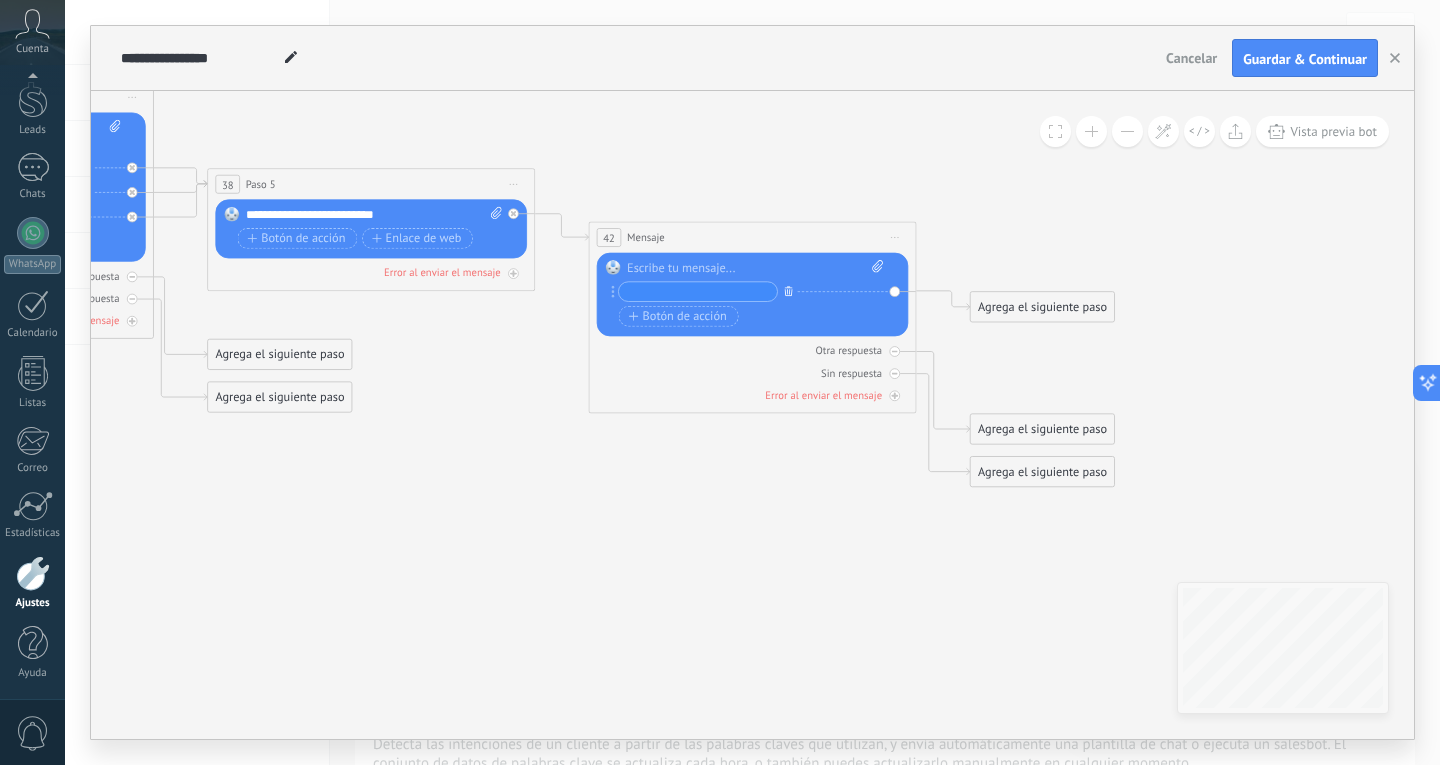 click at bounding box center [789, 291] 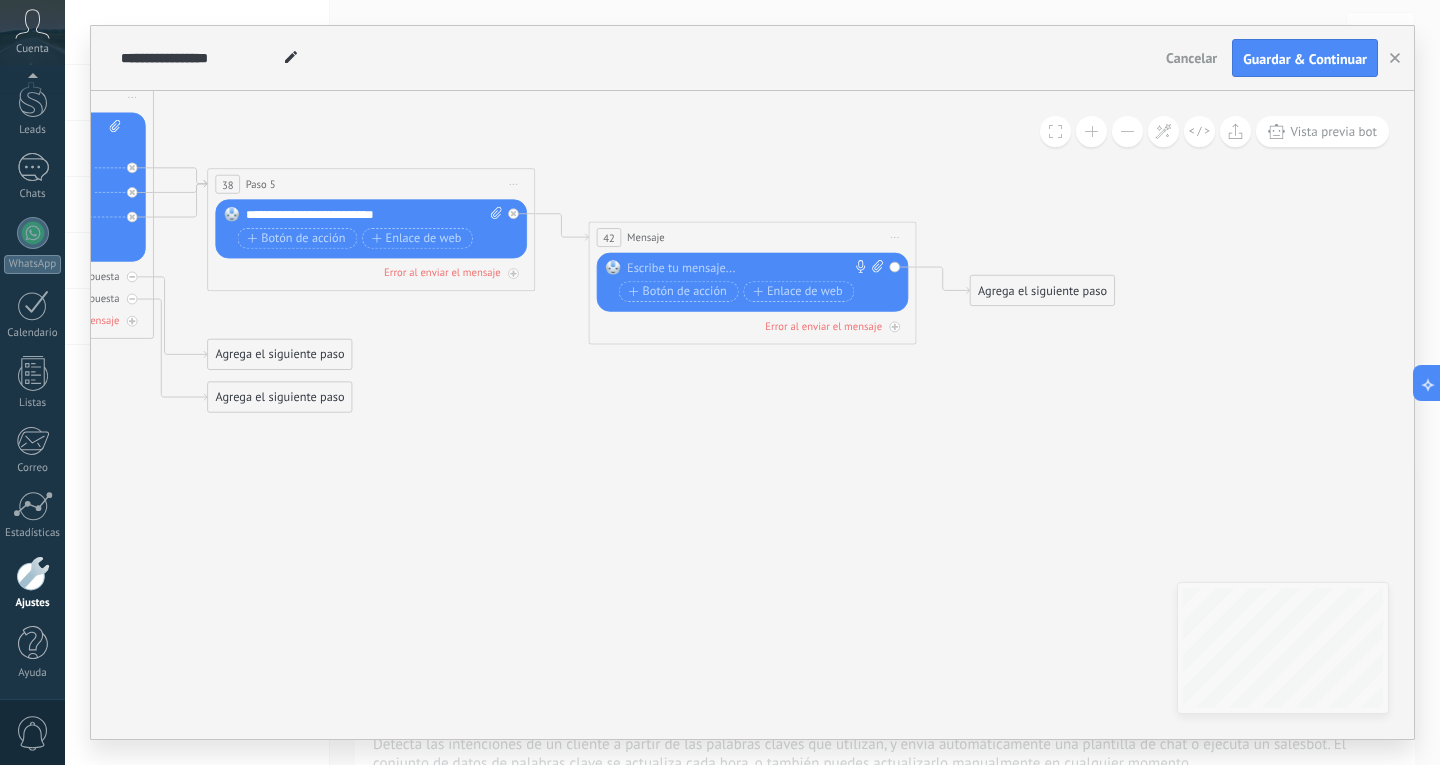 click at bounding box center (749, 268) 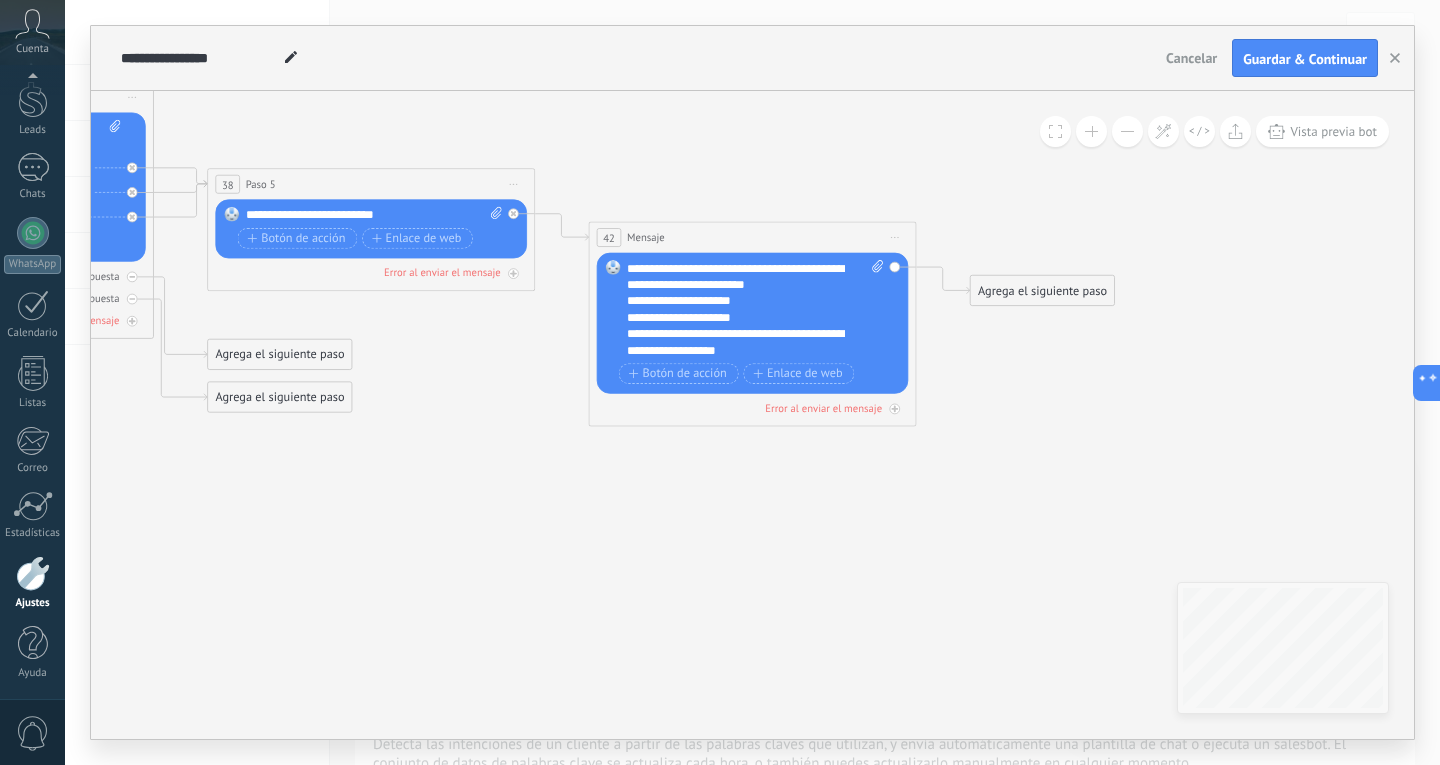 click 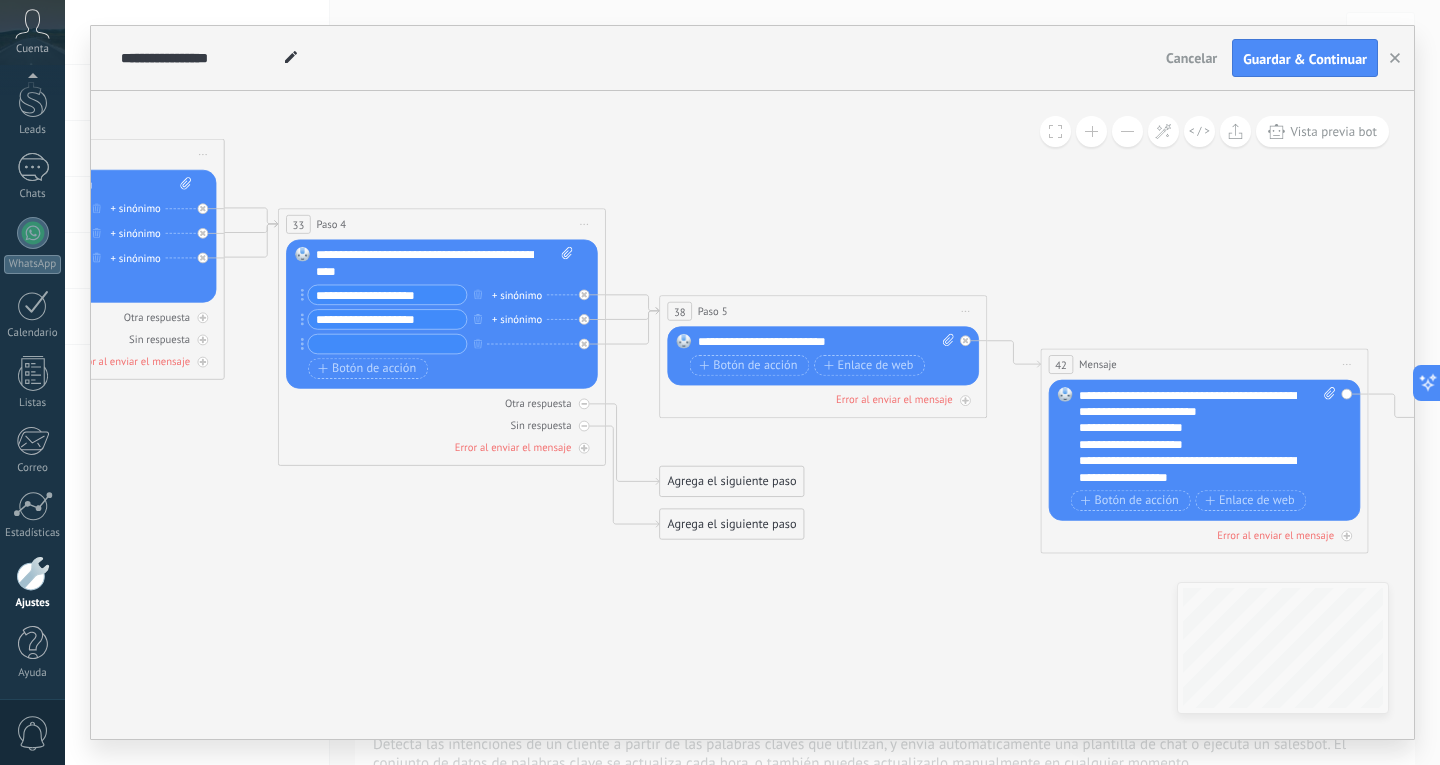 drag, startPoint x: 631, startPoint y: 482, endPoint x: 1026, endPoint y: 603, distance: 413.11743 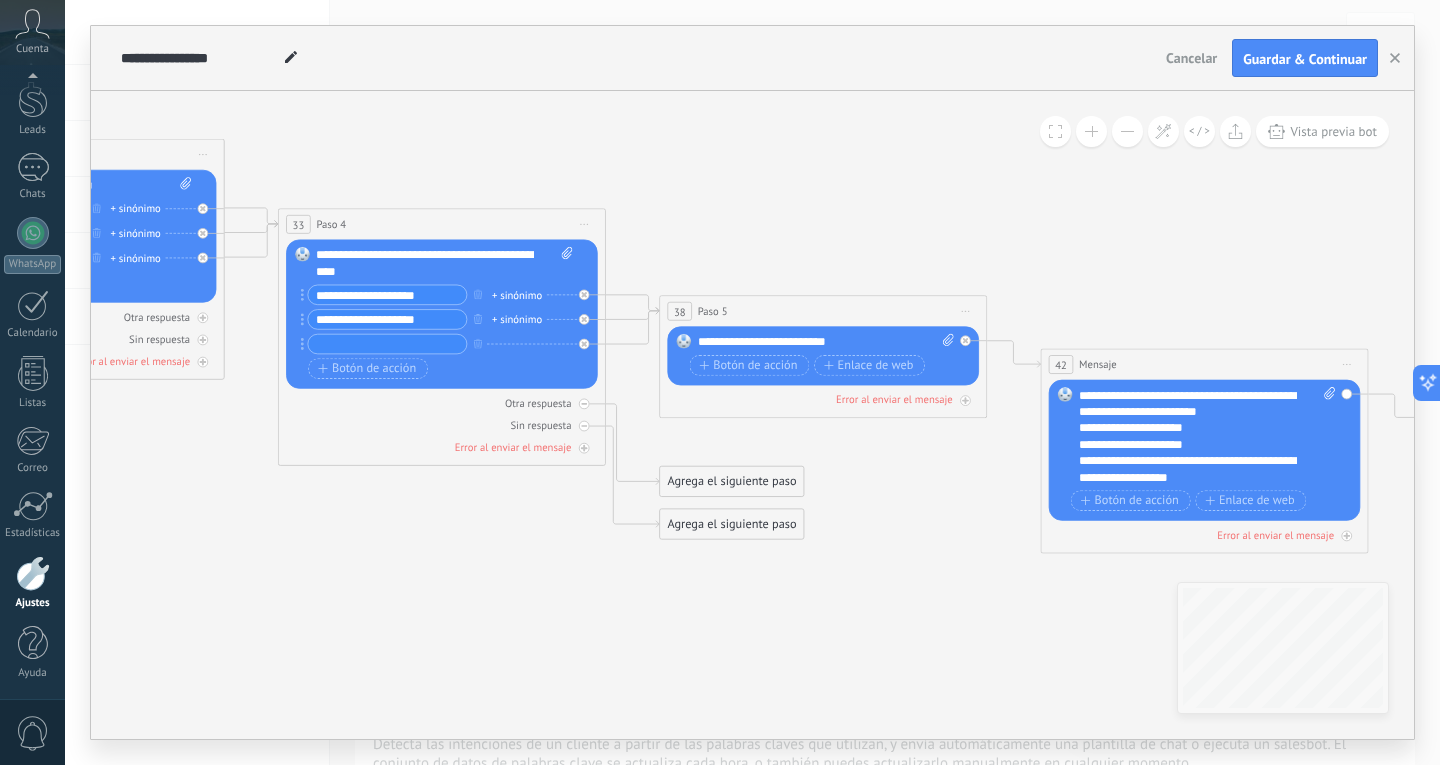 click 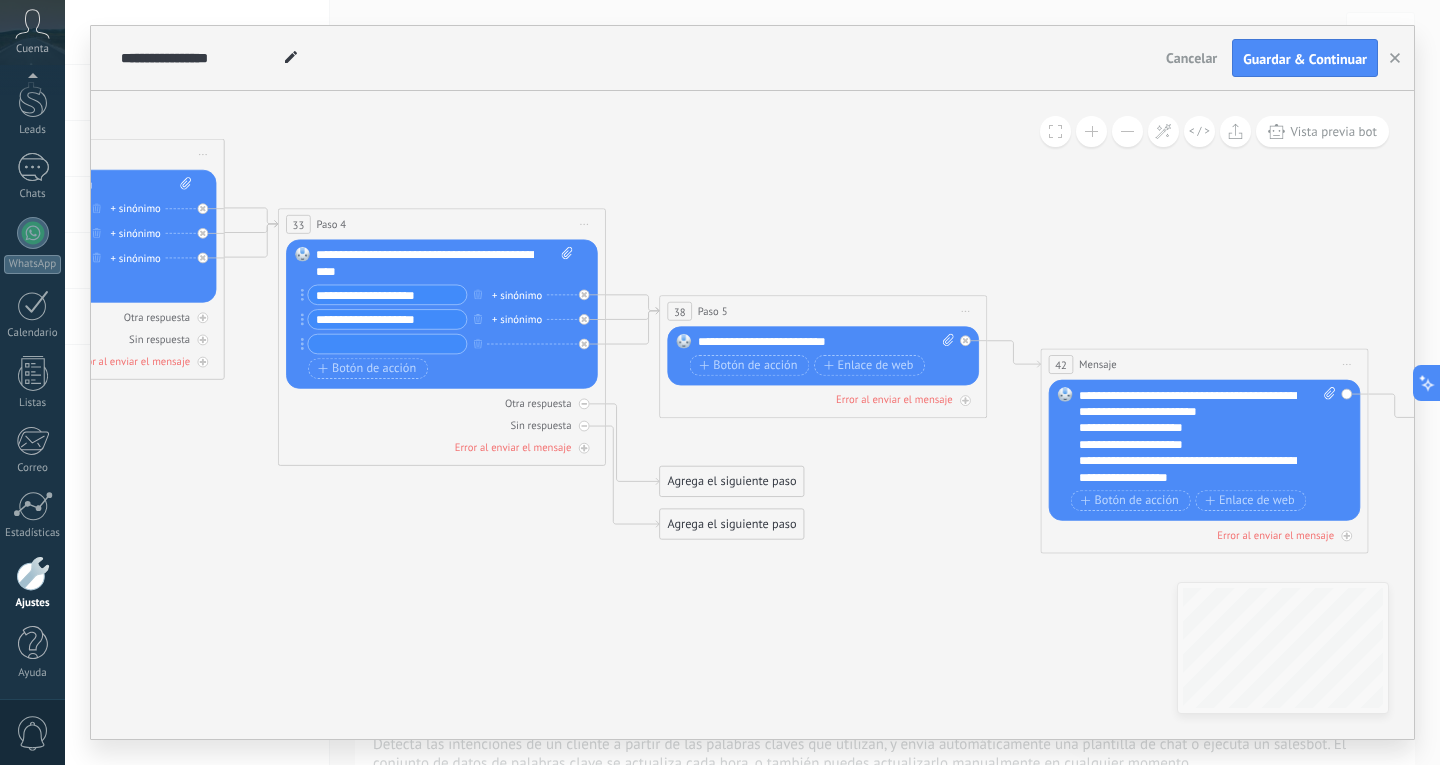 click at bounding box center [387, 344] 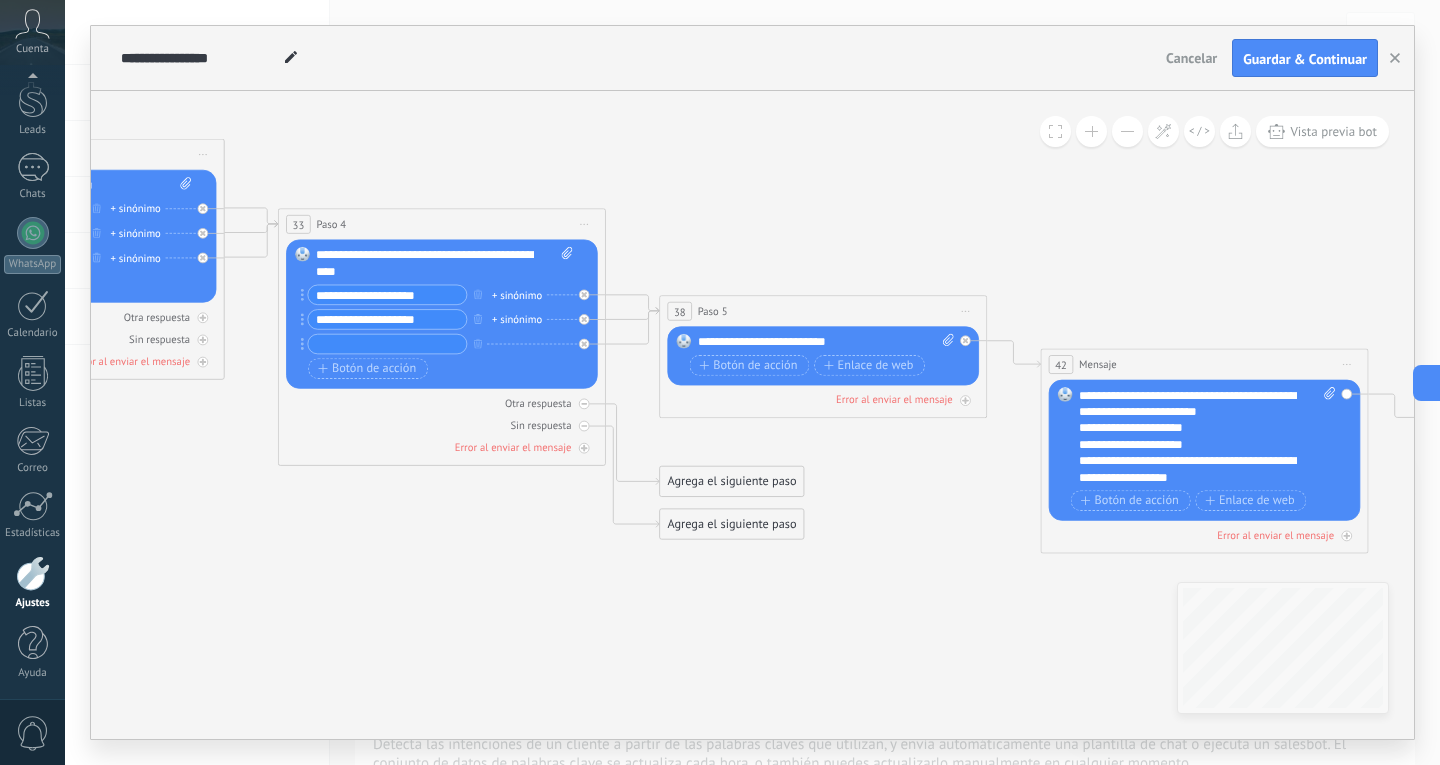 paste on "**********" 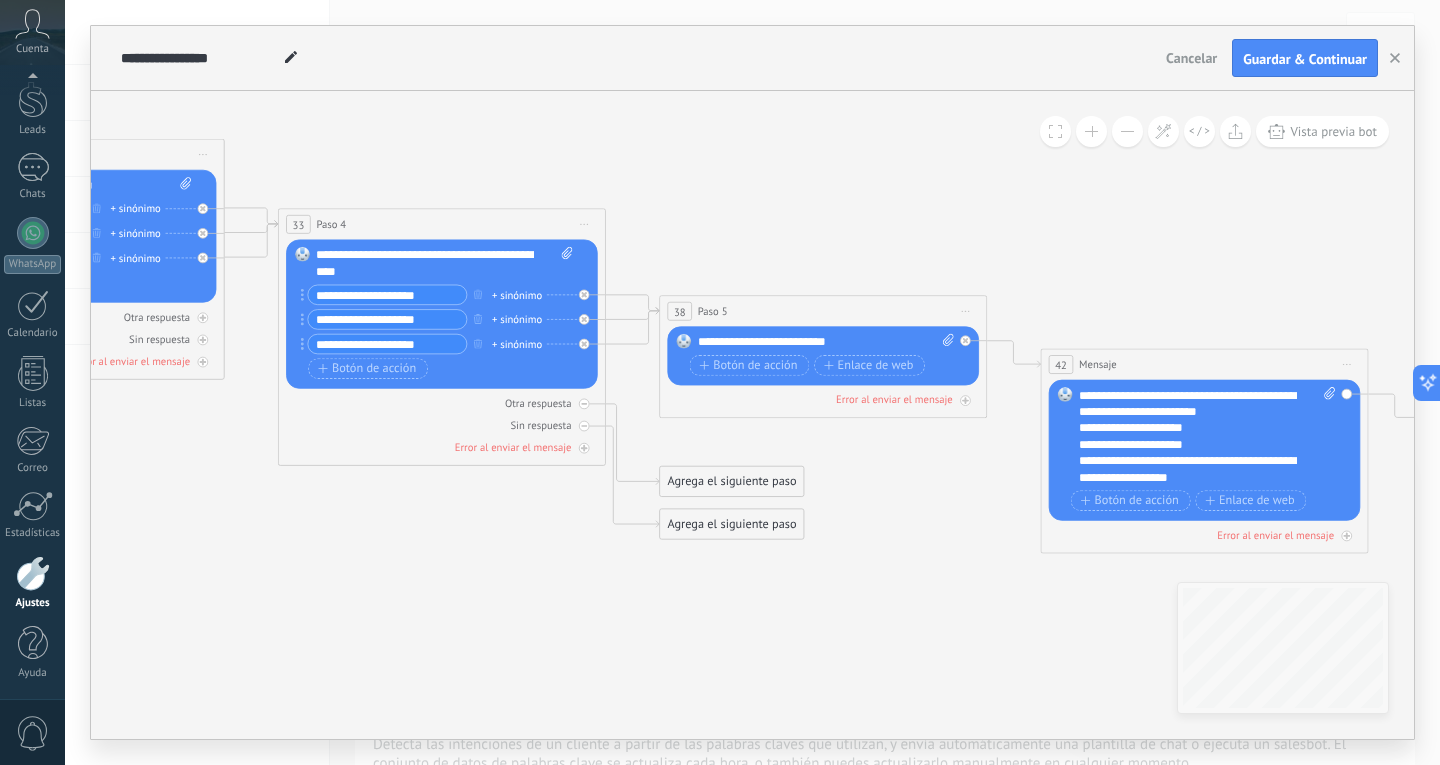 type on "**********" 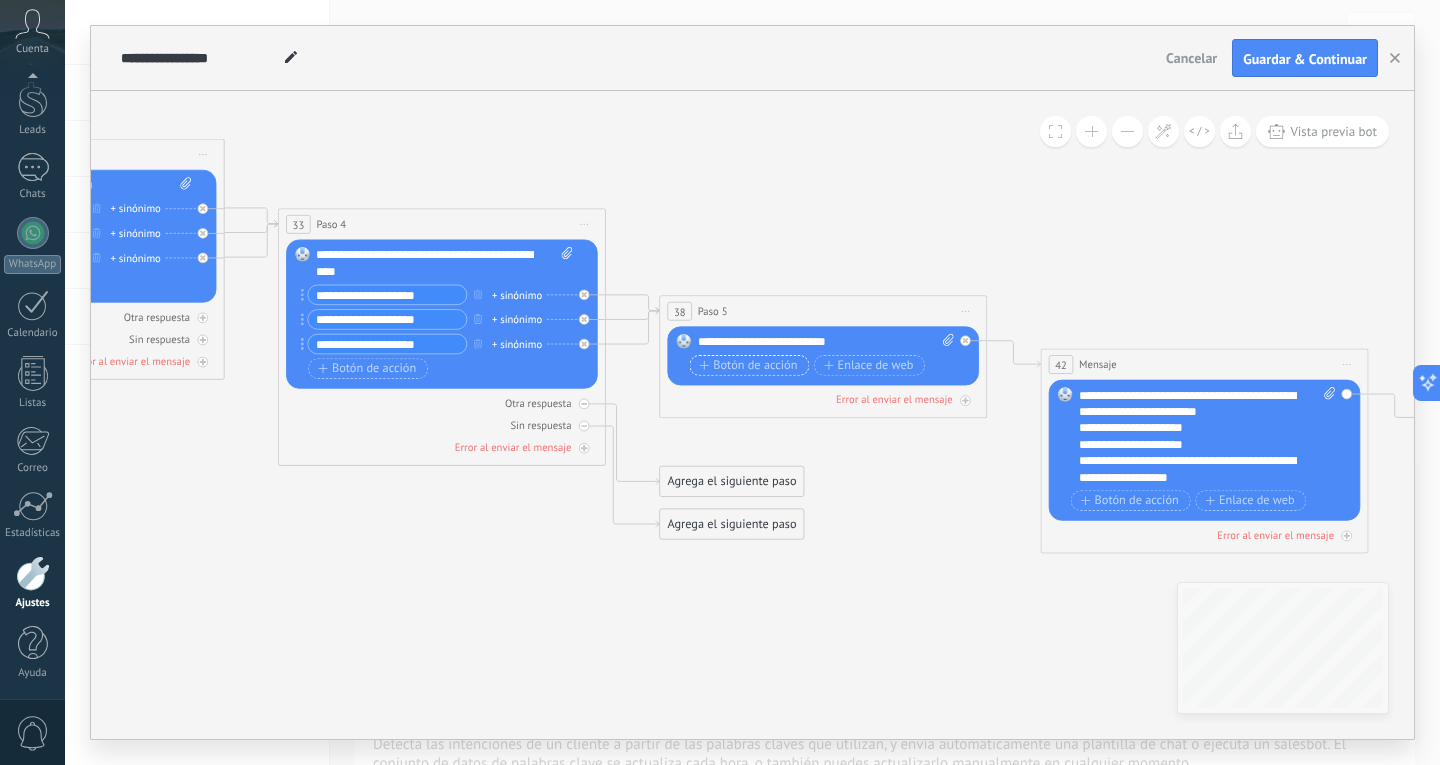 click on "Botón de acción" at bounding box center (748, 365) 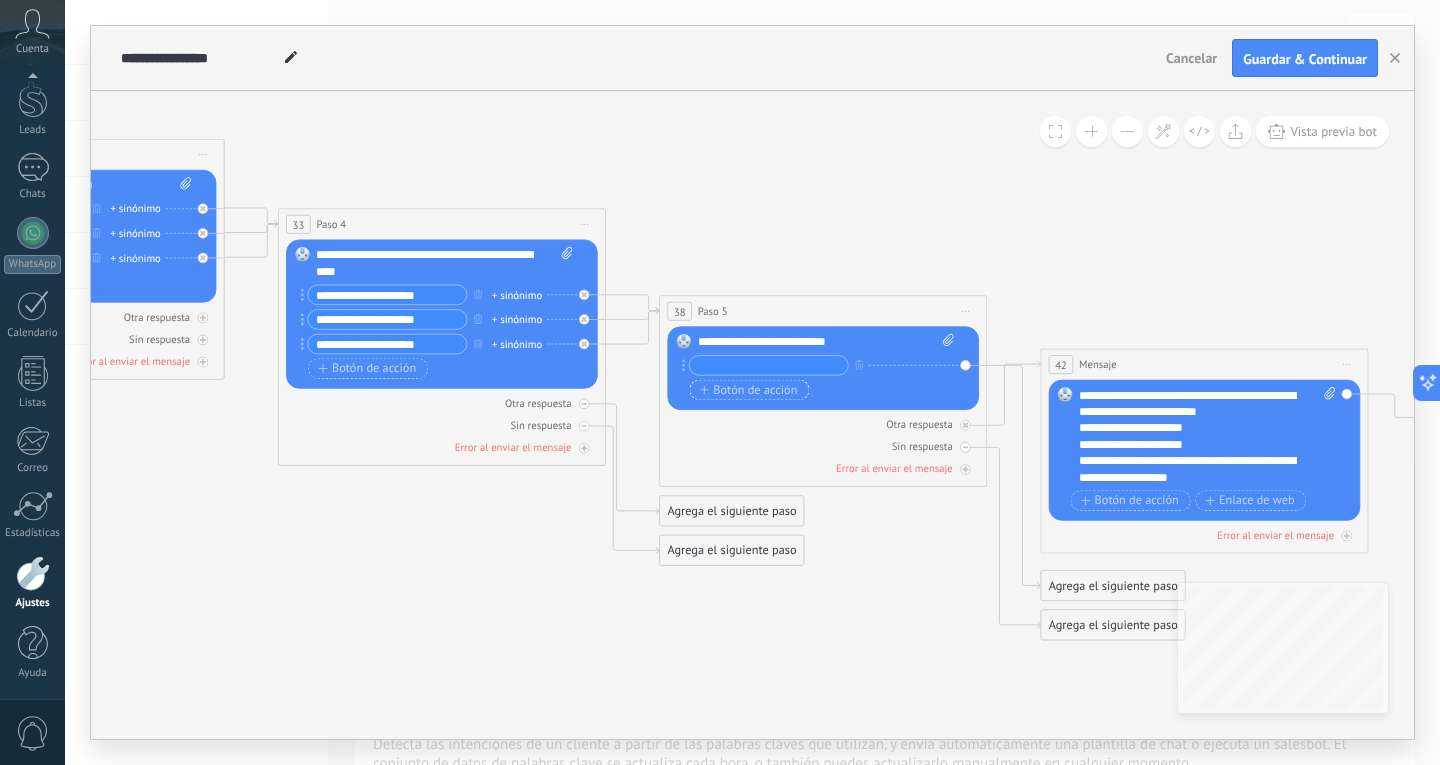 click on "Botón de acción" at bounding box center [748, 389] 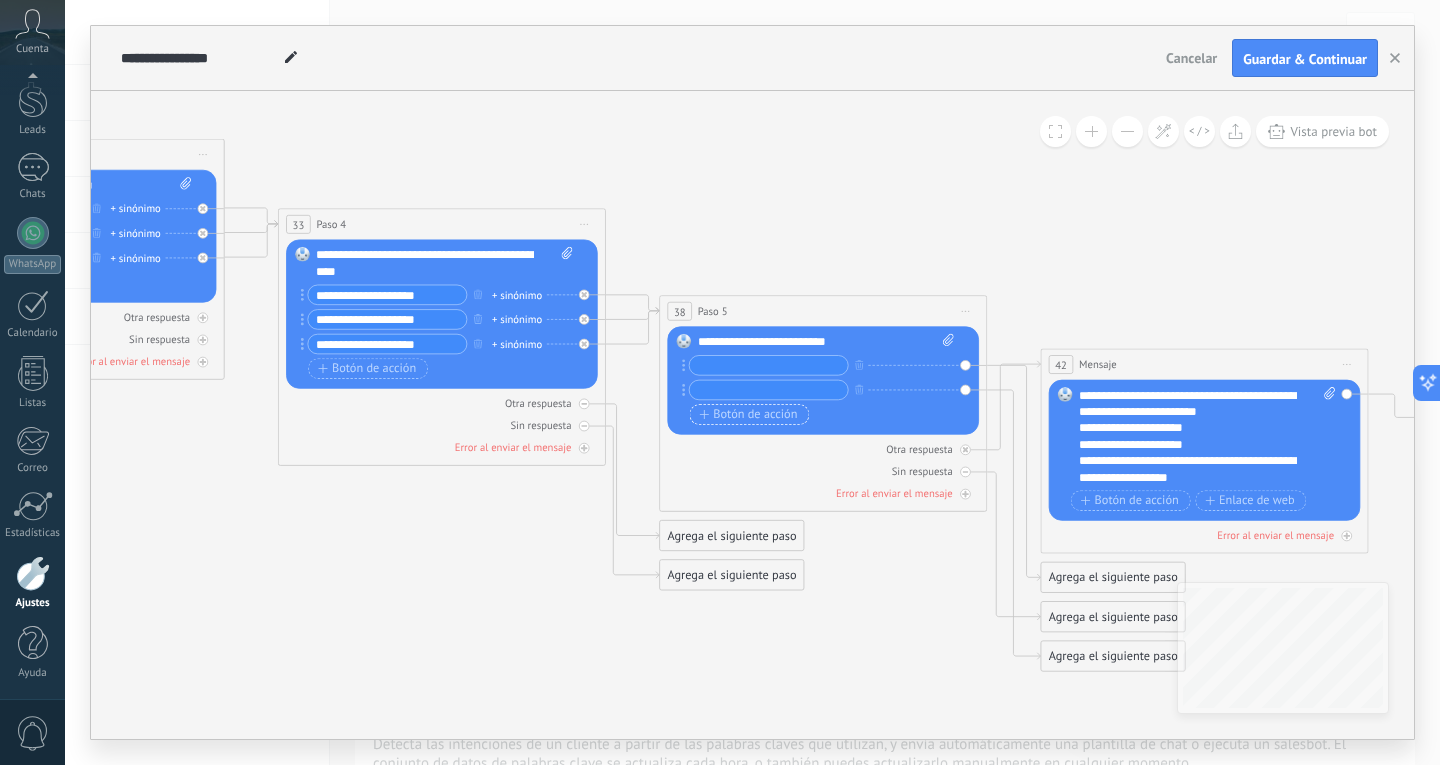 click on "Botón de acción" at bounding box center [749, 414] 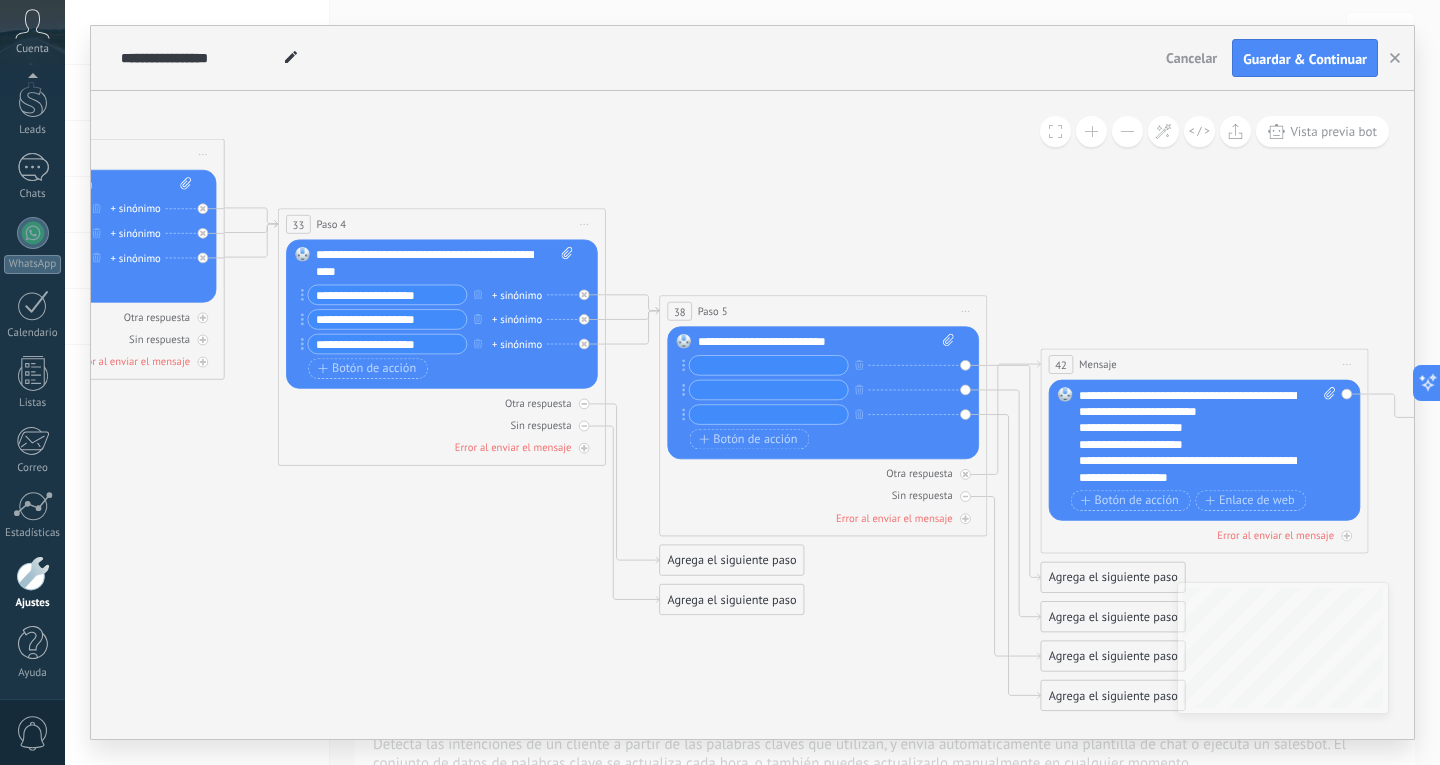 click at bounding box center [769, 365] 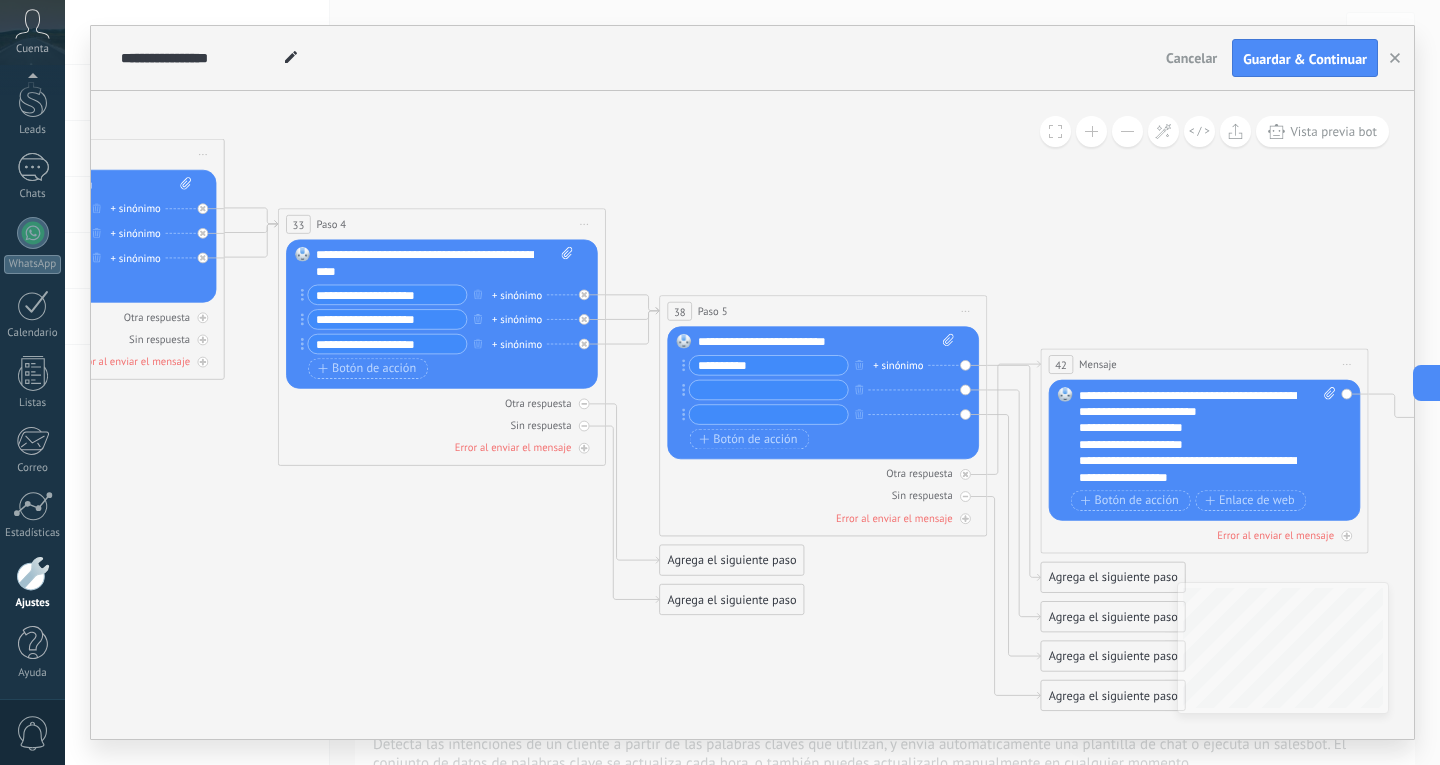 click on "**********" at bounding box center [769, 365] 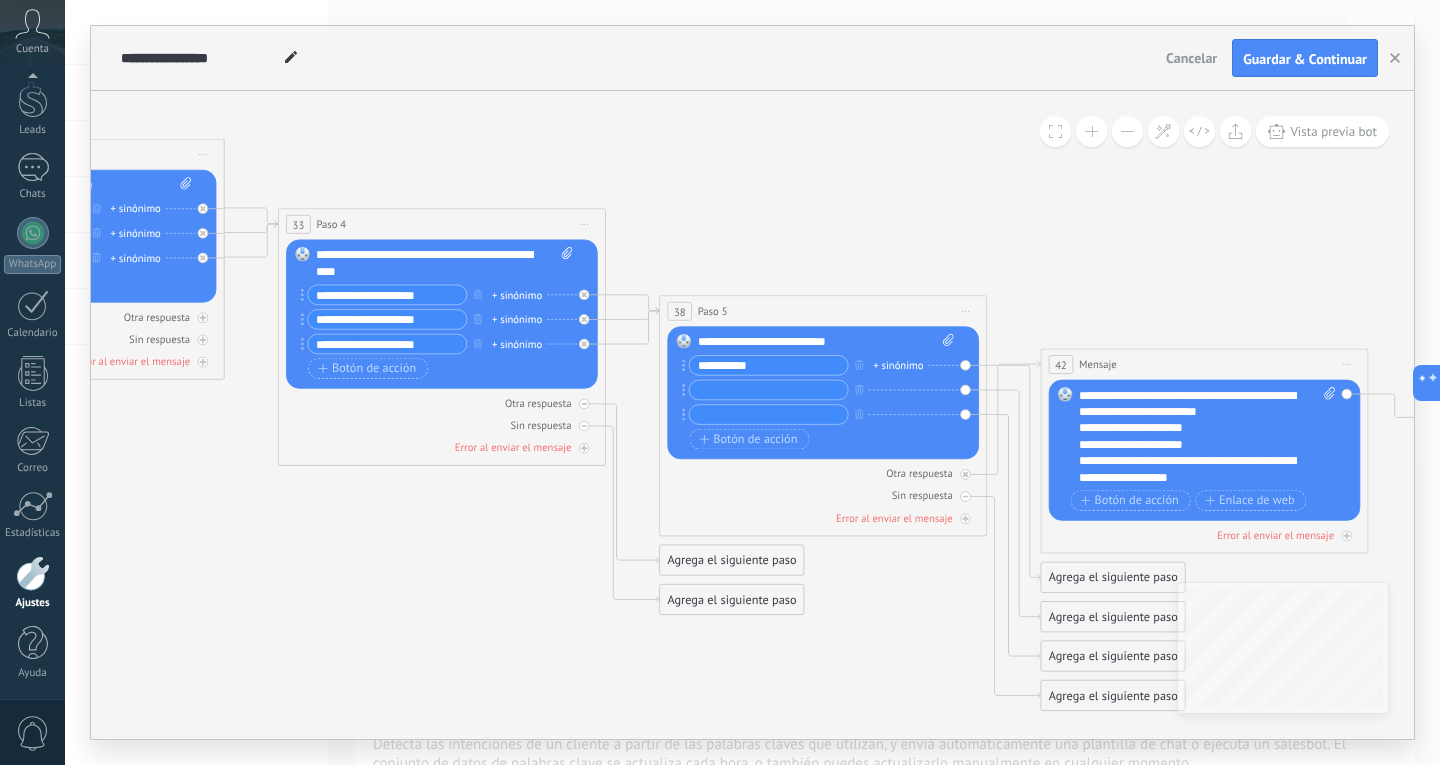 click on "**********" at bounding box center [769, 365] 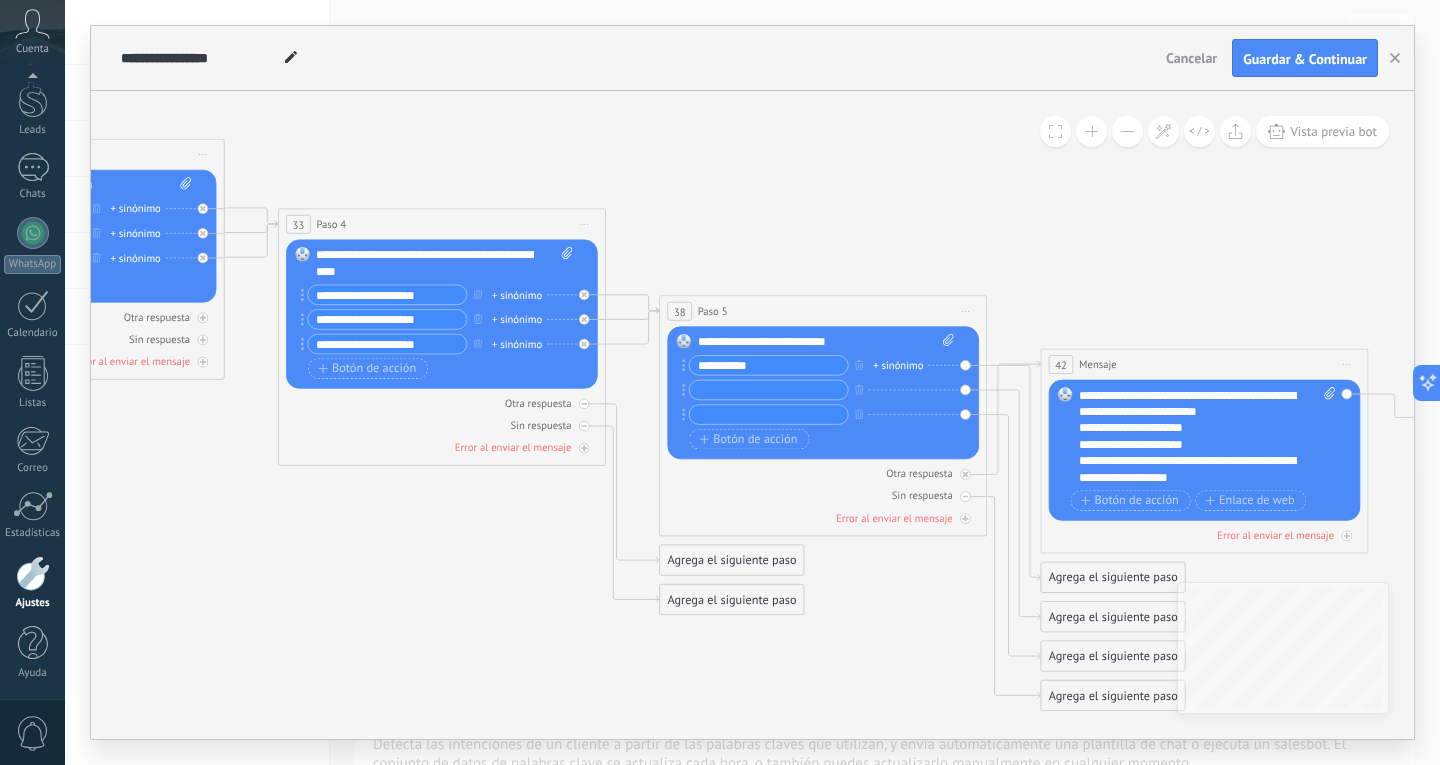 click on "**********" at bounding box center [769, 365] 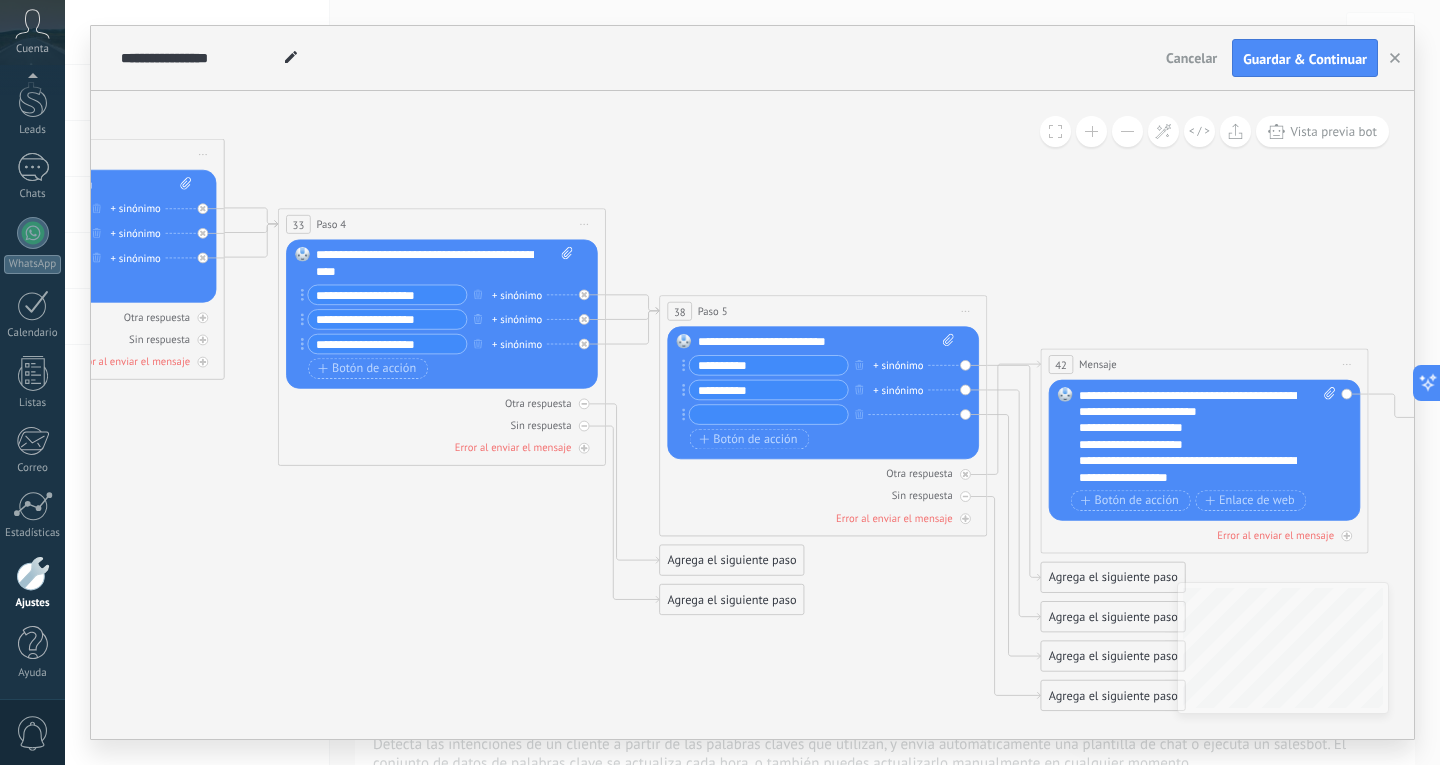 type on "**********" 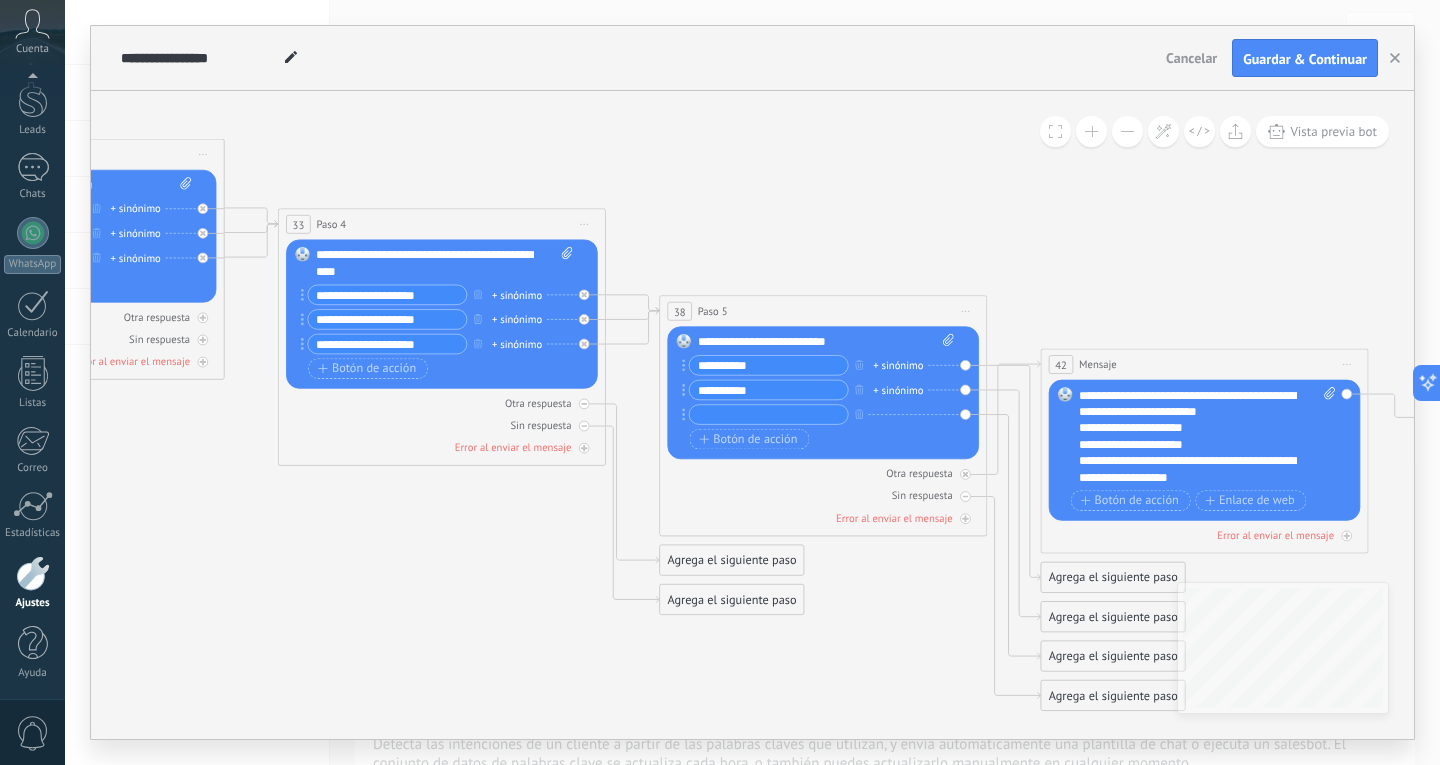 click at bounding box center (769, 414) 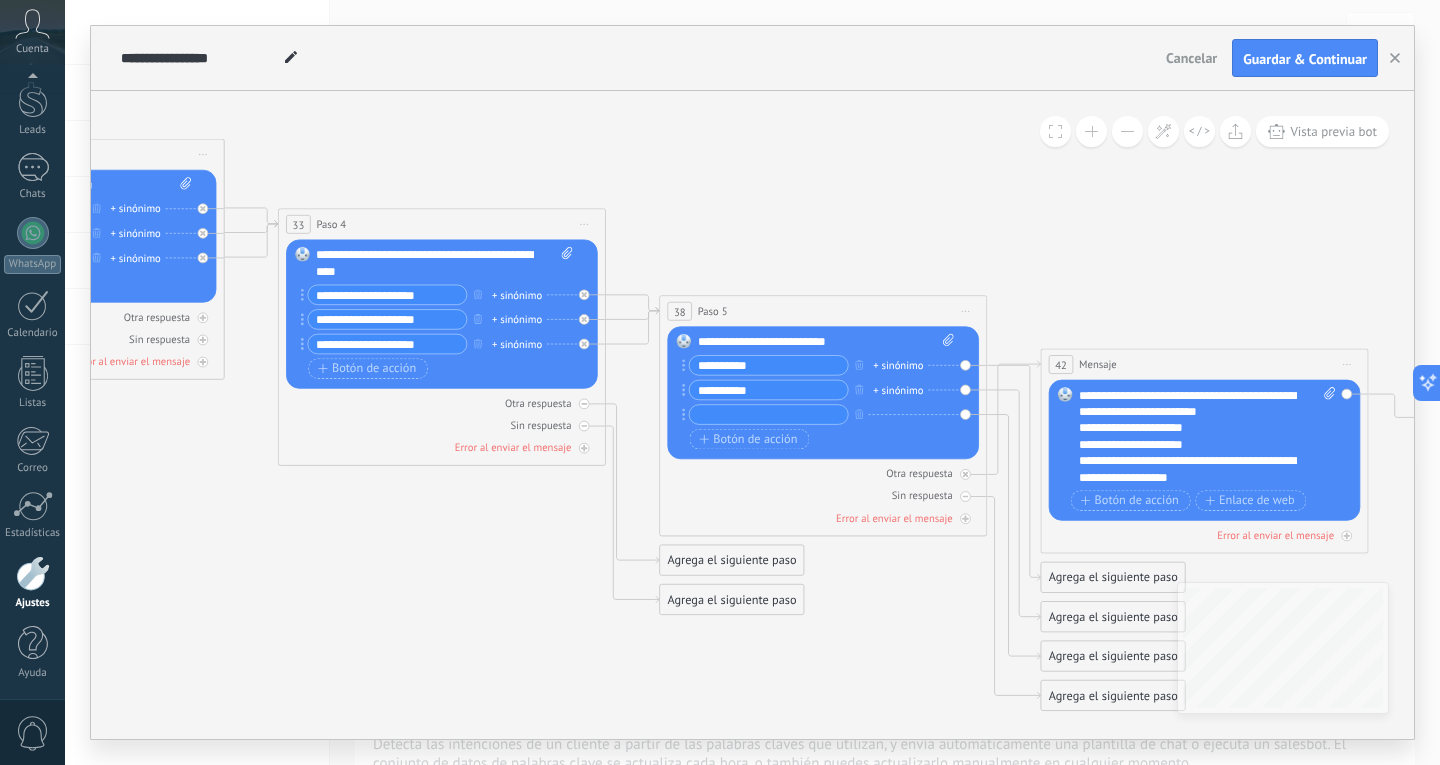 paste on "**********" 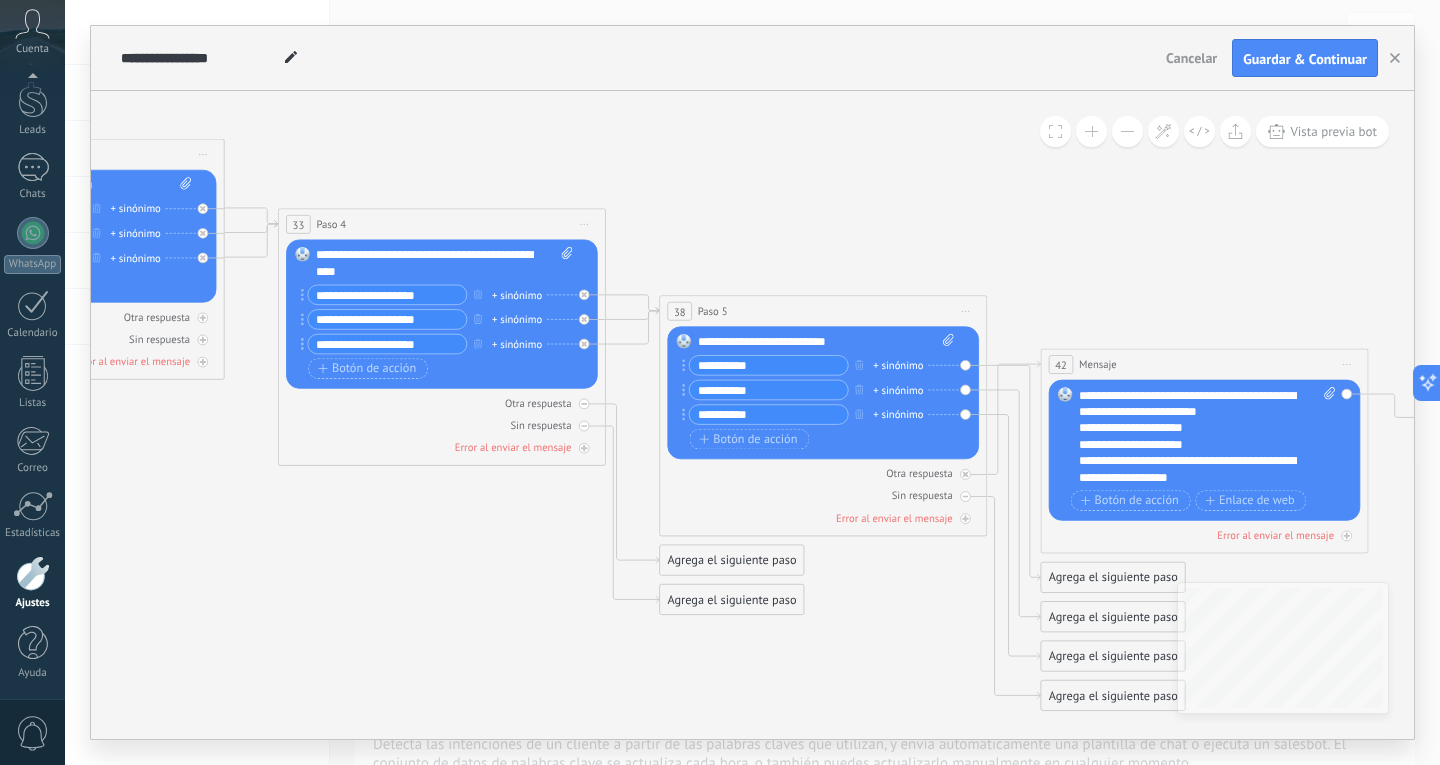 type on "**********" 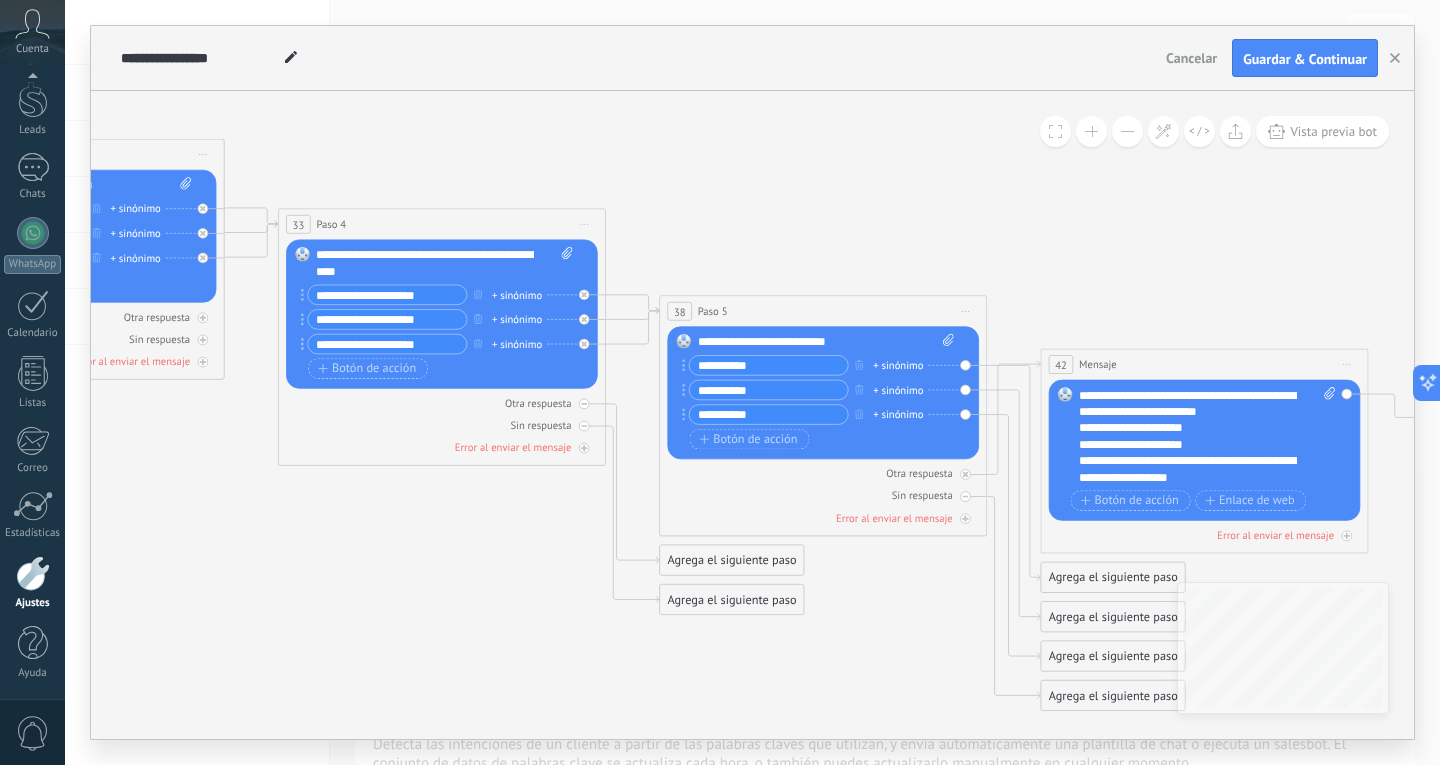 click on "**********" at bounding box center (769, 390) 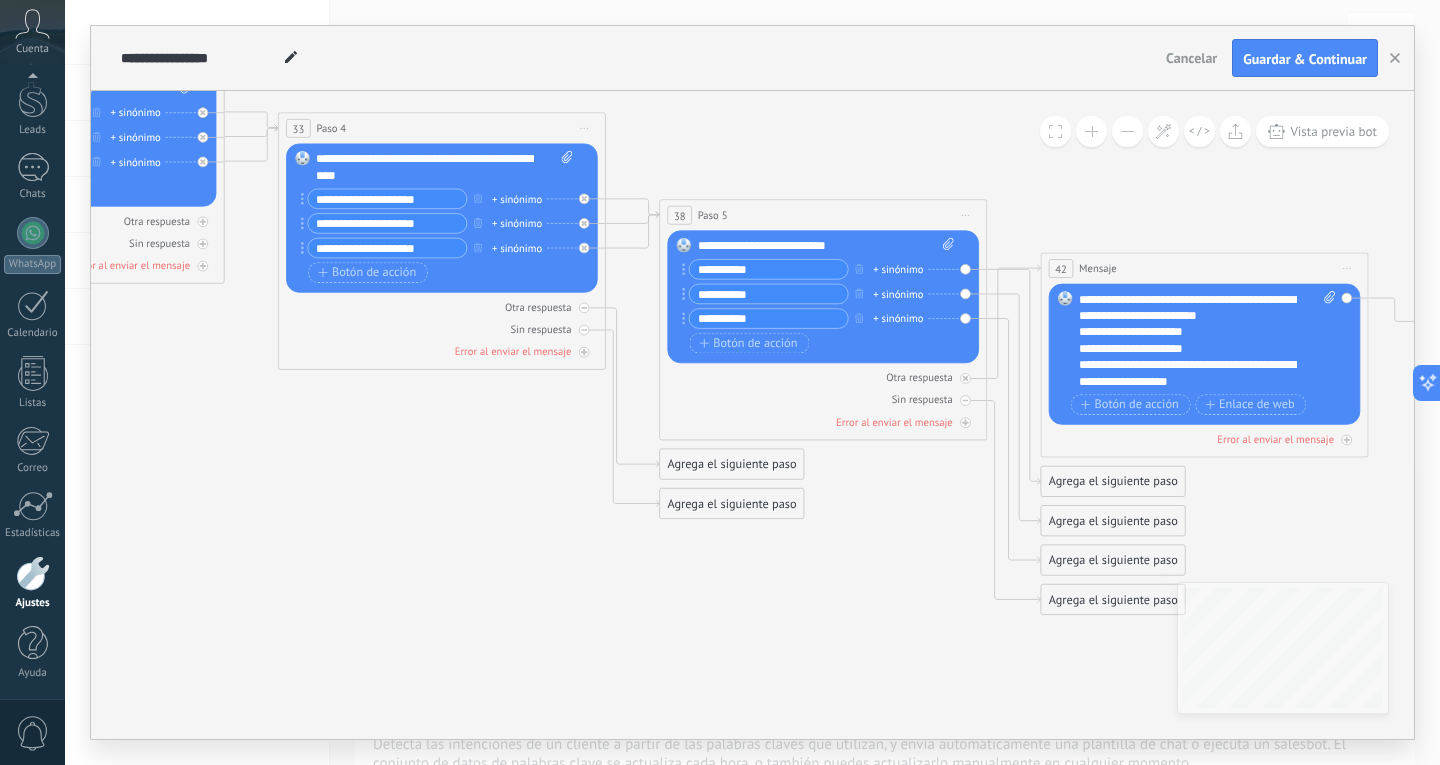 type on "**********" 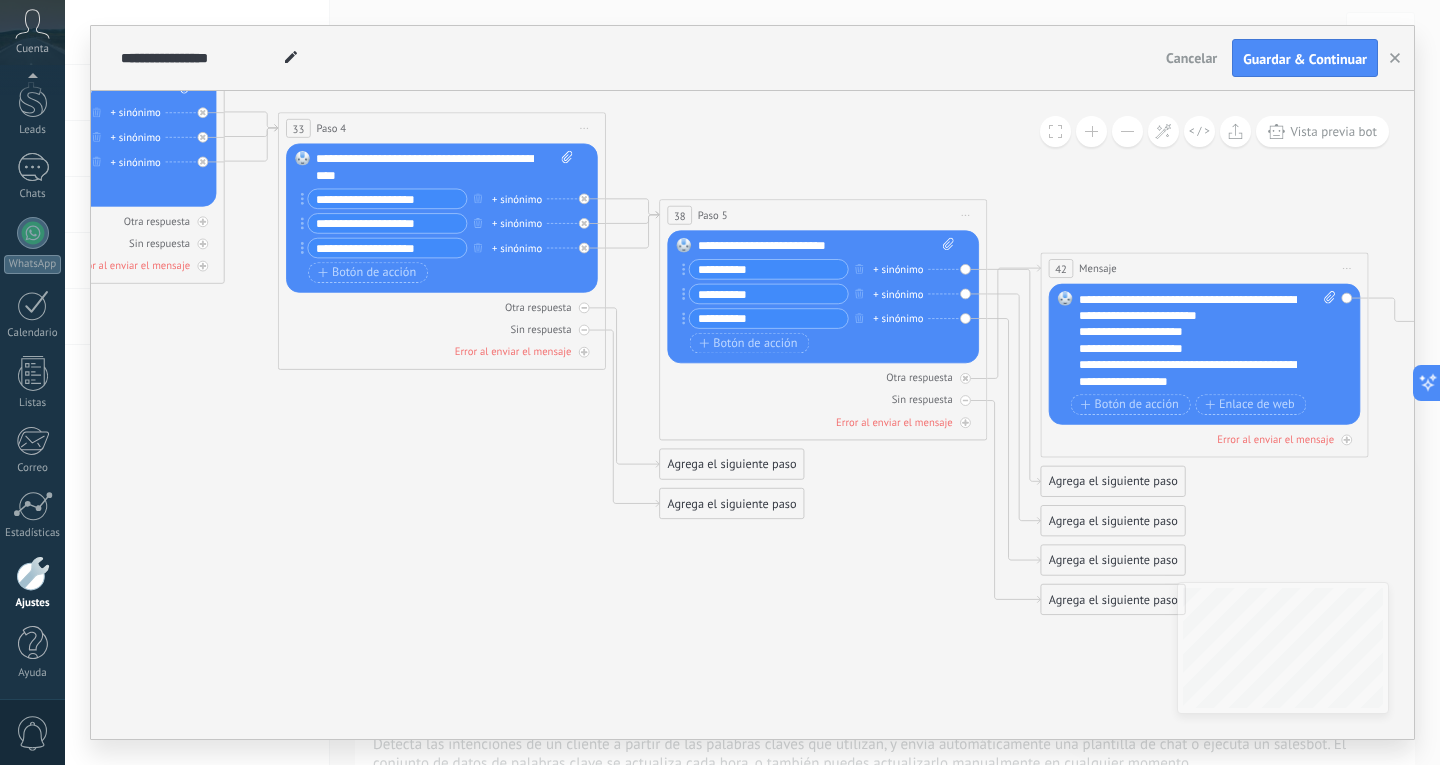 click on "Iniciar vista previa aquí
Cambiar nombre
Duplicar
[GEOGRAPHIC_DATA]" at bounding box center (1347, 269) 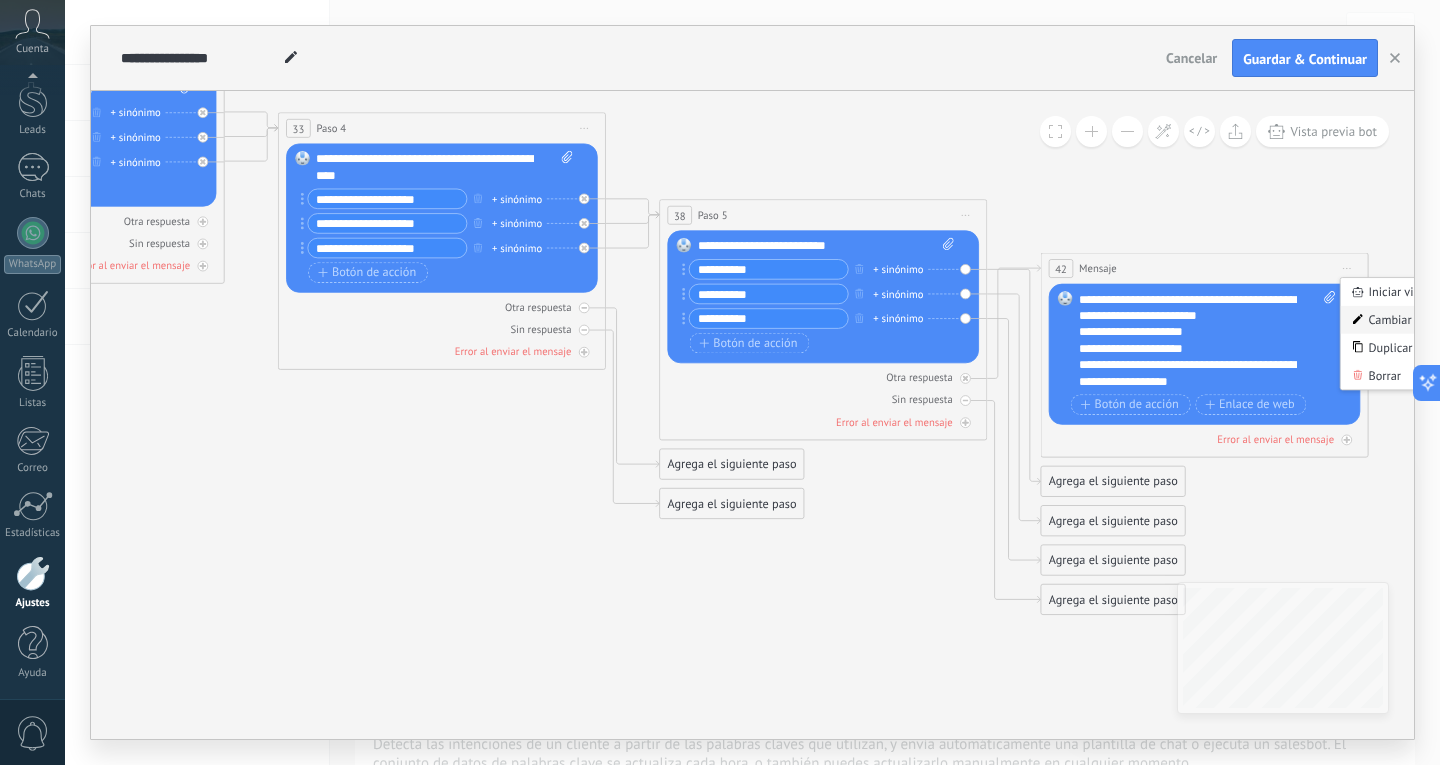 click on "Cambiar nombre" at bounding box center [1422, 320] 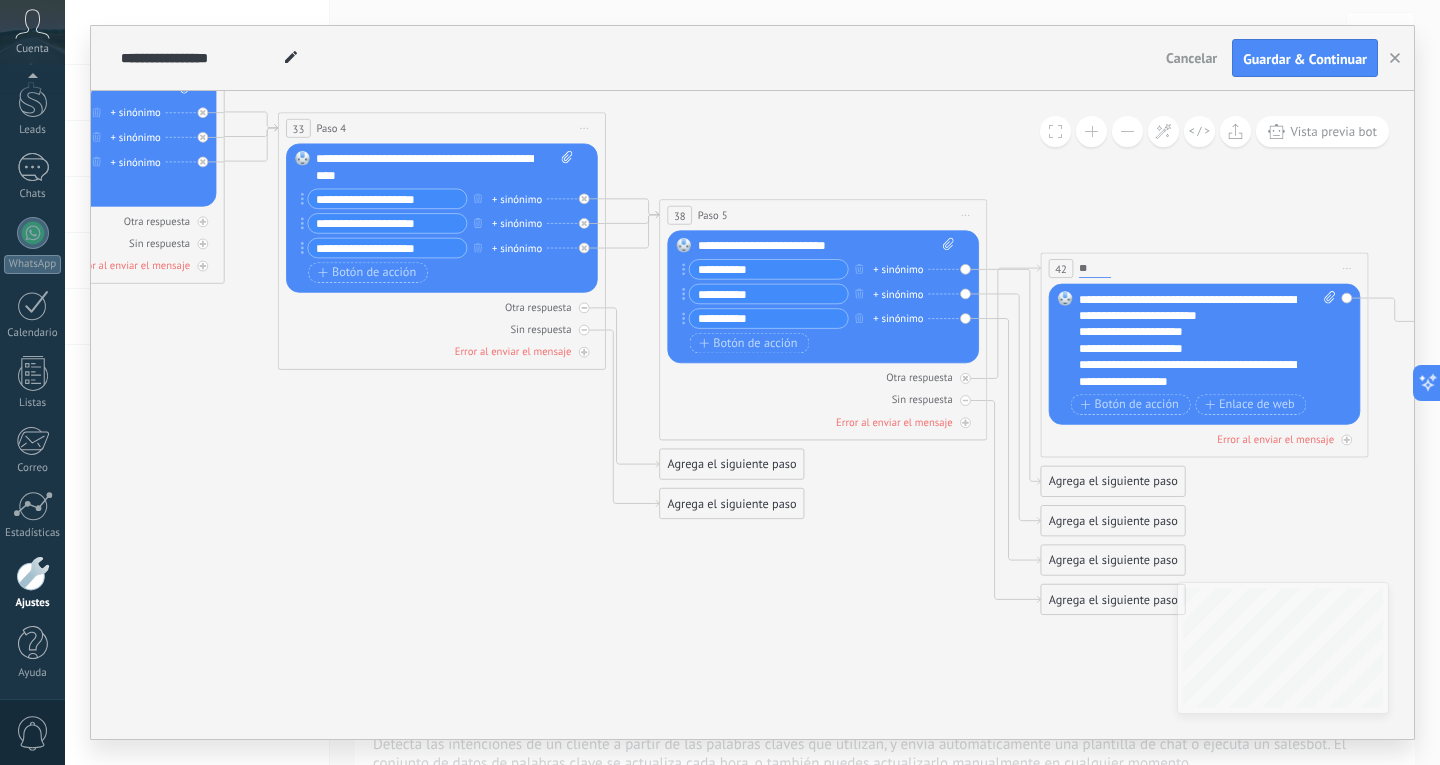 type on "*" 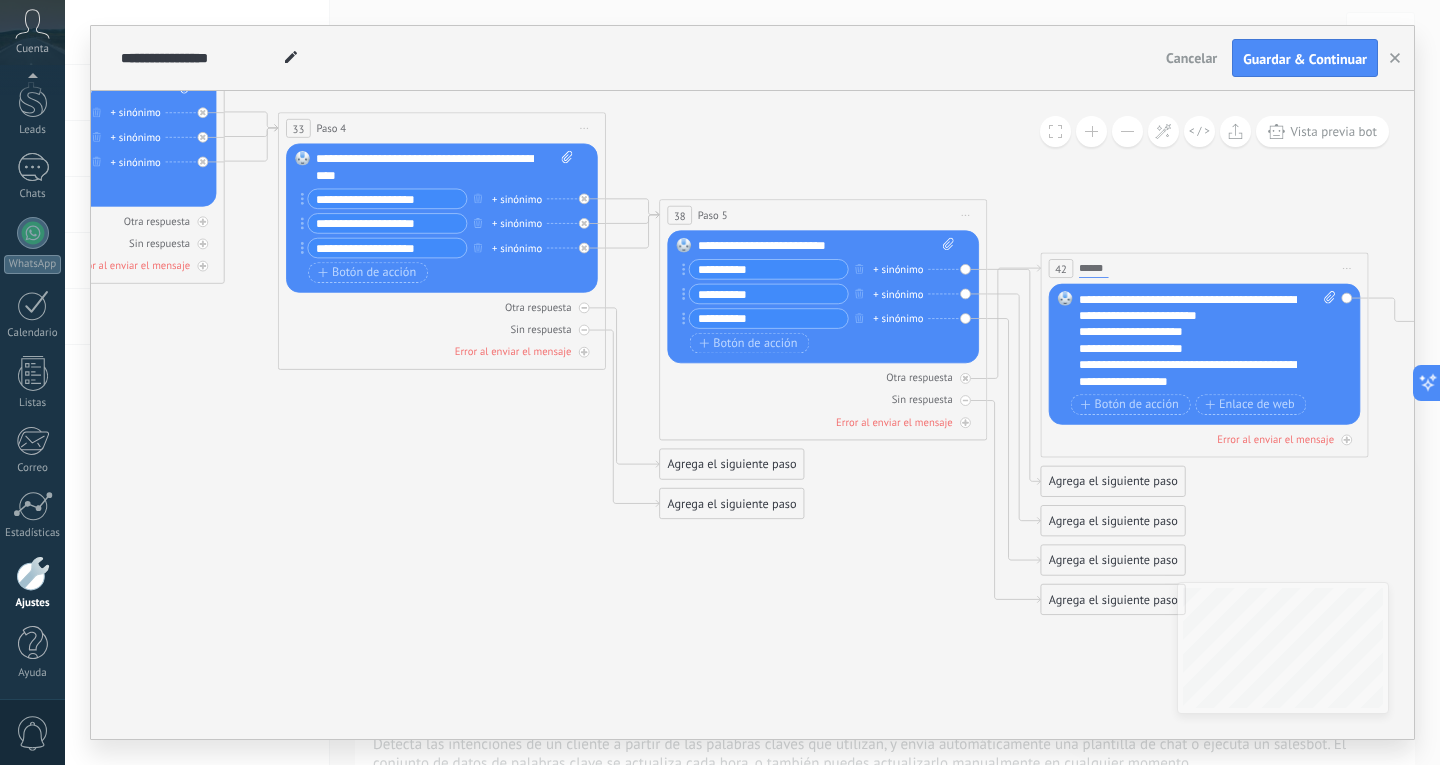 type on "******" 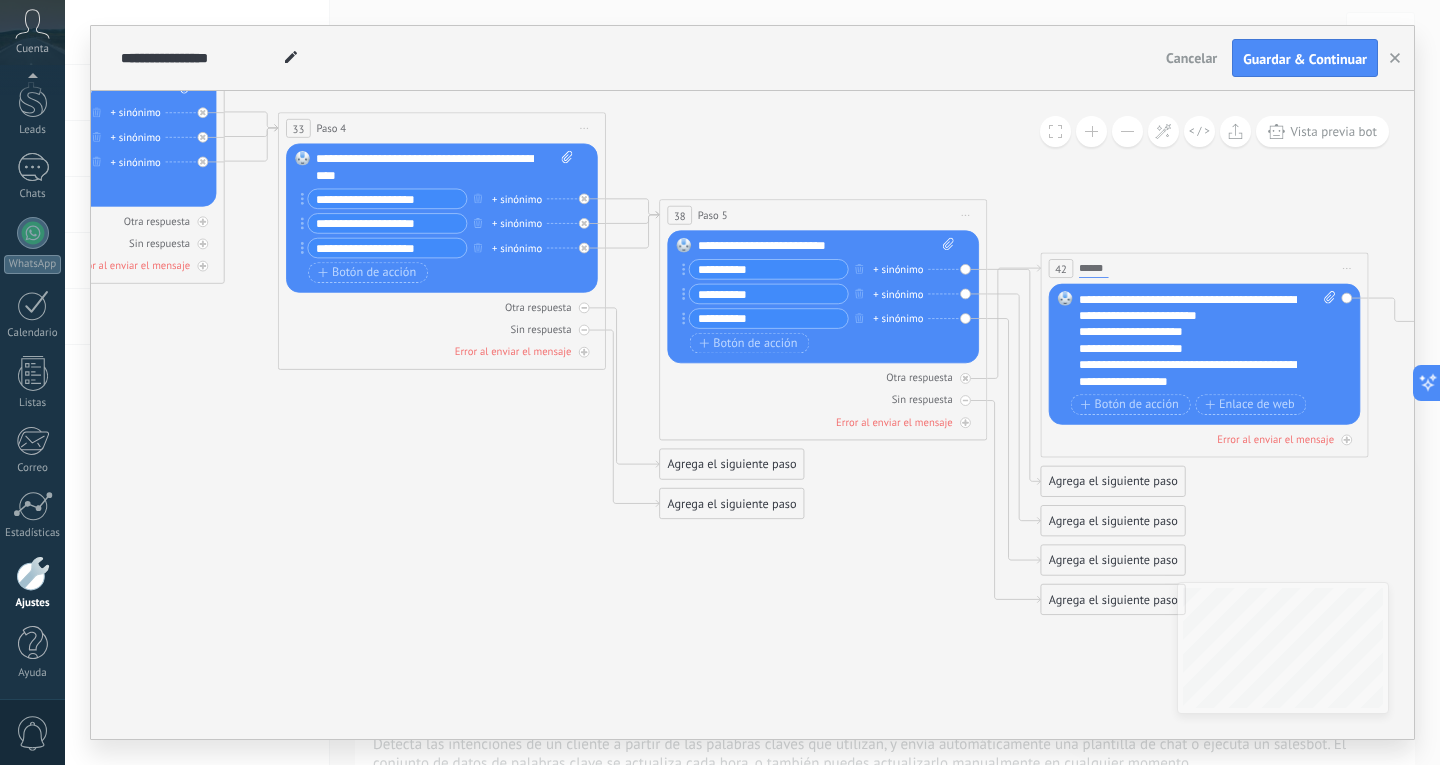 click 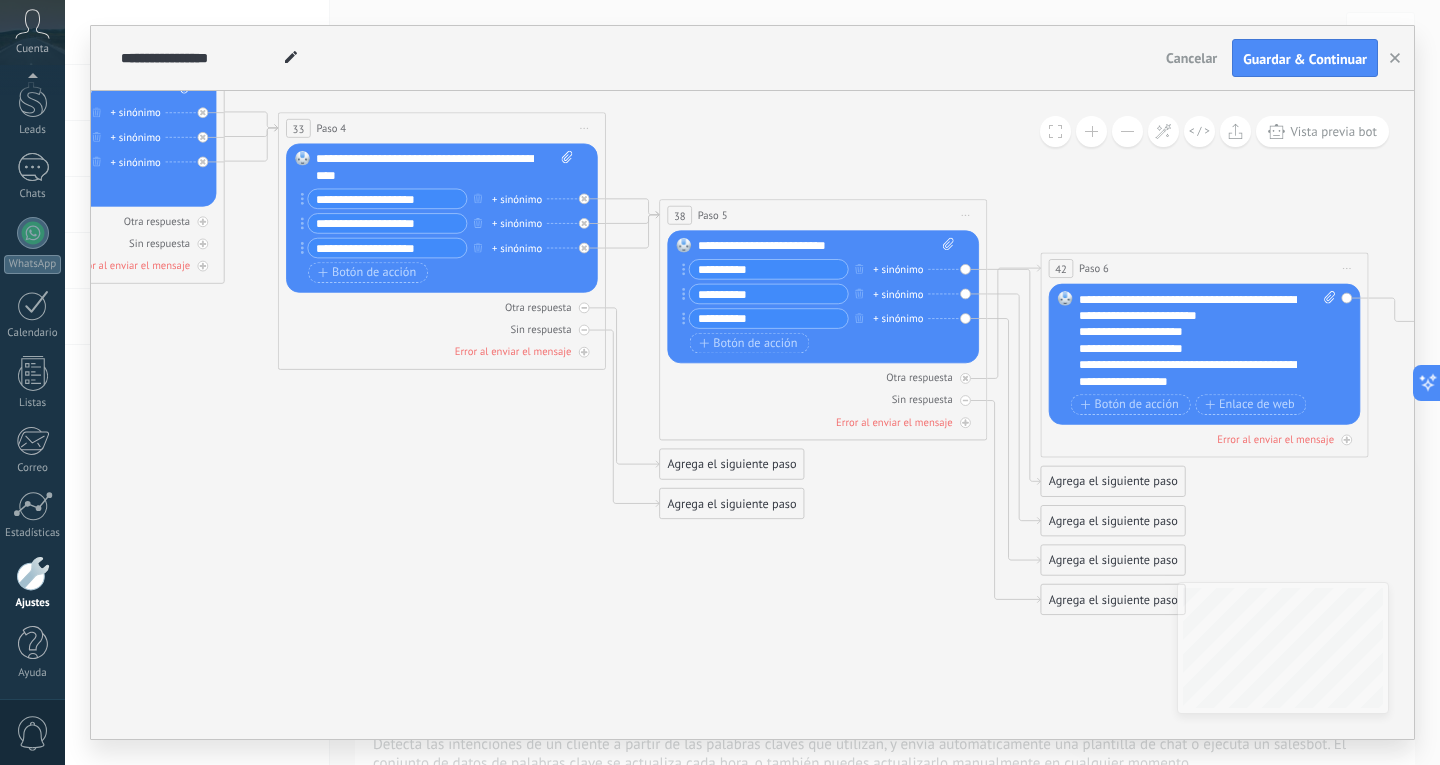 click on "Agrega el siguiente paso" at bounding box center [1113, 481] 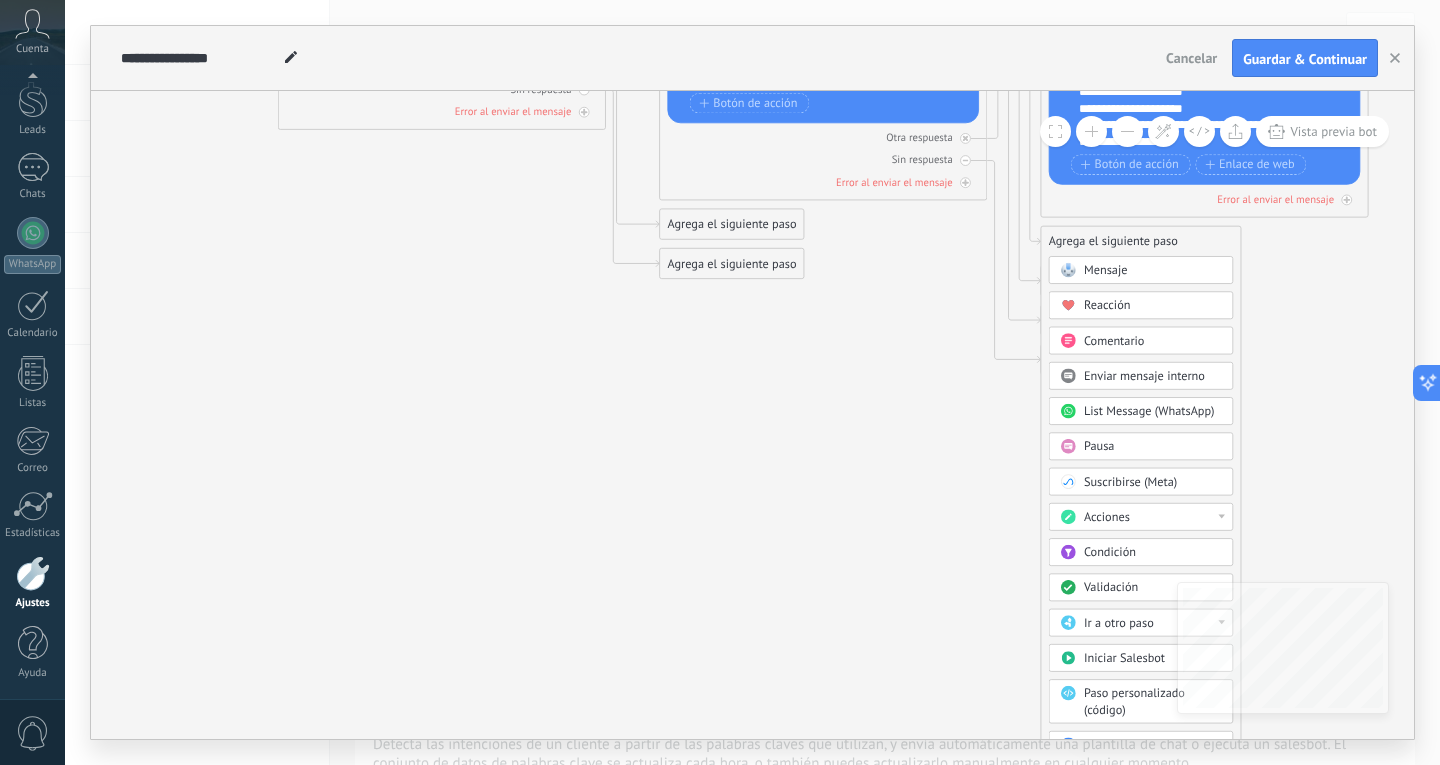 click on "Ir a otro paso" at bounding box center (1119, 623) 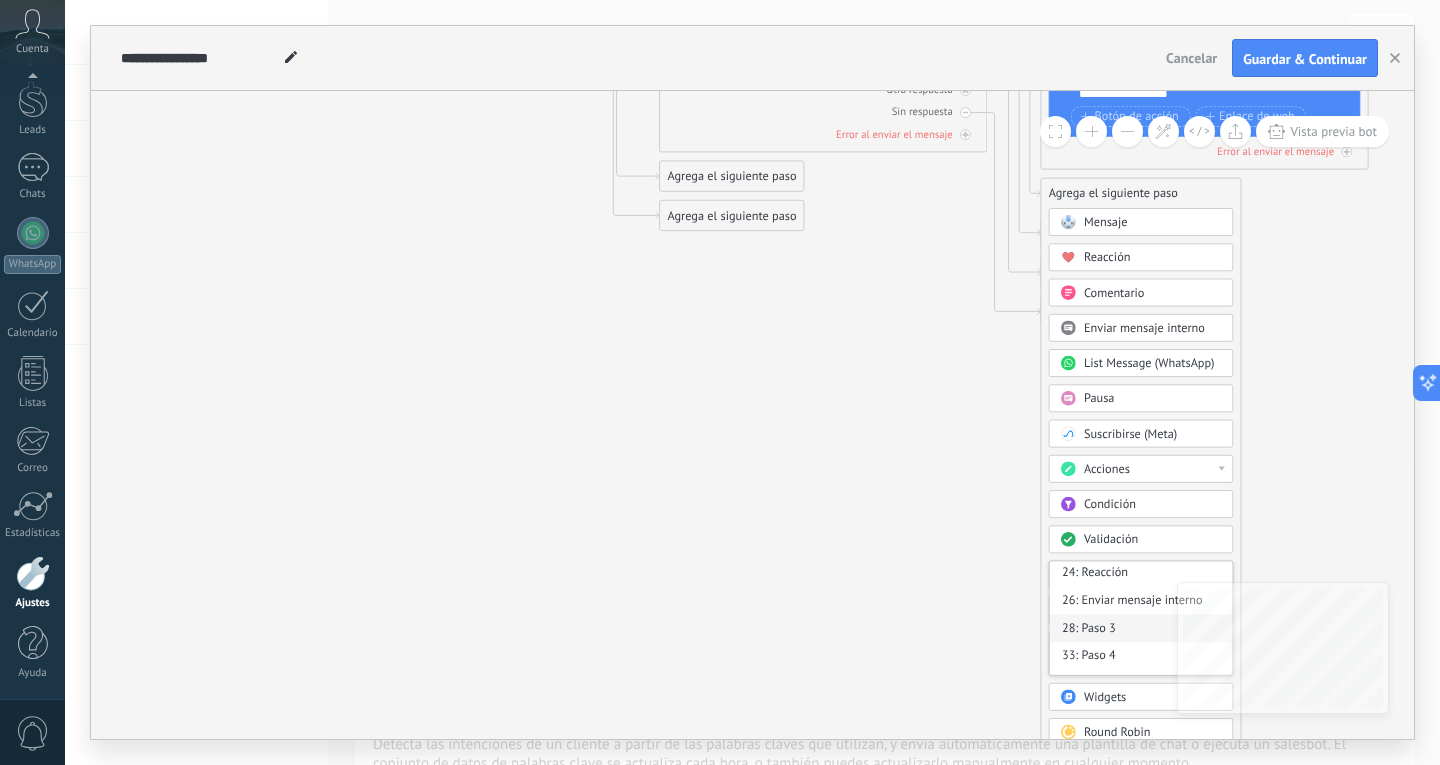 scroll, scrollTop: 100, scrollLeft: 0, axis: vertical 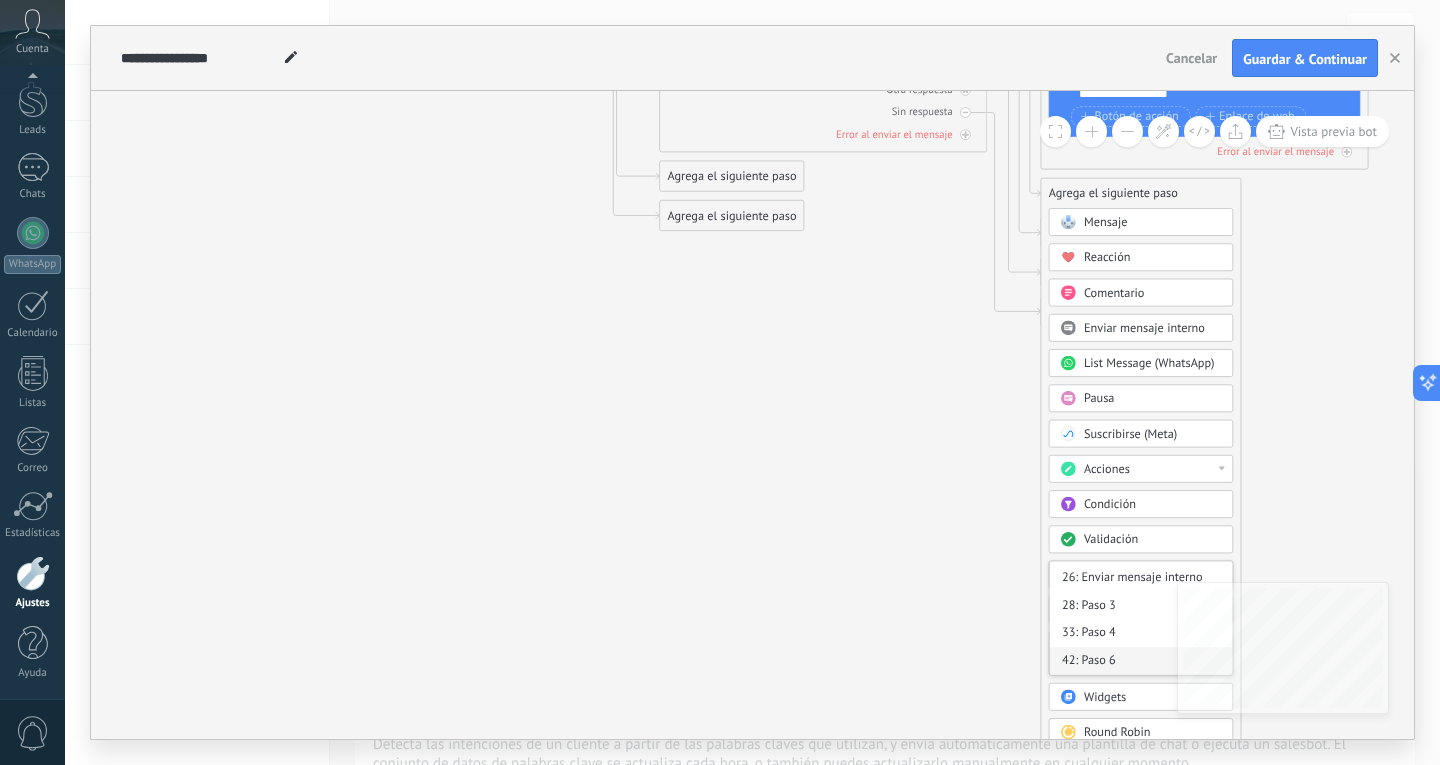 click on "42: Paso 6" at bounding box center (1141, 661) 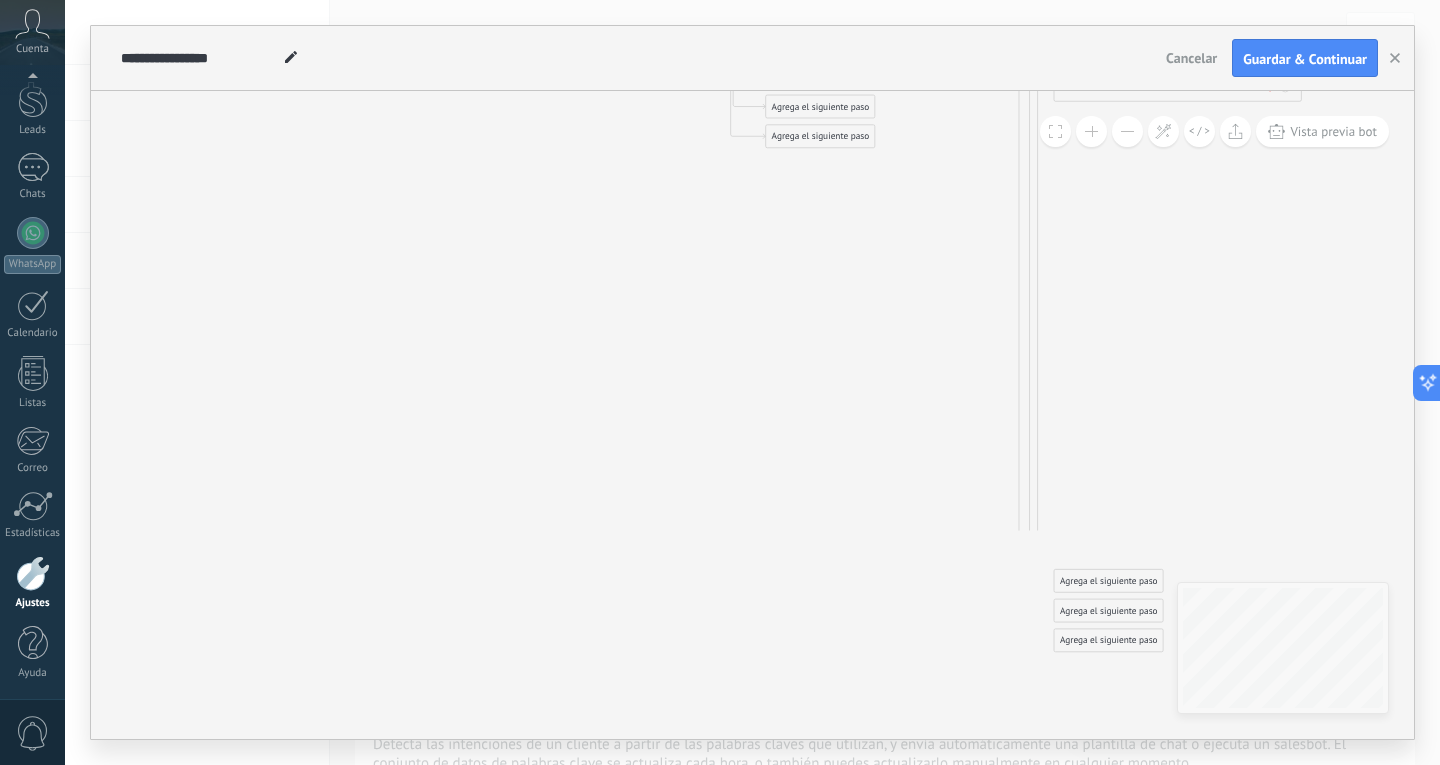 drag, startPoint x: 1134, startPoint y: 528, endPoint x: 1135, endPoint y: 253, distance: 275.00183 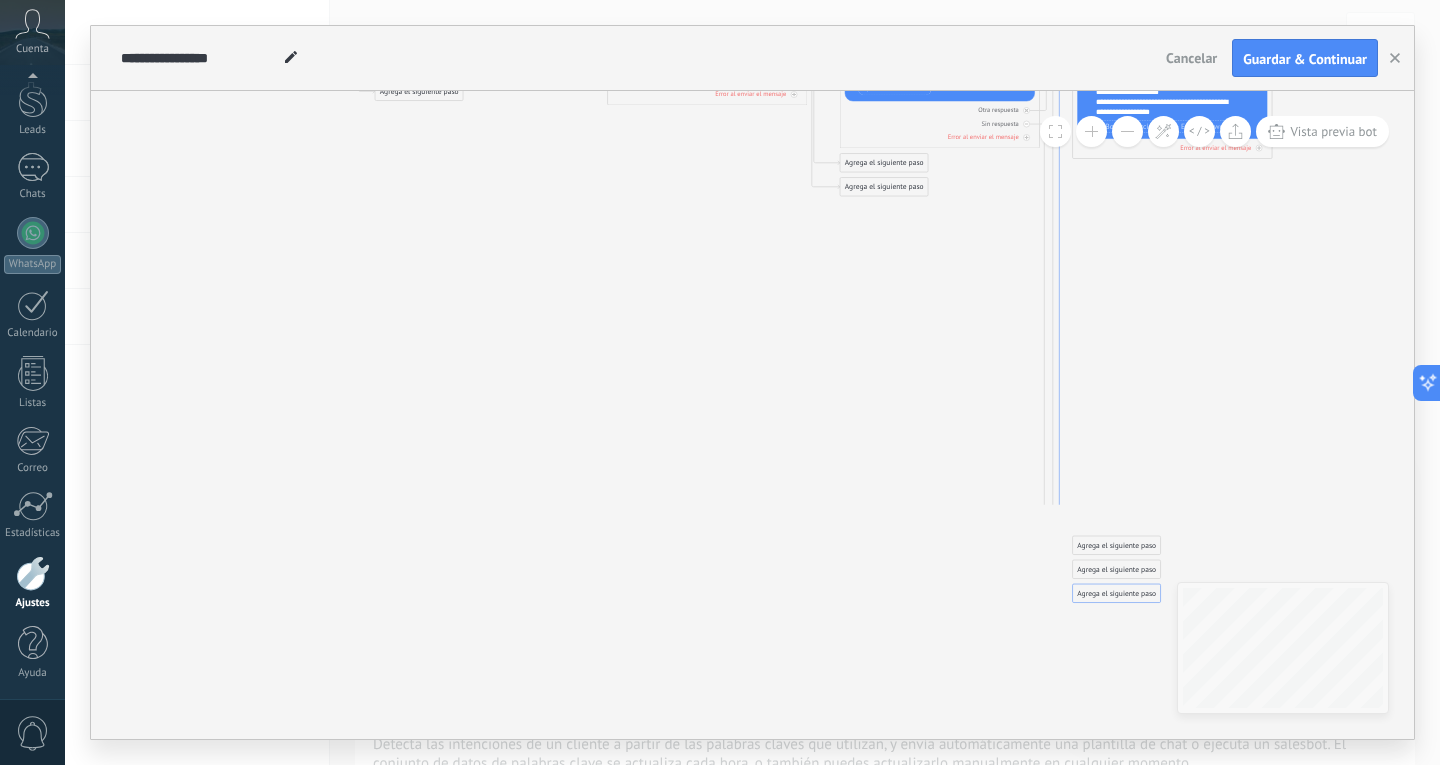 click 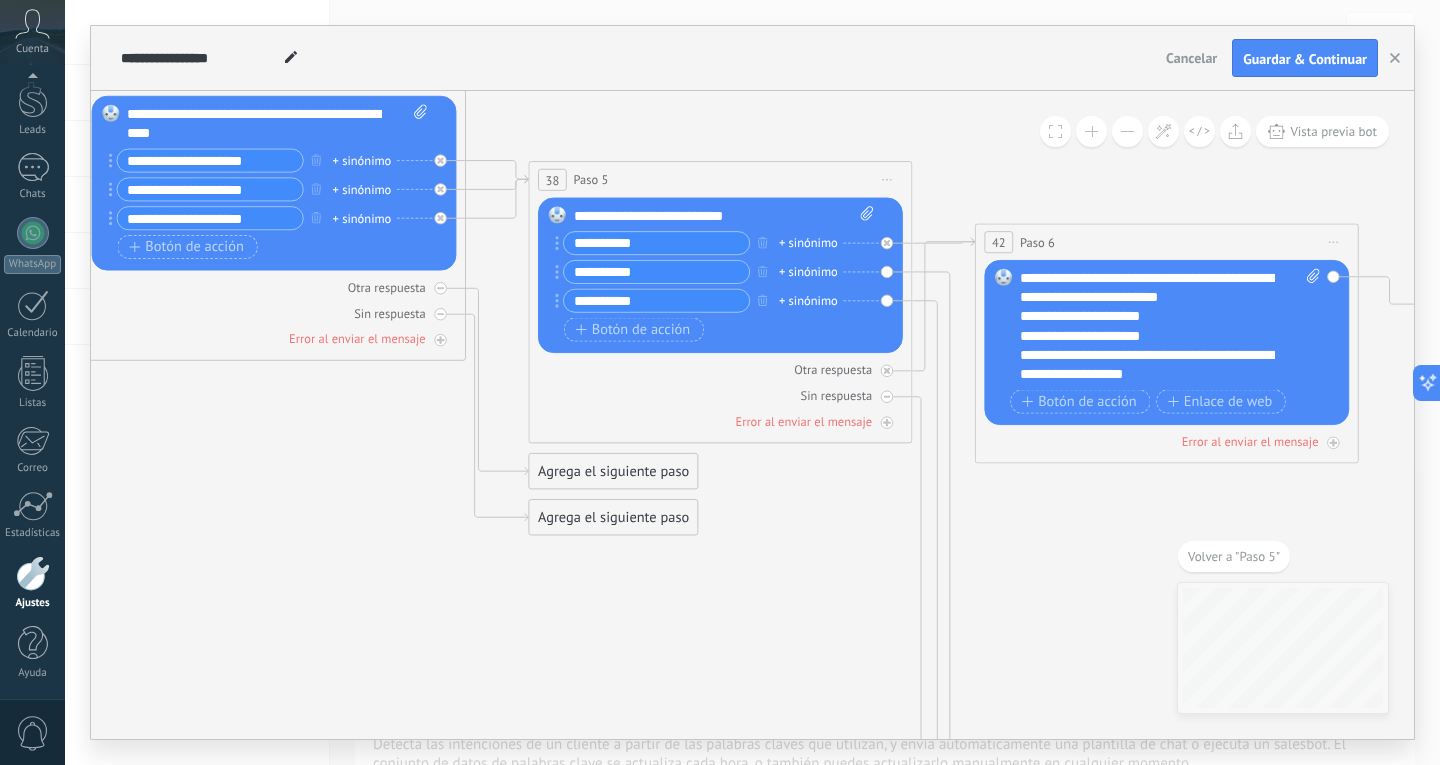 drag, startPoint x: 431, startPoint y: 371, endPoint x: 766, endPoint y: 704, distance: 472.34946 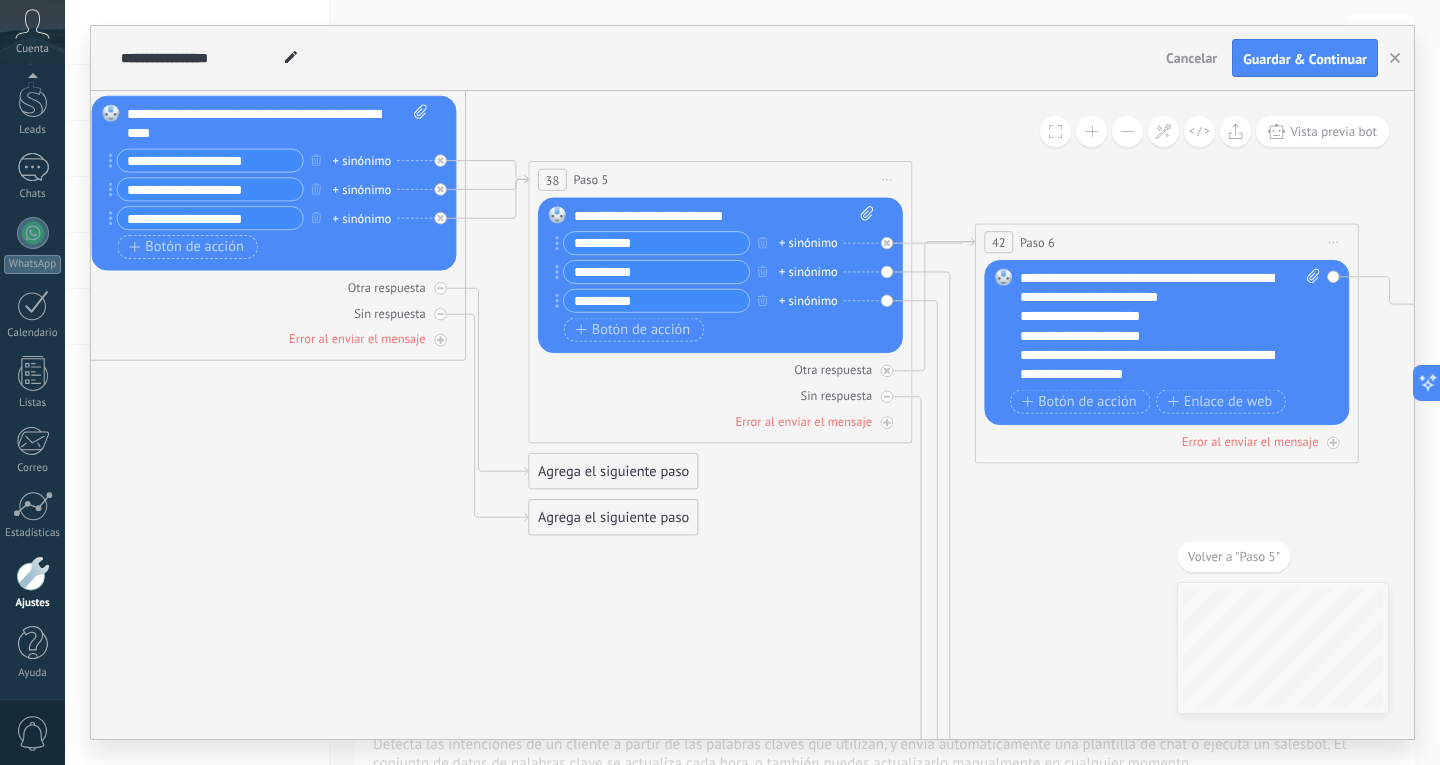 click on "**********" at bounding box center (656, 272) 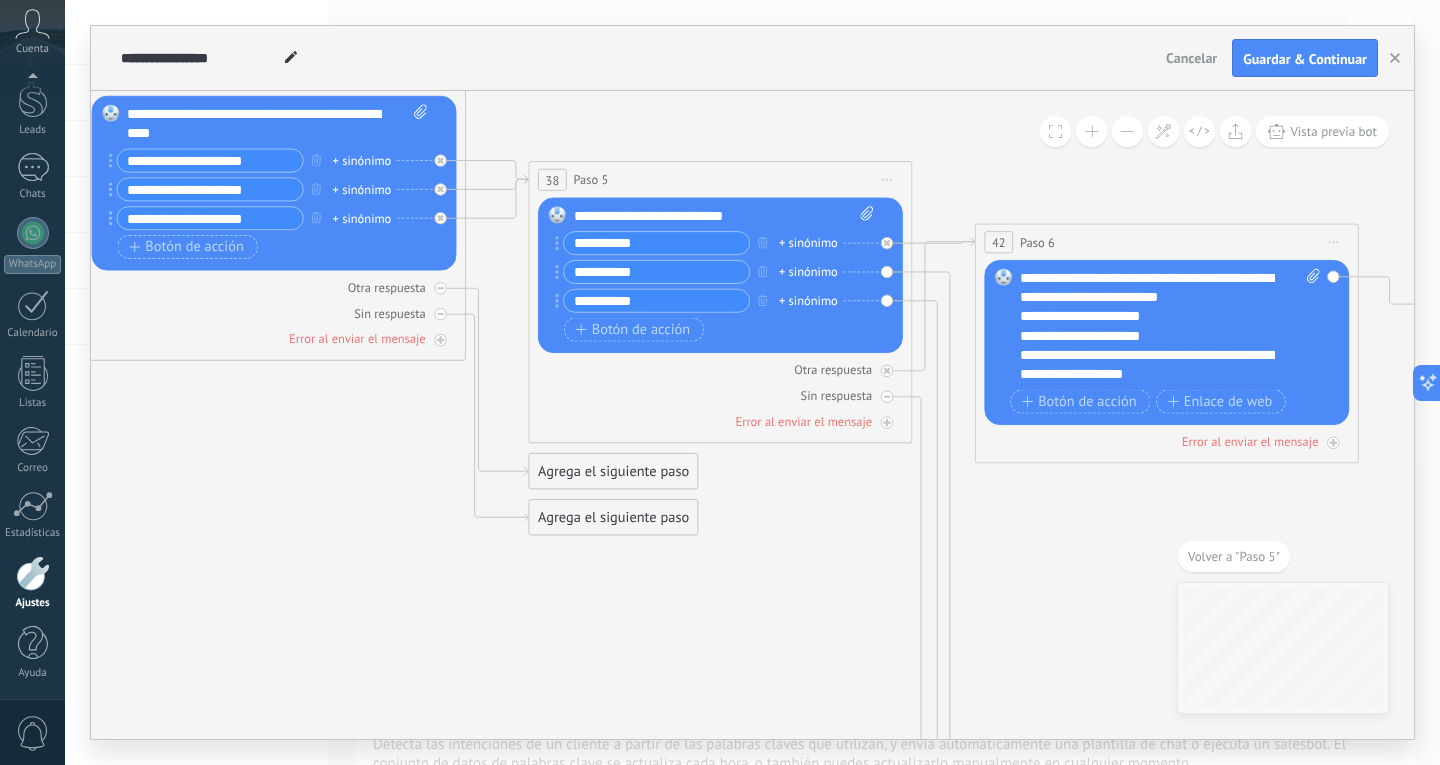 click on "**********" at bounding box center (656, 272) 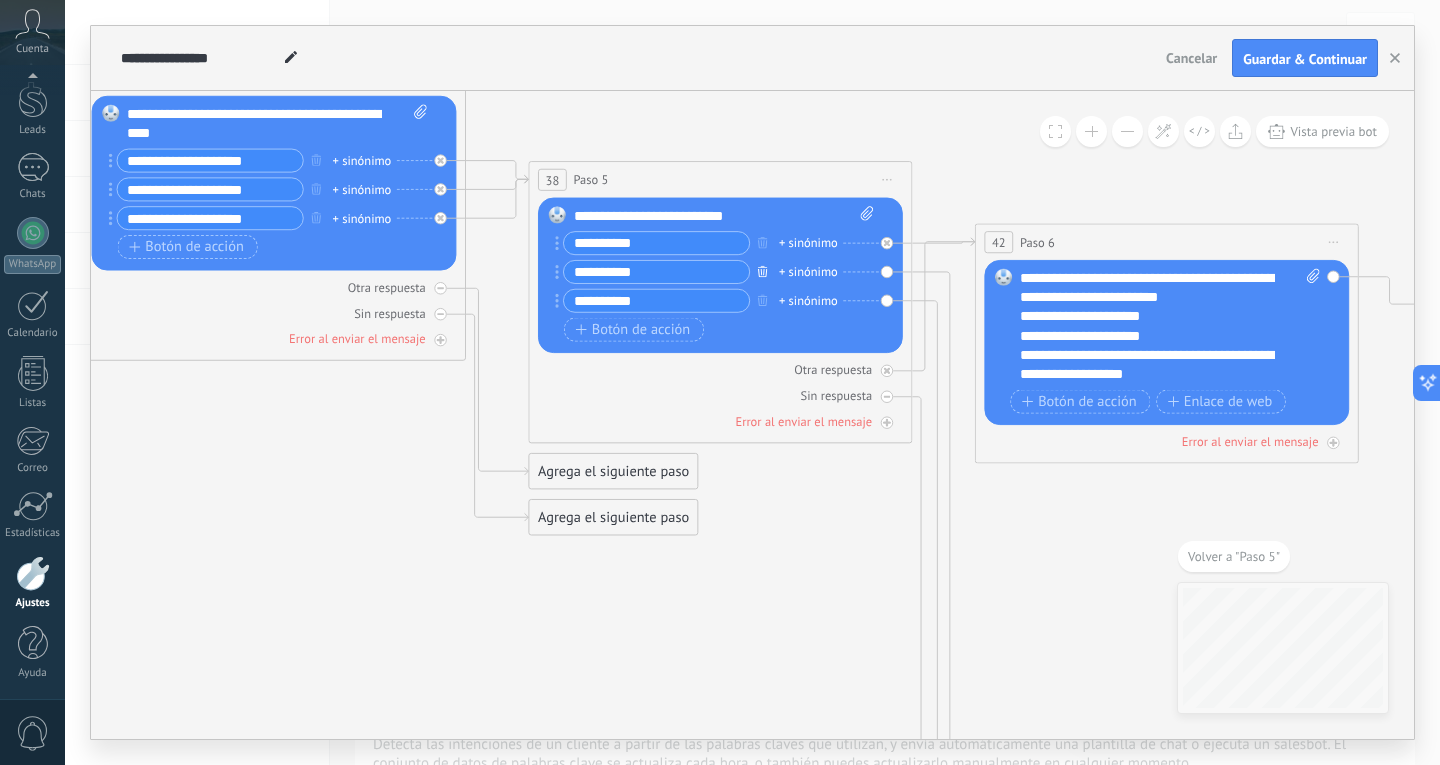 click 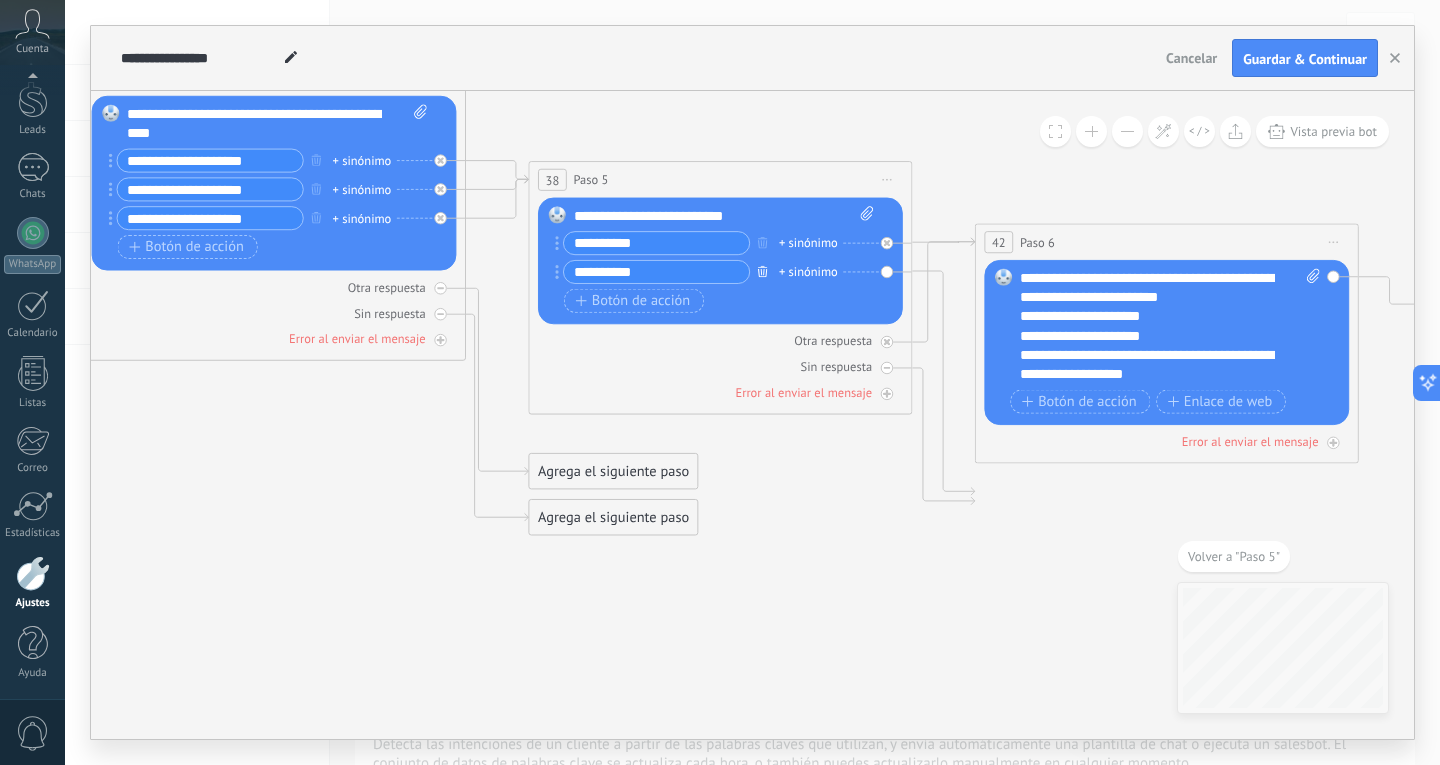 click 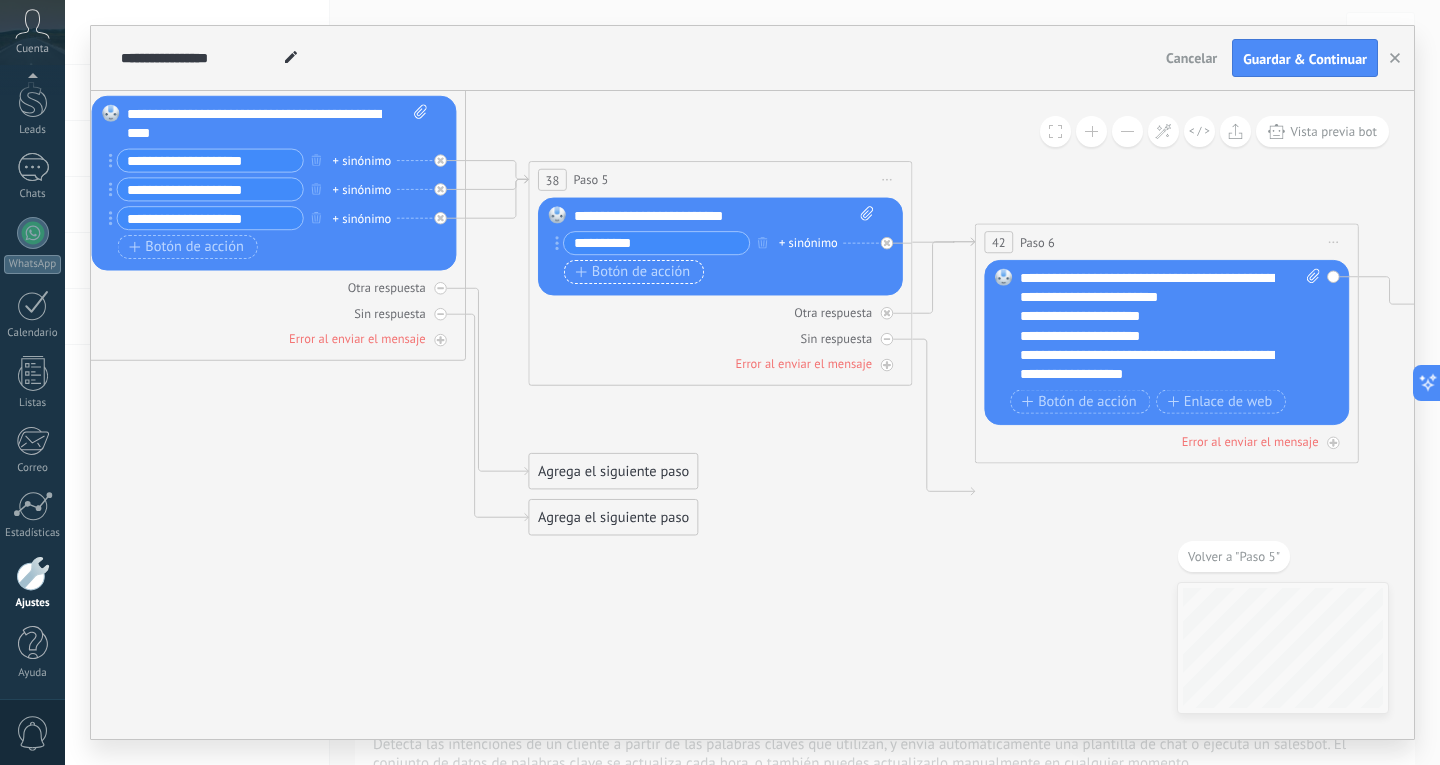click on "Botón de acción" at bounding box center [632, 271] 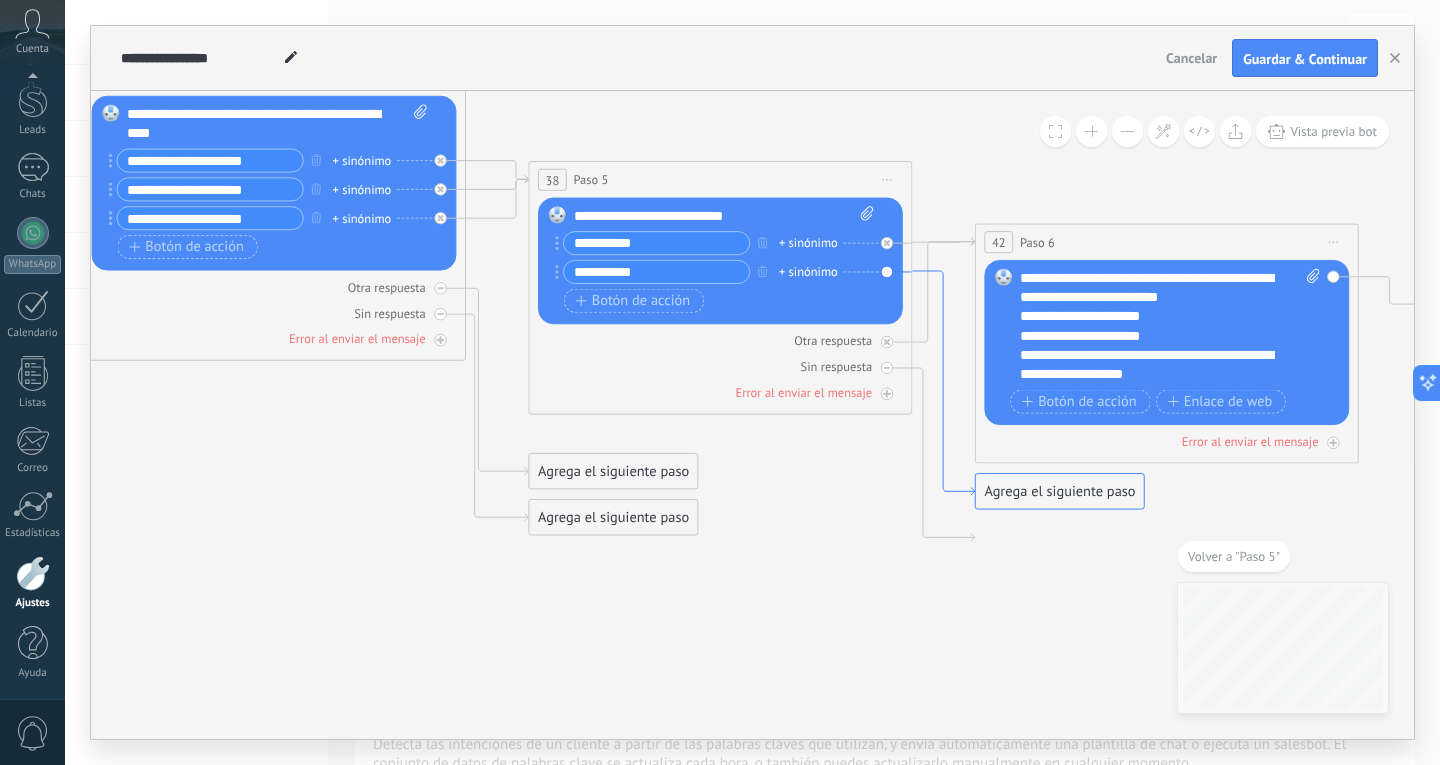 type on "**********" 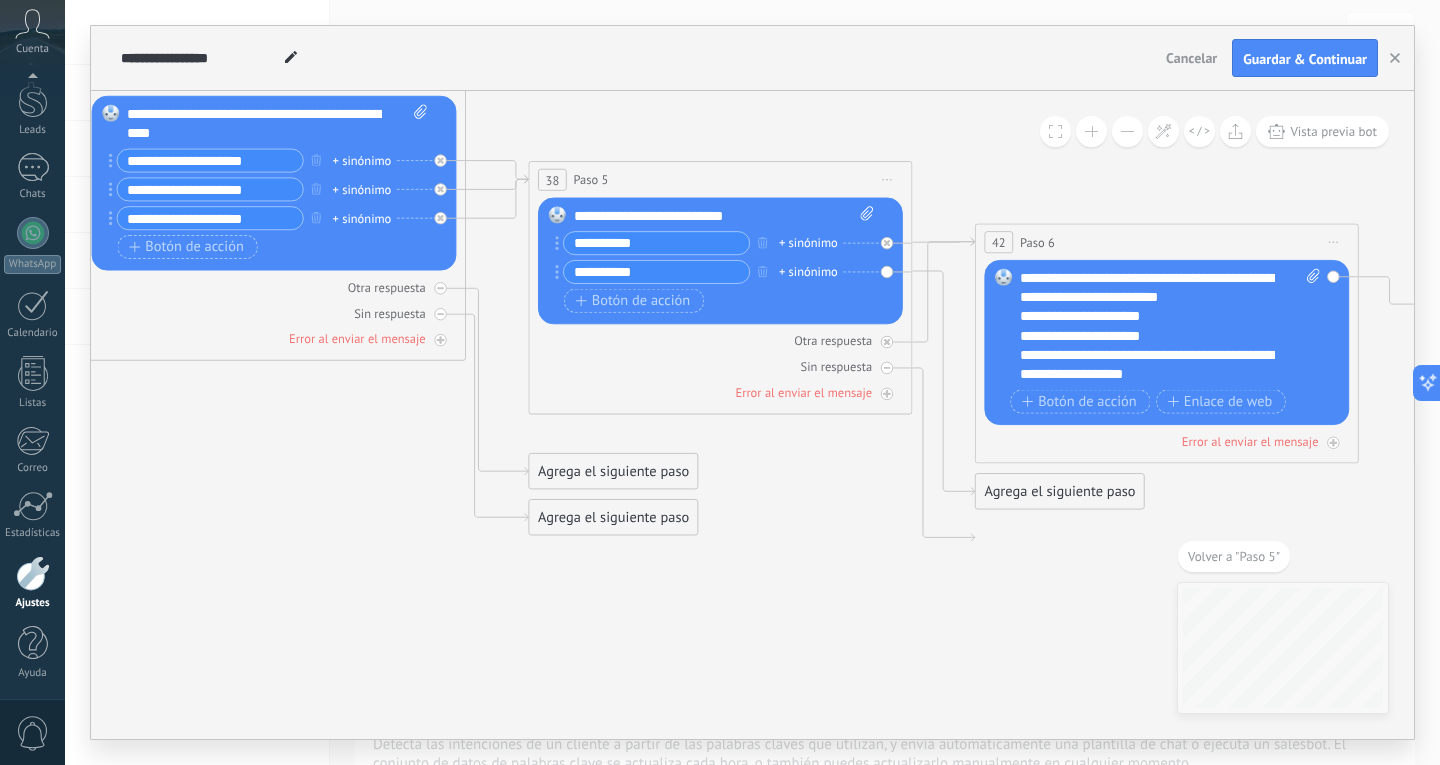 click on "Agrega el siguiente paso" at bounding box center (1060, 492) 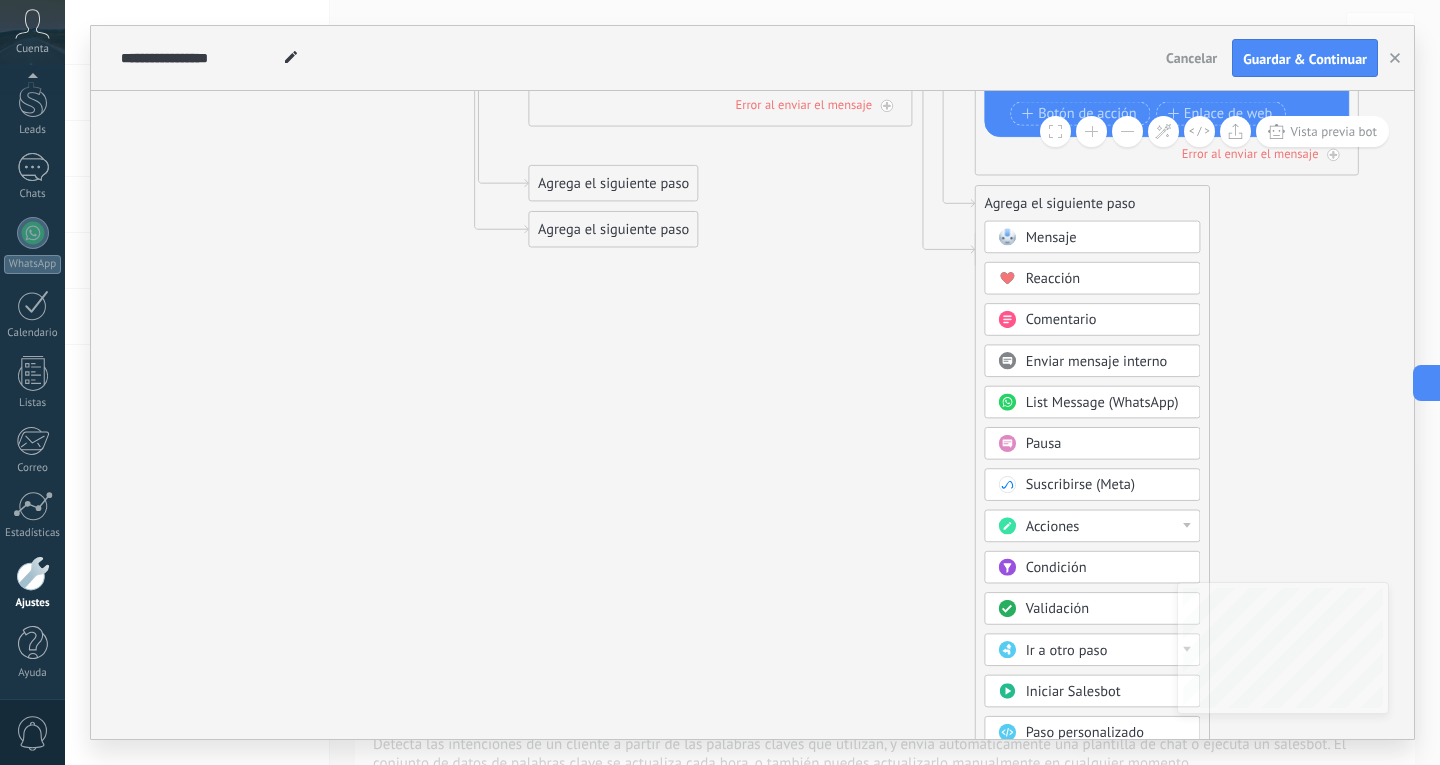 click on "Ir a otro paso" at bounding box center [1067, 650] 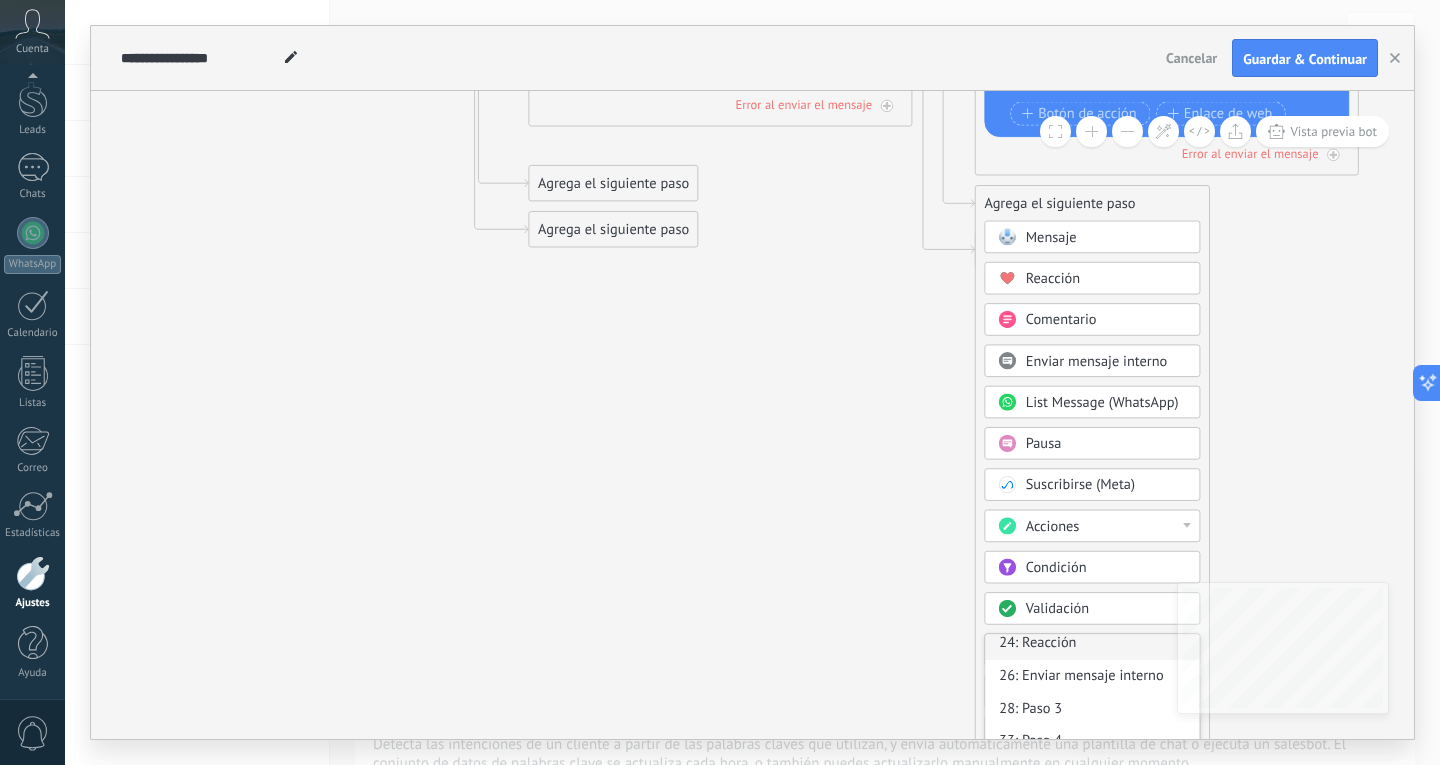 scroll, scrollTop: 124, scrollLeft: 0, axis: vertical 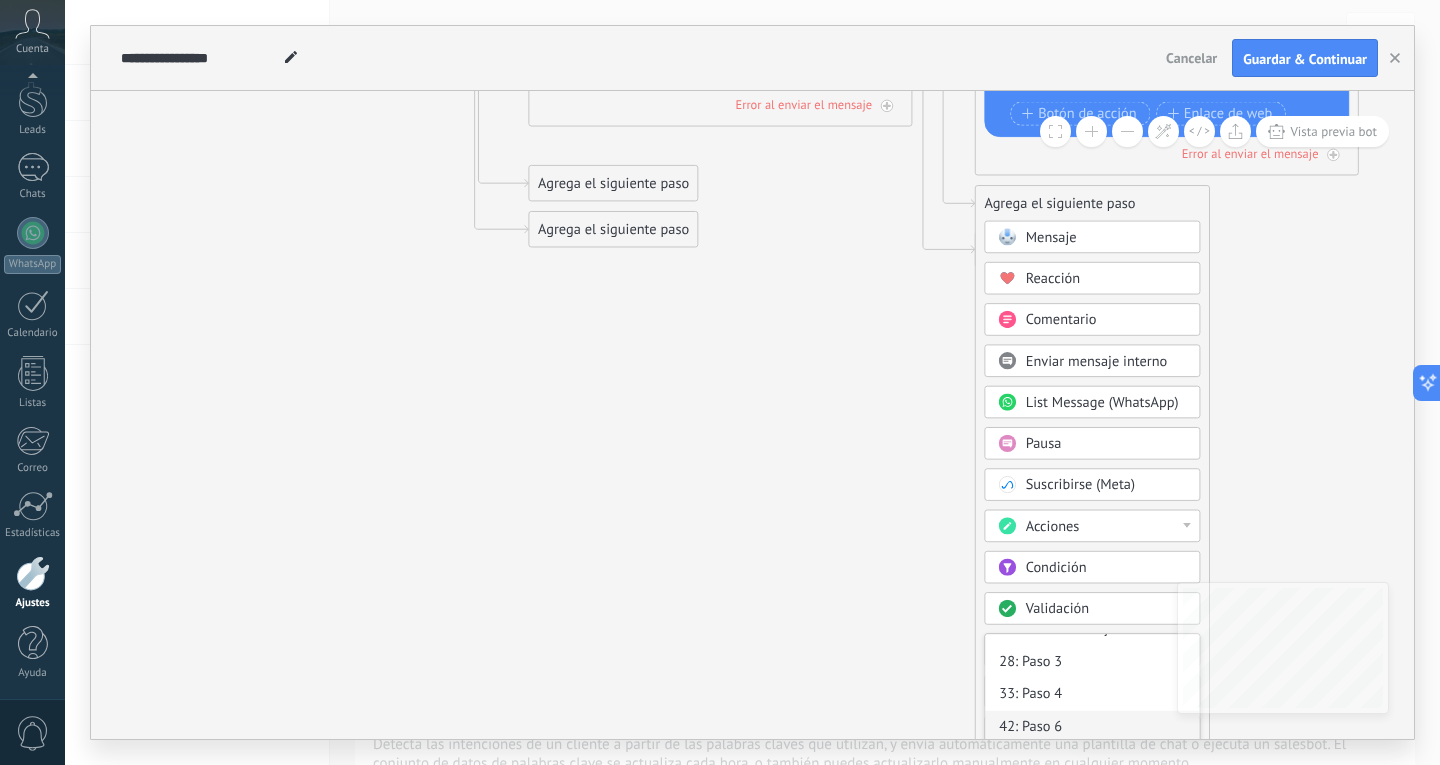 click on "42: Paso 6" at bounding box center (1092, 727) 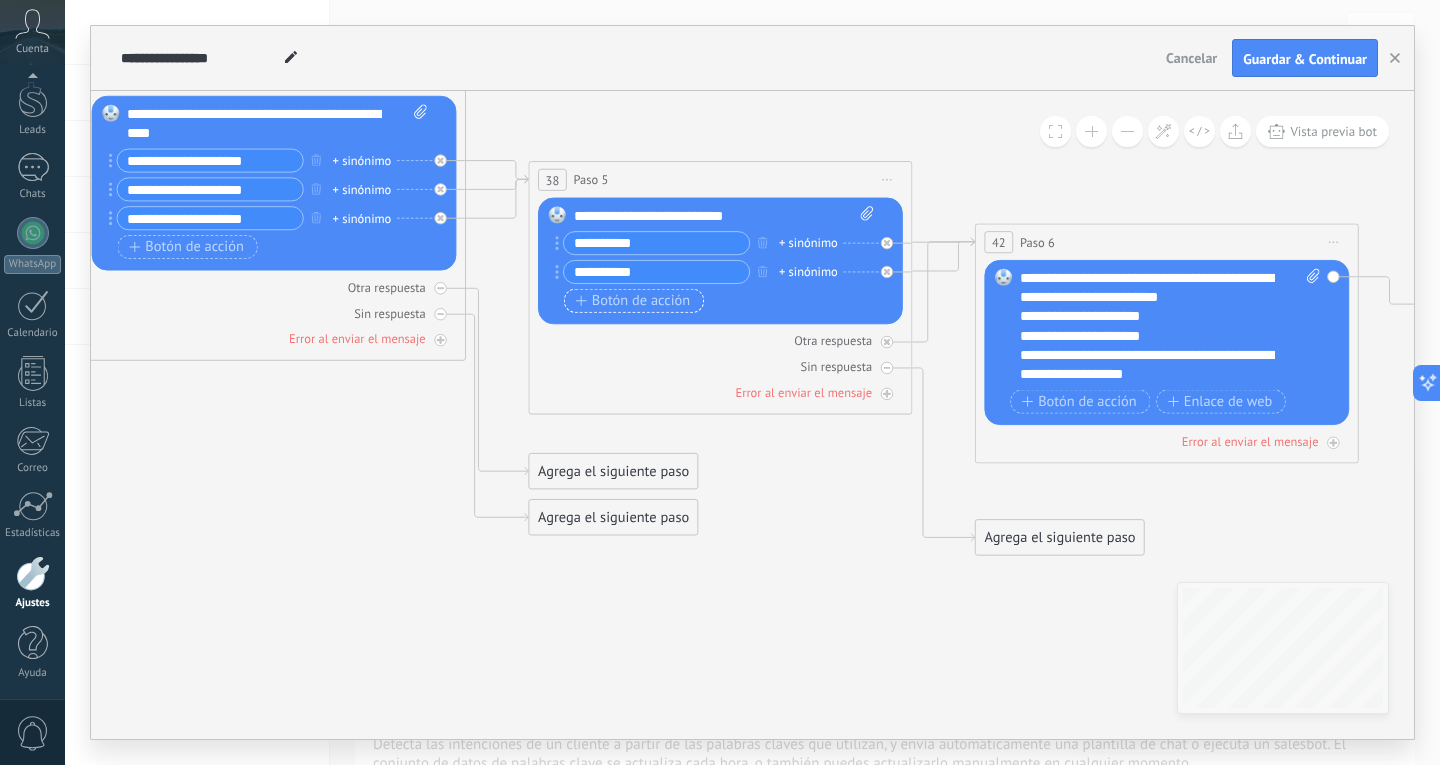 click on "Botón de acción" at bounding box center [632, 300] 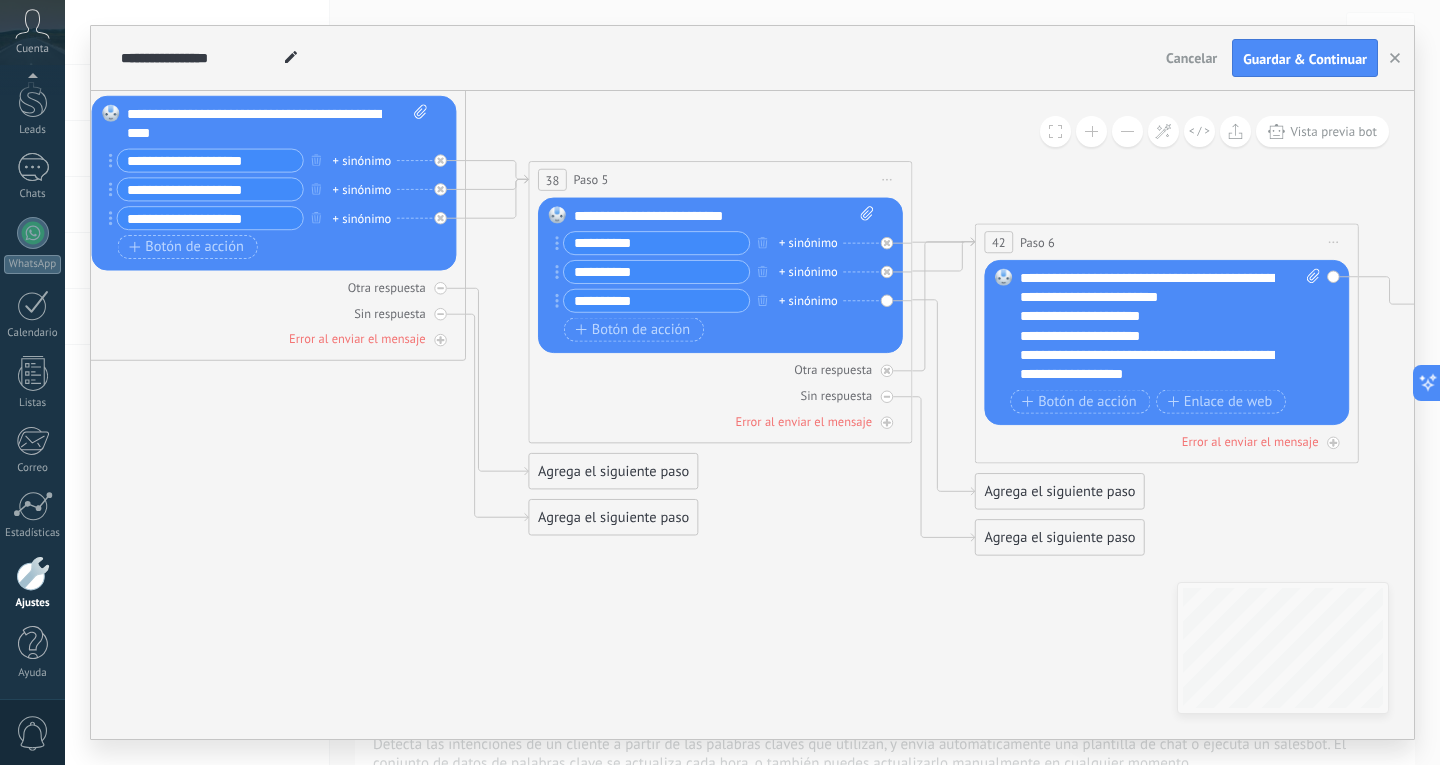 type on "**********" 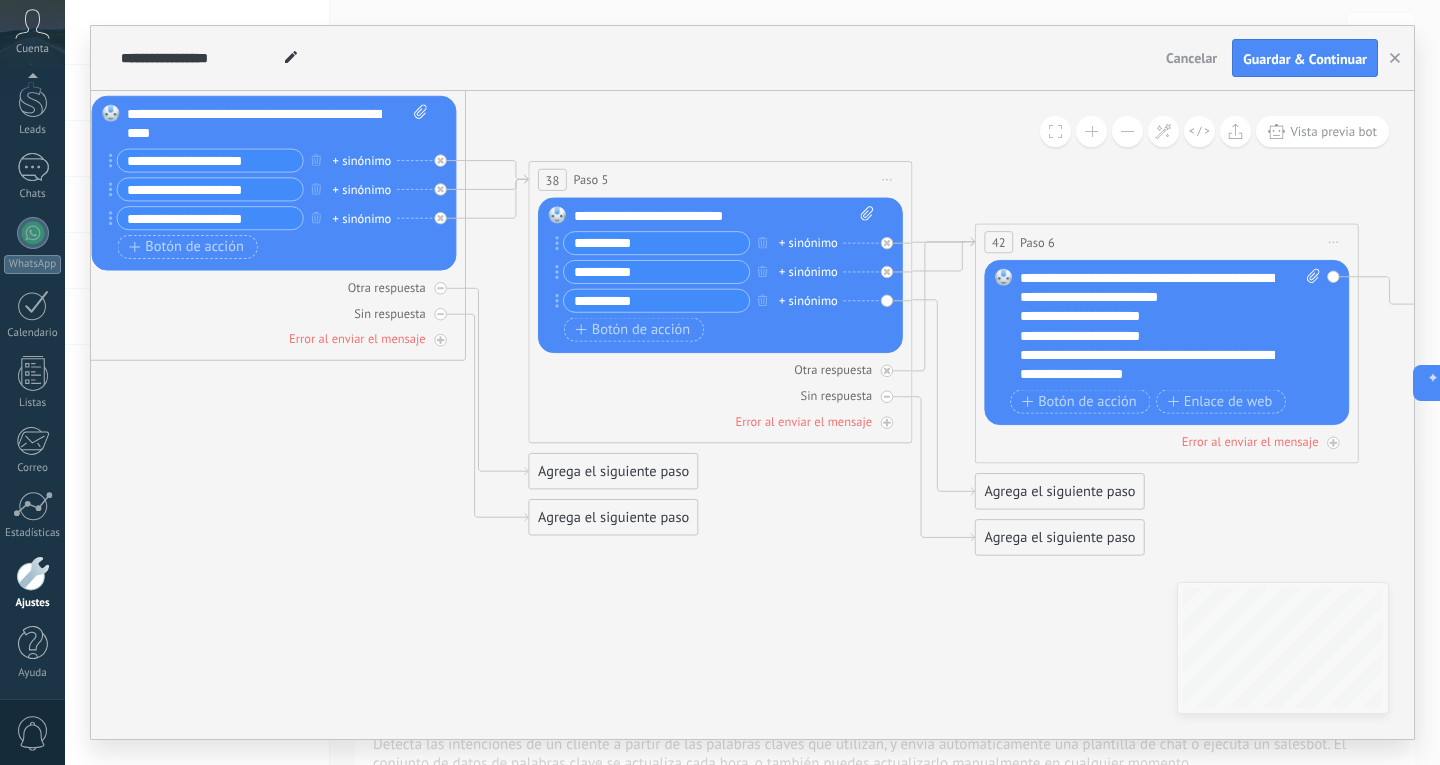 click on "Agrega el siguiente paso" at bounding box center [1060, 492] 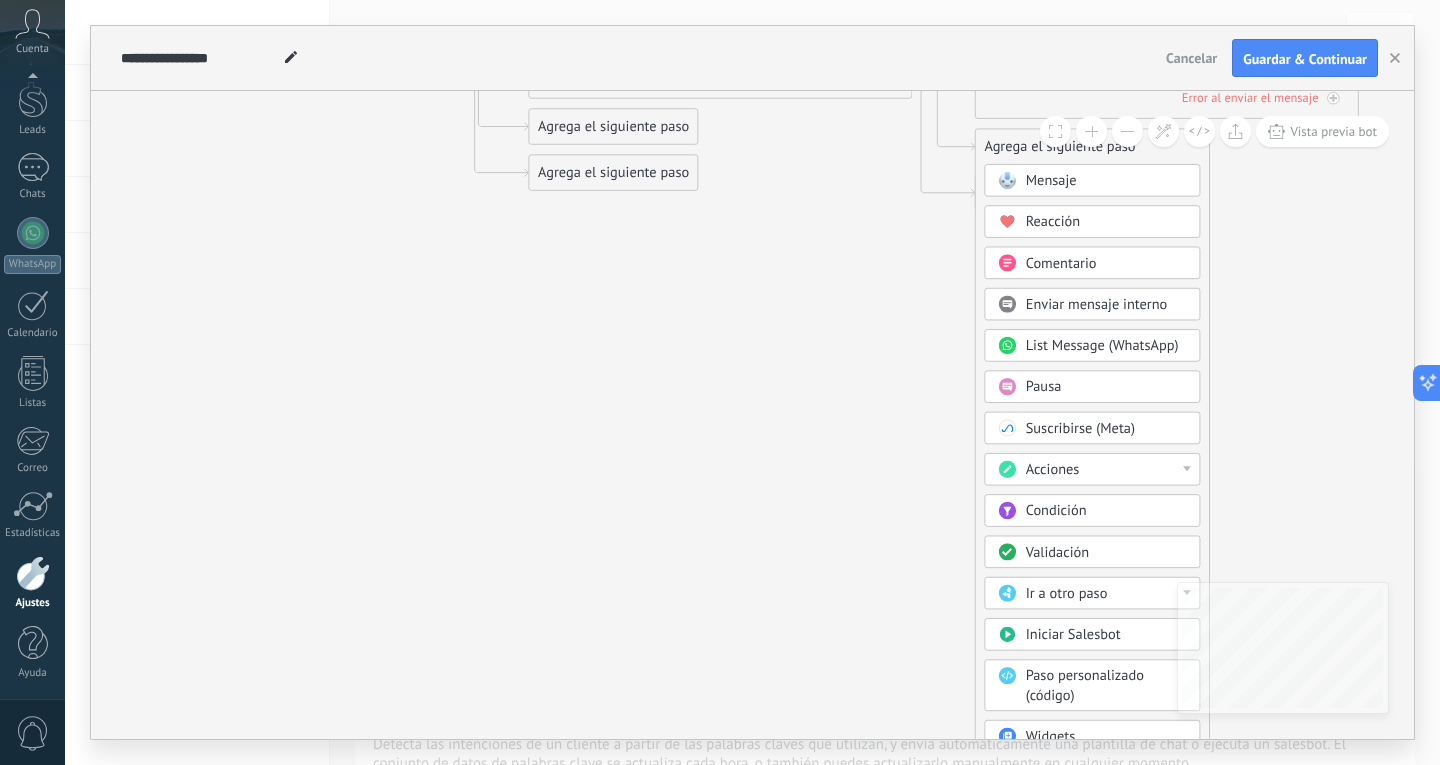 click on "Mensaje
Mensaje
Mensaje
Reacción
Comentario
Enviar mensaje interno" at bounding box center [1092, 498] 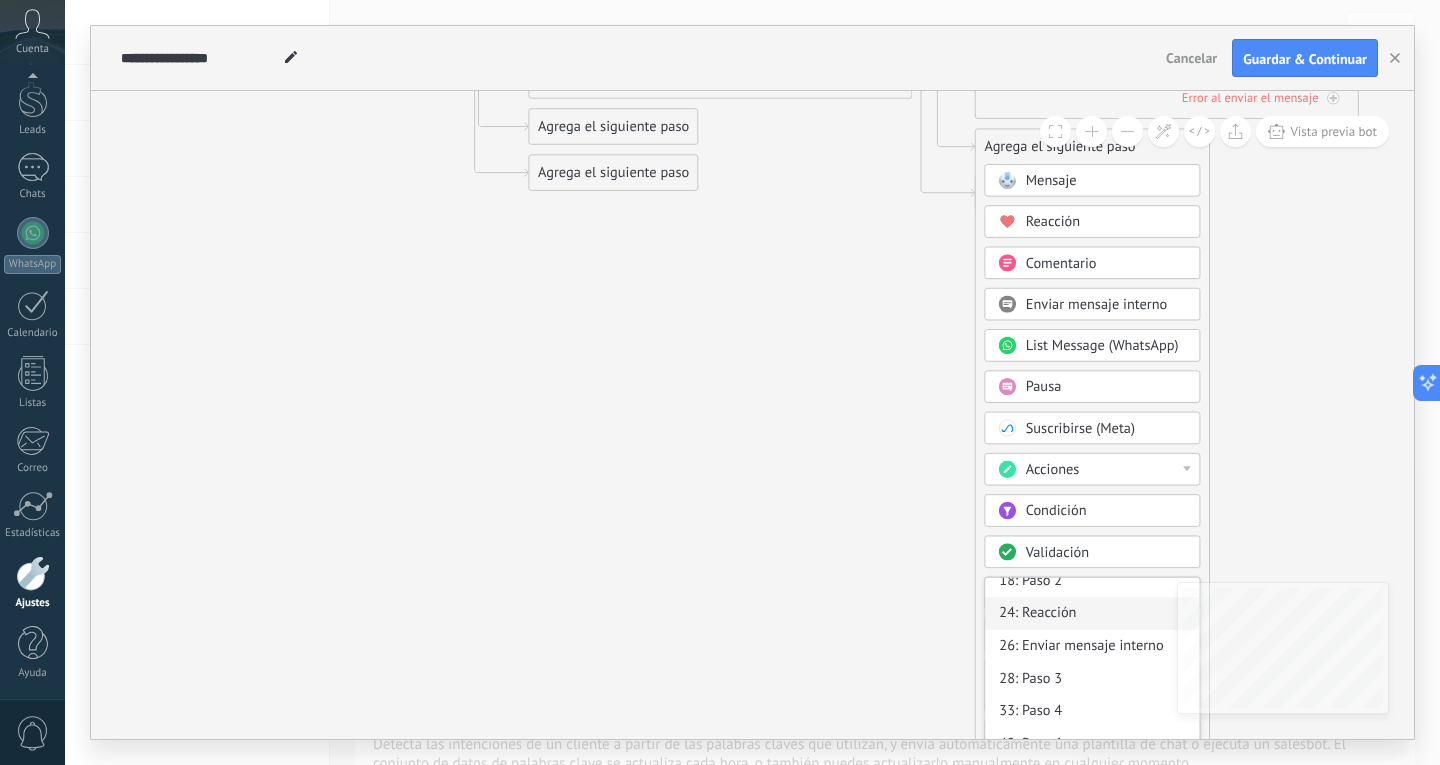 scroll, scrollTop: 68, scrollLeft: 0, axis: vertical 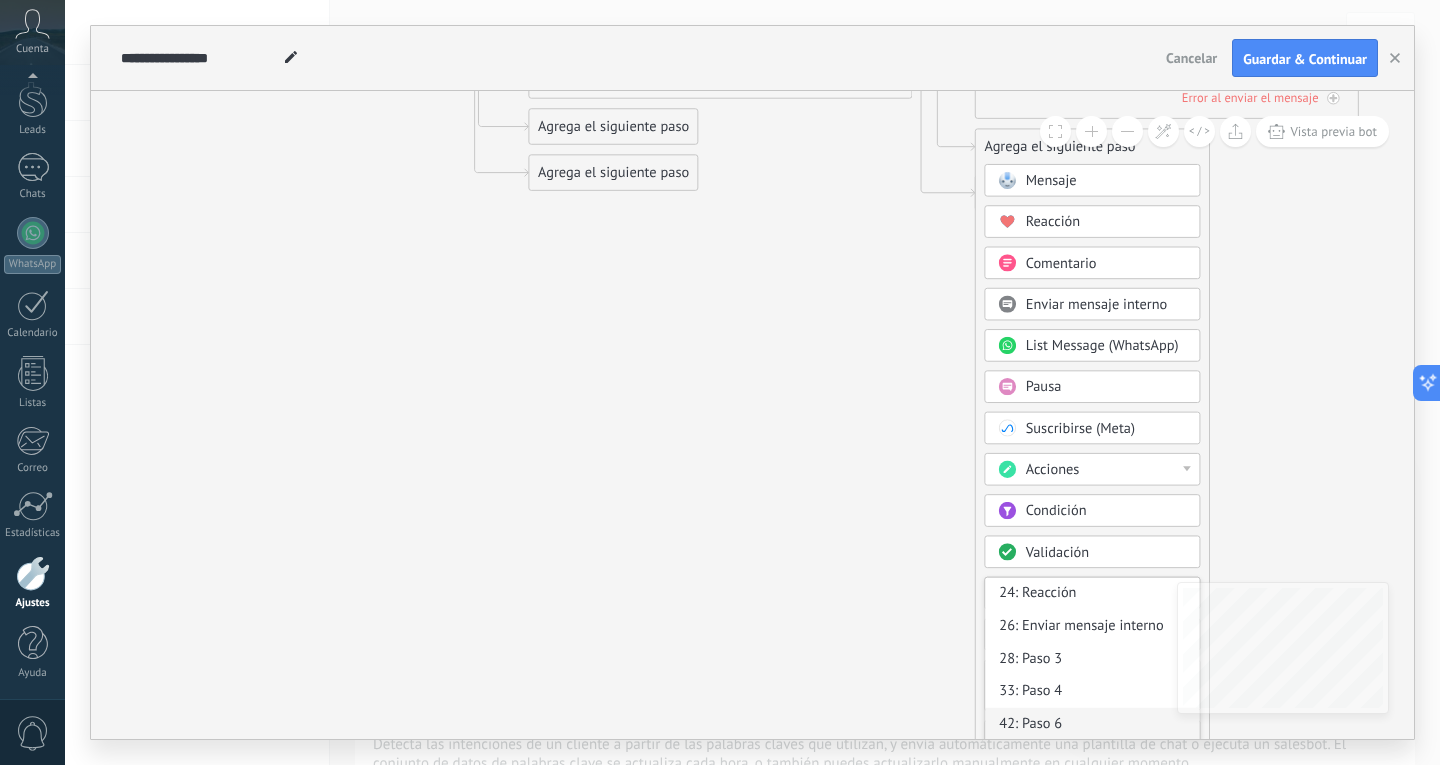 click on "42: Paso 6" at bounding box center [1092, 724] 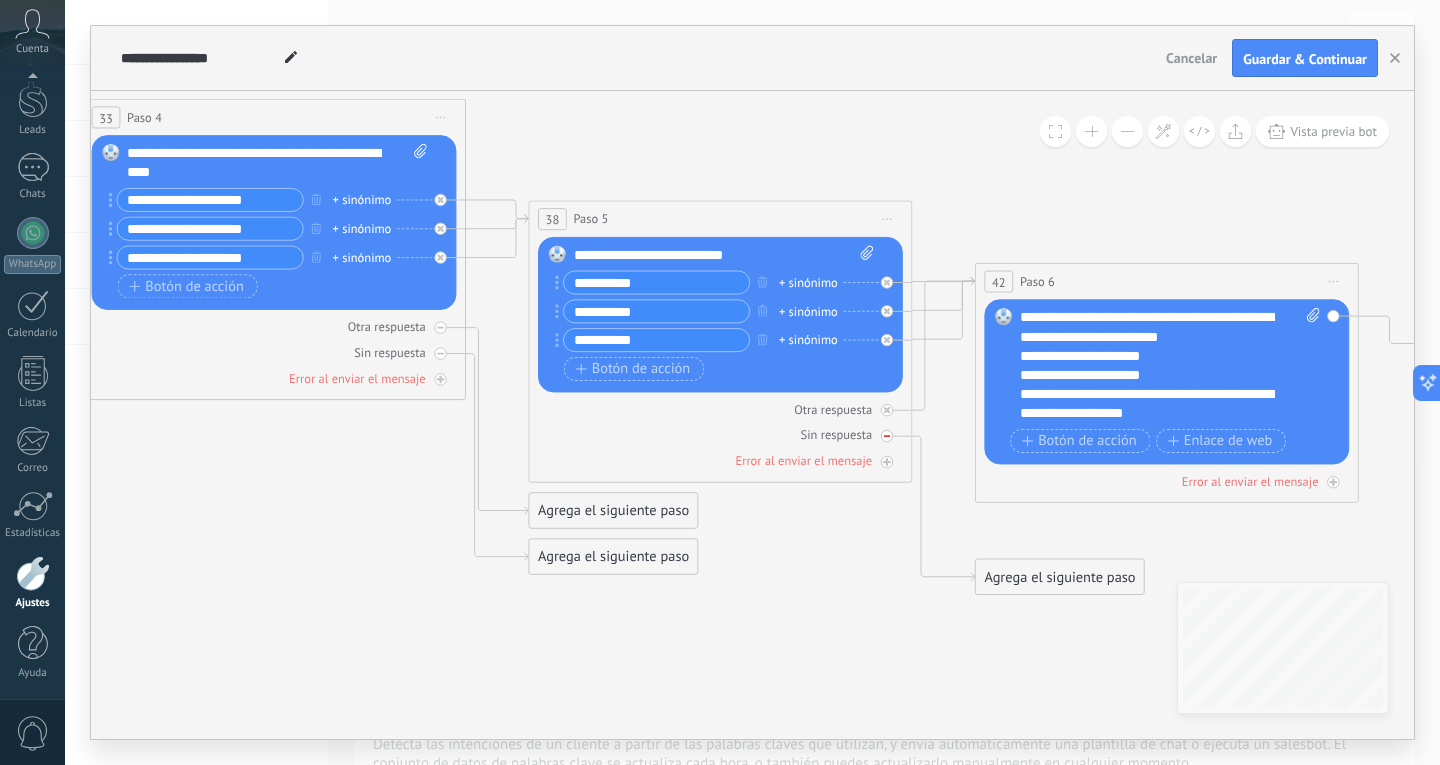click on "Sin respuesta" at bounding box center [720, 435] 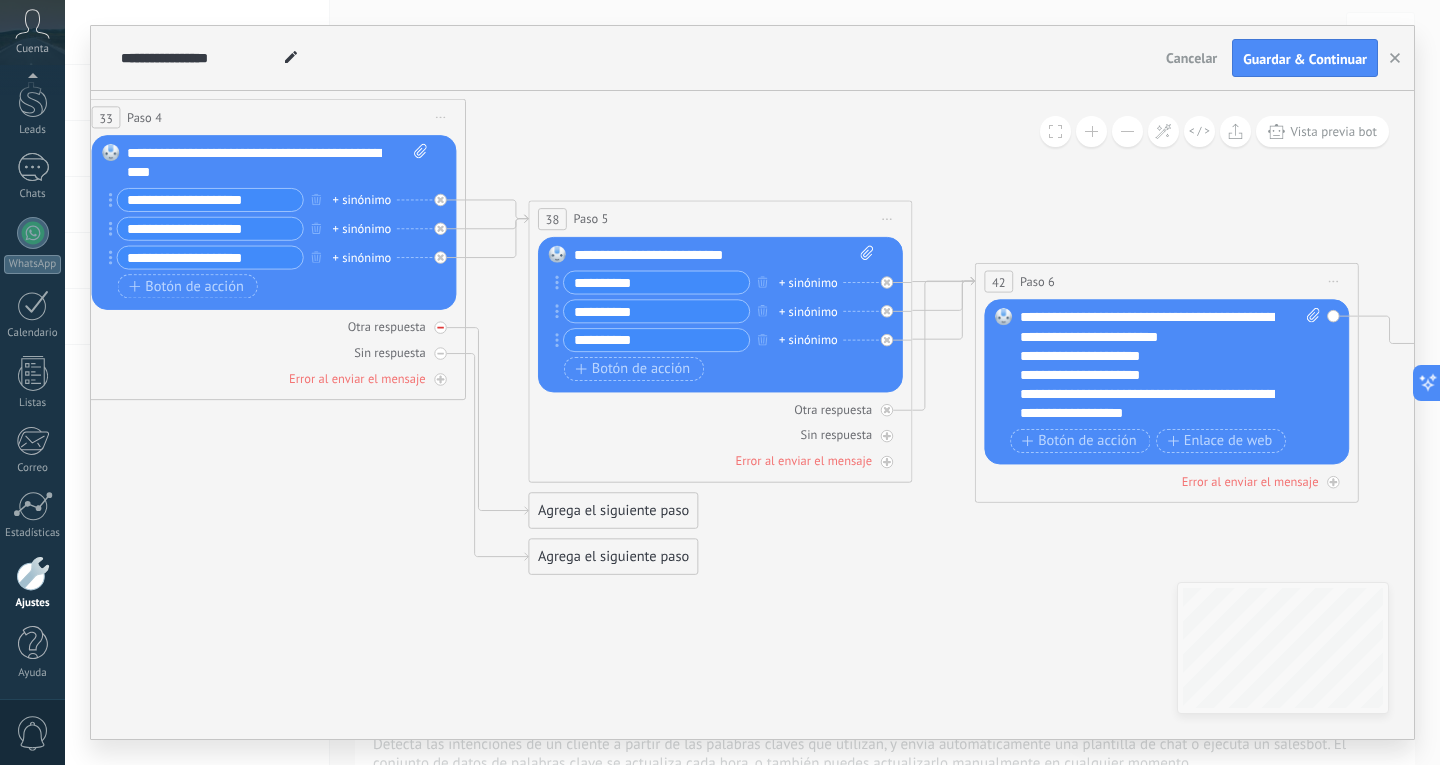 click 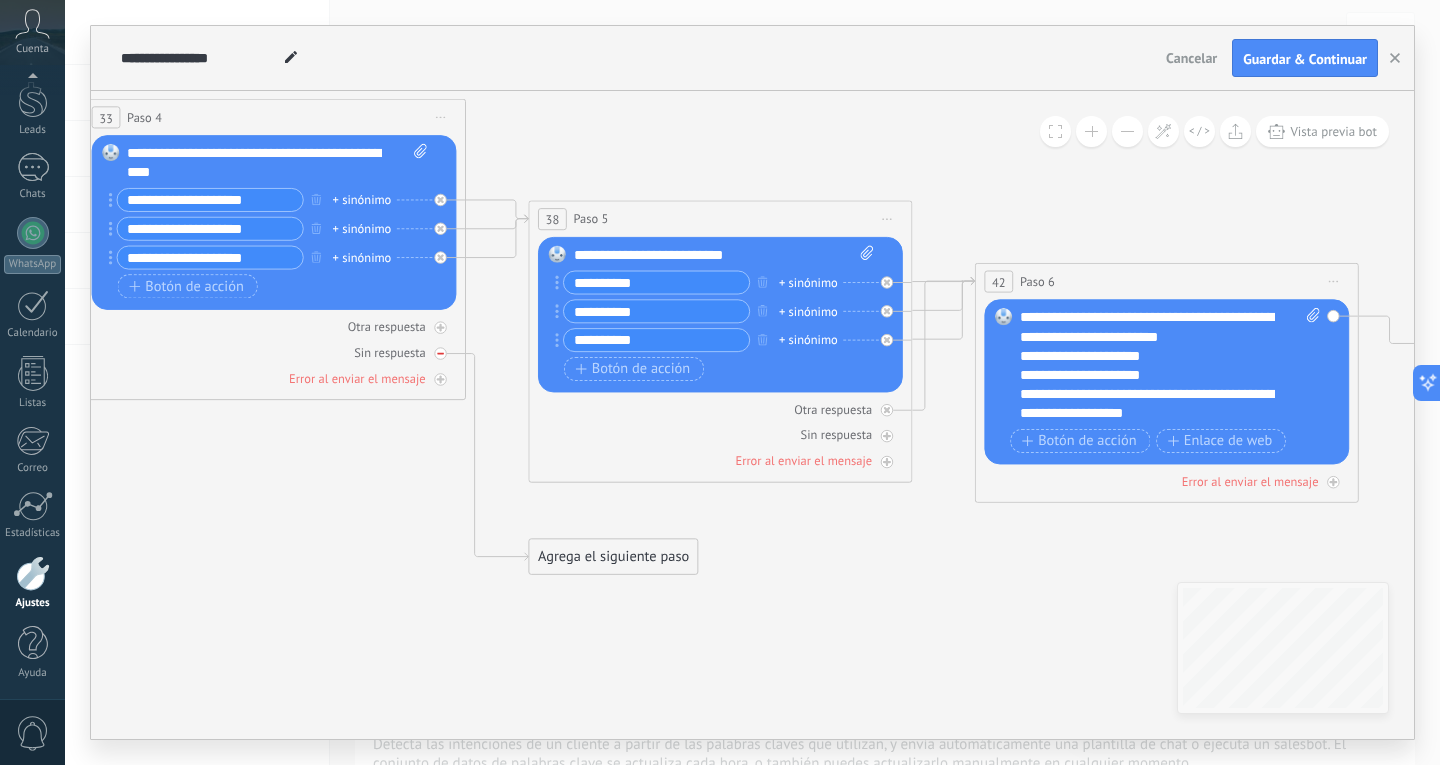 click at bounding box center [440, 353] 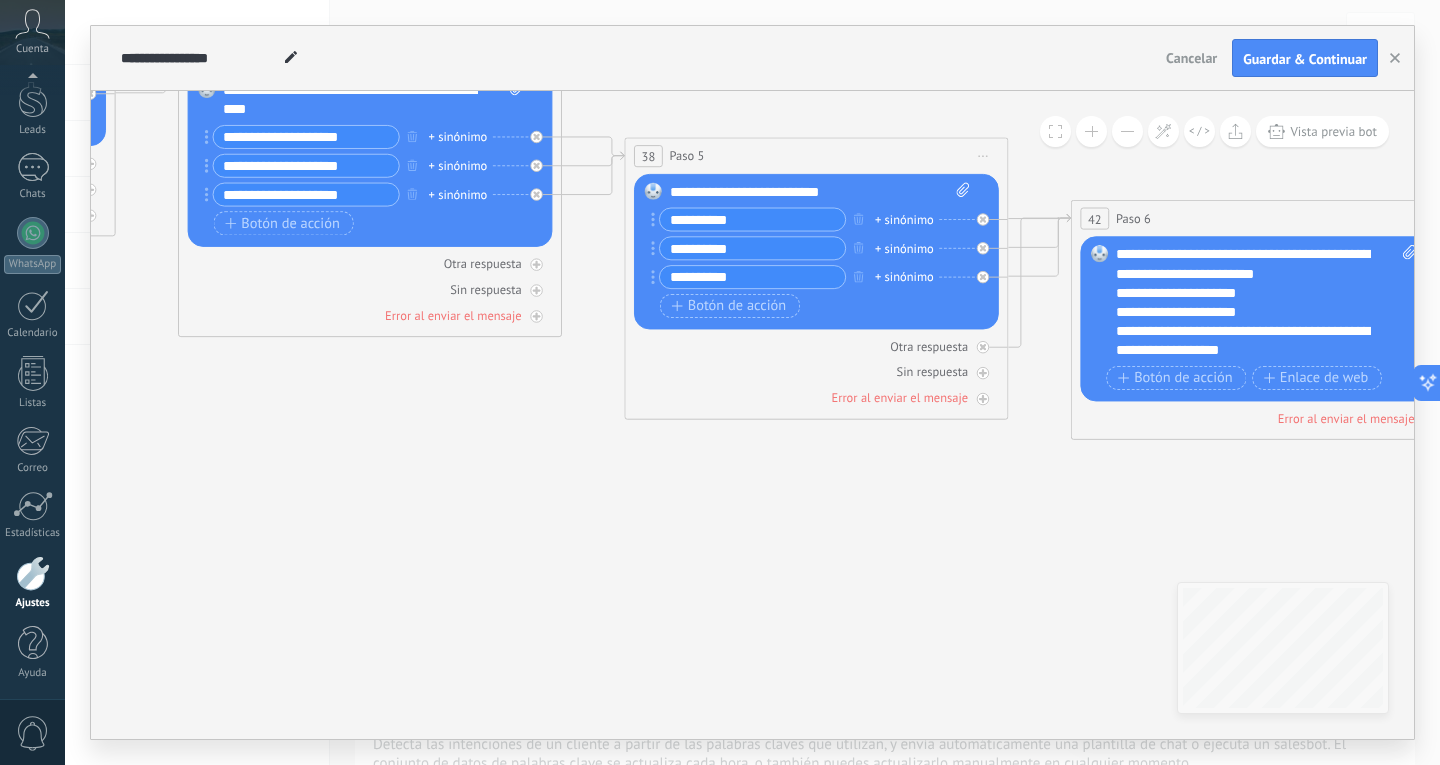 drag, startPoint x: 374, startPoint y: 470, endPoint x: 364, endPoint y: 394, distance: 76.655075 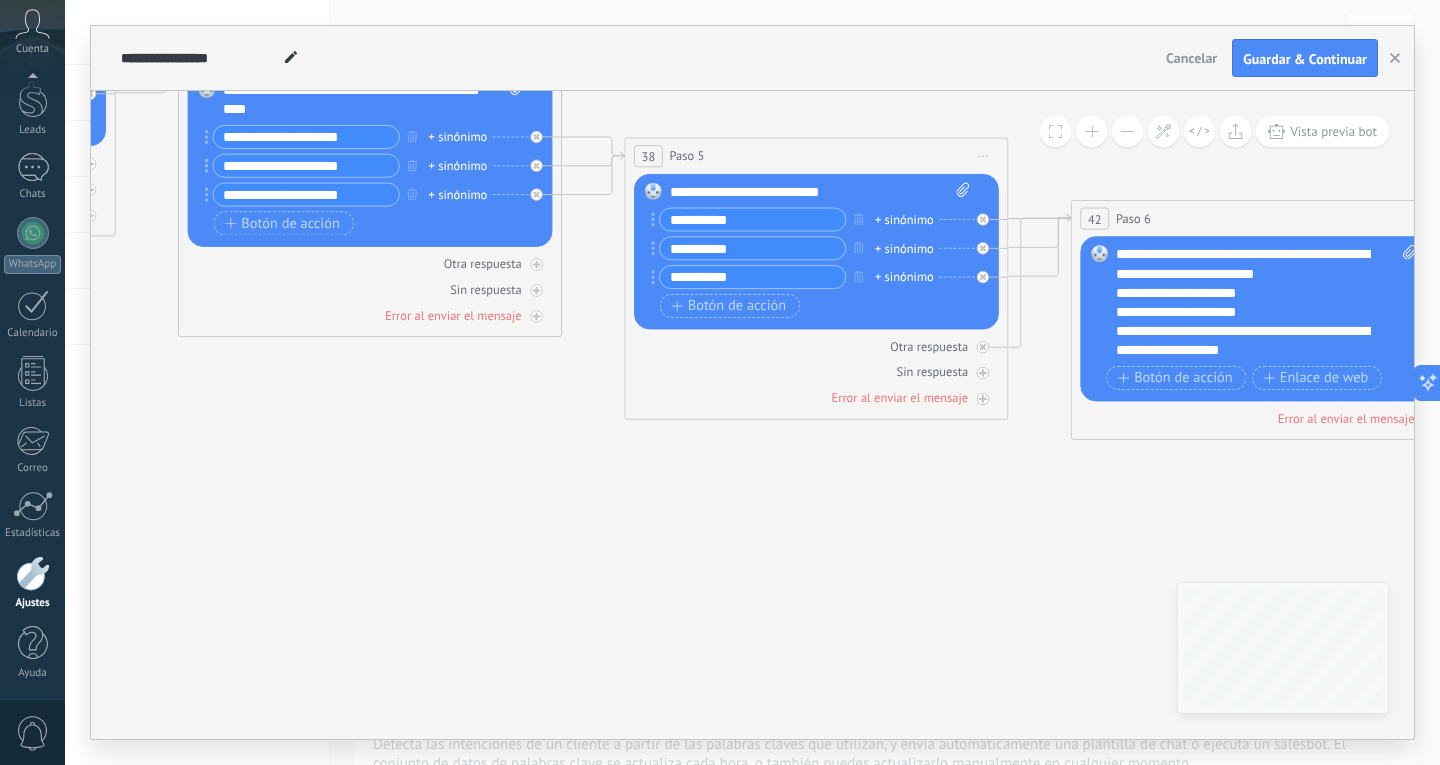 click 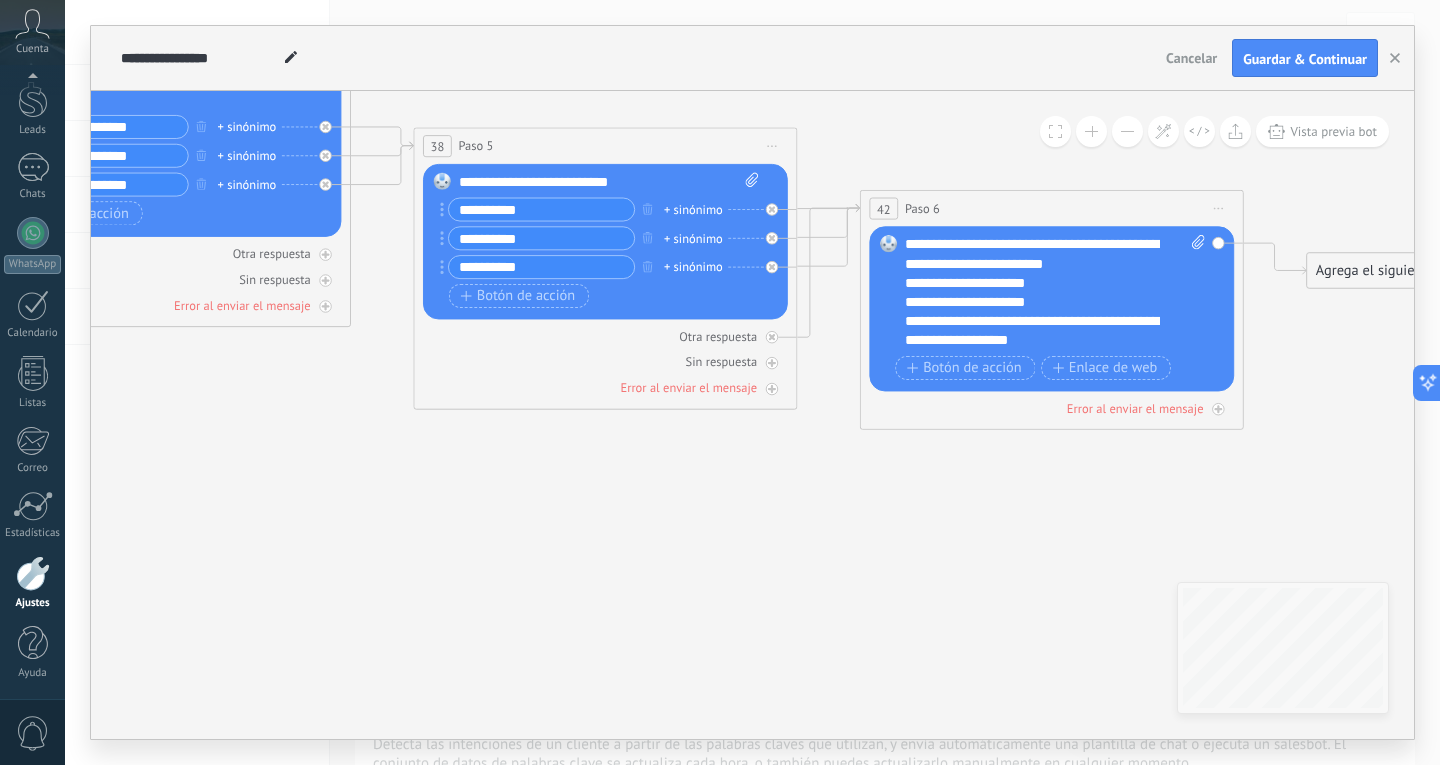 drag, startPoint x: 693, startPoint y: 481, endPoint x: 598, endPoint y: 482, distance: 95.005264 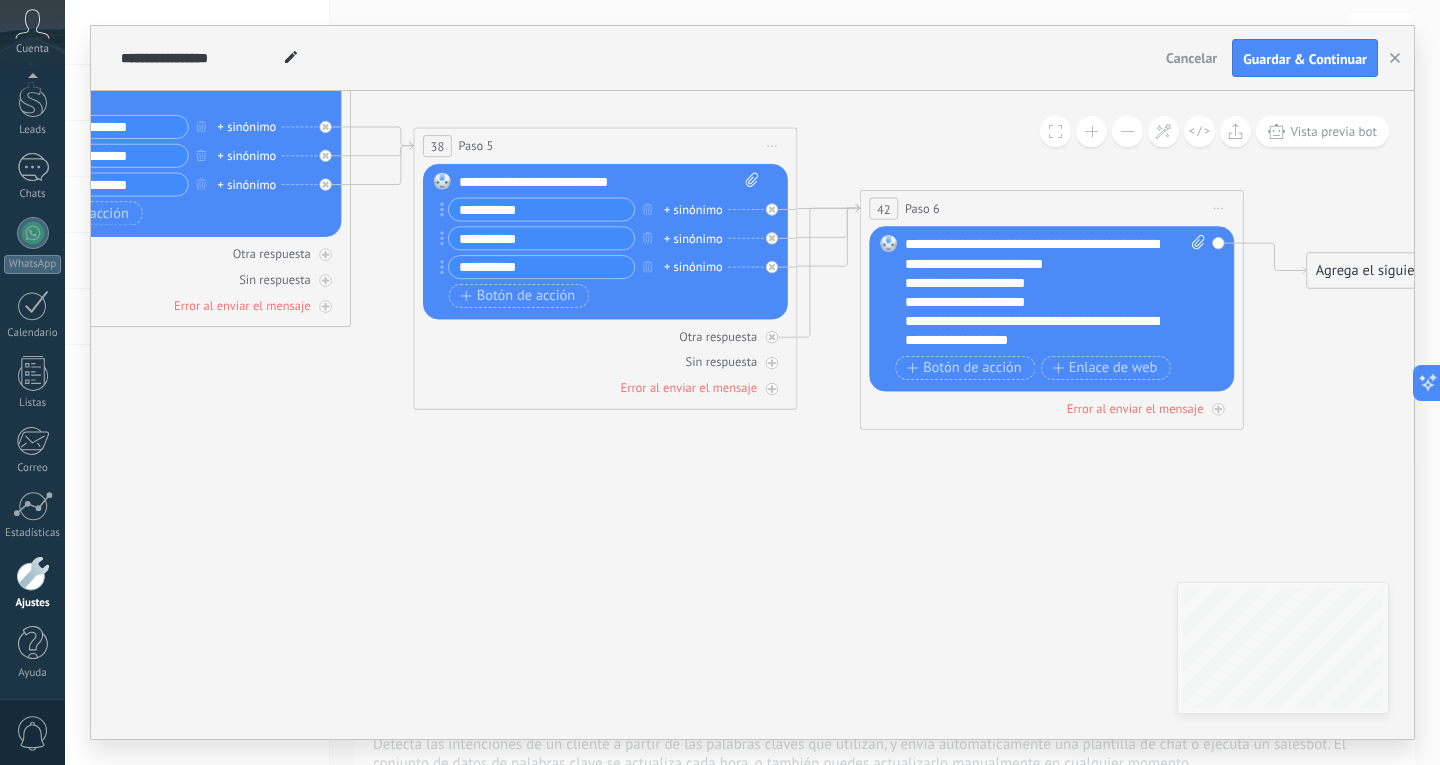 click 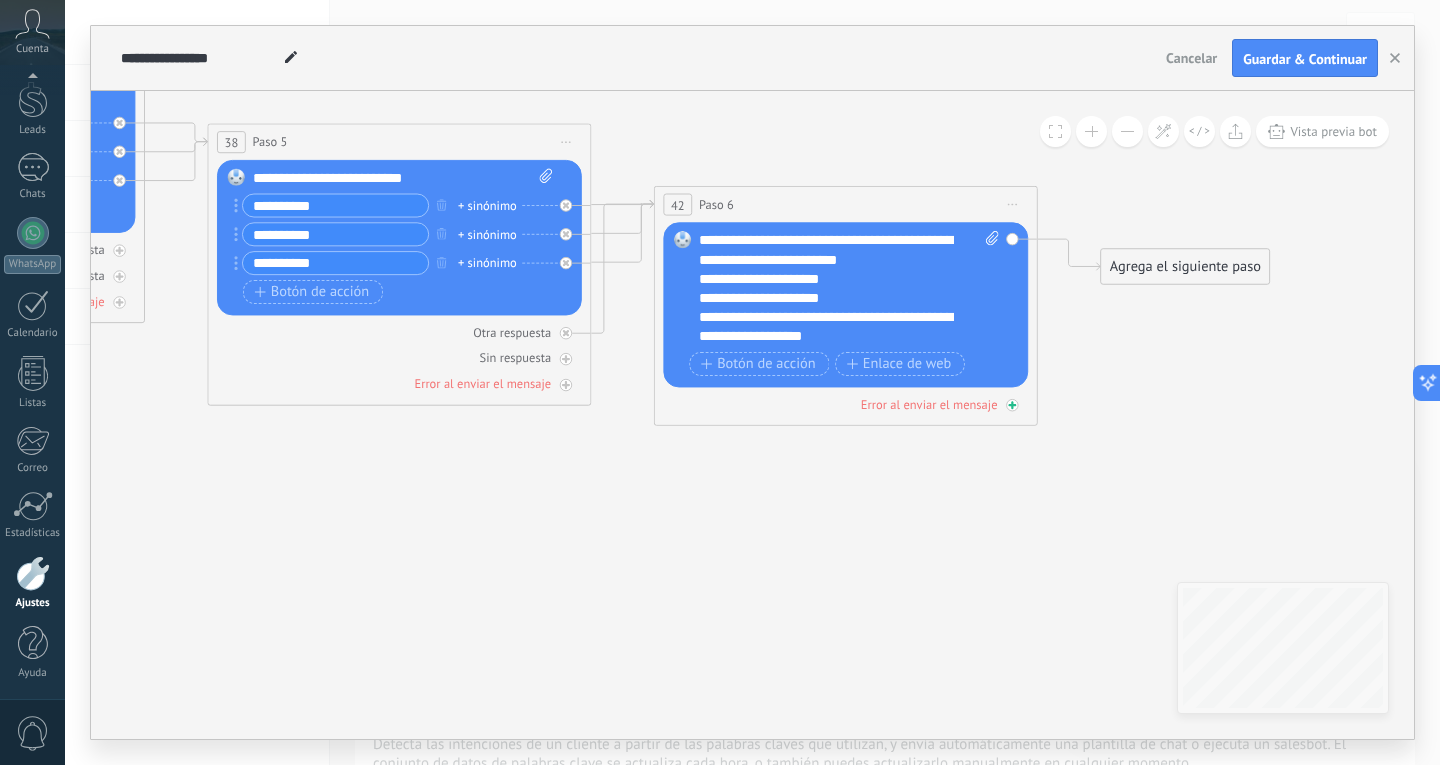 drag, startPoint x: 1158, startPoint y: 472, endPoint x: 975, endPoint y: 408, distance: 193.86852 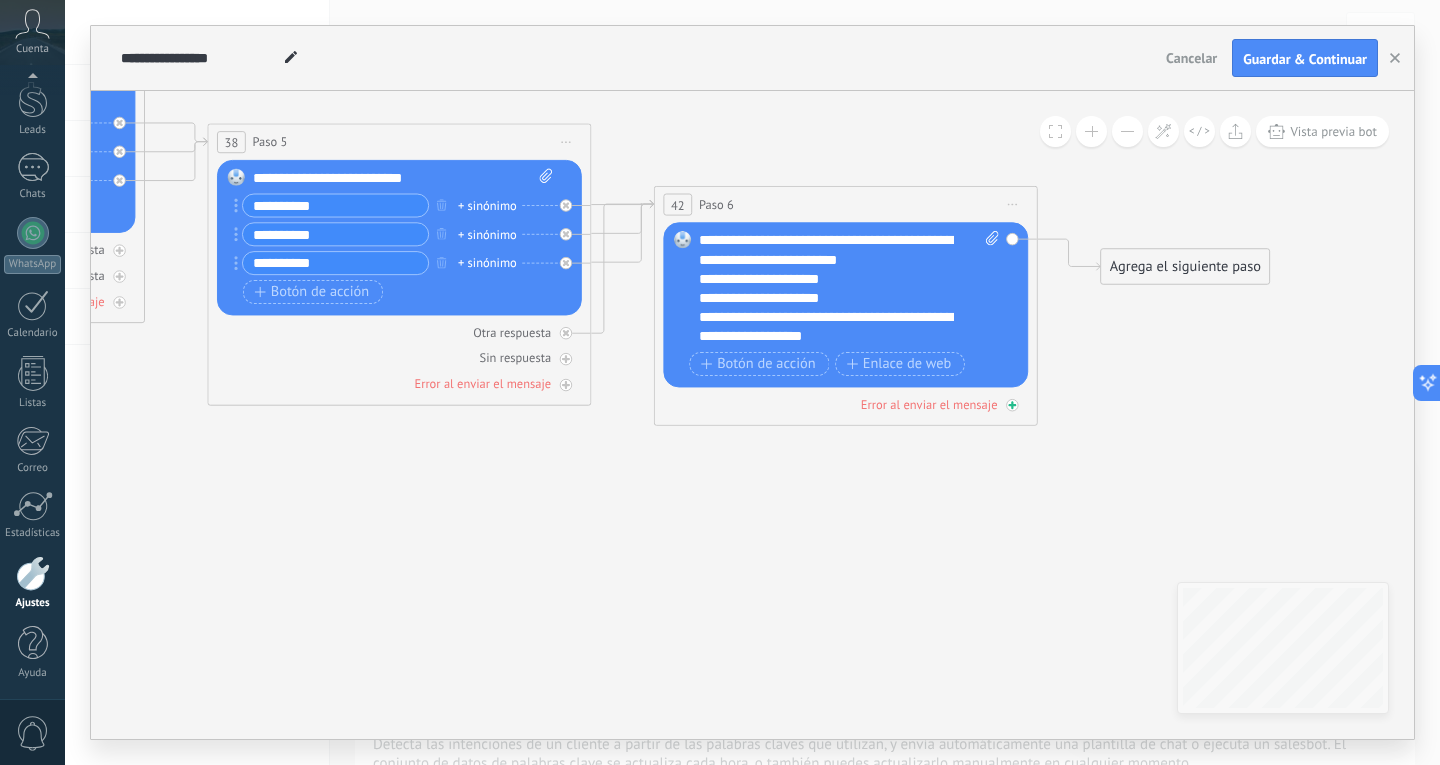 click 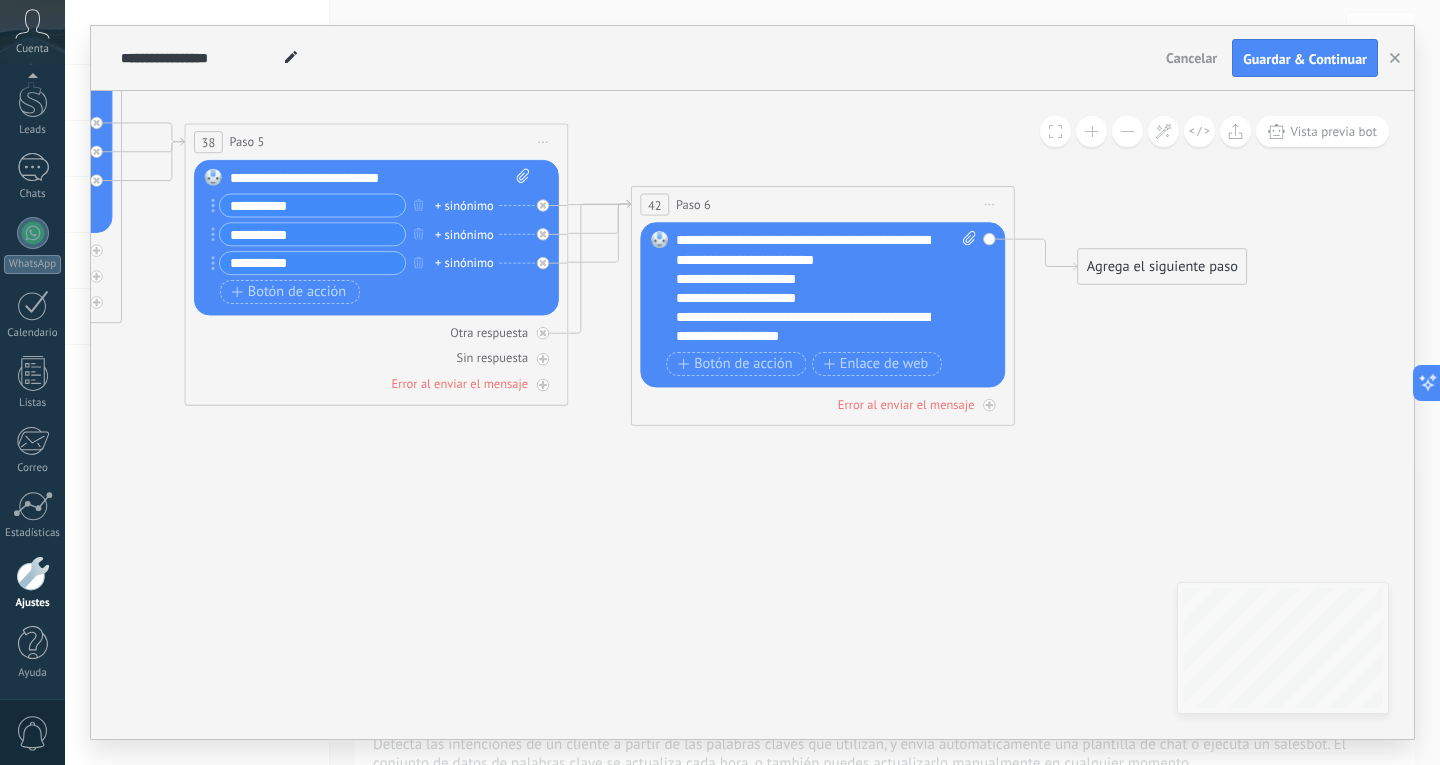click on "Agrega el siguiente paso" at bounding box center (1162, 267) 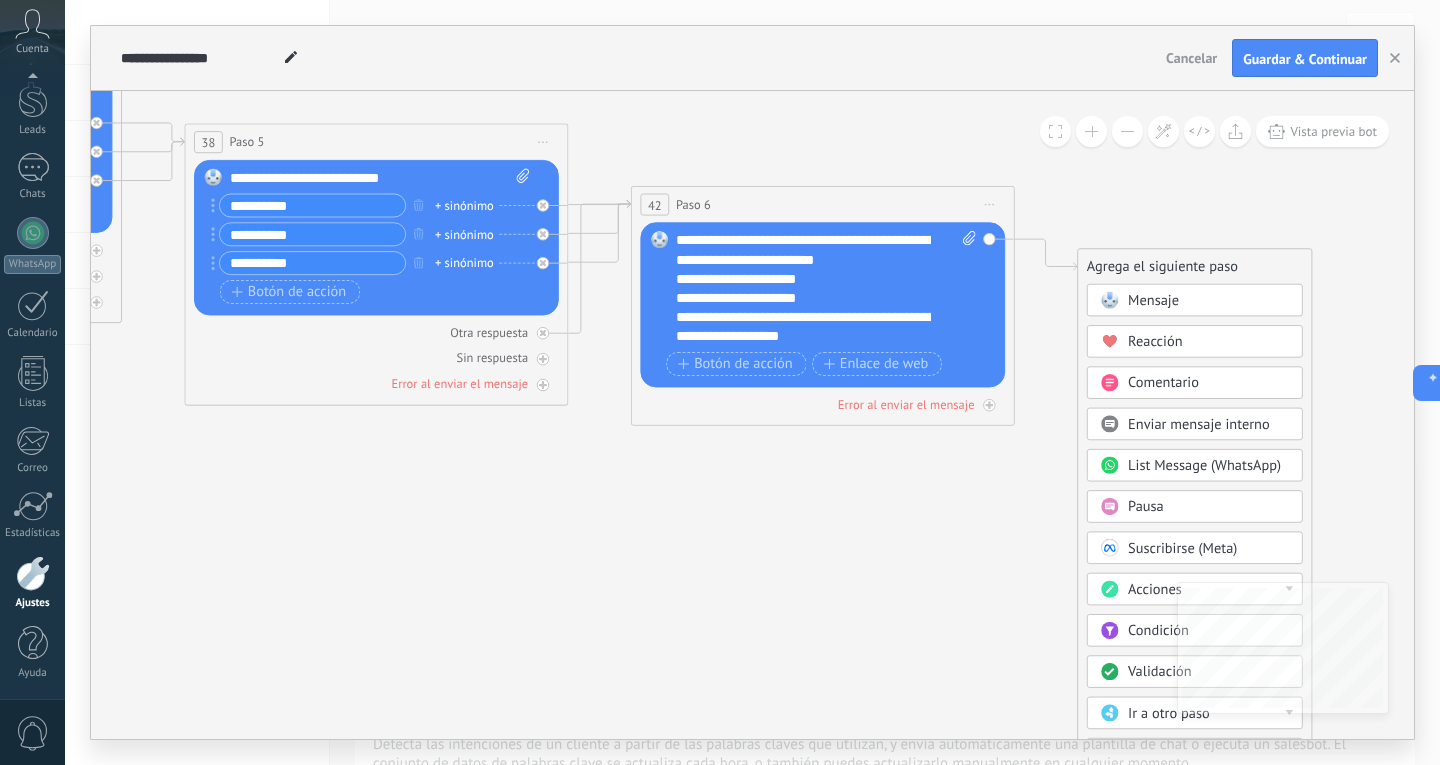 click on "Enviar mensaje interno" at bounding box center (1199, 424) 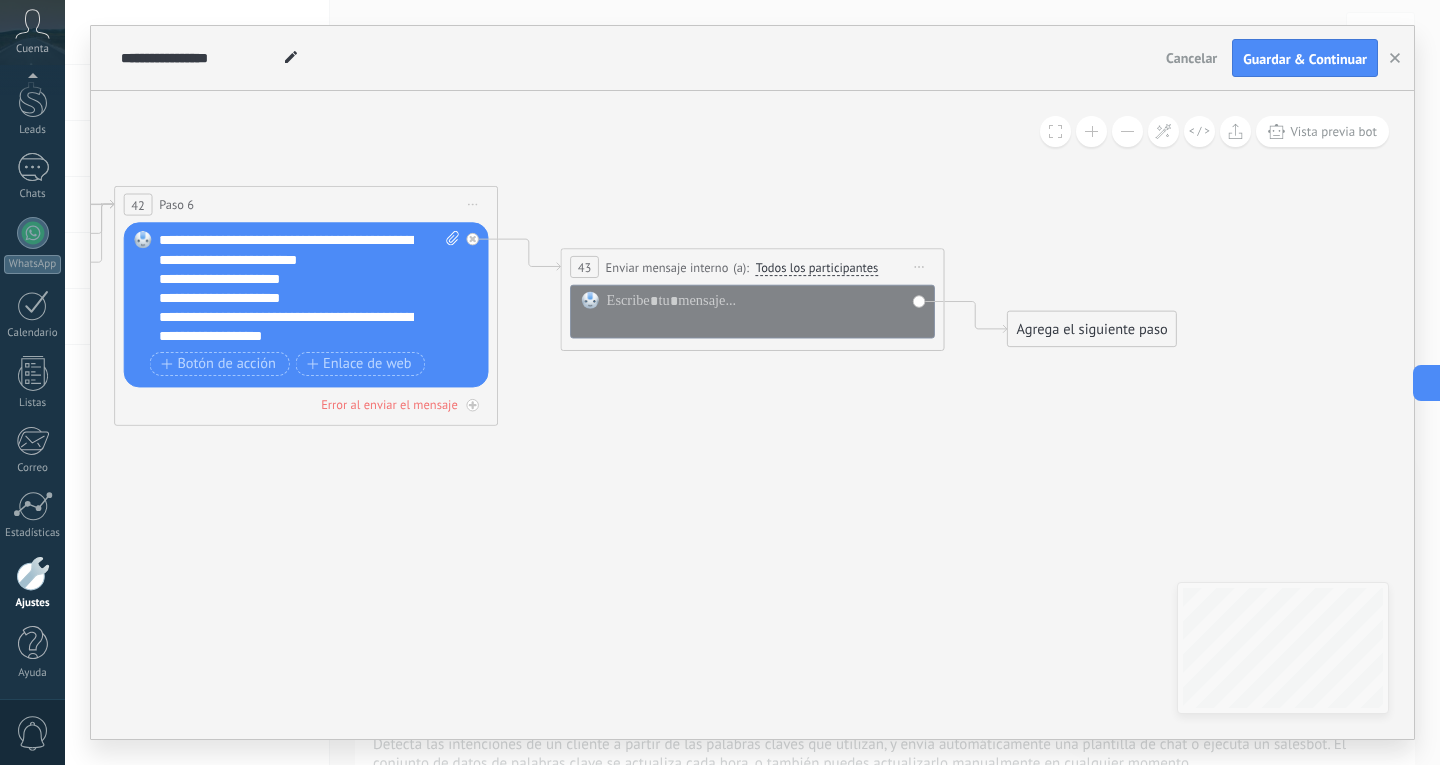 drag, startPoint x: 715, startPoint y: 290, endPoint x: 701, endPoint y: 297, distance: 15.652476 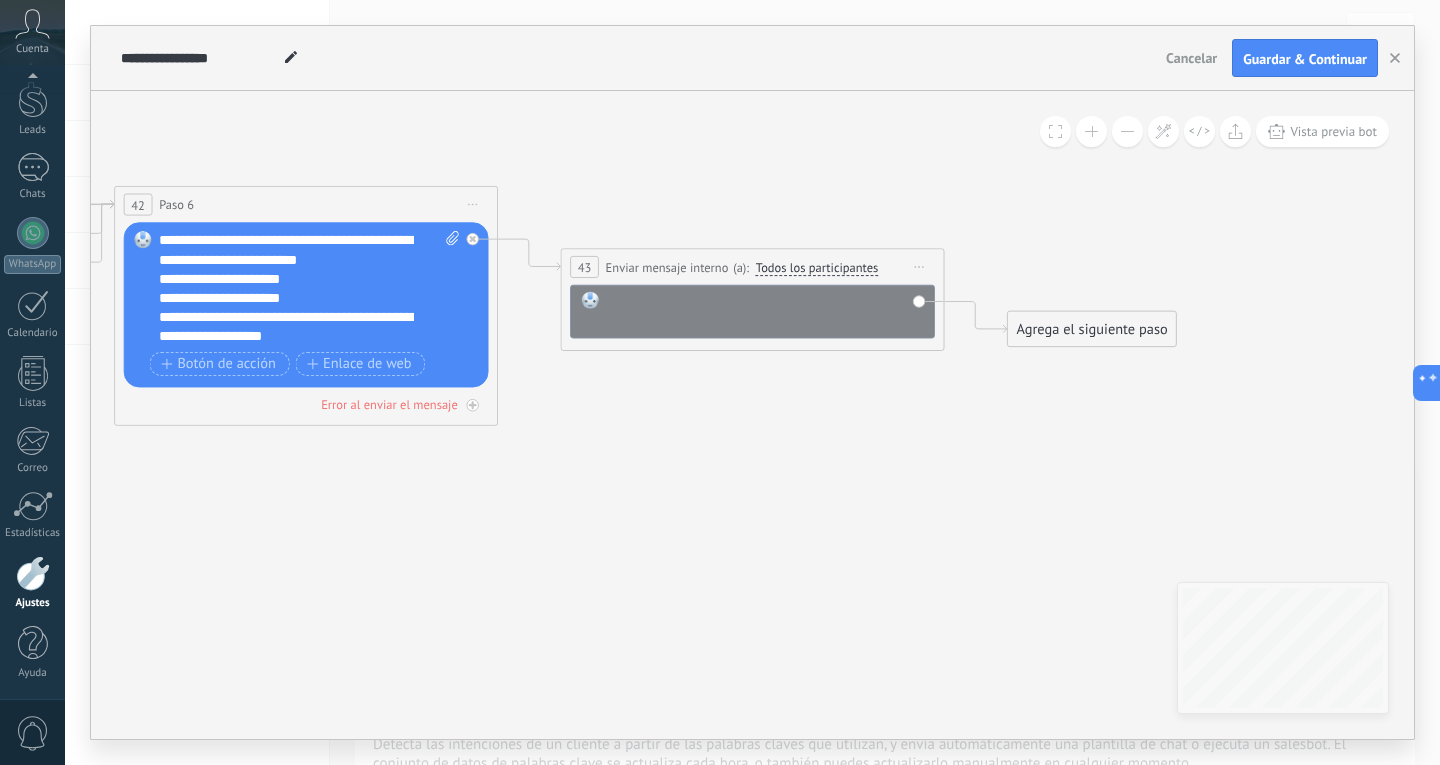 click at bounding box center (766, 310) 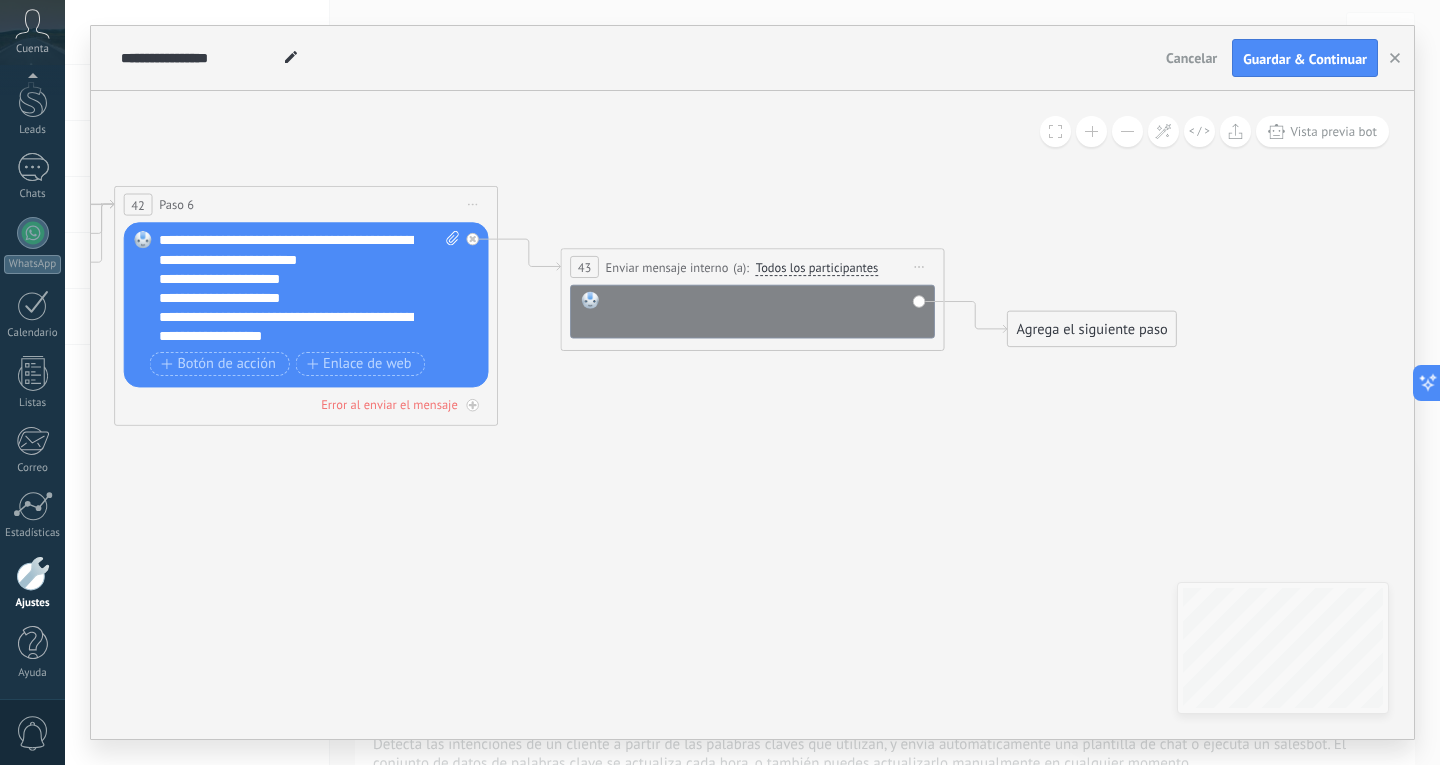 paste 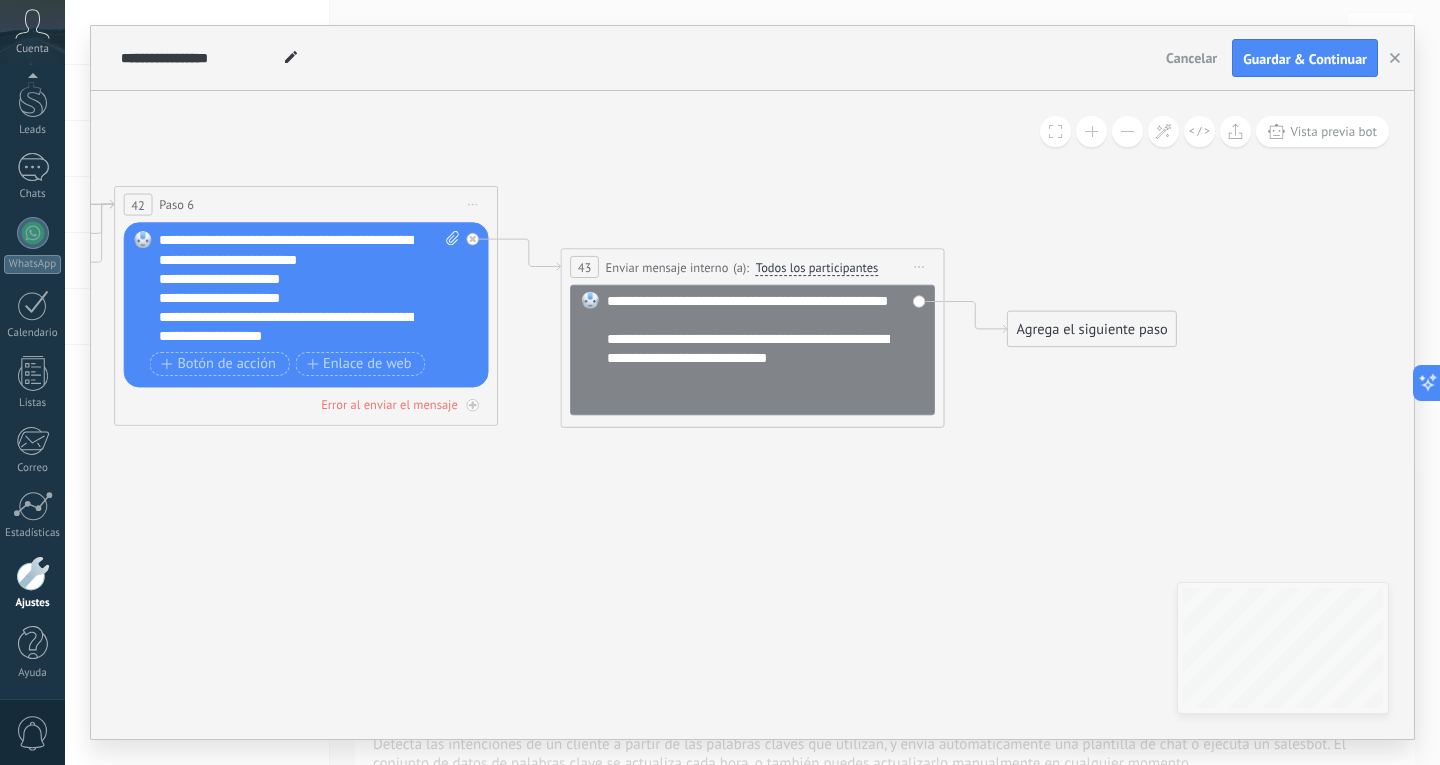 click on "Iniciar vista previa aquí
Cambiar nombre
Duplicar
[GEOGRAPHIC_DATA]" at bounding box center [919, 267] 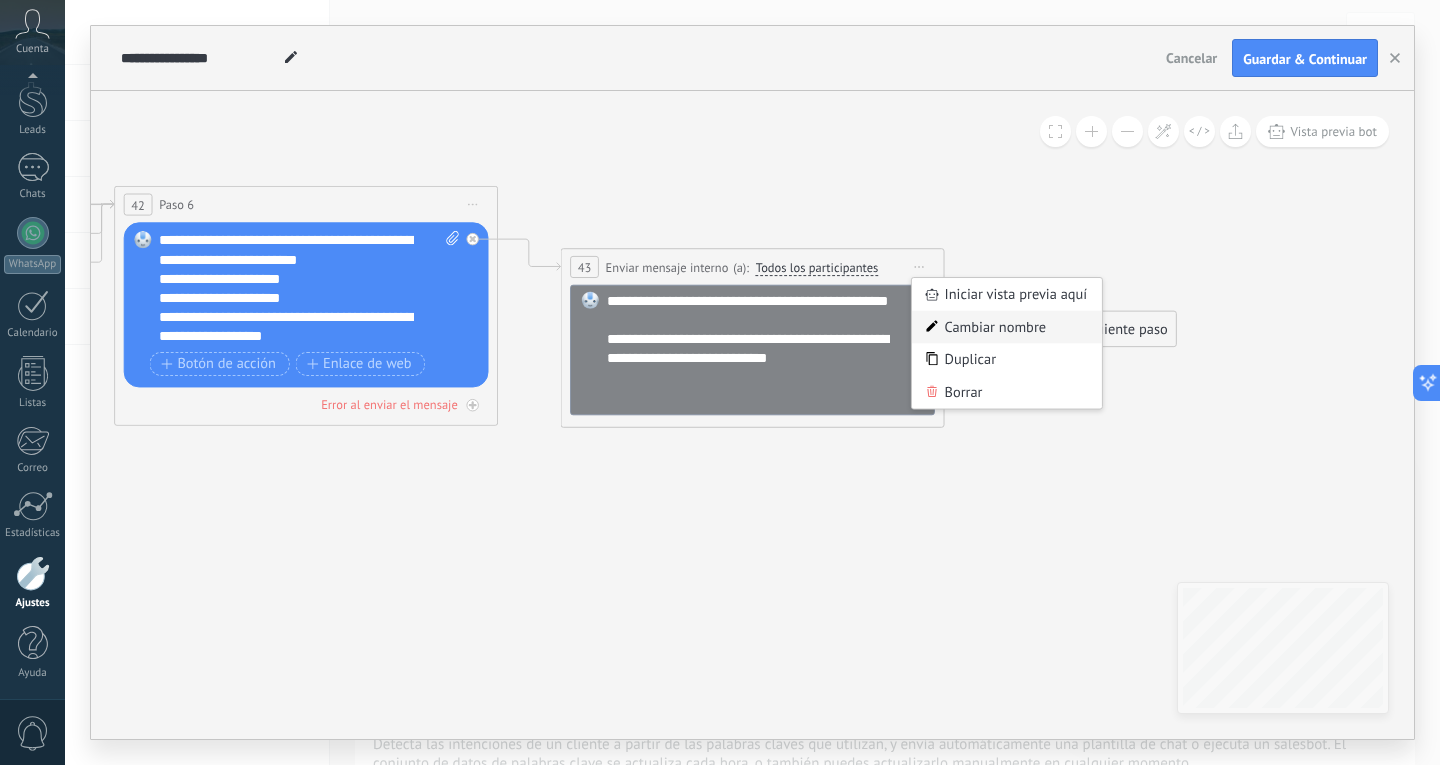 click on "Cambiar nombre" at bounding box center (1007, 327) 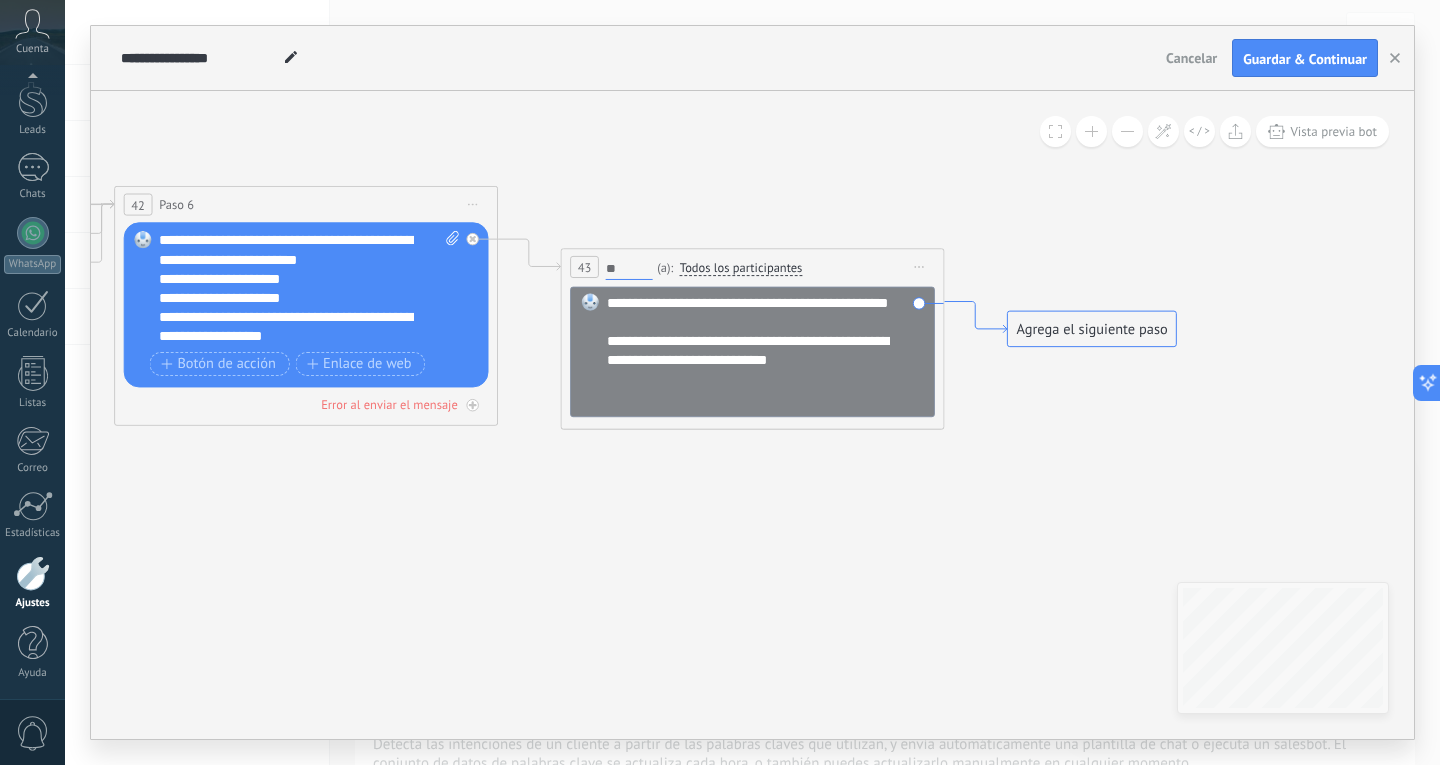 type on "*" 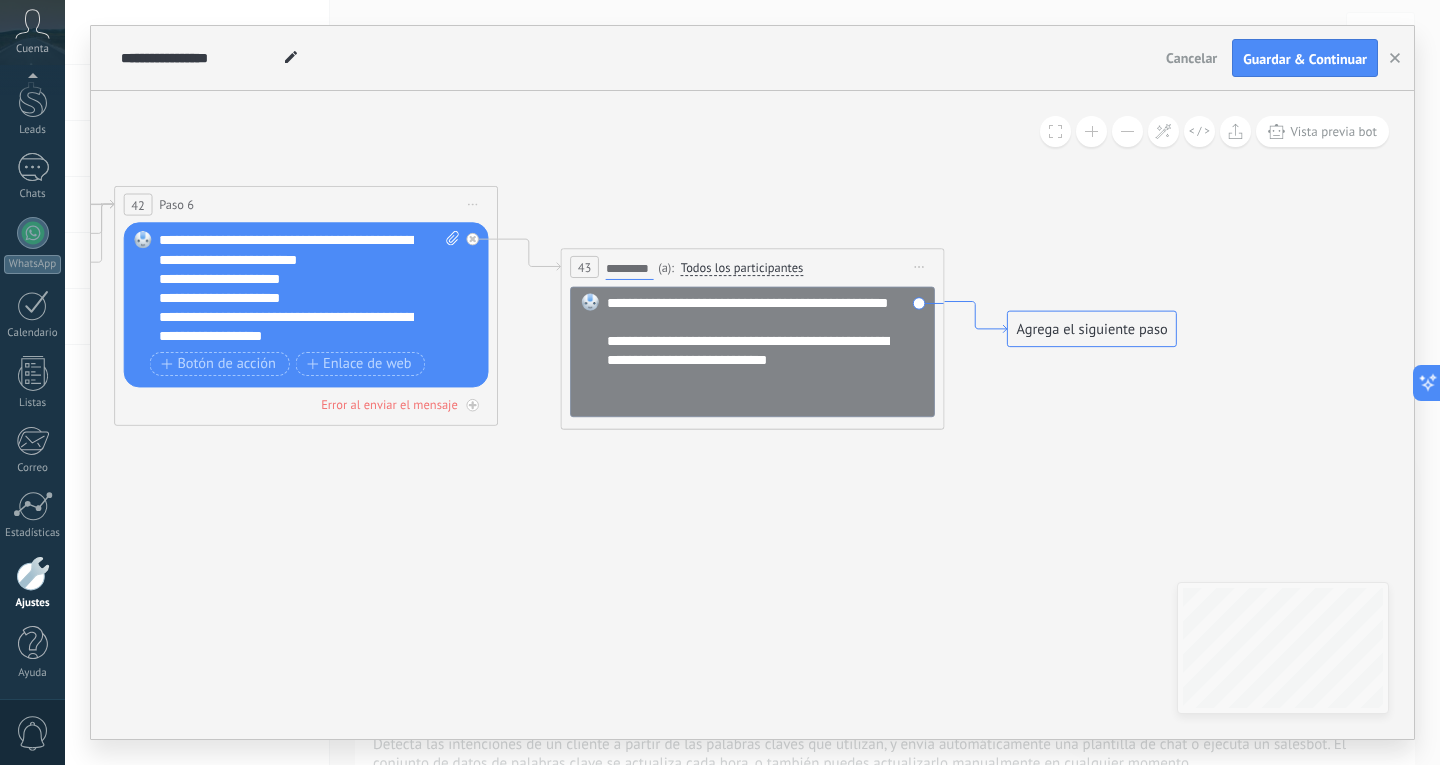 type on "**********" 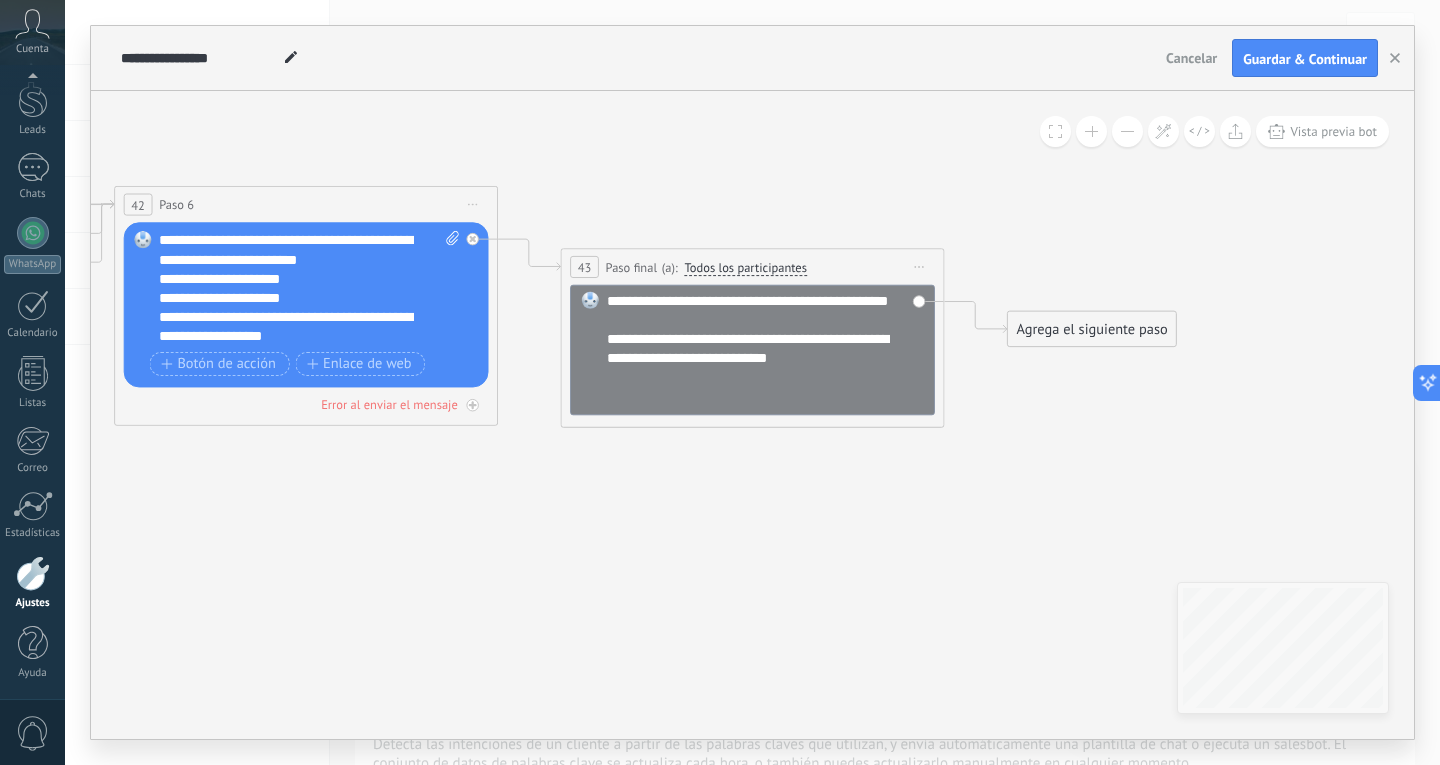 click 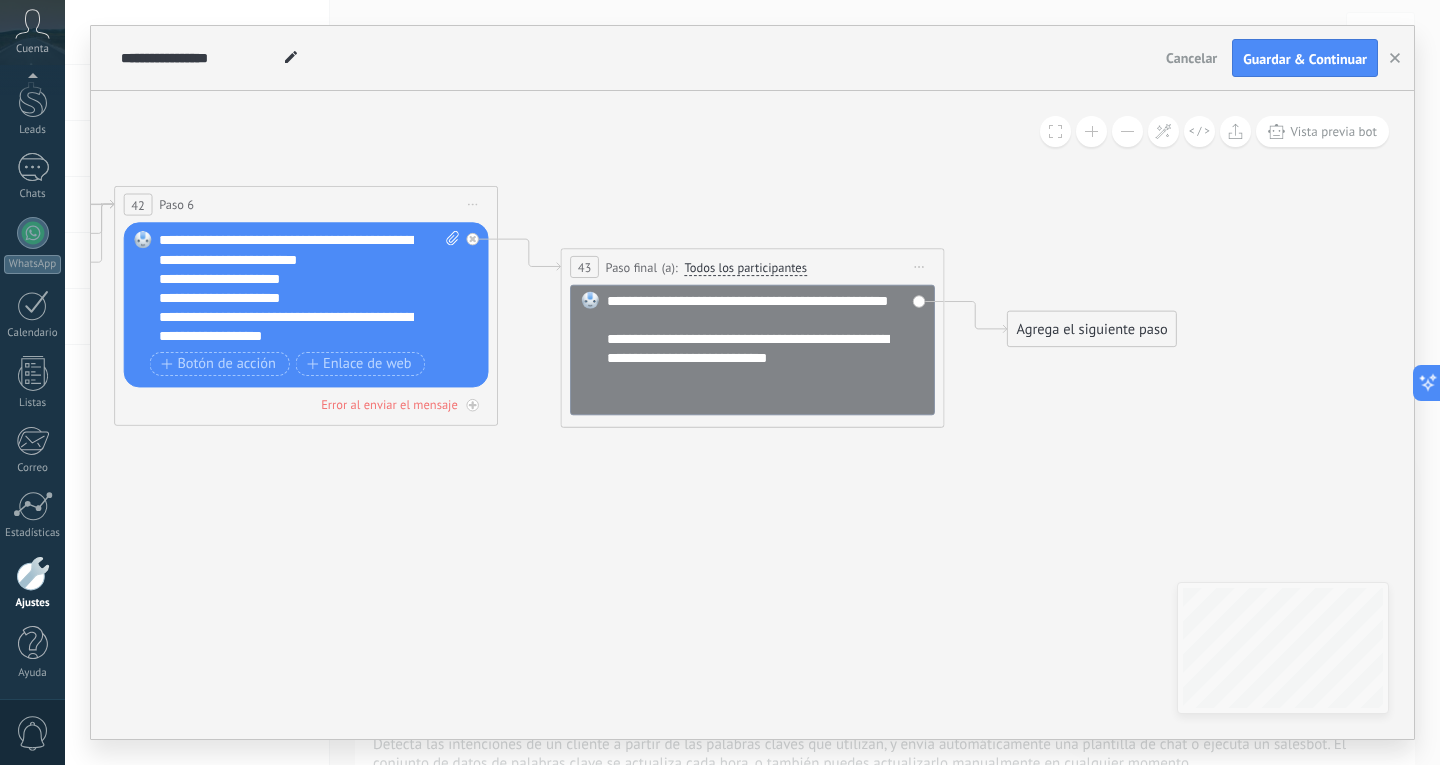 click on "Agrega el siguiente paso" at bounding box center (1092, 330) 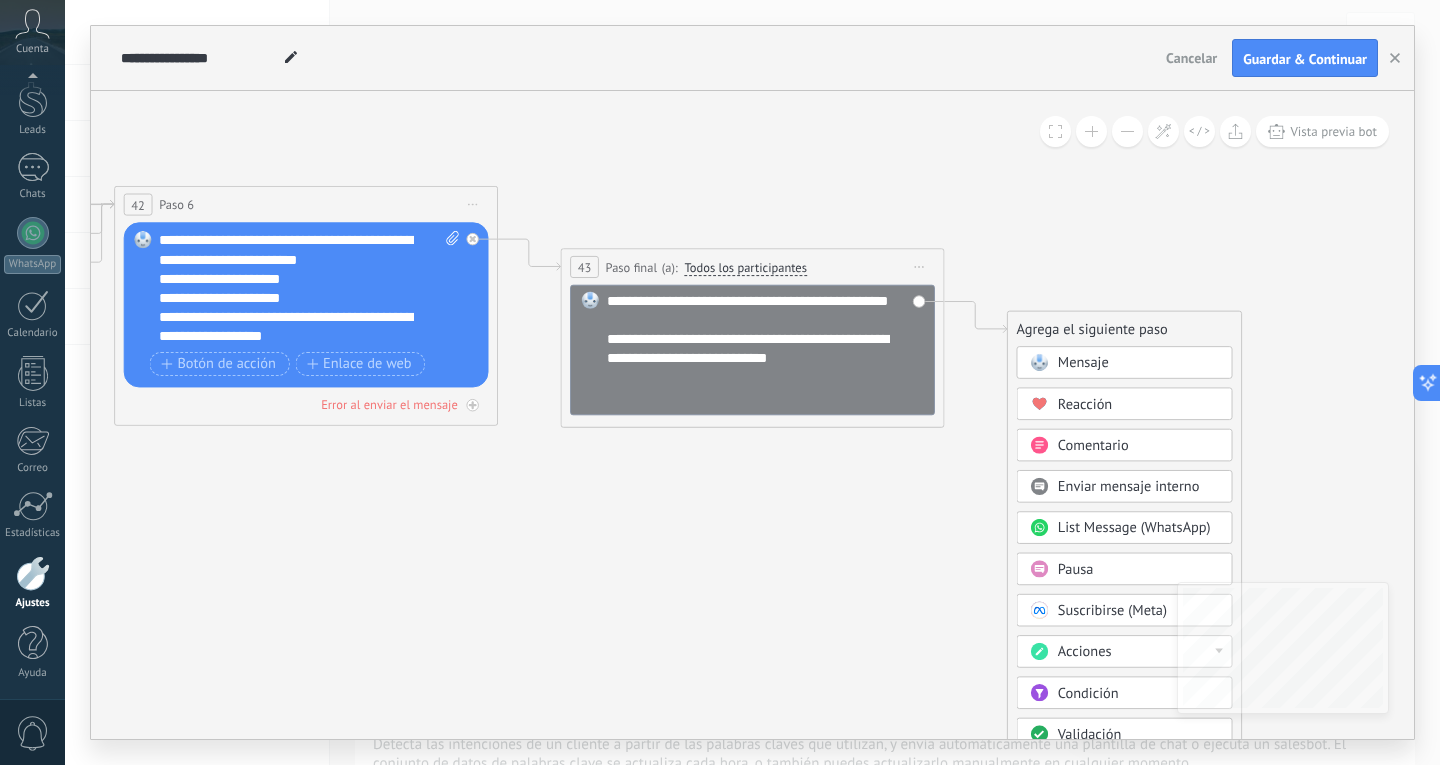 click on "Mensaje" at bounding box center (1125, 362) 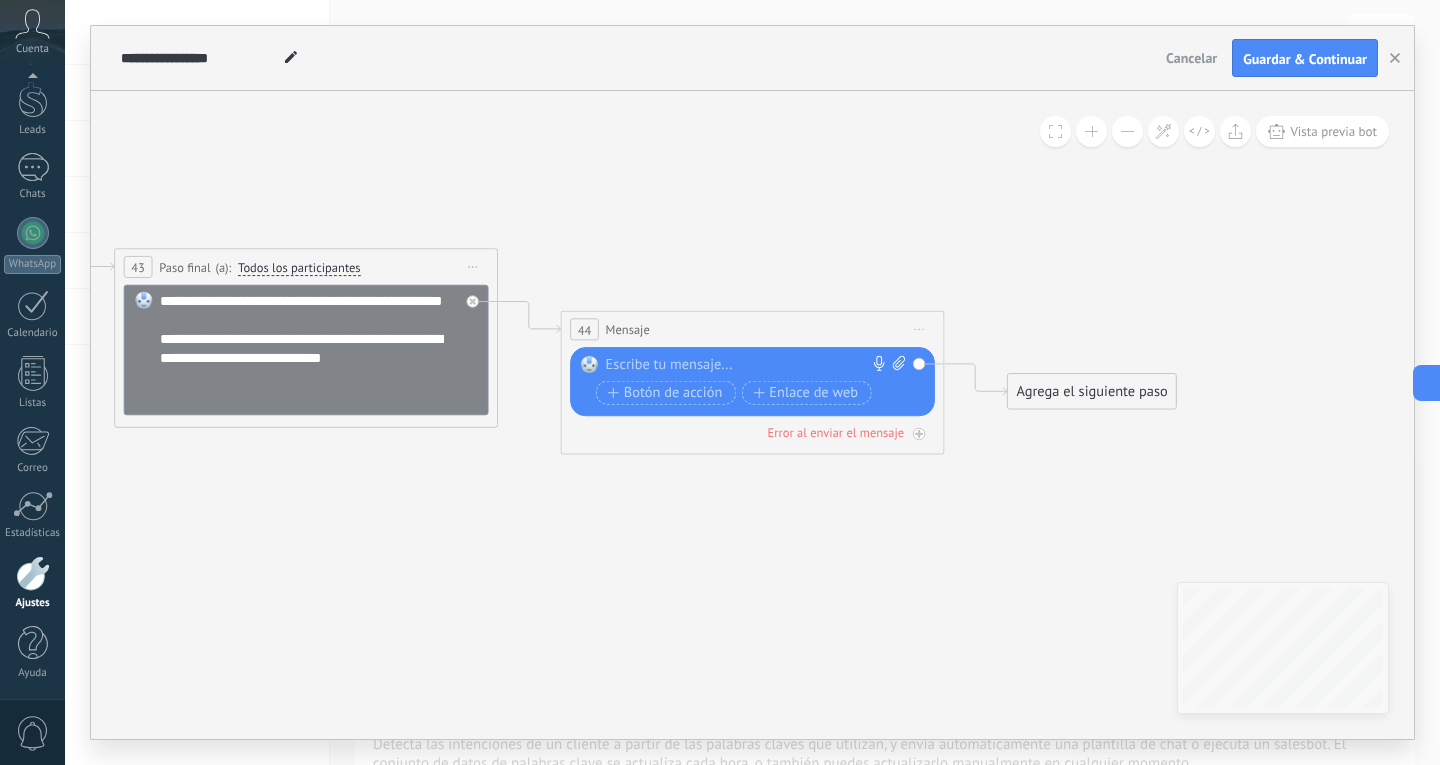 click at bounding box center [748, 365] 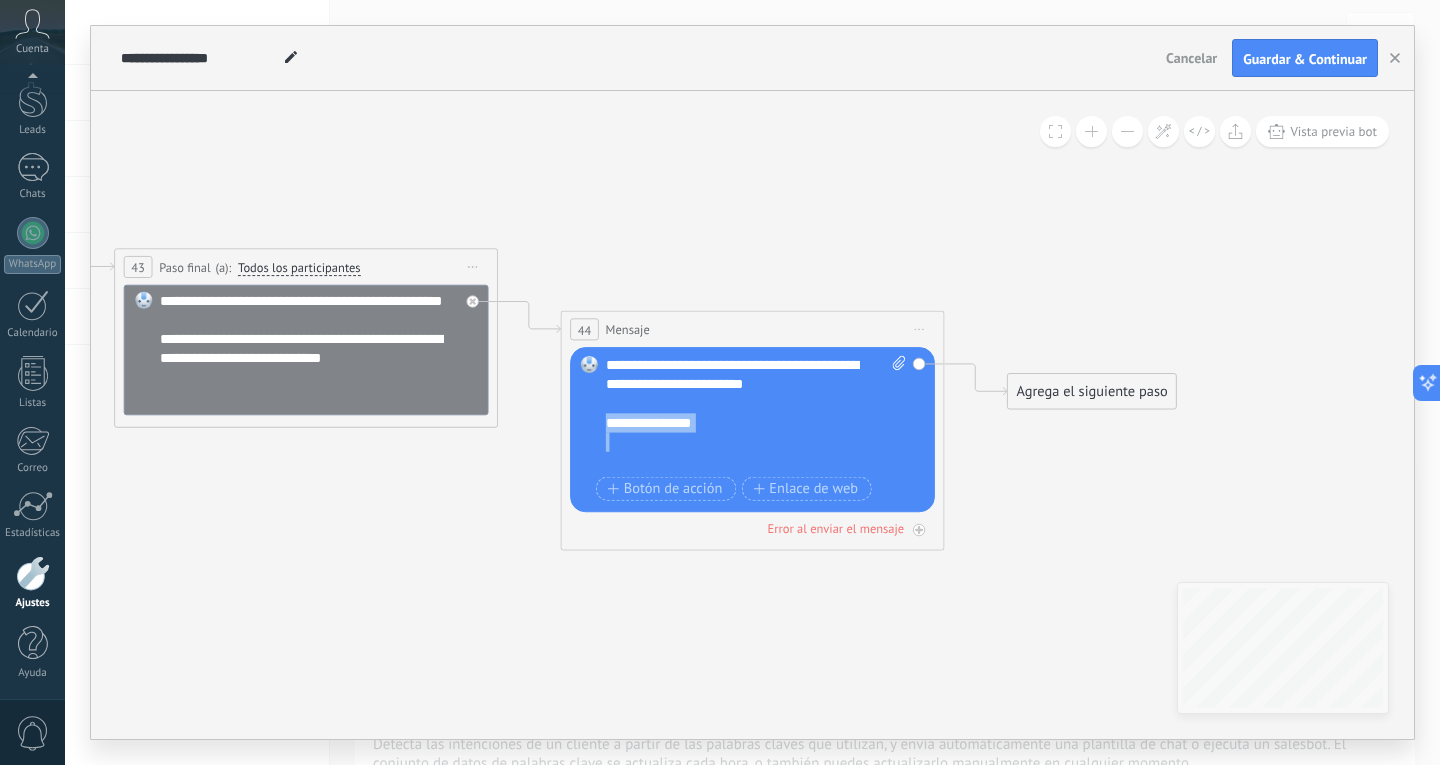 drag, startPoint x: 695, startPoint y: 450, endPoint x: 599, endPoint y: 415, distance: 102.18121 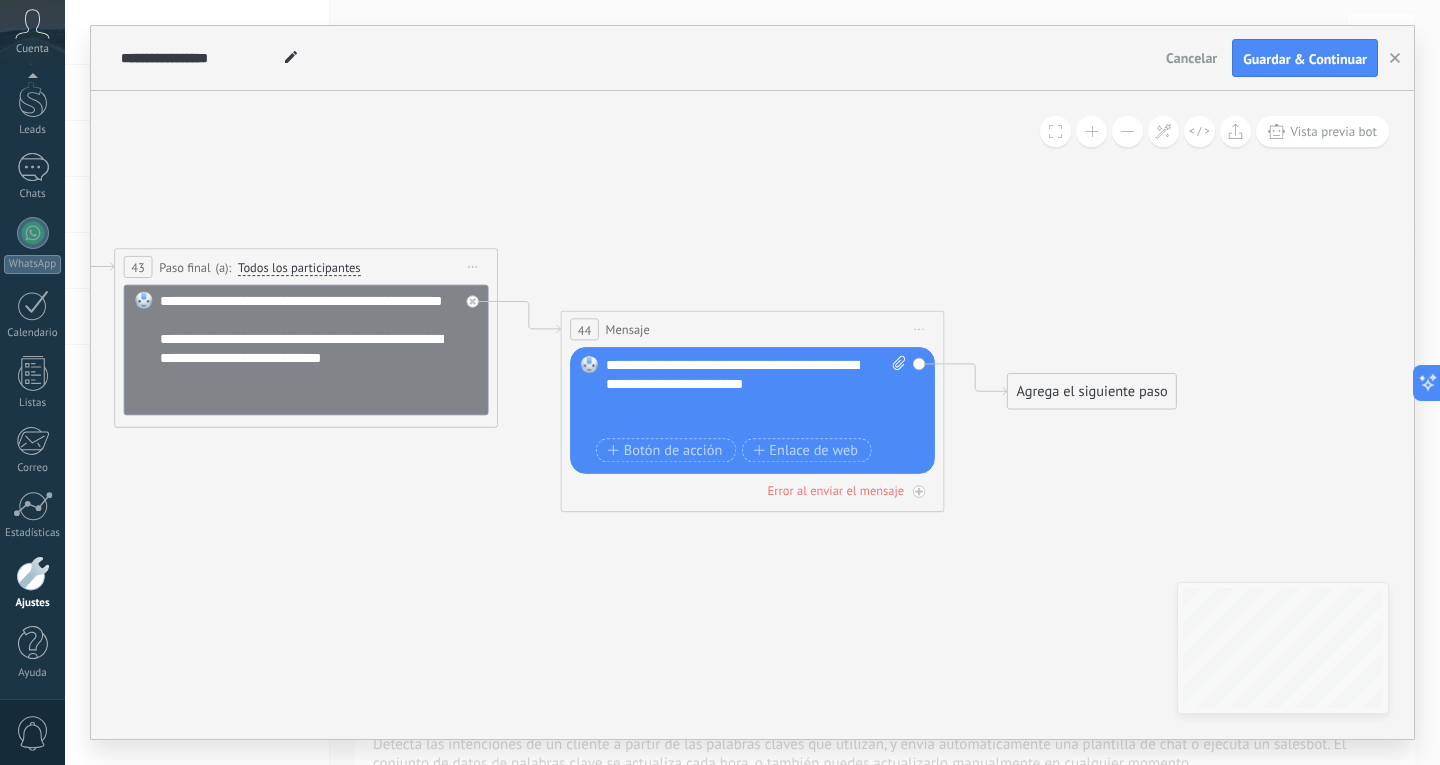 click at bounding box center (746, 422) 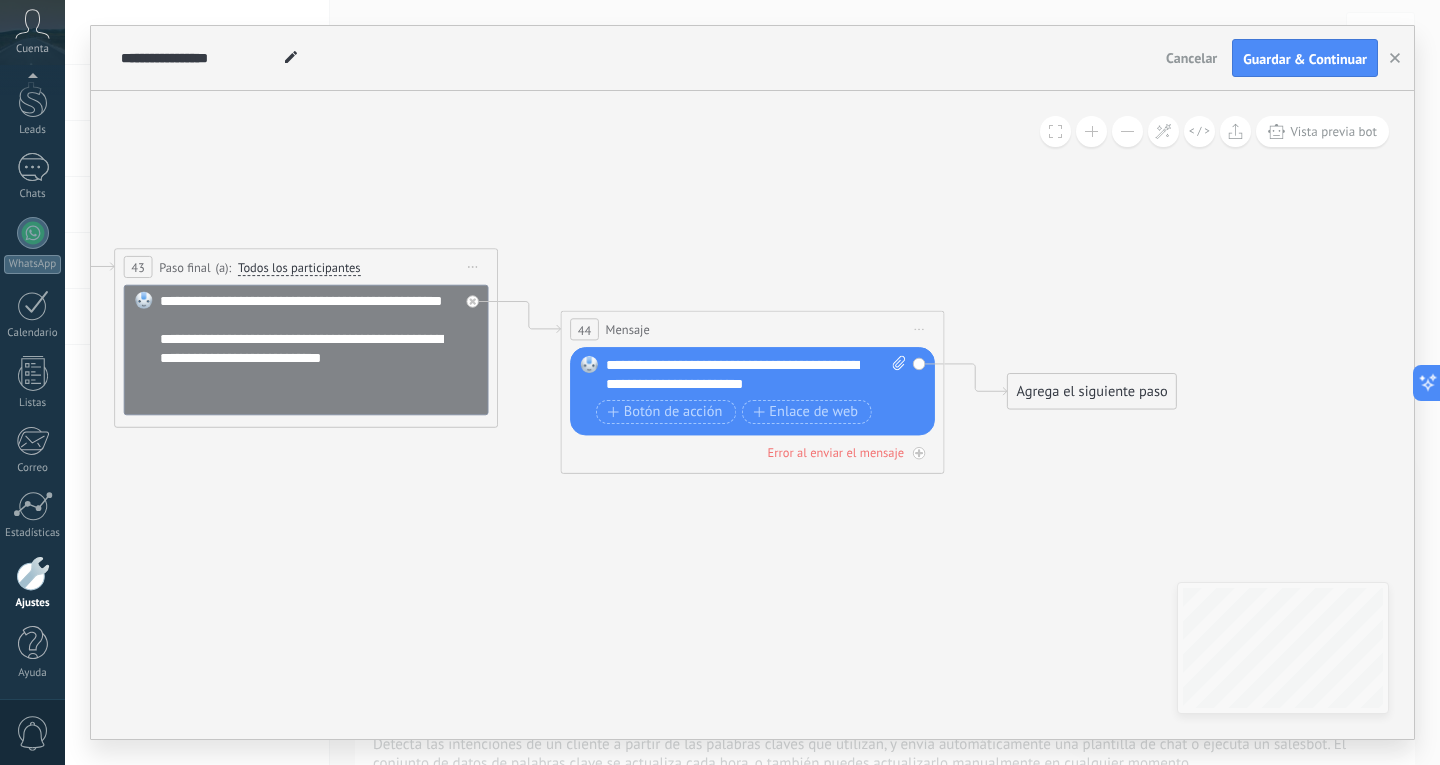 click on "Iniciar vista previa aquí
Cambiar nombre
Duplicar
[GEOGRAPHIC_DATA]" at bounding box center (919, 329) 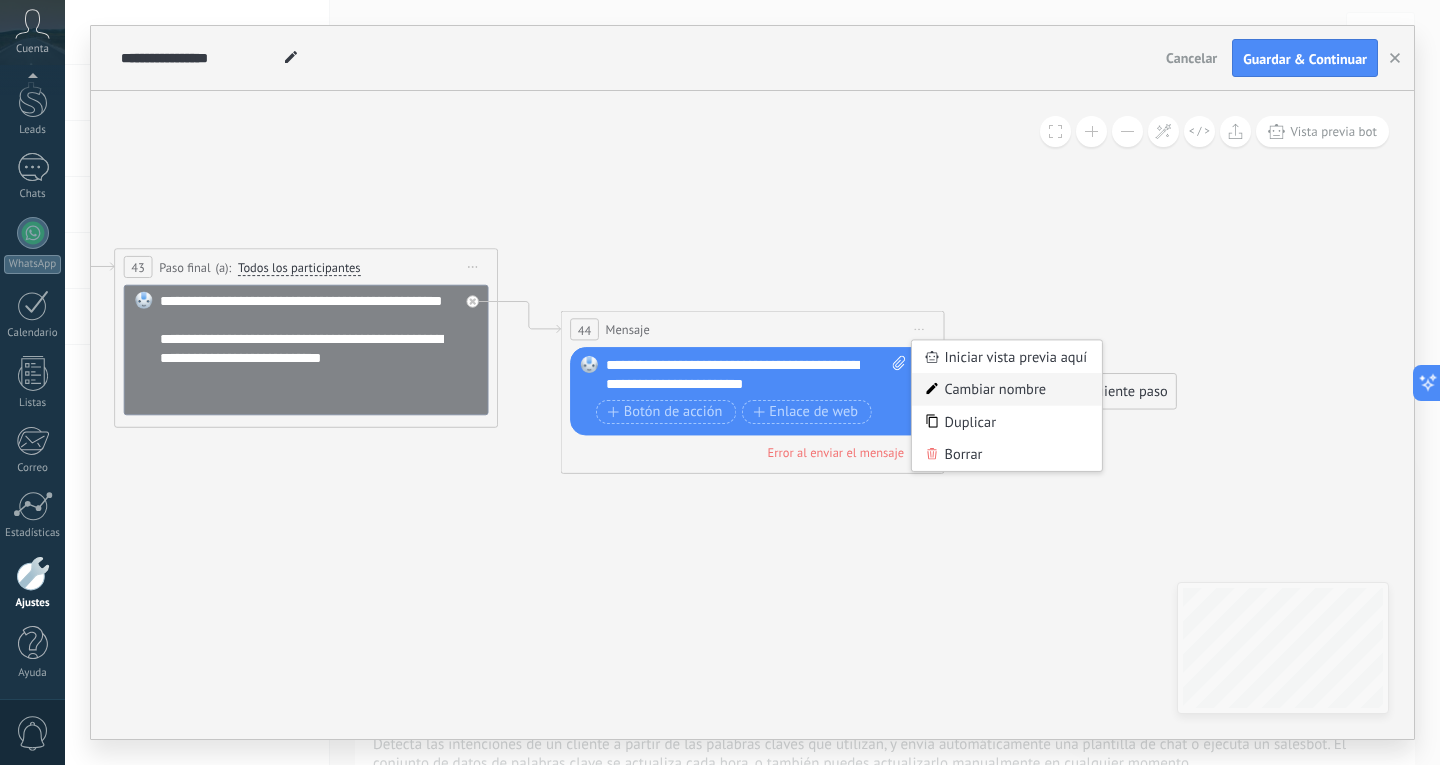 click on "Cambiar nombre" at bounding box center (1007, 389) 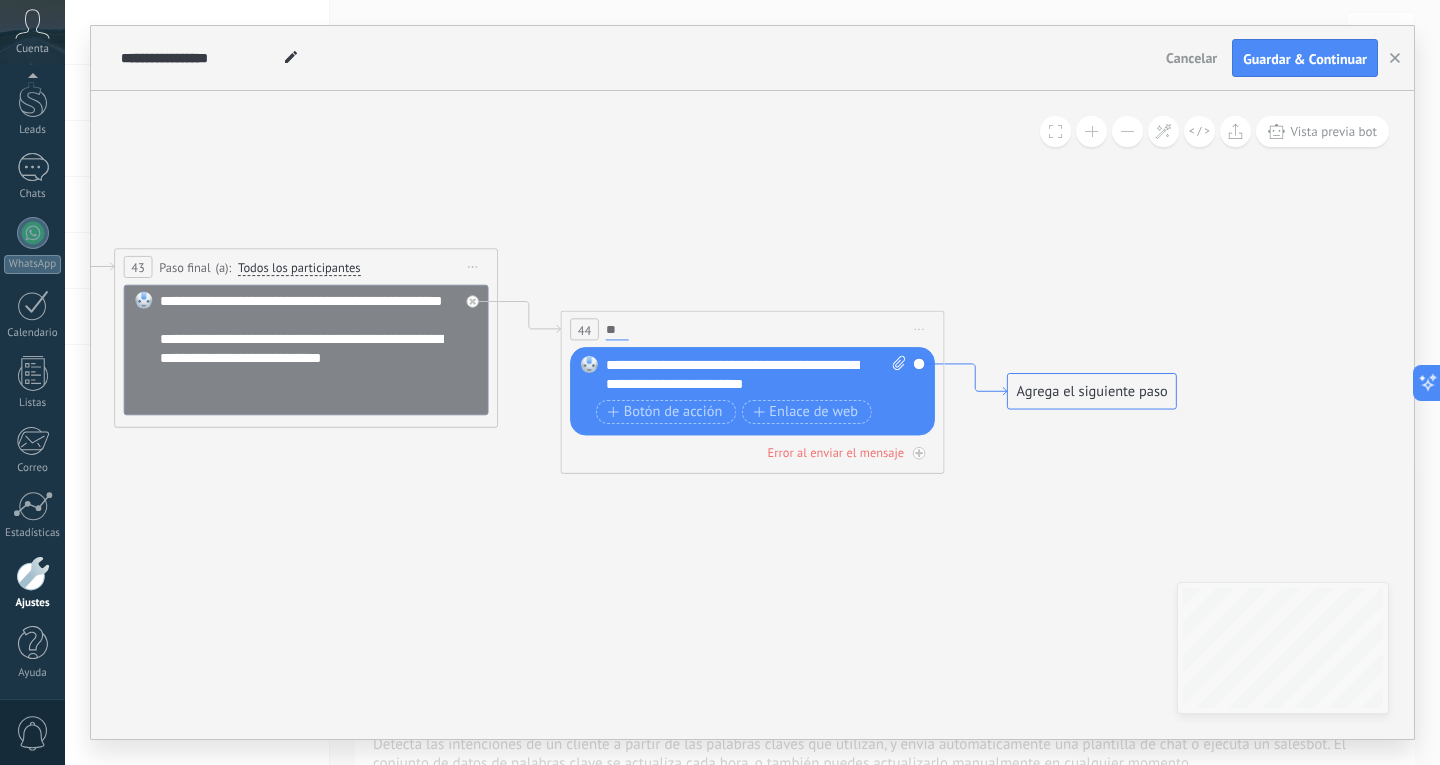 type on "*" 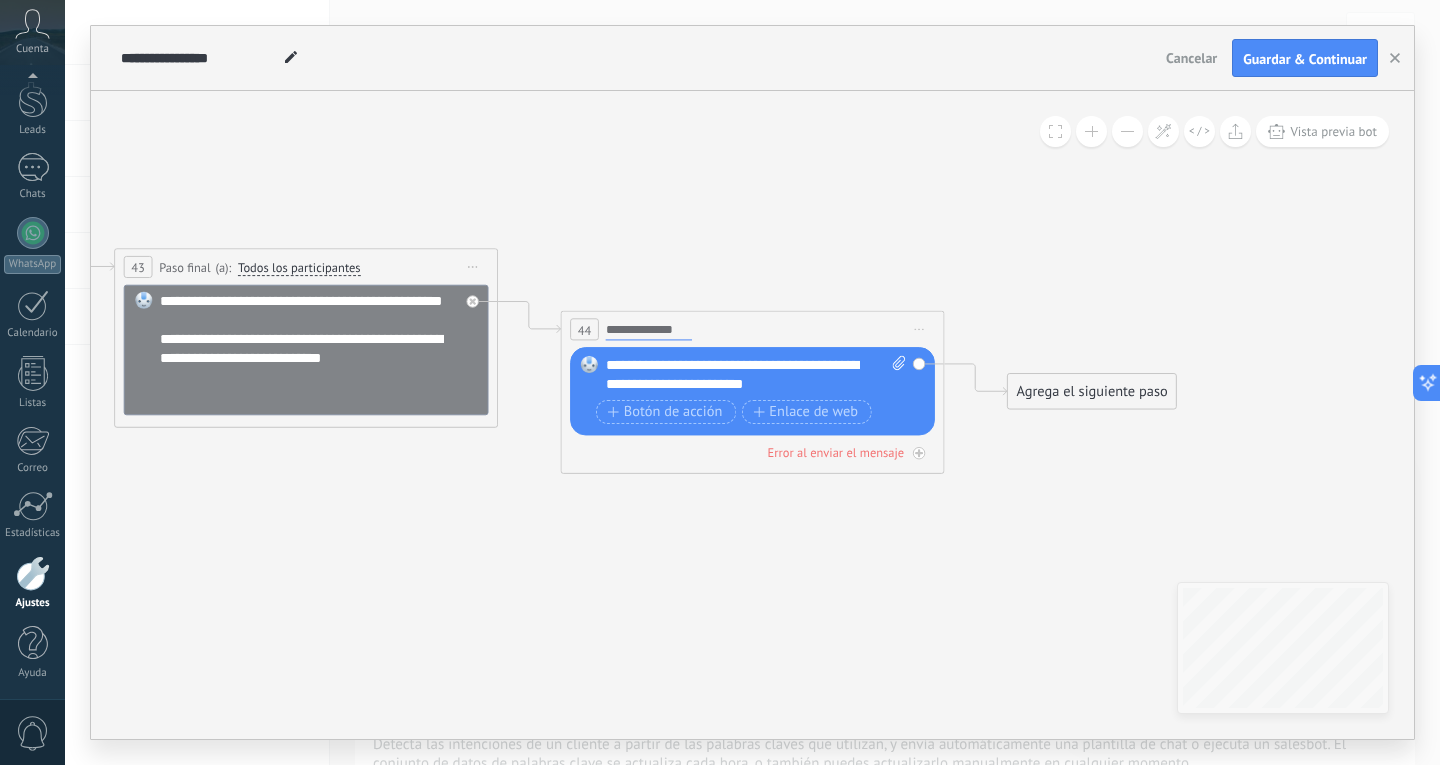 type on "**********" 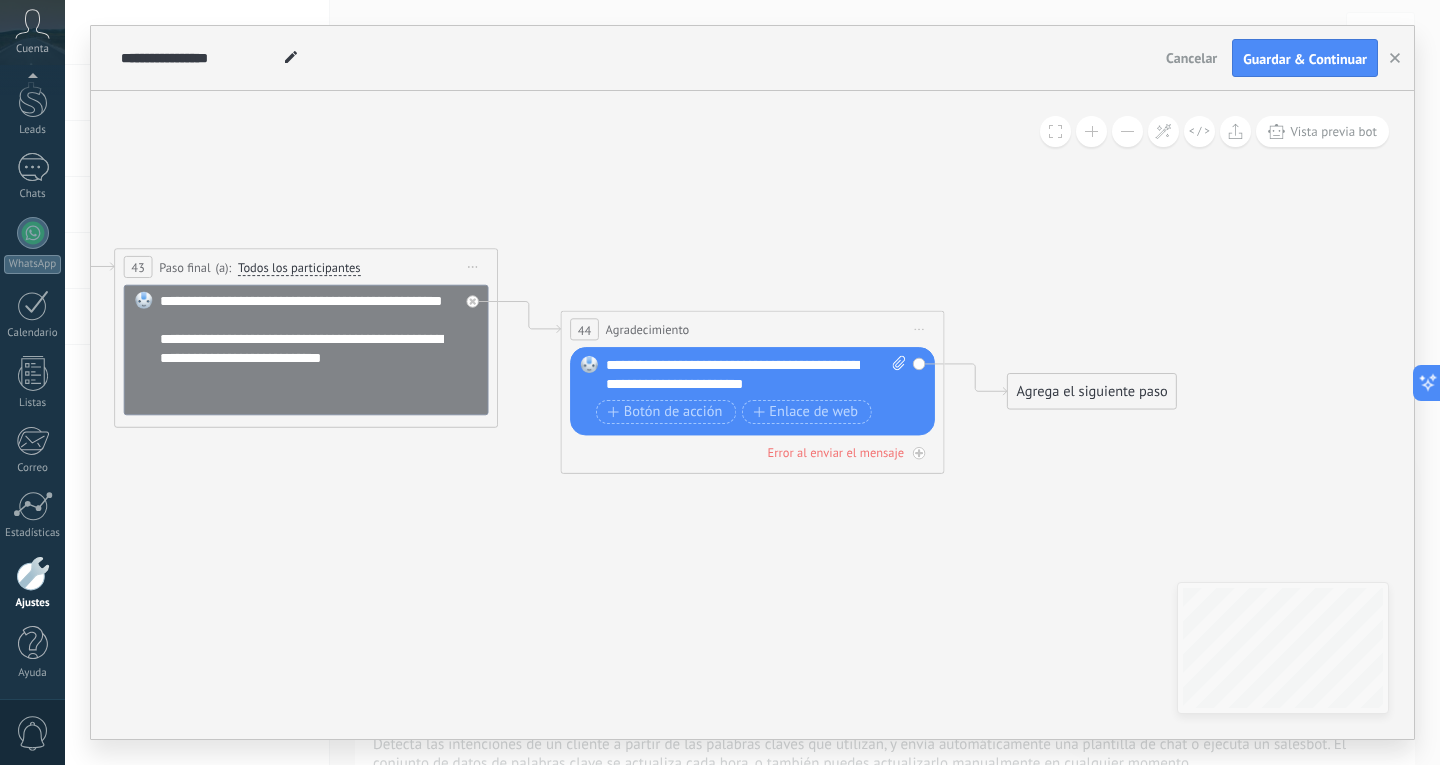 click 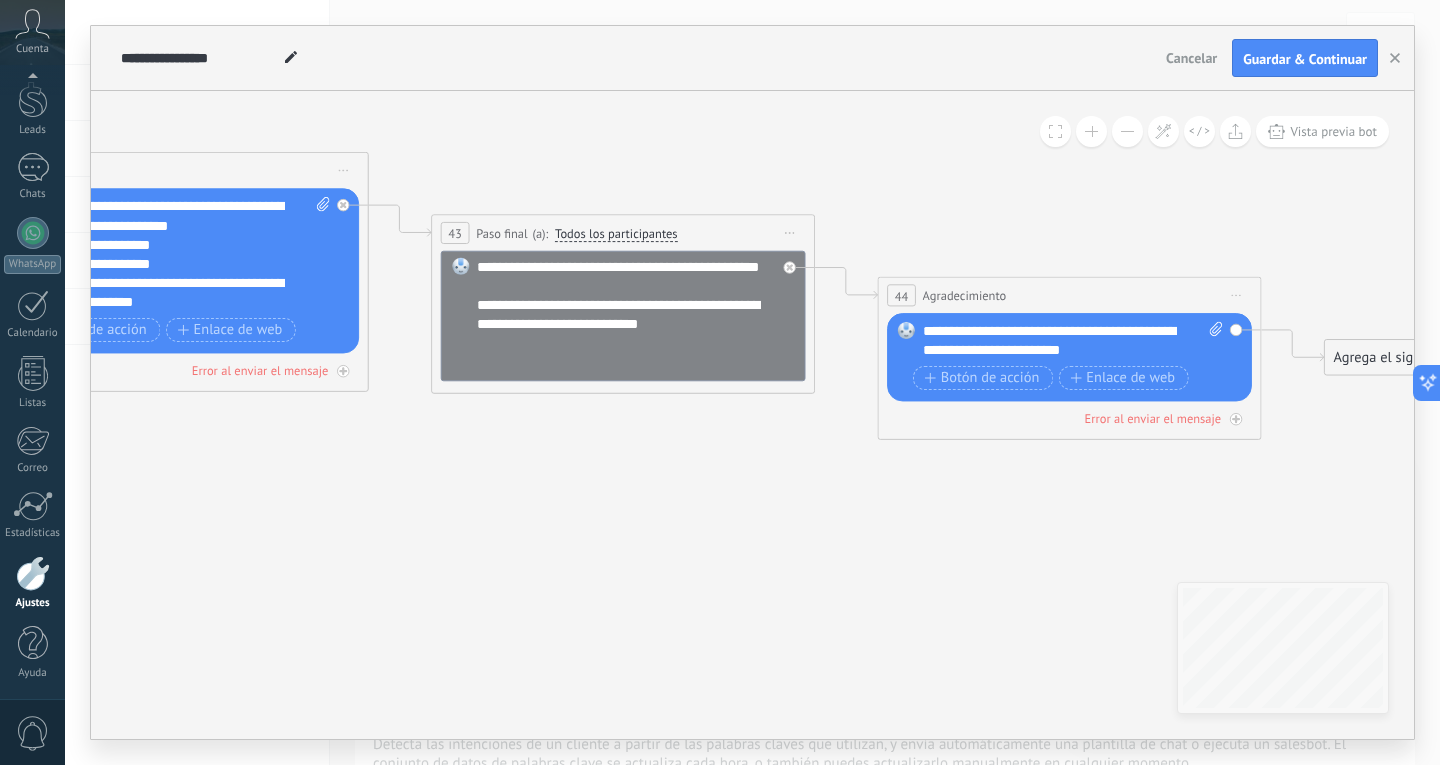drag, startPoint x: 764, startPoint y: 568, endPoint x: 1439, endPoint y: 516, distance: 677 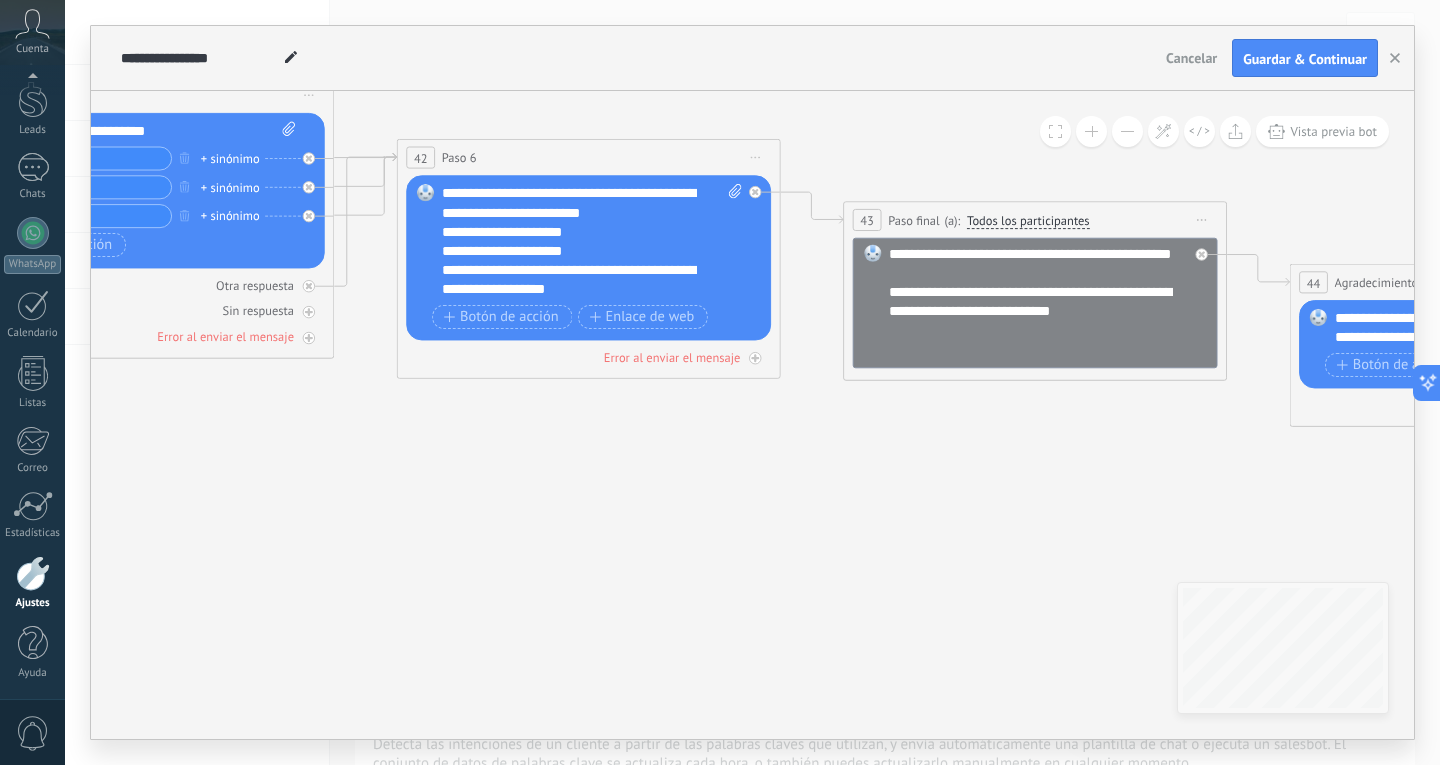 drag, startPoint x: 770, startPoint y: 512, endPoint x: 1227, endPoint y: 574, distance: 461.18652 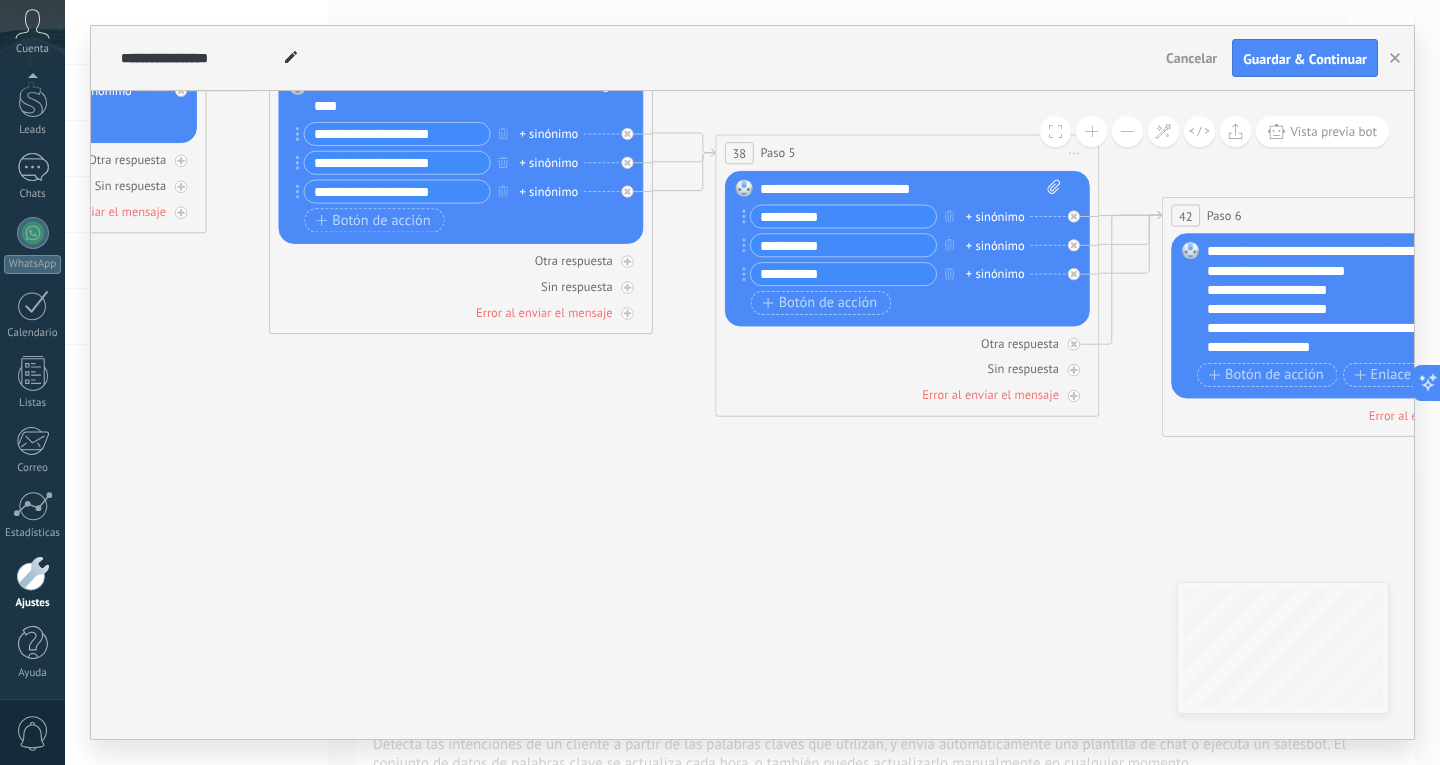 drag, startPoint x: 802, startPoint y: 609, endPoint x: 1045, endPoint y: 597, distance: 243.29611 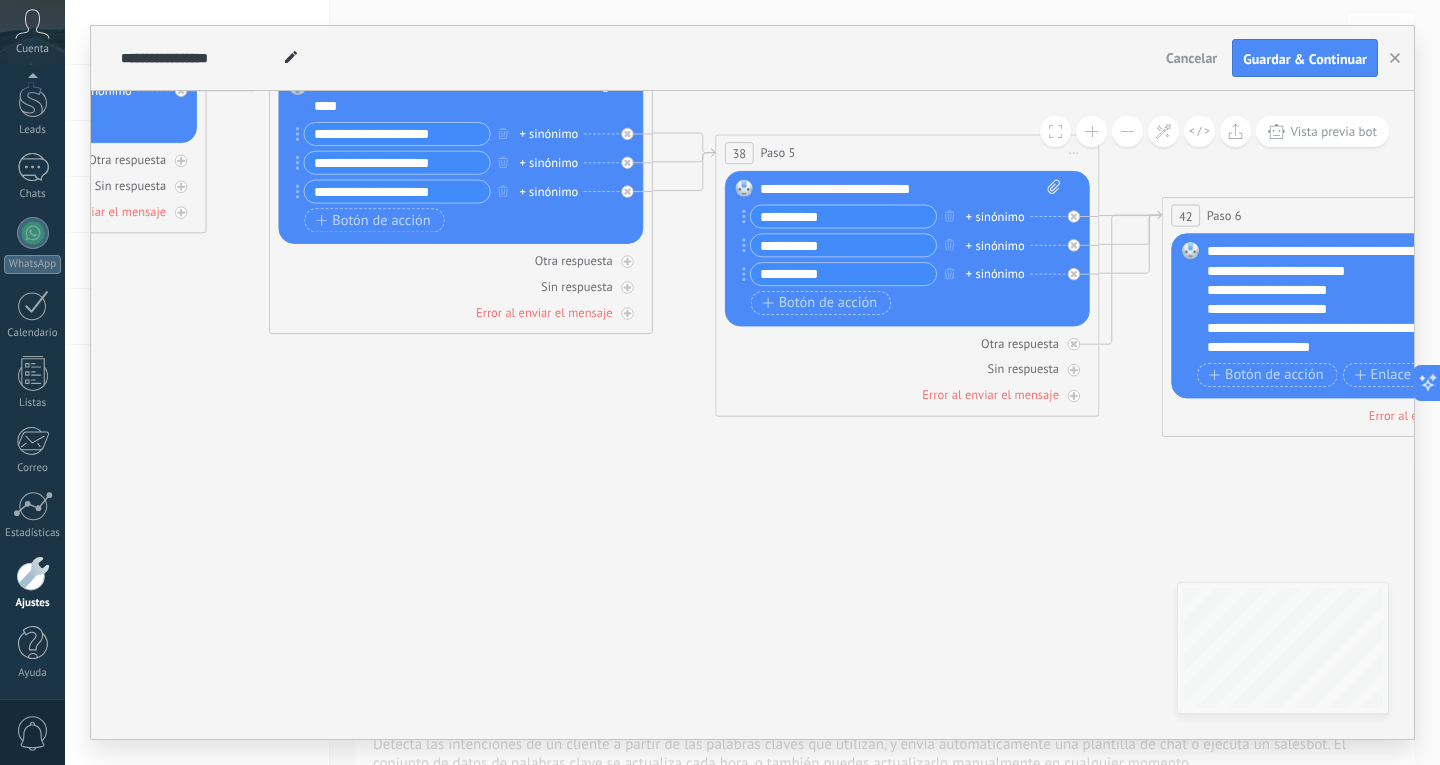 click 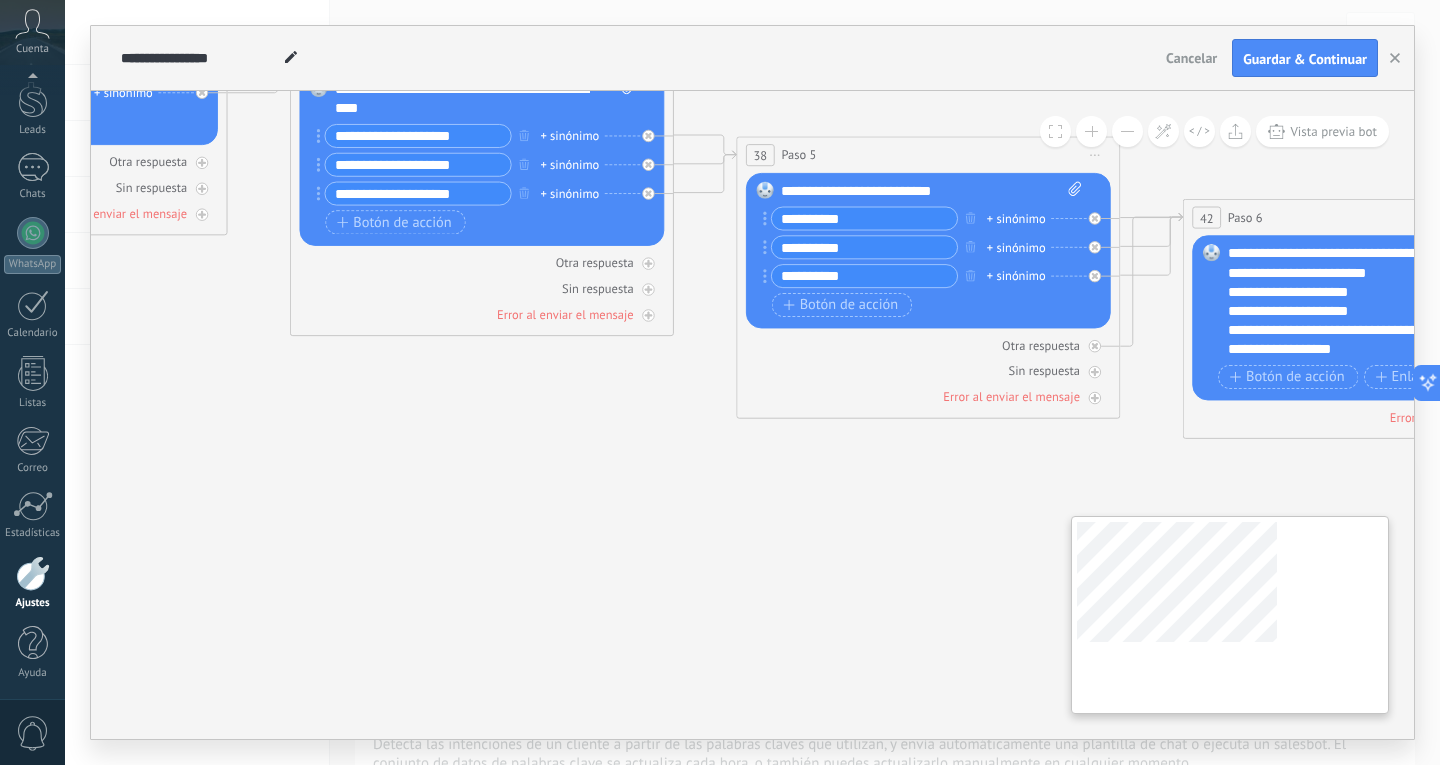 drag, startPoint x: 801, startPoint y: 609, endPoint x: 1246, endPoint y: 708, distance: 455.87936 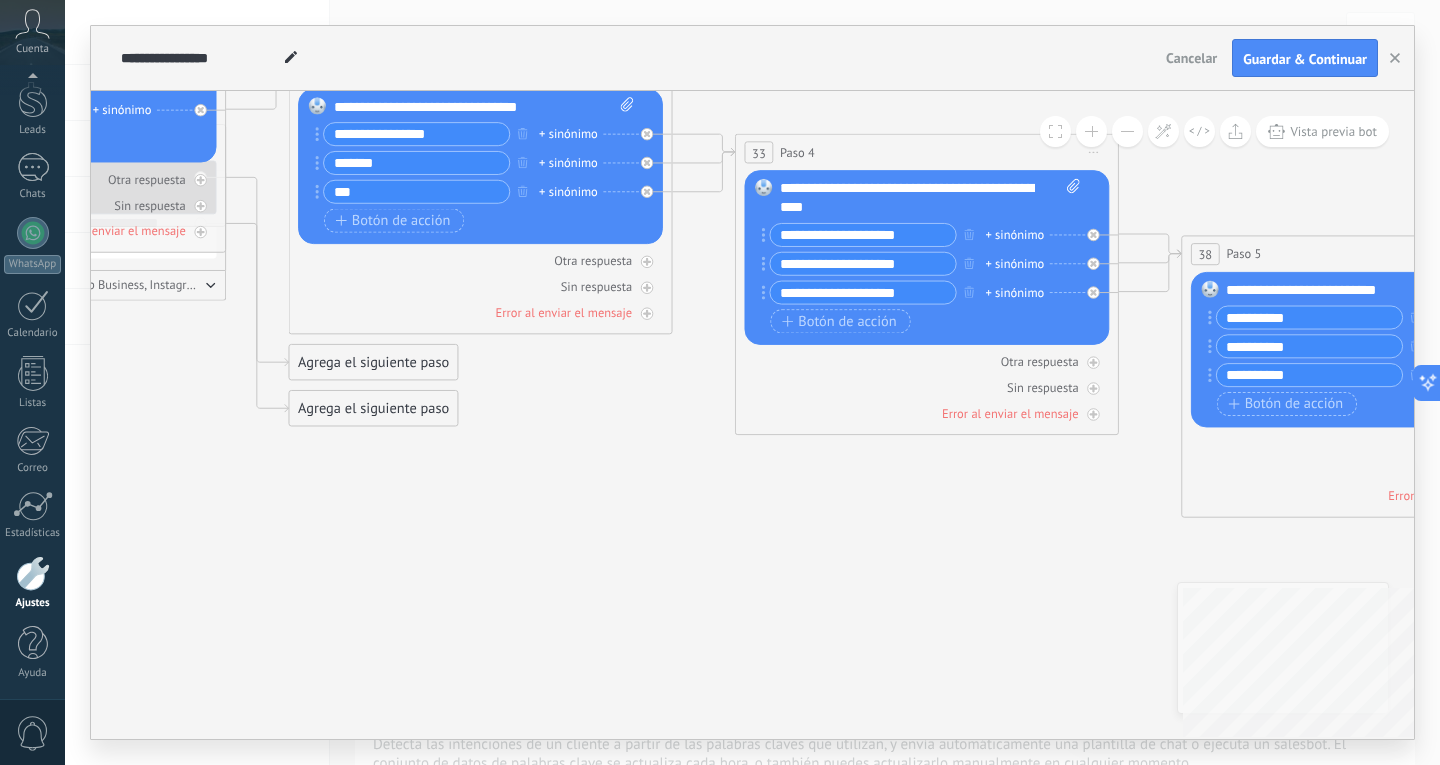 drag, startPoint x: 846, startPoint y: 609, endPoint x: 1260, endPoint y: 783, distance: 449.07907 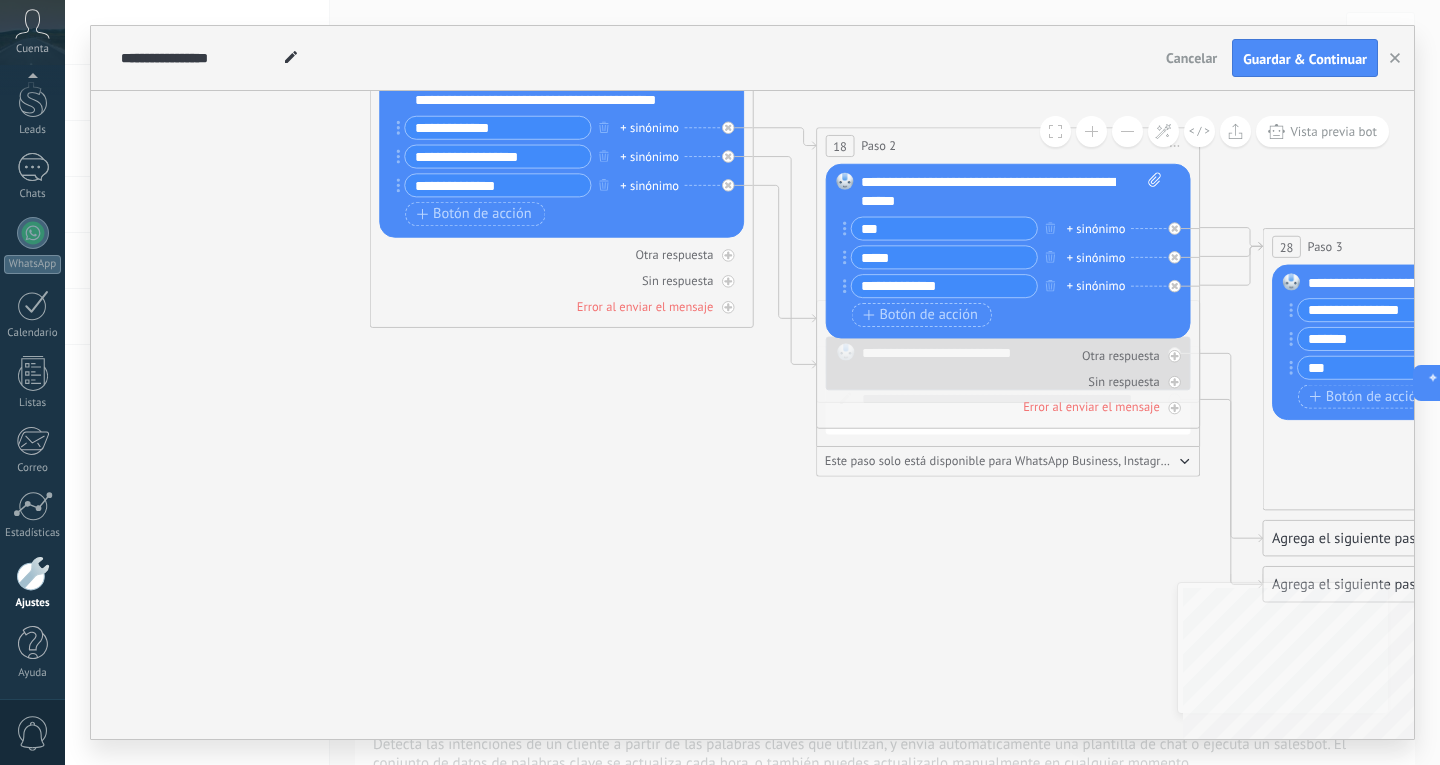 drag, startPoint x: 878, startPoint y: 687, endPoint x: 1408, endPoint y: 686, distance: 530.0009 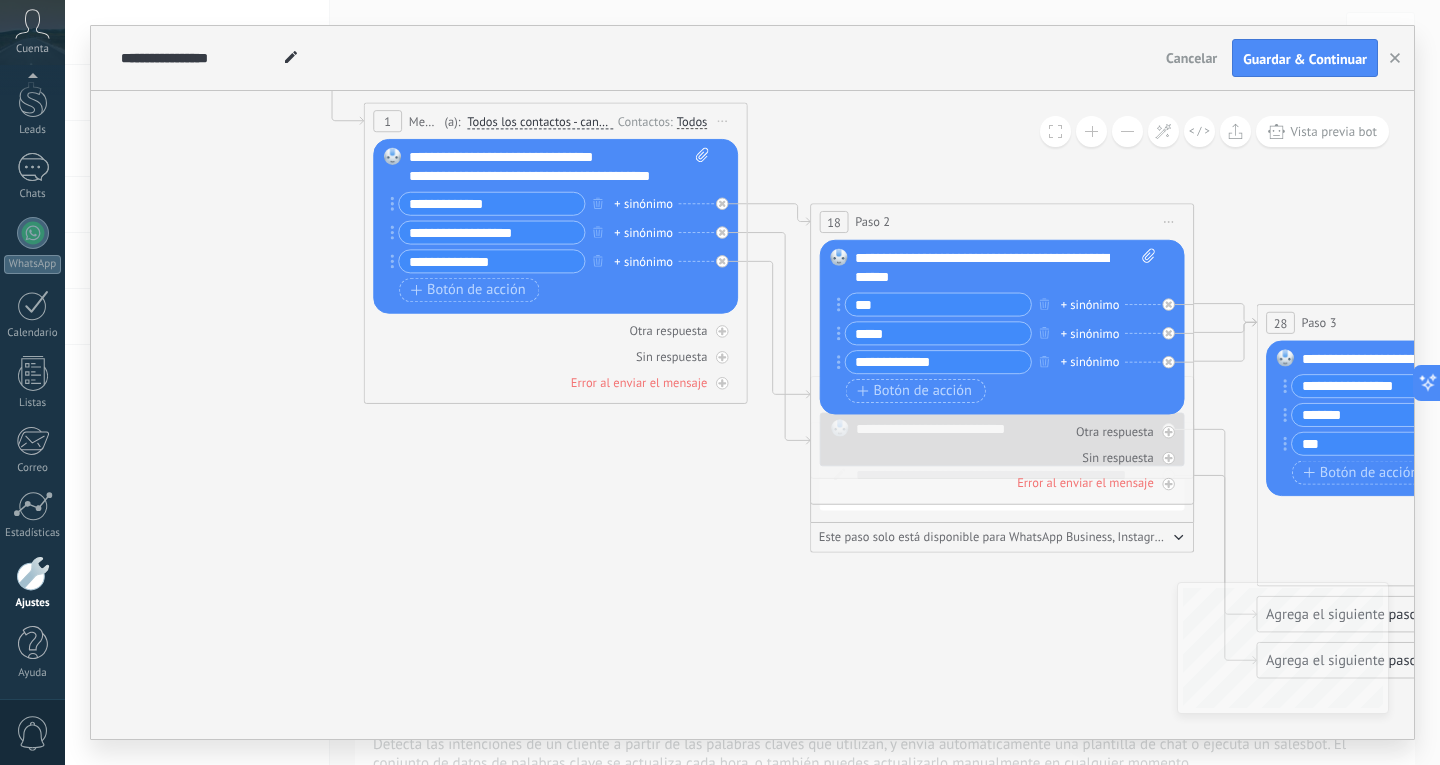 drag, startPoint x: 756, startPoint y: 622, endPoint x: 723, endPoint y: 658, distance: 48.83646 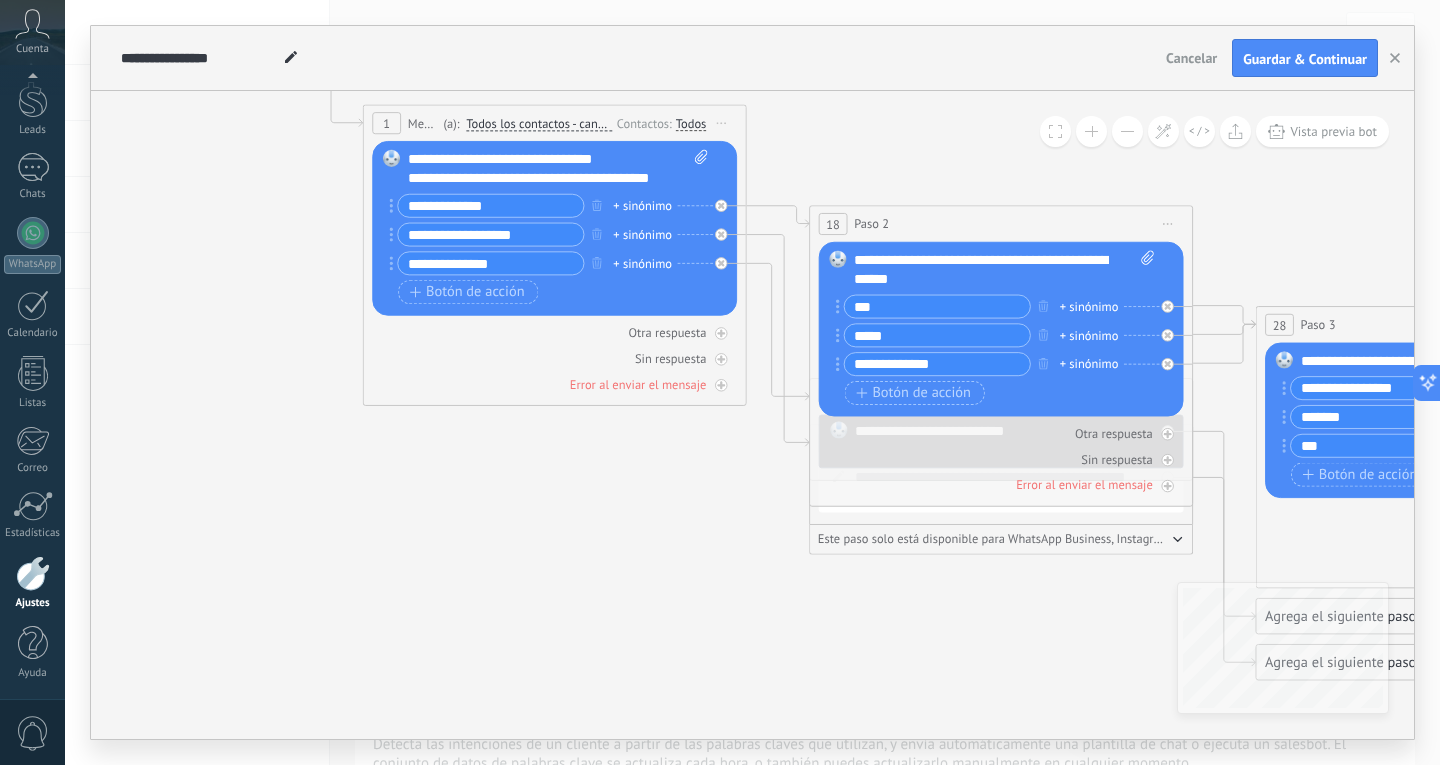 click 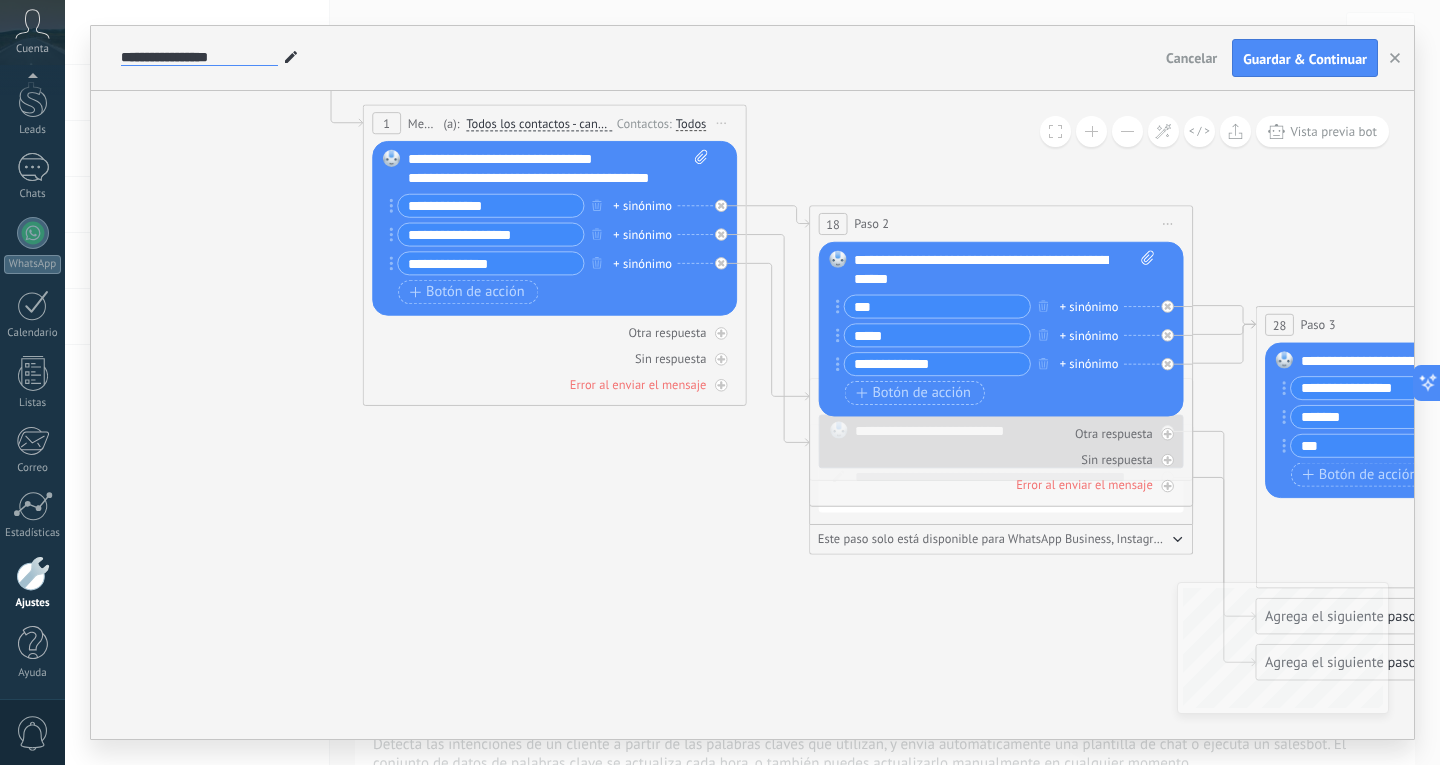 drag, startPoint x: 275, startPoint y: 55, endPoint x: 155, endPoint y: 66, distance: 120.50311 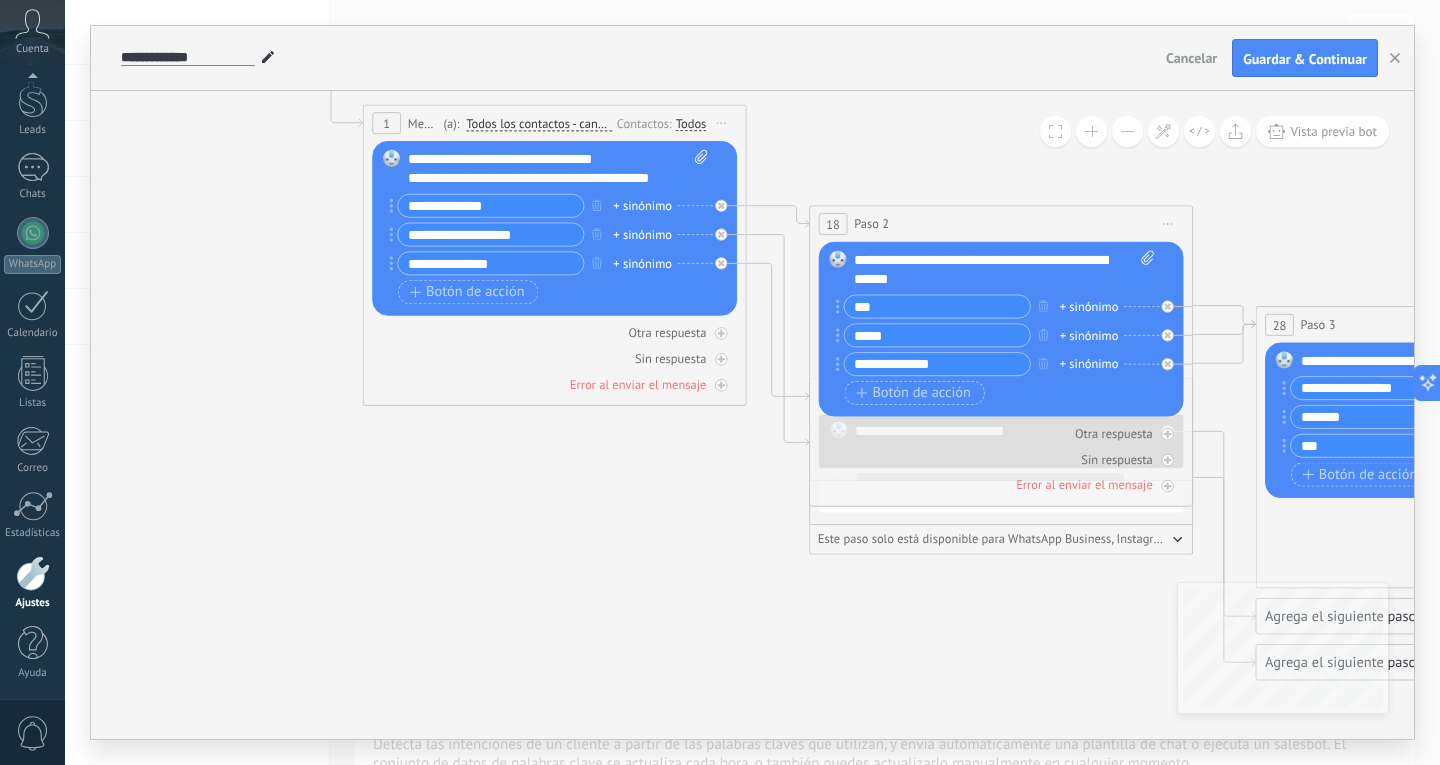 type on "**********" 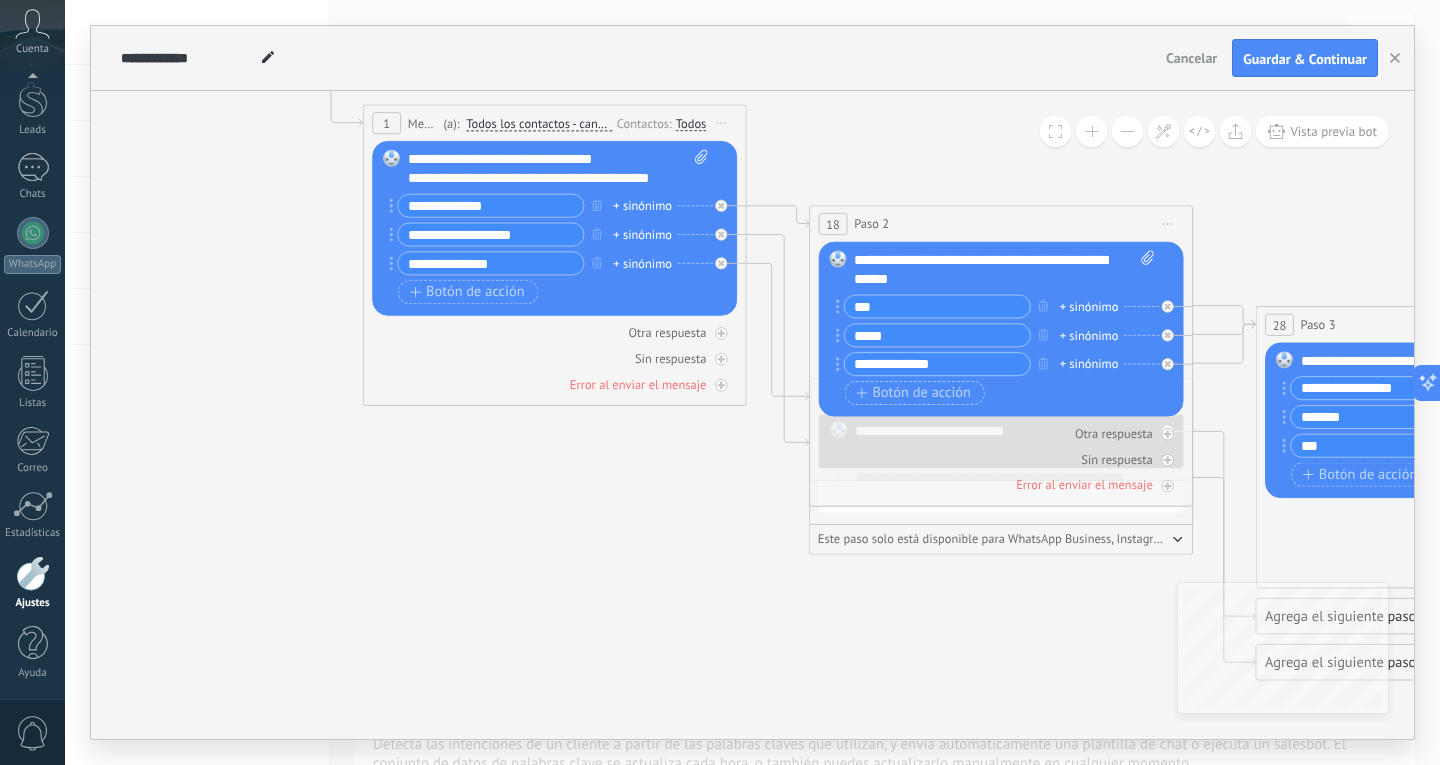 click 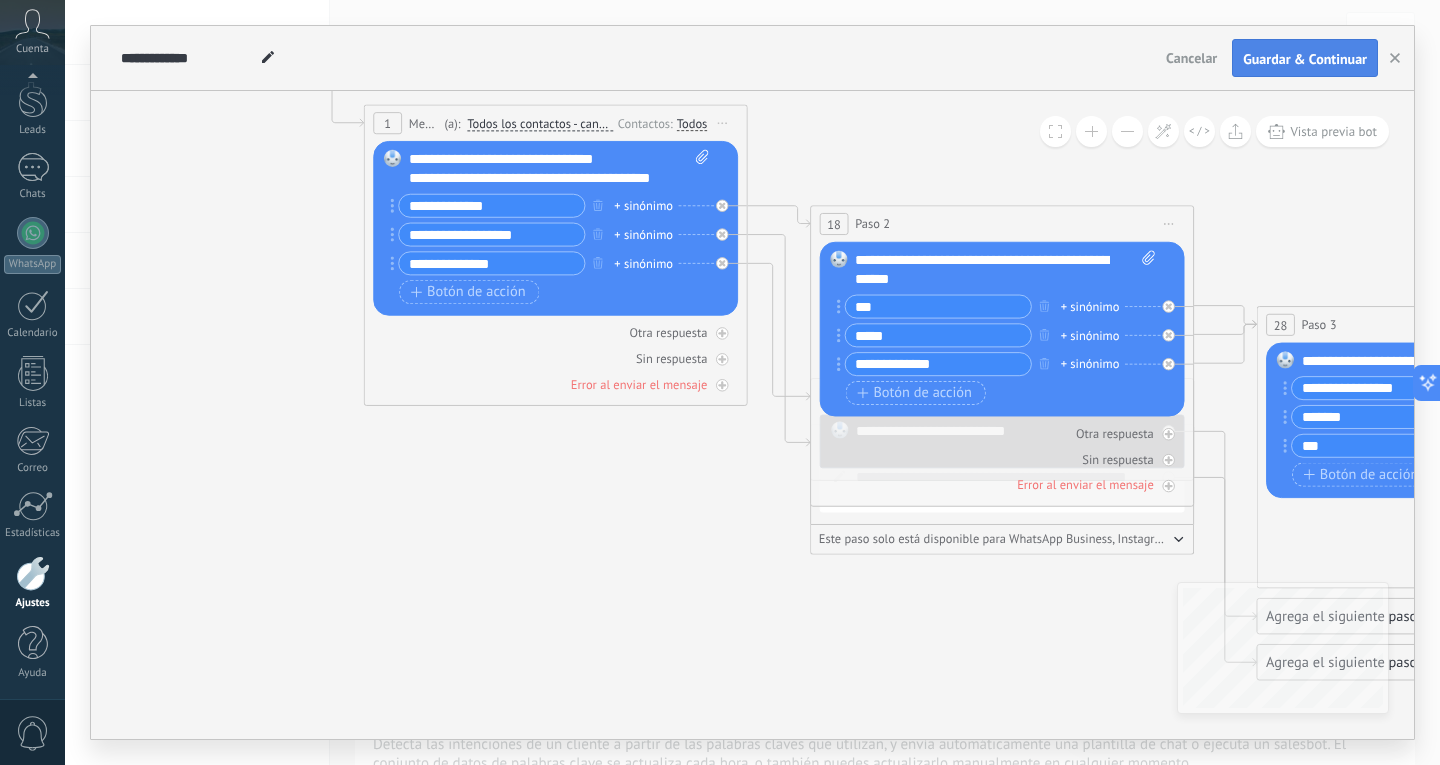 click on "Guardar & Continuar" at bounding box center [1305, 59] 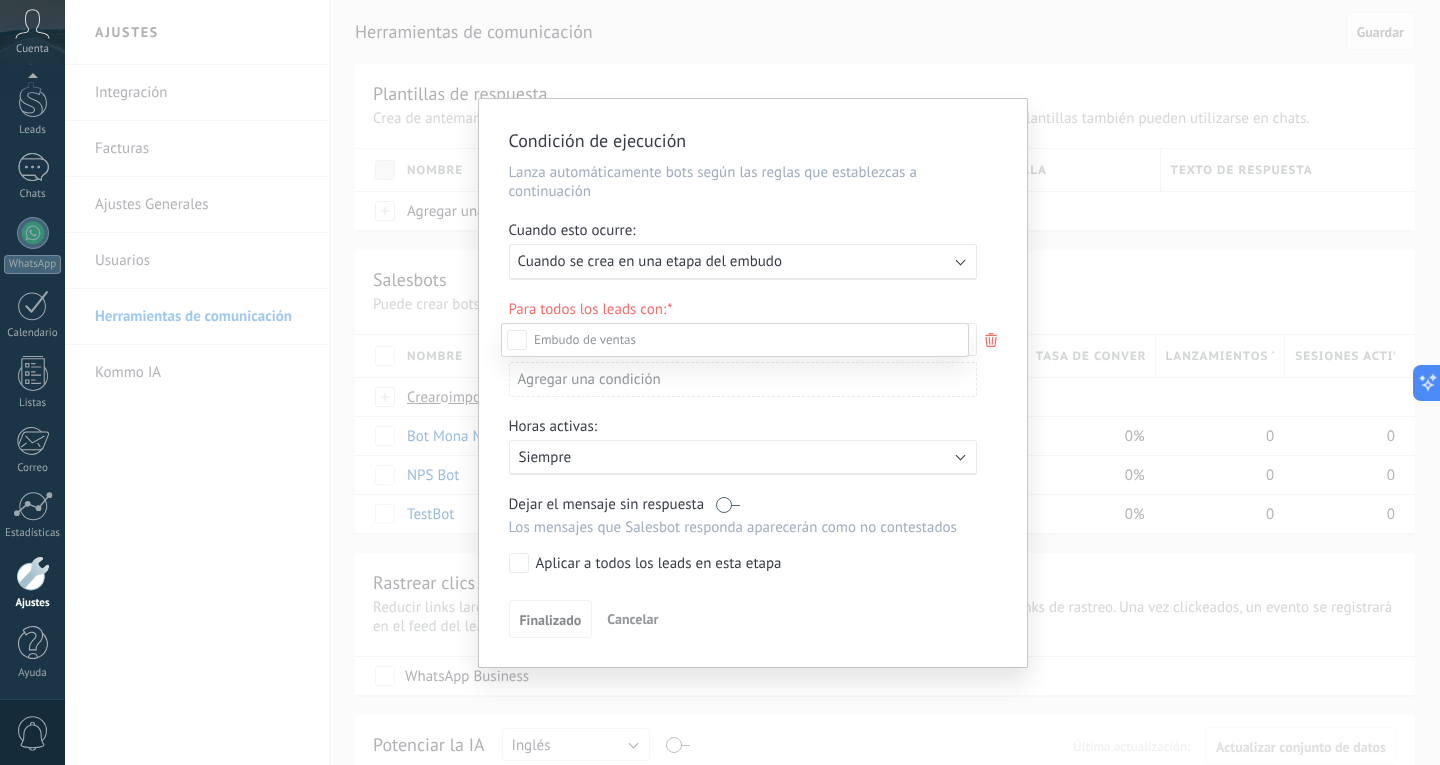 scroll, scrollTop: 0, scrollLeft: 0, axis: both 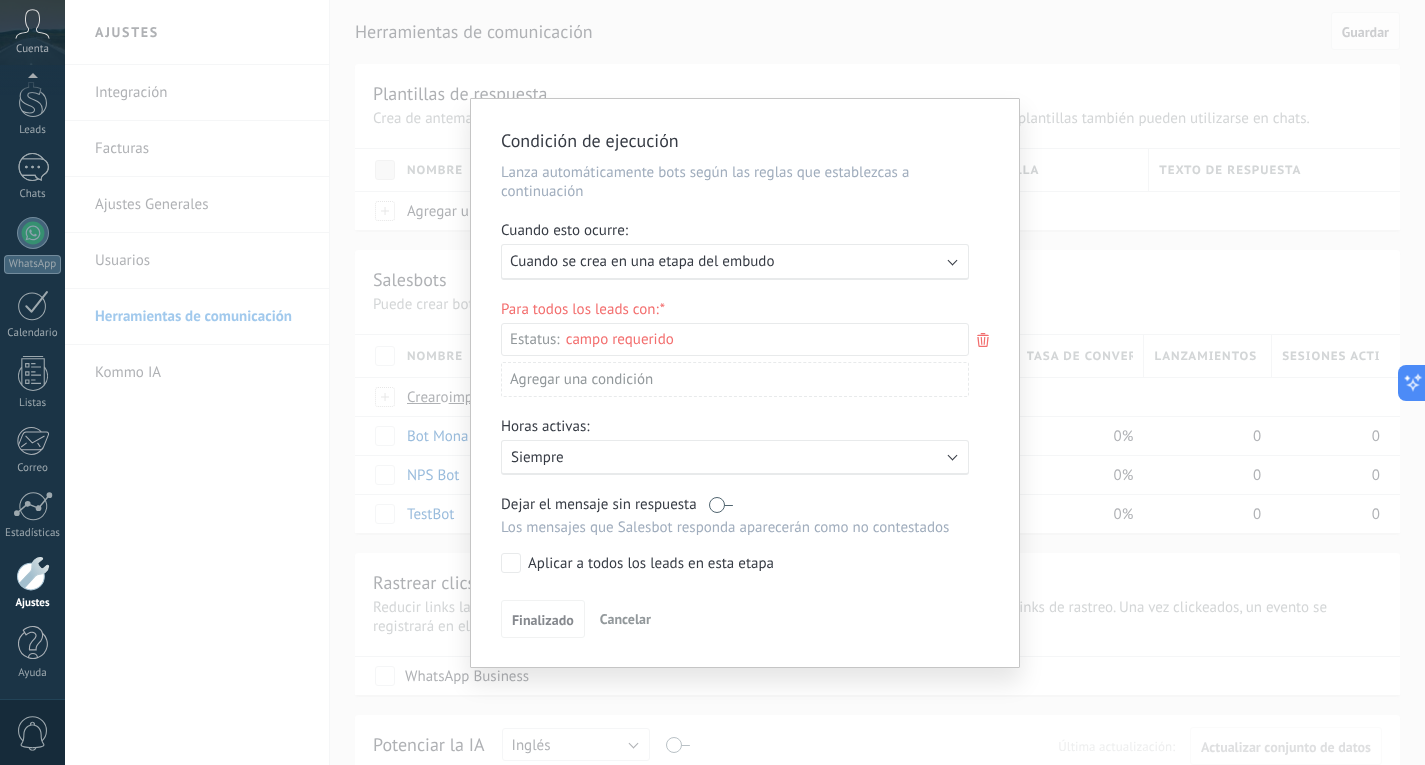 click on "Cancelar" at bounding box center (625, 619) 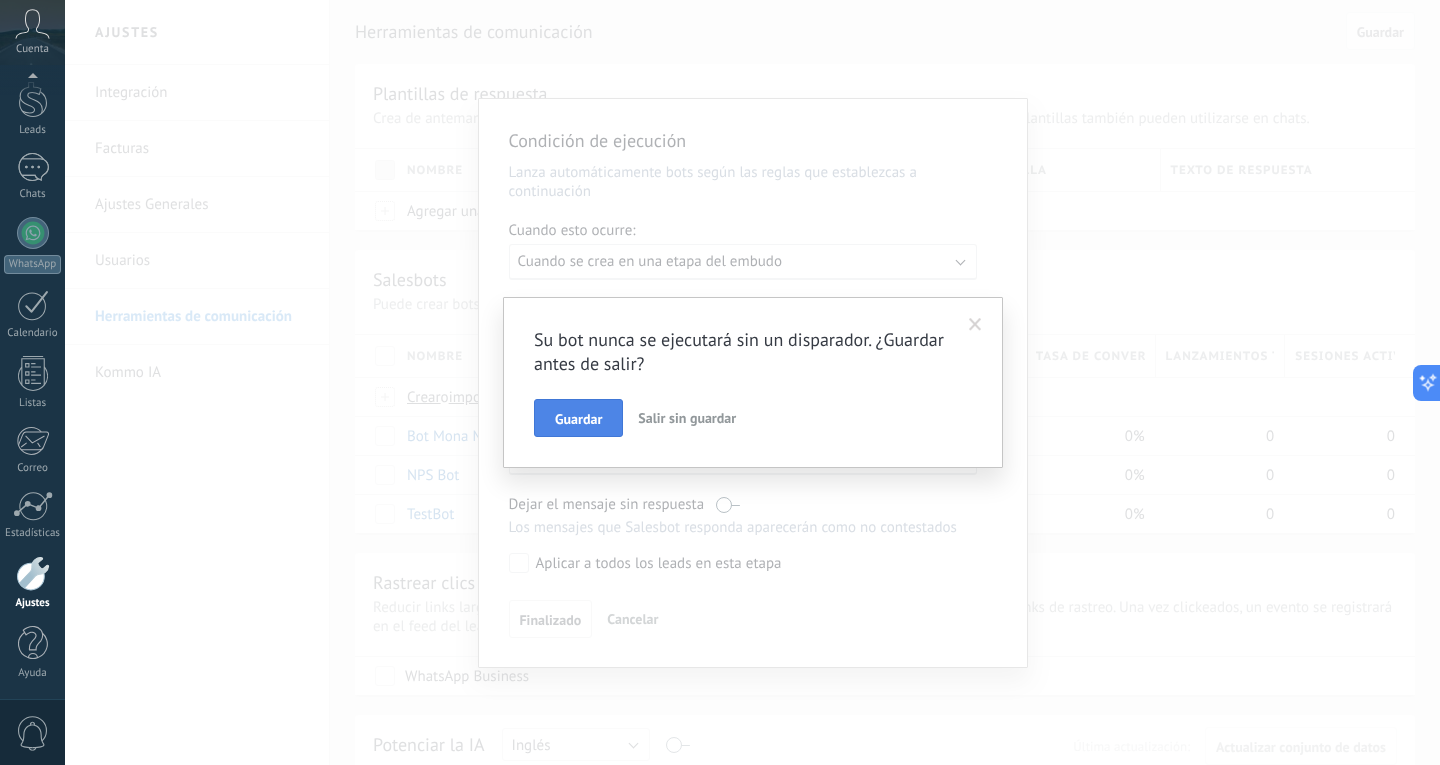 click on "Guardar" at bounding box center (578, 418) 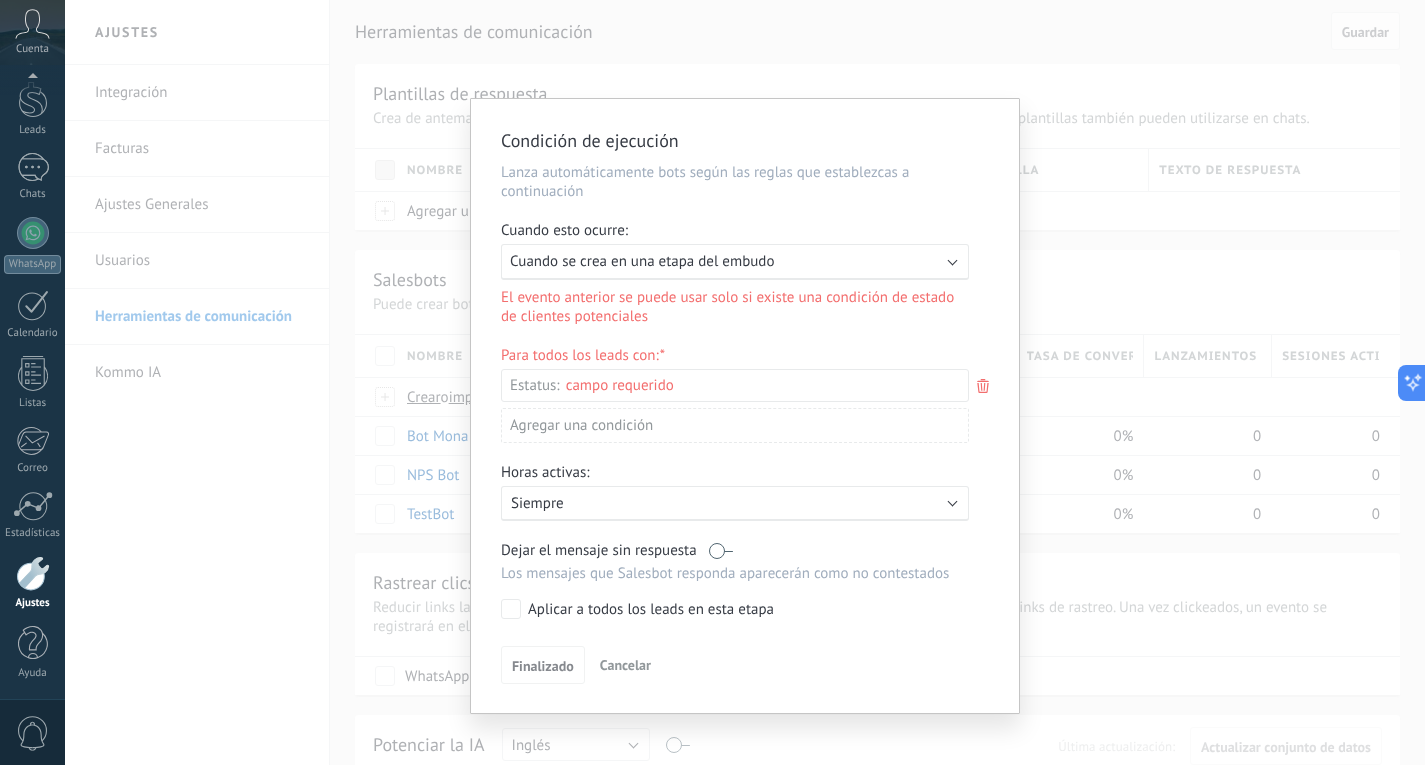 click on "Cancelar" at bounding box center (625, 665) 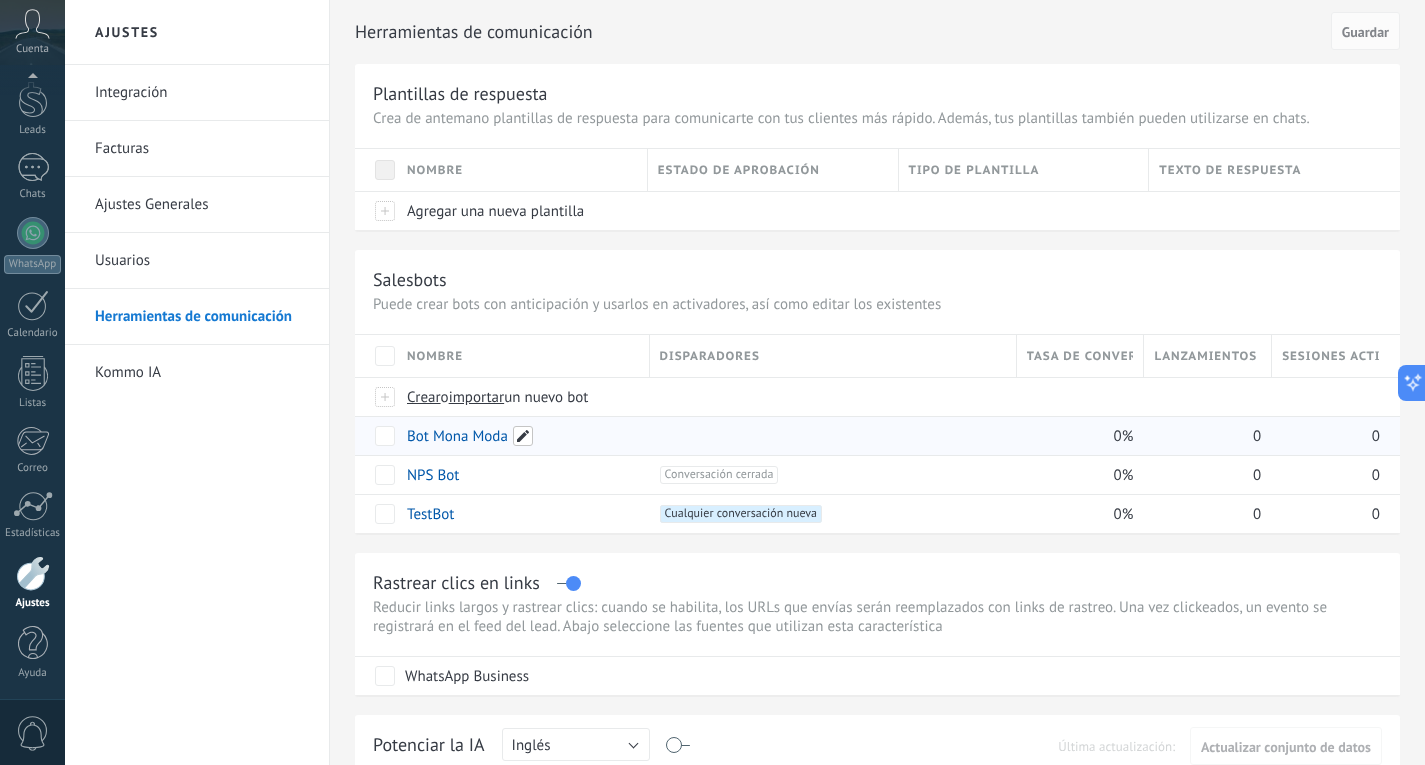 click at bounding box center [523, 436] 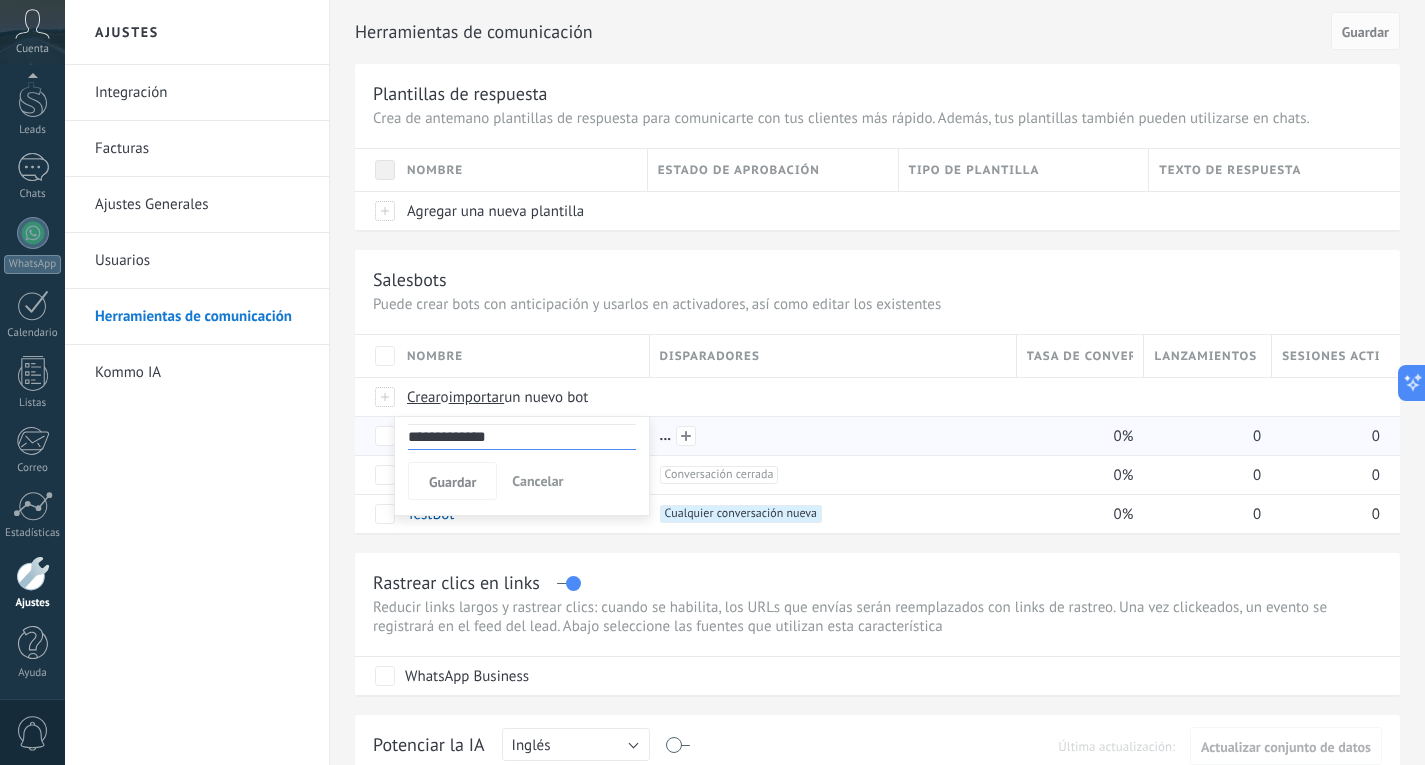 click at bounding box center (833, 436) 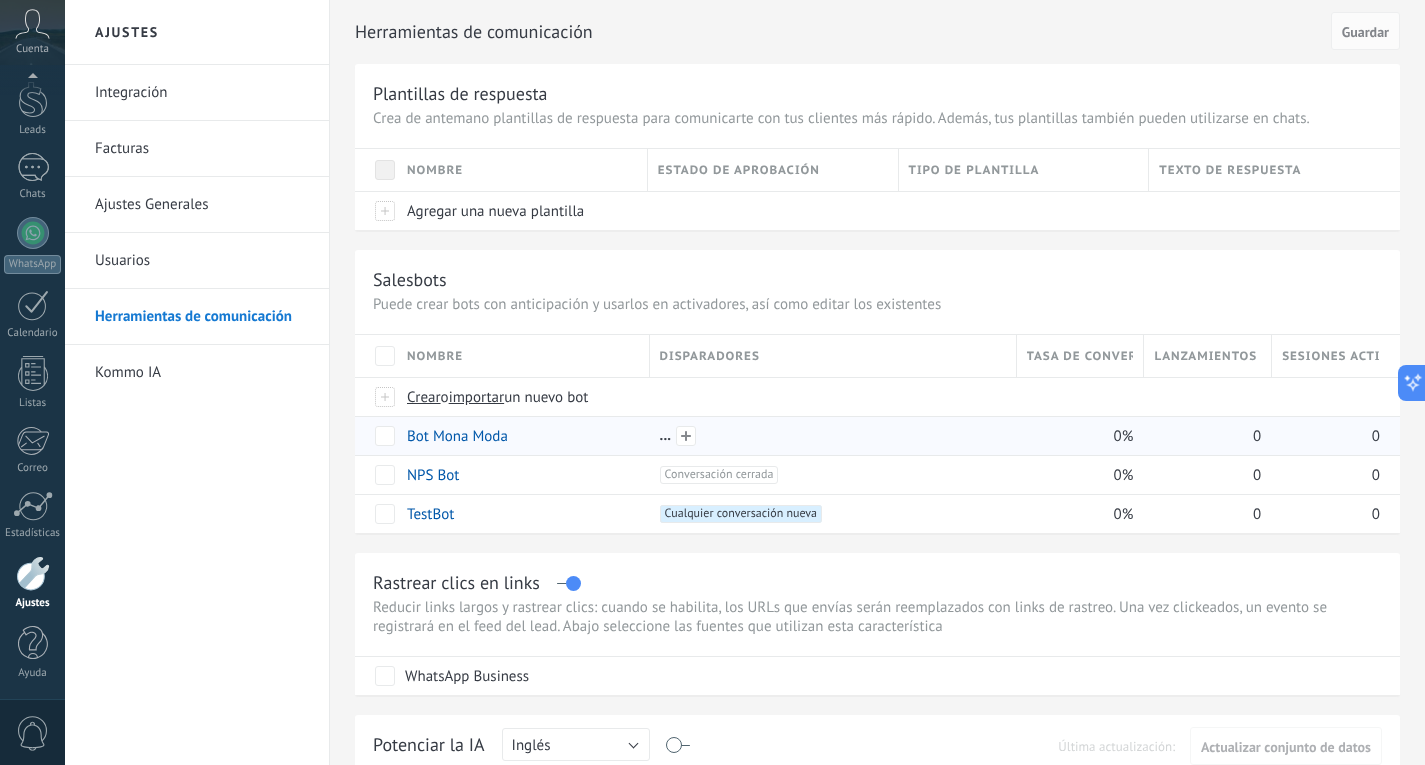 click at bounding box center (833, 436) 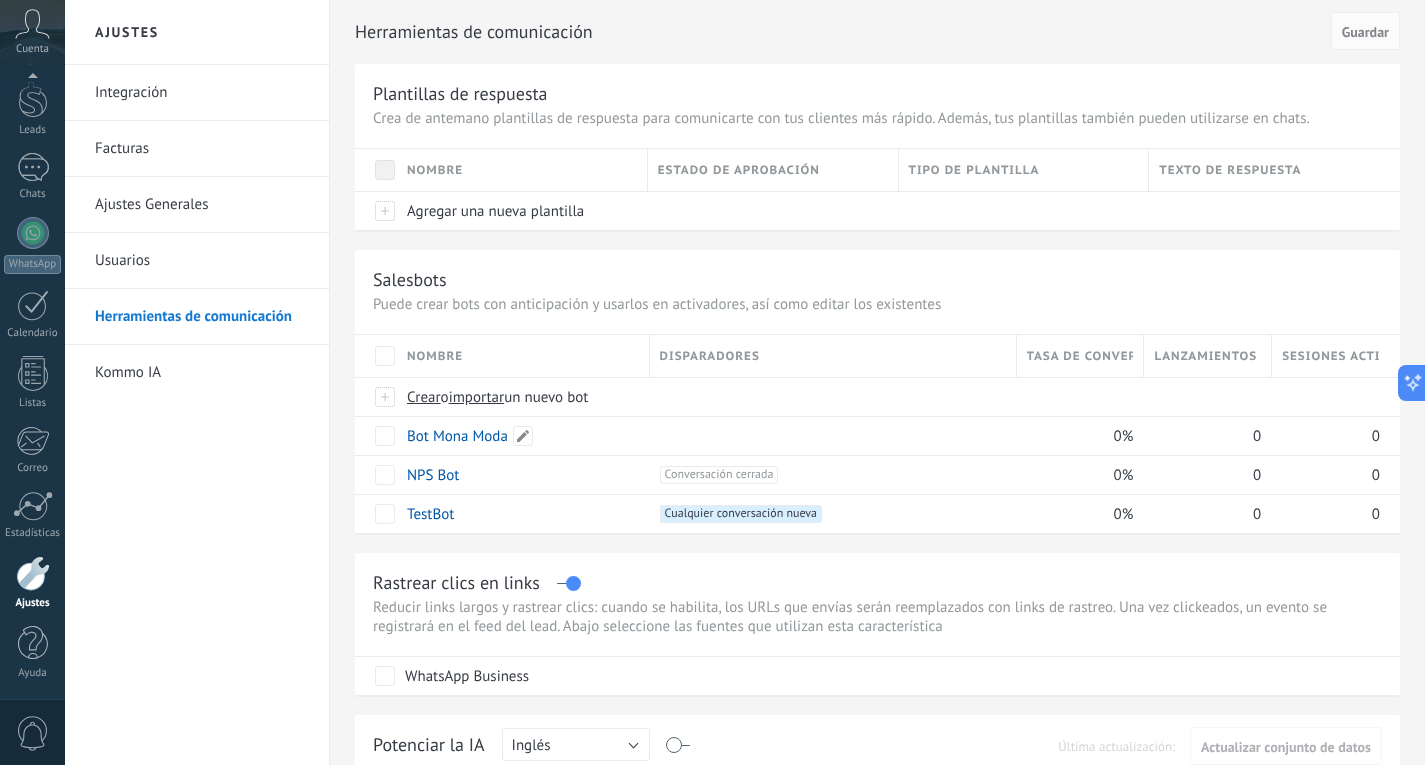 click on "Bot Mona Moda" at bounding box center (457, 436) 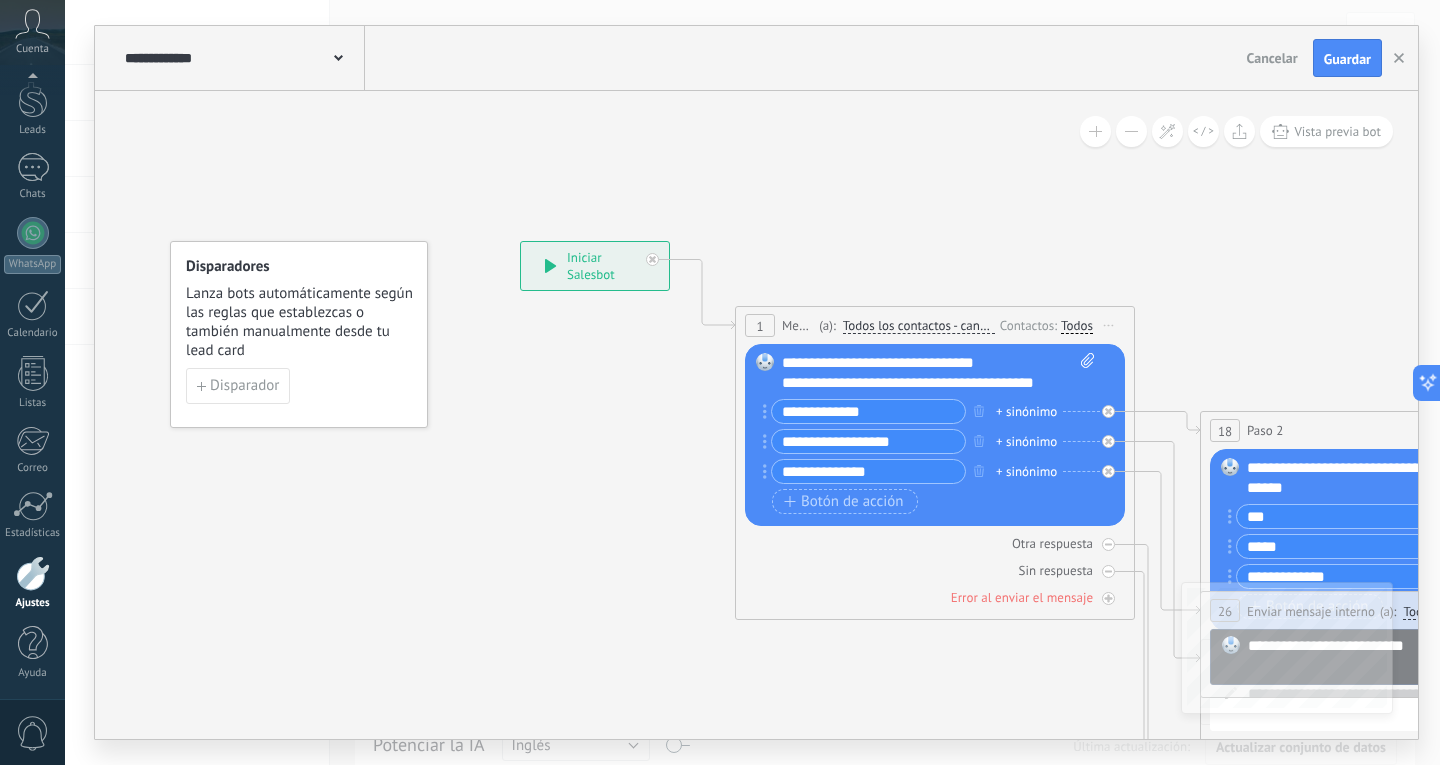 click on "Iniciar vista previa aquí
Cambiar nombre
Duplicar
[GEOGRAPHIC_DATA]" at bounding box center (1109, 325) 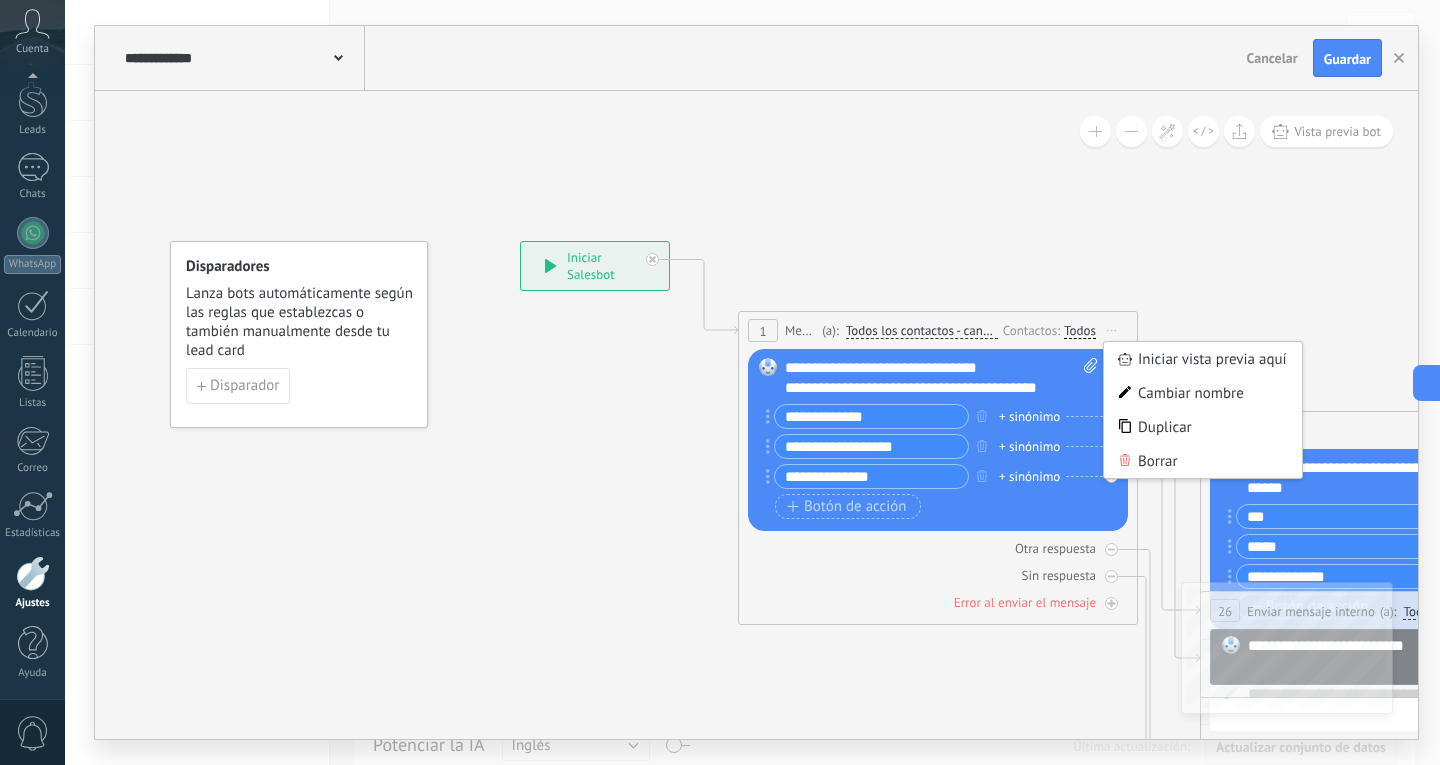 click on "Iniciar vista previa aquí
Cambiar nombre
Duplicar
[GEOGRAPHIC_DATA]" at bounding box center [1112, 330] 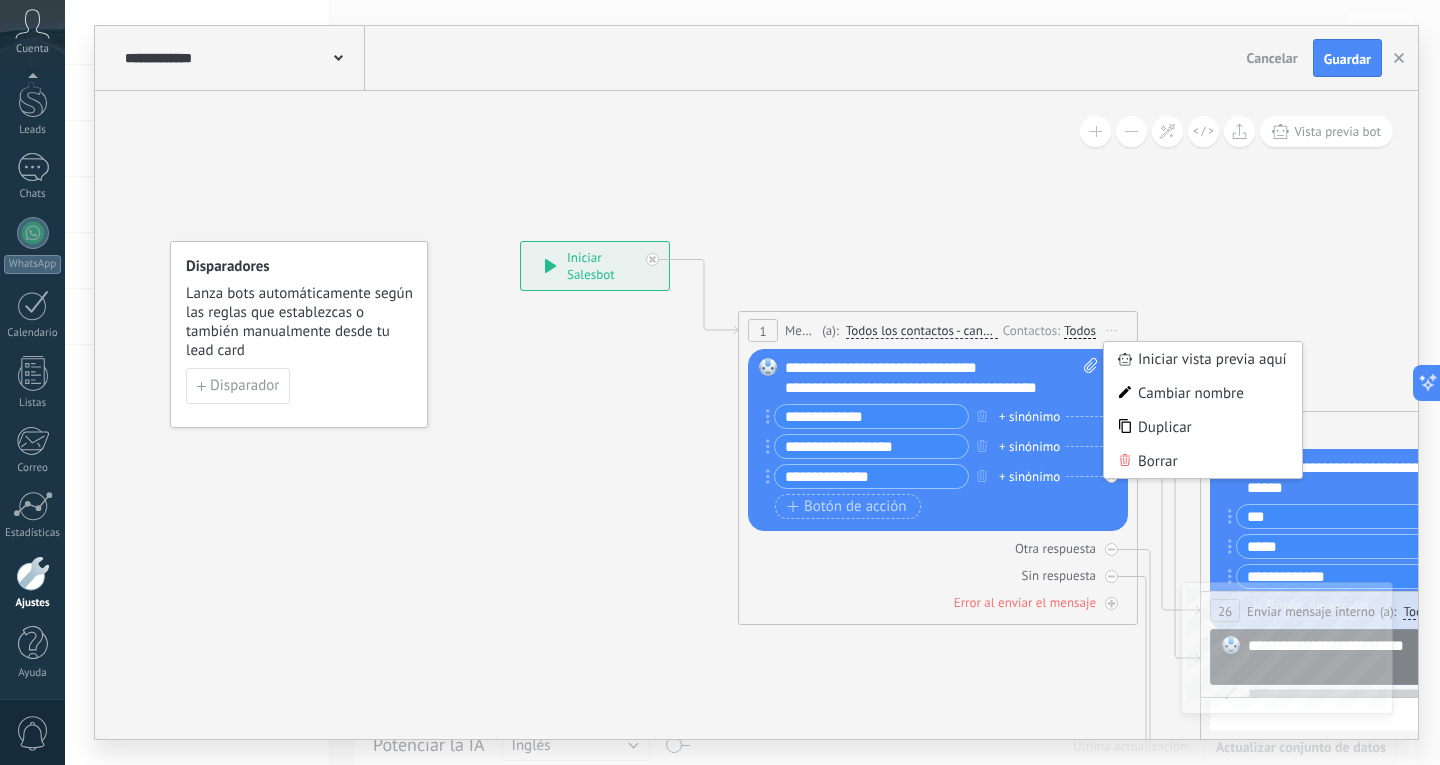 click on "Todos los contactos - canales seleccionados" at bounding box center [922, 331] 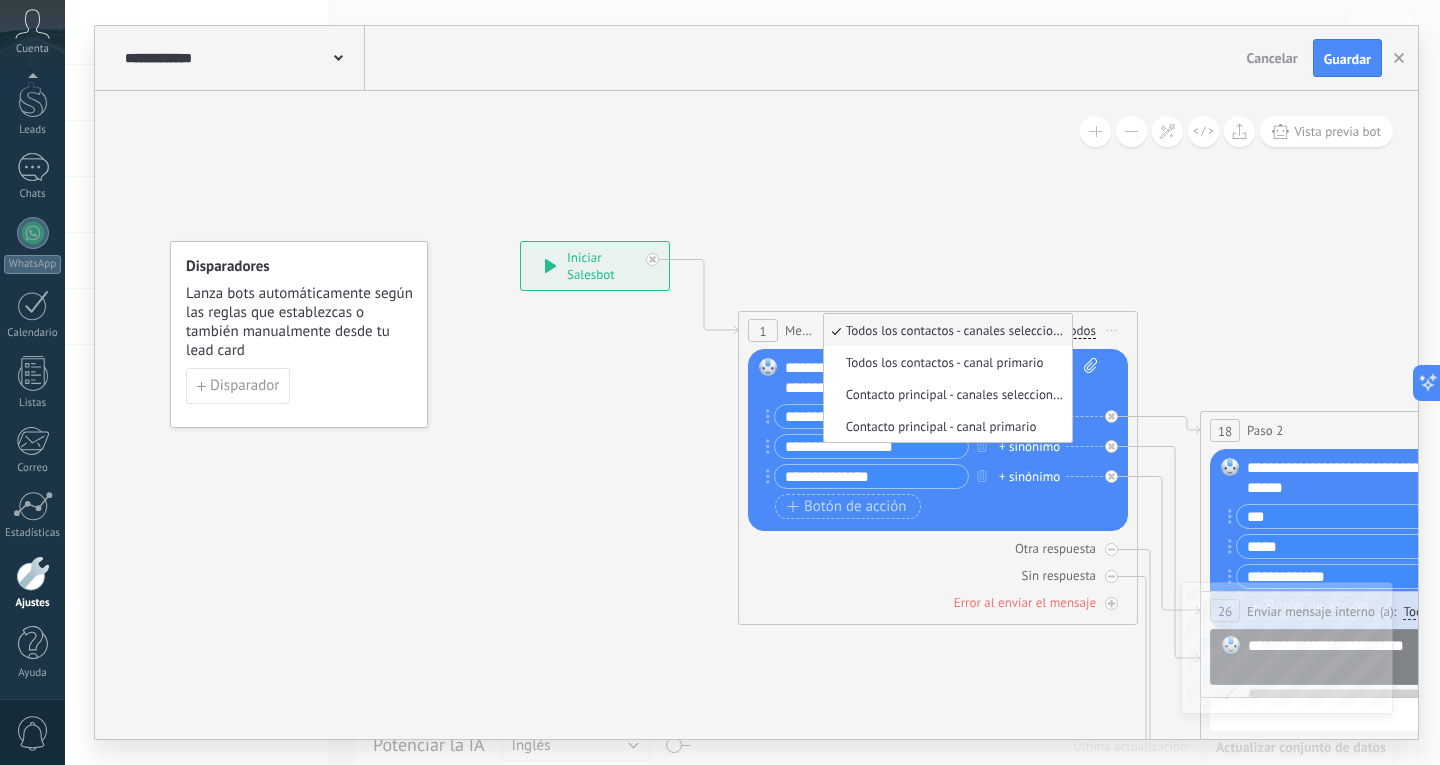 click 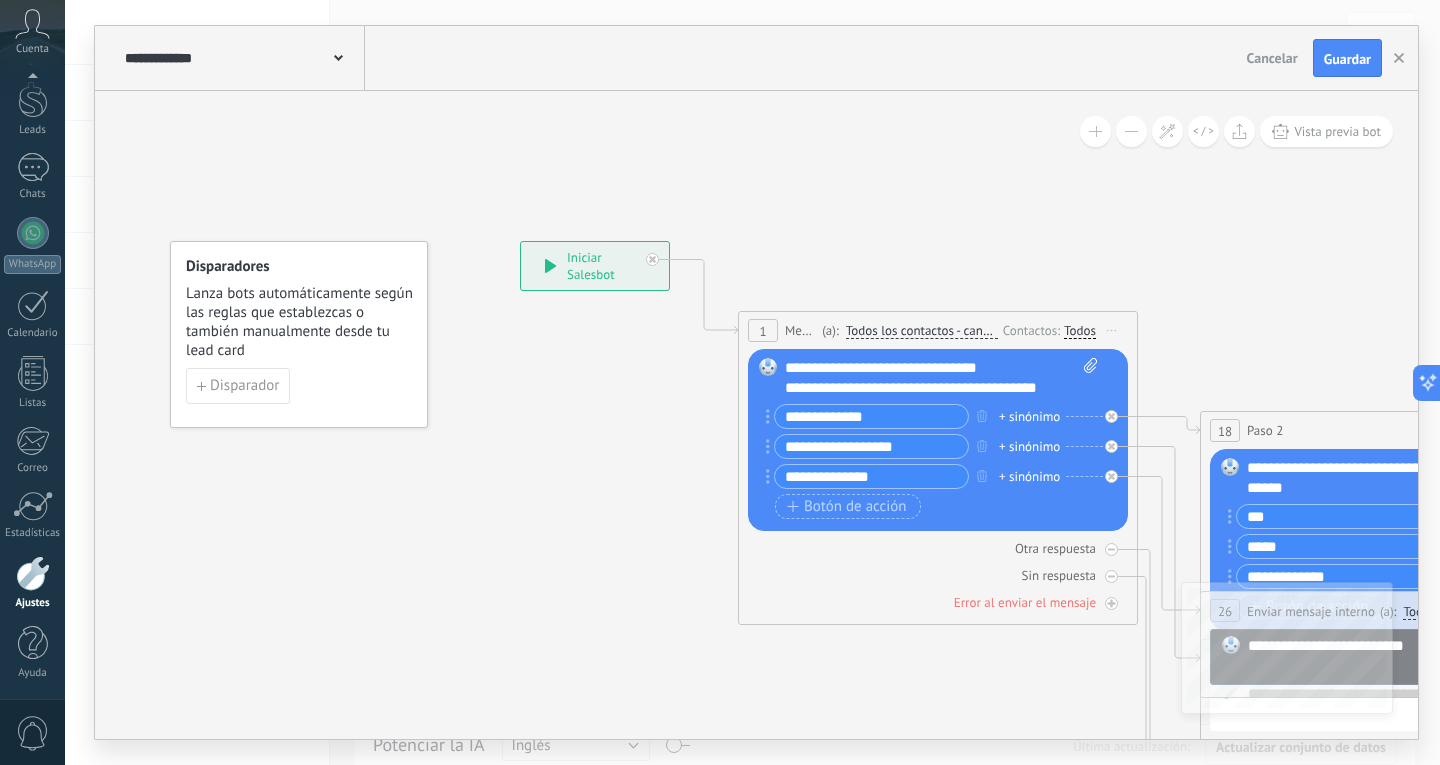 click on "Iniciar vista previa aquí
Cambiar nombre
Duplicar
[GEOGRAPHIC_DATA]" at bounding box center (1112, 330) 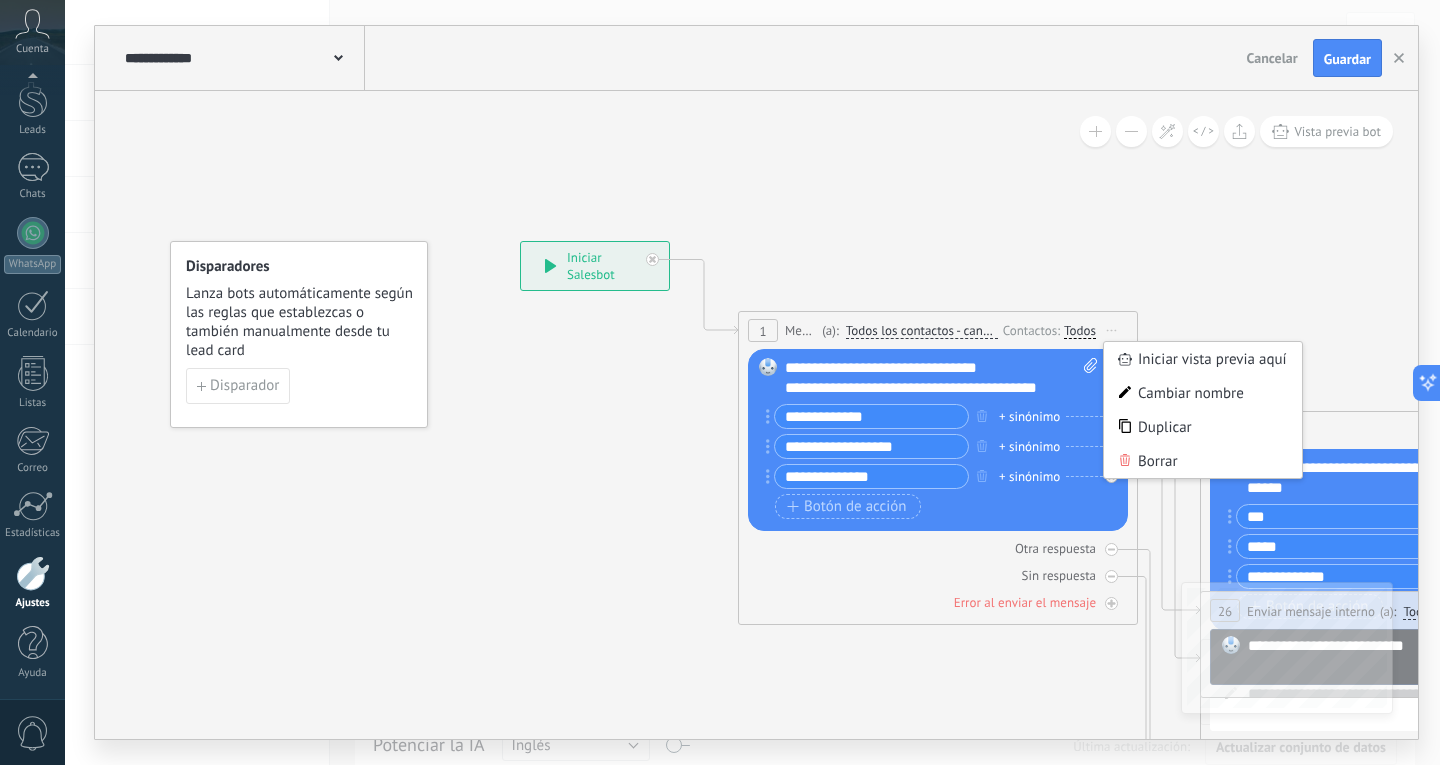click 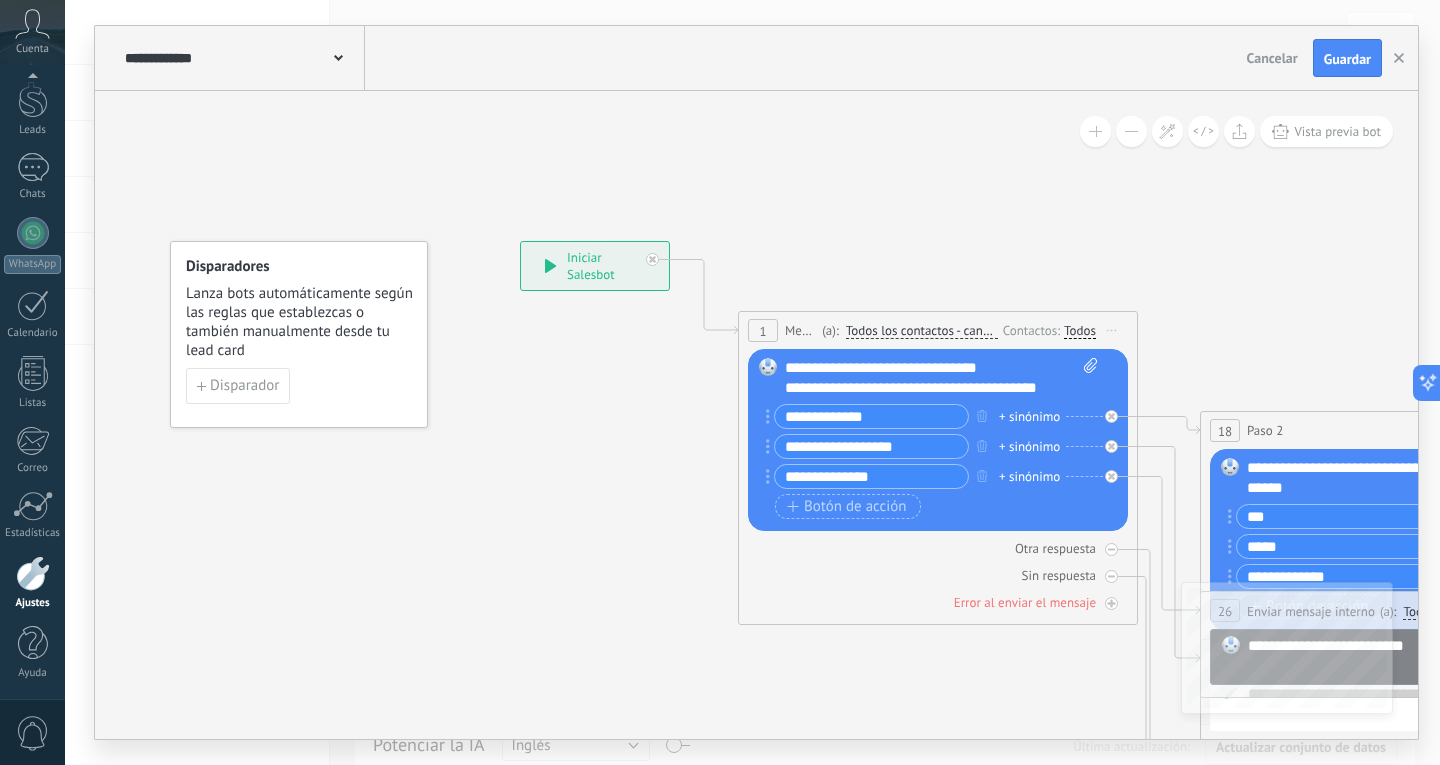 click 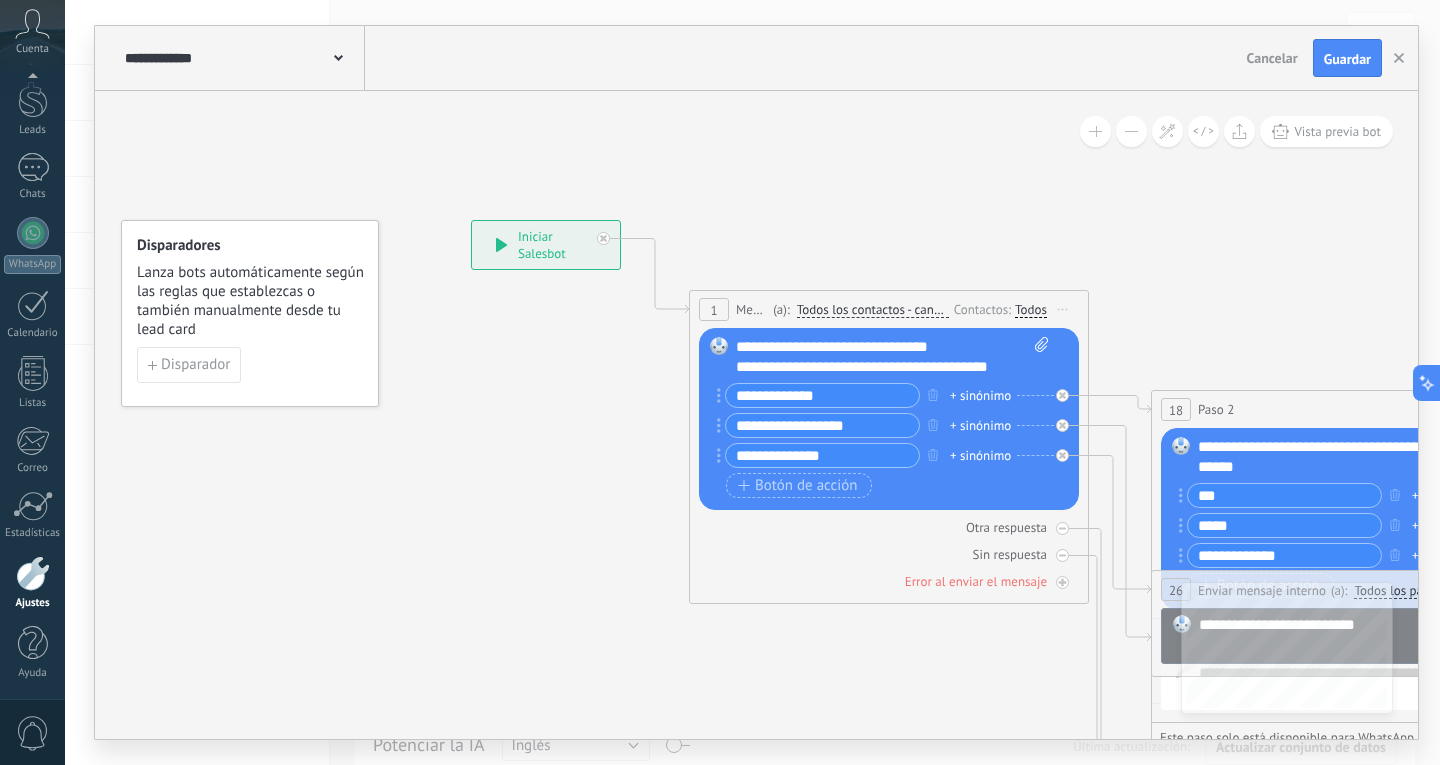 drag, startPoint x: 1185, startPoint y: 302, endPoint x: 1135, endPoint y: 281, distance: 54.230988 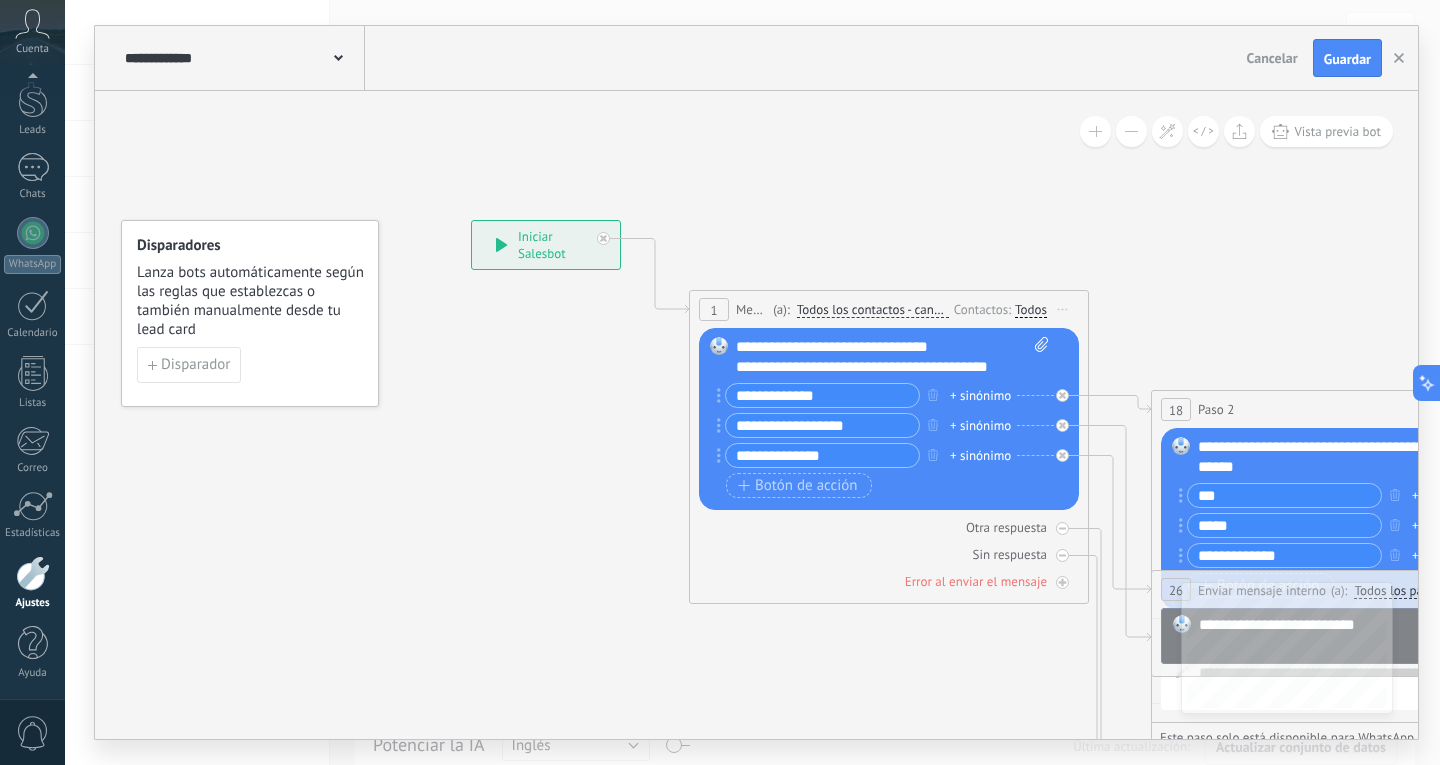 click 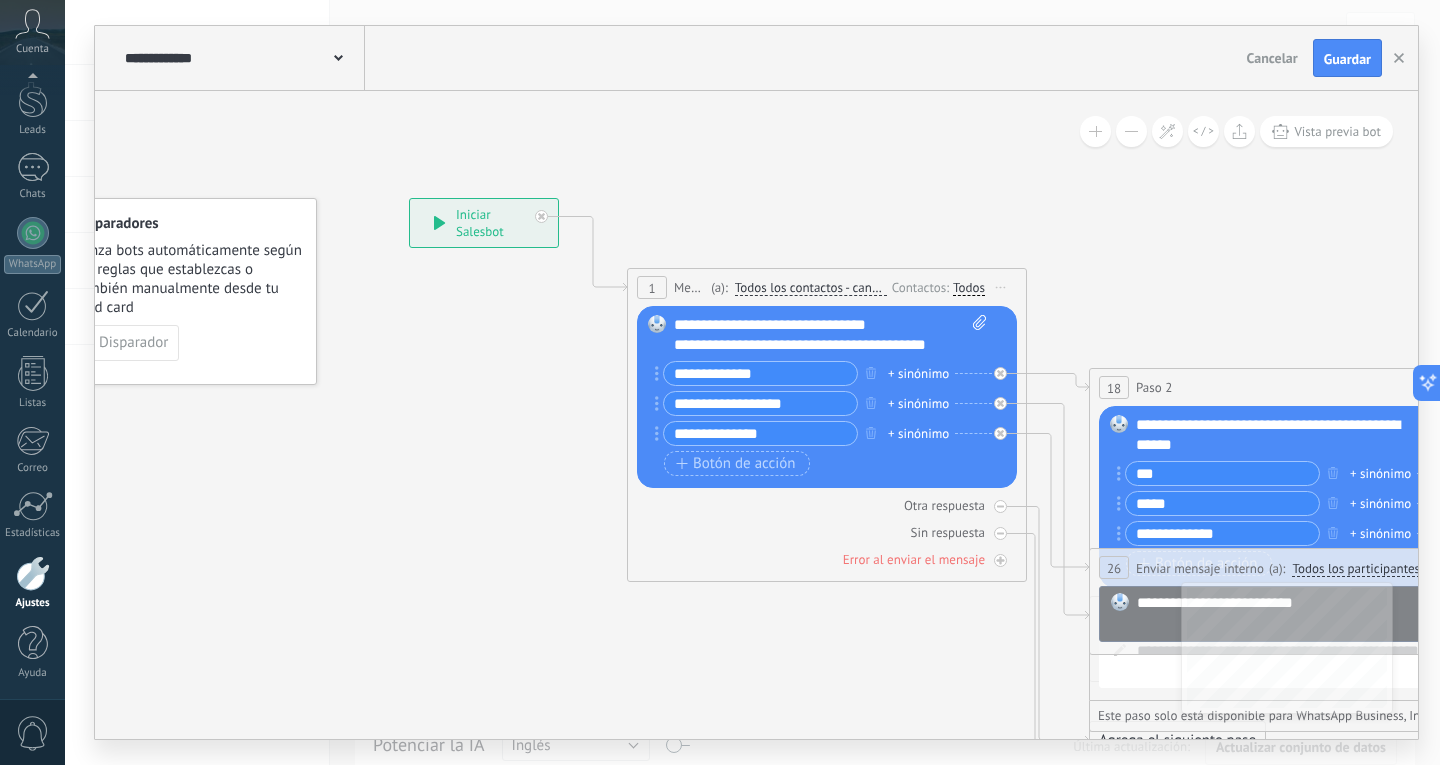 drag, startPoint x: 1064, startPoint y: 257, endPoint x: 960, endPoint y: 68, distance: 215.72437 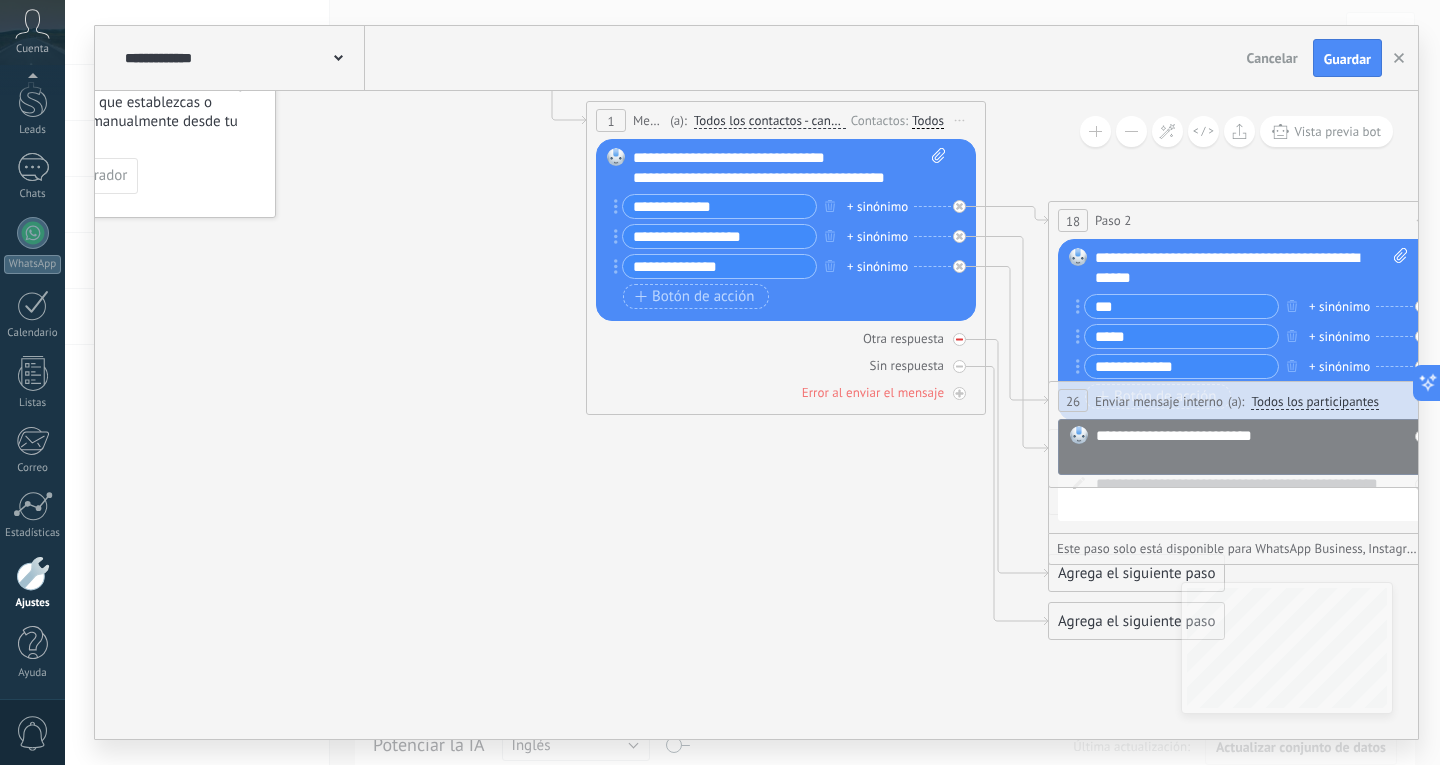 click on "Otra respuesta" at bounding box center [786, 338] 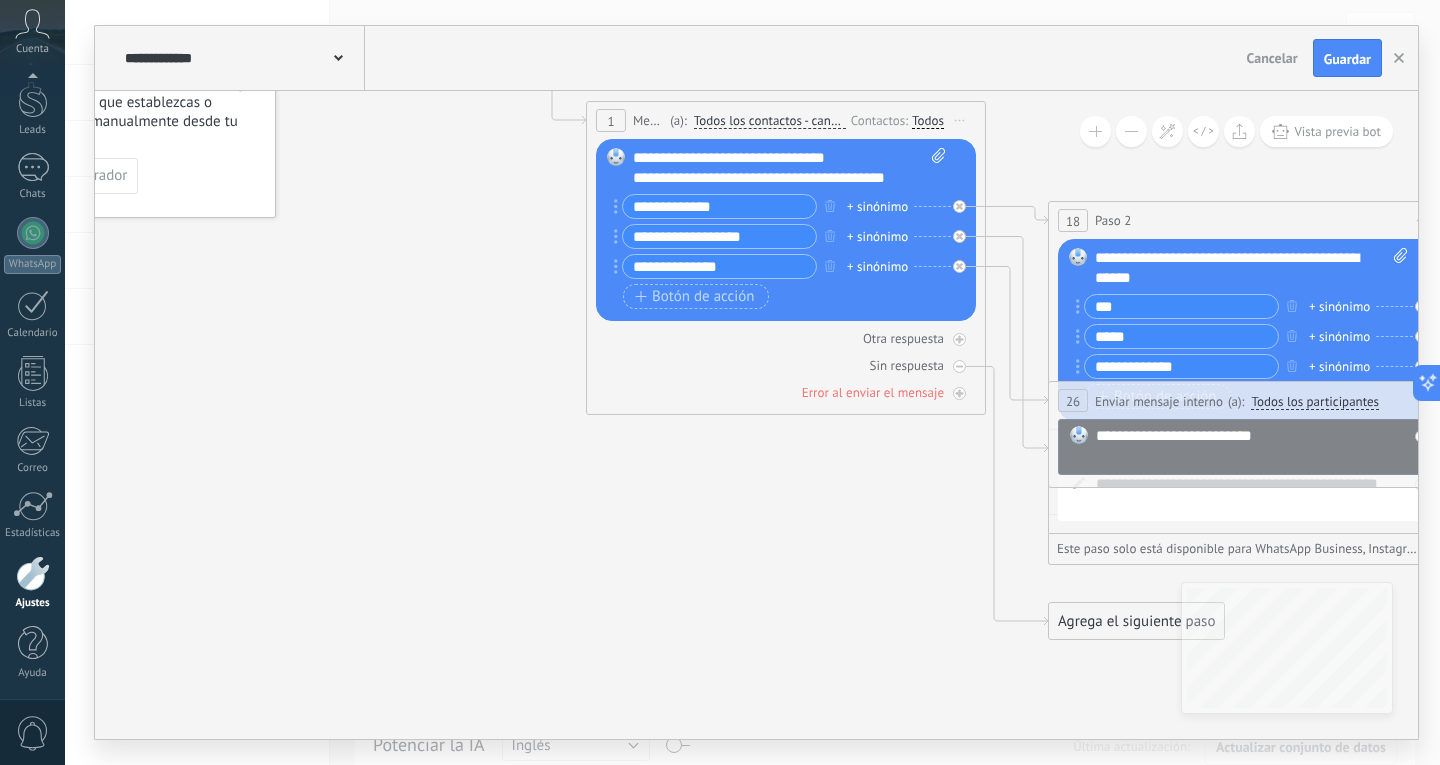 click 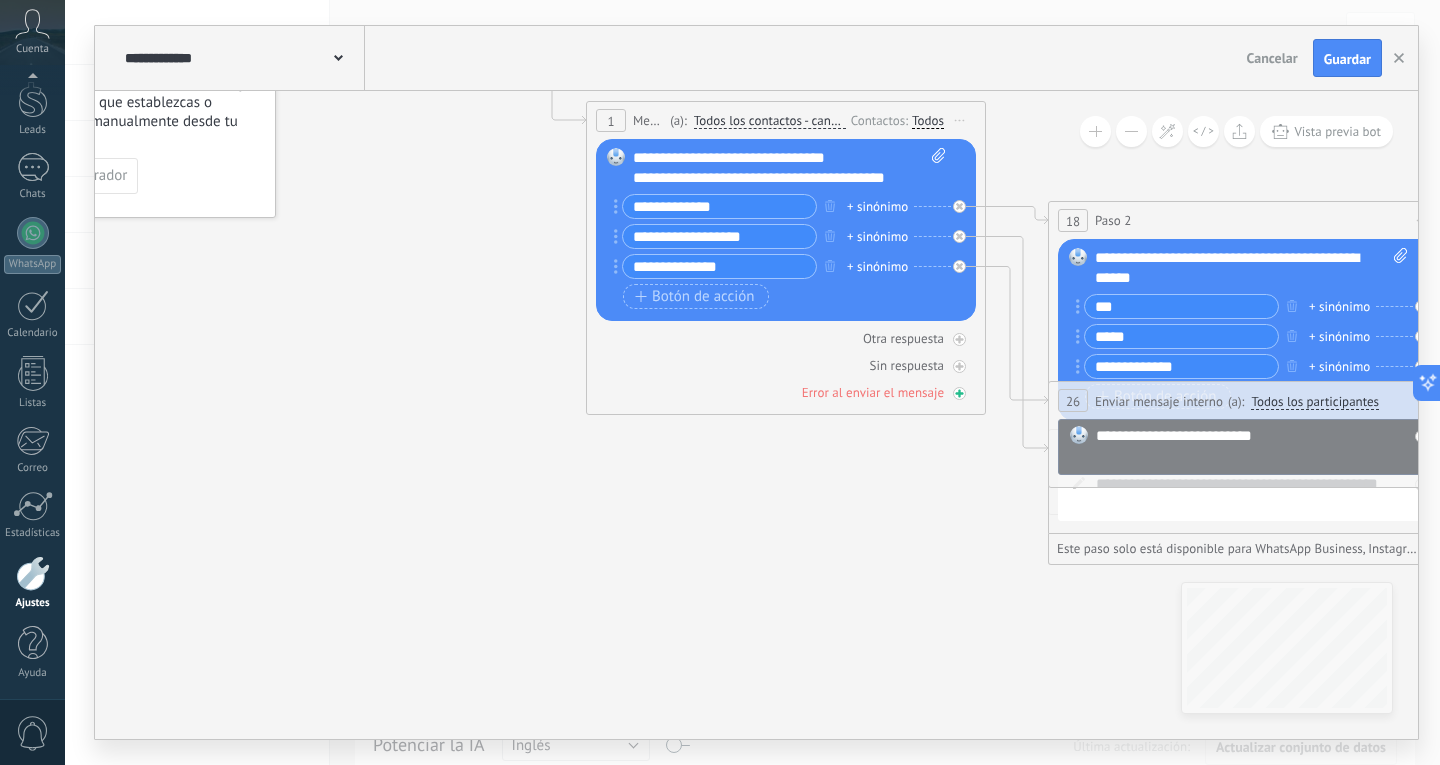 click at bounding box center (959, 393) 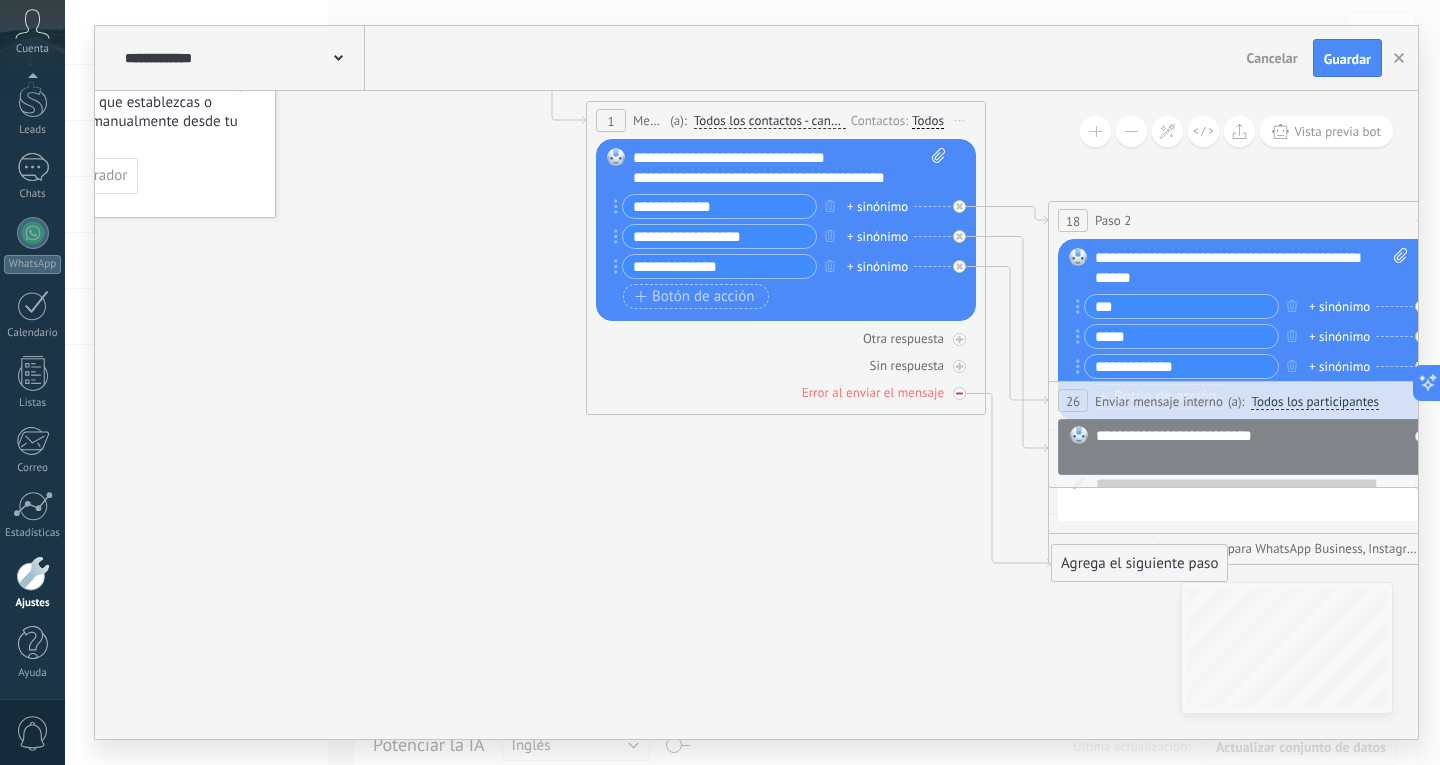 click at bounding box center (959, 393) 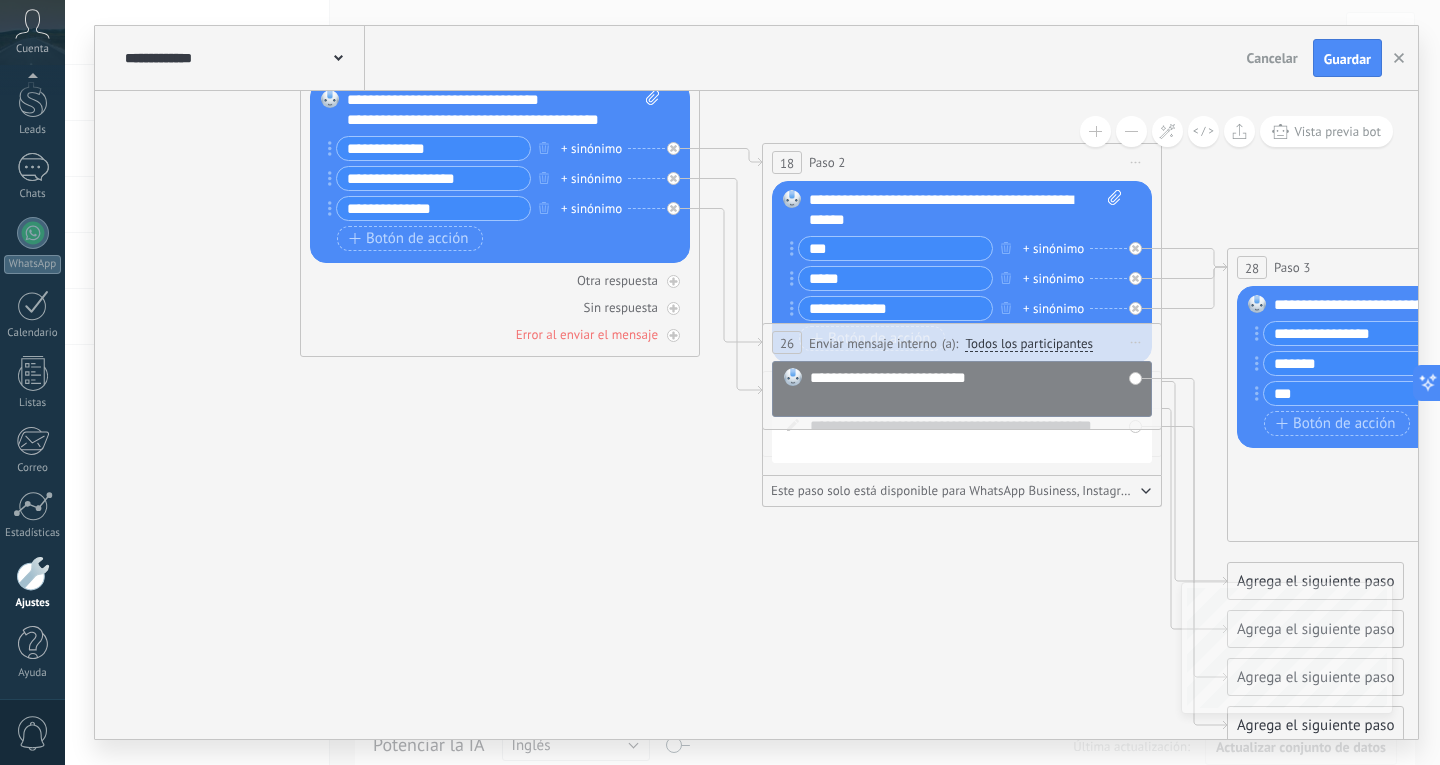drag, startPoint x: 947, startPoint y: 520, endPoint x: 662, endPoint y: 461, distance: 291.04294 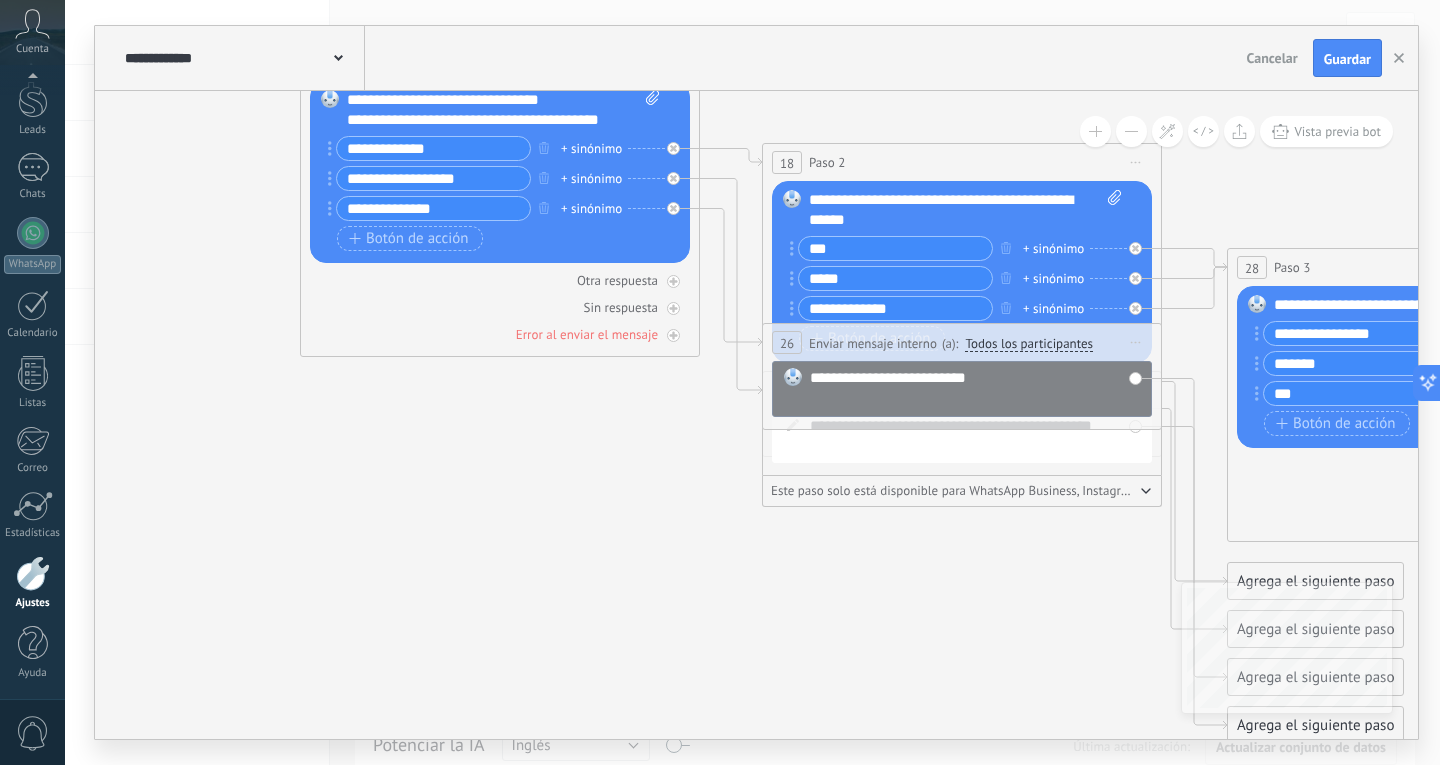 click 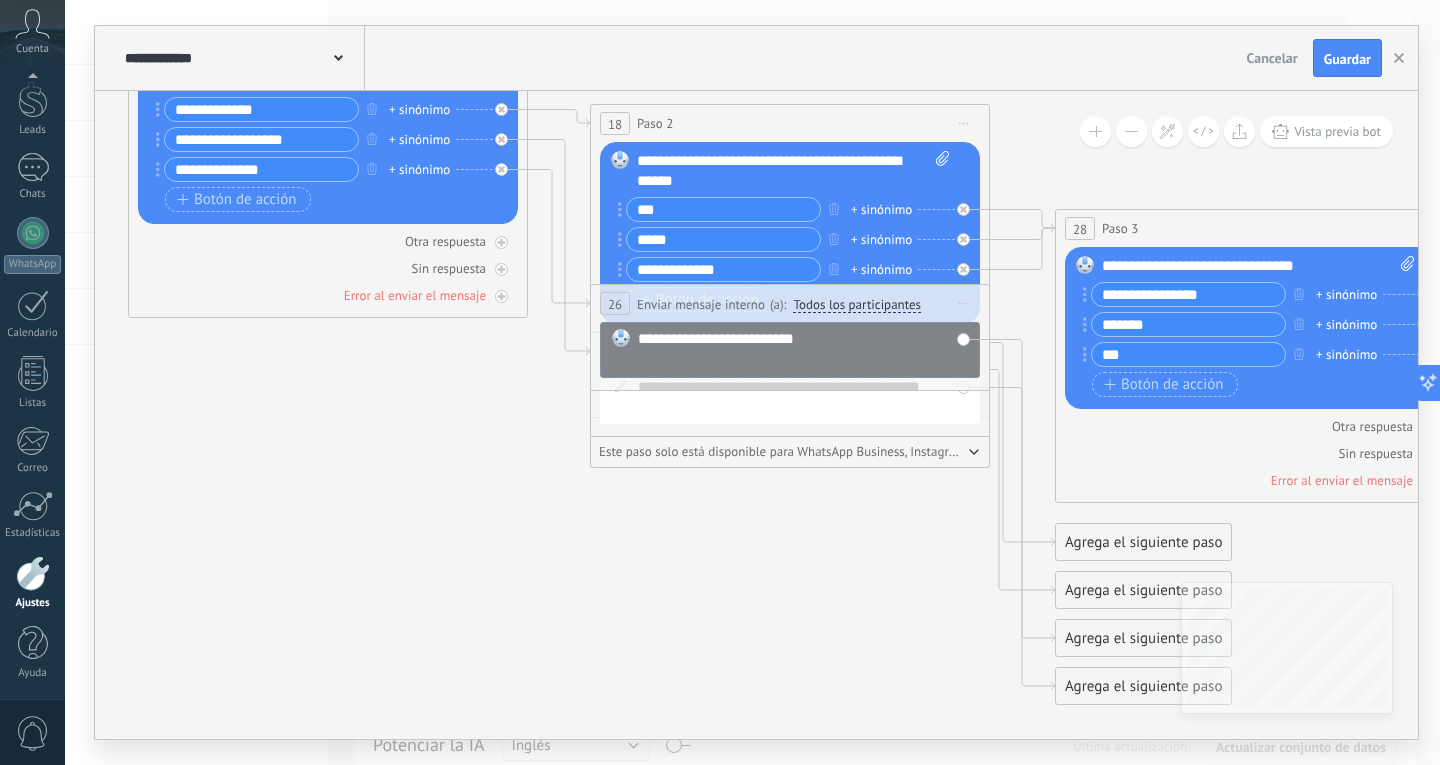 drag, startPoint x: 1063, startPoint y: 624, endPoint x: 893, endPoint y: 584, distance: 174.64249 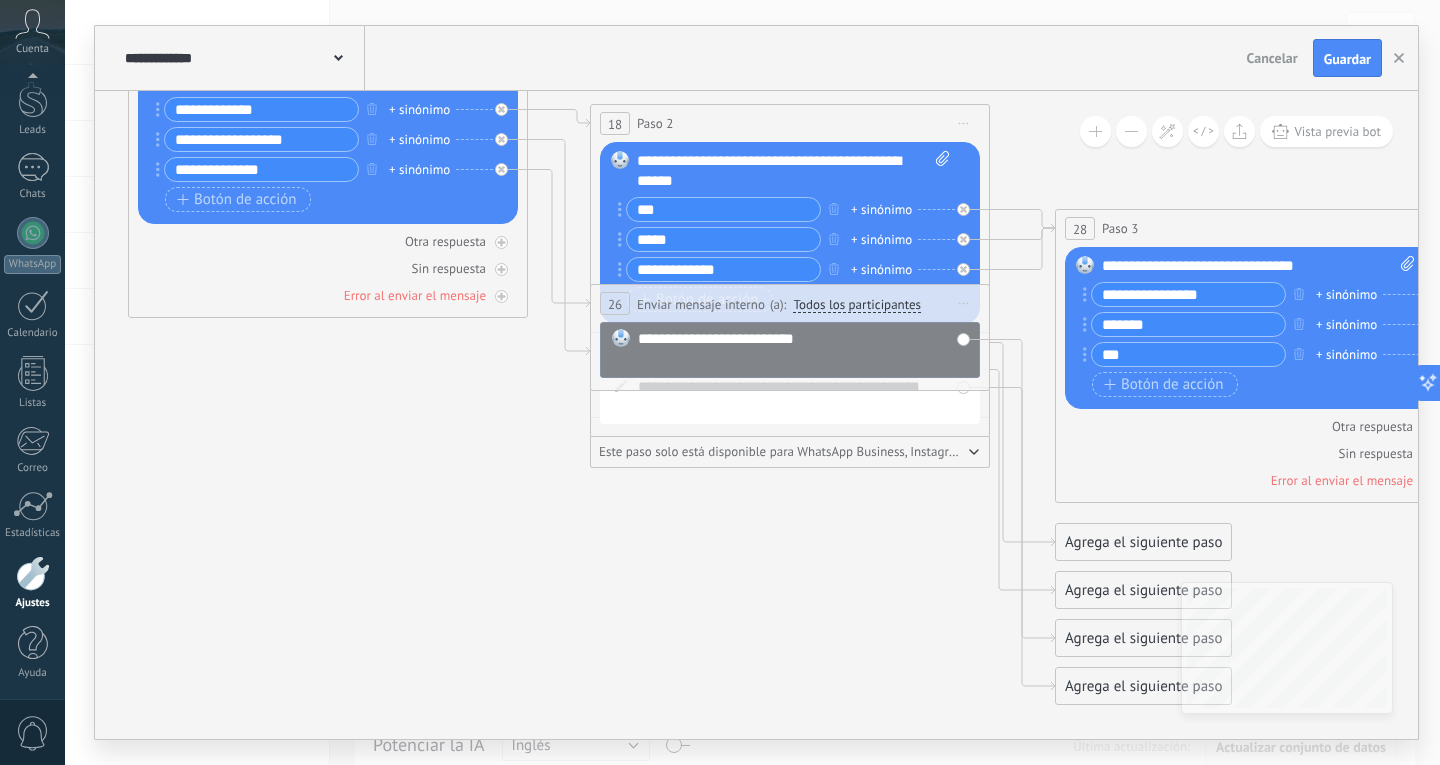click 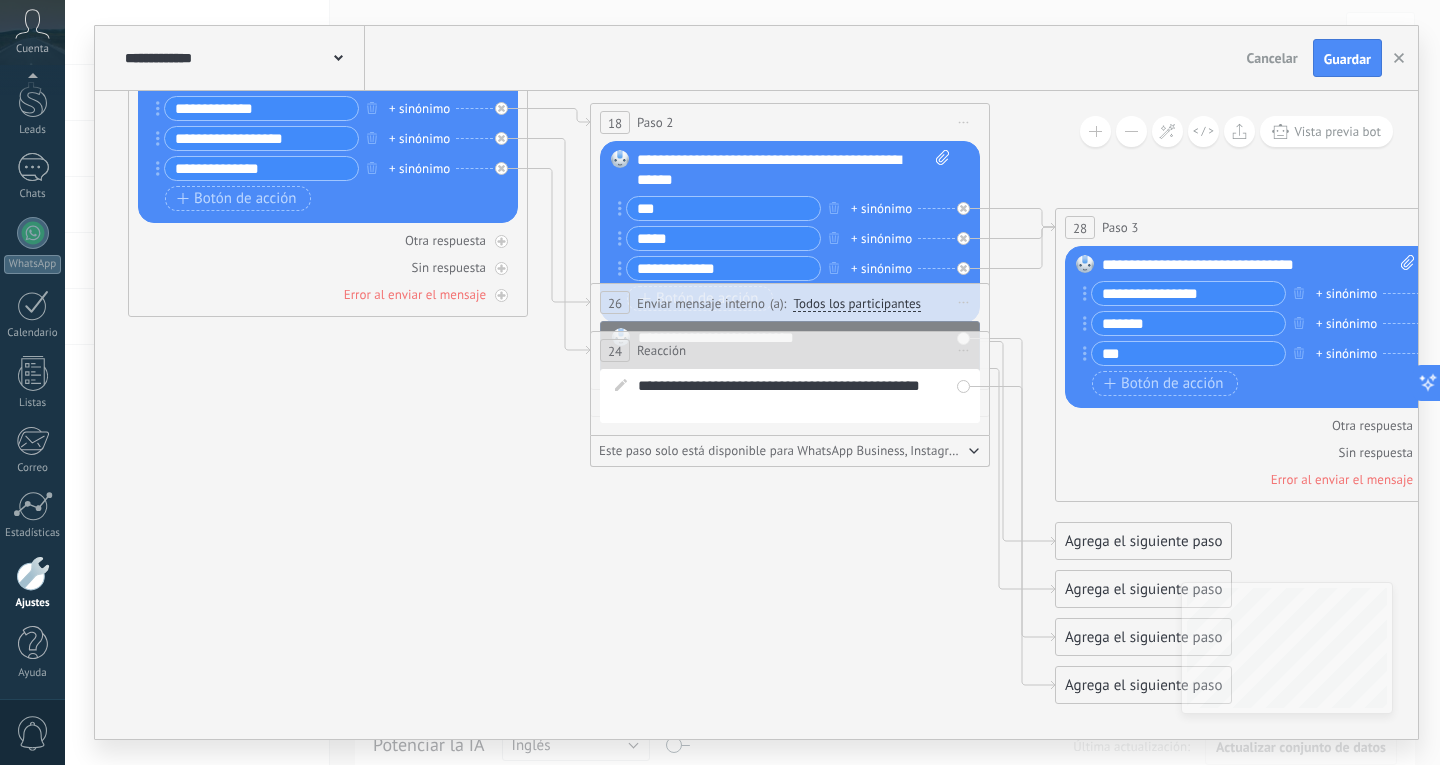 drag, startPoint x: 871, startPoint y: 417, endPoint x: 810, endPoint y: 535, distance: 132.83449 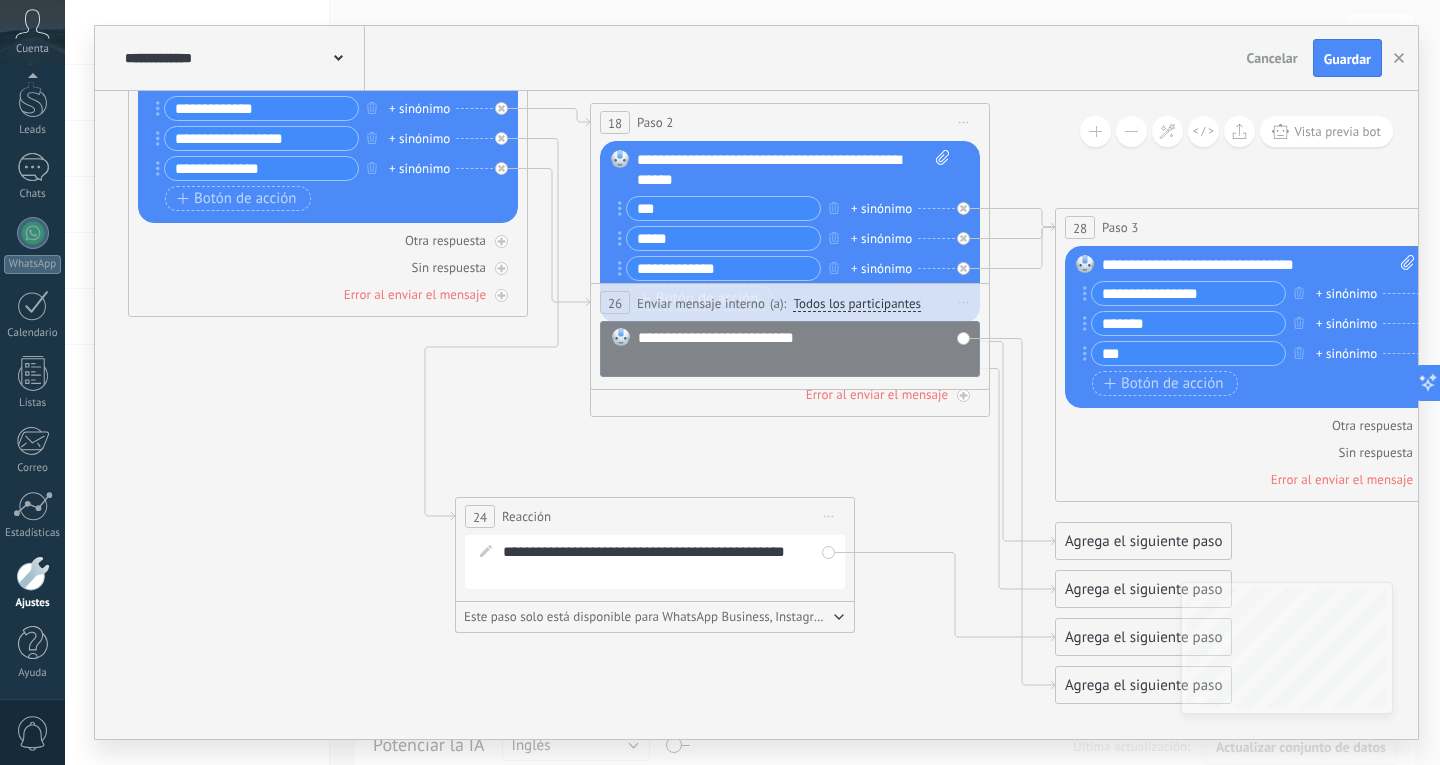 drag, startPoint x: 805, startPoint y: 345, endPoint x: 670, endPoint y: 511, distance: 213.96495 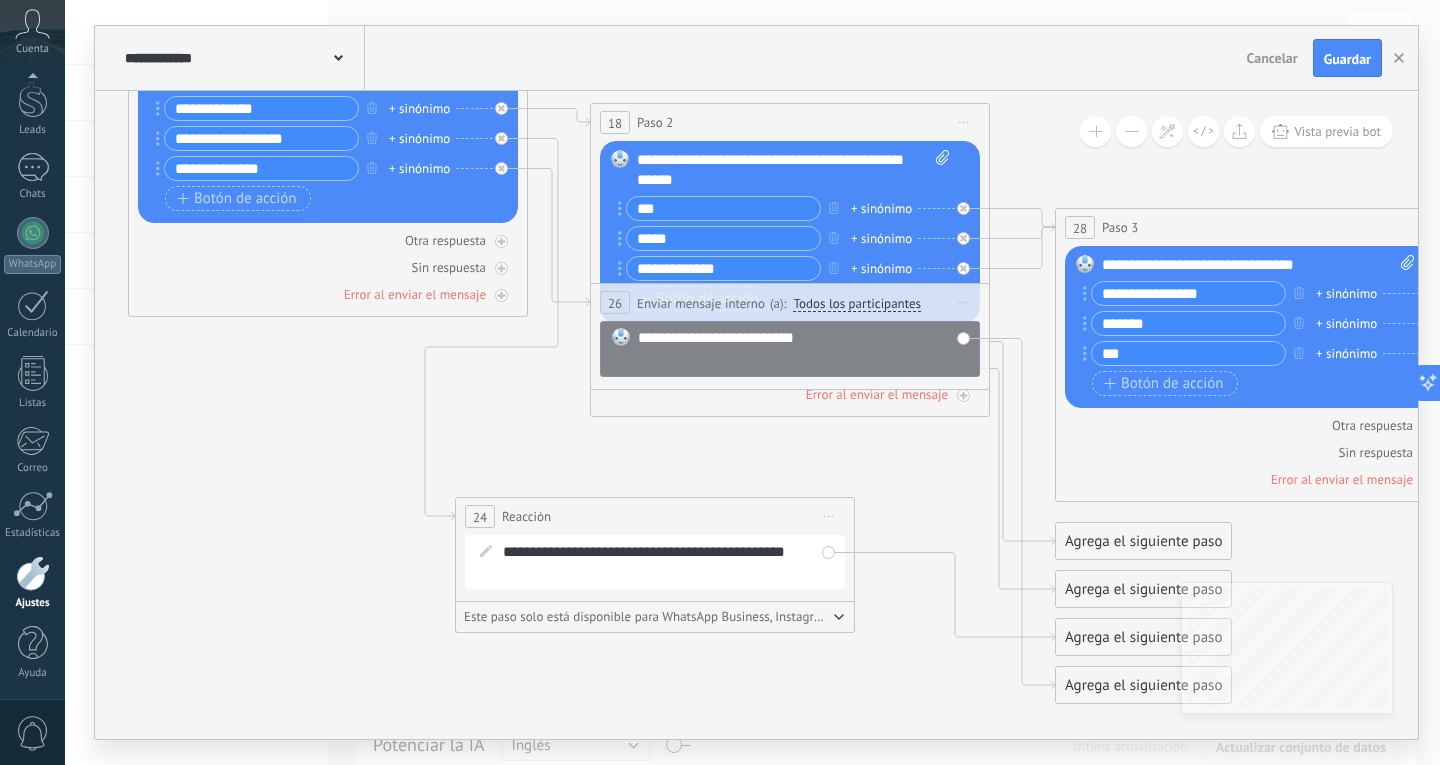 click on "24
Reacción
********
Iniciar vista previa aquí
Cambiar nombre
Duplicar
[GEOGRAPHIC_DATA]" at bounding box center [655, 516] 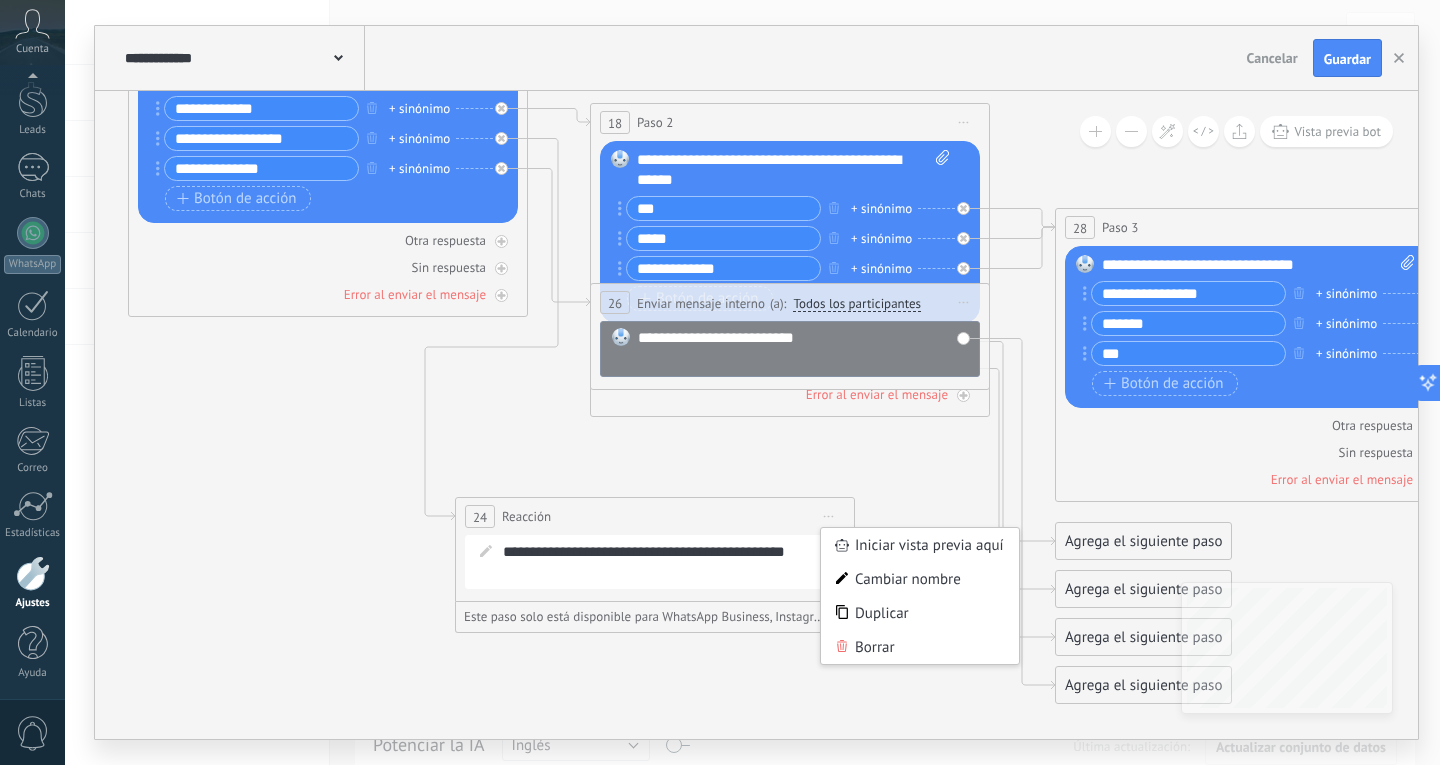 click 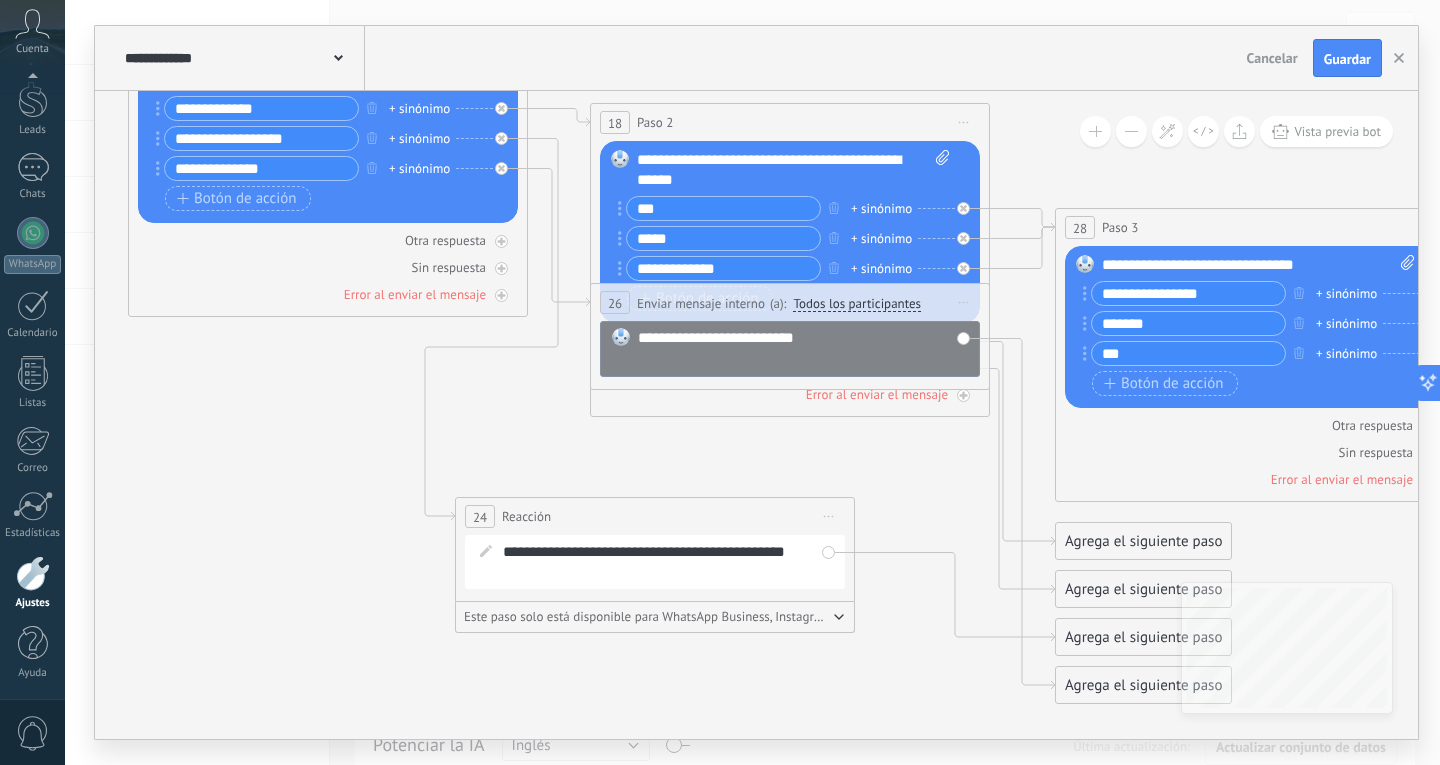click 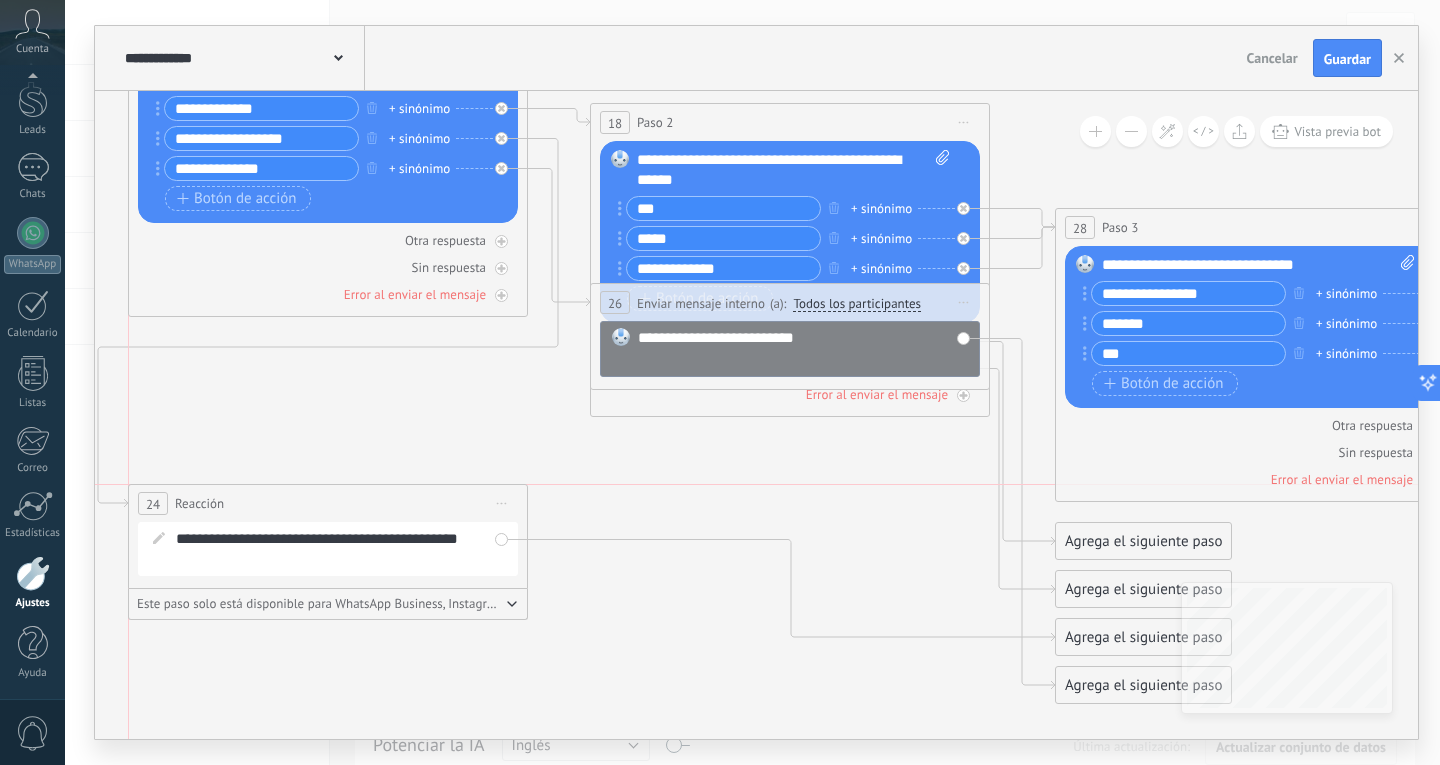 drag, startPoint x: 697, startPoint y: 513, endPoint x: 361, endPoint y: 498, distance: 336.33466 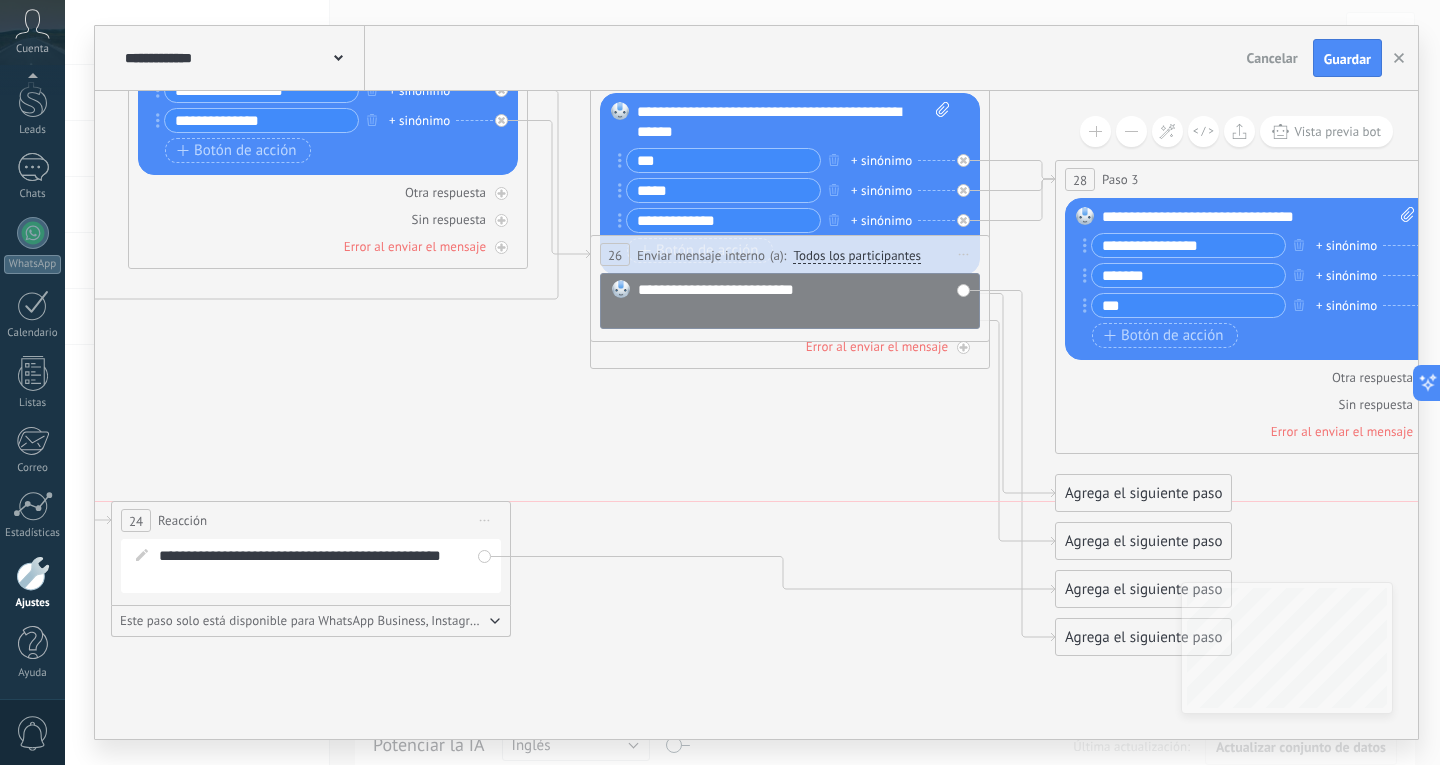 drag, startPoint x: 464, startPoint y: 446, endPoint x: 477, endPoint y: 500, distance: 55.542778 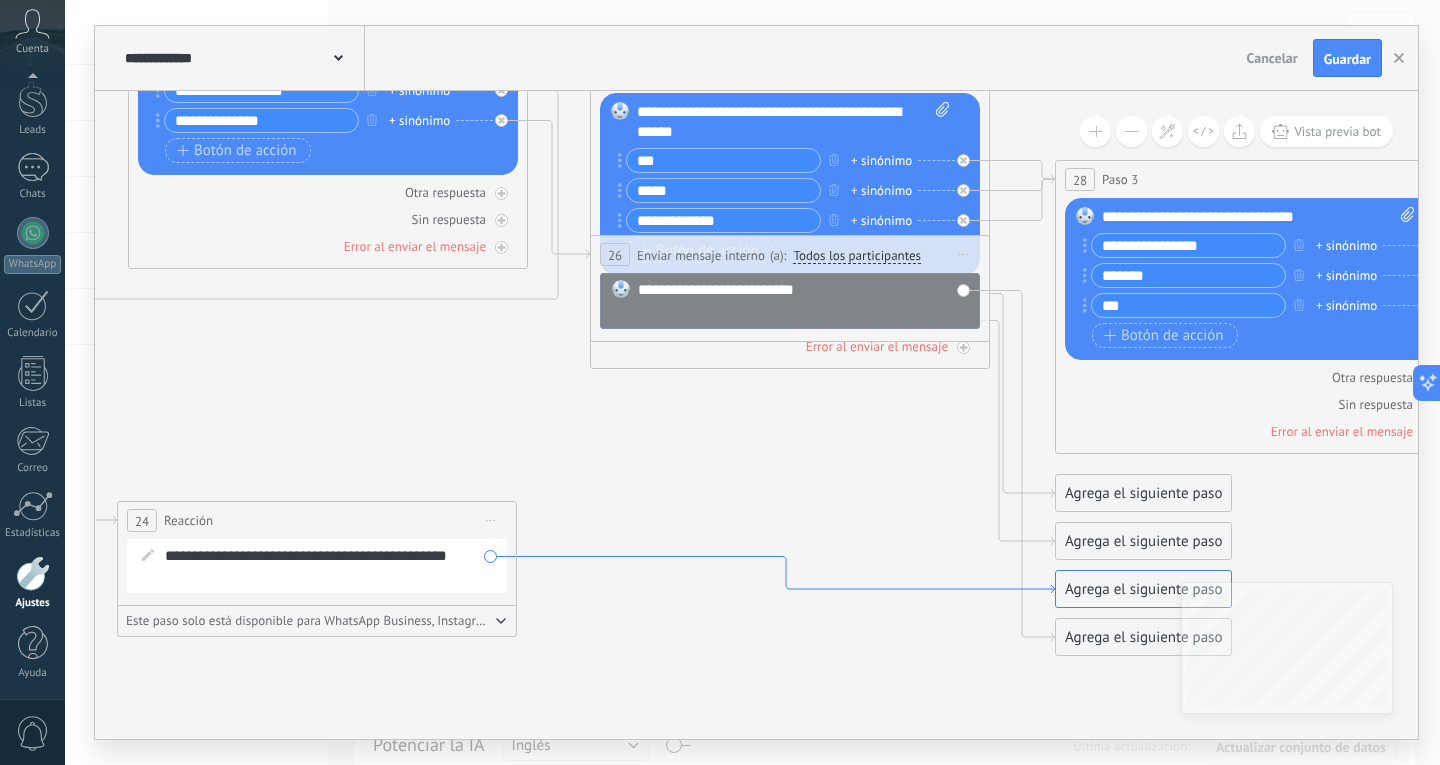 click 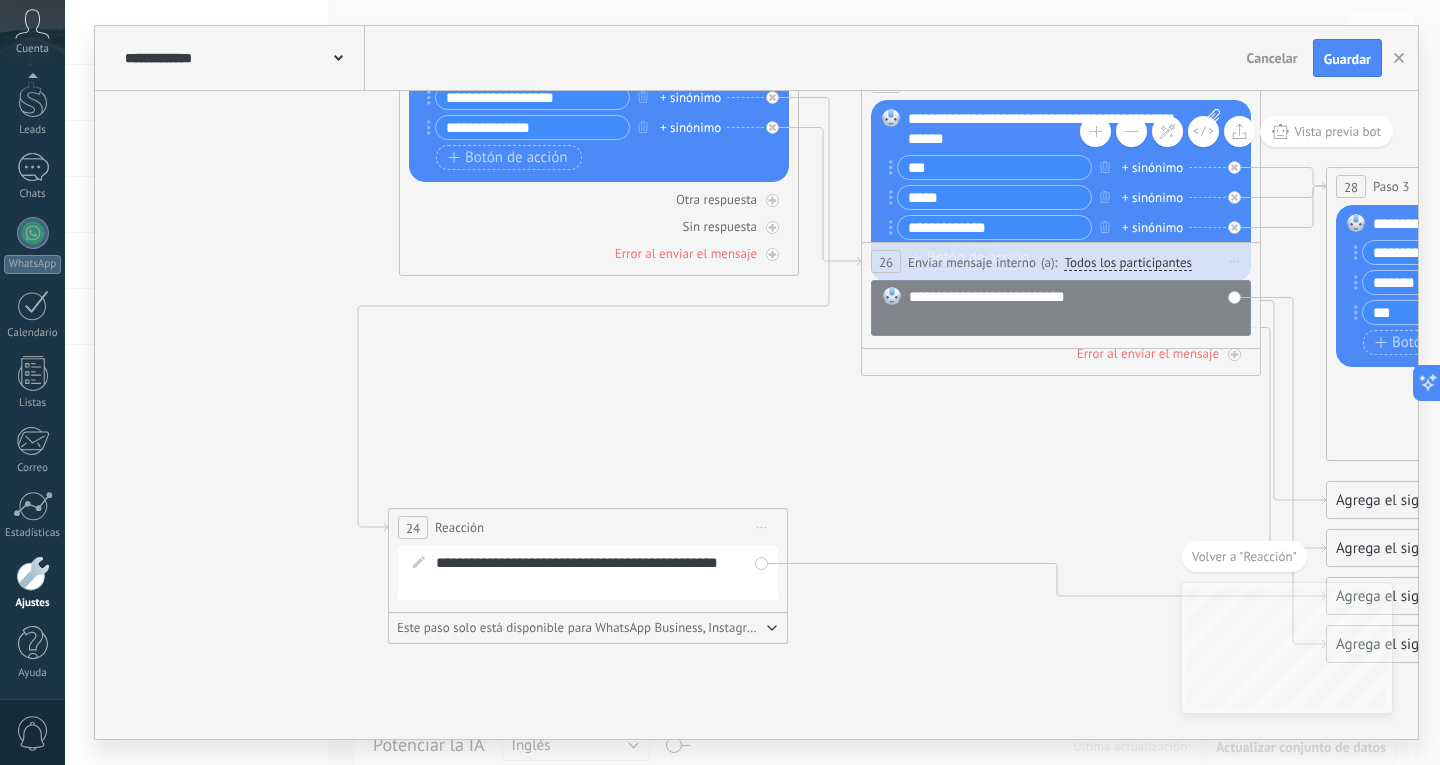 drag, startPoint x: 443, startPoint y: 504, endPoint x: 1066, endPoint y: 684, distance: 648.48206 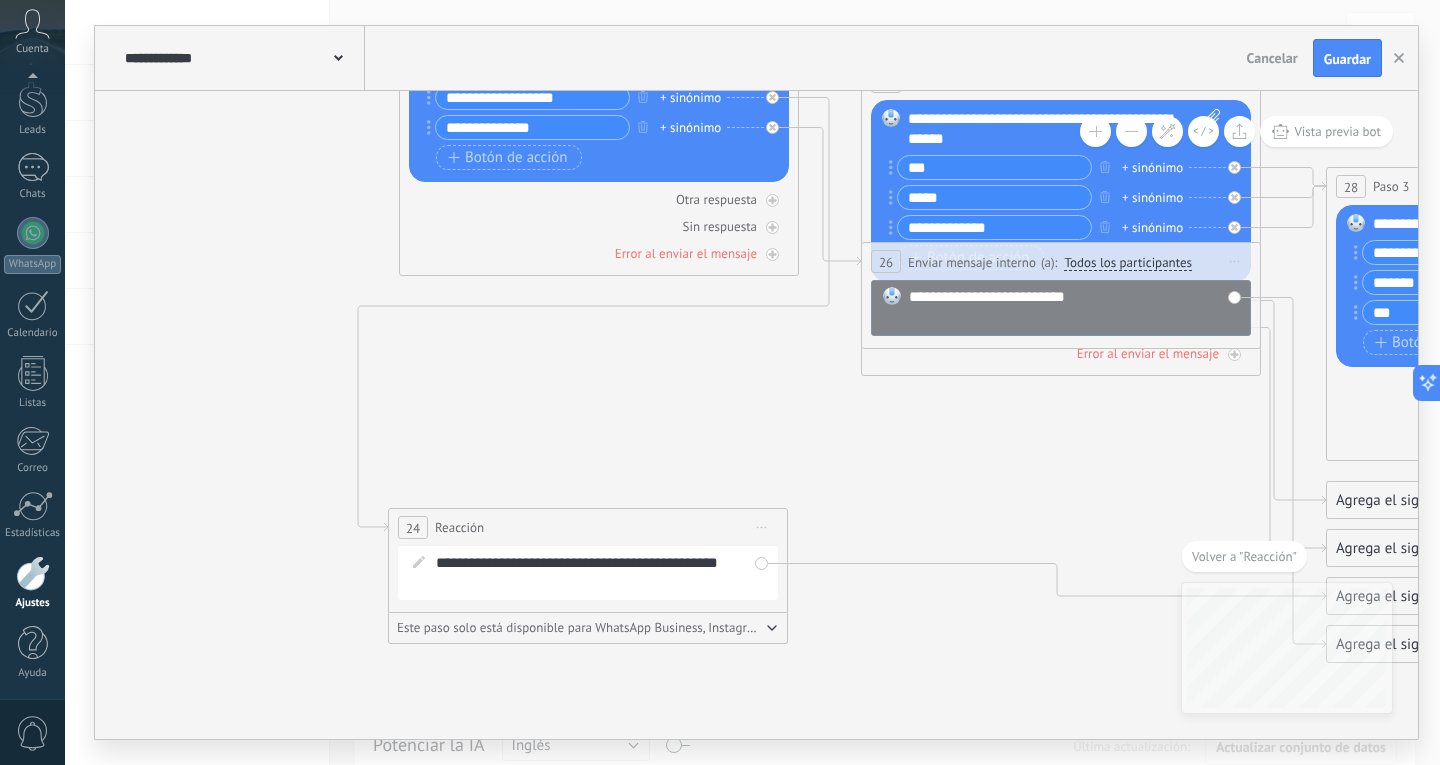 click 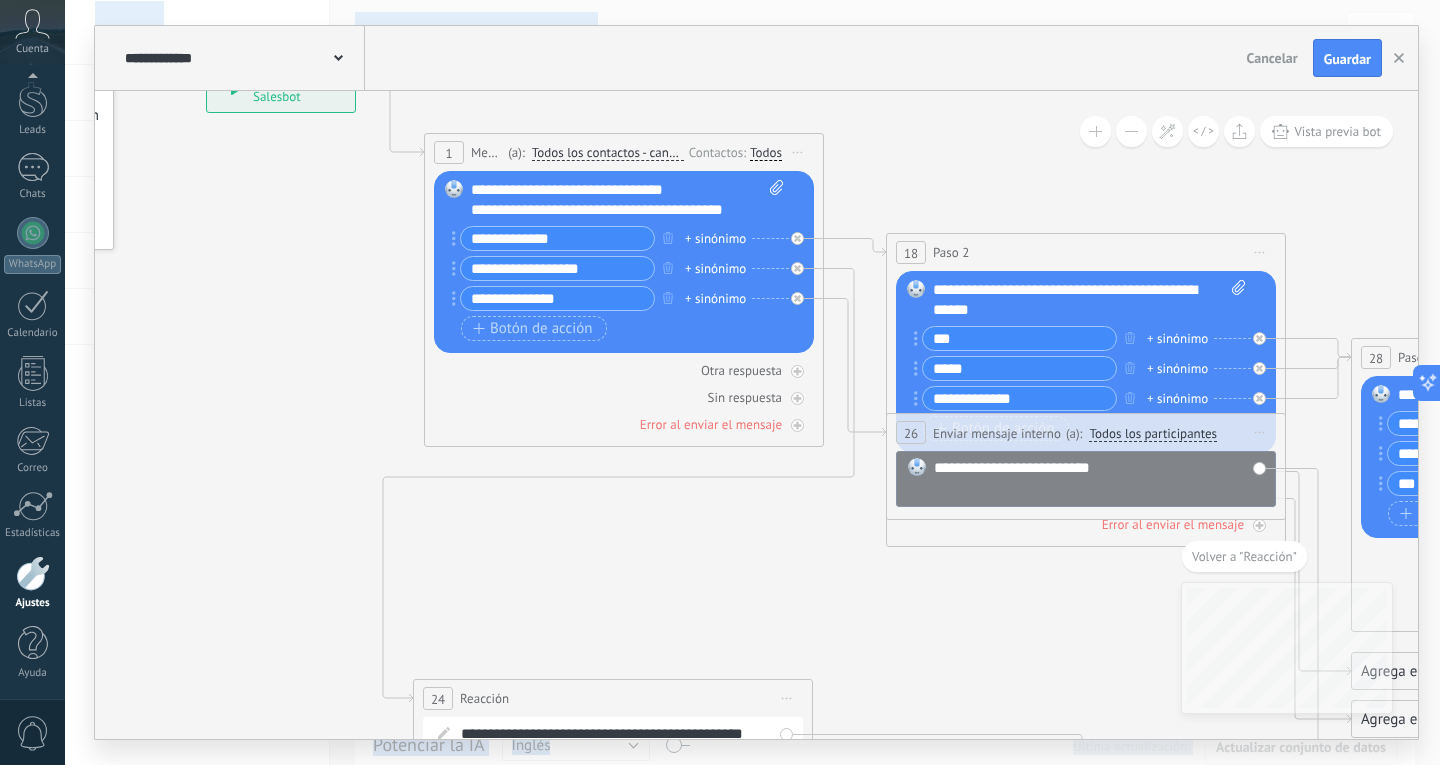 drag, startPoint x: 905, startPoint y: 602, endPoint x: 935, endPoint y: 780, distance: 180.51039 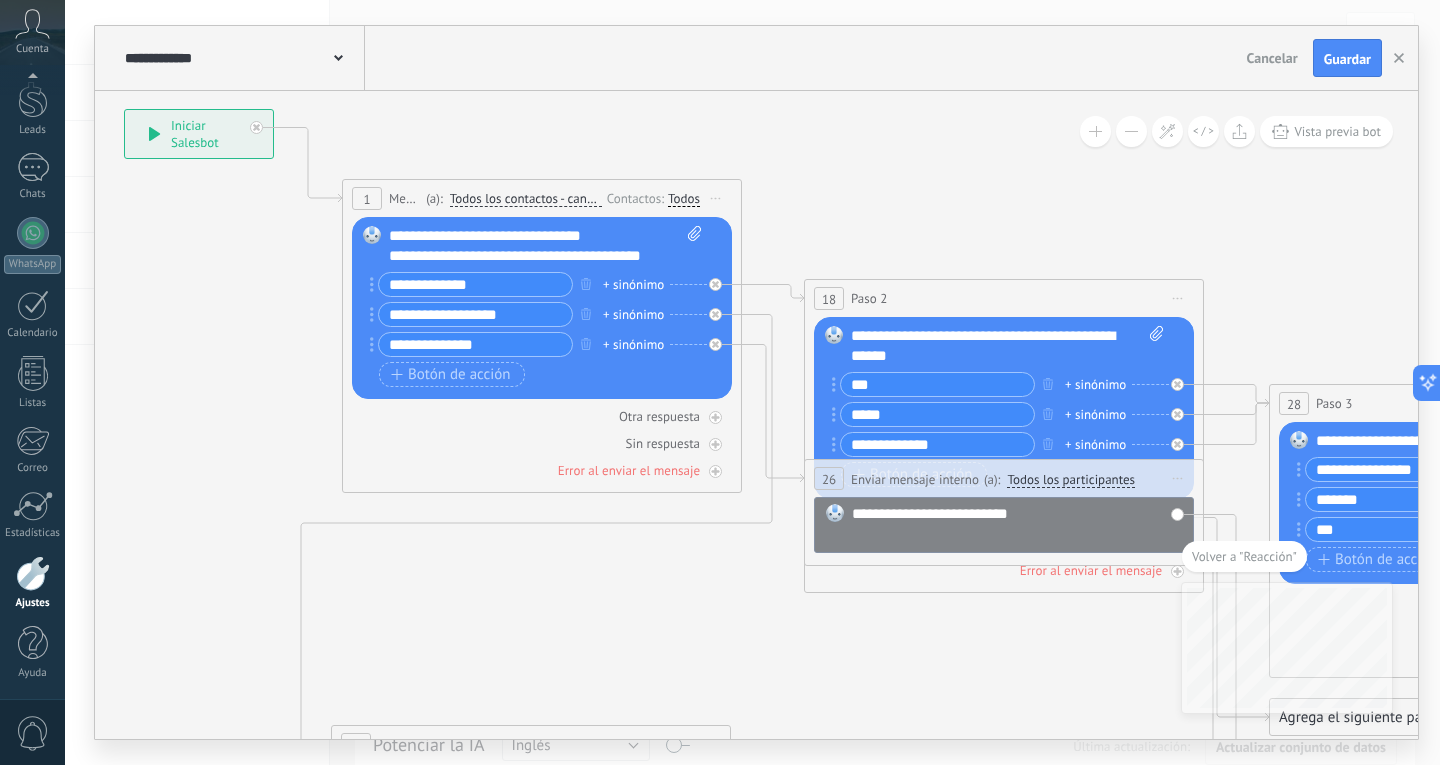 drag, startPoint x: 790, startPoint y: 583, endPoint x: 704, endPoint y: 621, distance: 94.02127 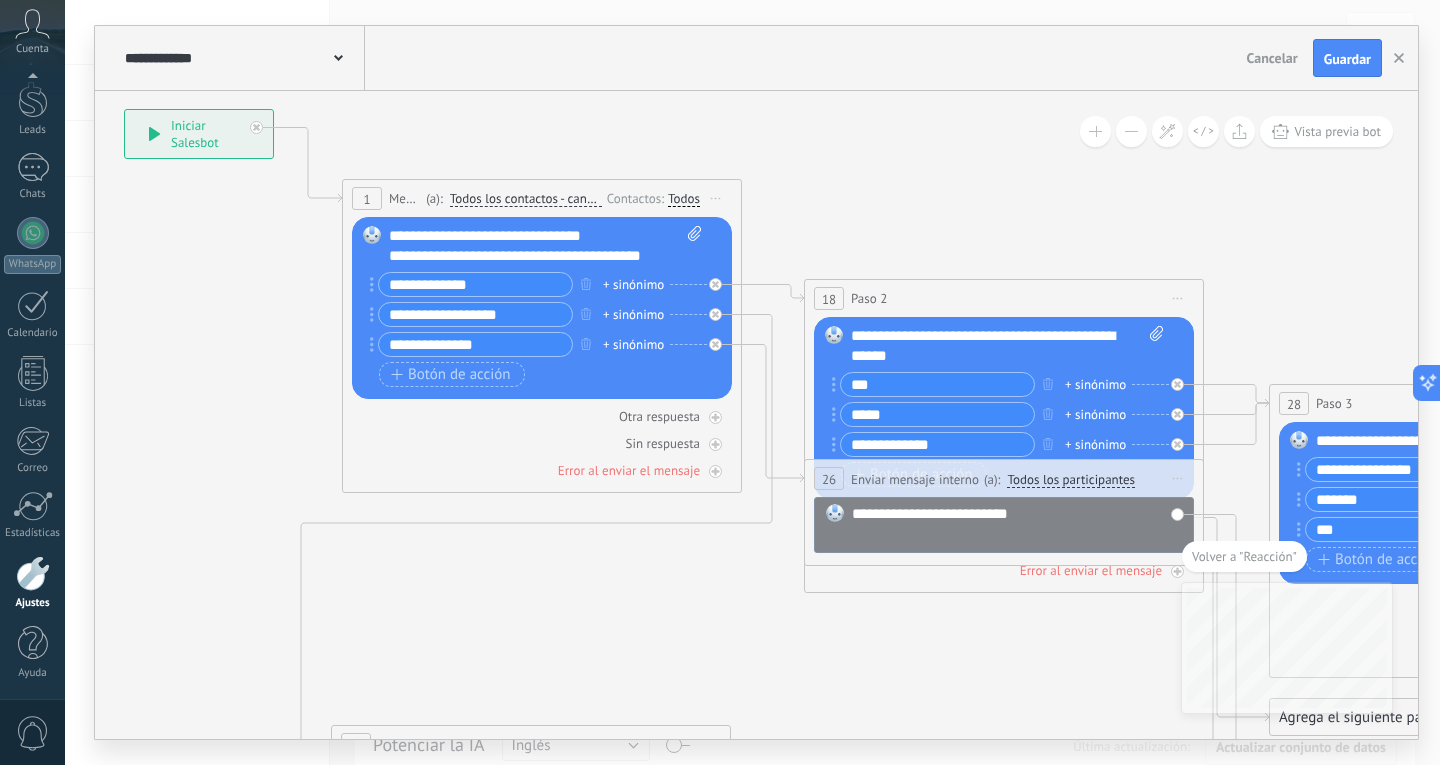 click 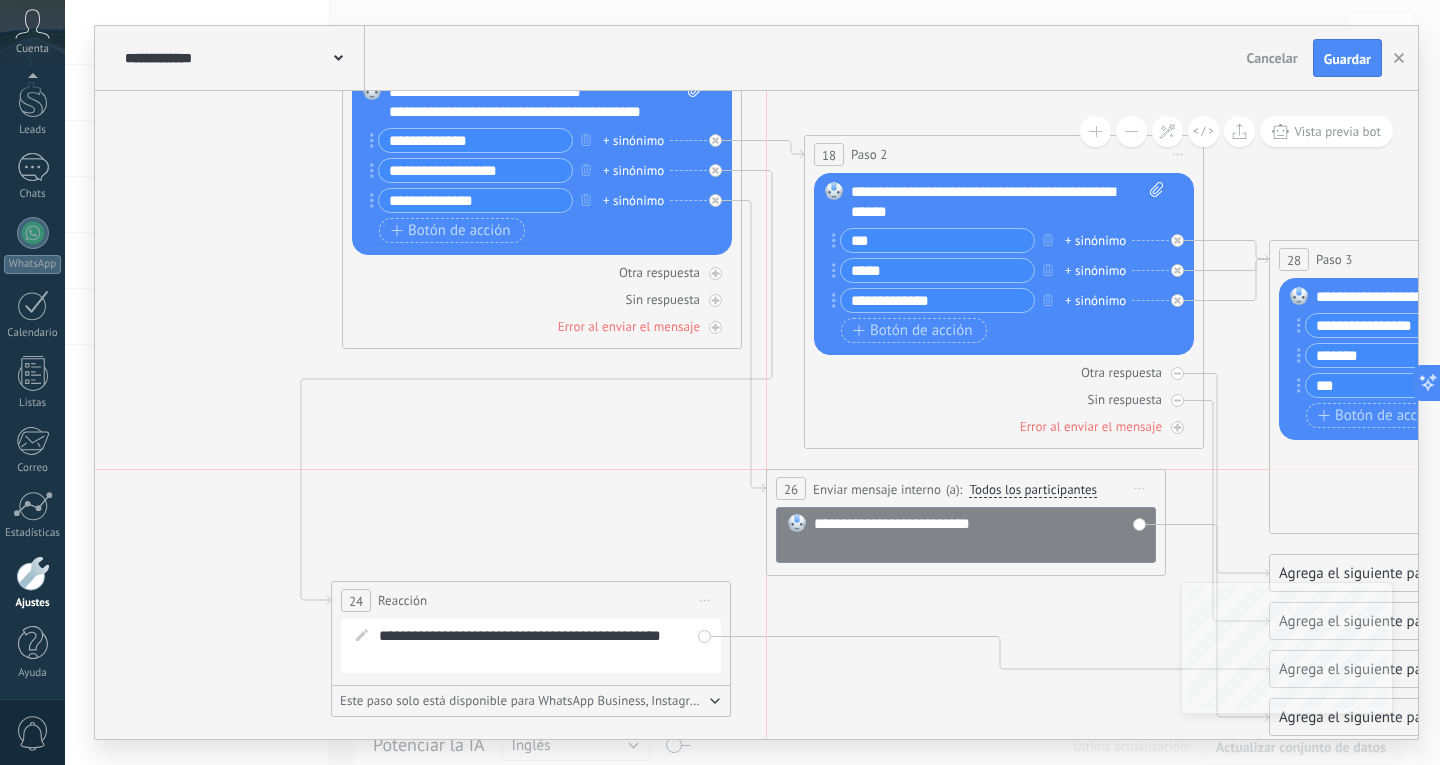 drag, startPoint x: 1139, startPoint y: 338, endPoint x: 1102, endPoint y: 486, distance: 152.5549 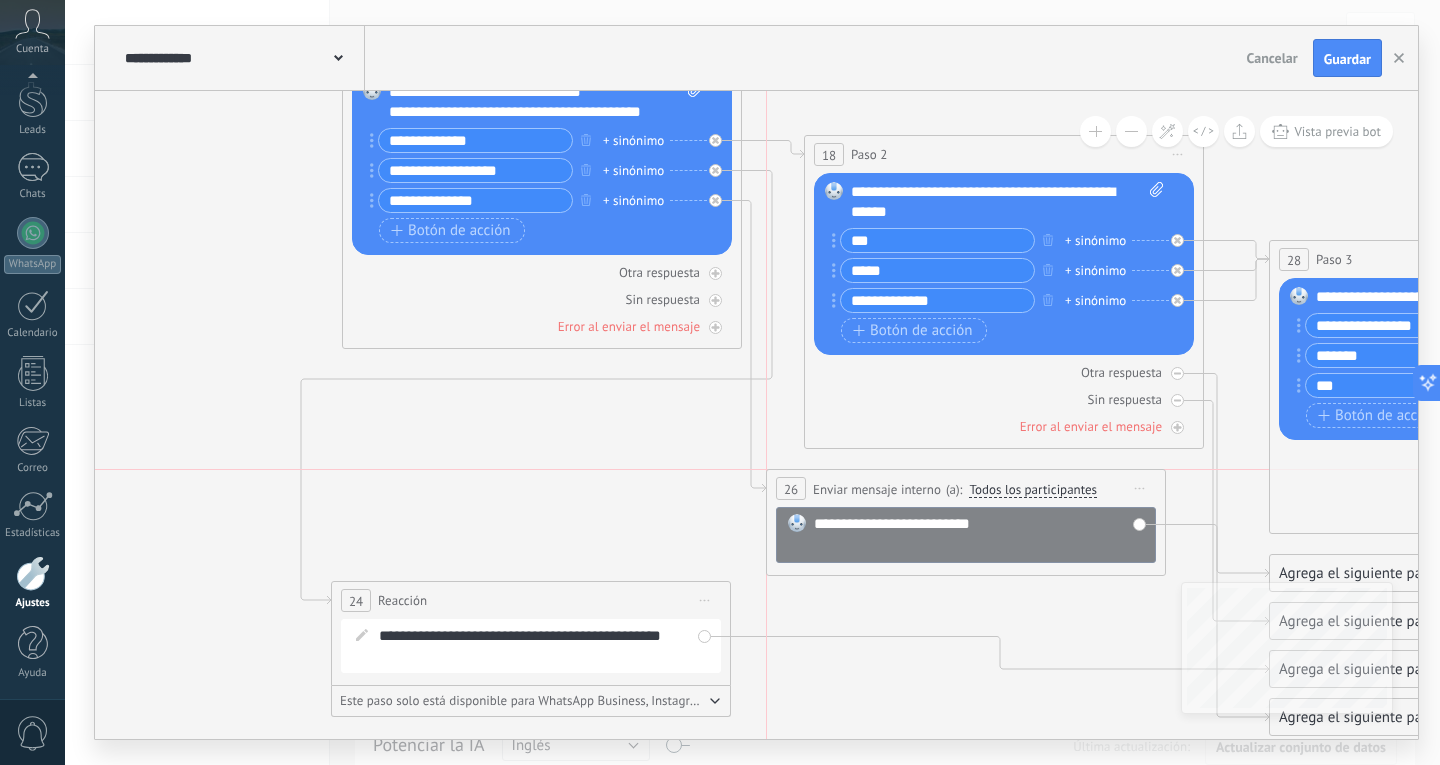 click on "**********" at bounding box center [966, 488] 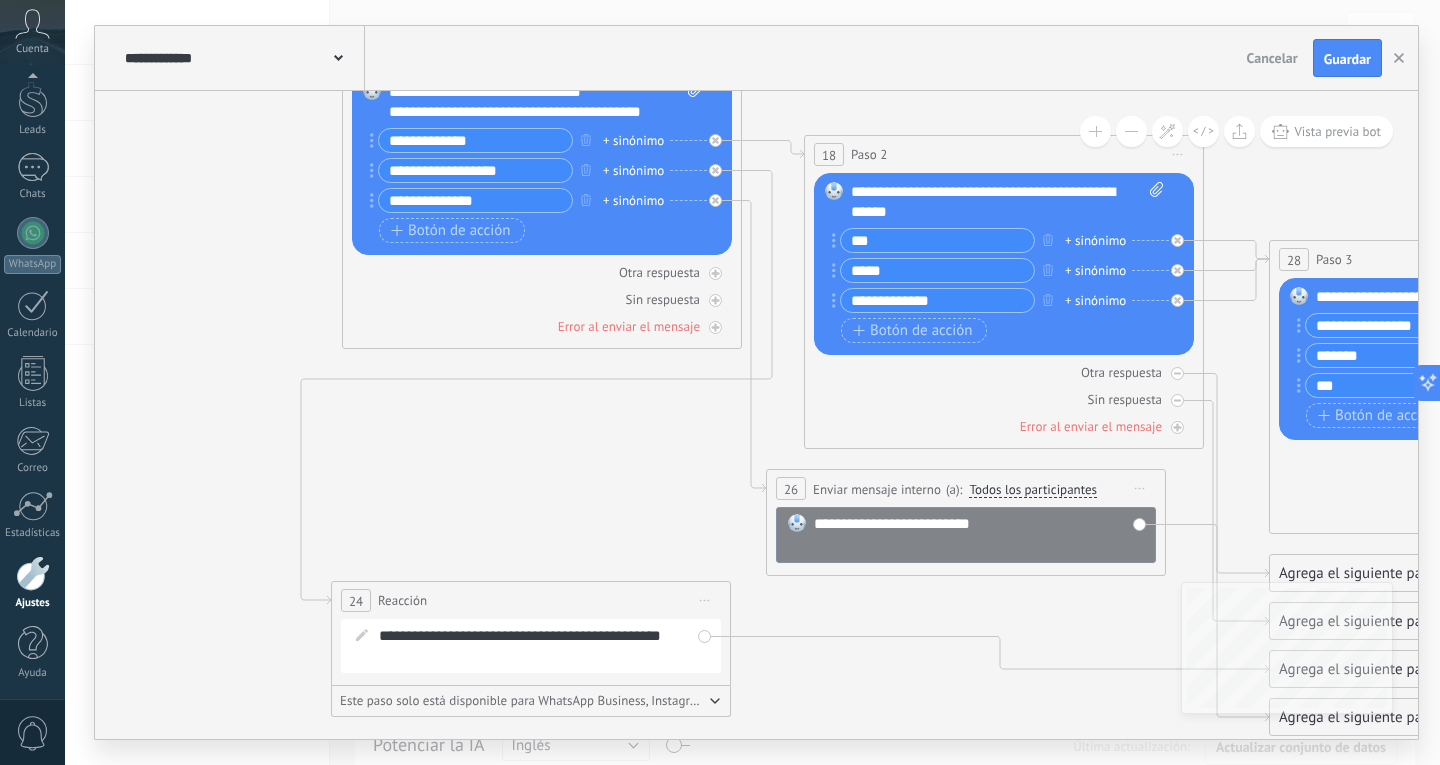 click 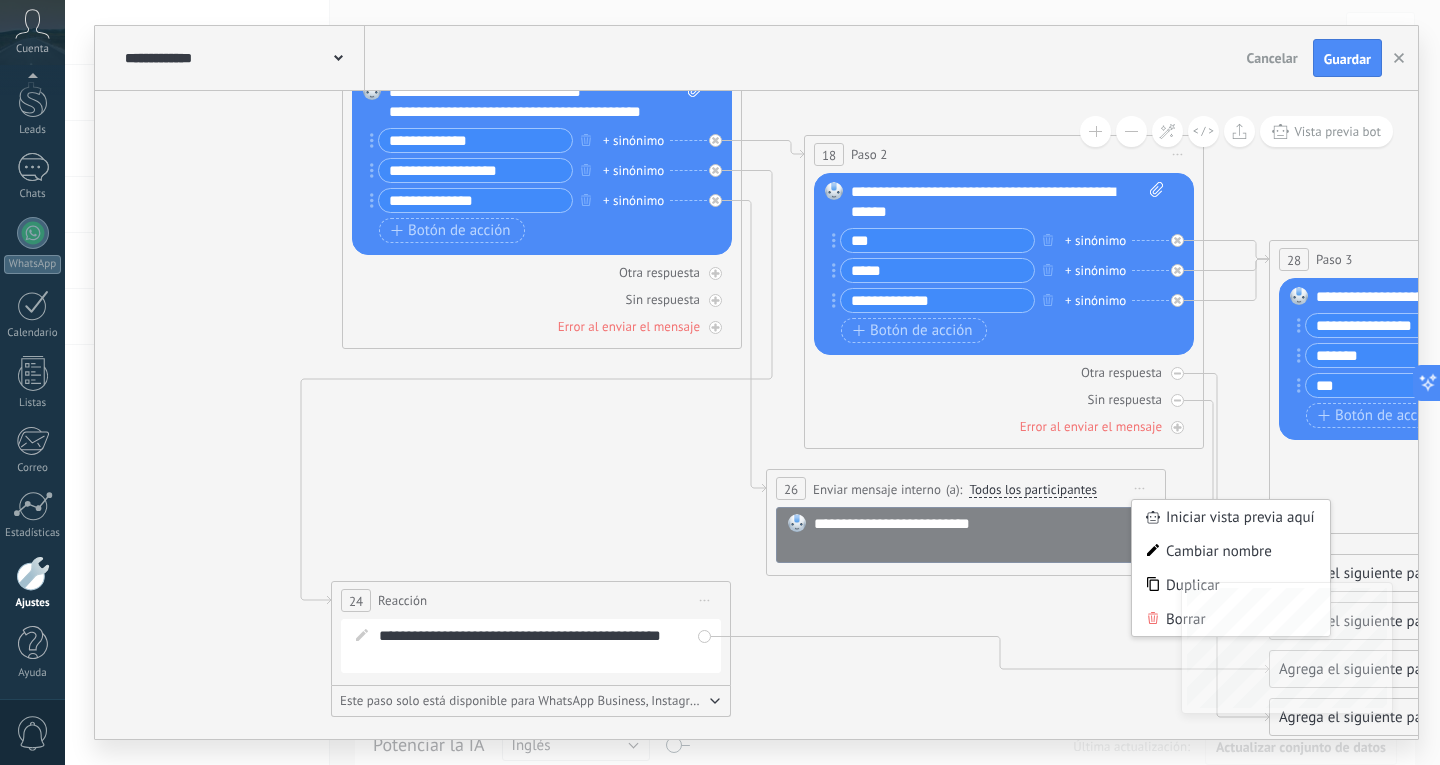 click on "Cambiar nombre" at bounding box center [1231, 551] 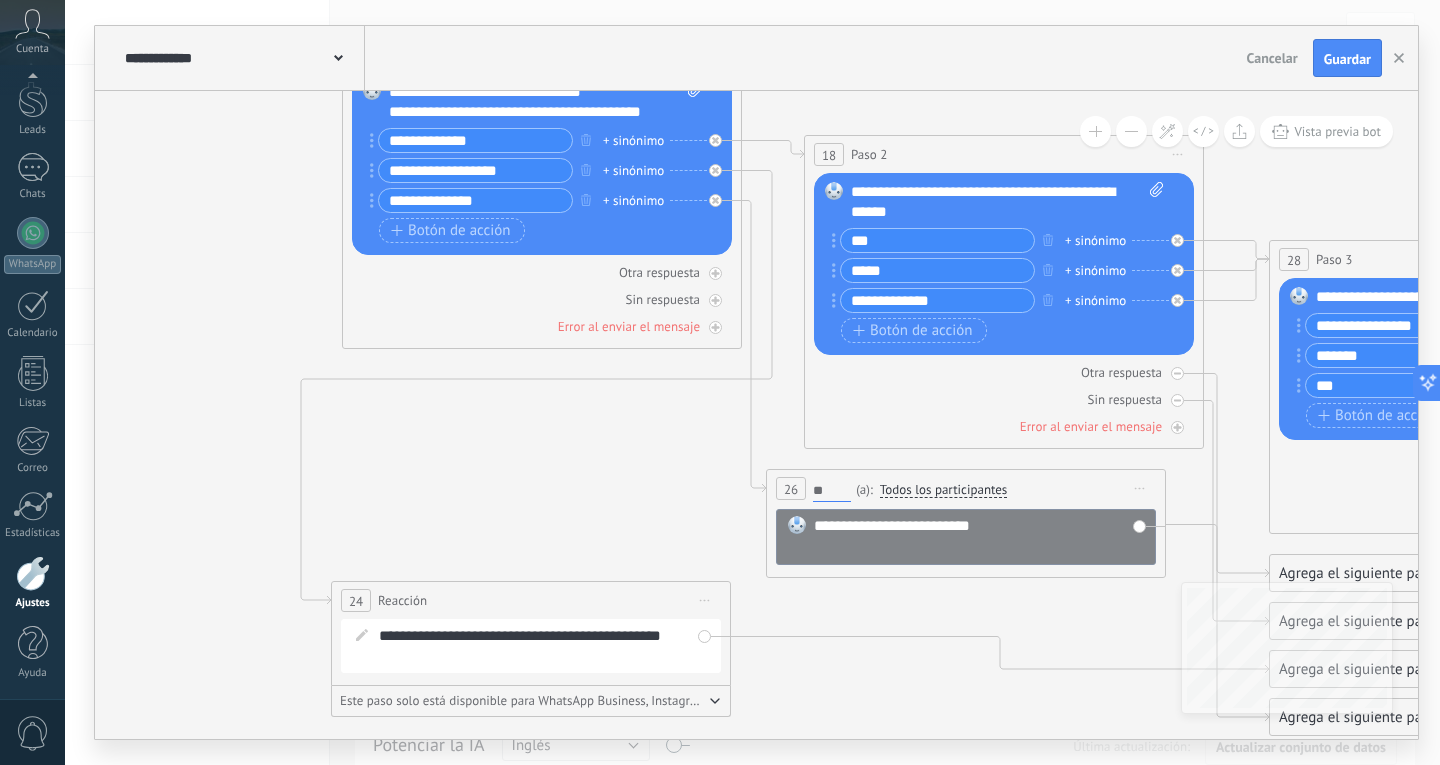 type on "*" 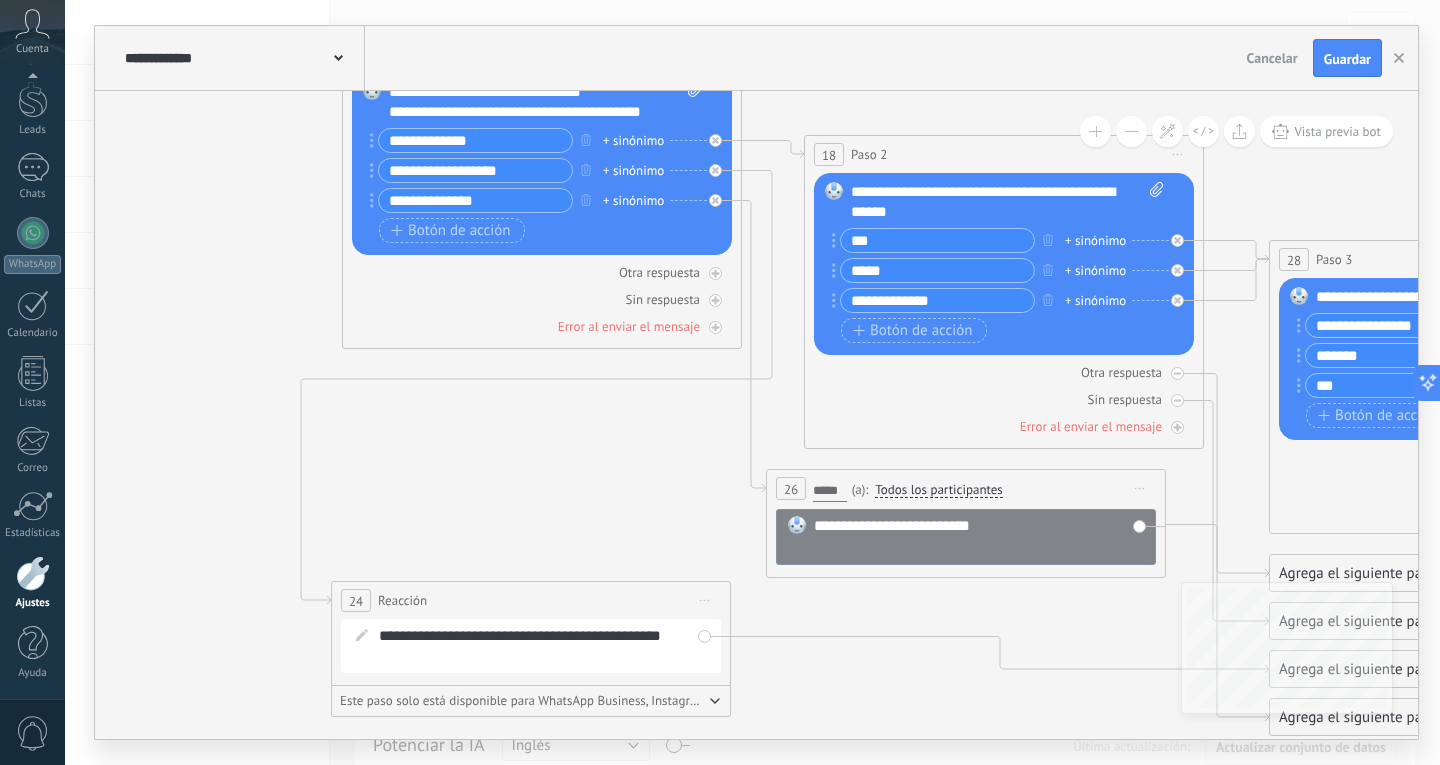 type on "*****" 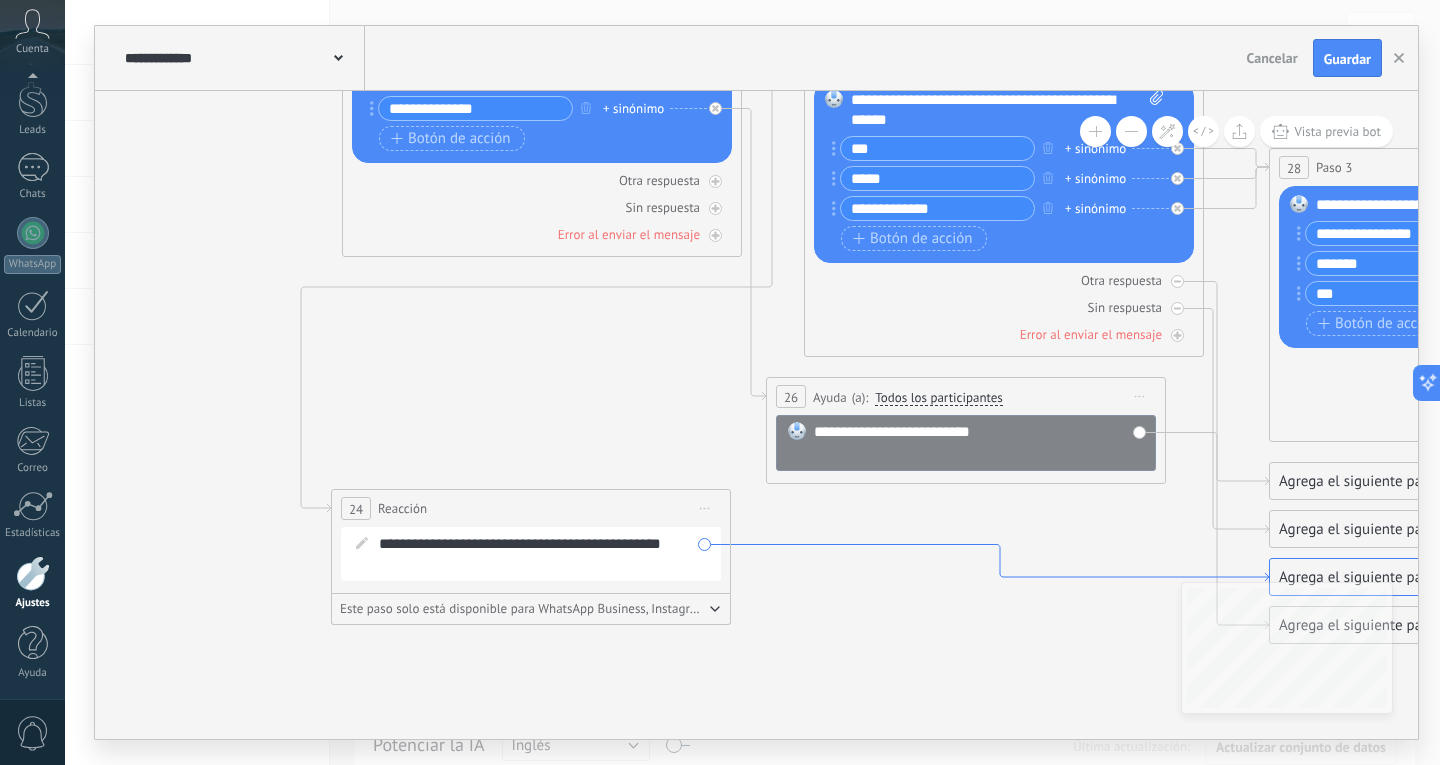 drag, startPoint x: 750, startPoint y: 641, endPoint x: 750, endPoint y: 549, distance: 92 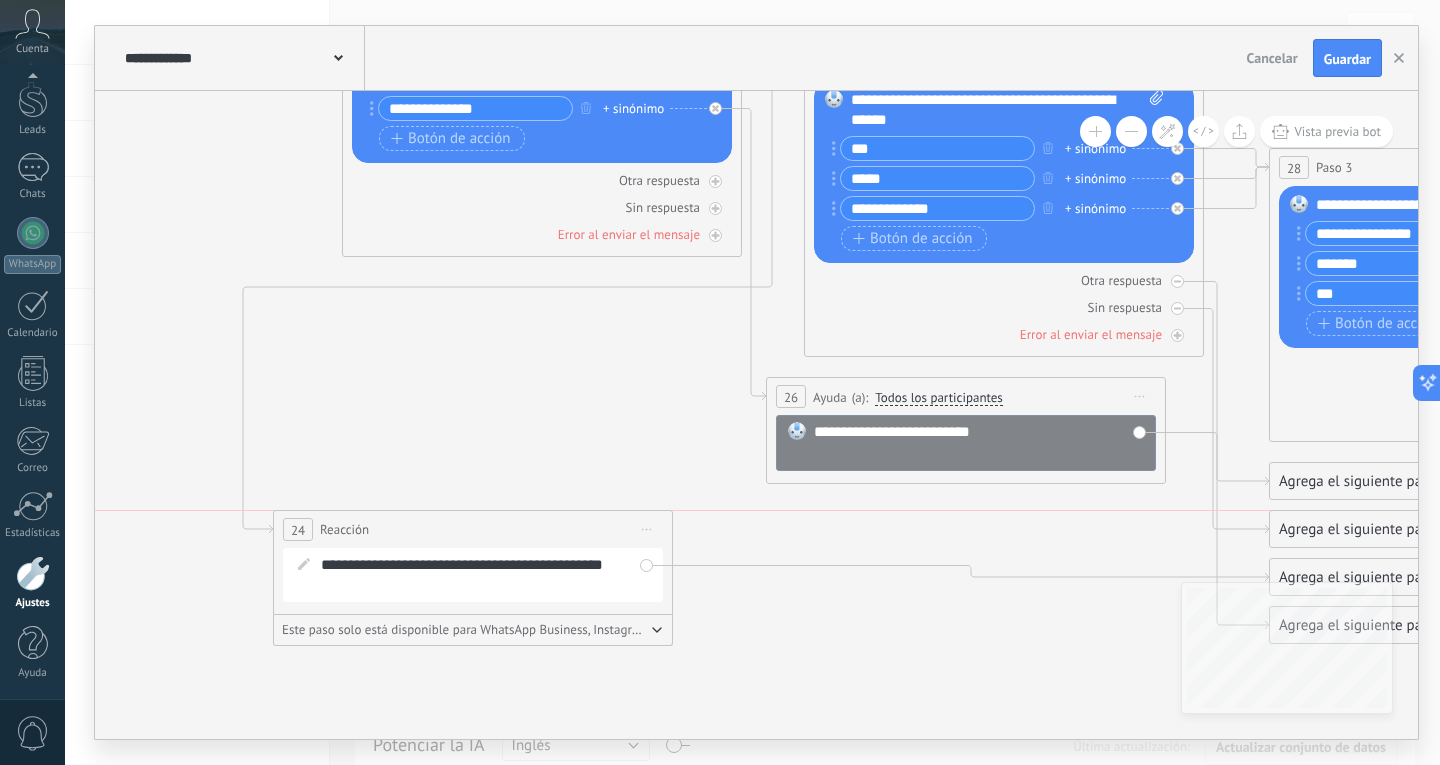 drag, startPoint x: 689, startPoint y: 514, endPoint x: 632, endPoint y: 528, distance: 58.694122 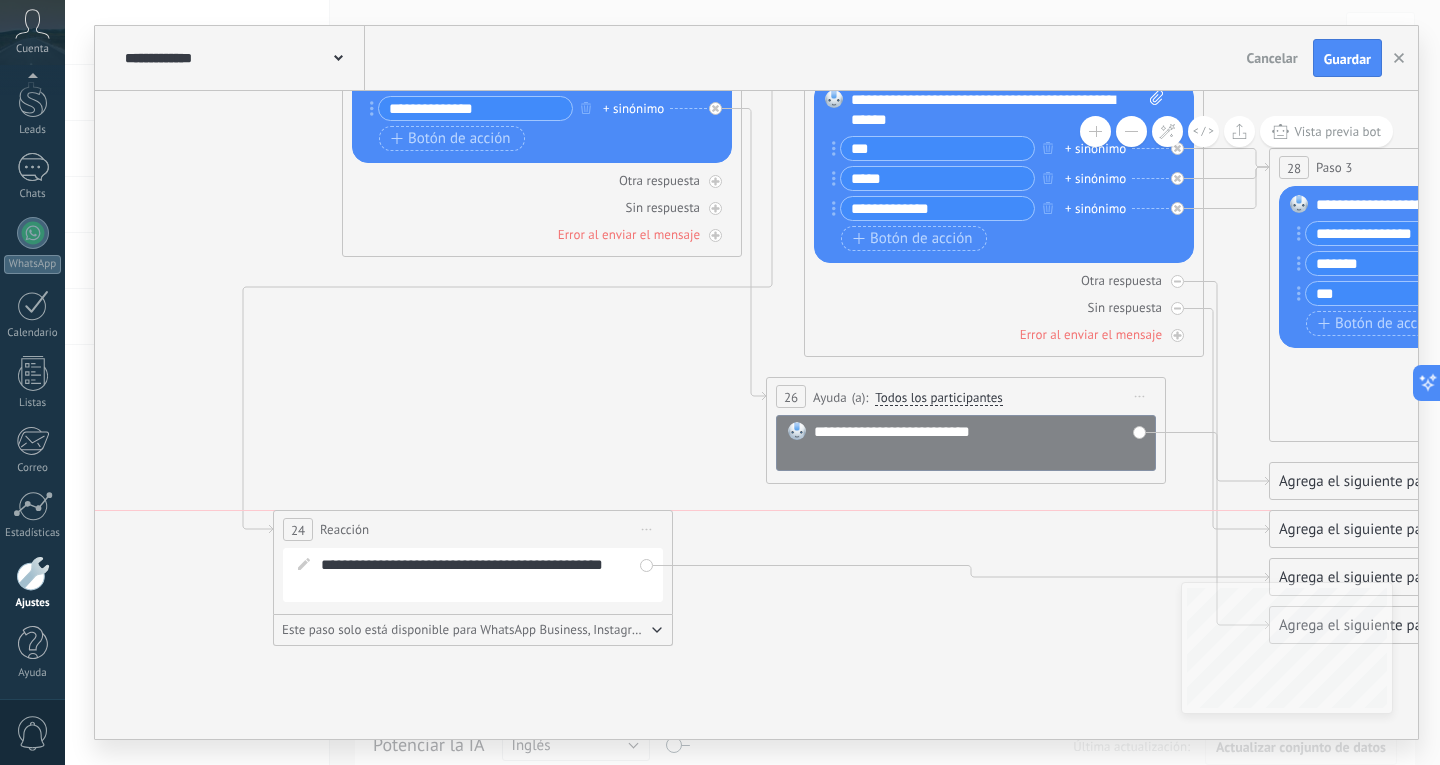 click on "Iniciar vista previa aquí
Cambiar nombre
Duplicar
[GEOGRAPHIC_DATA]" at bounding box center [647, 529] 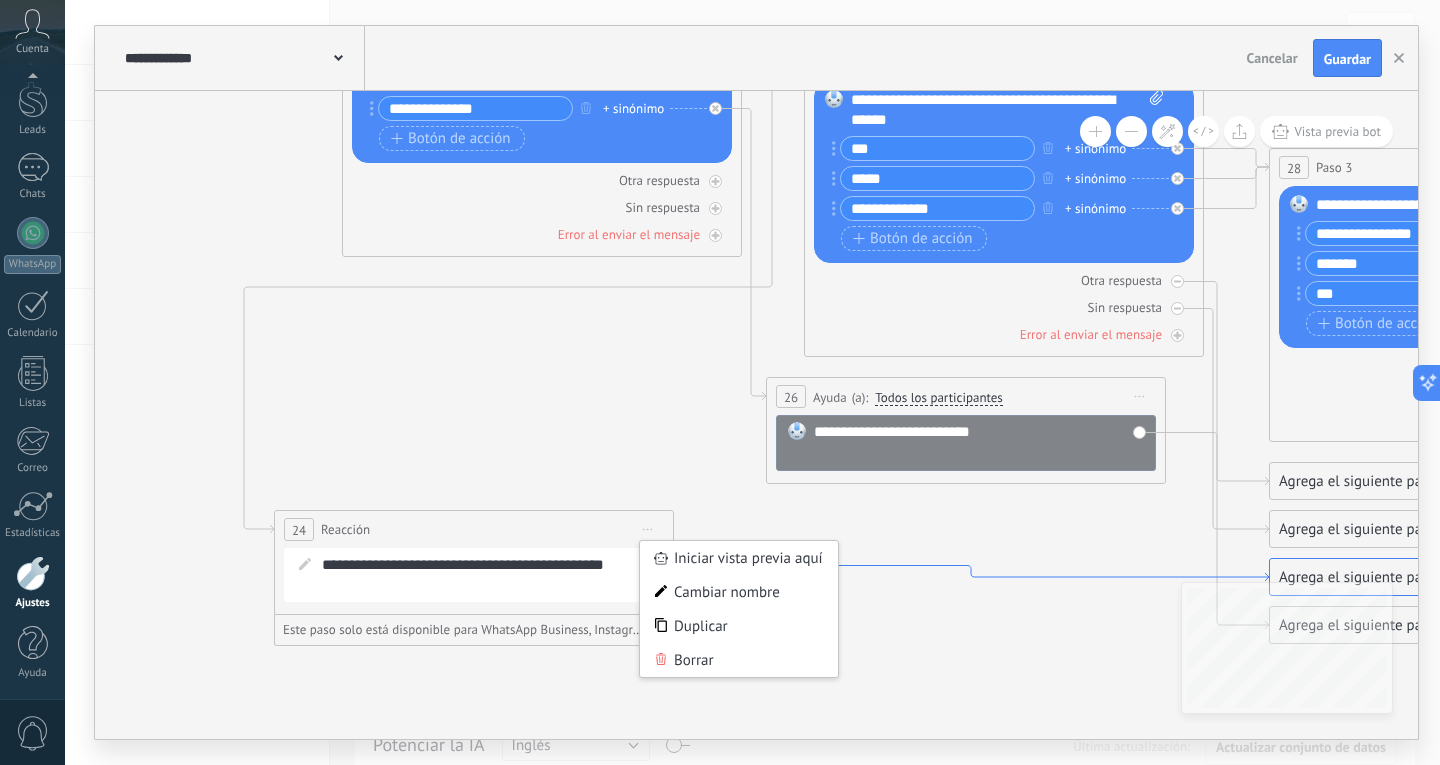 click 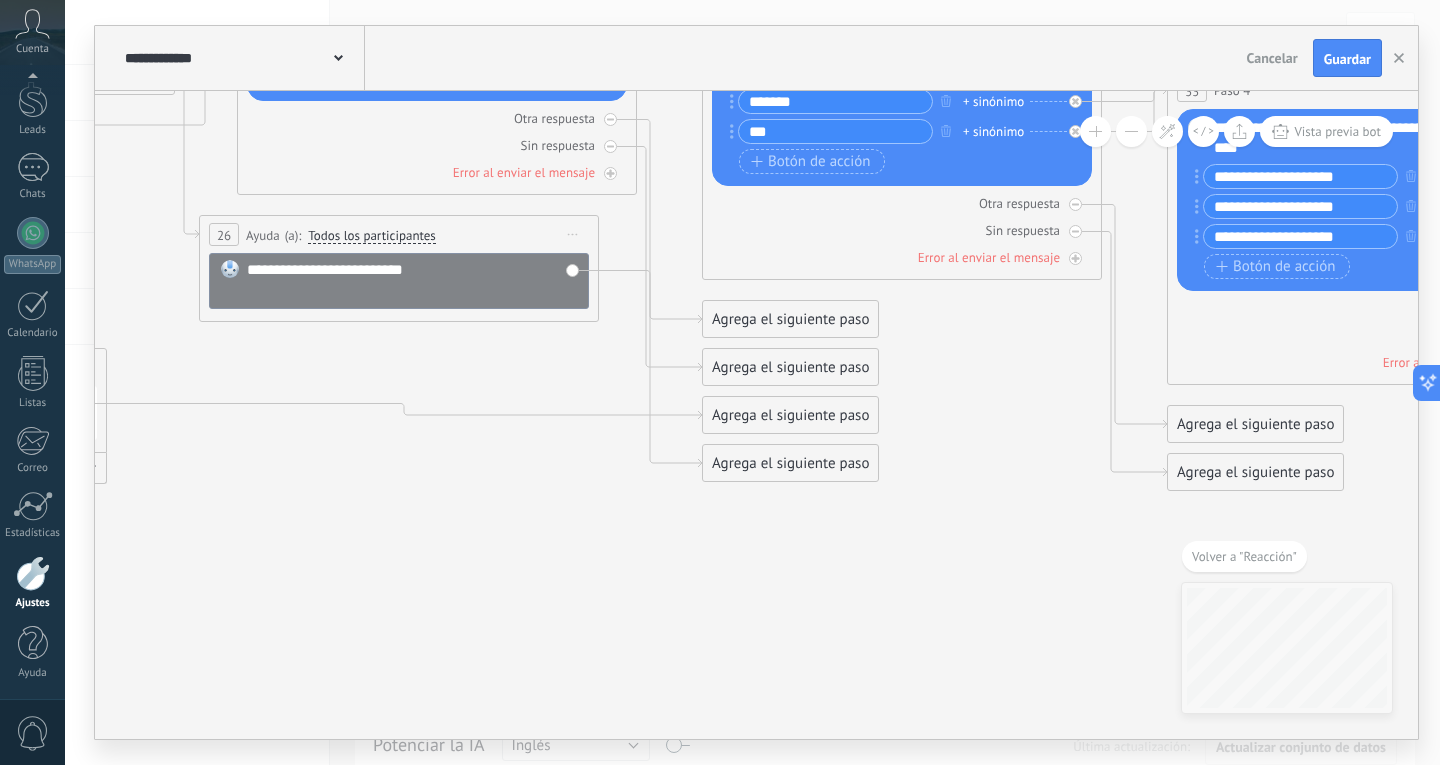 click on "Agrega el siguiente paso" at bounding box center (790, 415) 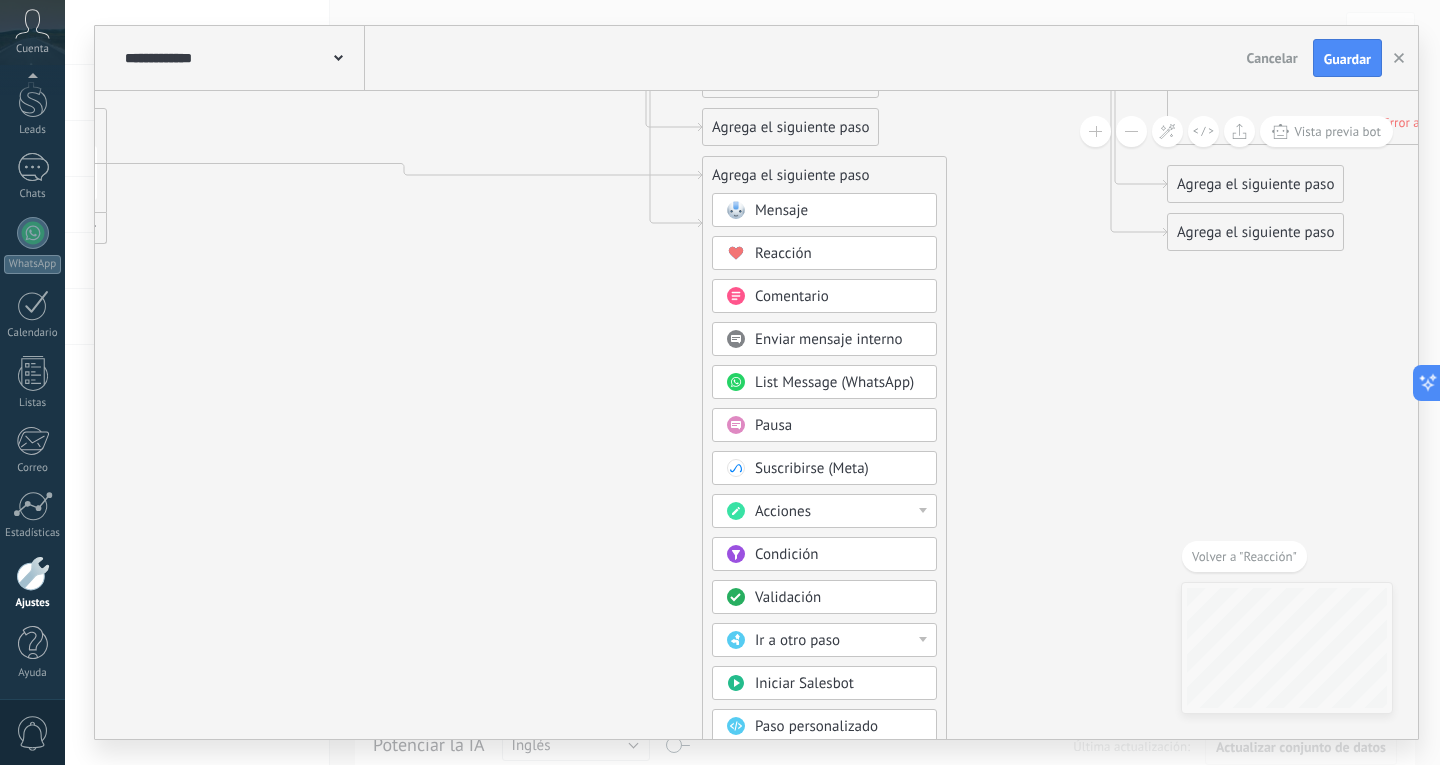 click on "Ir a otro paso" at bounding box center (797, 640) 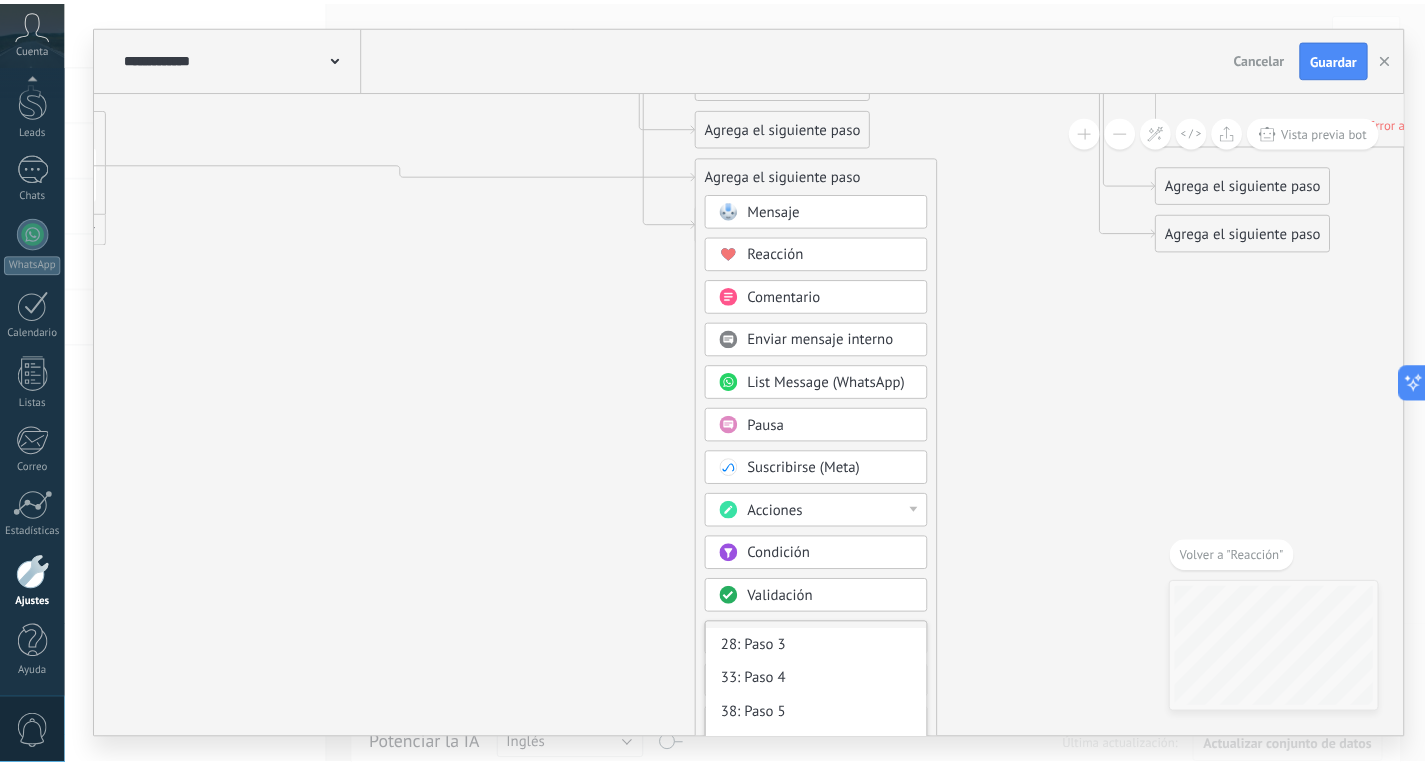 scroll, scrollTop: 0, scrollLeft: 0, axis: both 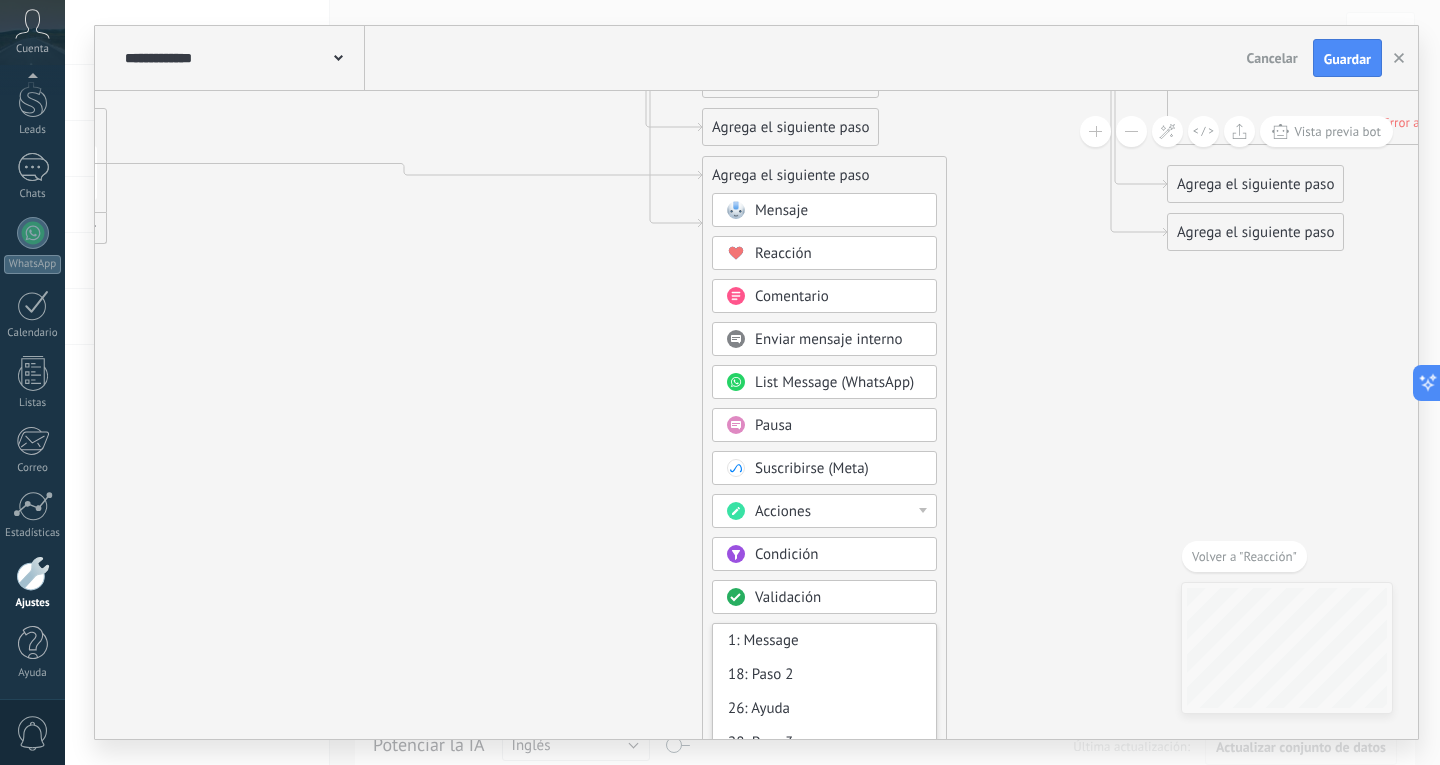 click on "26: Ayuda" at bounding box center [824, 709] 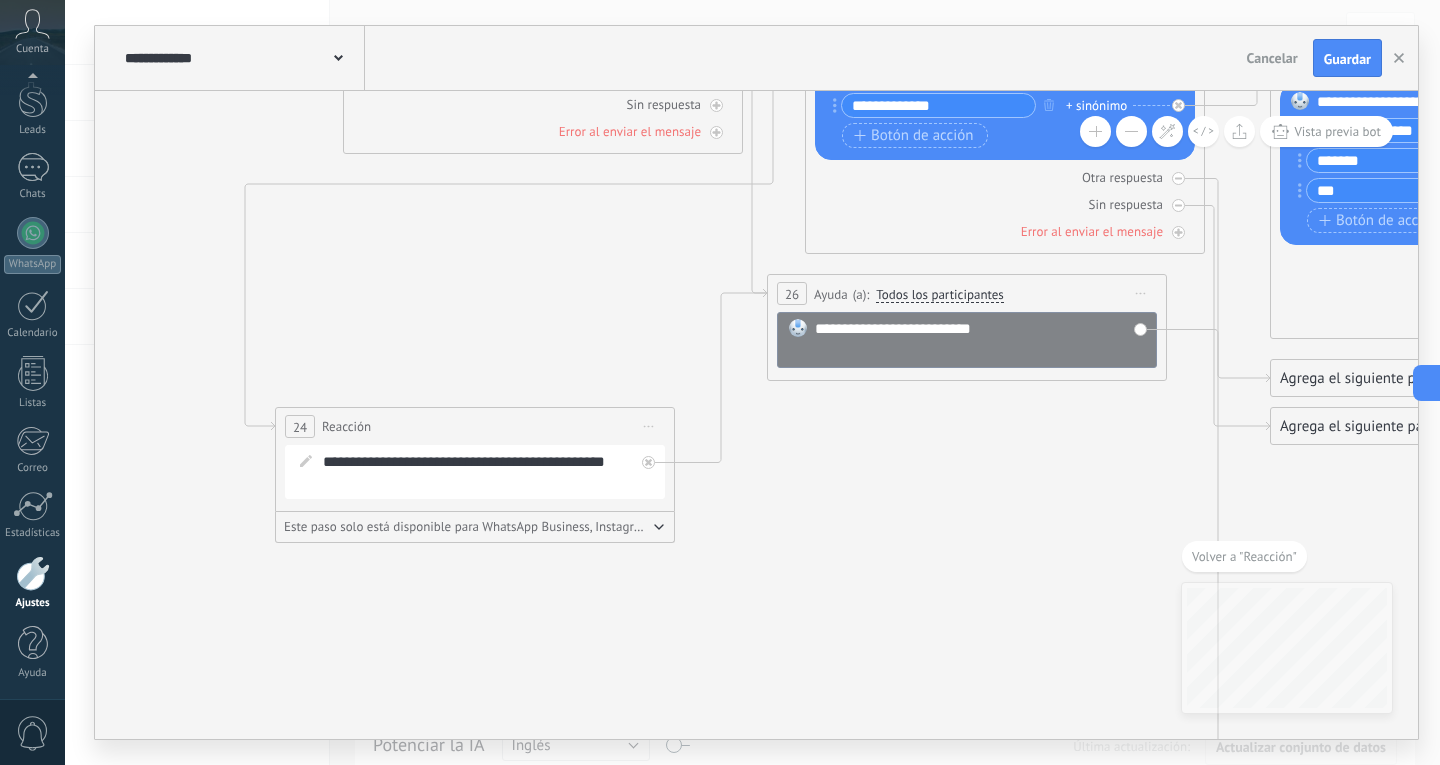 drag, startPoint x: 391, startPoint y: 492, endPoint x: 783, endPoint y: 716, distance: 451.48642 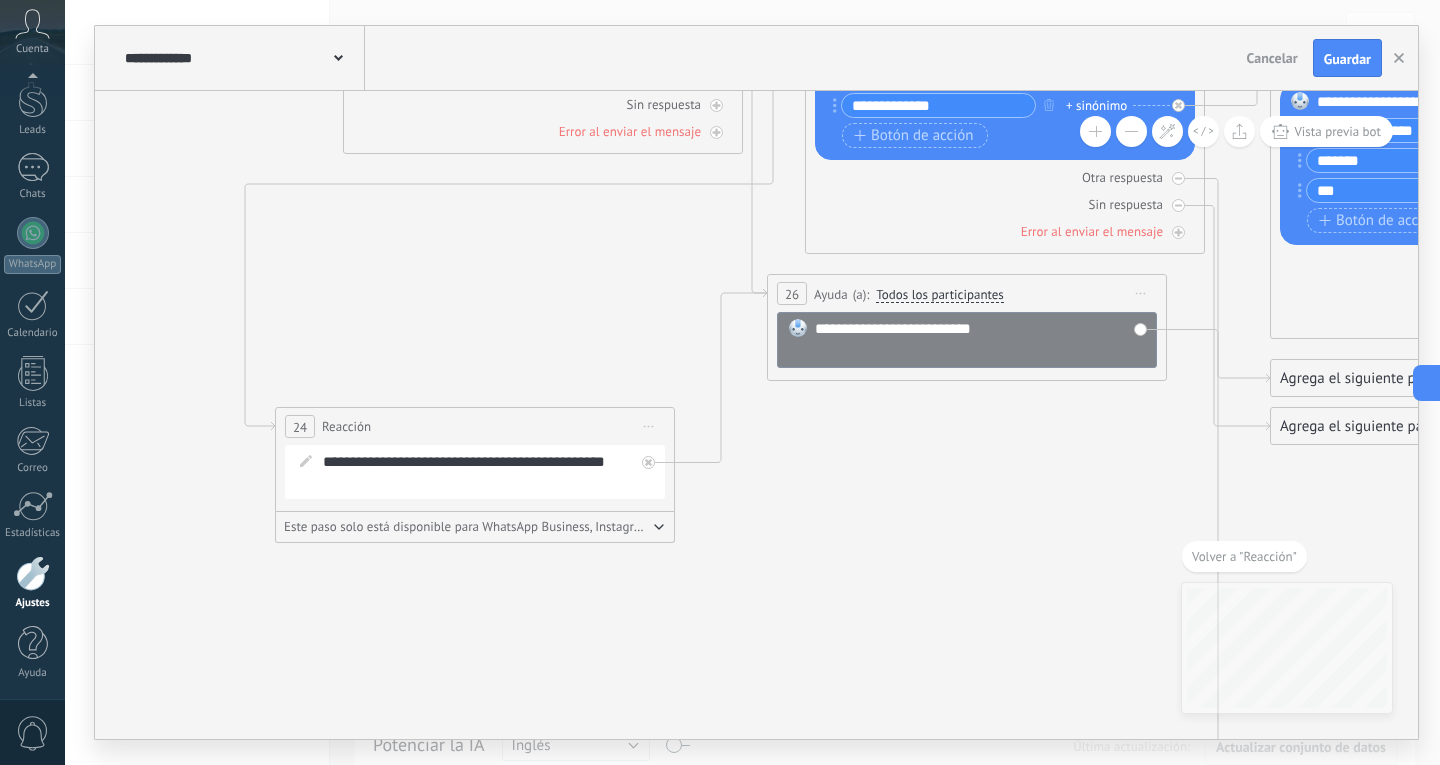 click 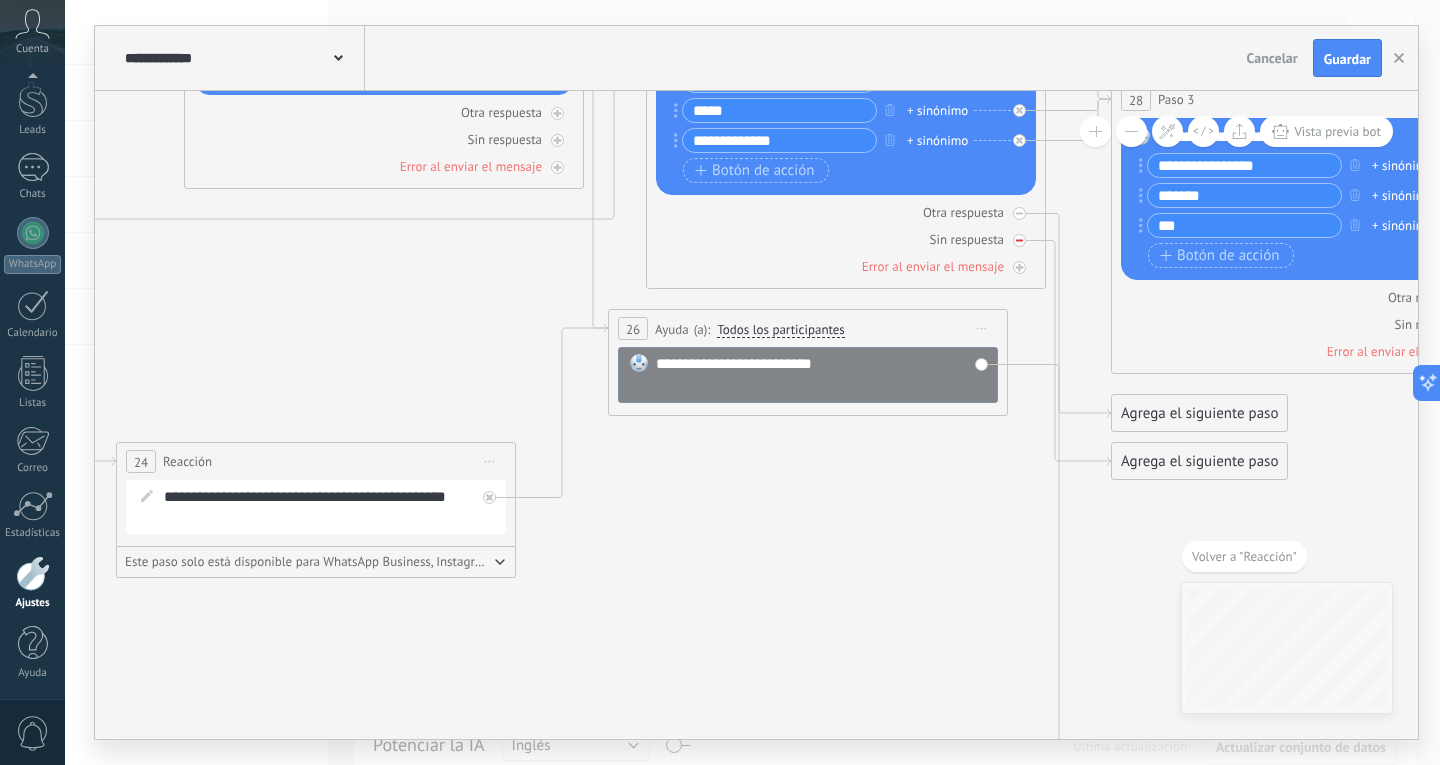 click on "Sin respuesta" at bounding box center [846, 239] 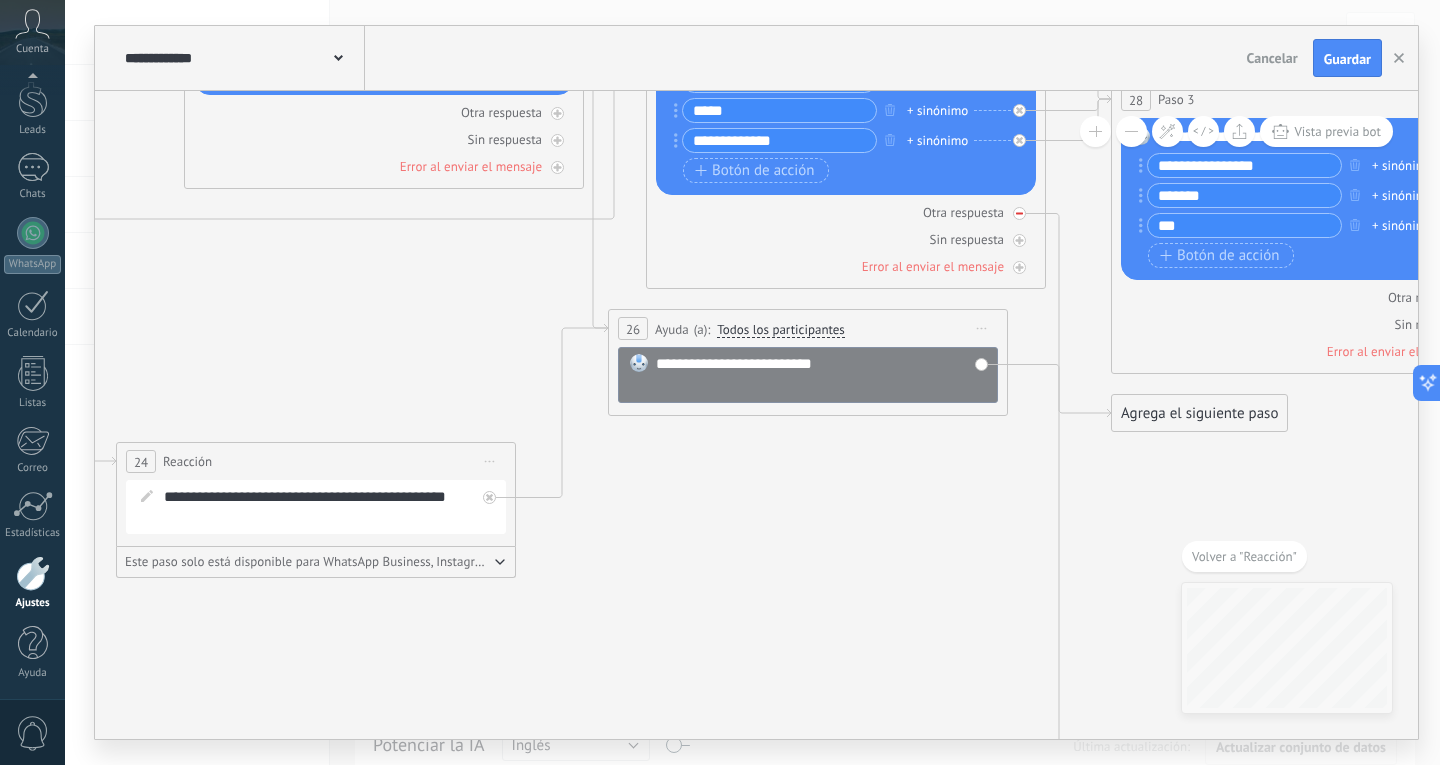 click 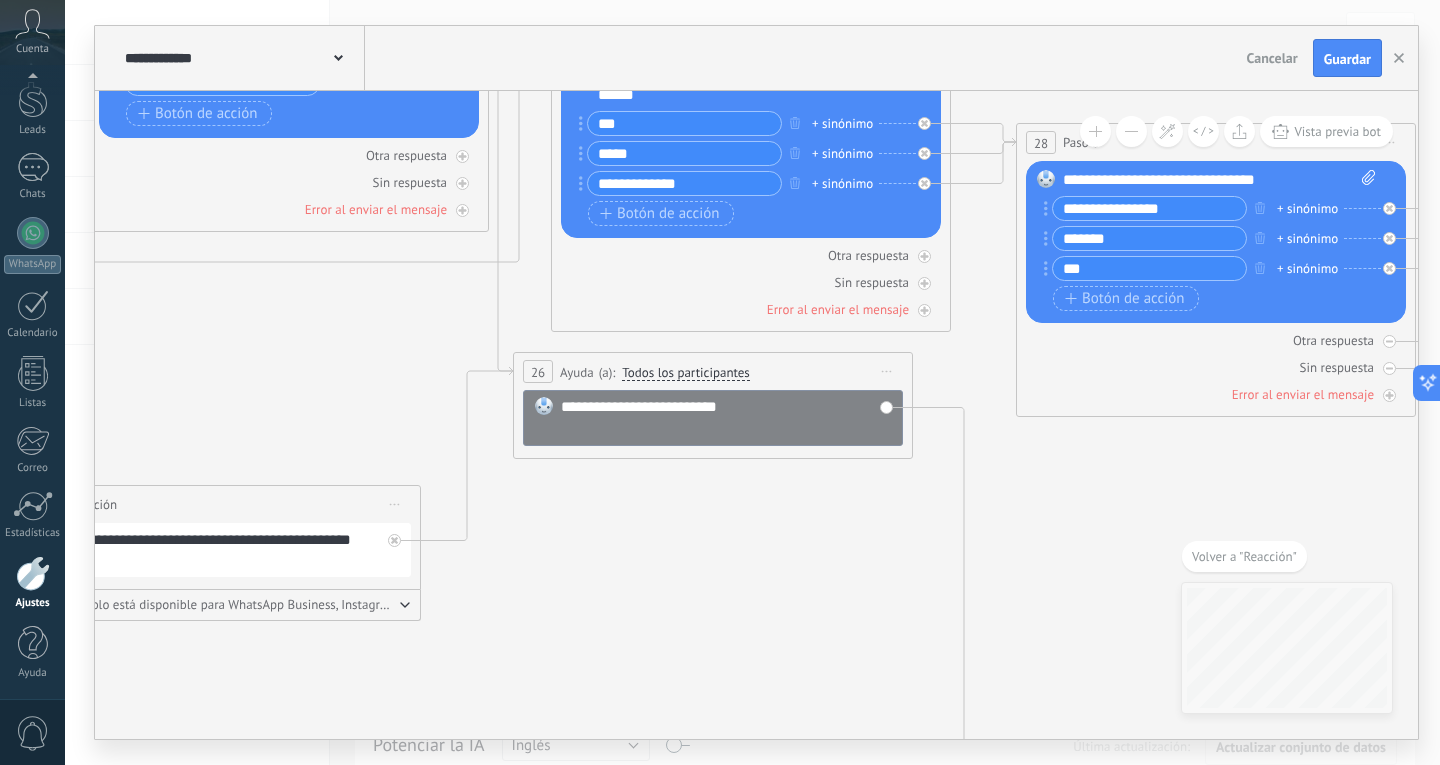 drag, startPoint x: 906, startPoint y: 568, endPoint x: 762, endPoint y: 587, distance: 145.24806 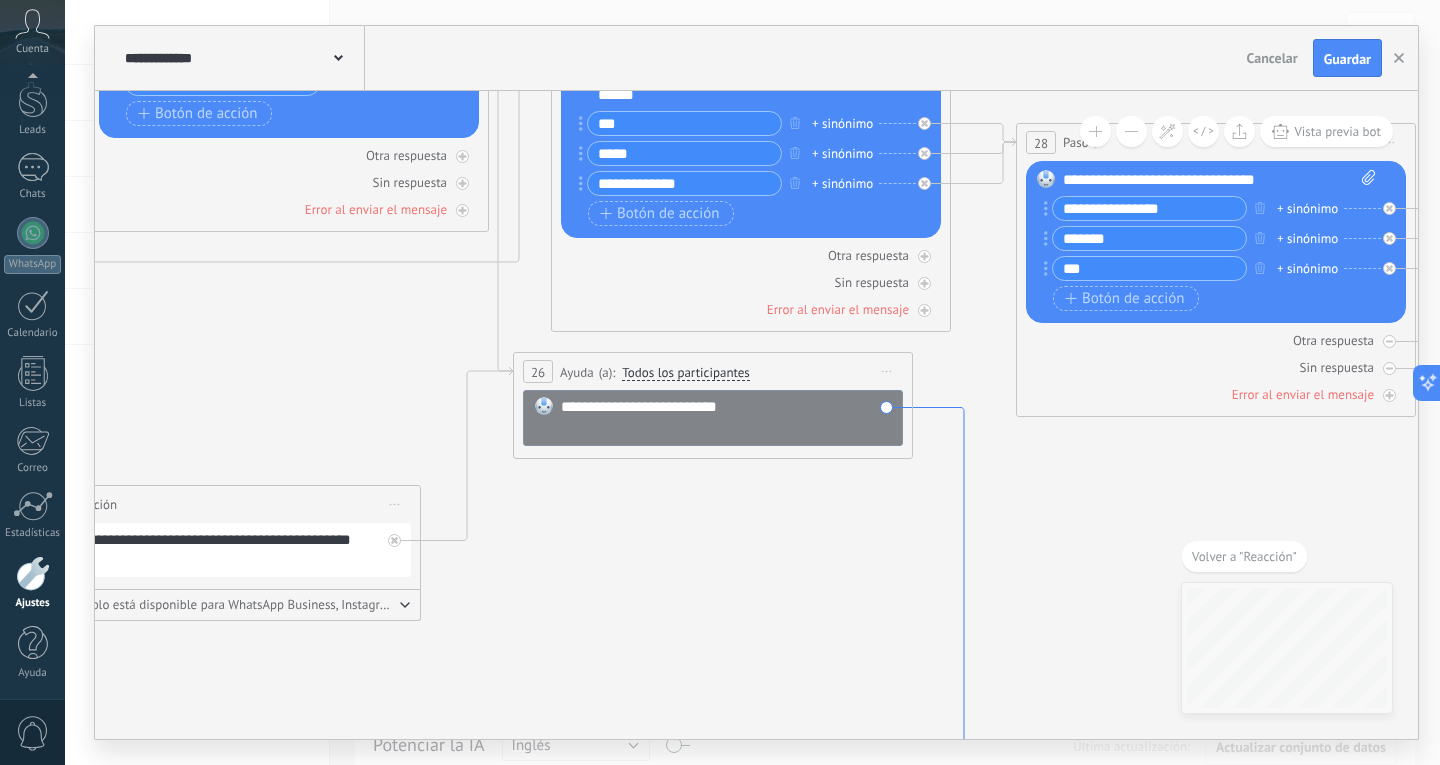 click 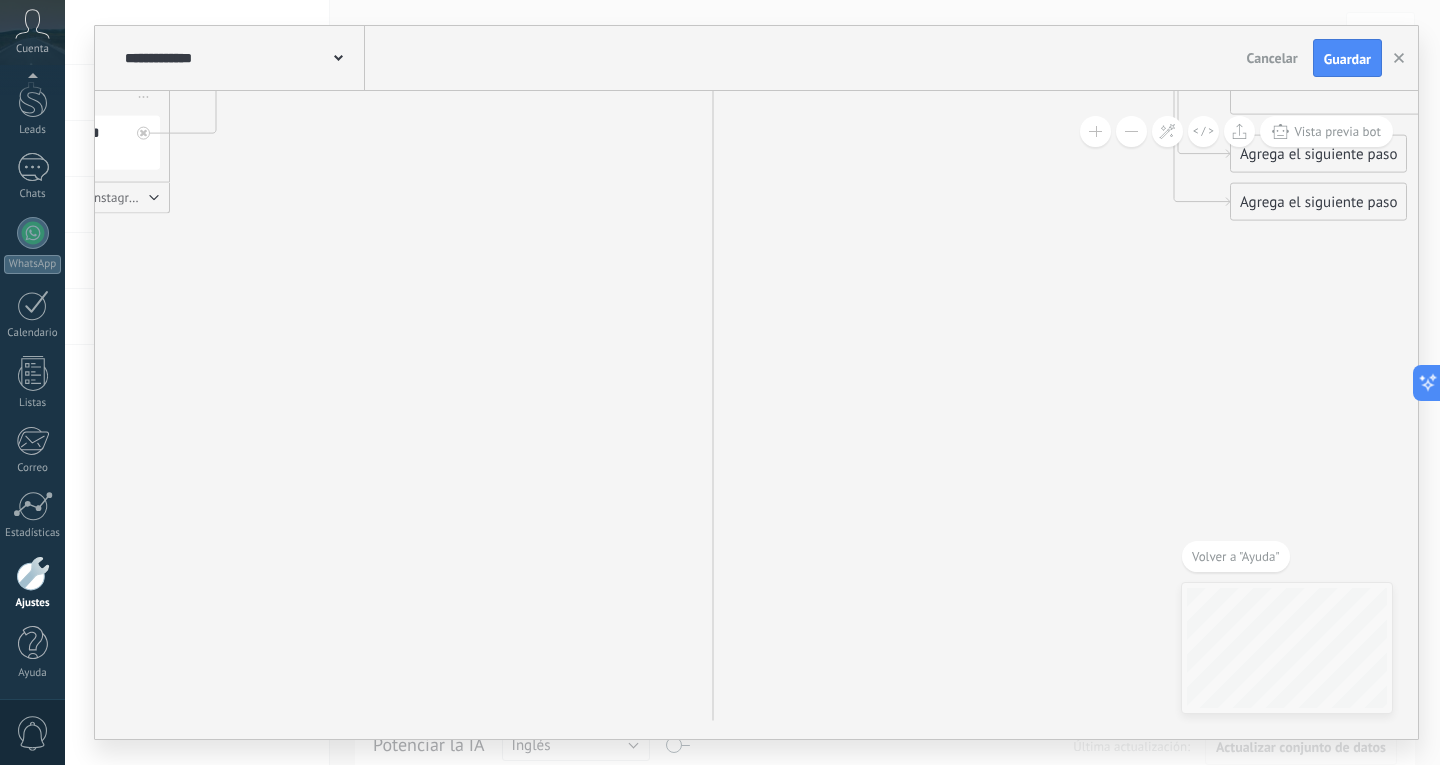 drag, startPoint x: 670, startPoint y: 603, endPoint x: 805, endPoint y: 140, distance: 482.28 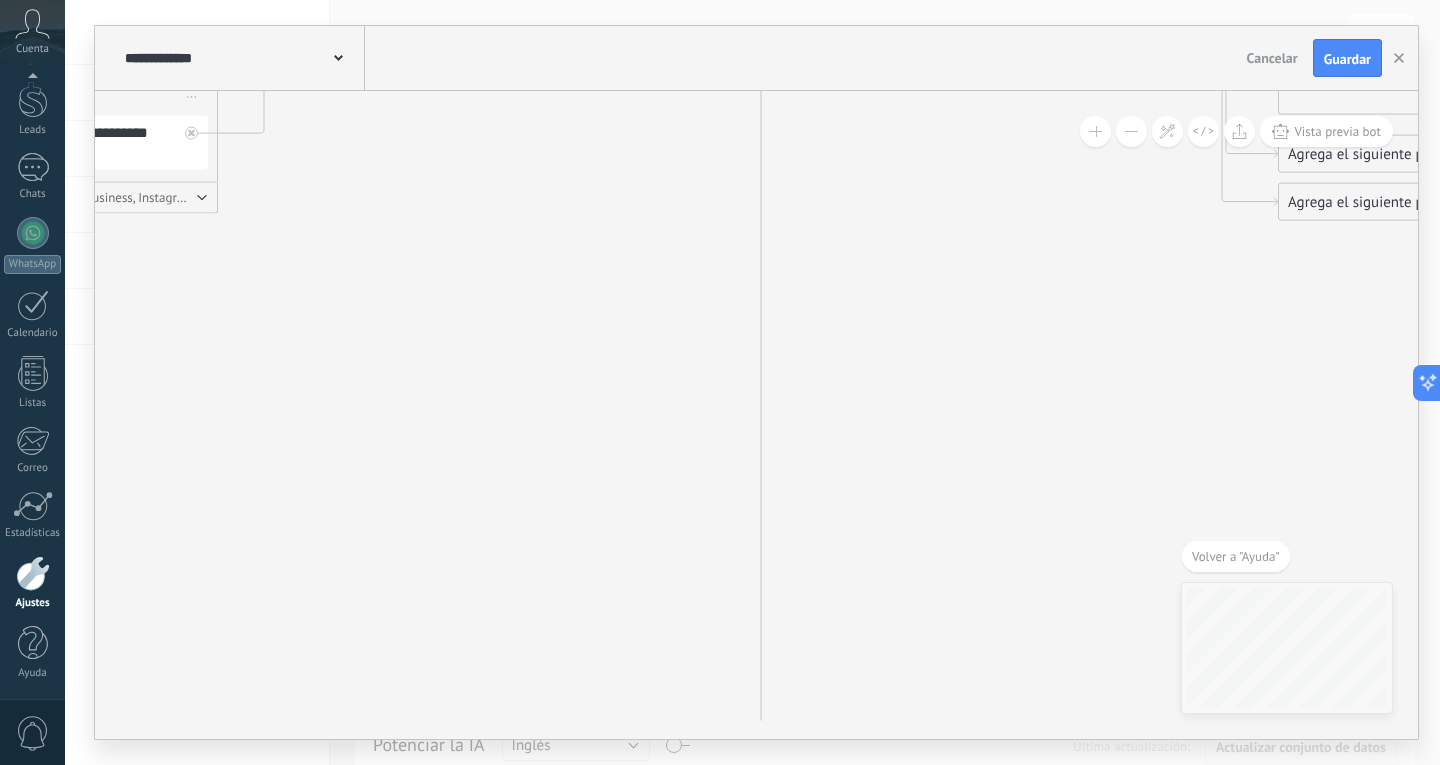 drag, startPoint x: 805, startPoint y: 371, endPoint x: 842, endPoint y: 131, distance: 242.83534 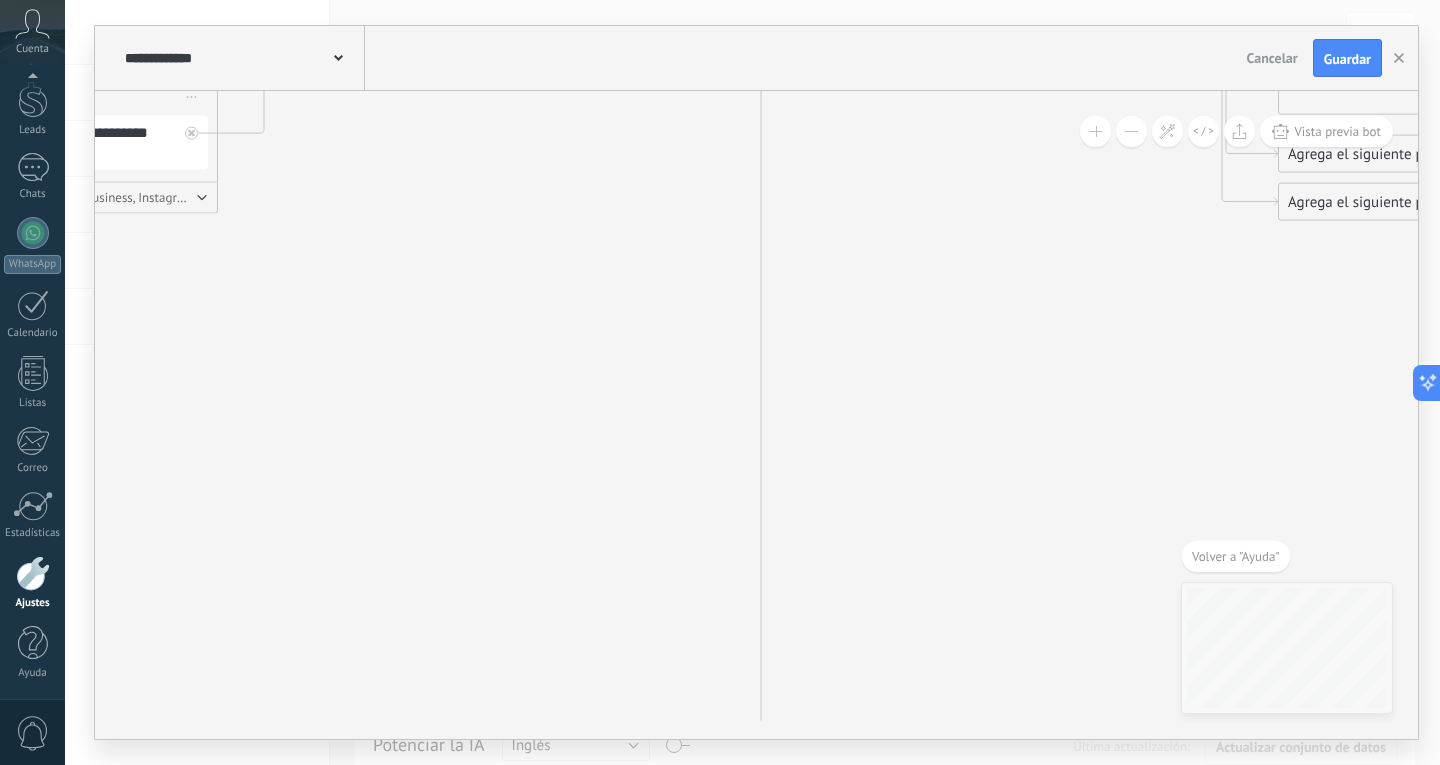 click 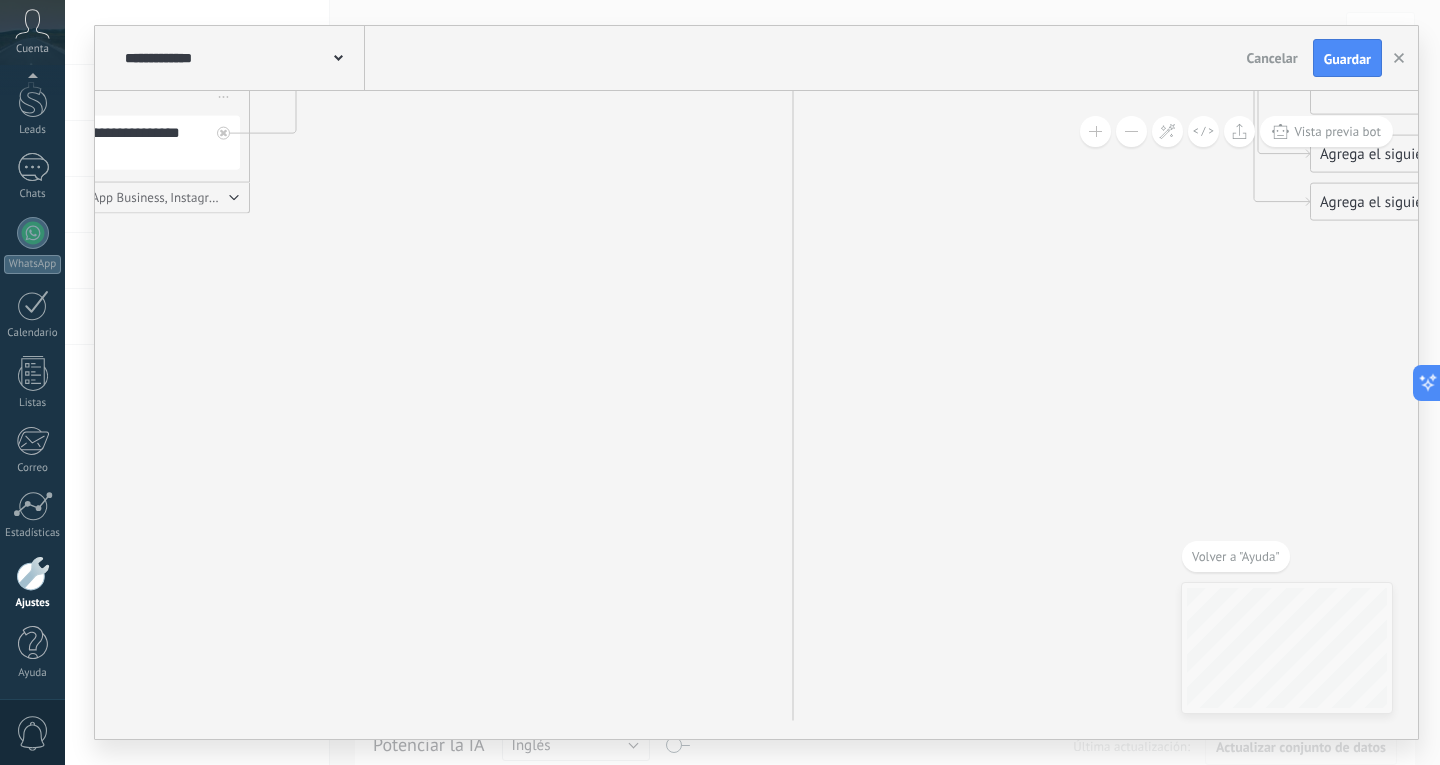 drag, startPoint x: 819, startPoint y: 682, endPoint x: 838, endPoint y: 453, distance: 229.78687 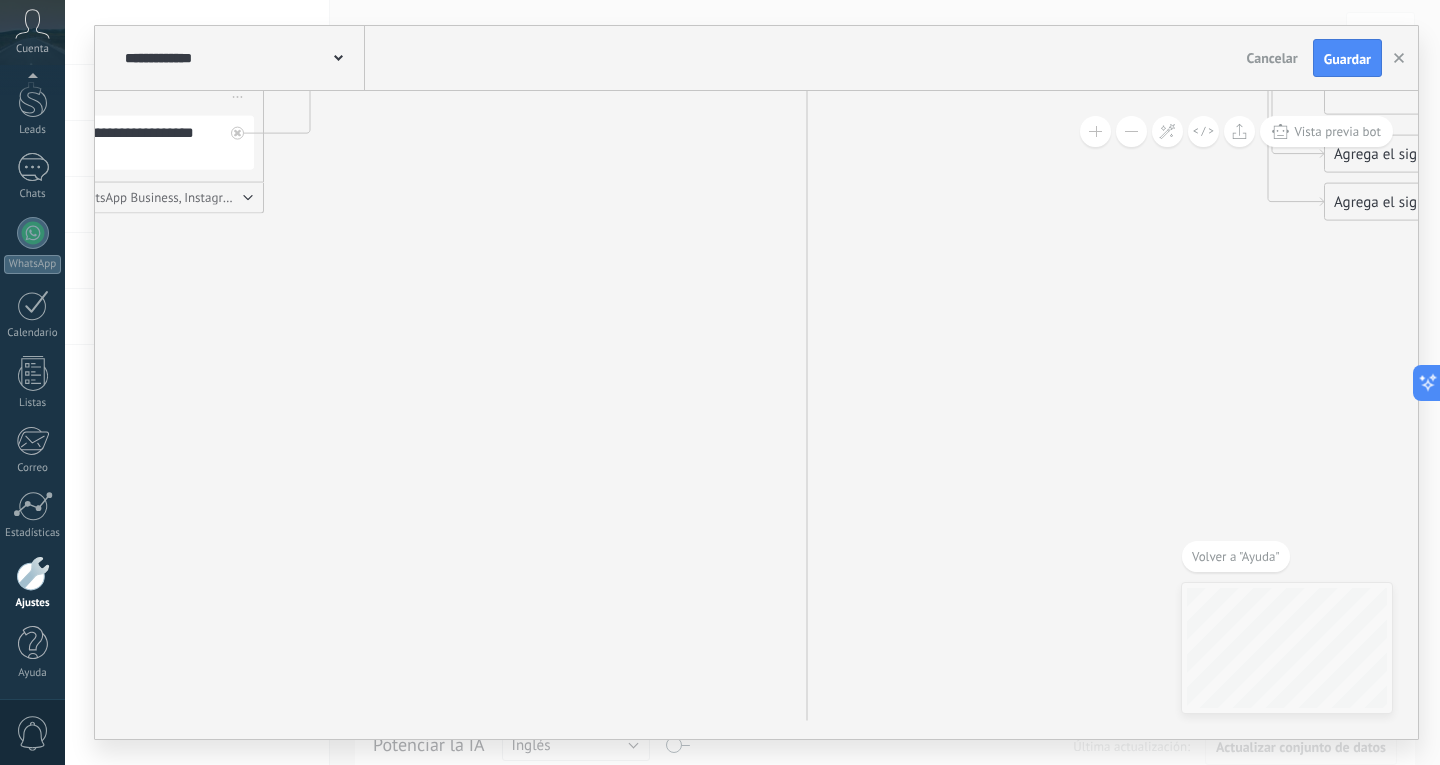 drag, startPoint x: 848, startPoint y: 428, endPoint x: 997, endPoint y: 812, distance: 411.8944 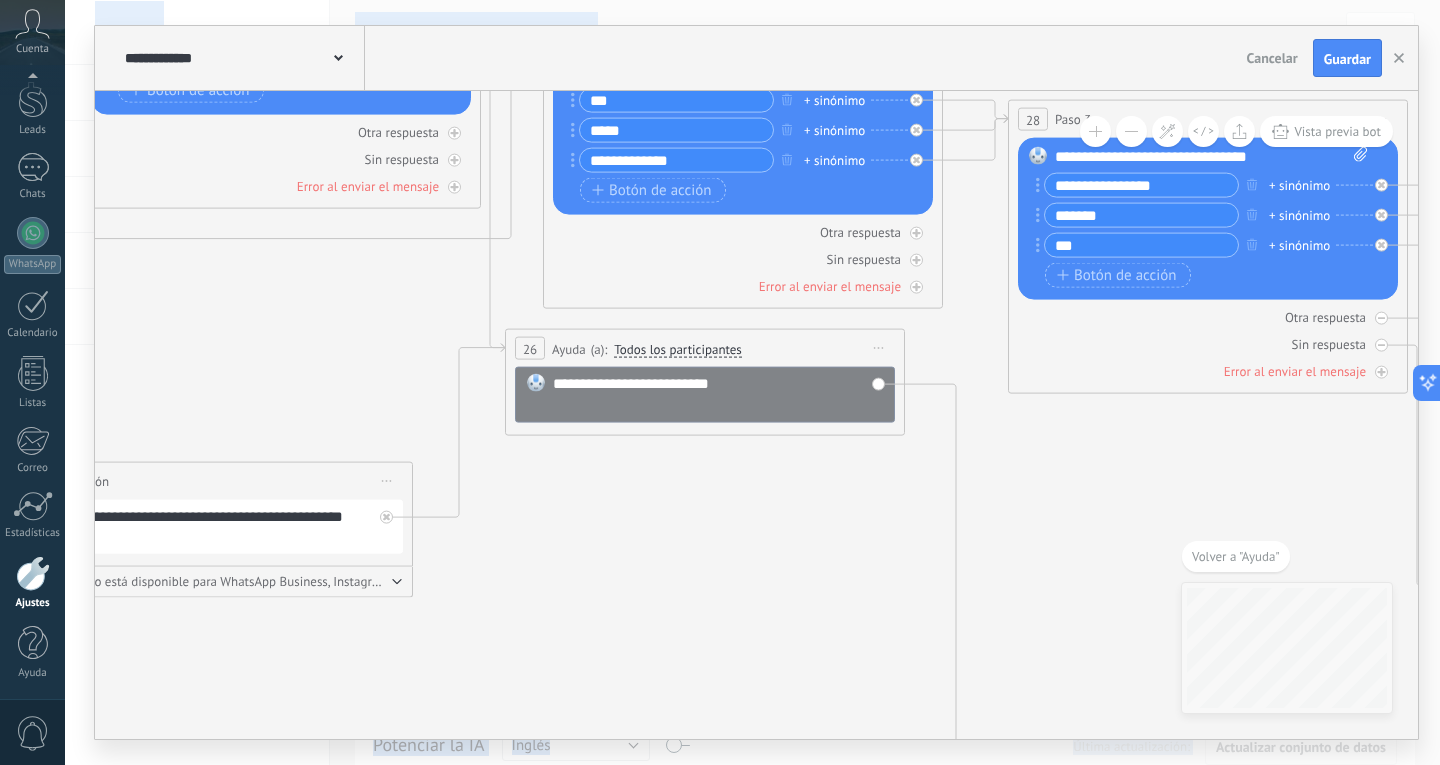 click on "Iniciar vista previa aquí
Cambiar nombre
Duplicar
[GEOGRAPHIC_DATA]" at bounding box center [879, 348] 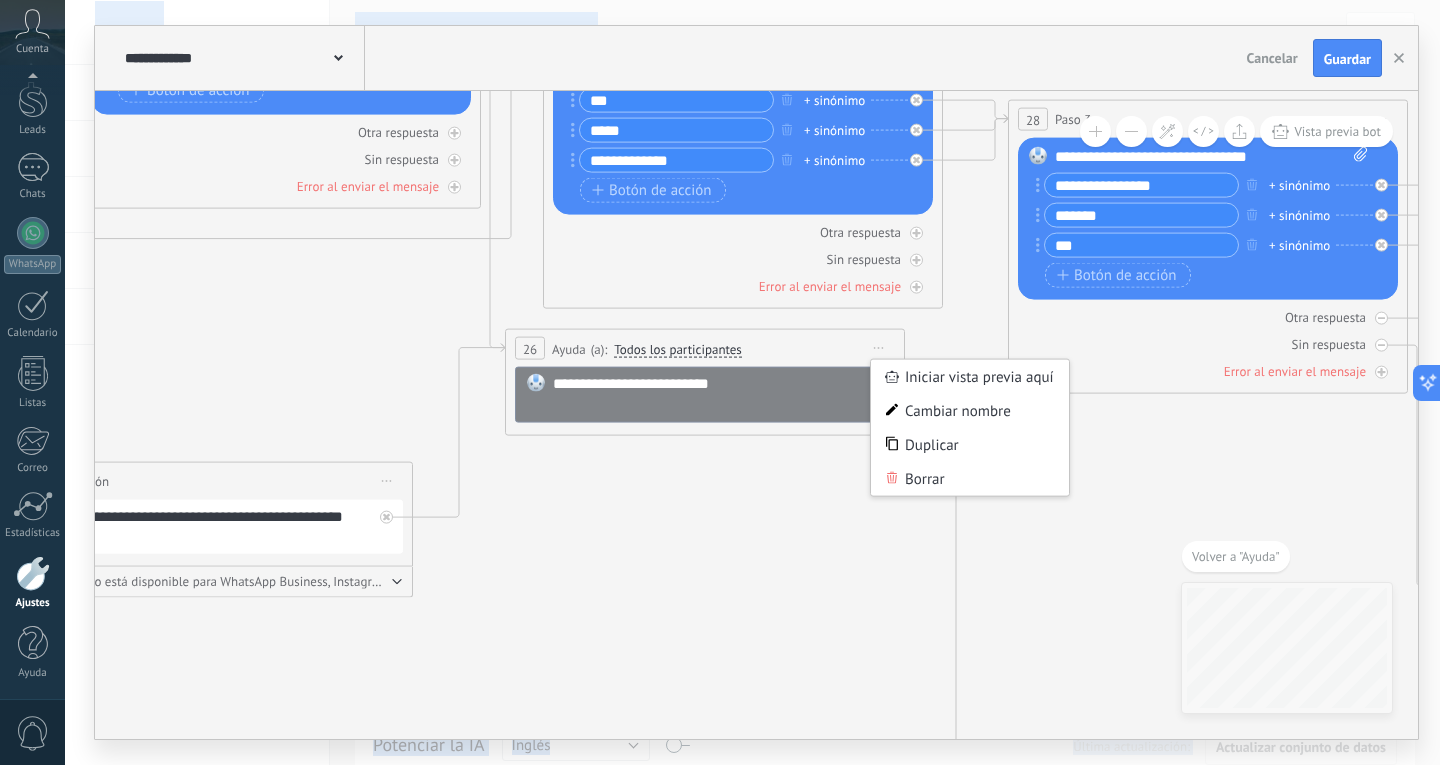 click on "Iniciar vista previa aquí
Cambiar nombre
Duplicar
[GEOGRAPHIC_DATA]" at bounding box center [879, 348] 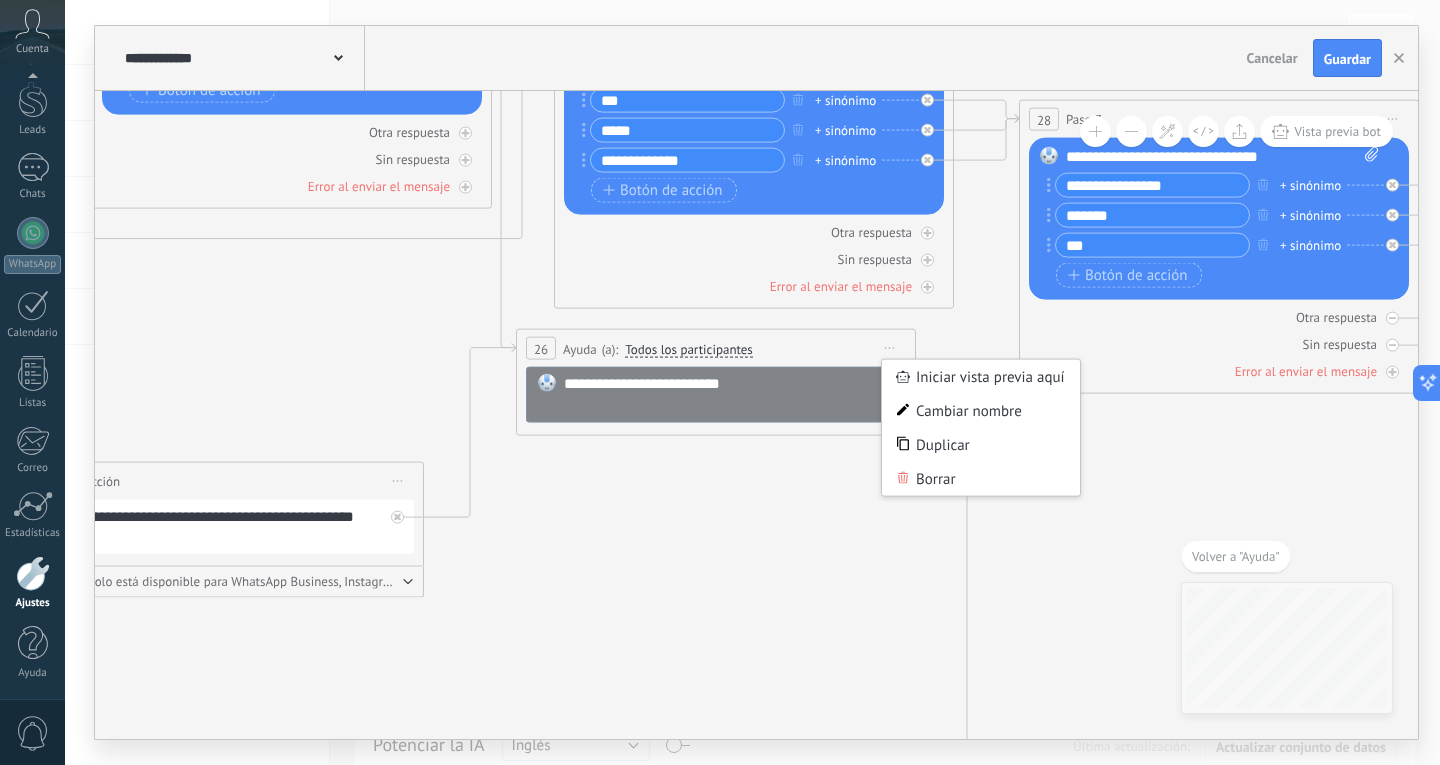 click 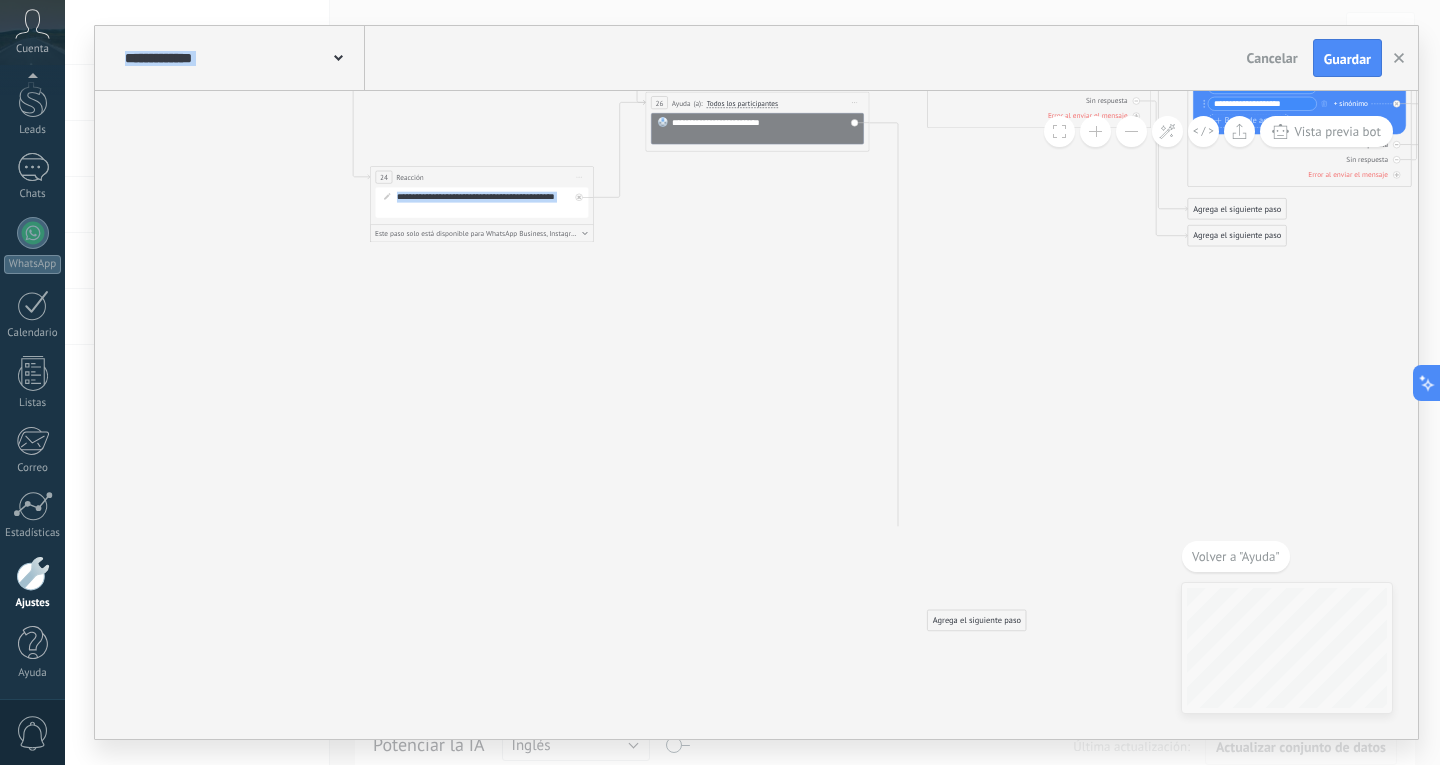 drag, startPoint x: 773, startPoint y: 460, endPoint x: 768, endPoint y: 97, distance: 363.03442 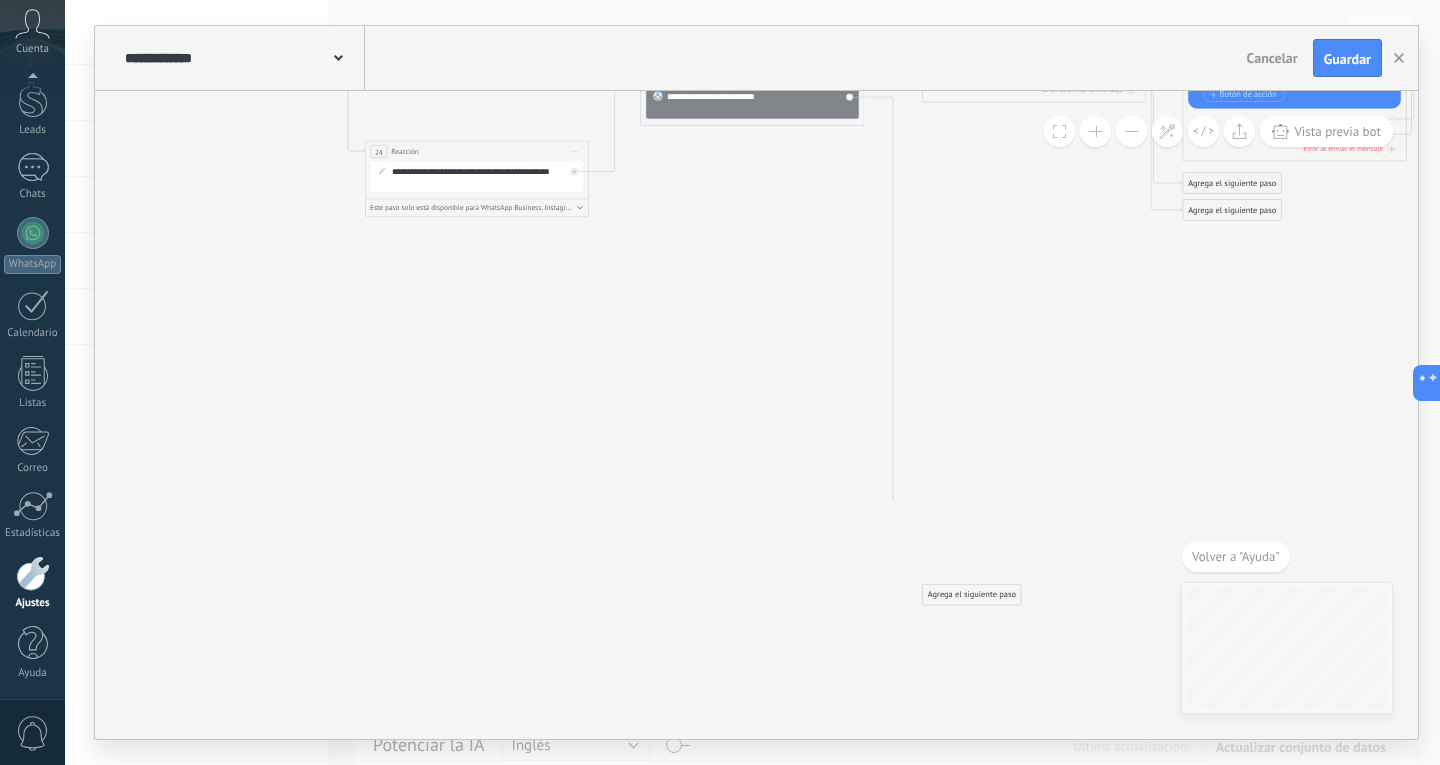 drag, startPoint x: 736, startPoint y: 371, endPoint x: 744, endPoint y: 352, distance: 20.615528 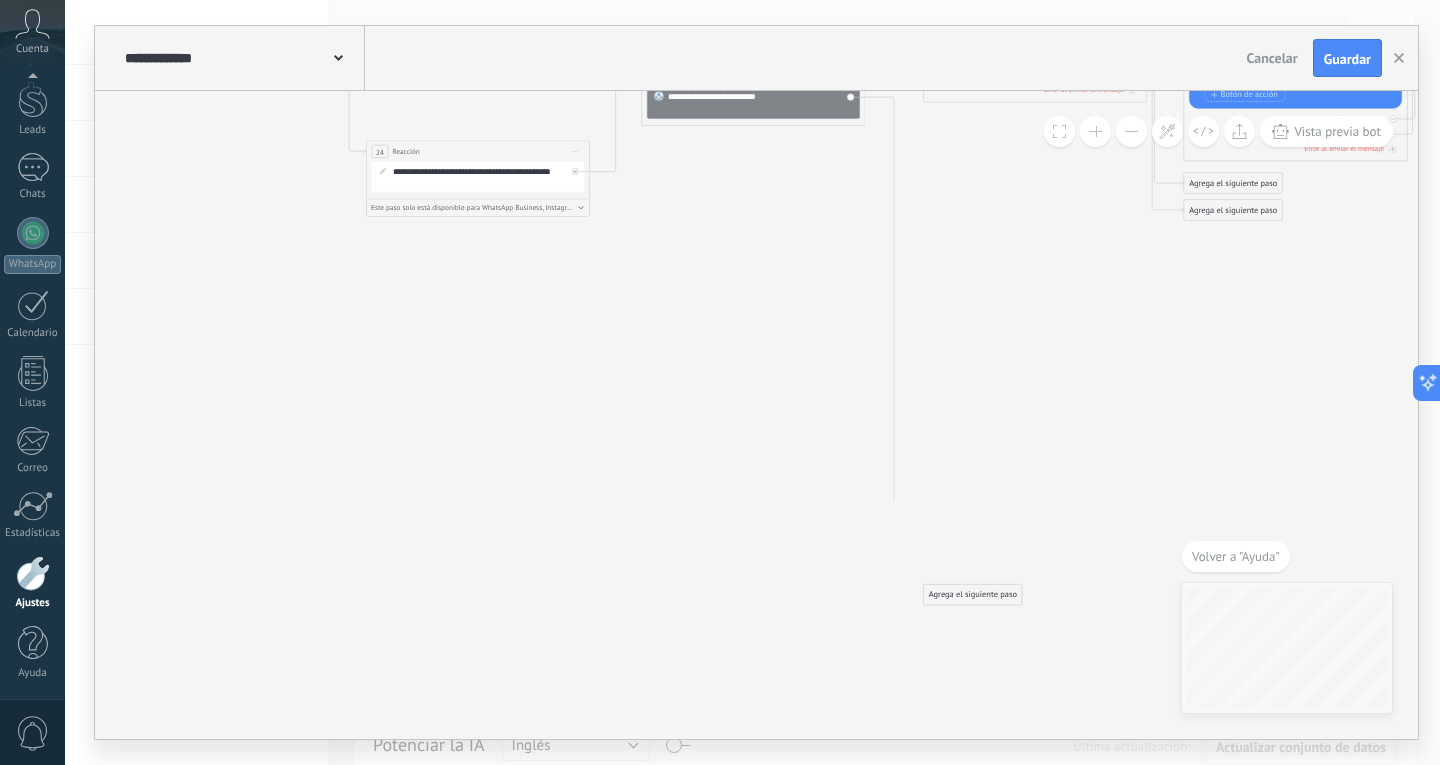click on "Agrega el siguiente paso" at bounding box center [973, 595] 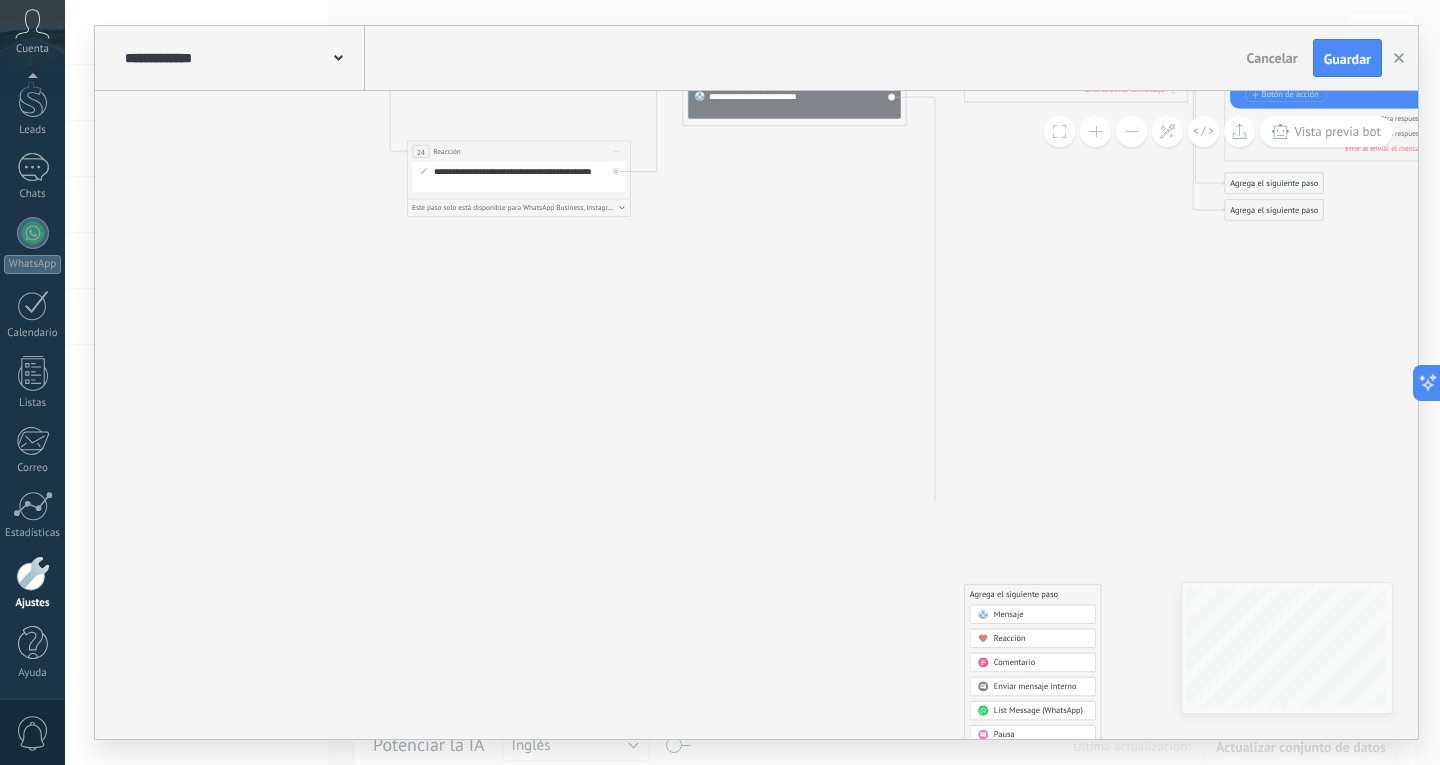 drag, startPoint x: 863, startPoint y: 349, endPoint x: 904, endPoint y: 175, distance: 178.76521 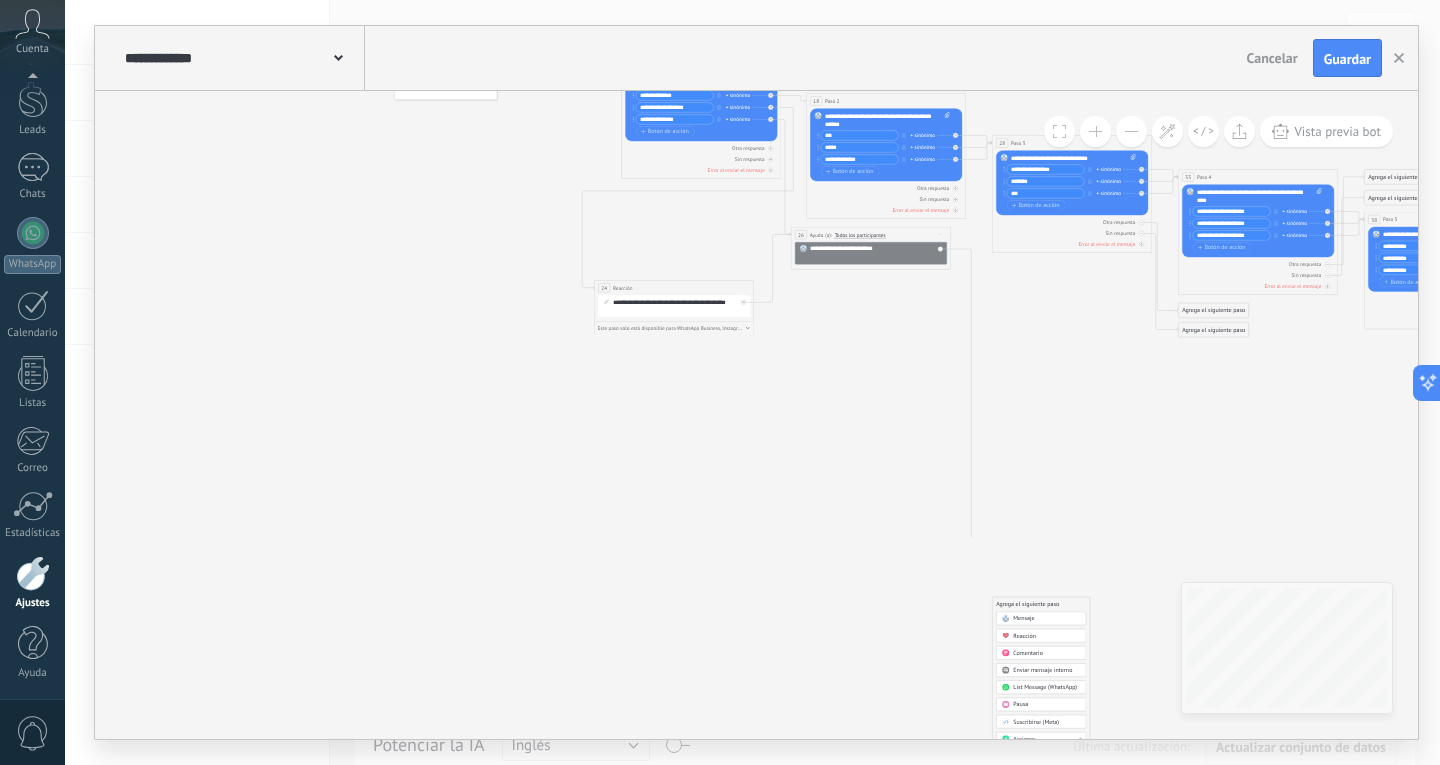 drag, startPoint x: 1121, startPoint y: 668, endPoint x: 1110, endPoint y: 460, distance: 208.29066 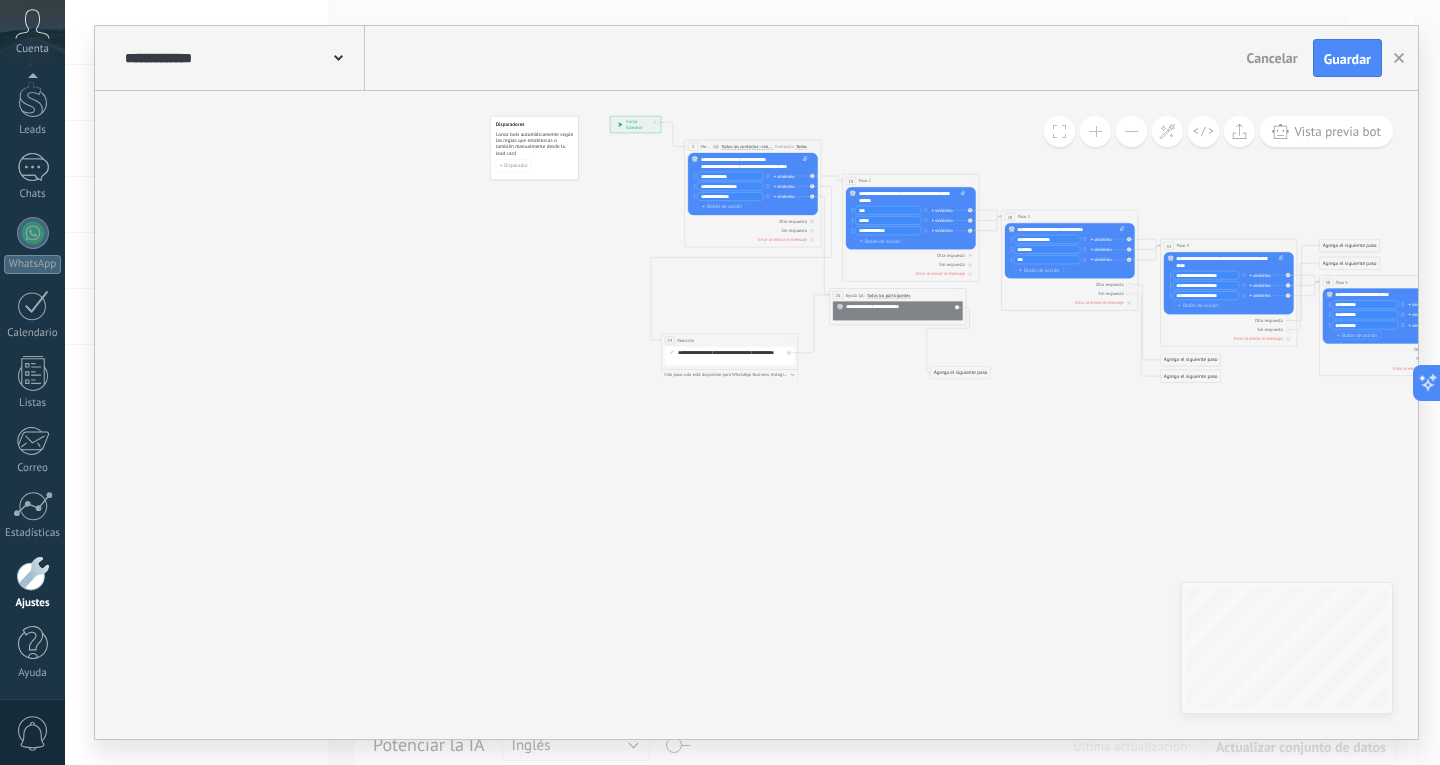 drag, startPoint x: 1035, startPoint y: 608, endPoint x: 966, endPoint y: 370, distance: 247.80032 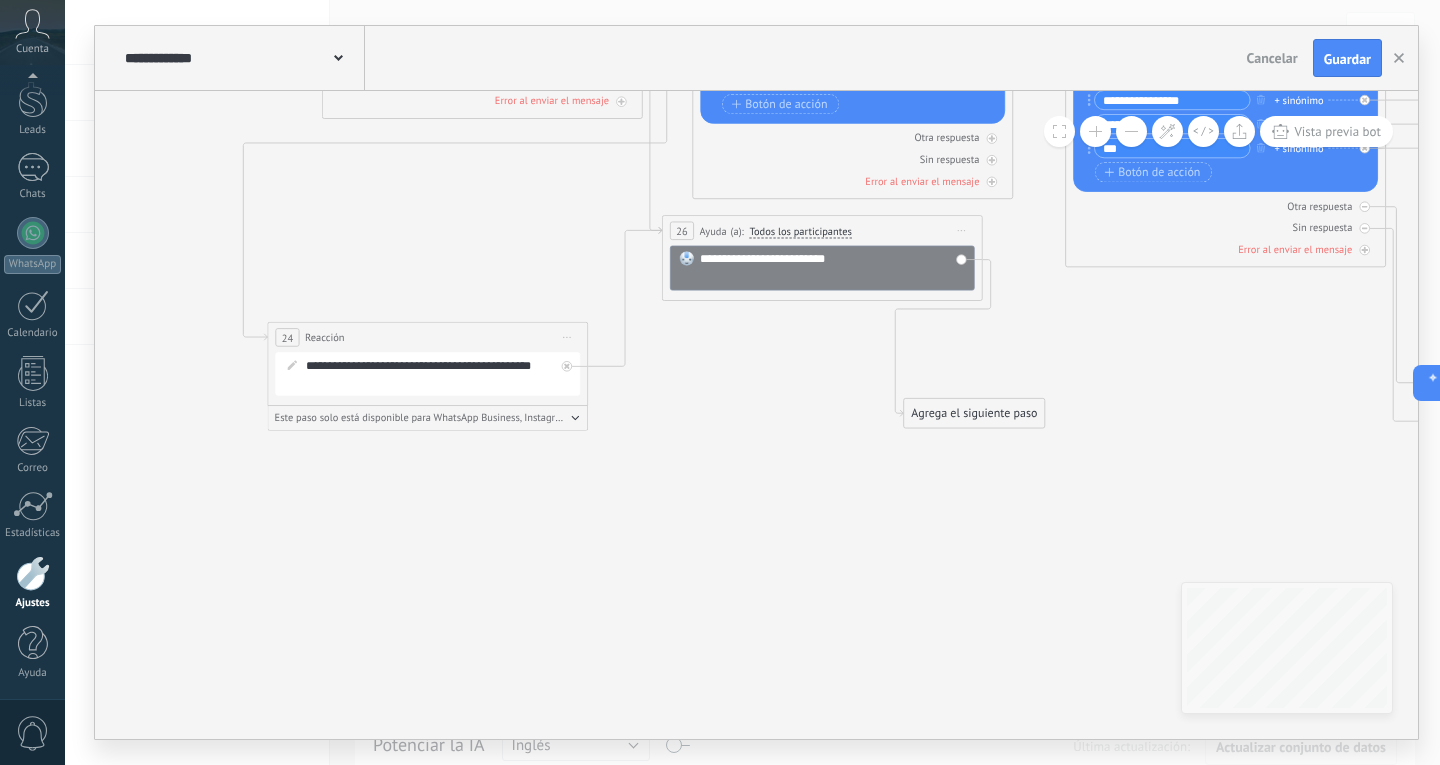 drag, startPoint x: 784, startPoint y: 414, endPoint x: 817, endPoint y: 582, distance: 171.2104 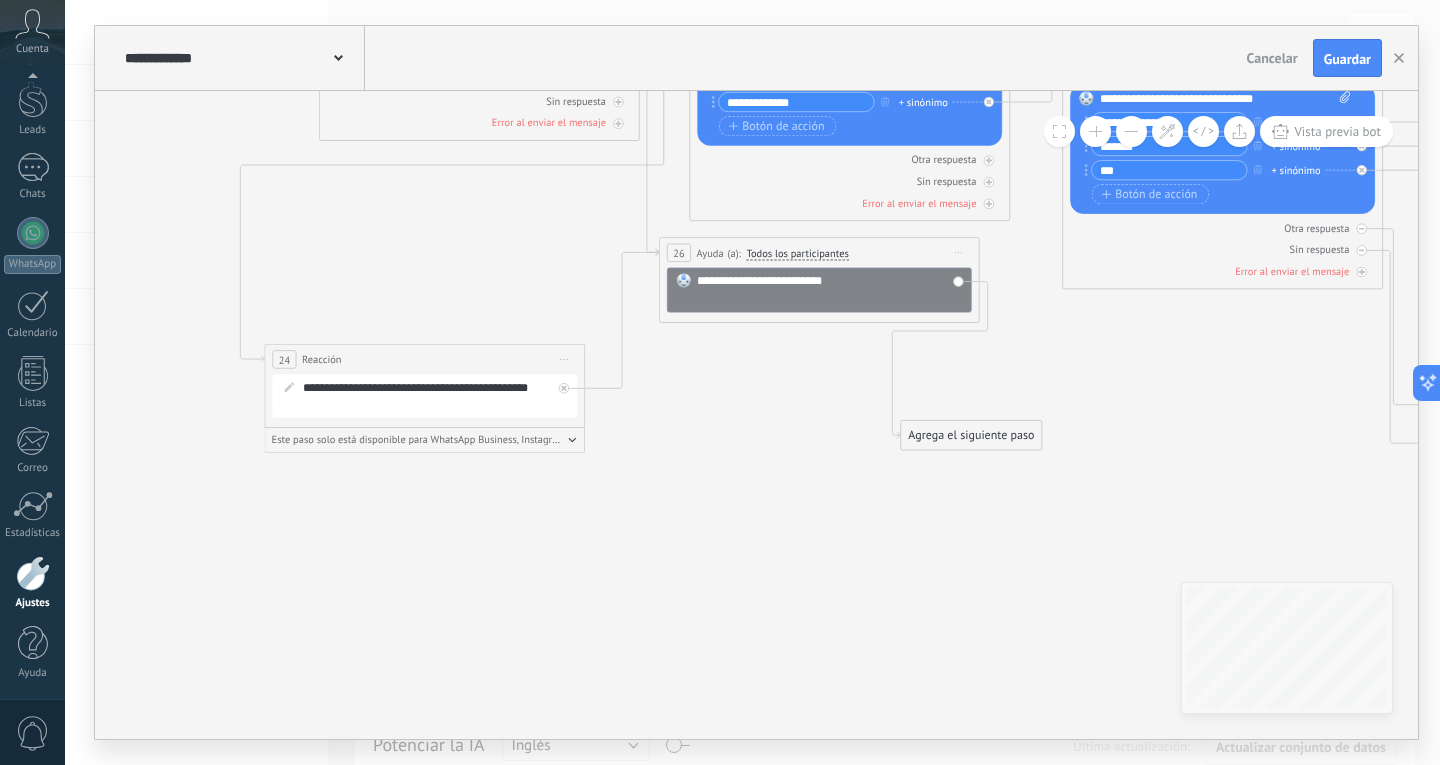 drag, startPoint x: 788, startPoint y: 439, endPoint x: 773, endPoint y: 495, distance: 57.974133 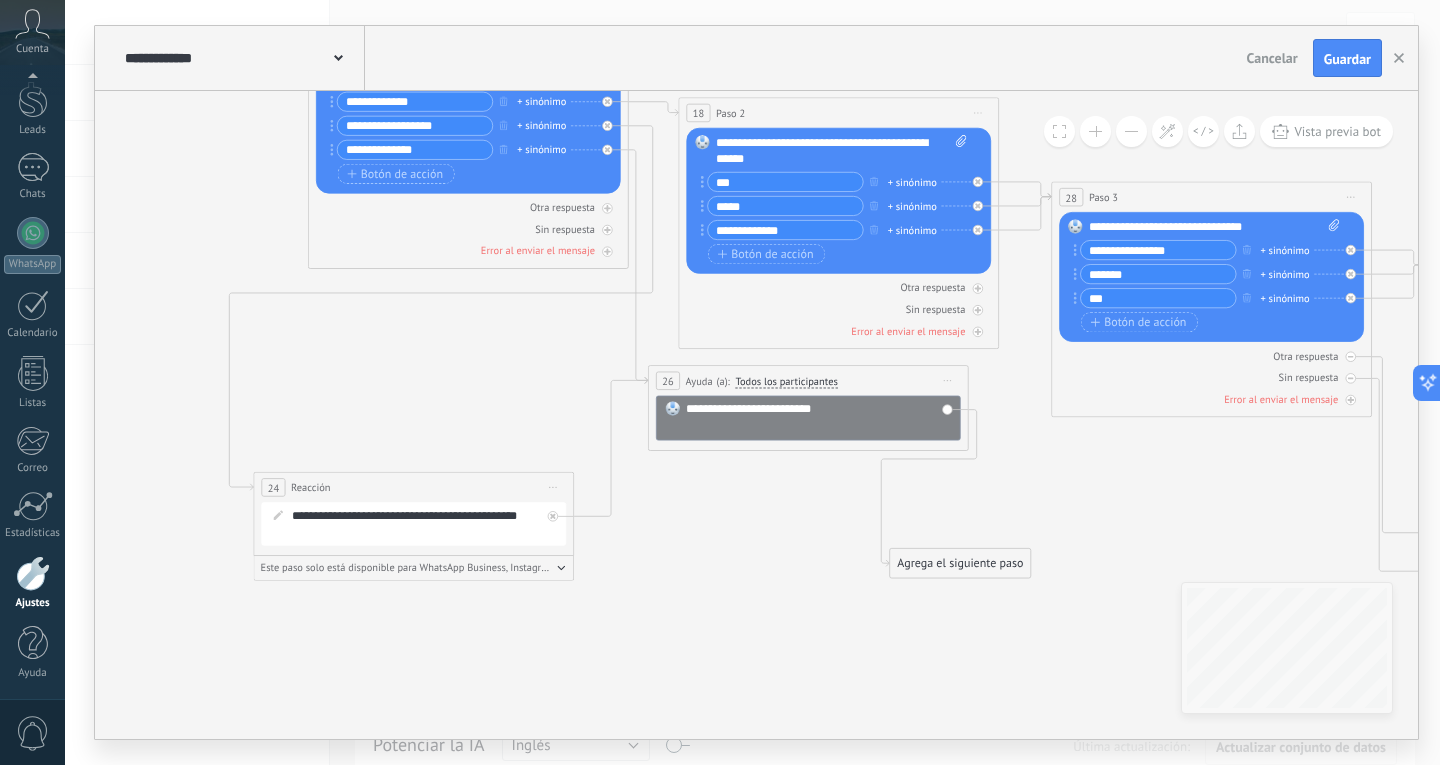 click on "Agrega el siguiente paso" at bounding box center (960, 563) 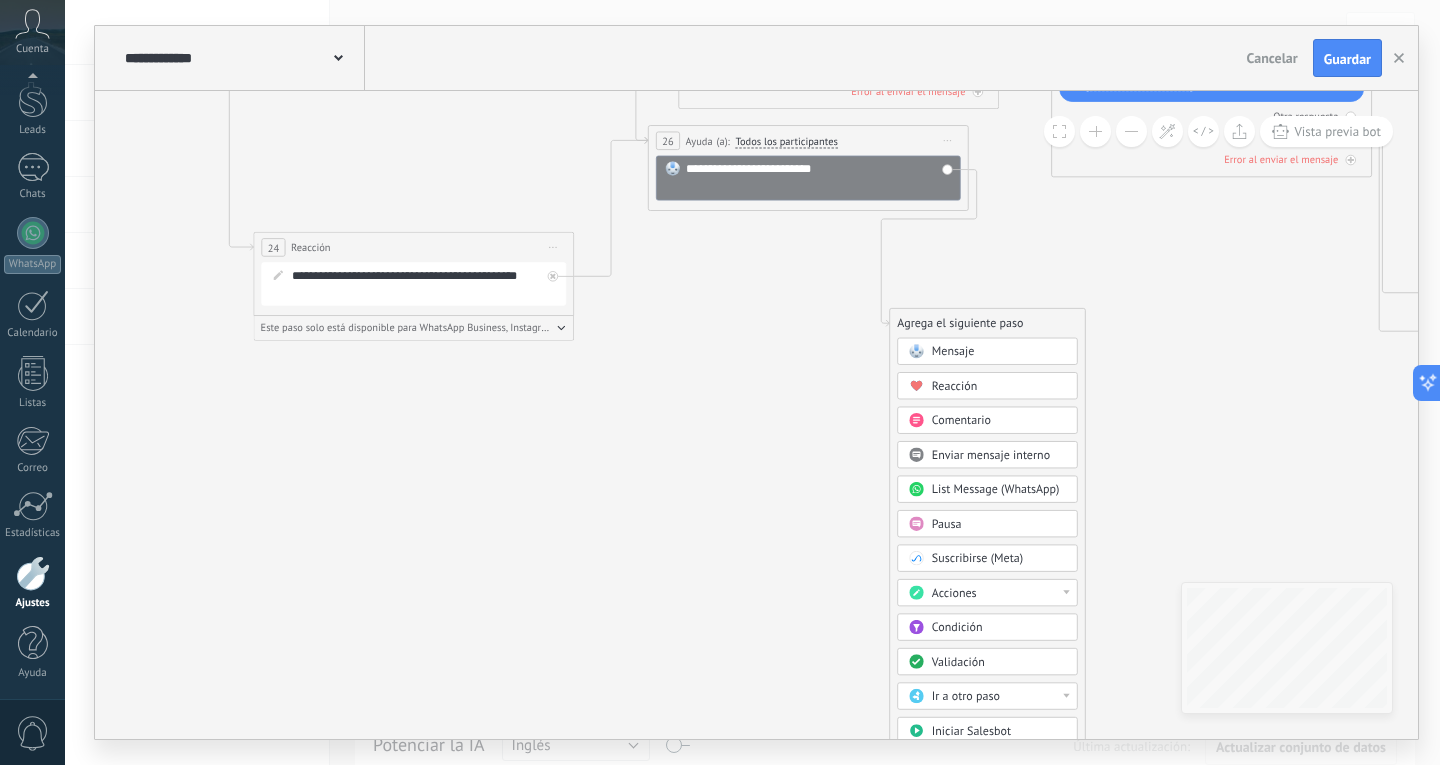 click on "Ir a otro paso" at bounding box center [966, 696] 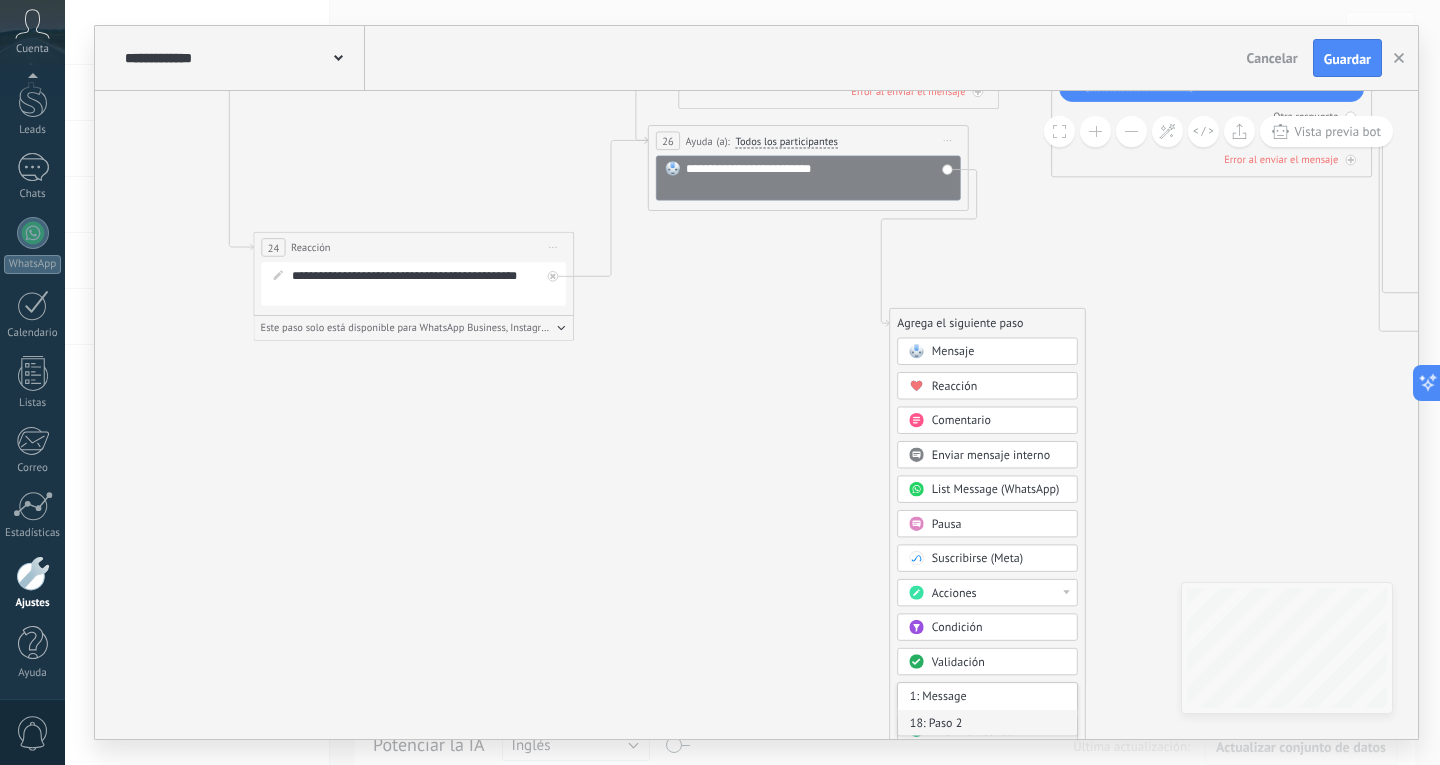 click on "18: Paso 2" at bounding box center (987, 723) 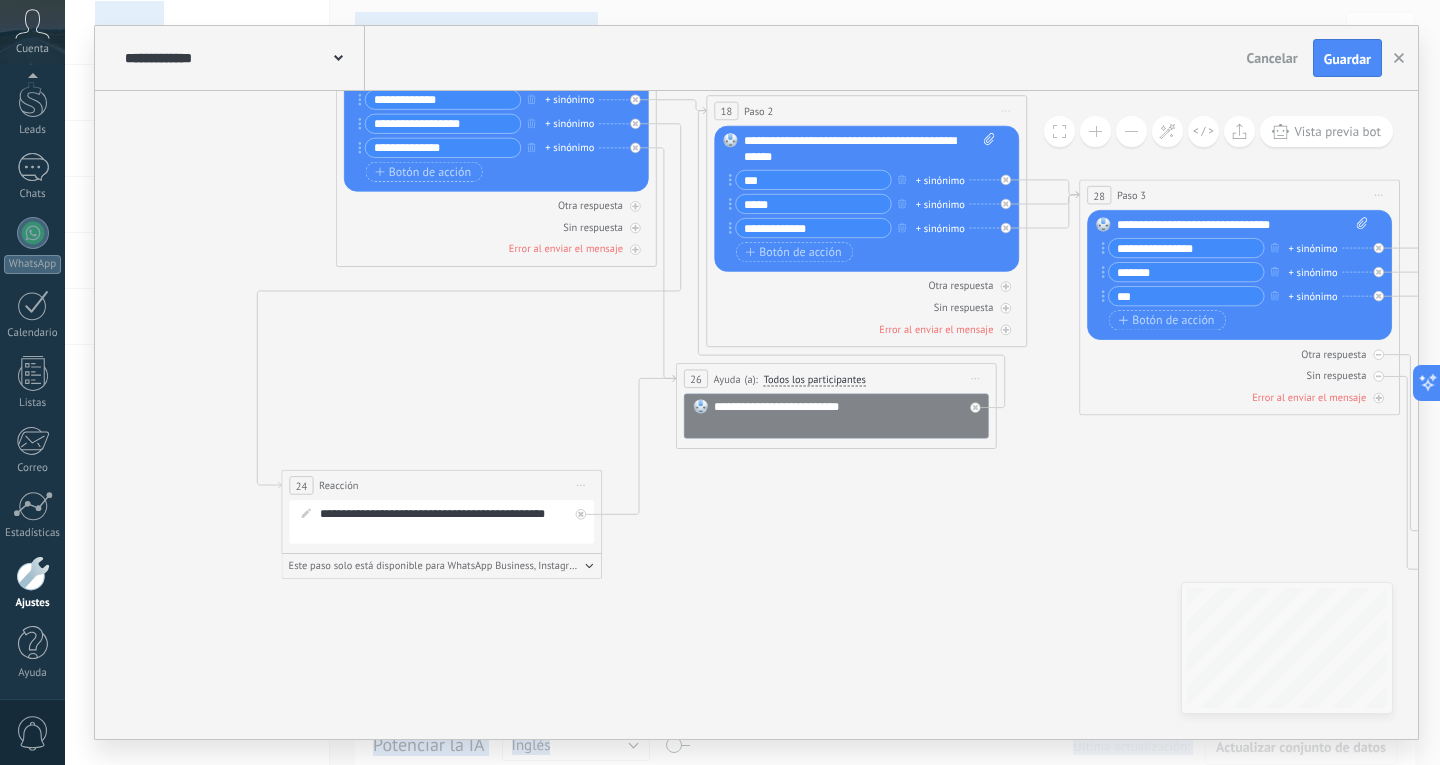 drag, startPoint x: 802, startPoint y: 522, endPoint x: 818, endPoint y: 775, distance: 253.50542 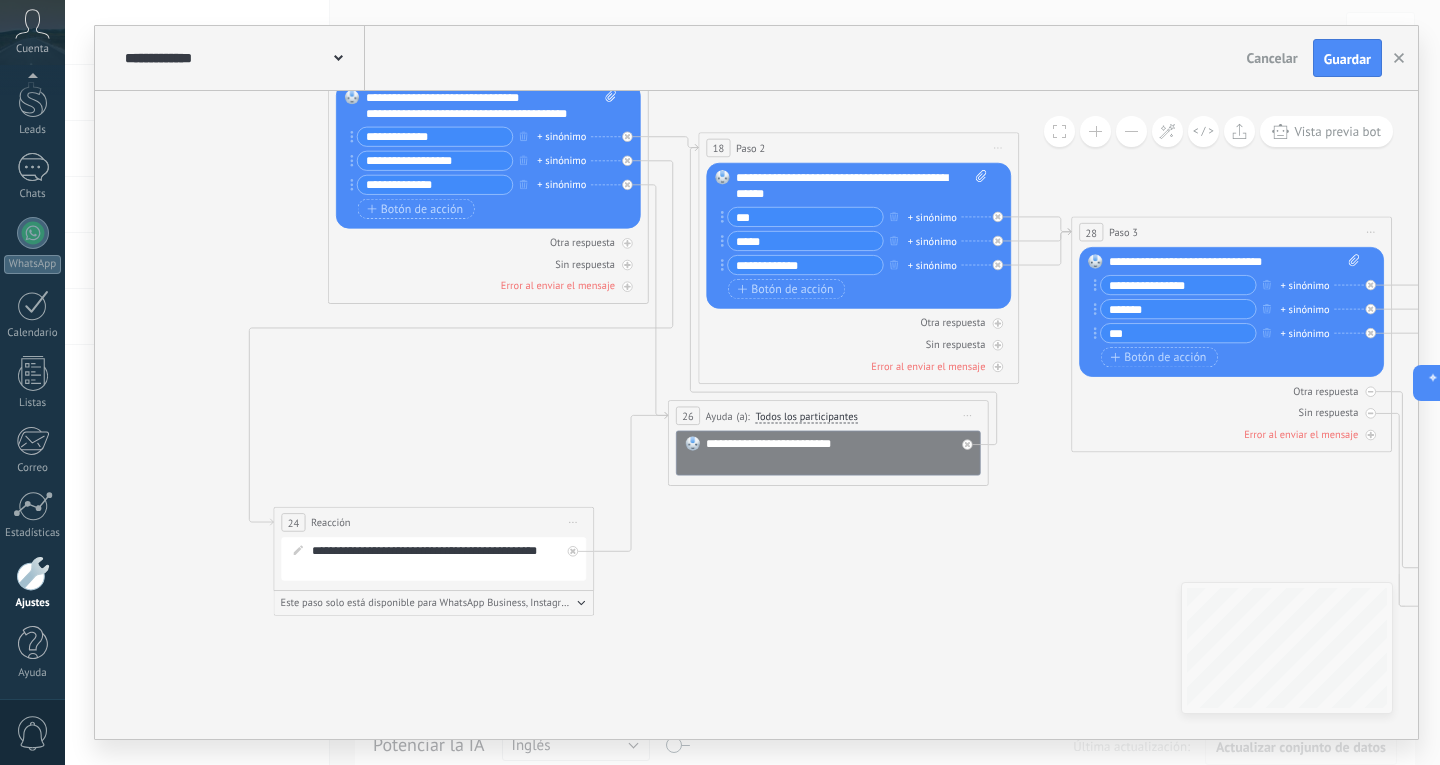 click 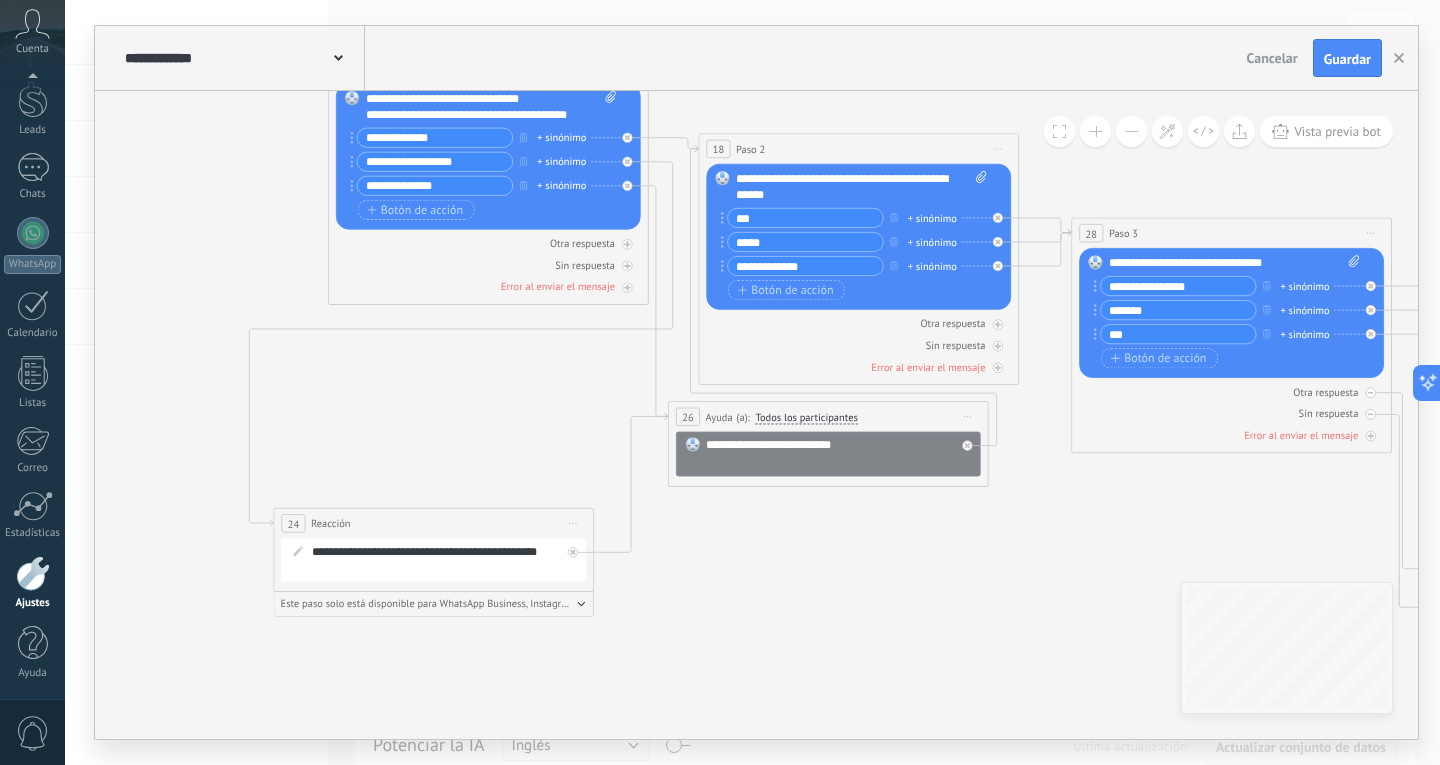 click 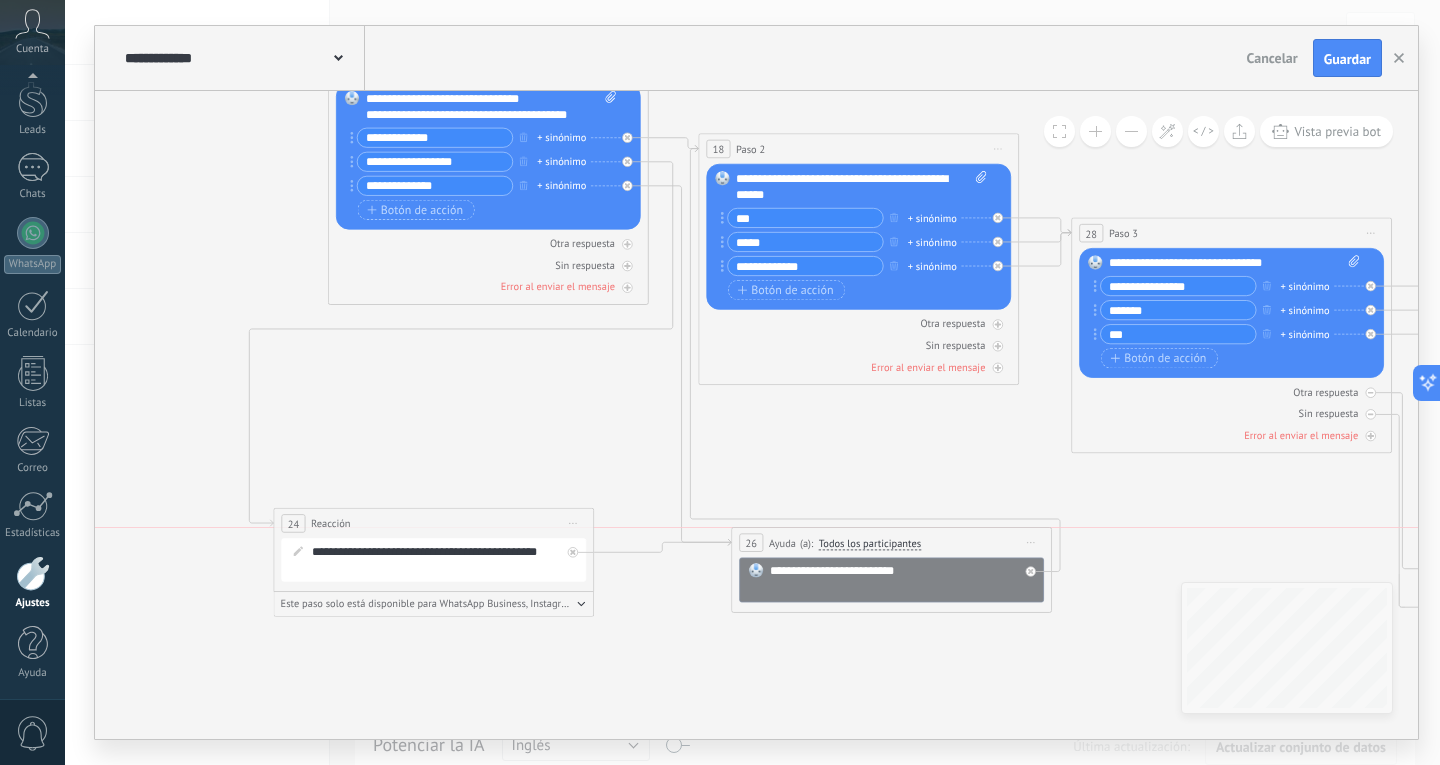 drag, startPoint x: 918, startPoint y: 417, endPoint x: 982, endPoint y: 545, distance: 143.10835 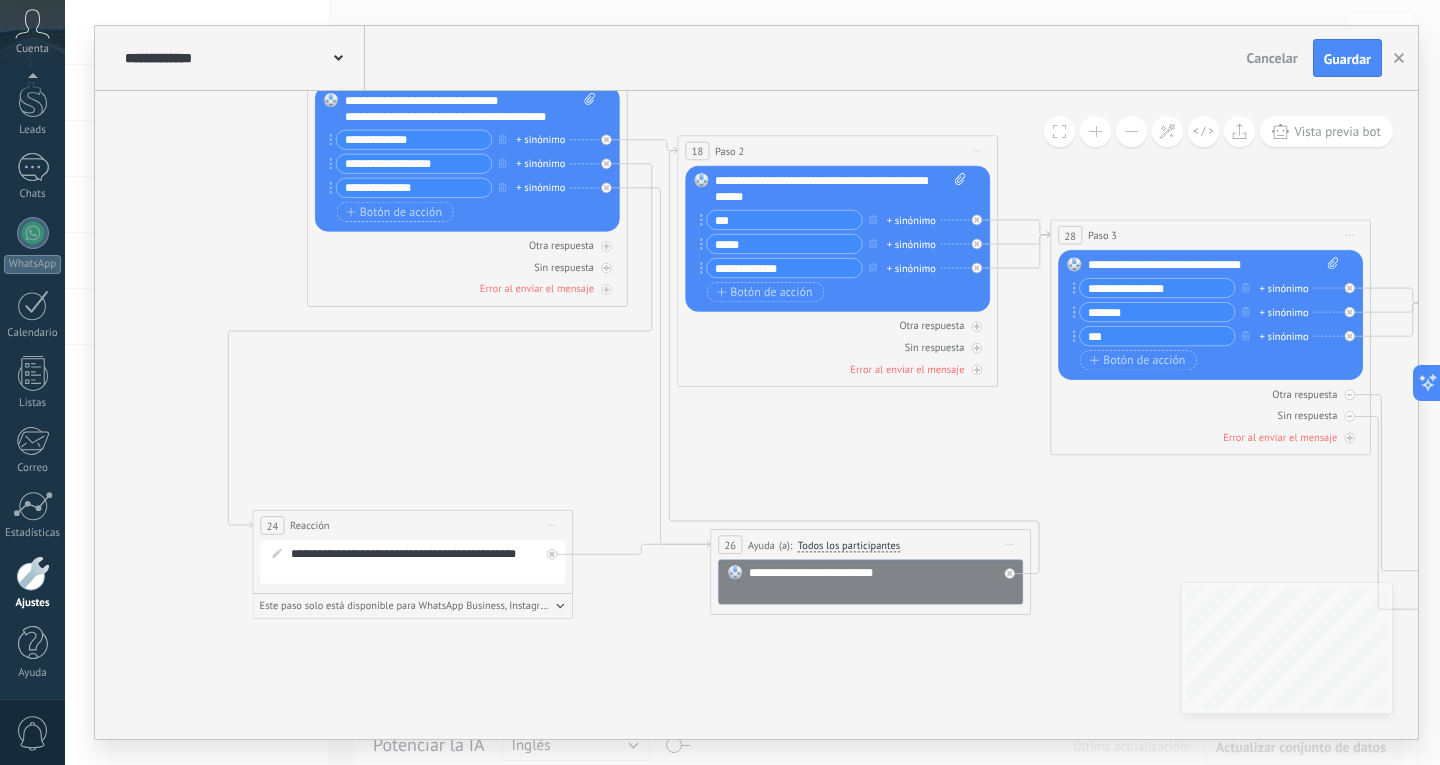 drag, startPoint x: 1107, startPoint y: 568, endPoint x: 1086, endPoint y: 570, distance: 21.095022 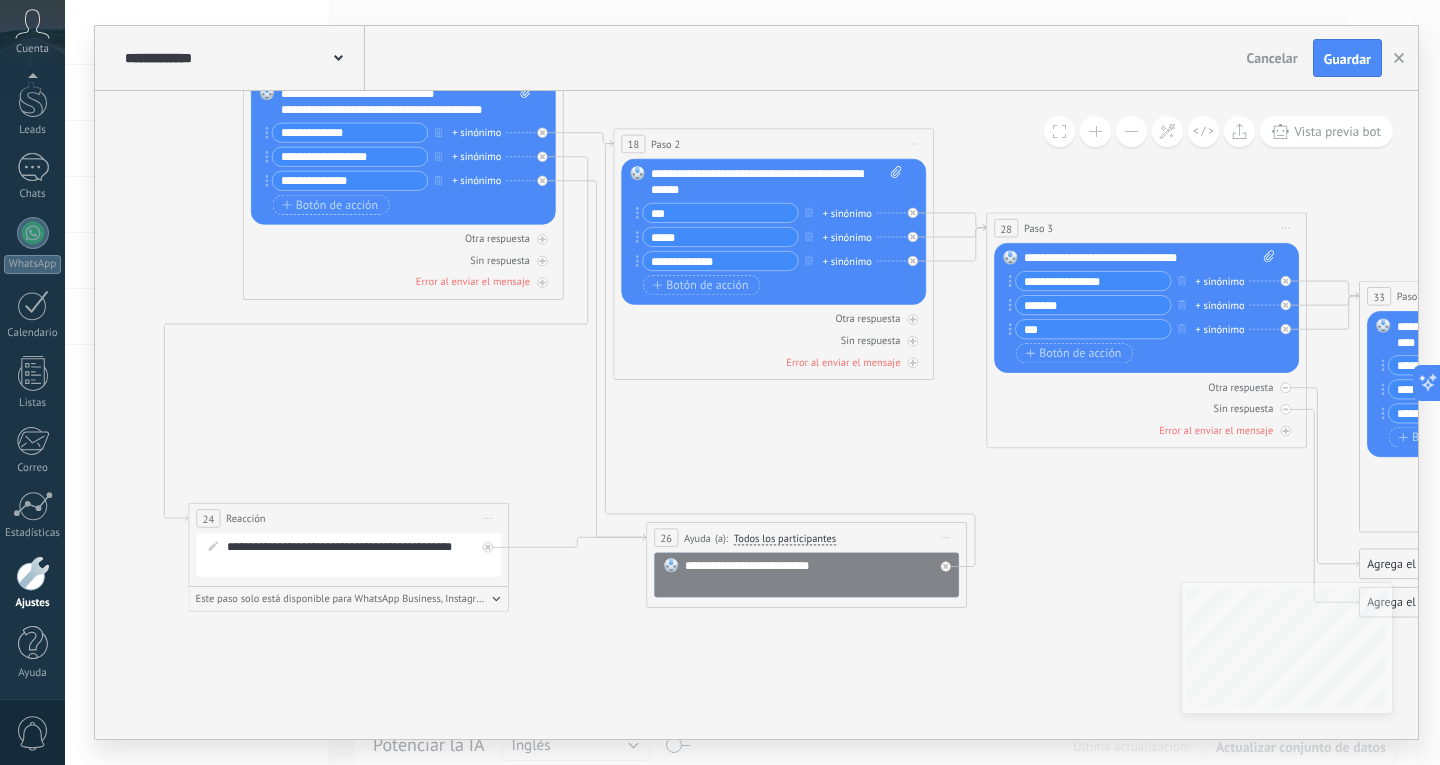 drag, startPoint x: 1117, startPoint y: 557, endPoint x: 1047, endPoint y: 550, distance: 70.34913 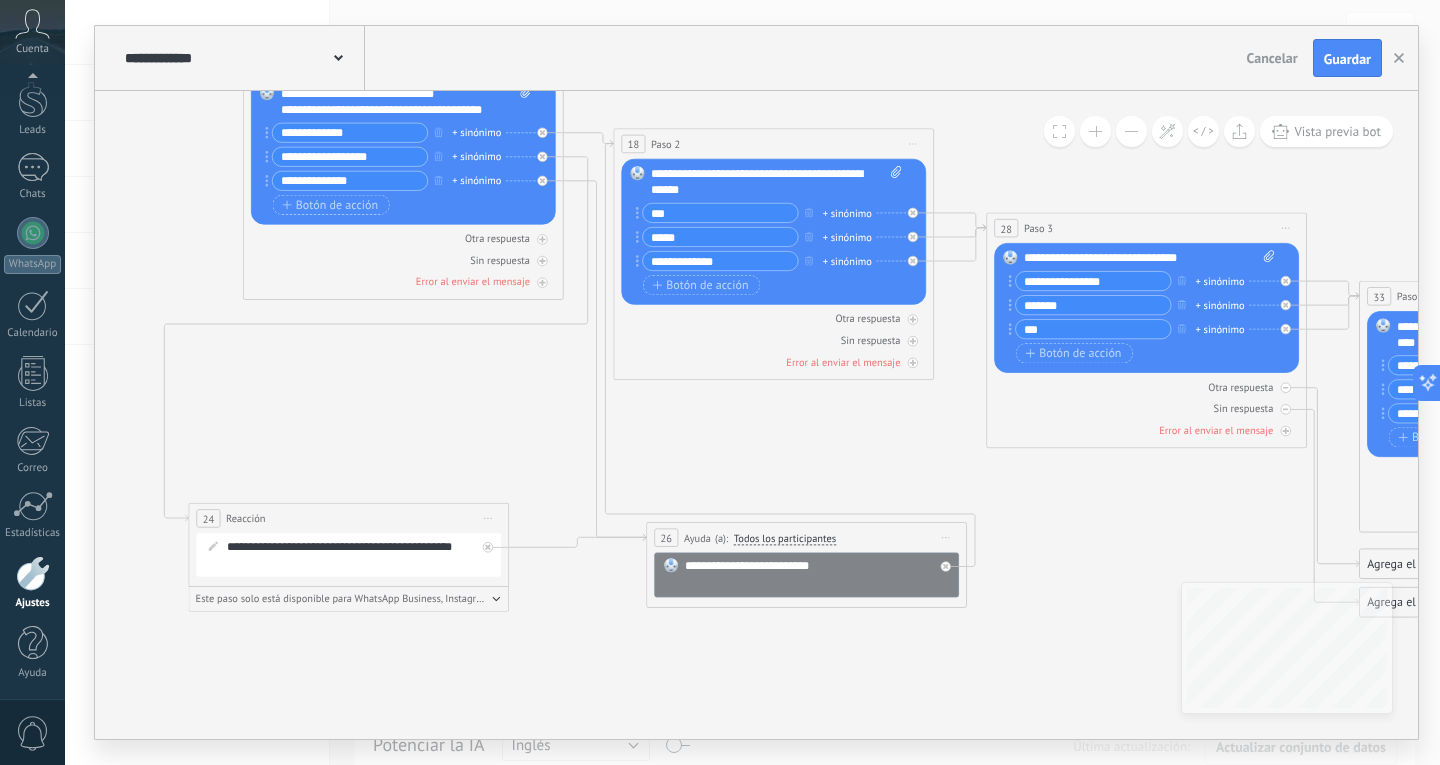 click 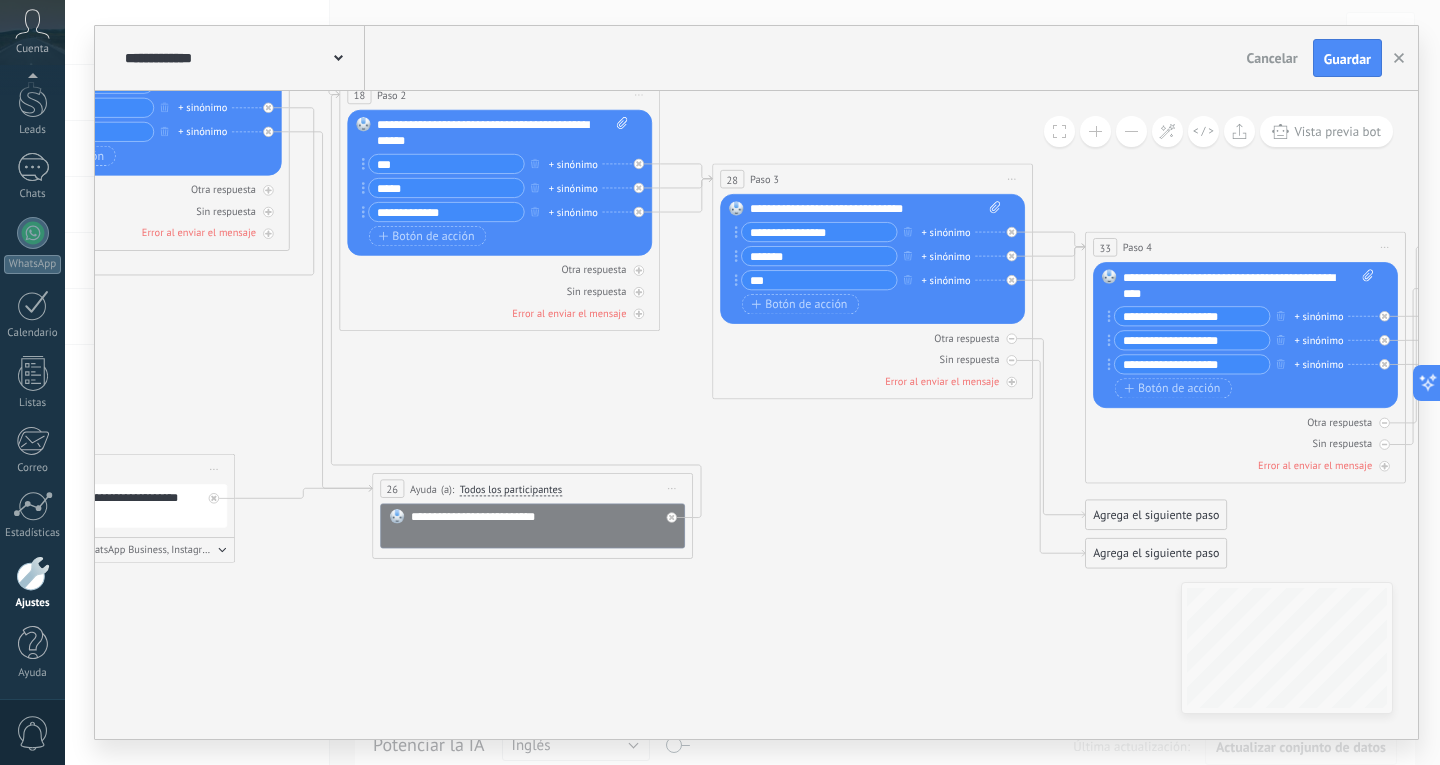 drag, startPoint x: 1098, startPoint y: 561, endPoint x: 830, endPoint y: 512, distance: 272.44266 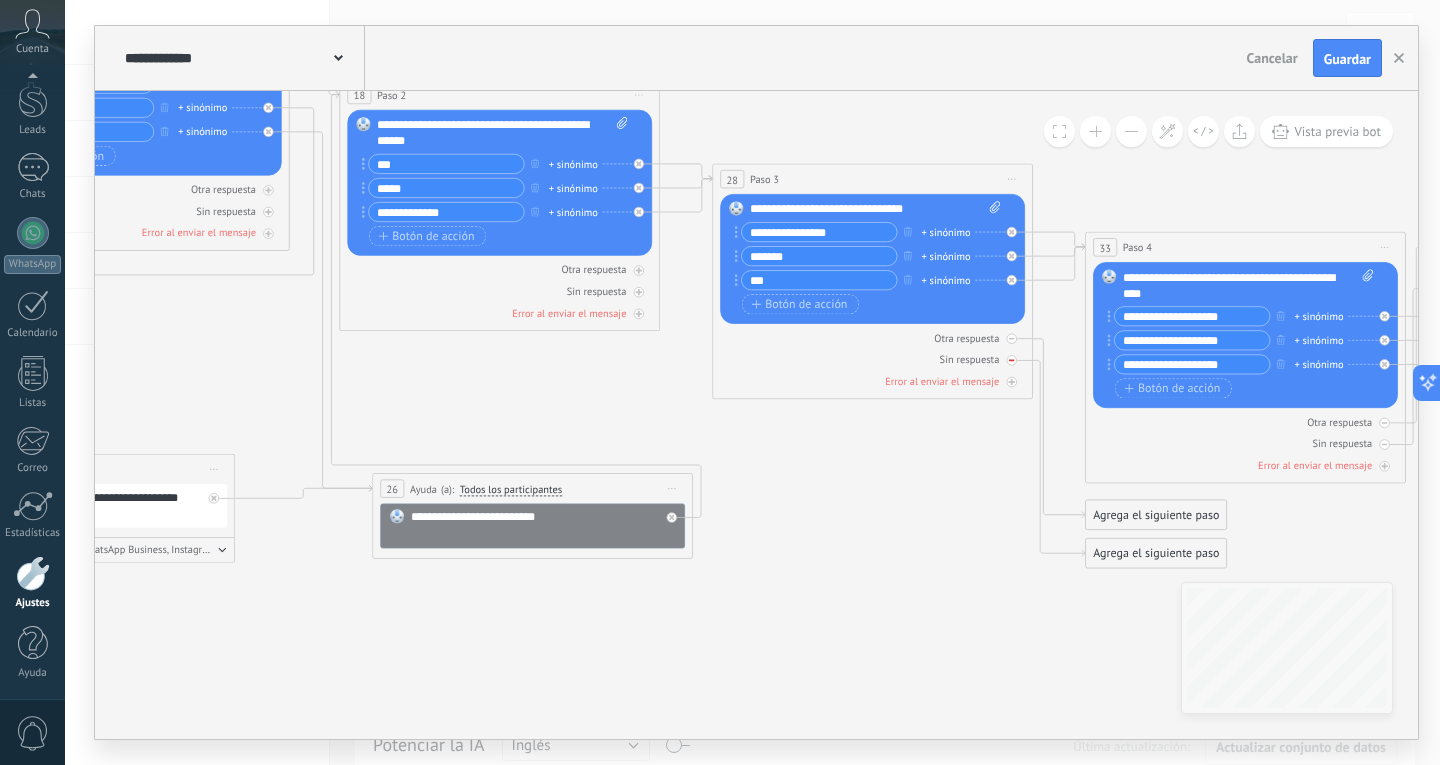click on "Sin respuesta" at bounding box center [872, 359] 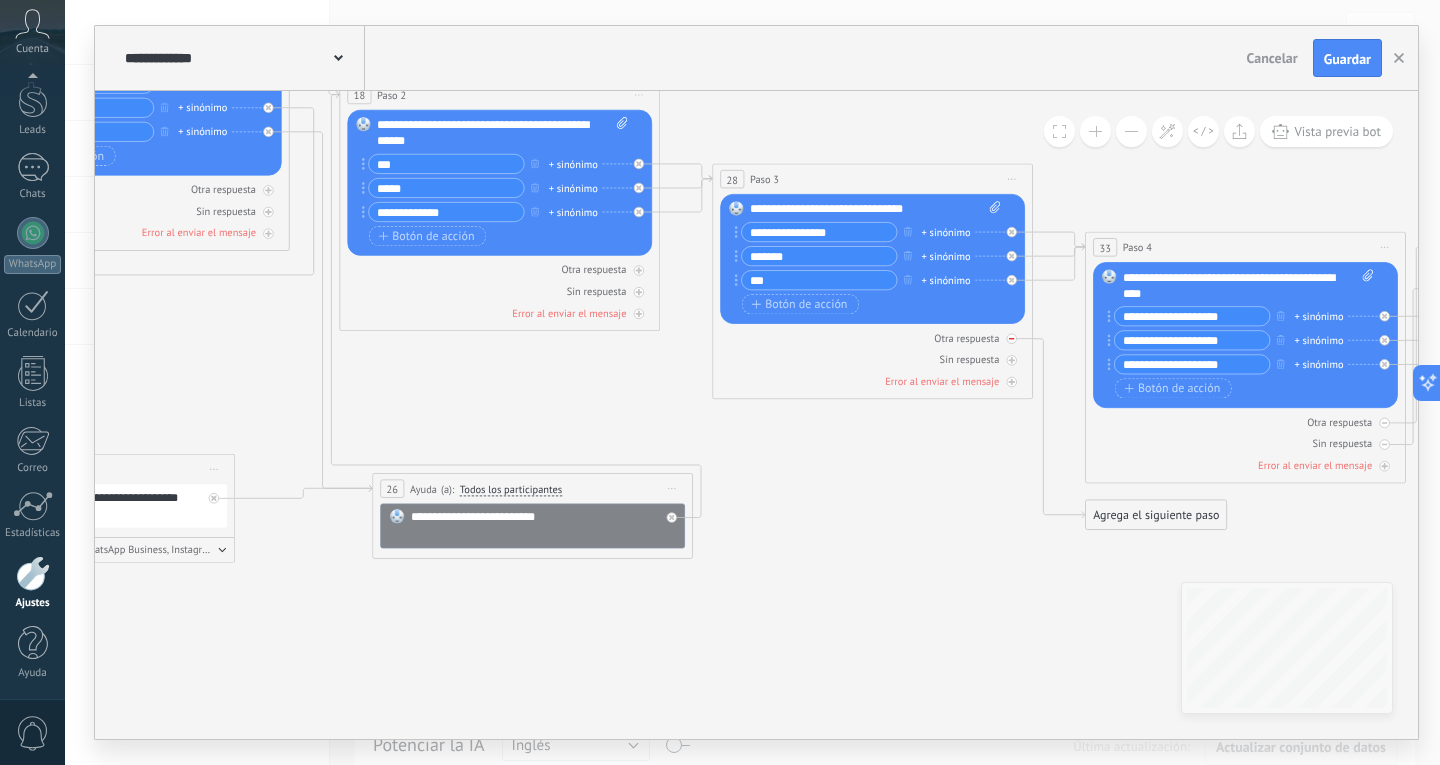 click 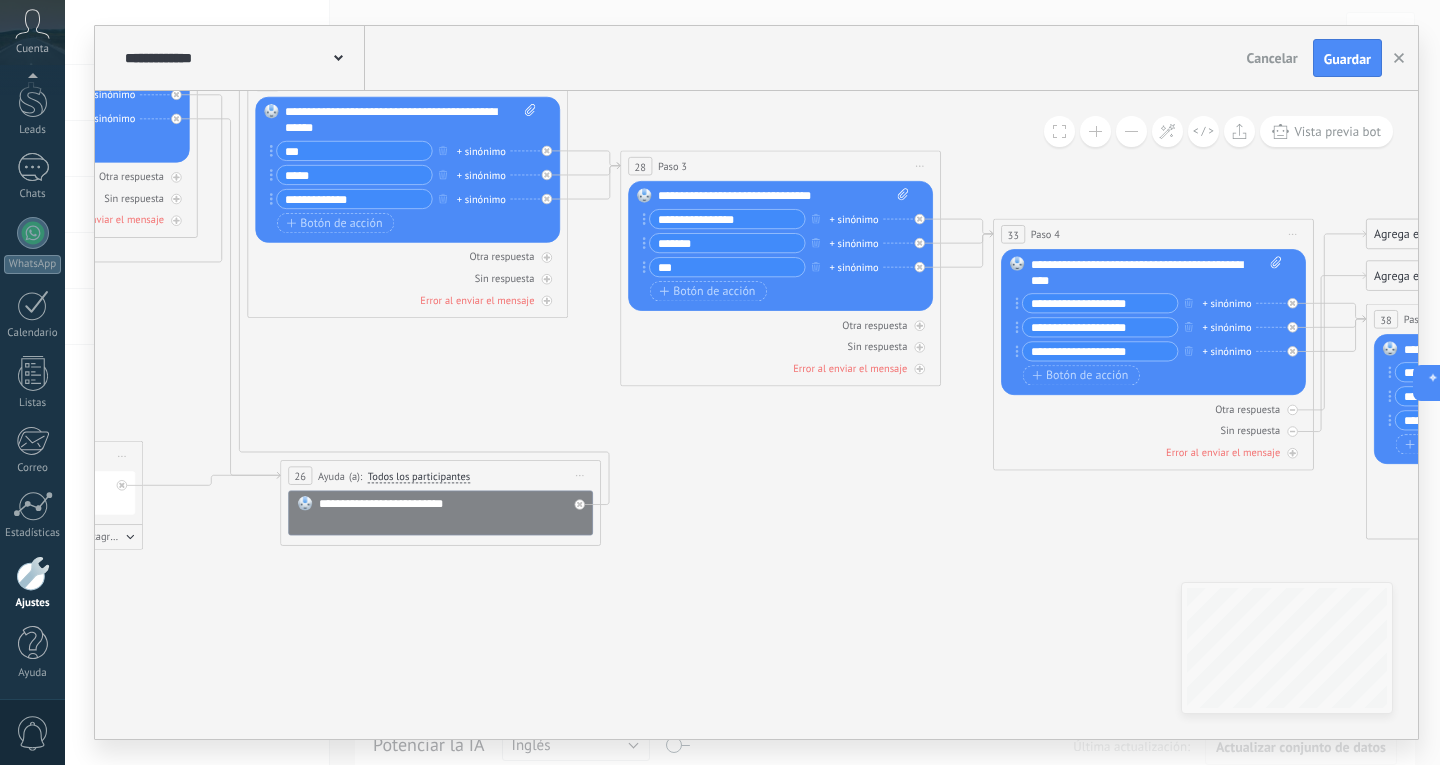 drag, startPoint x: 979, startPoint y: 529, endPoint x: 731, endPoint y: 484, distance: 252.04959 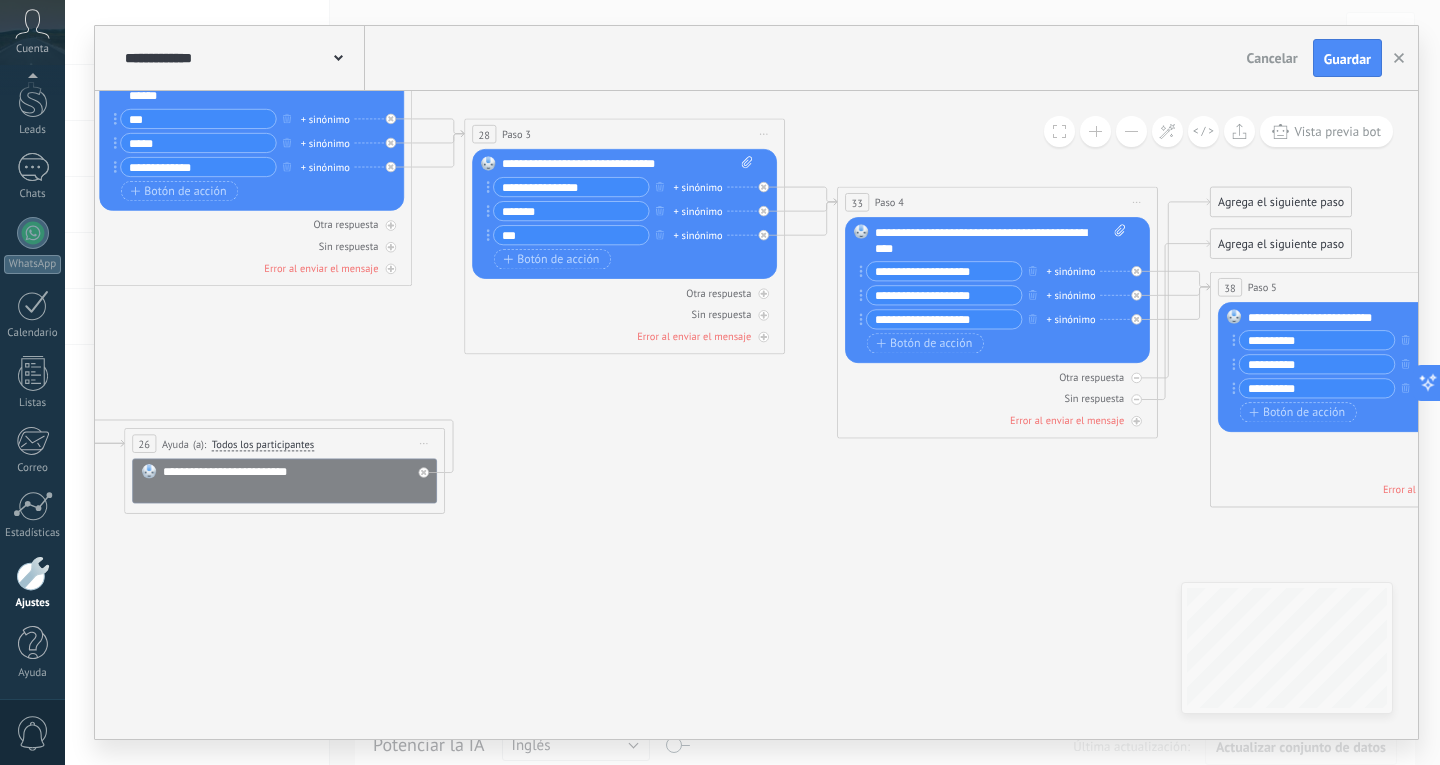 click 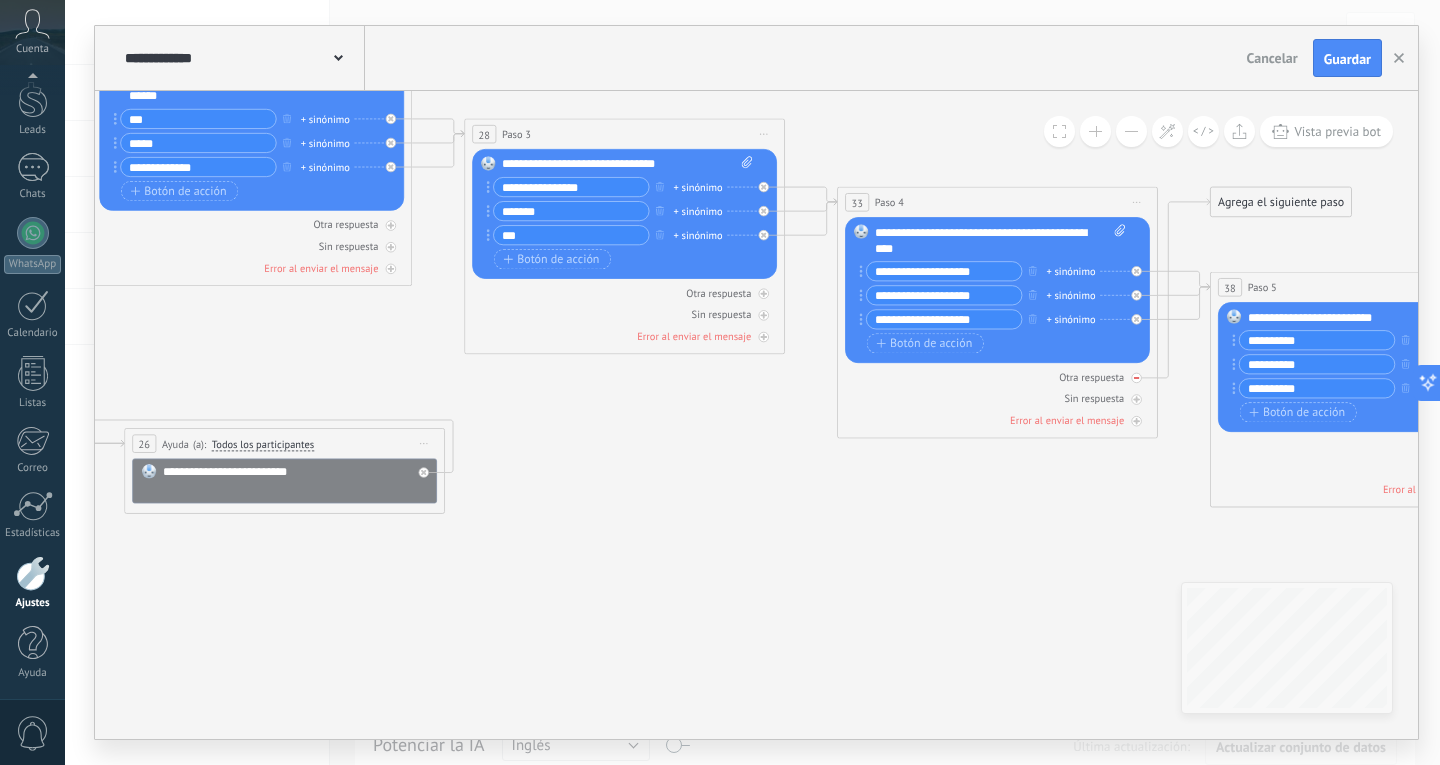 click at bounding box center (1136, 378) 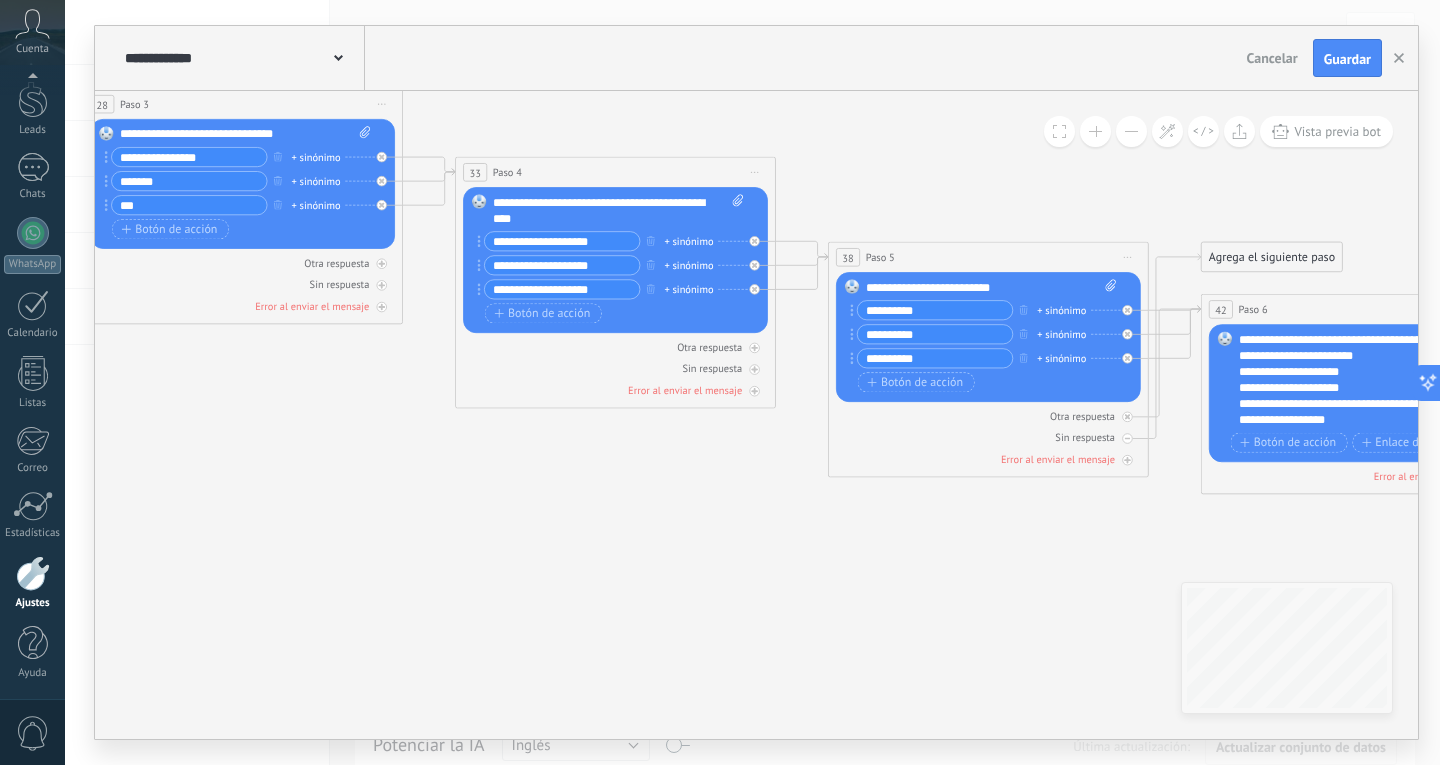 drag, startPoint x: 1112, startPoint y: 556, endPoint x: 771, endPoint y: 520, distance: 342.89502 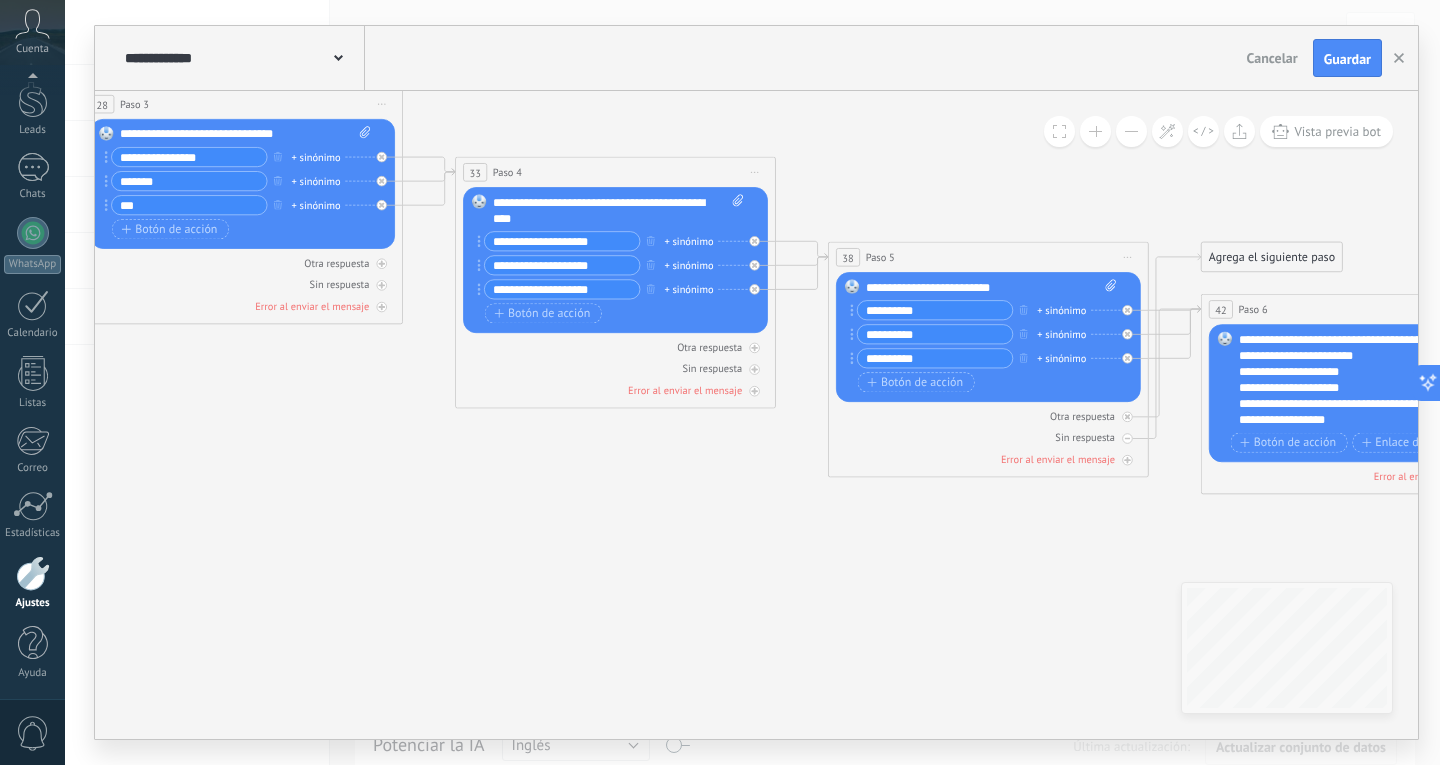 click 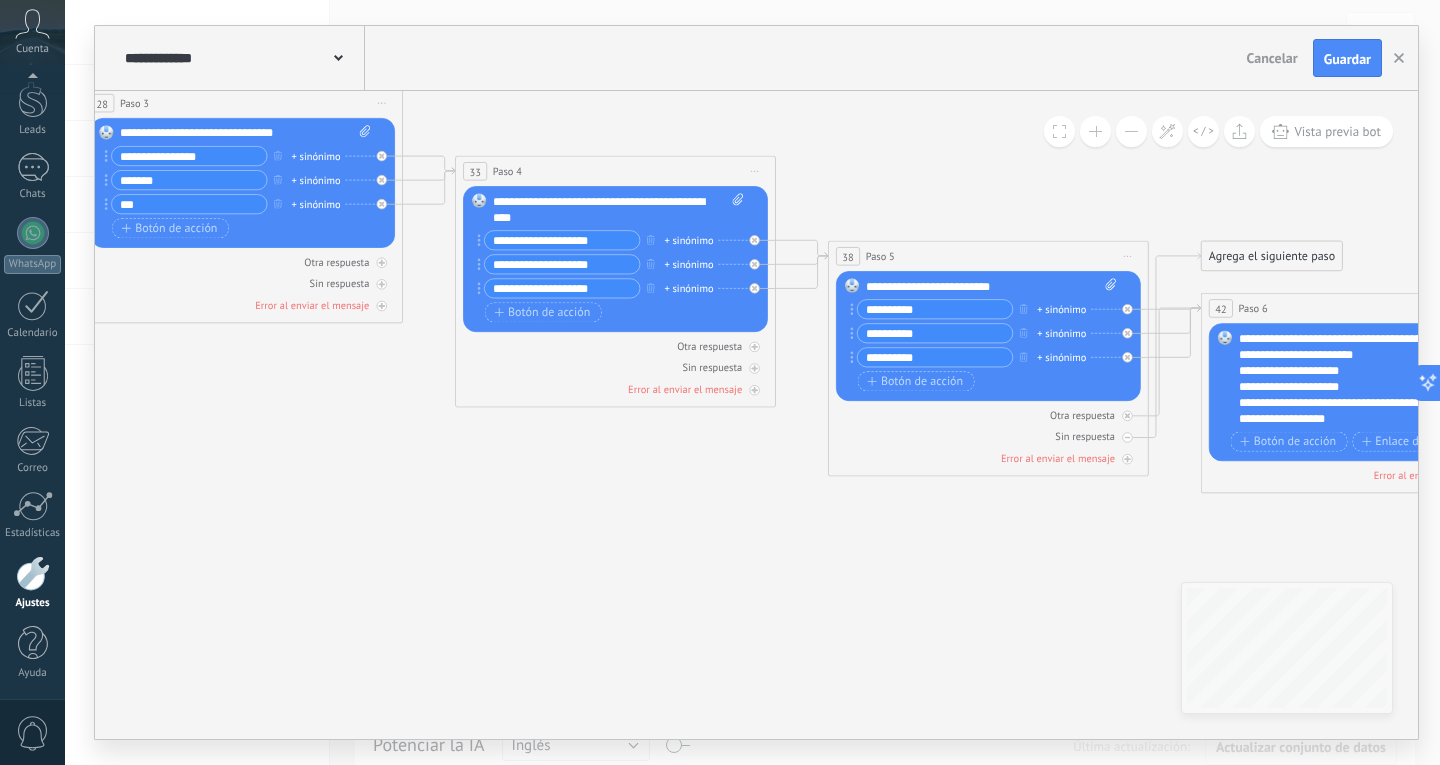 click 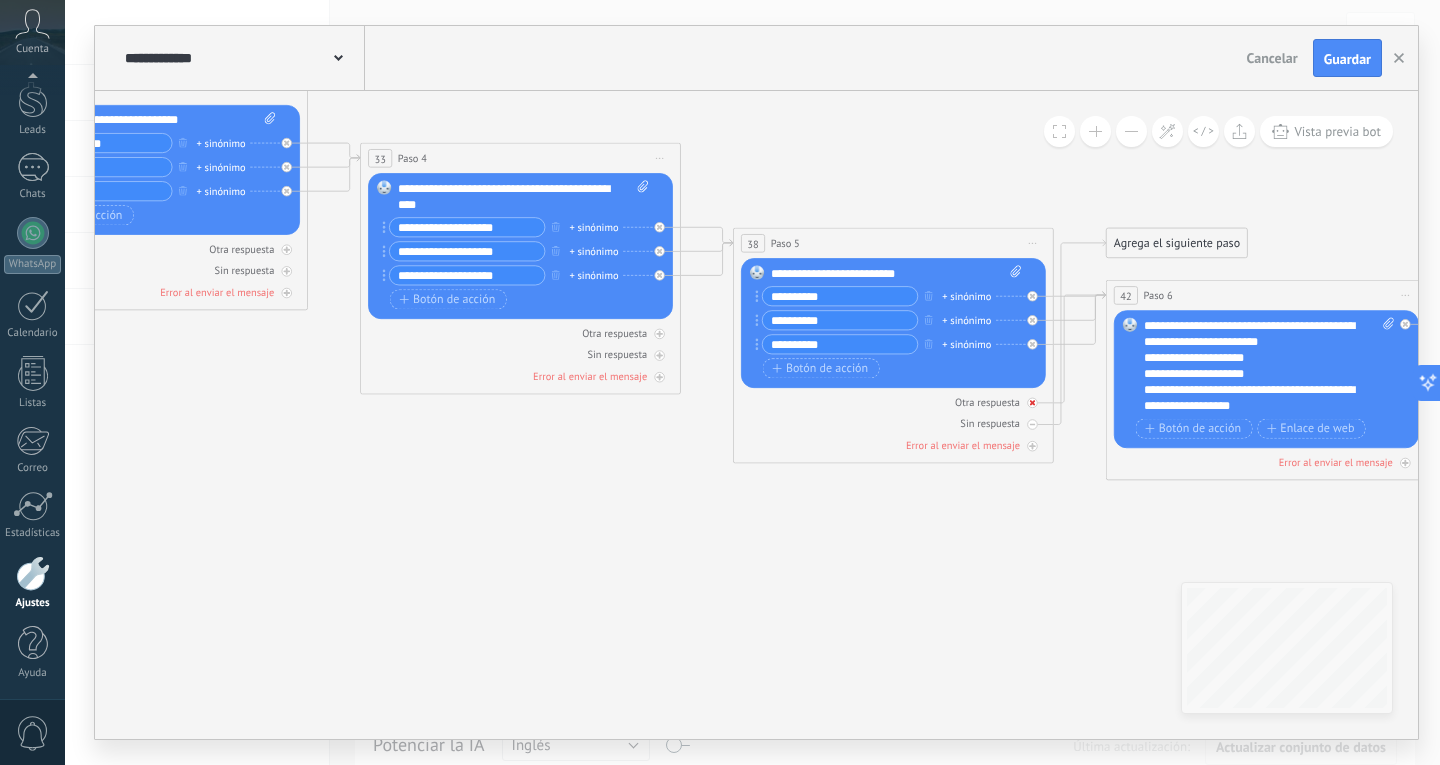click on "Otra respuesta" at bounding box center (893, 401) 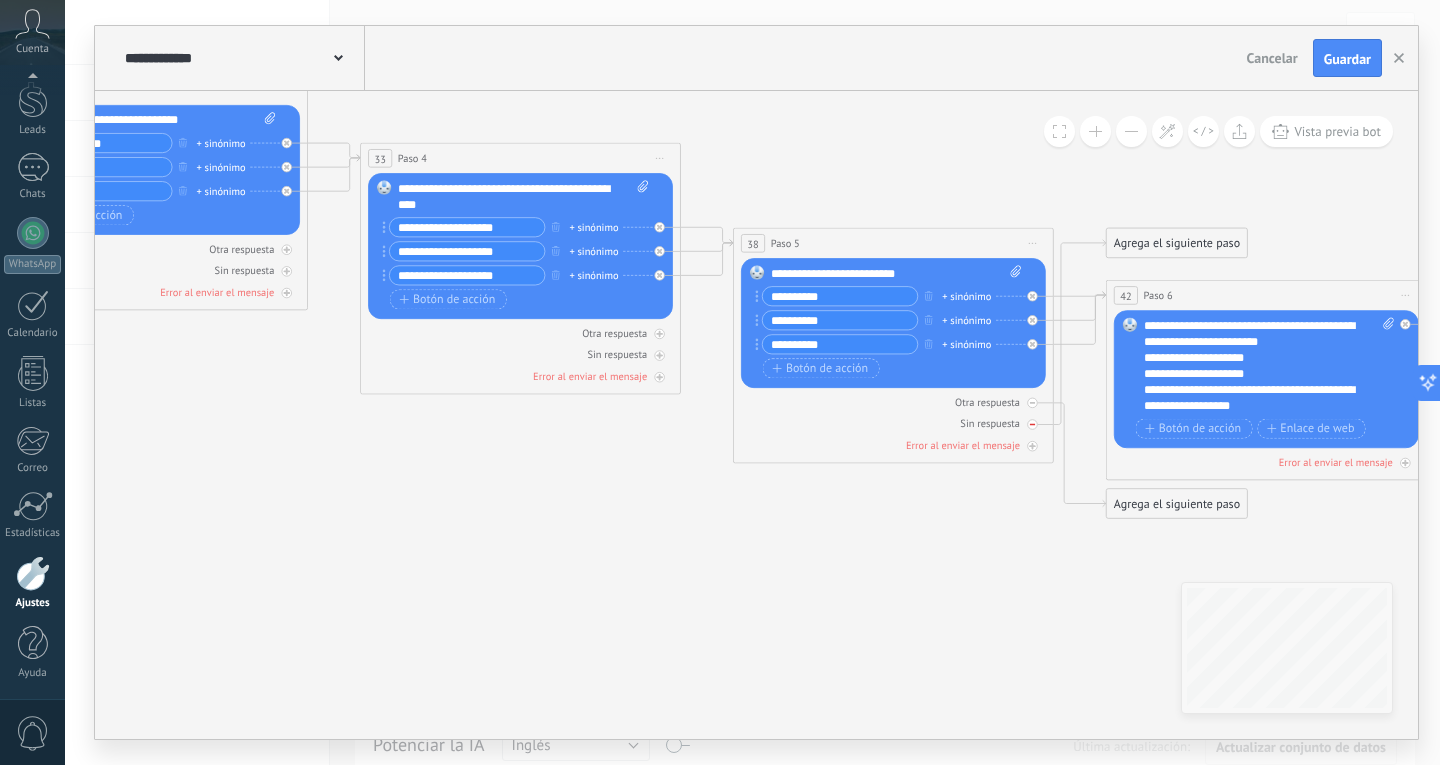 click on "Sin respuesta" at bounding box center [893, 423] 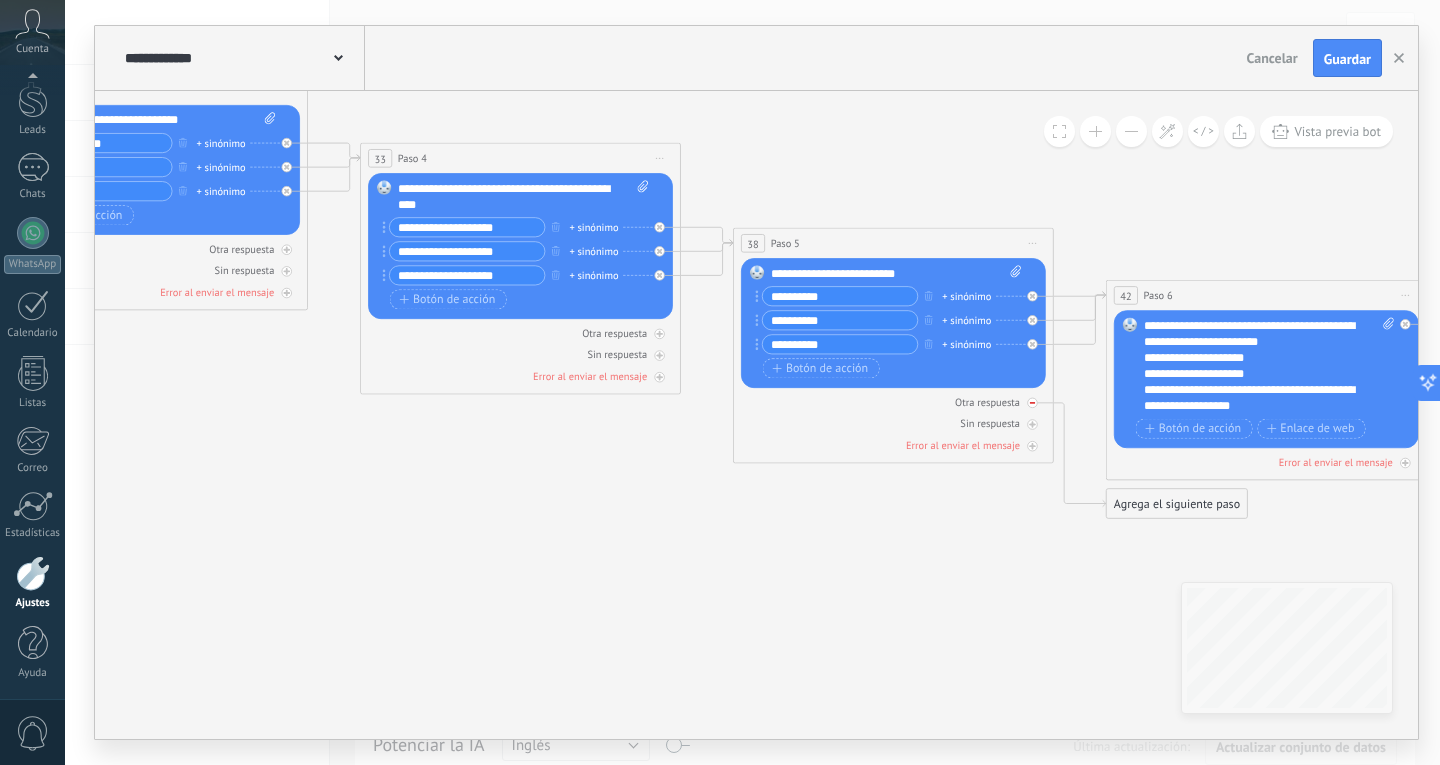 click 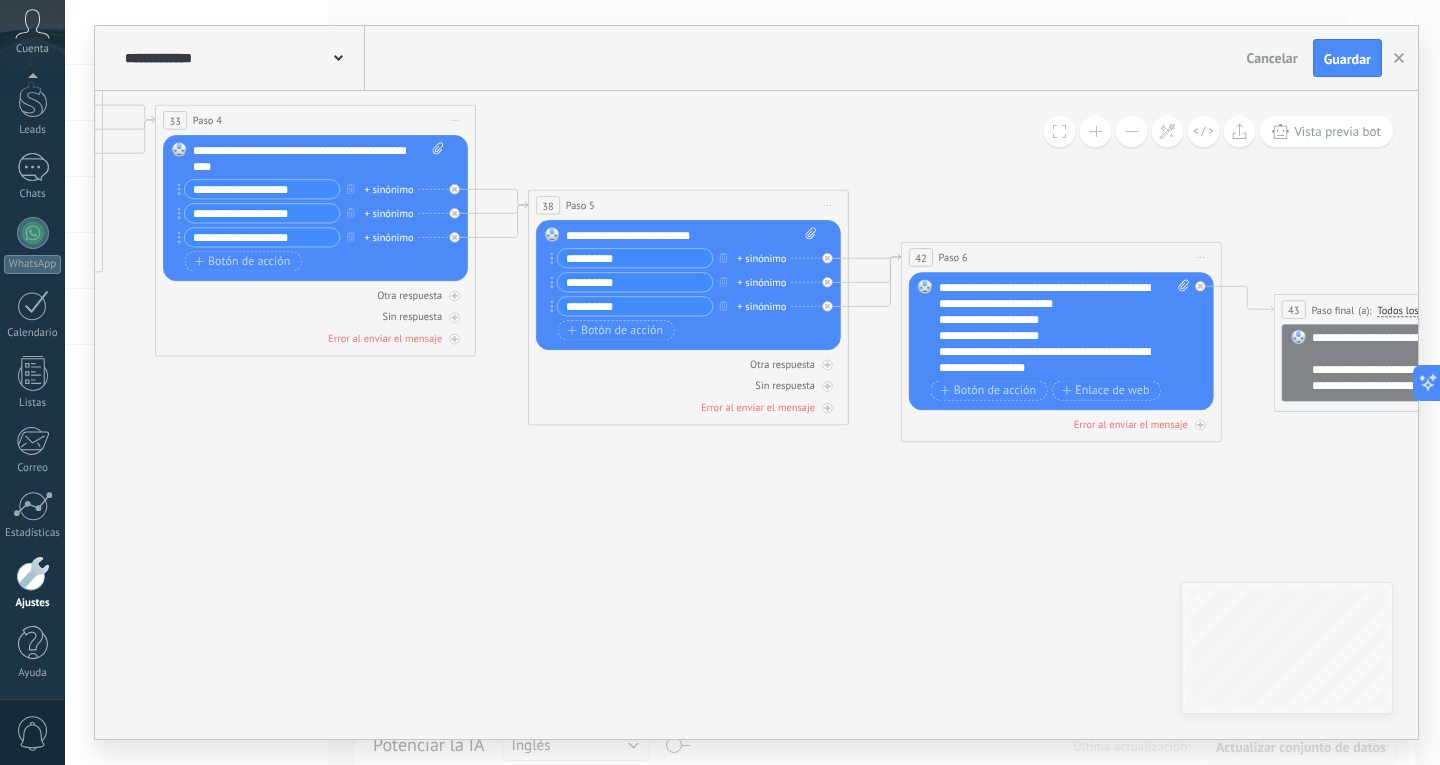drag, startPoint x: 1075, startPoint y: 569, endPoint x: 727, endPoint y: 520, distance: 351.43277 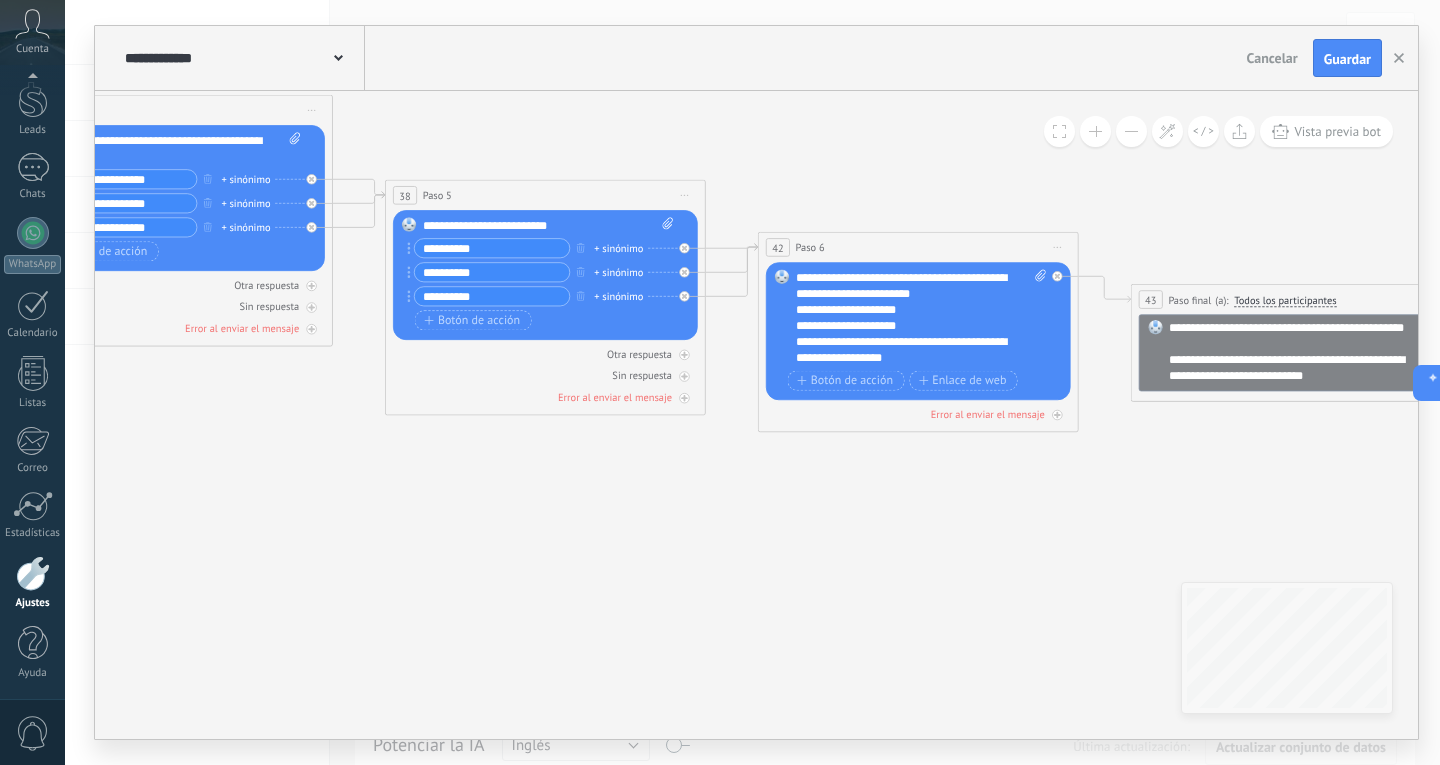 drag, startPoint x: 1048, startPoint y: 510, endPoint x: 860, endPoint y: 475, distance: 191.23022 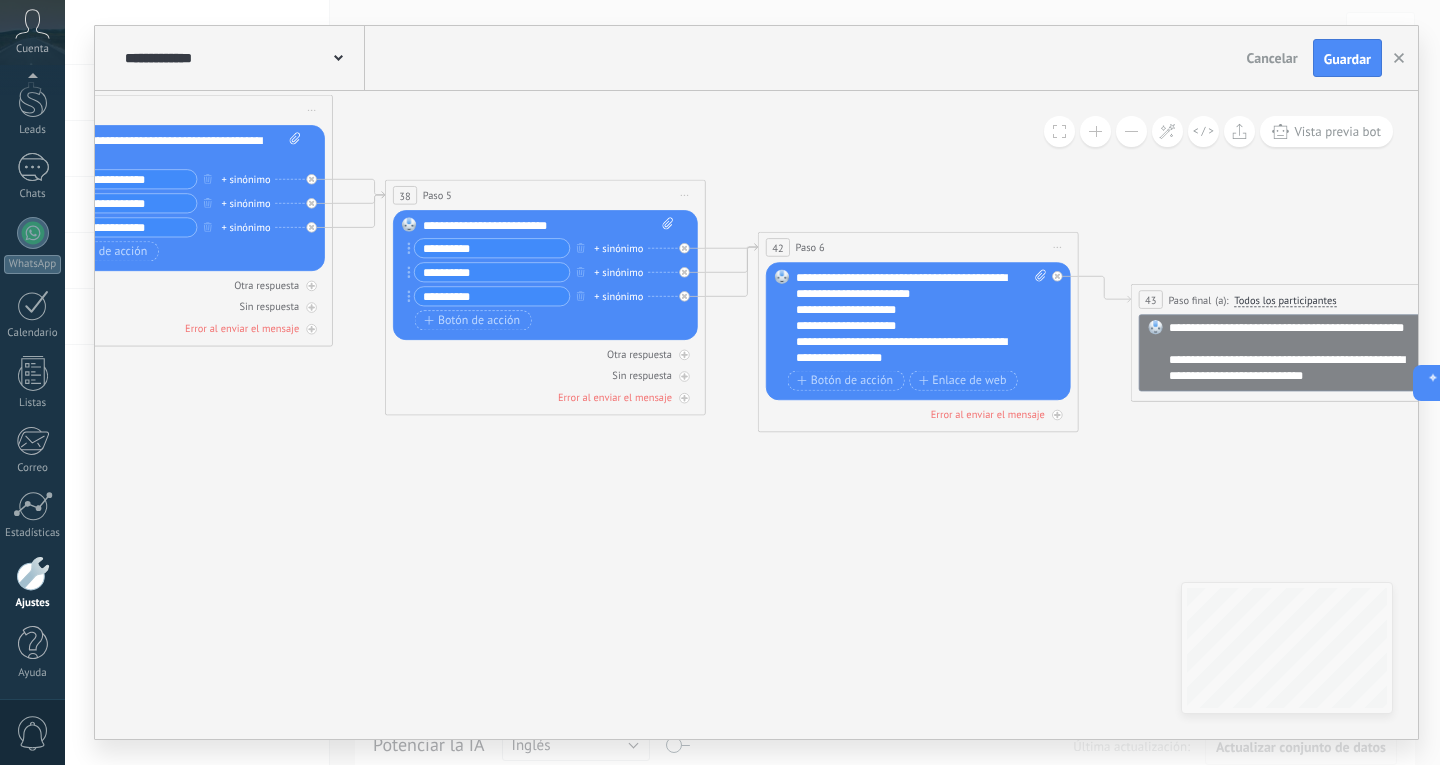 click 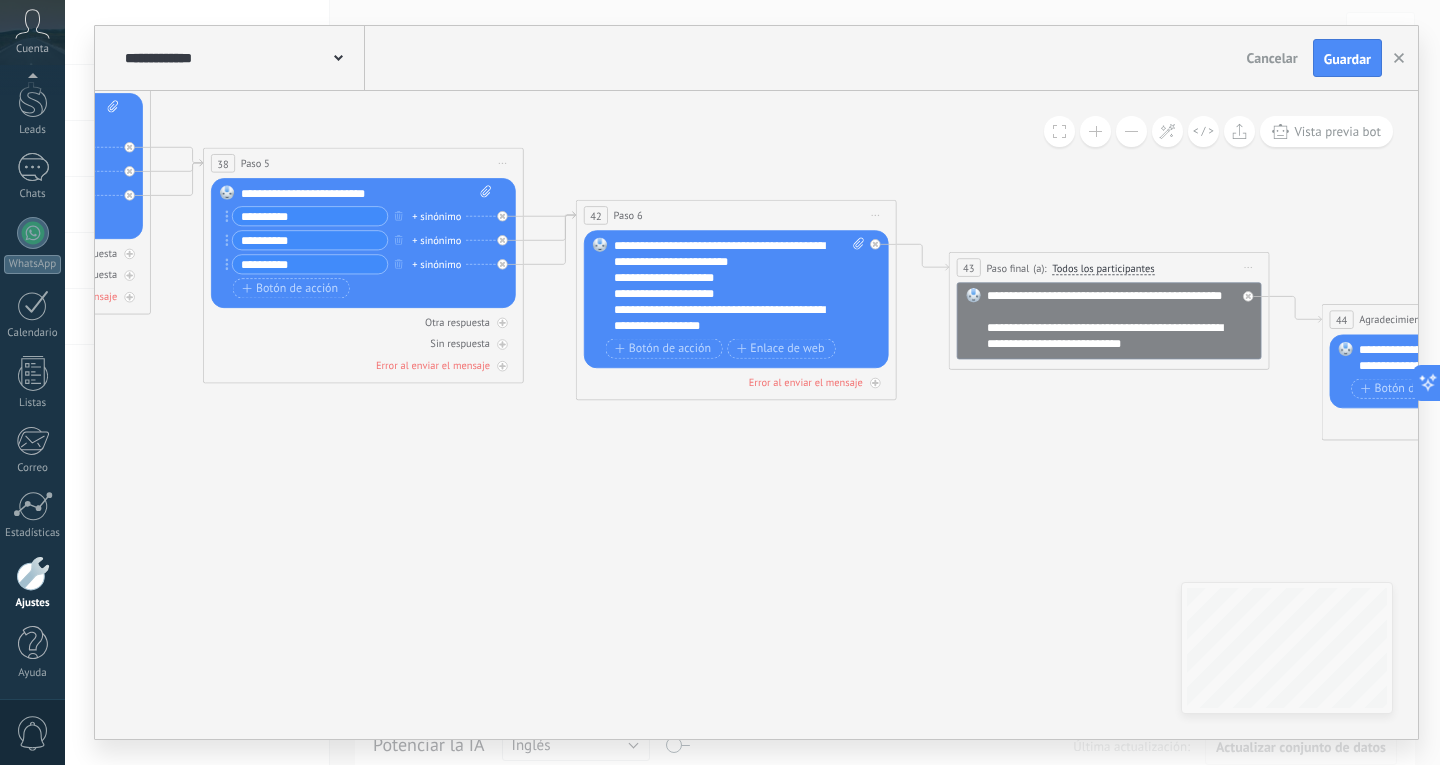drag, startPoint x: 1068, startPoint y: 506, endPoint x: 681, endPoint y: 464, distance: 389.2724 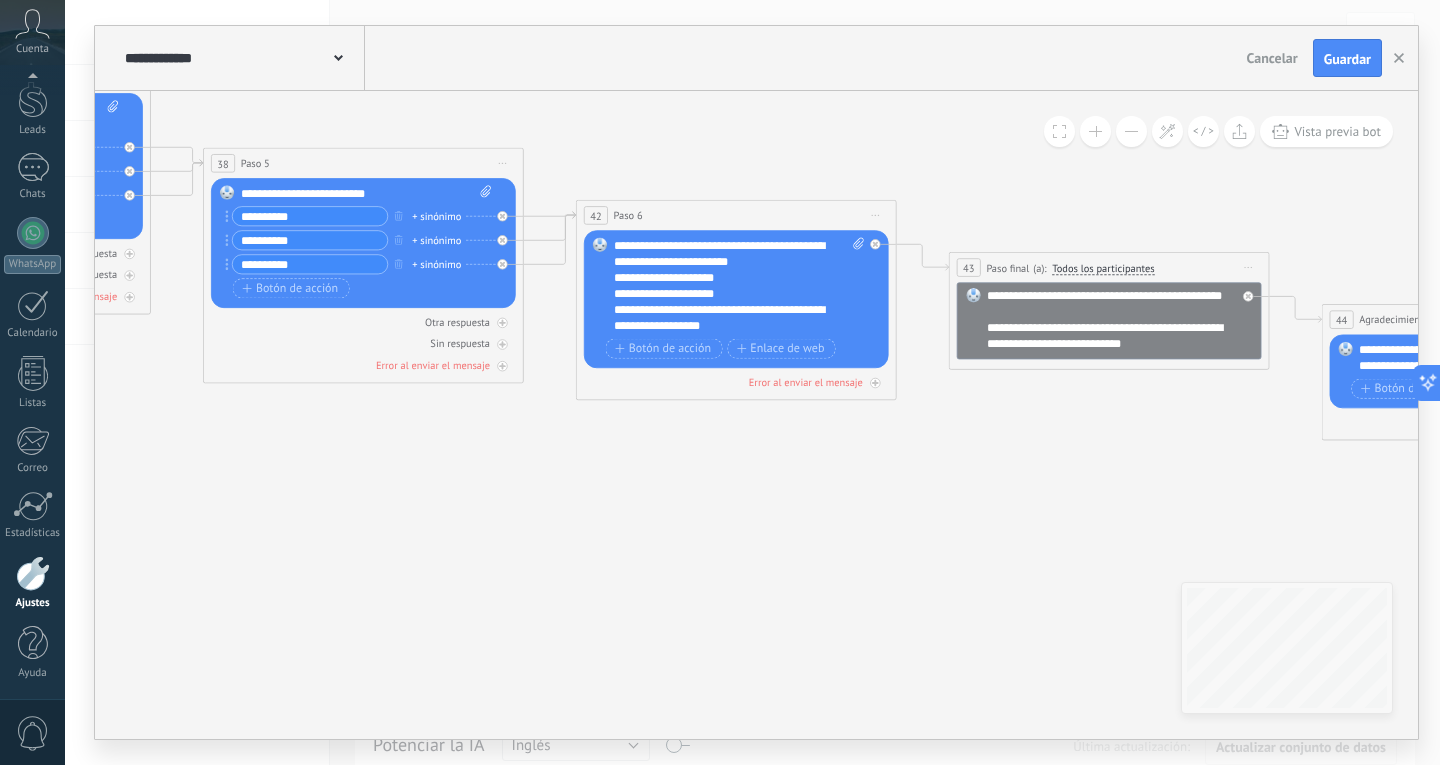 click 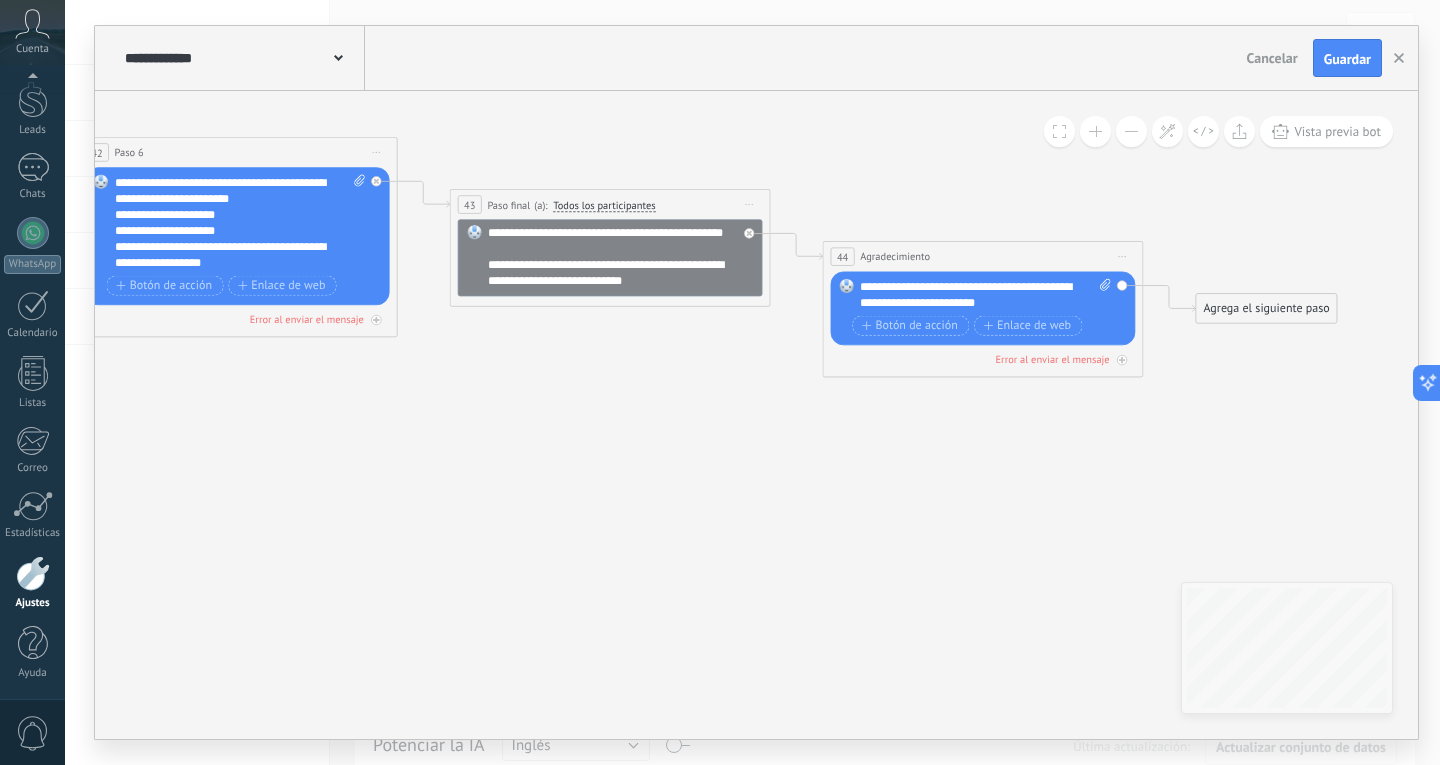 drag, startPoint x: 1083, startPoint y: 494, endPoint x: 867, endPoint y: 474, distance: 216.92395 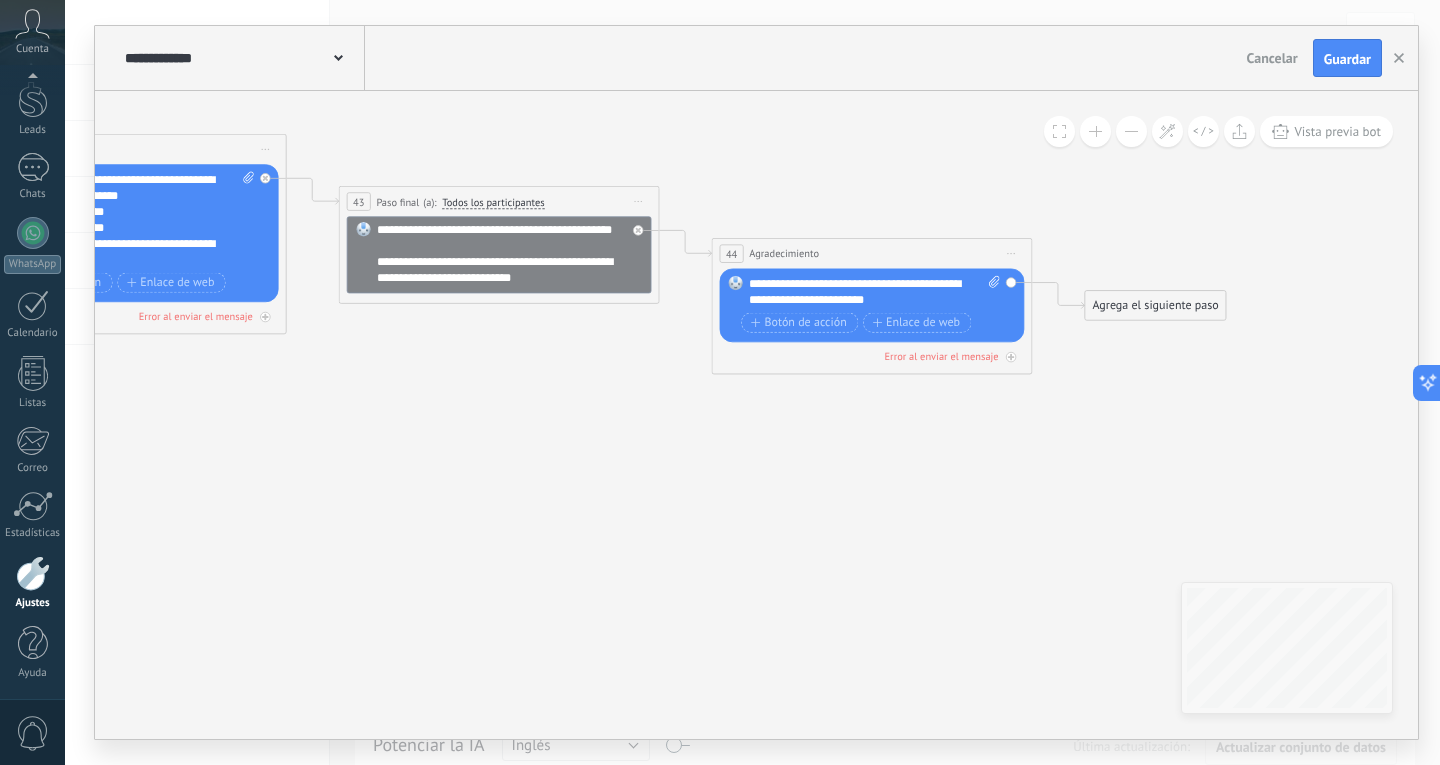 click on "Agrega el siguiente paso" at bounding box center [1155, 306] 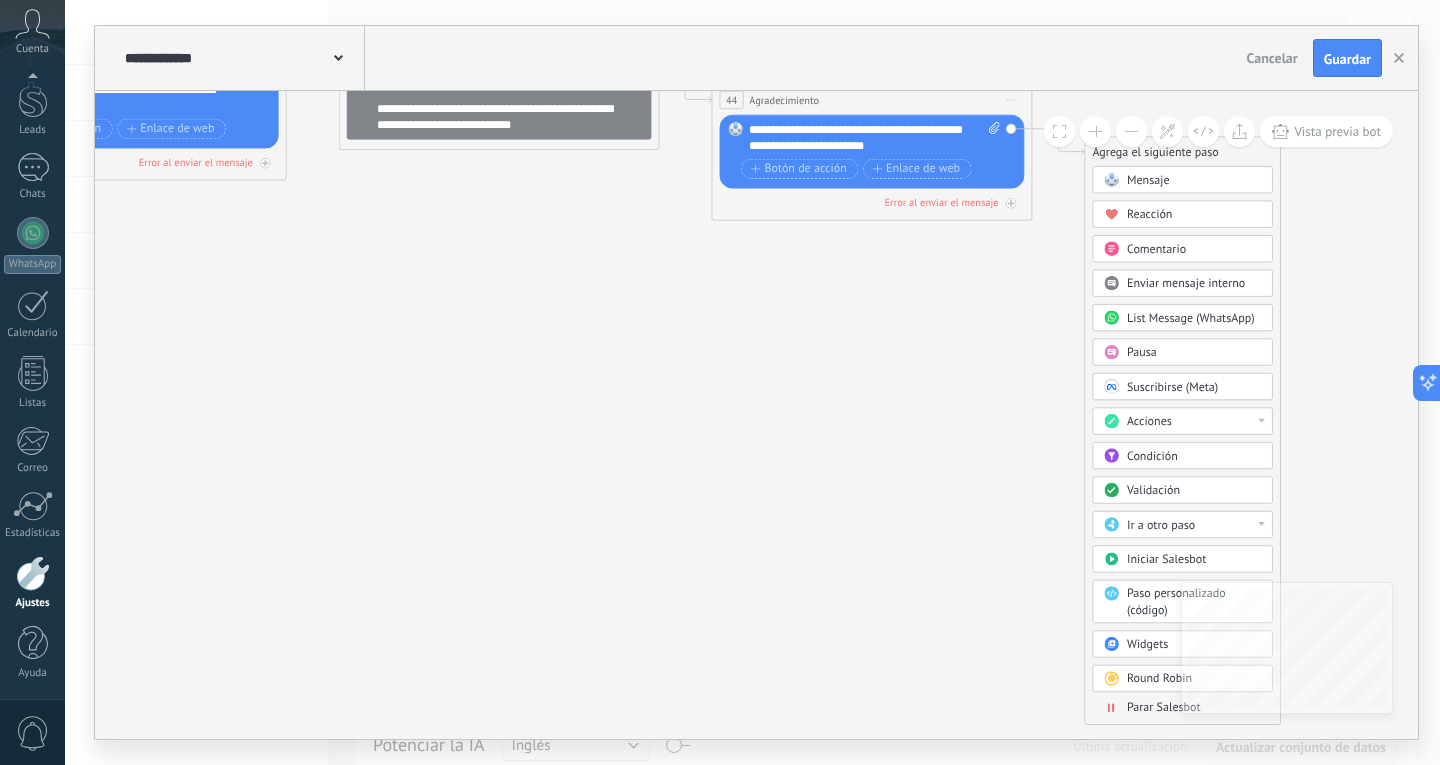 click on "Parar Salesbot" at bounding box center [1164, 707] 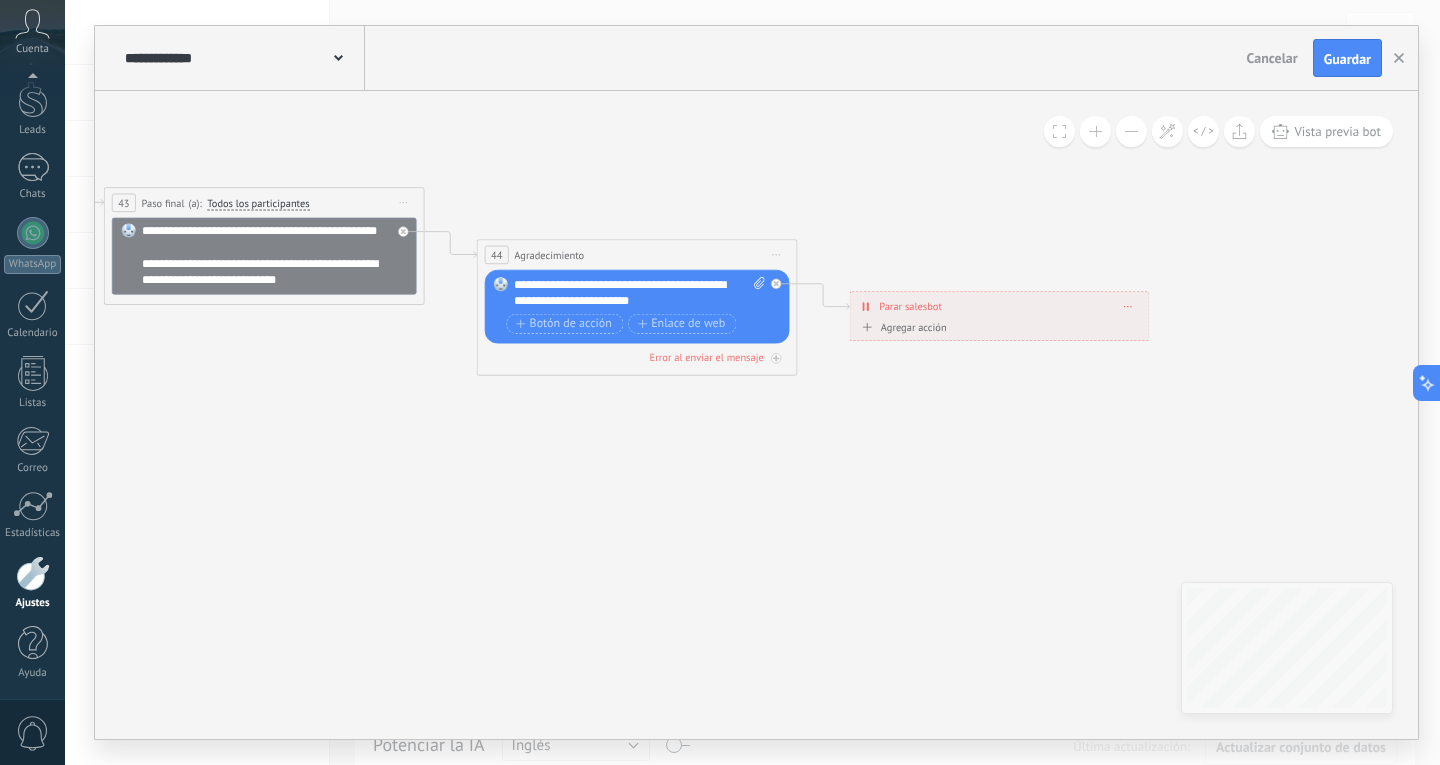 drag, startPoint x: 668, startPoint y: 352, endPoint x: 911, endPoint y: 509, distance: 289.30606 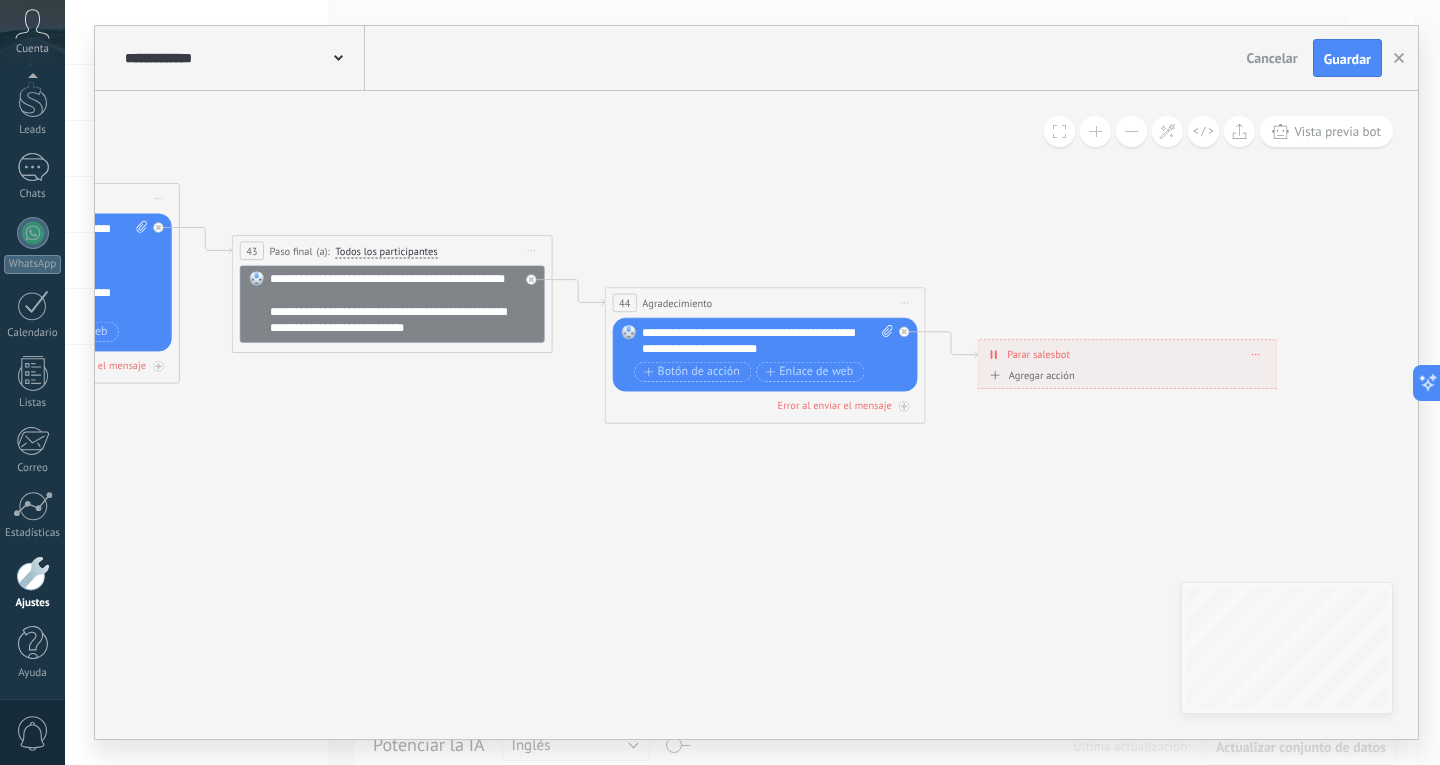 drag, startPoint x: 881, startPoint y: 453, endPoint x: 1193, endPoint y: 552, distance: 327.3301 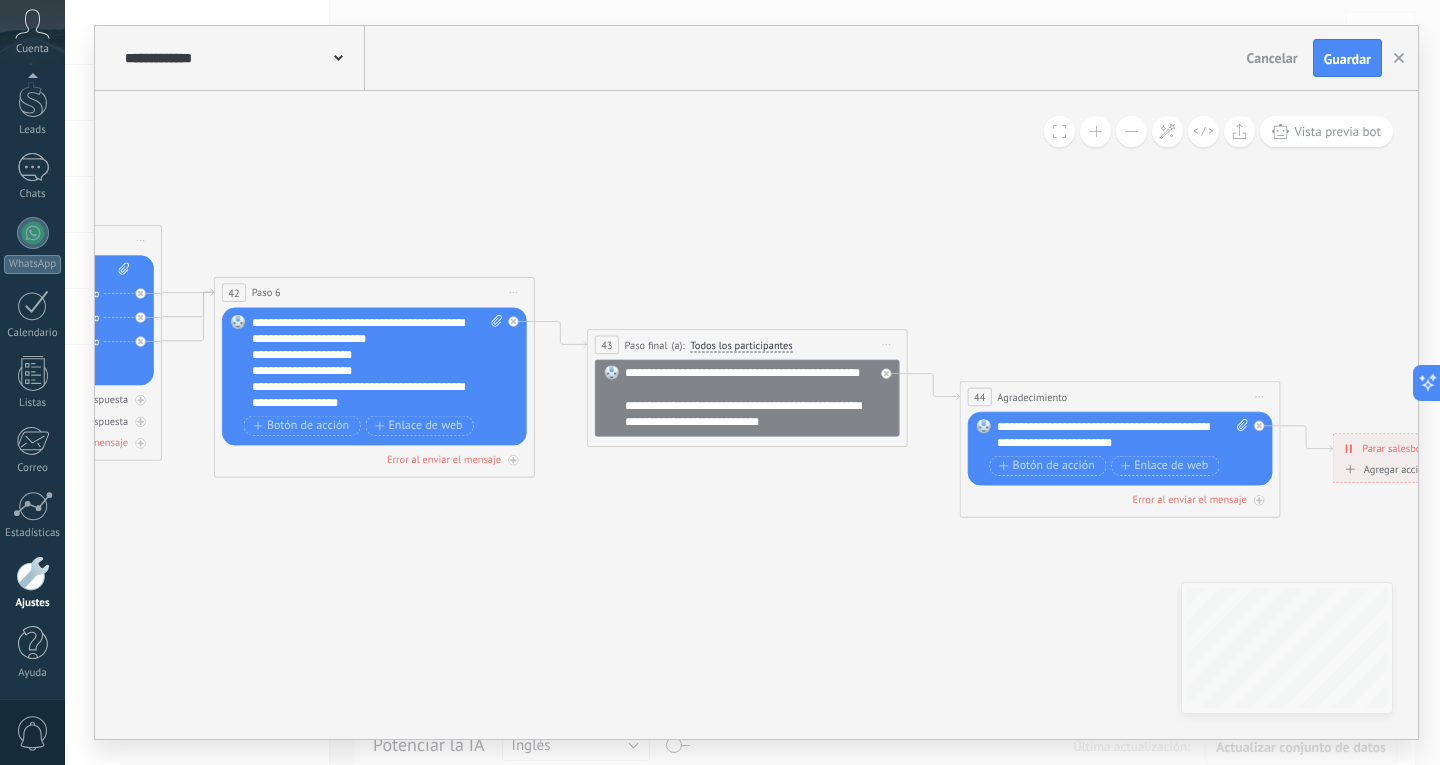 drag, startPoint x: 374, startPoint y: 524, endPoint x: 1202, endPoint y: 579, distance: 829.8247 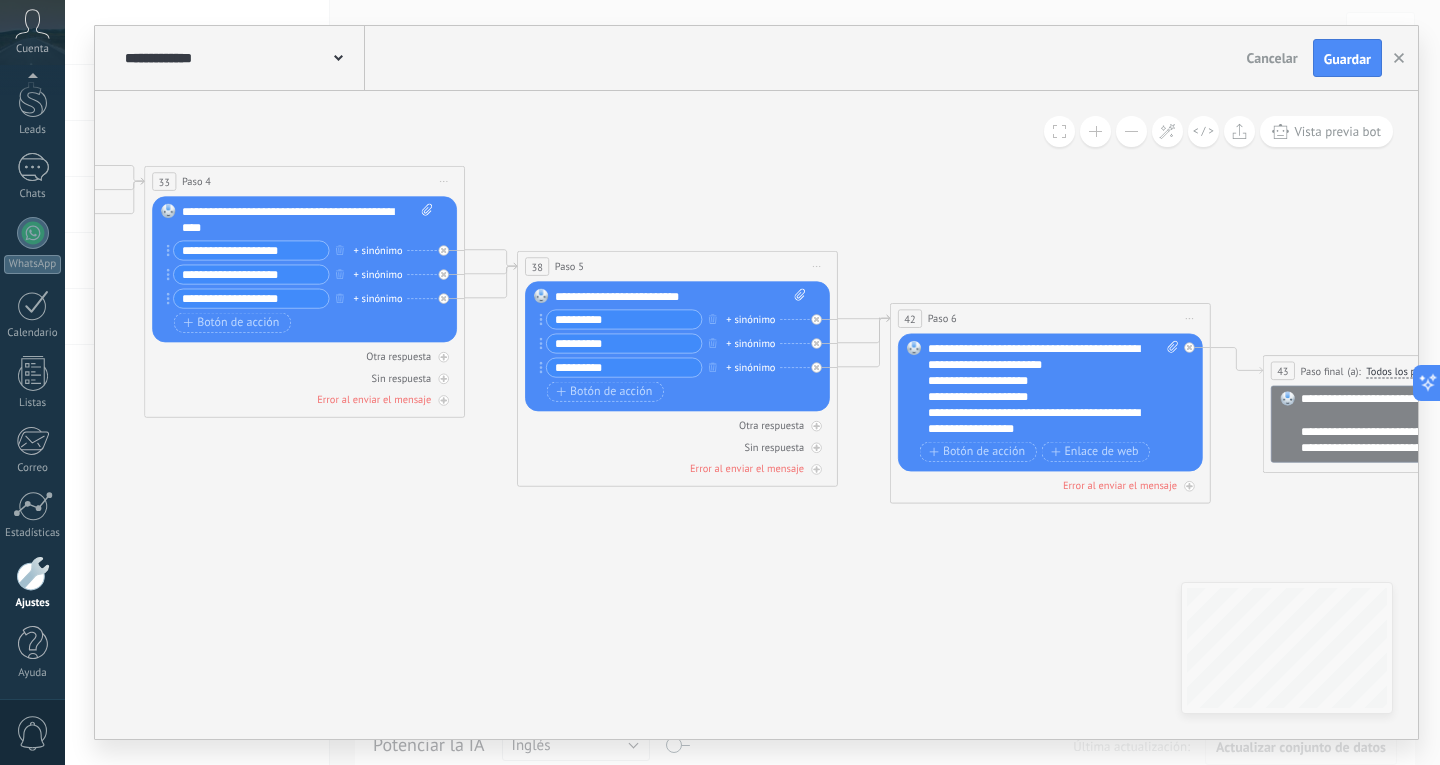 click on "**********" at bounding box center (756, 415) 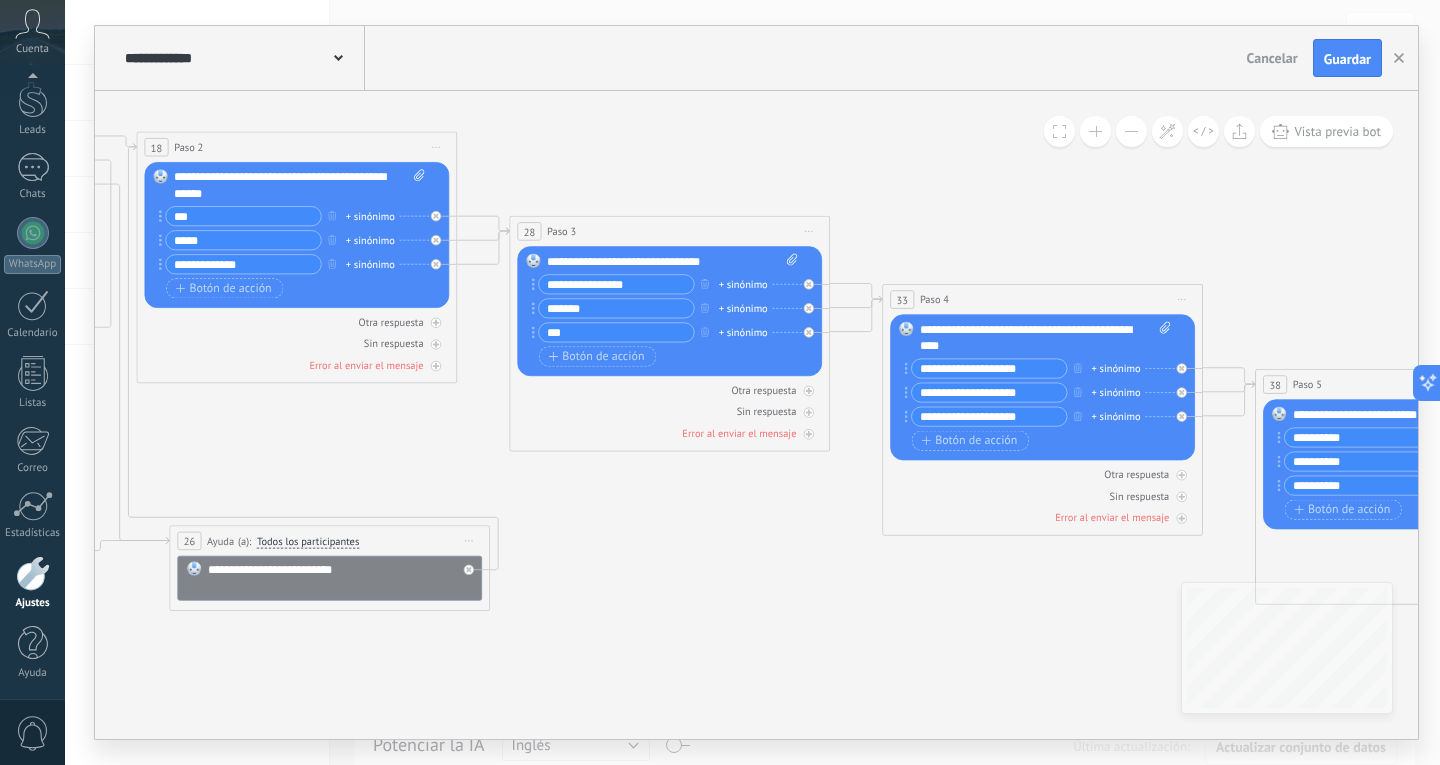 drag, startPoint x: 625, startPoint y: 552, endPoint x: 1130, endPoint y: 599, distance: 507.1824 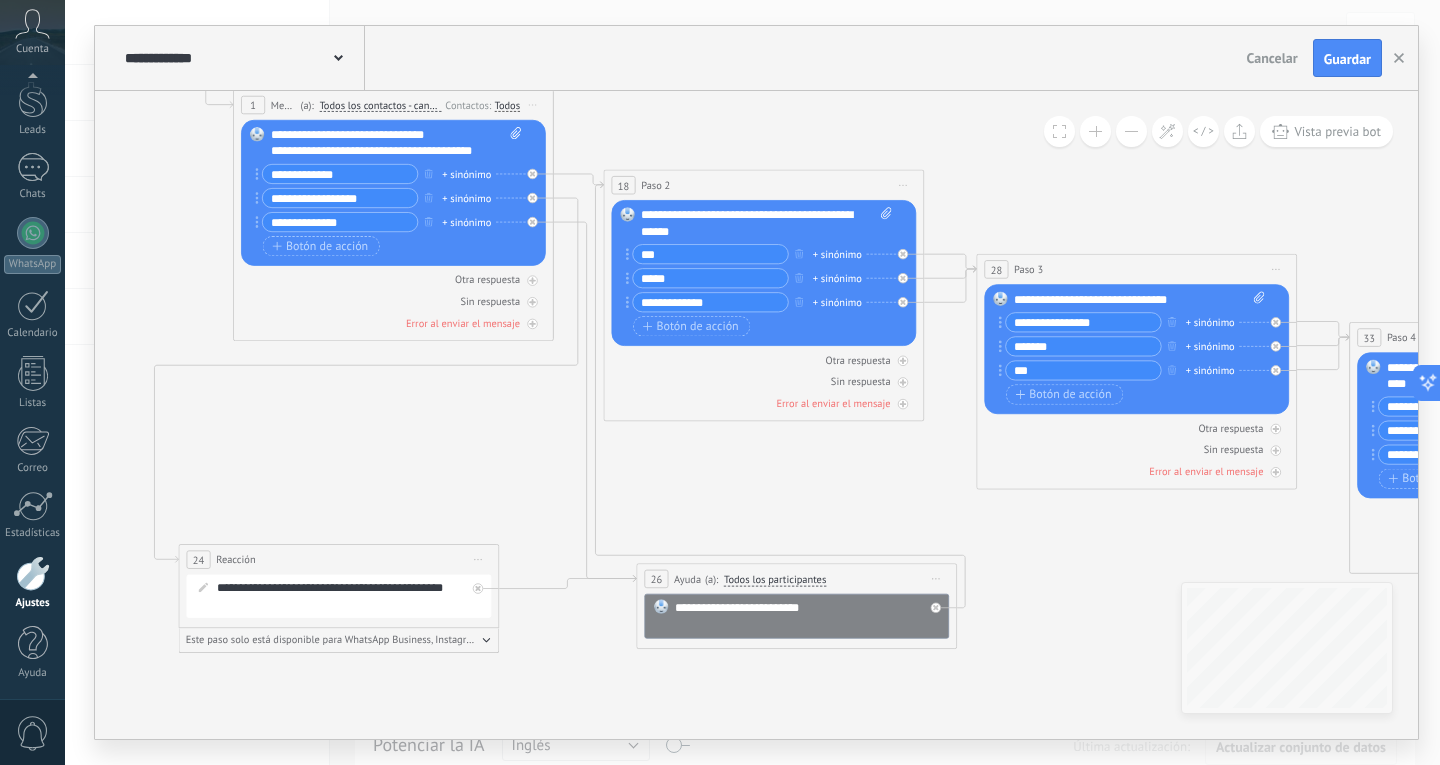 drag, startPoint x: 627, startPoint y: 487, endPoint x: 835, endPoint y: 511, distance: 209.38004 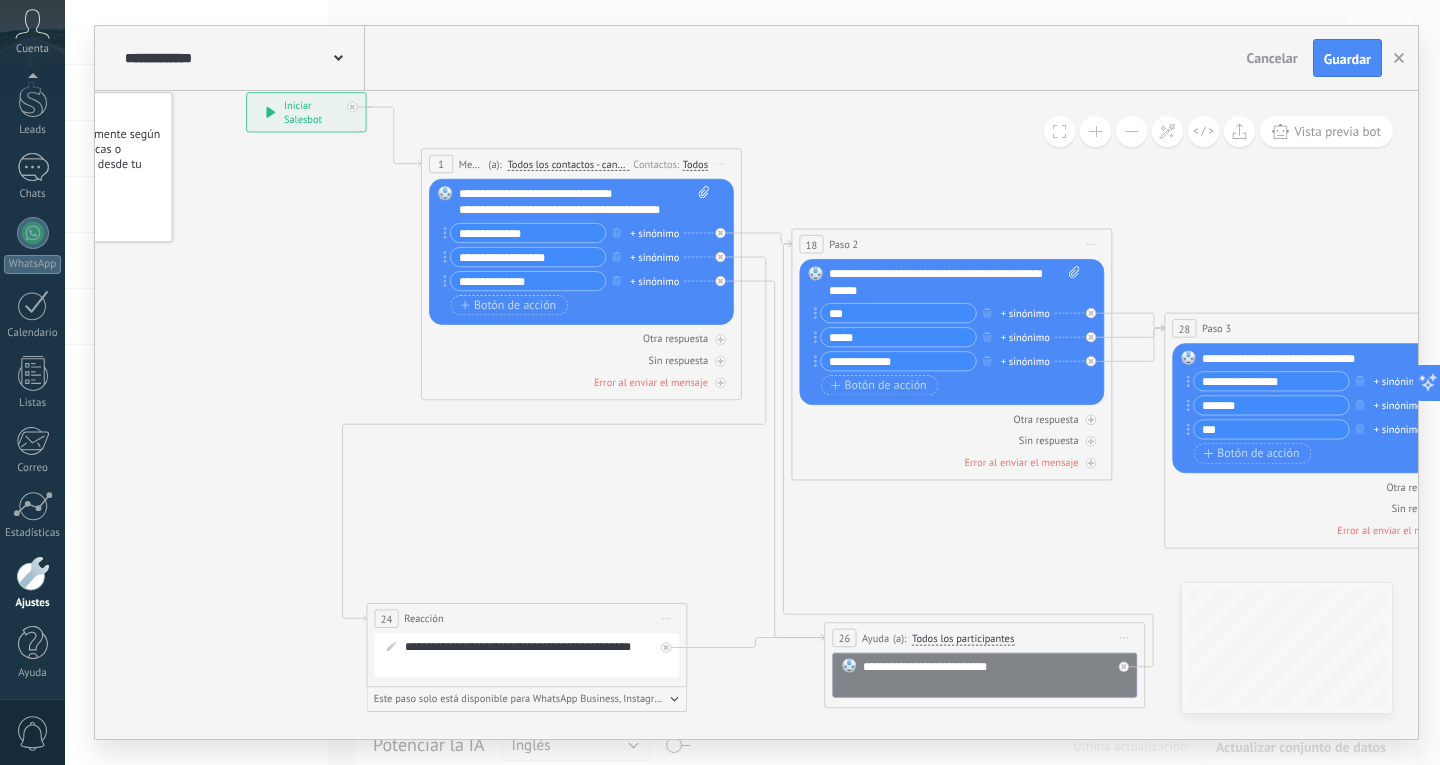 drag, startPoint x: 705, startPoint y: 485, endPoint x: 905, endPoint y: 568, distance: 216.53868 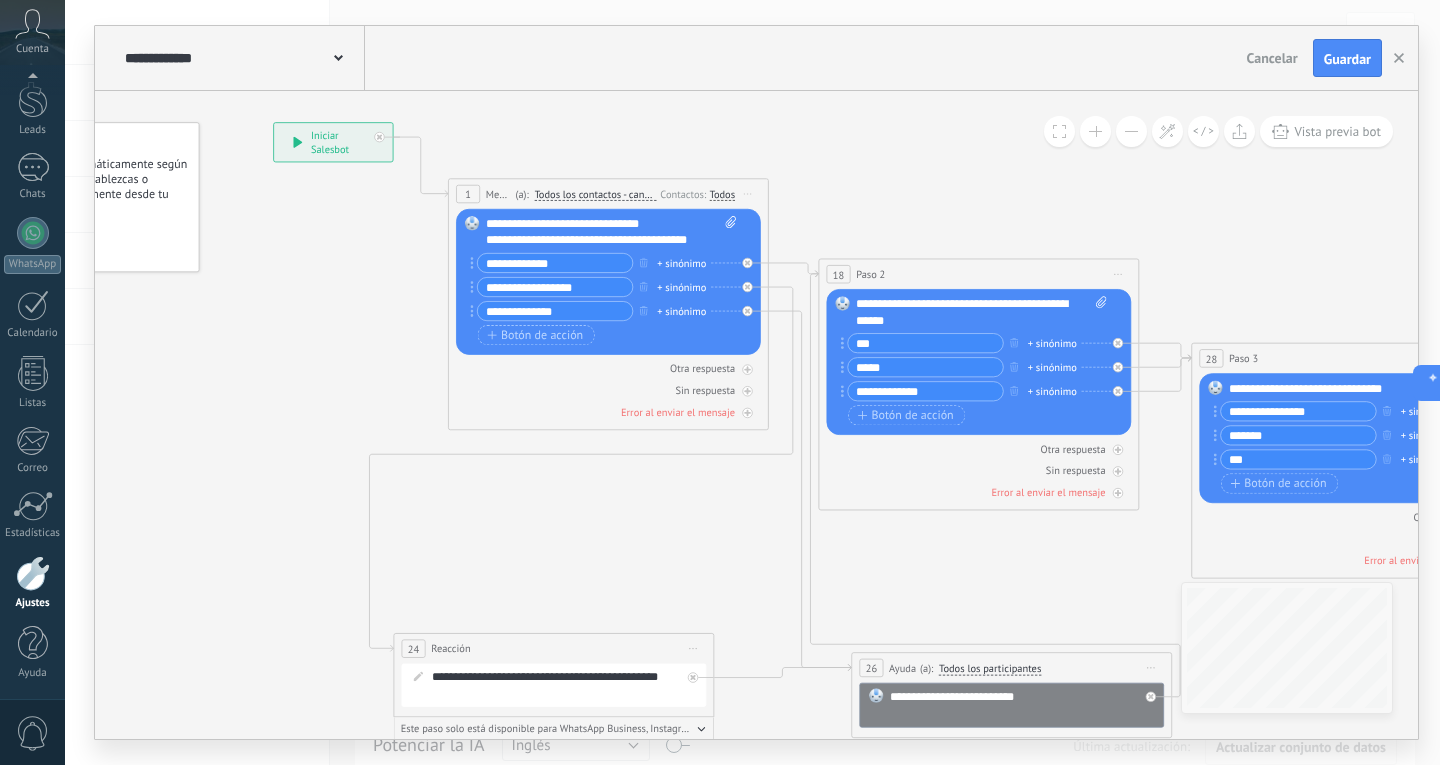 click on "Iniciar vista previa aquí
Cambiar nombre
Duplicar
[GEOGRAPHIC_DATA]" at bounding box center [748, 193] 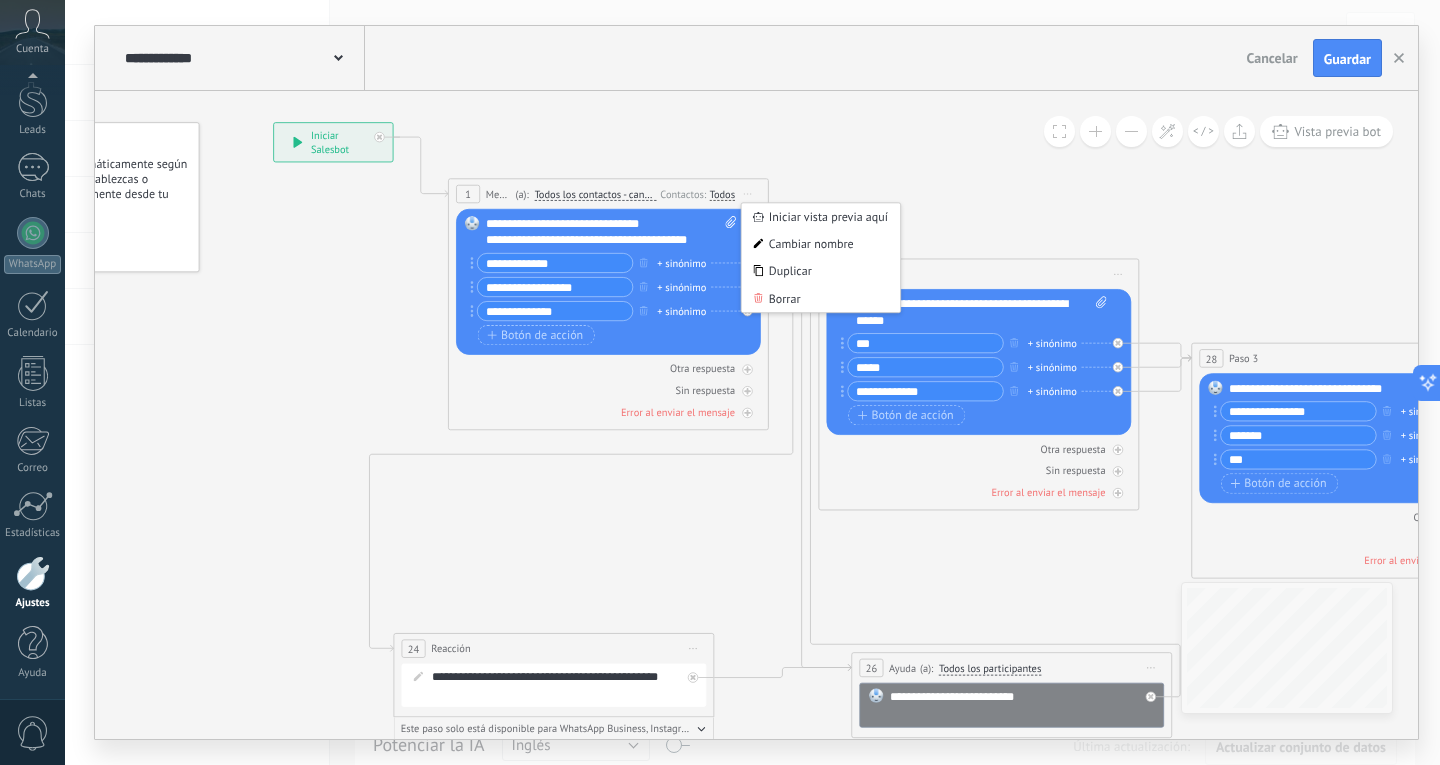 click on "Iniciar vista previa aquí
Cambiar nombre
Duplicar
[GEOGRAPHIC_DATA]" at bounding box center (748, 193) 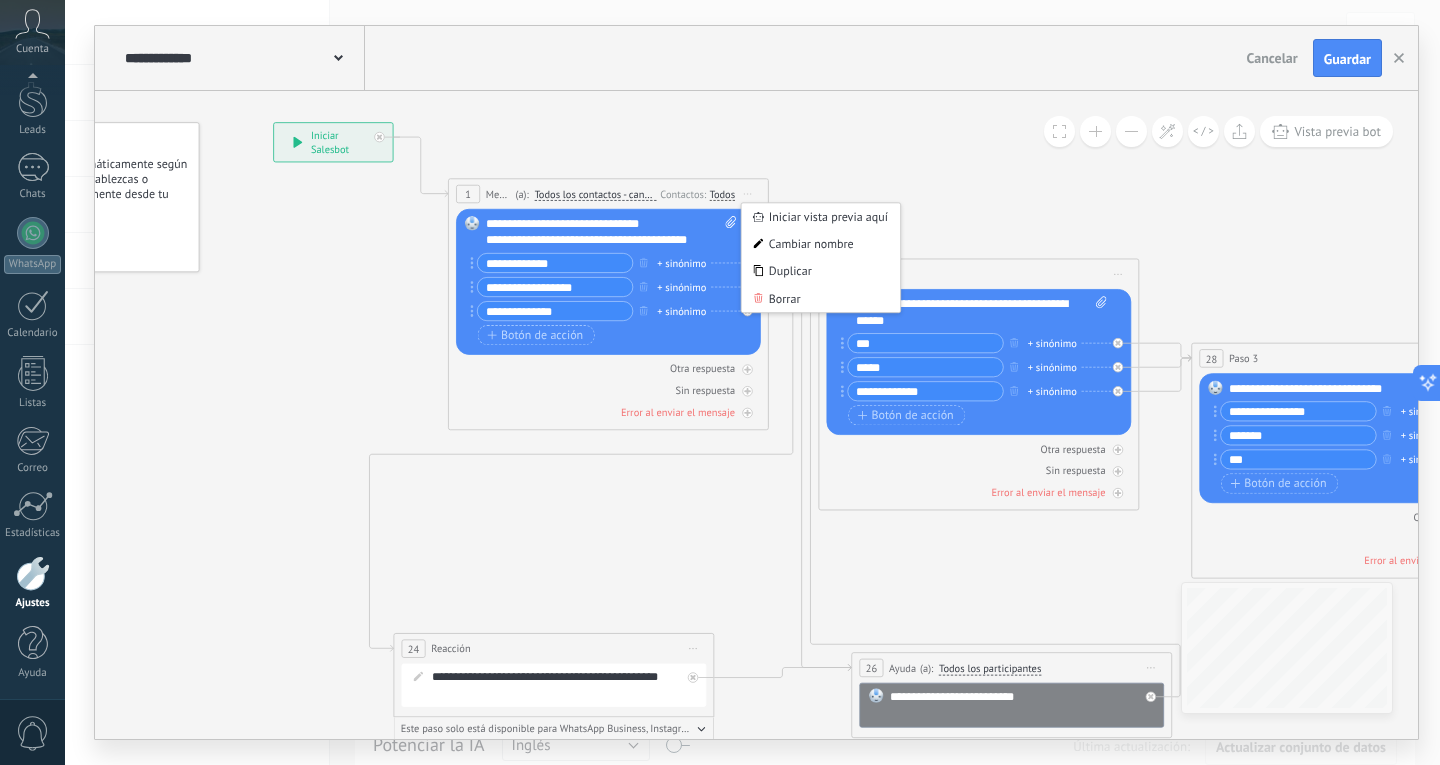 click on "Contactos:" at bounding box center [684, 193] 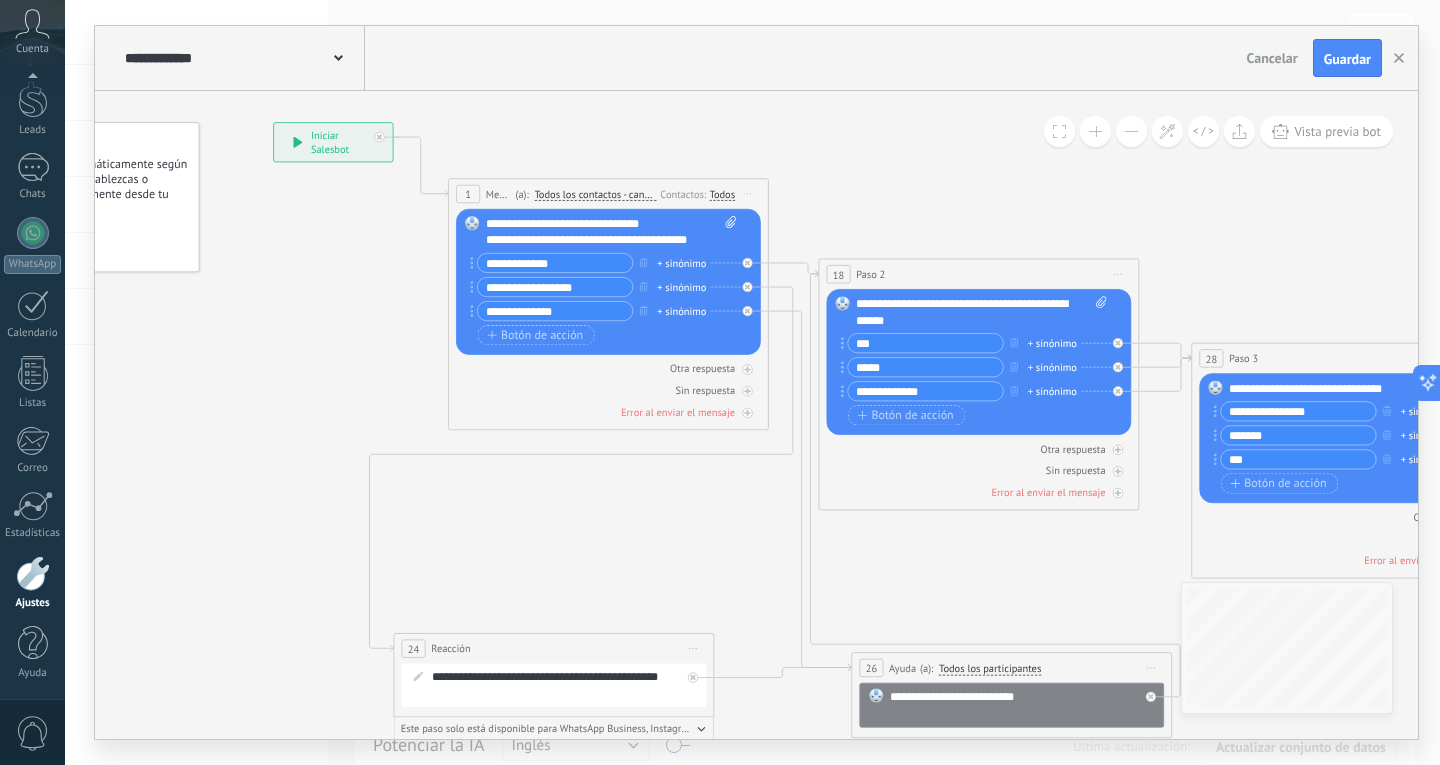 click on "Contactos:" at bounding box center [684, 193] 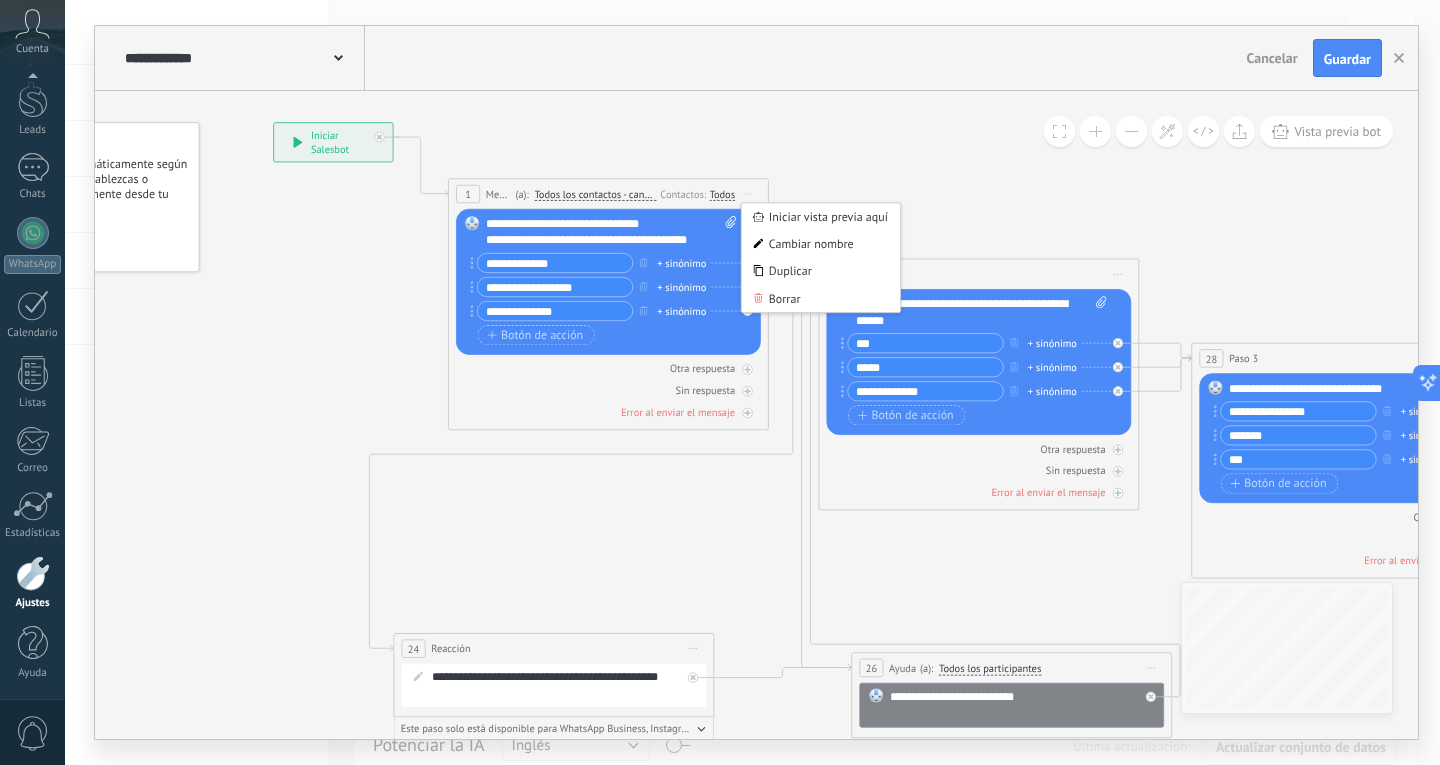 click on "Contactos:" at bounding box center [684, 193] 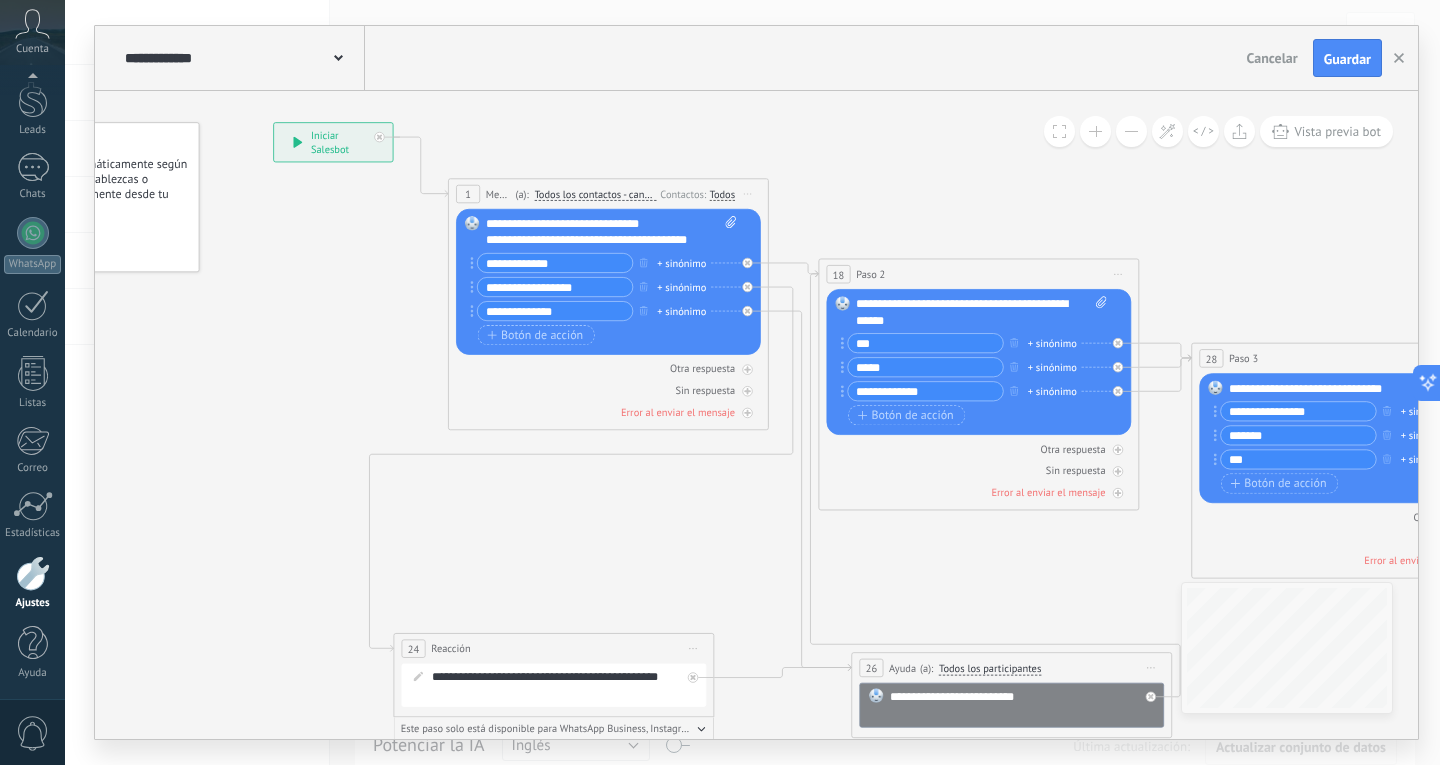 click on "Contactos:" at bounding box center [684, 193] 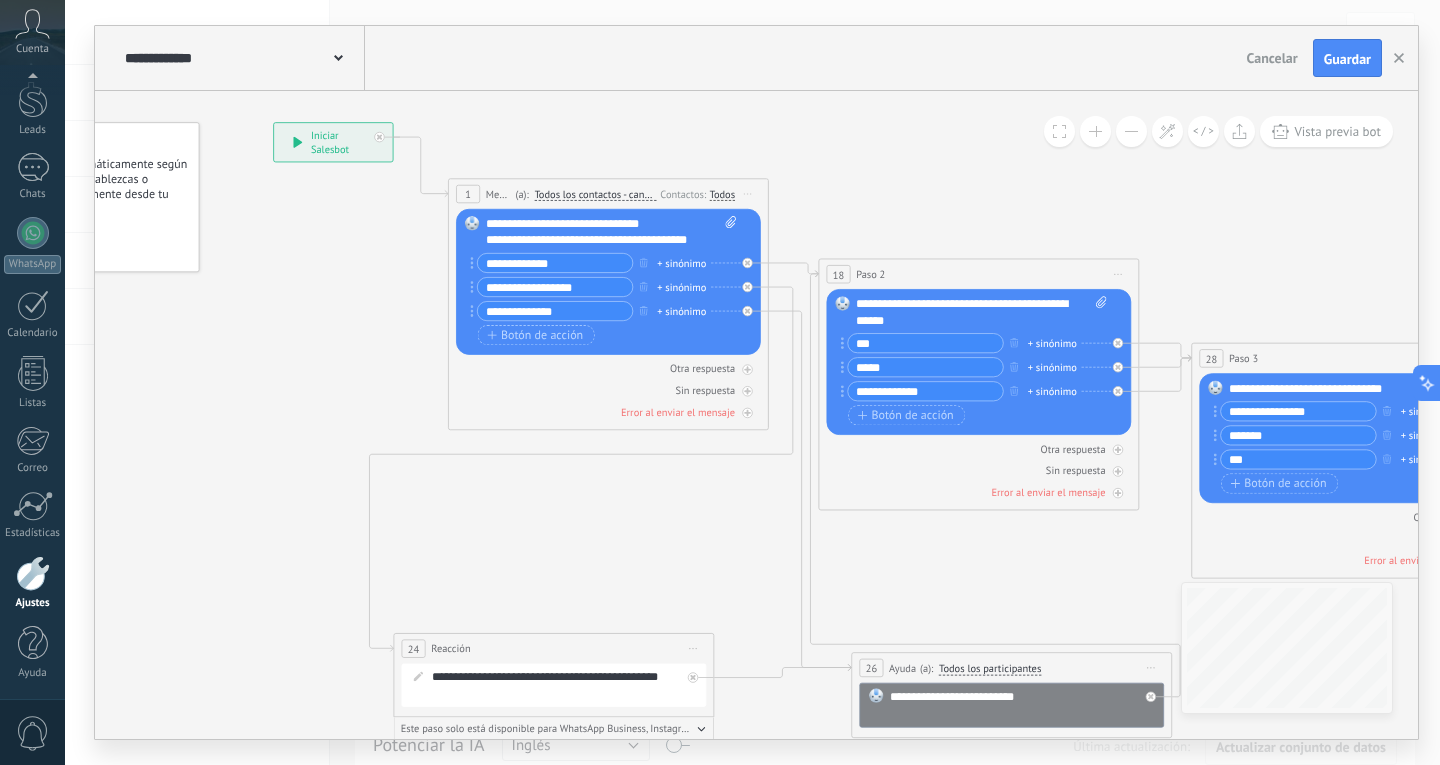 click on "Todos los contactos - canales seleccionados" at bounding box center [595, 194] 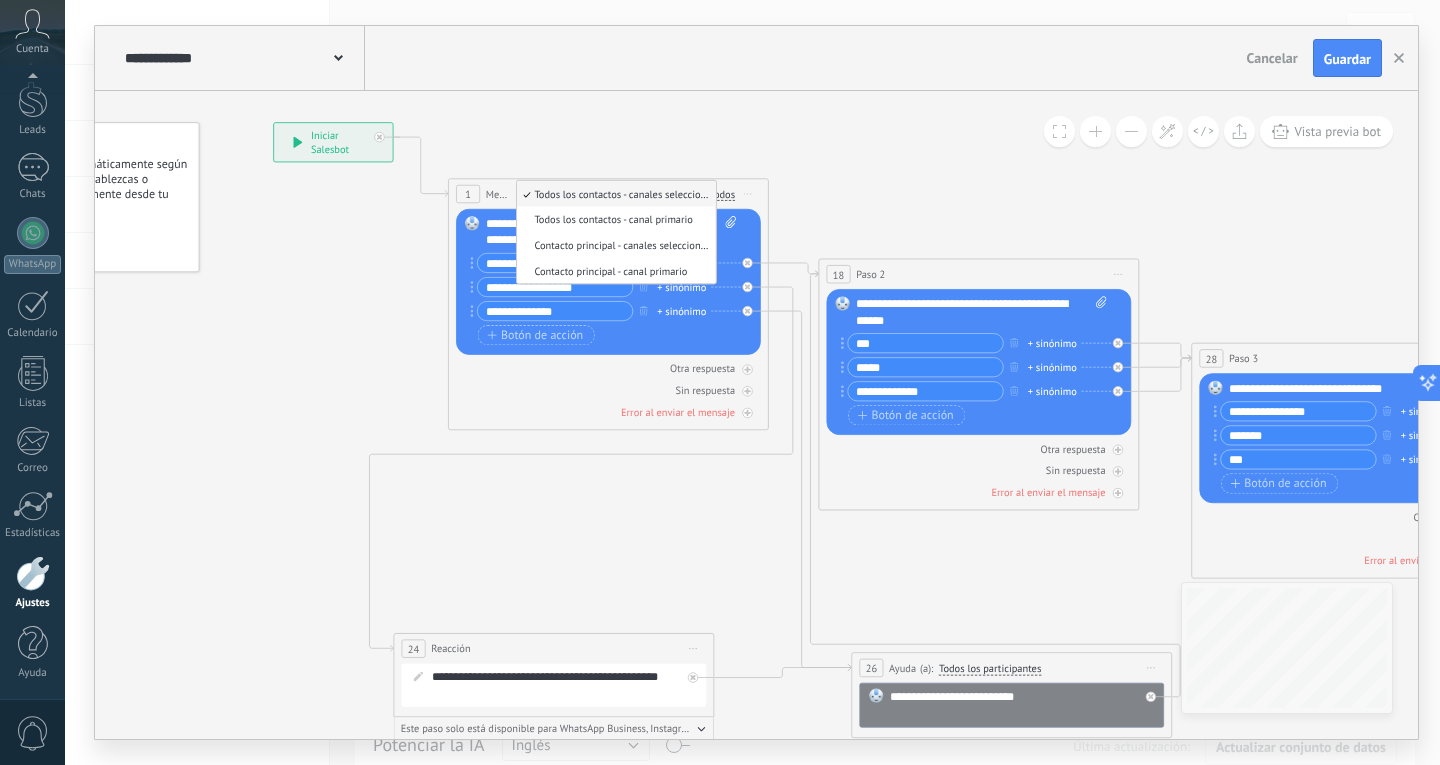 click on "1
Message
*******
(a):
Todos los contactos - canales seleccionados
Todos los contactos - canales seleccionados
Todos los contactos - canal primario
Contacto principal - canales seleccionados
Contacto principal - canal primario
Todos los contactos - canales seleccionados
Todos los contactos - canales seleccionados
Todos los contactos - canal primario
Contacto principal - canales seleccionados" at bounding box center (608, 194) 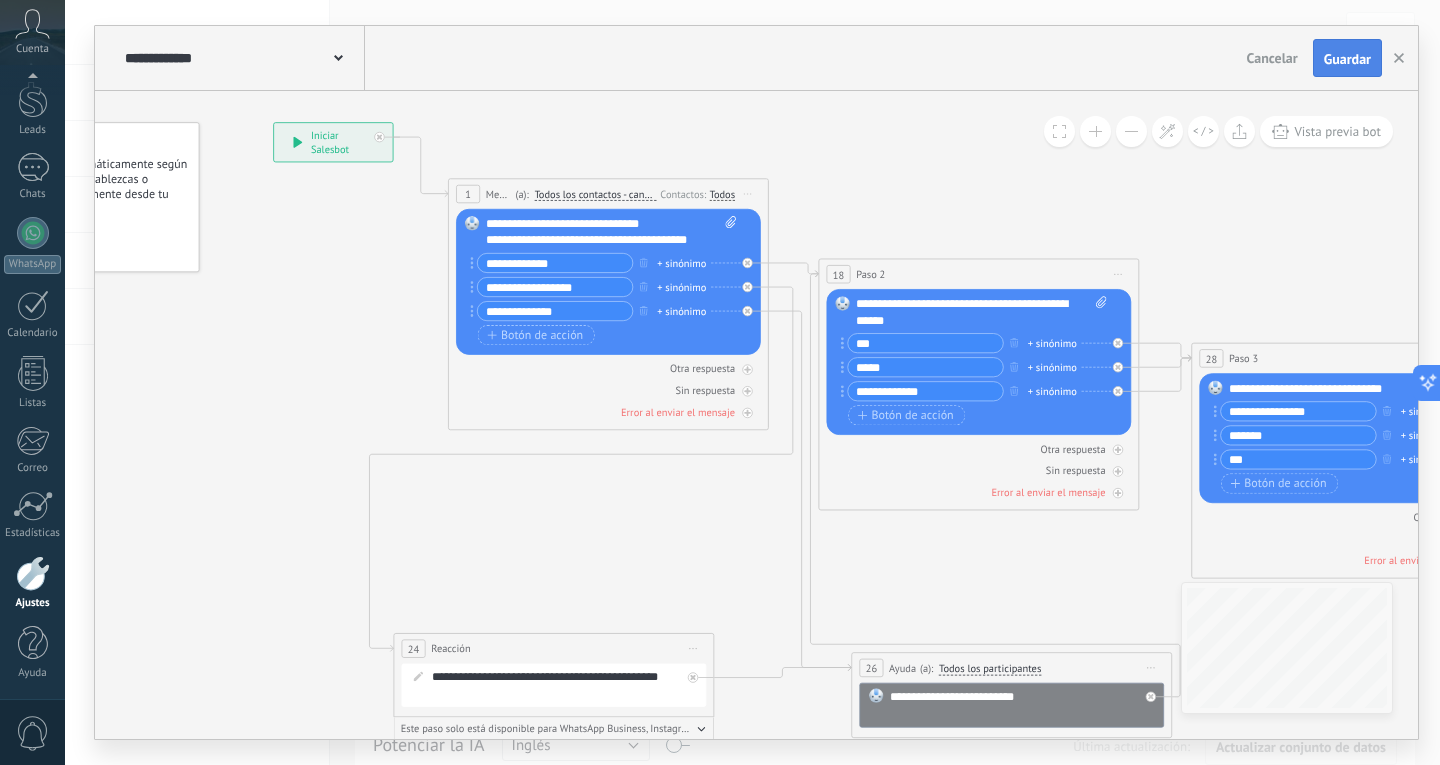 click on "Guardar" at bounding box center (1347, 59) 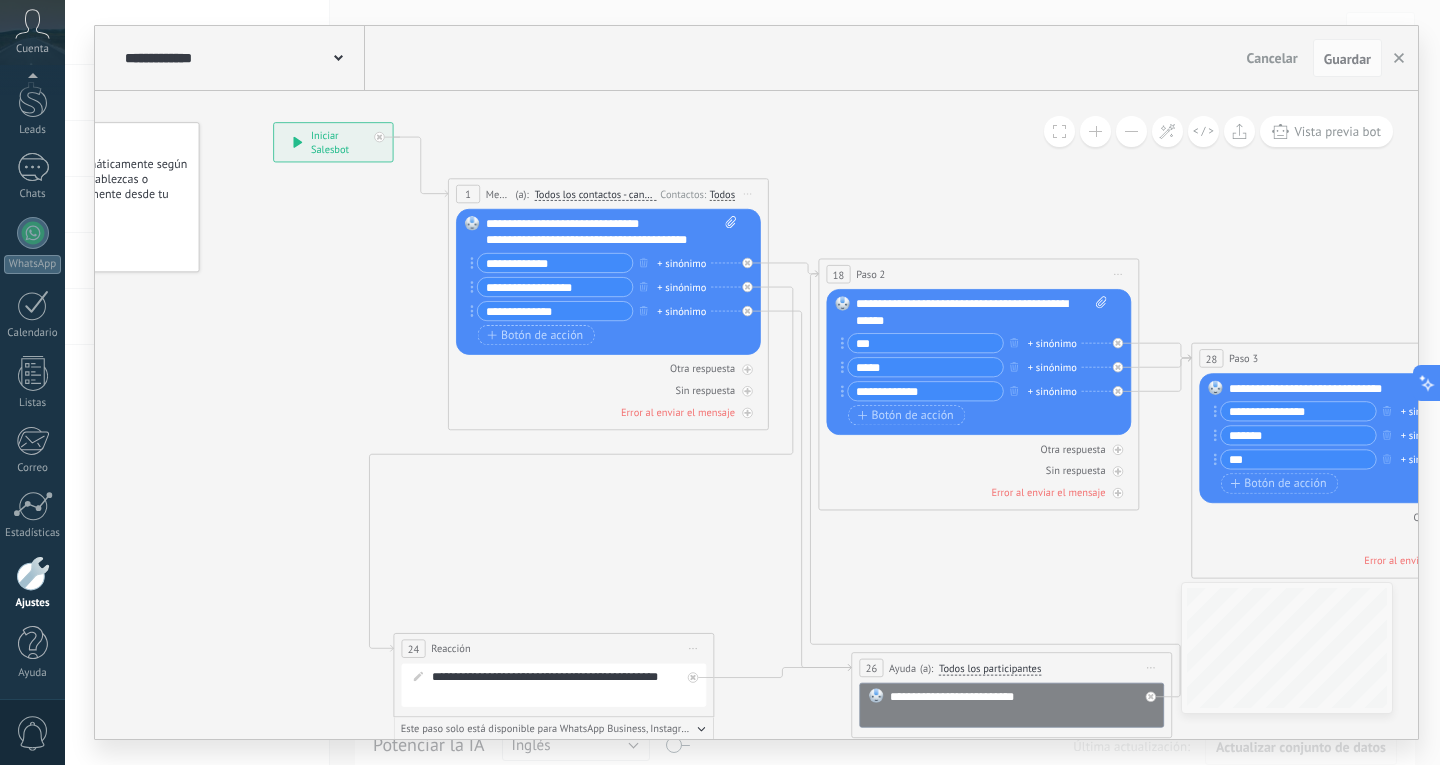 click on "Panel
Leads
Chats
WhatsApp
Clientes" at bounding box center (32, 358) 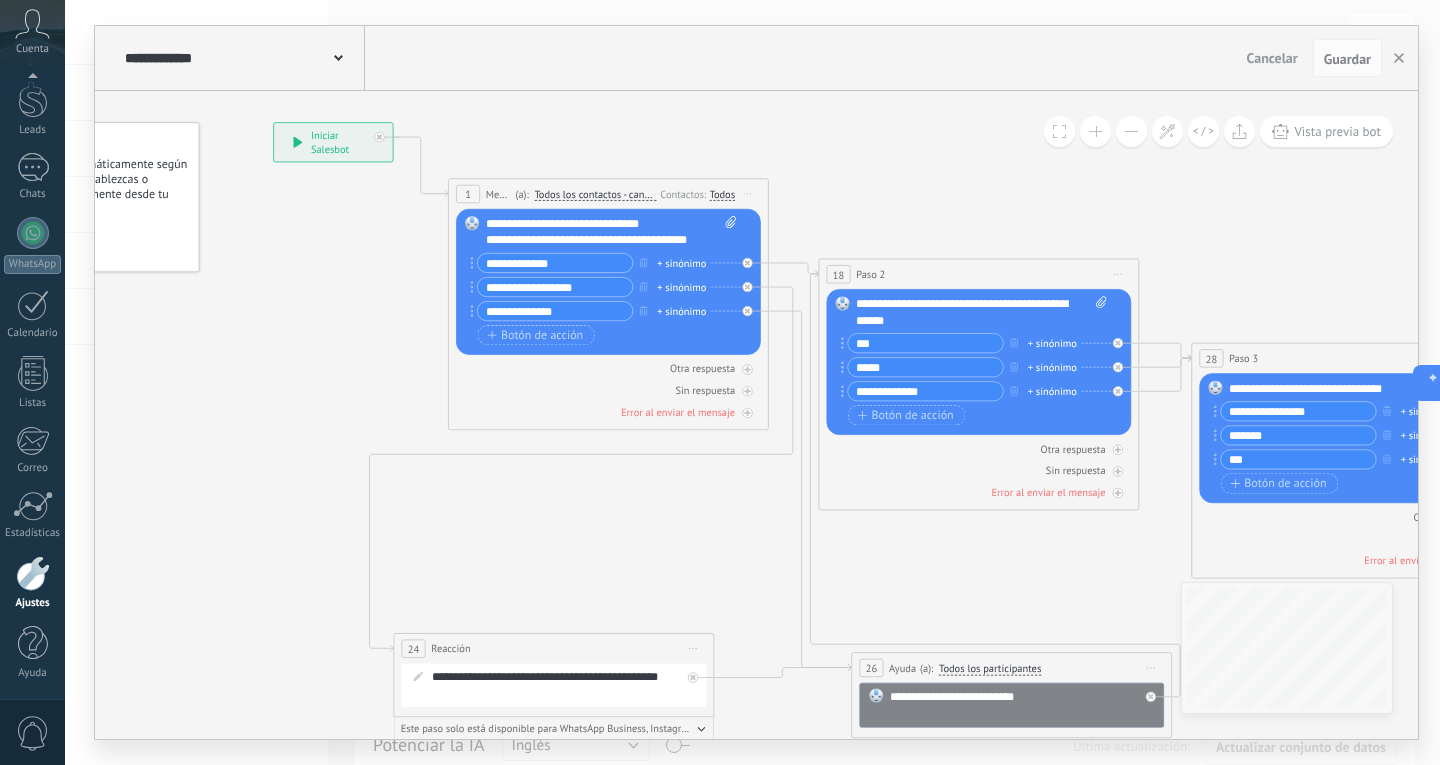 click at bounding box center [33, 573] 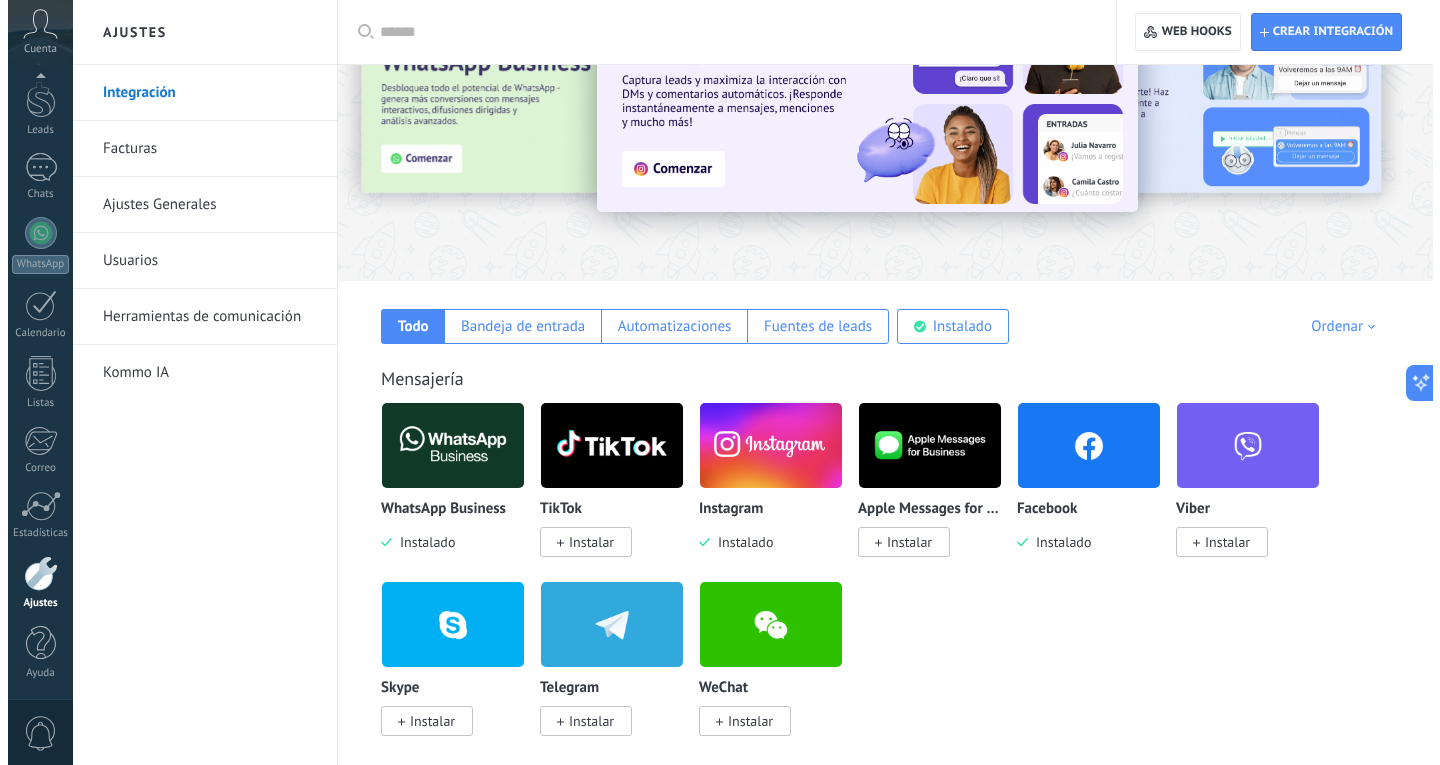 scroll, scrollTop: 400, scrollLeft: 0, axis: vertical 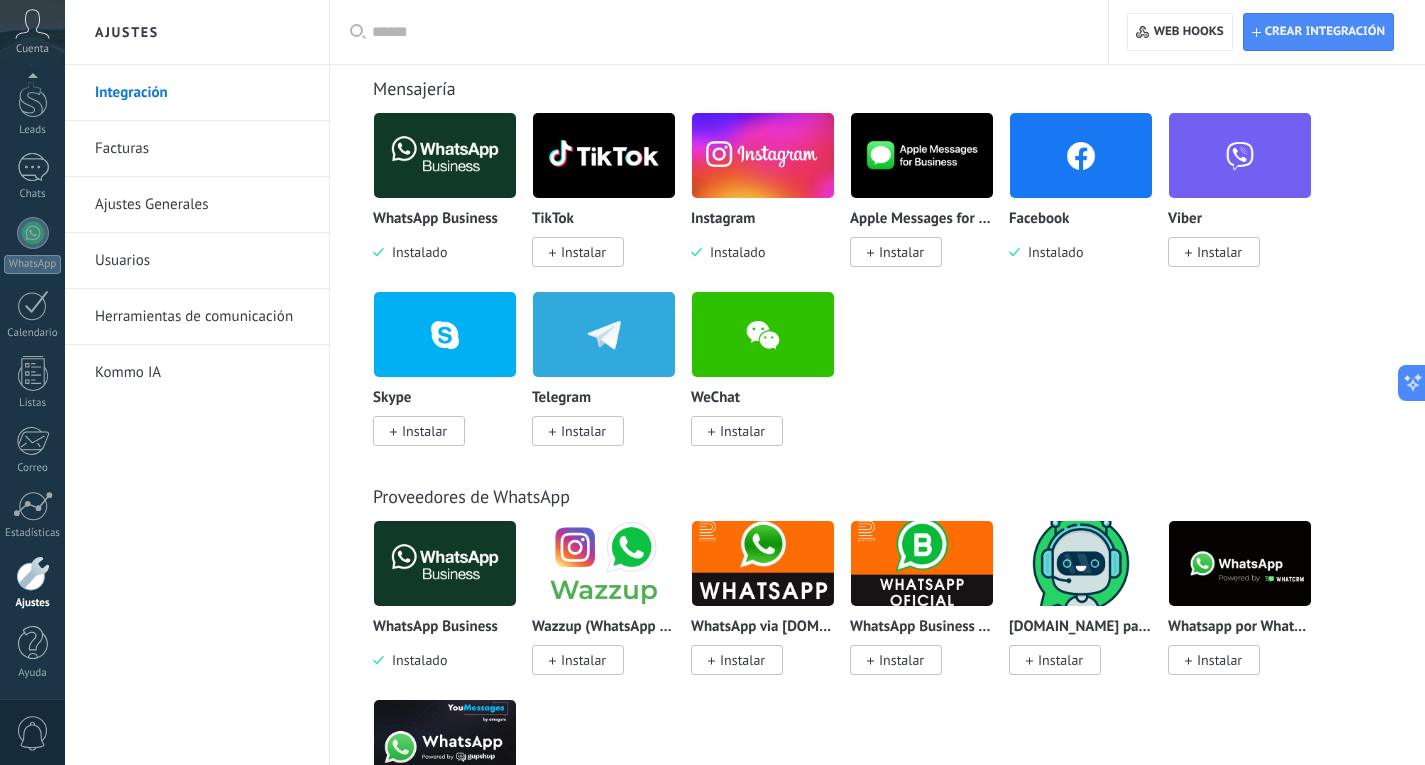 click at bounding box center [1081, 155] 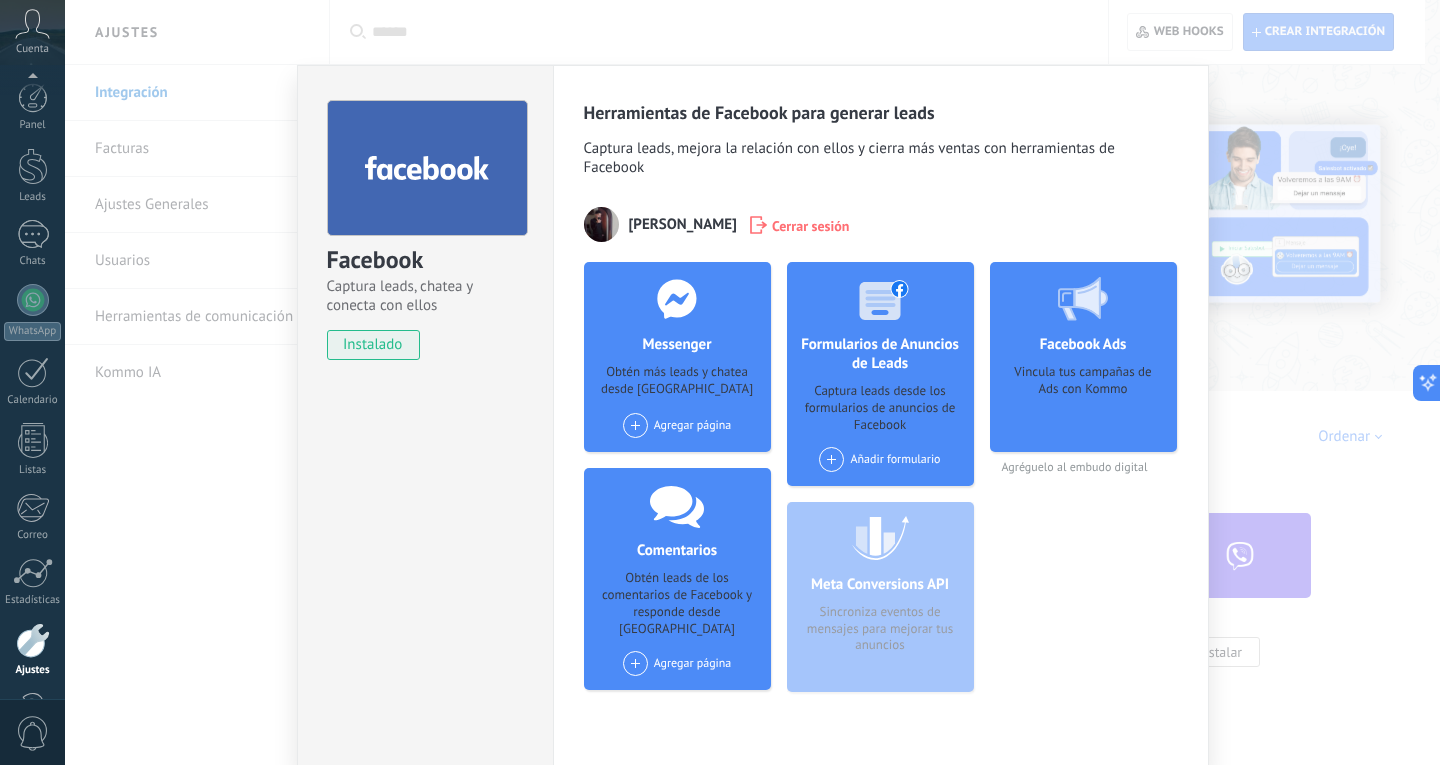 scroll, scrollTop: 400, scrollLeft: 0, axis: vertical 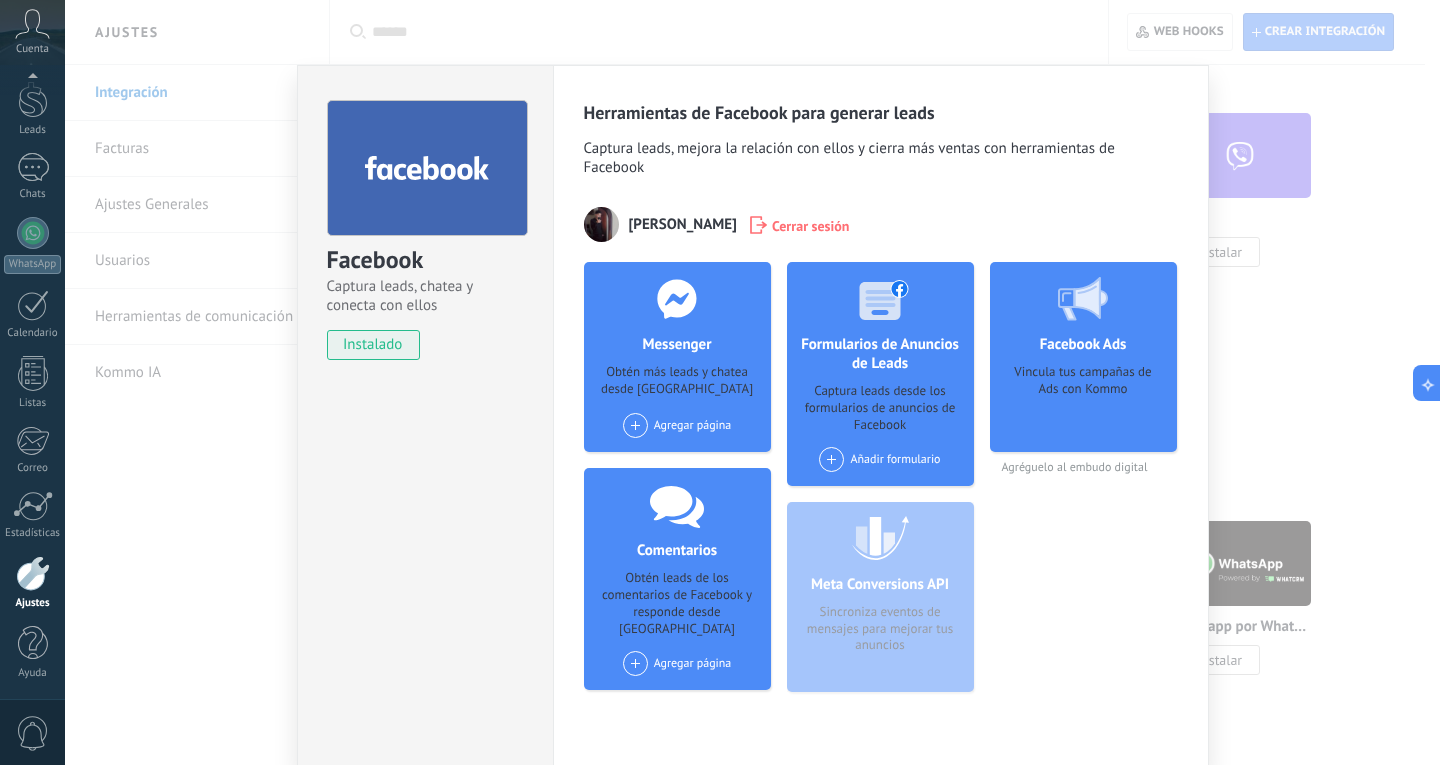 click on "Facebook Captura leads, chatea y conecta con ellos instalado Desinstalar Herramientas de Facebook para generar leads Captura leads, mejora la relación con ellos y cierra más ventas con herramientas de Facebook Marlon Matute Cerrar sesión Messenger Obtén más leads y chatea desde Kommo Agregar página Comentarios Obtén leads de los comentarios de Facebook y responde desde Kommo Agregar página Formularios de Anuncios de Leads Captura leads desde los formularios de anuncios de Facebook Añadir formulario Meta Conversions API Sincroniza eventos de mensajes para mejorar tus anuncios Facebook Ads Vincula tus campañas de Ads con Kommo Agréguelo al embudo digital más" at bounding box center (752, 382) 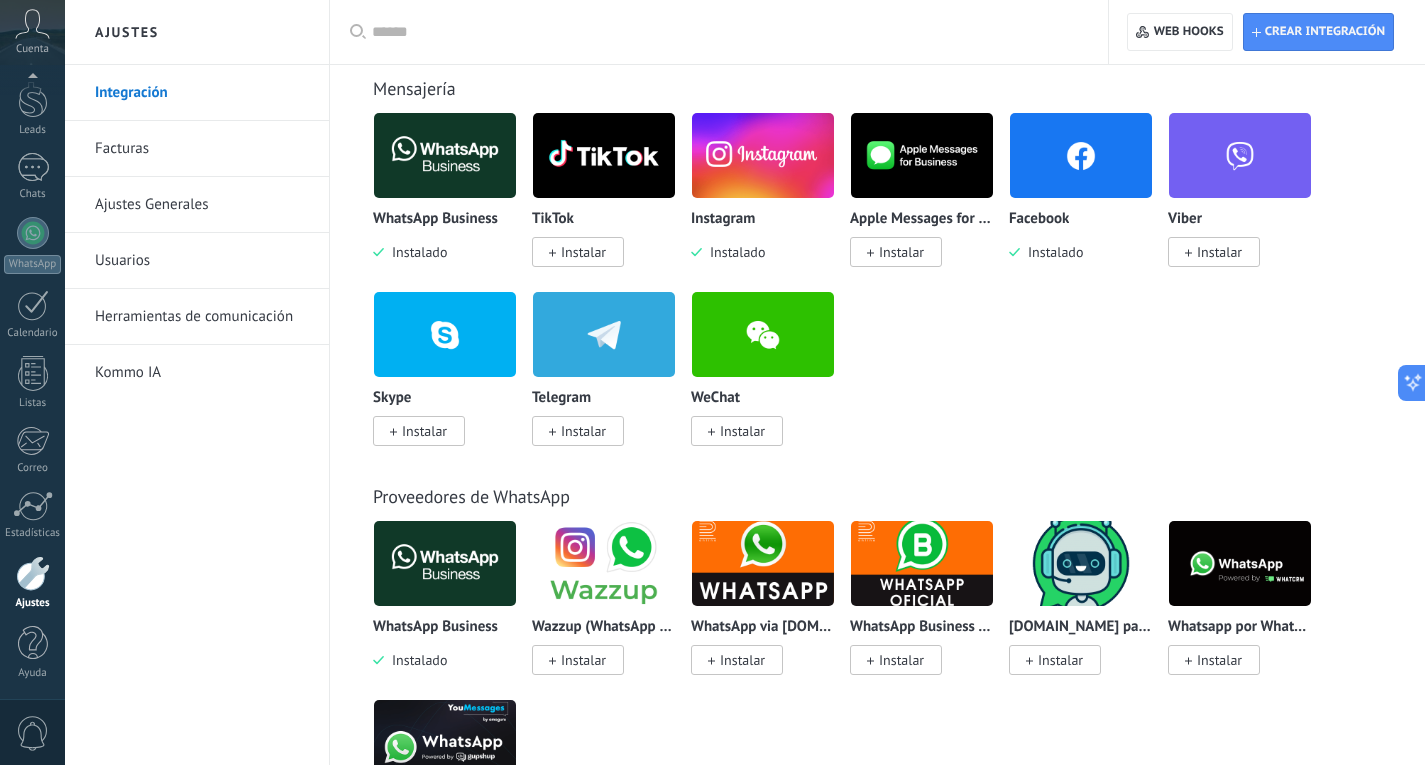 click on "Herramientas de comunicación" at bounding box center [202, 317] 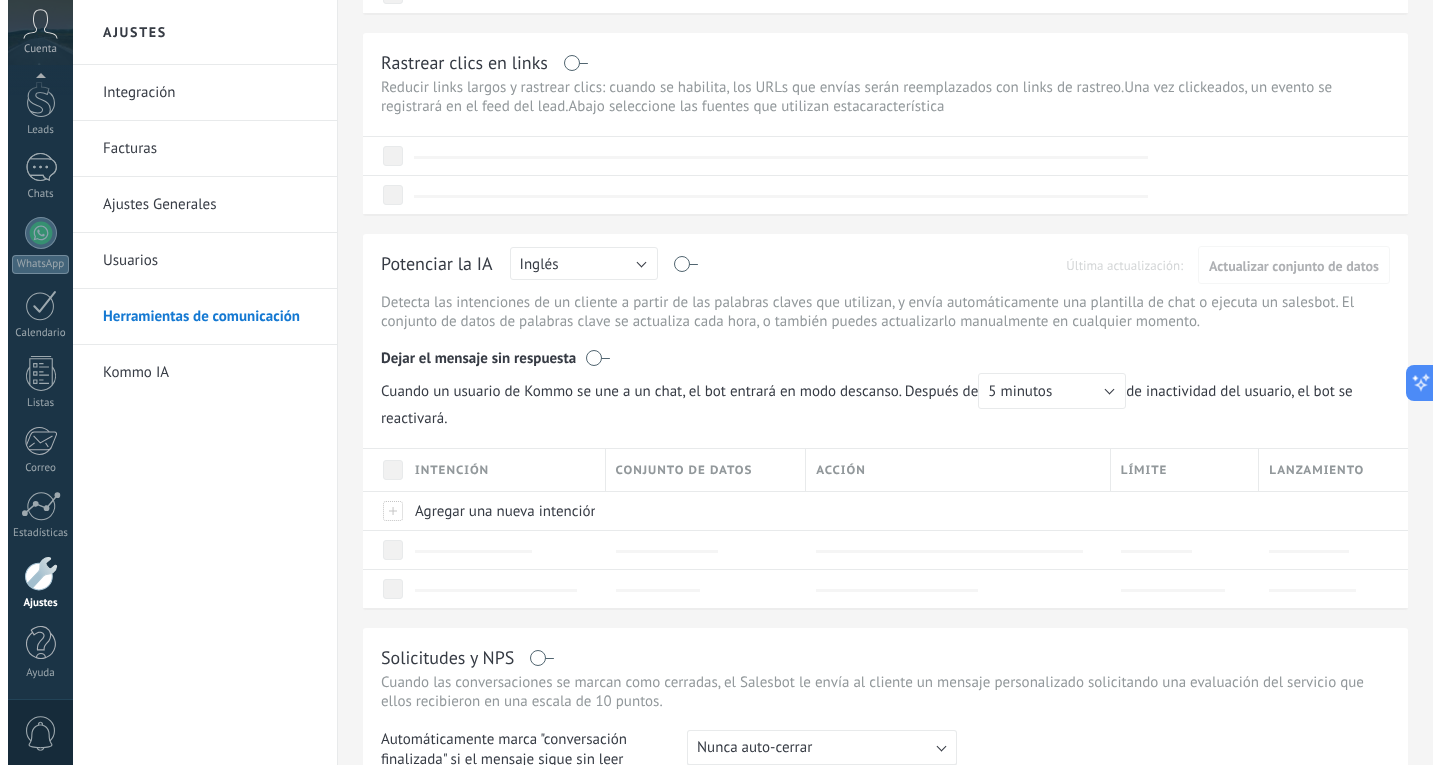 scroll, scrollTop: 0, scrollLeft: 0, axis: both 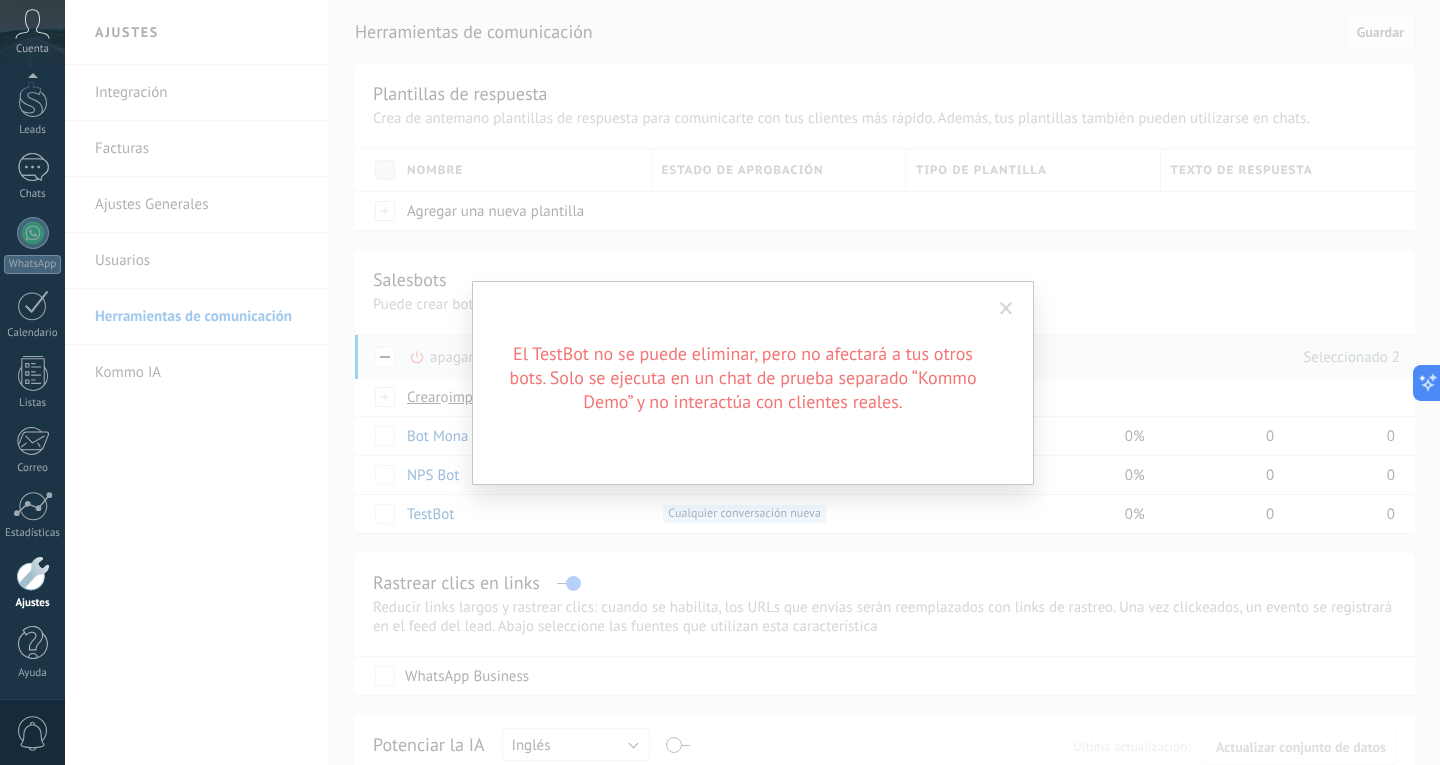 click on "El TestBot no se puede eliminar, pero no afectará a tus otros bots. Solo se ejecuta en un chat de prueba separado “Kommo Demo” y no interactúa con clientes reales." at bounding box center [752, 382] 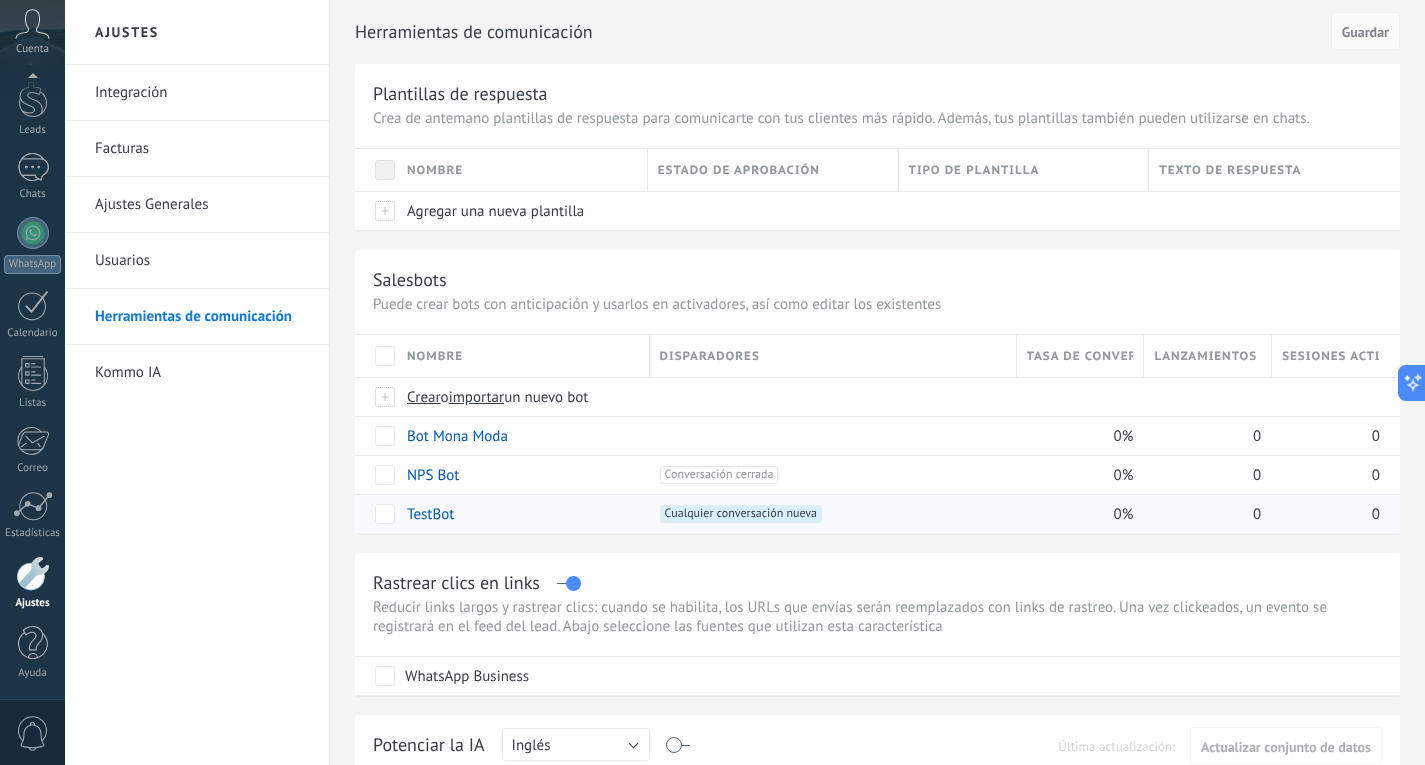click on "+1 Cualquier conversación nueva +0" at bounding box center (828, 514) 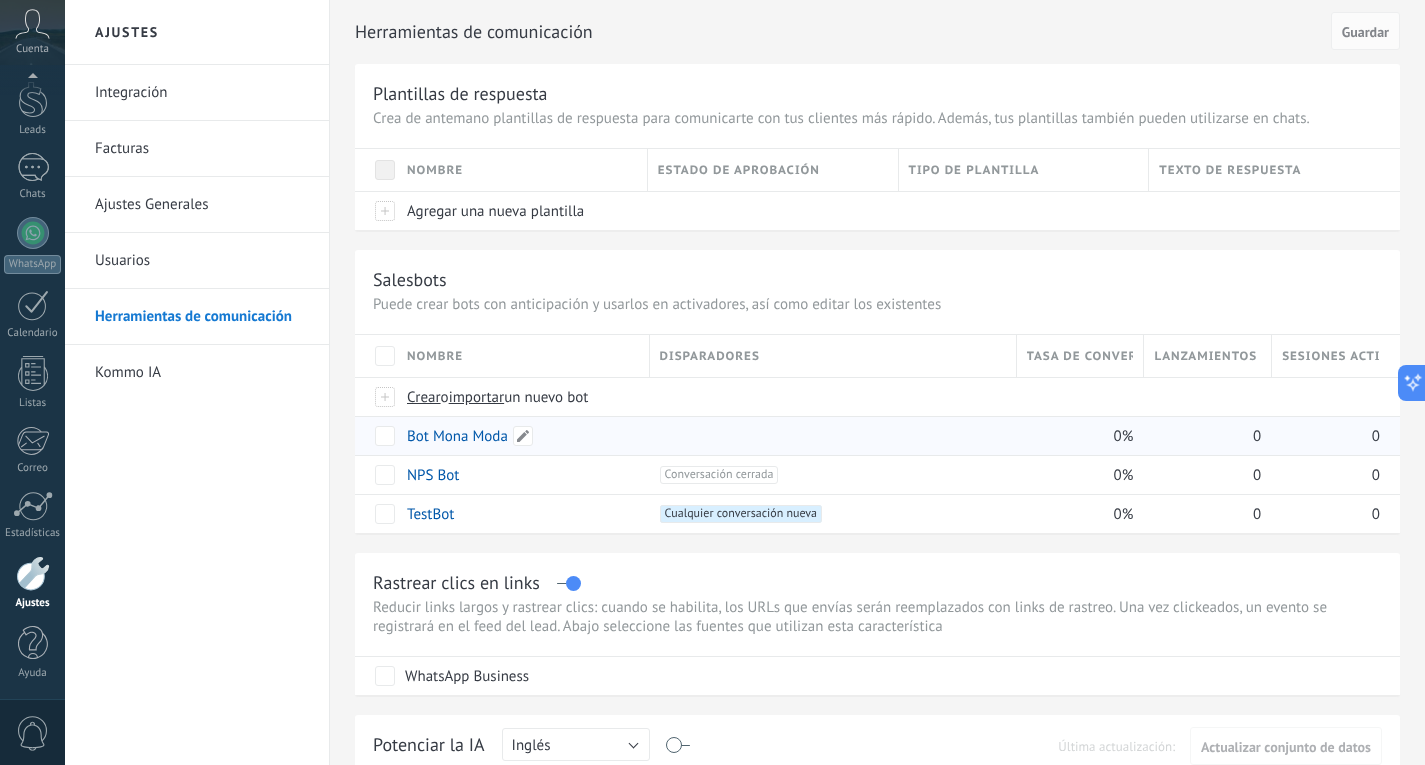 click on "Bot Mona Moda" at bounding box center [457, 436] 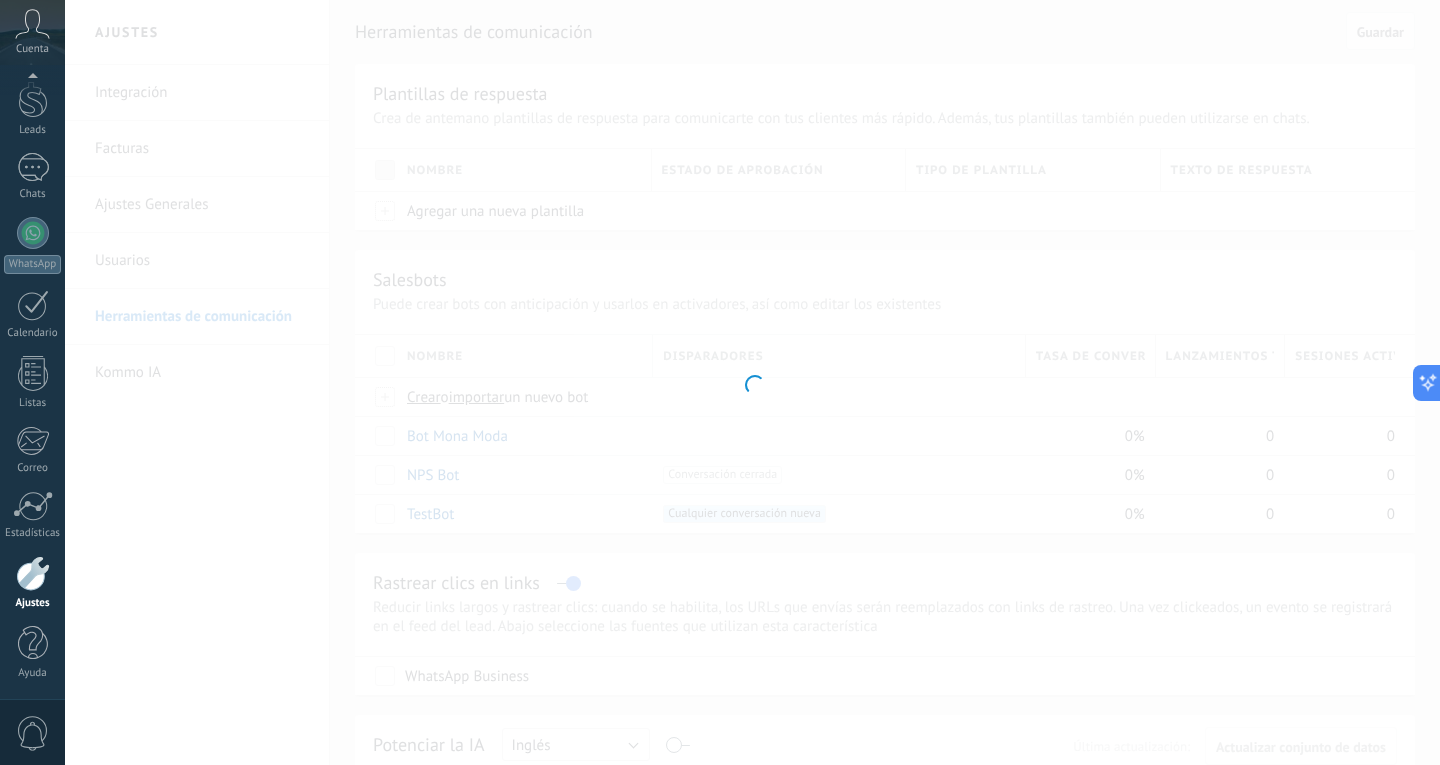 type on "**********" 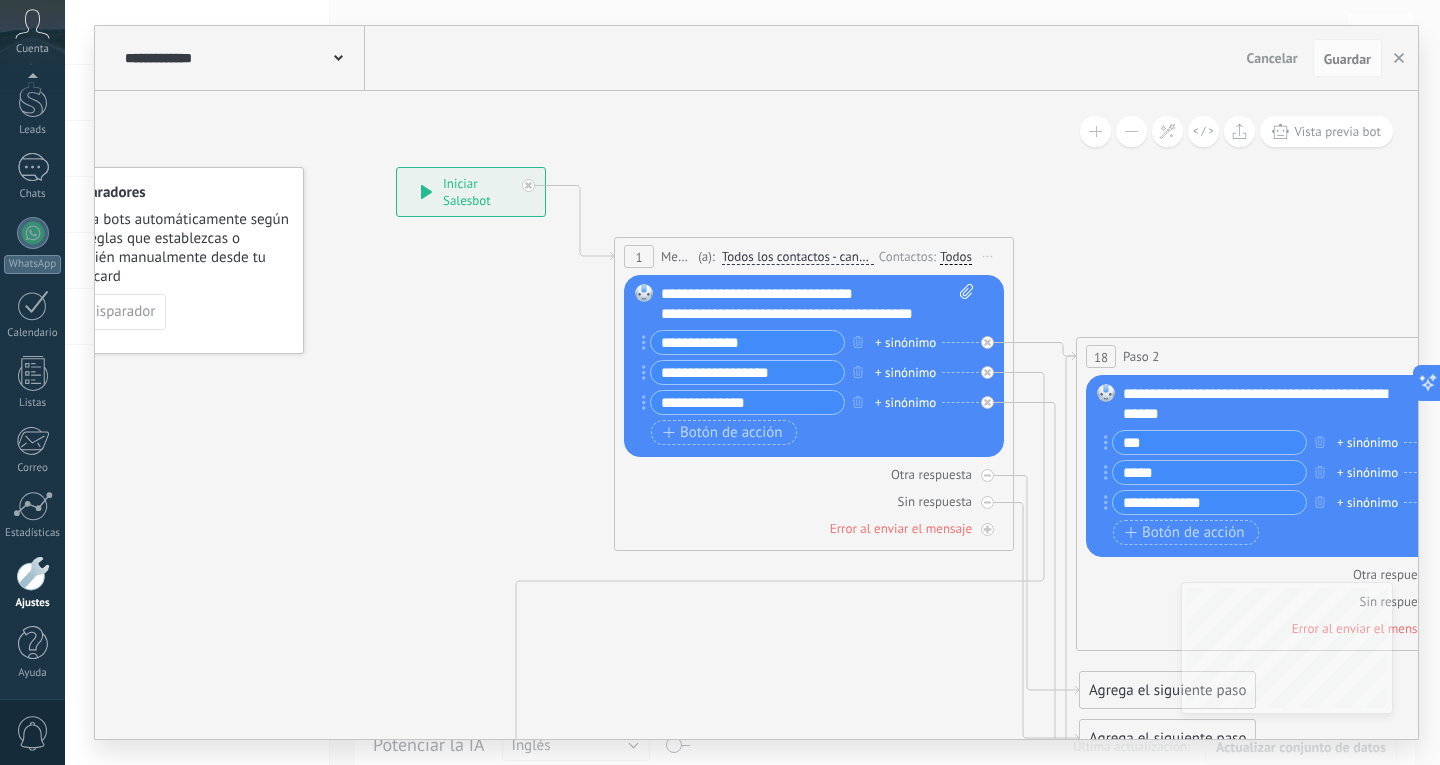 drag, startPoint x: 610, startPoint y: 560, endPoint x: 486, endPoint y: 485, distance: 144.91722 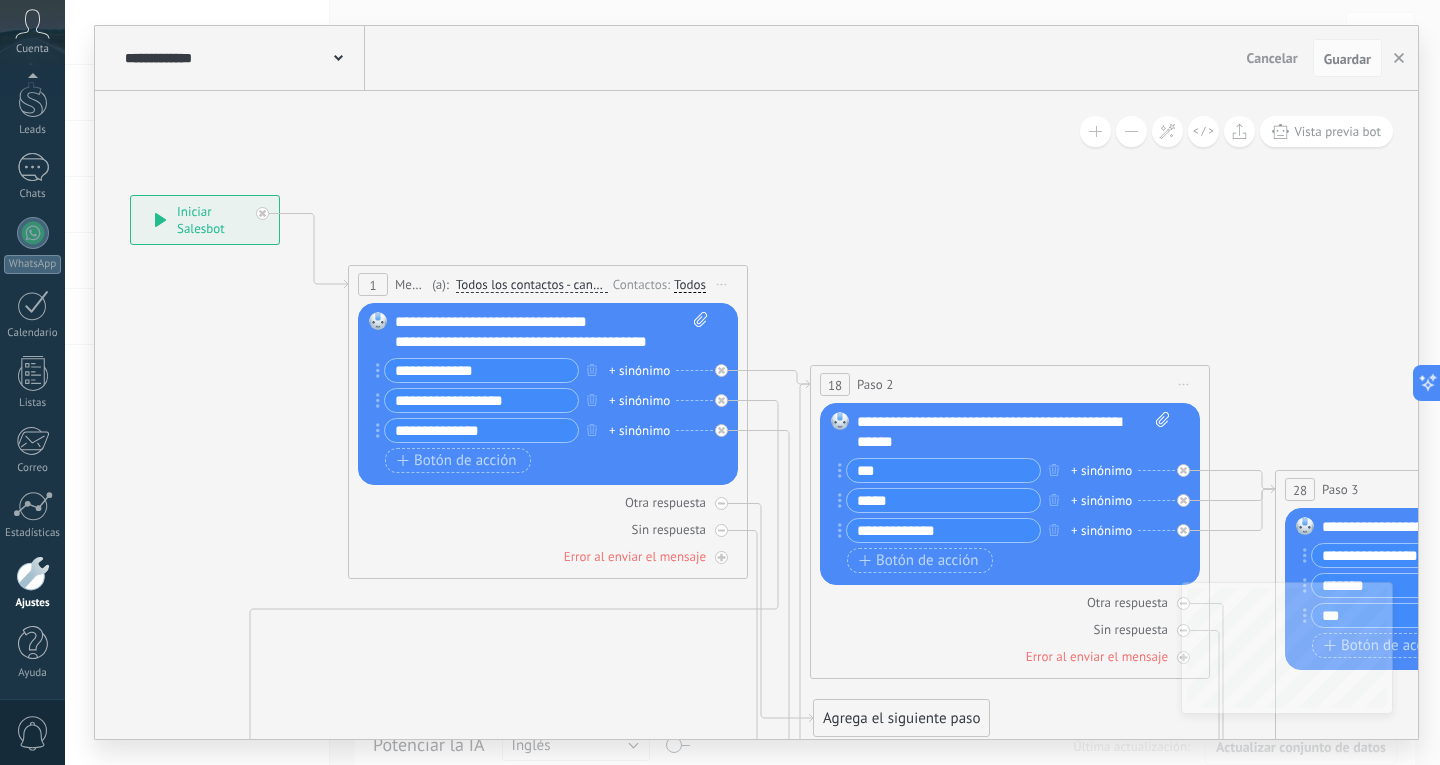 drag, startPoint x: 1010, startPoint y: 264, endPoint x: 826, endPoint y: 280, distance: 184.69434 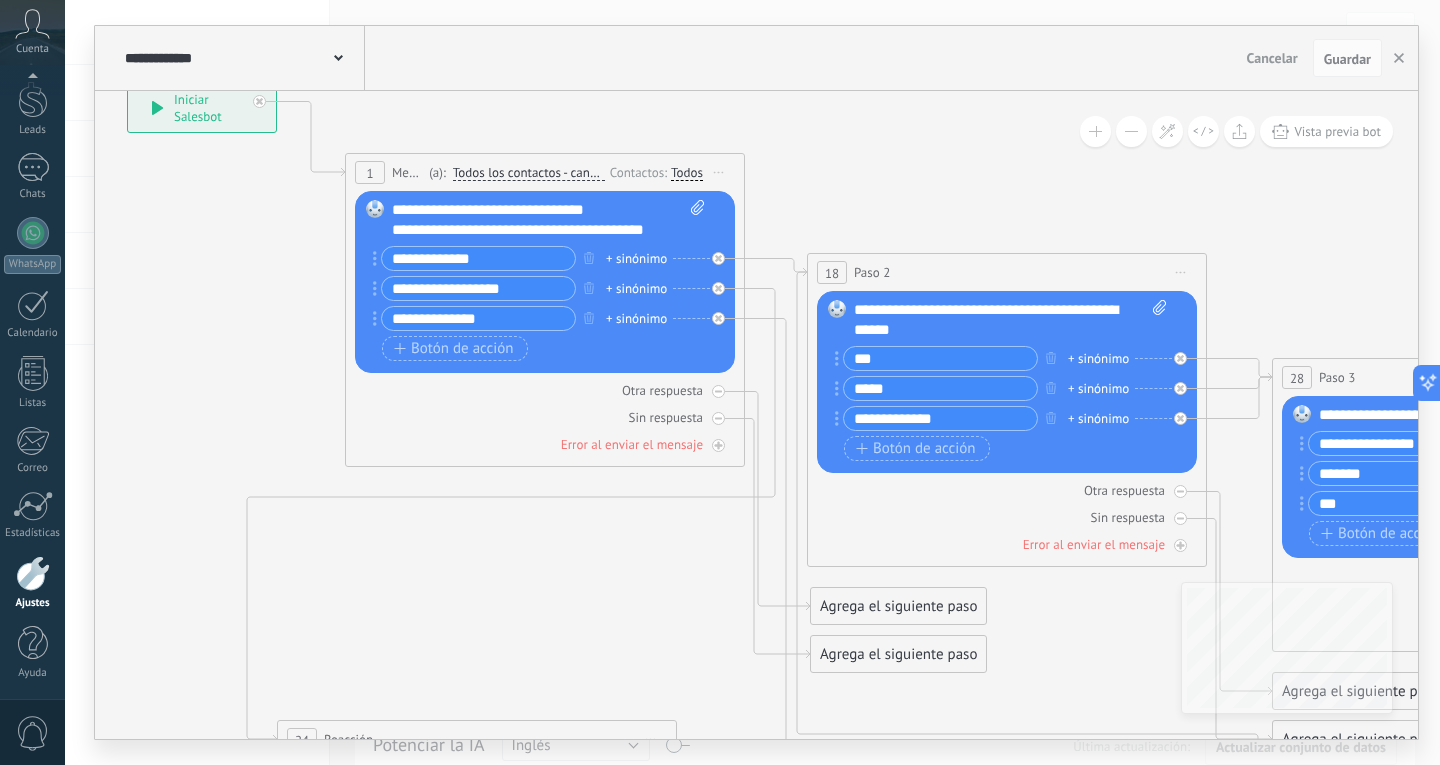 drag, startPoint x: 930, startPoint y: 260, endPoint x: 999, endPoint y: 91, distance: 182.54315 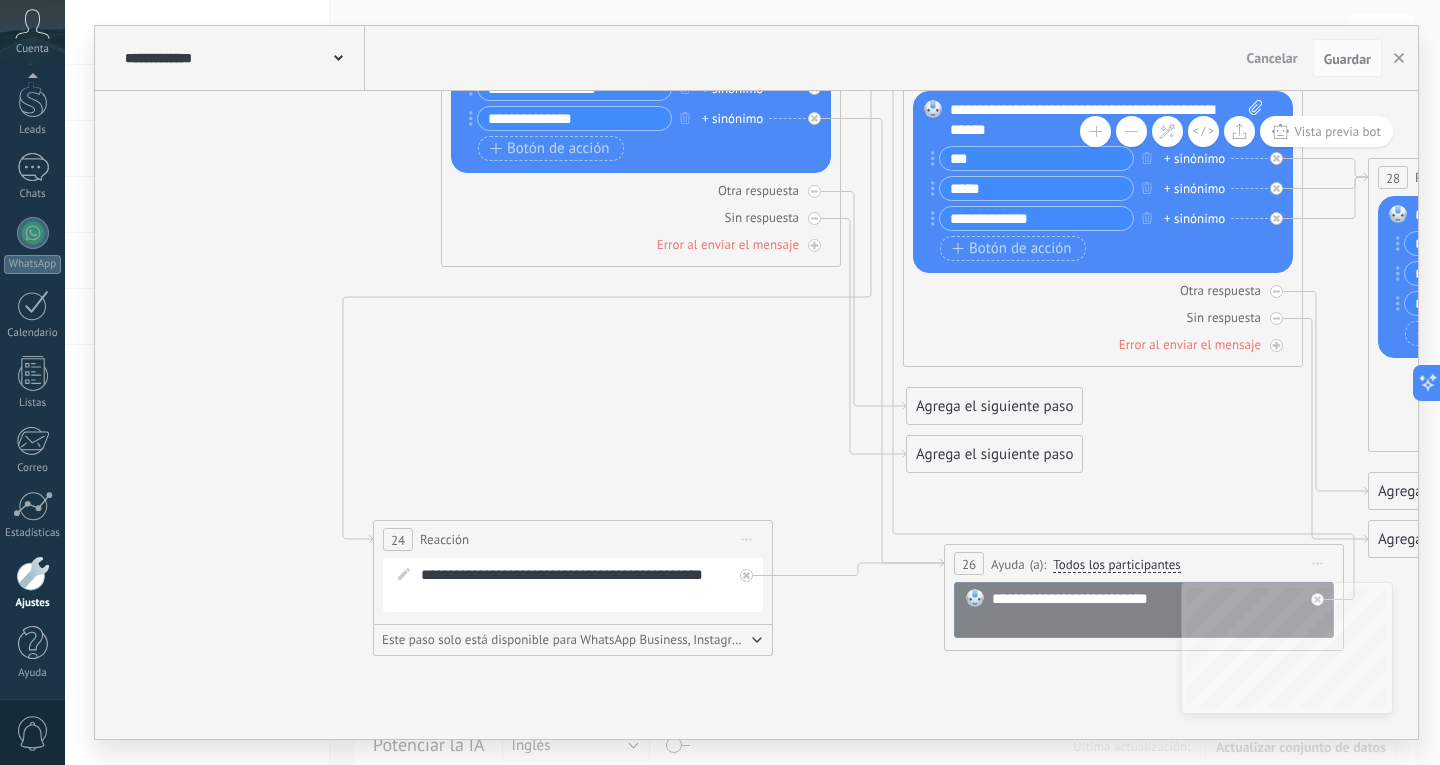 drag, startPoint x: 674, startPoint y: 551, endPoint x: 703, endPoint y: 408, distance: 145.91093 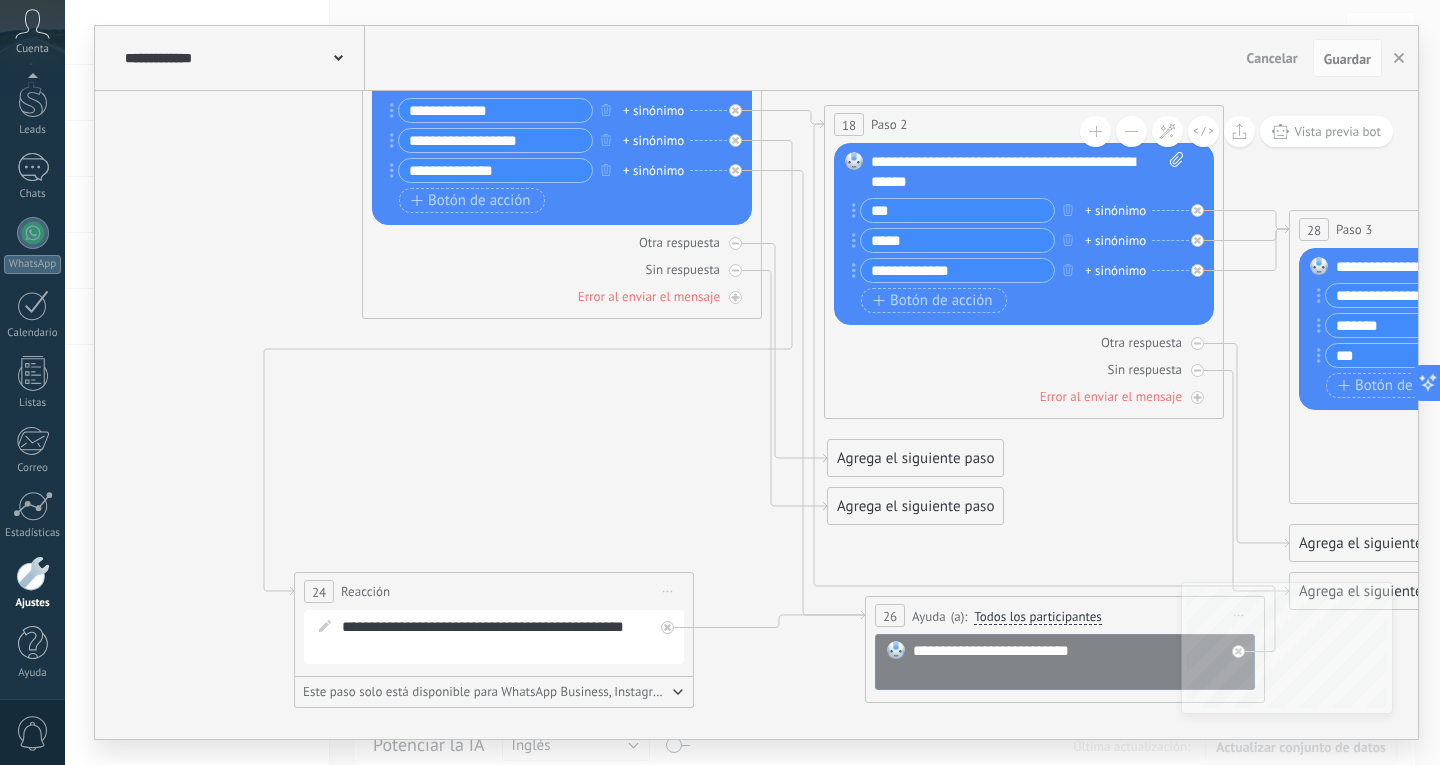 drag, startPoint x: 703, startPoint y: 408, endPoint x: 611, endPoint y: 462, distance: 106.677086 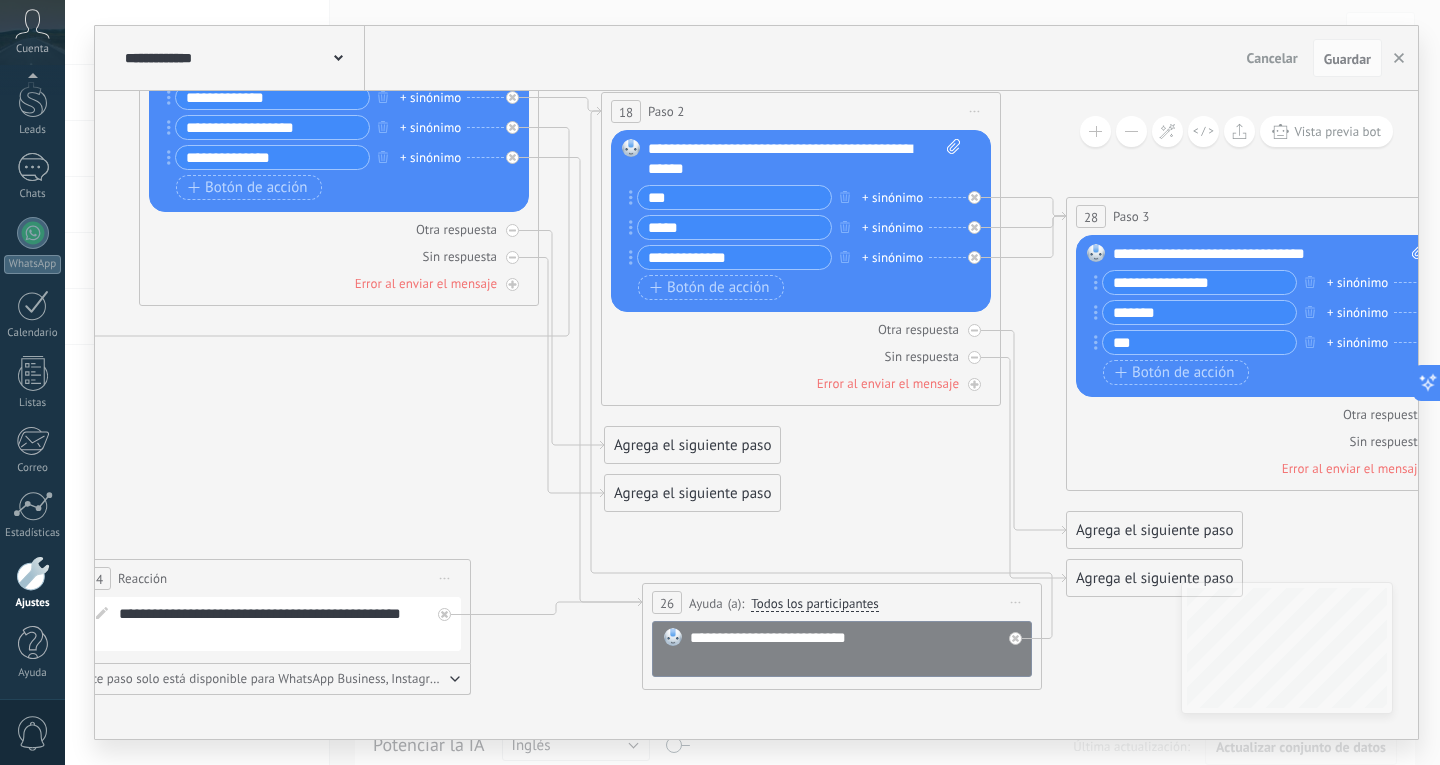 drag, startPoint x: 747, startPoint y: 664, endPoint x: 516, endPoint y: 643, distance: 231.95258 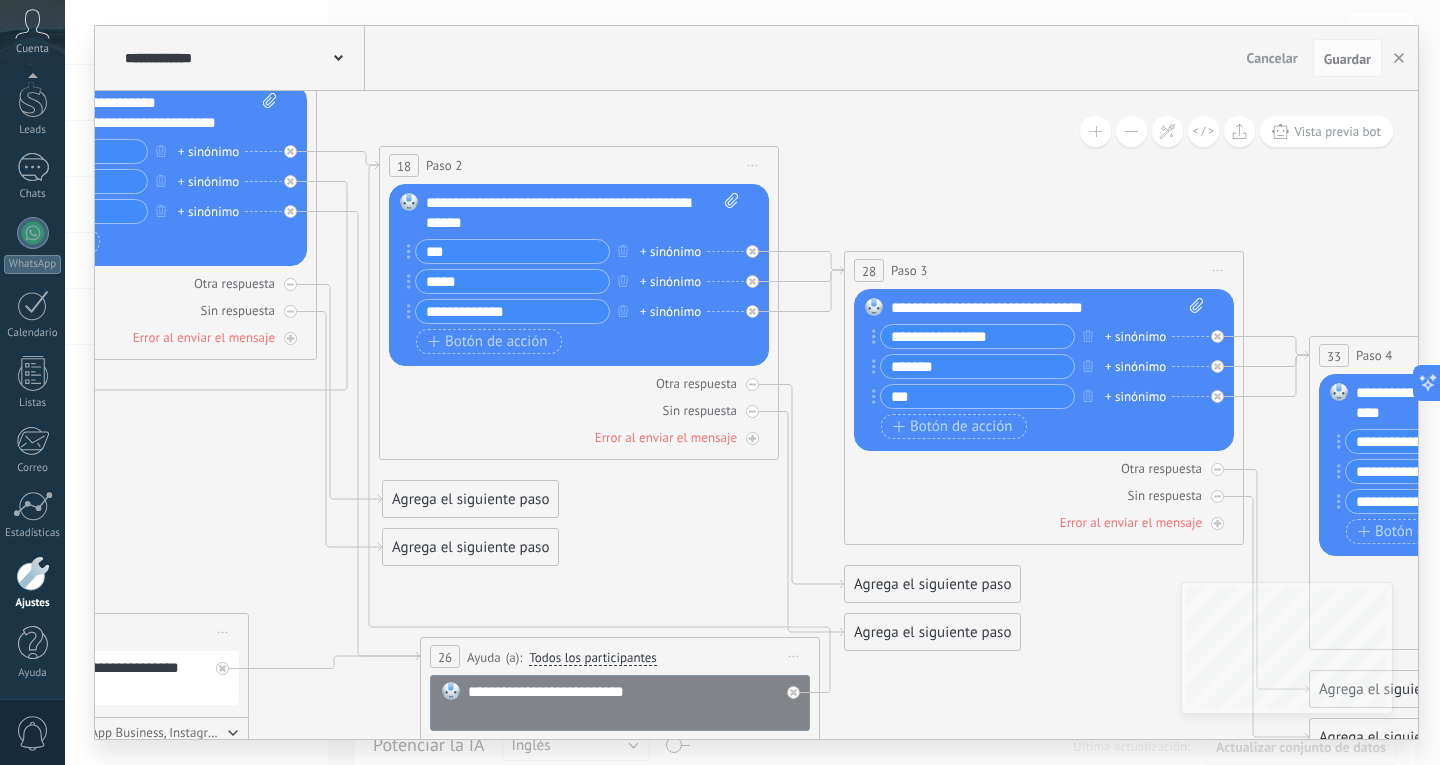 drag, startPoint x: 1011, startPoint y: 458, endPoint x: 790, endPoint y: 509, distance: 226.80829 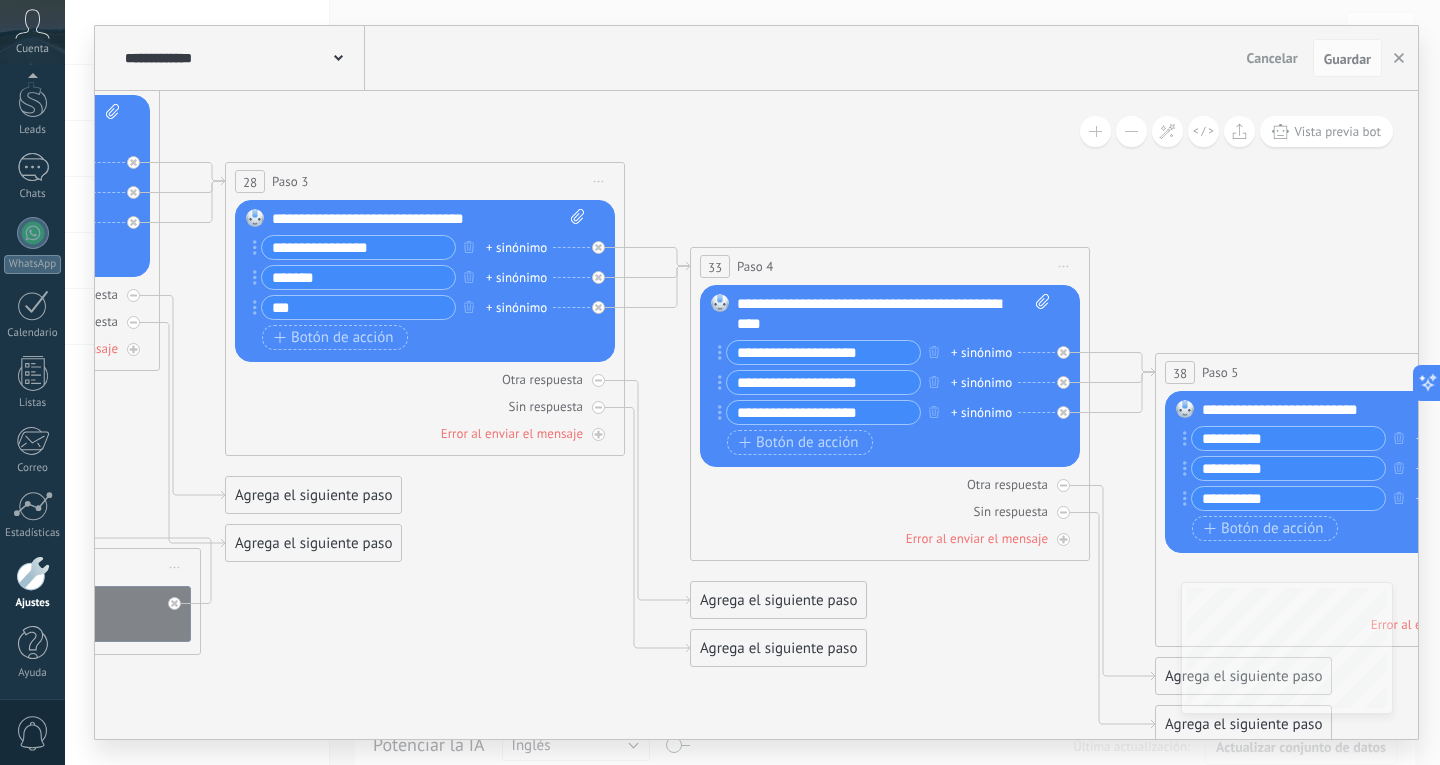 drag, startPoint x: 1093, startPoint y: 643, endPoint x: 390, endPoint y: 448, distance: 729.5437 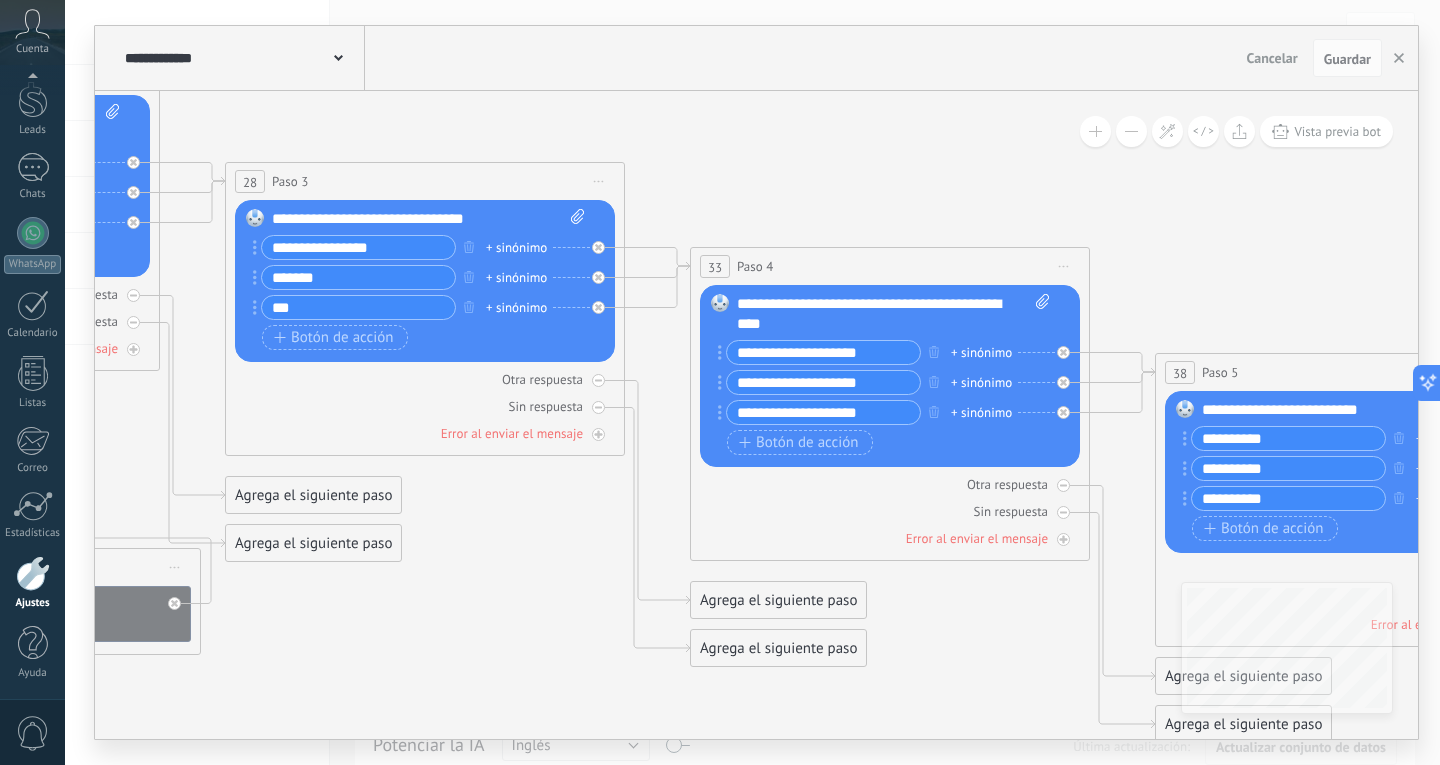 click 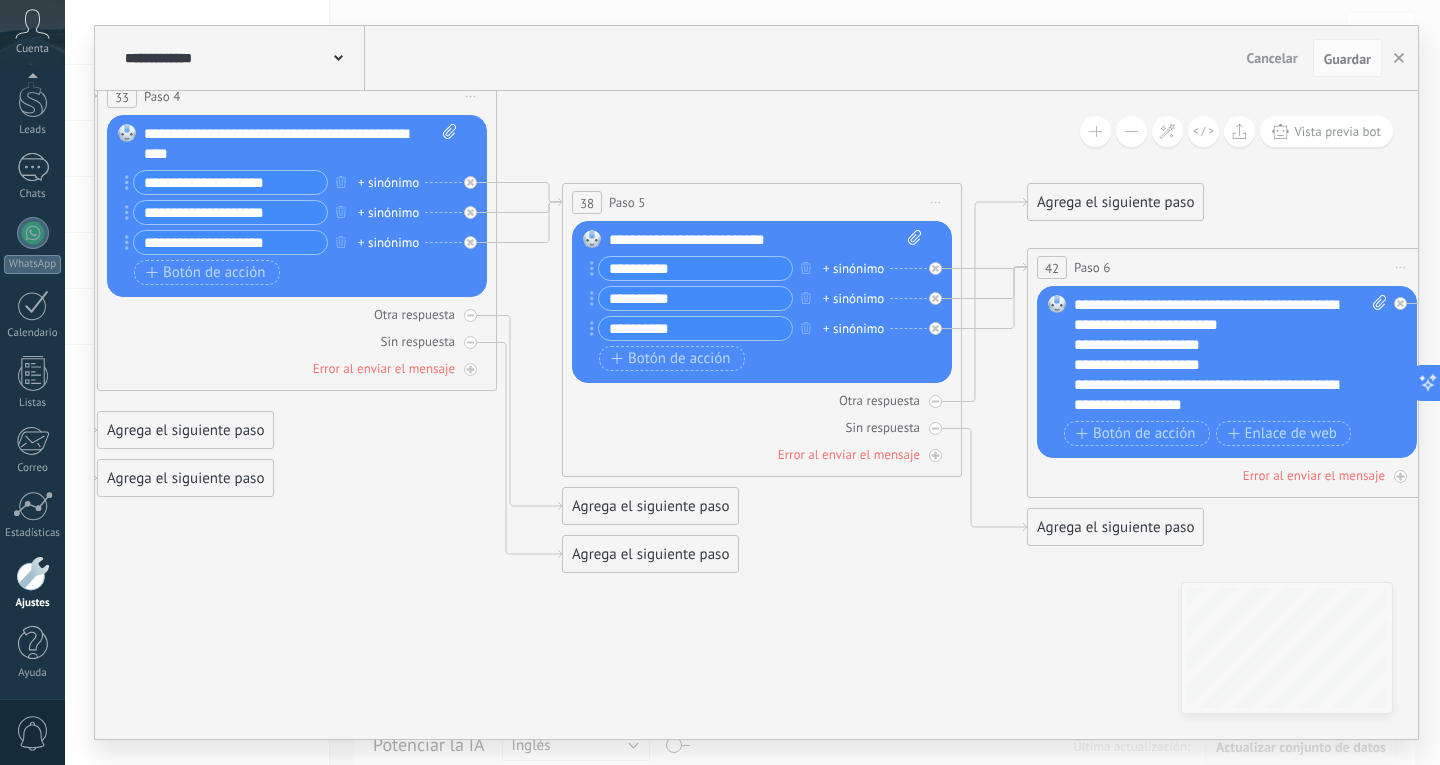 drag, startPoint x: 902, startPoint y: 624, endPoint x: 394, endPoint y: 565, distance: 511.4147 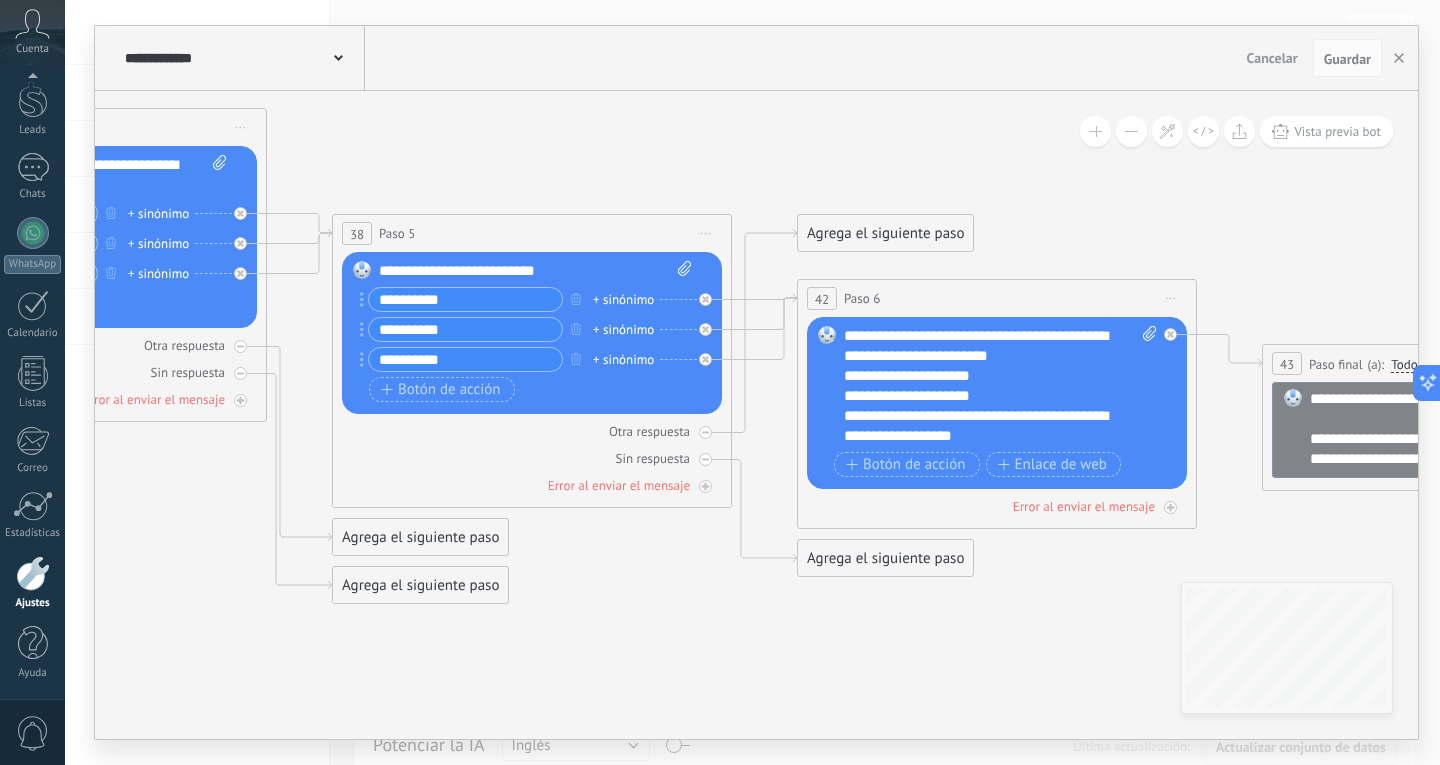 drag, startPoint x: 889, startPoint y: 593, endPoint x: 683, endPoint y: 626, distance: 208.62646 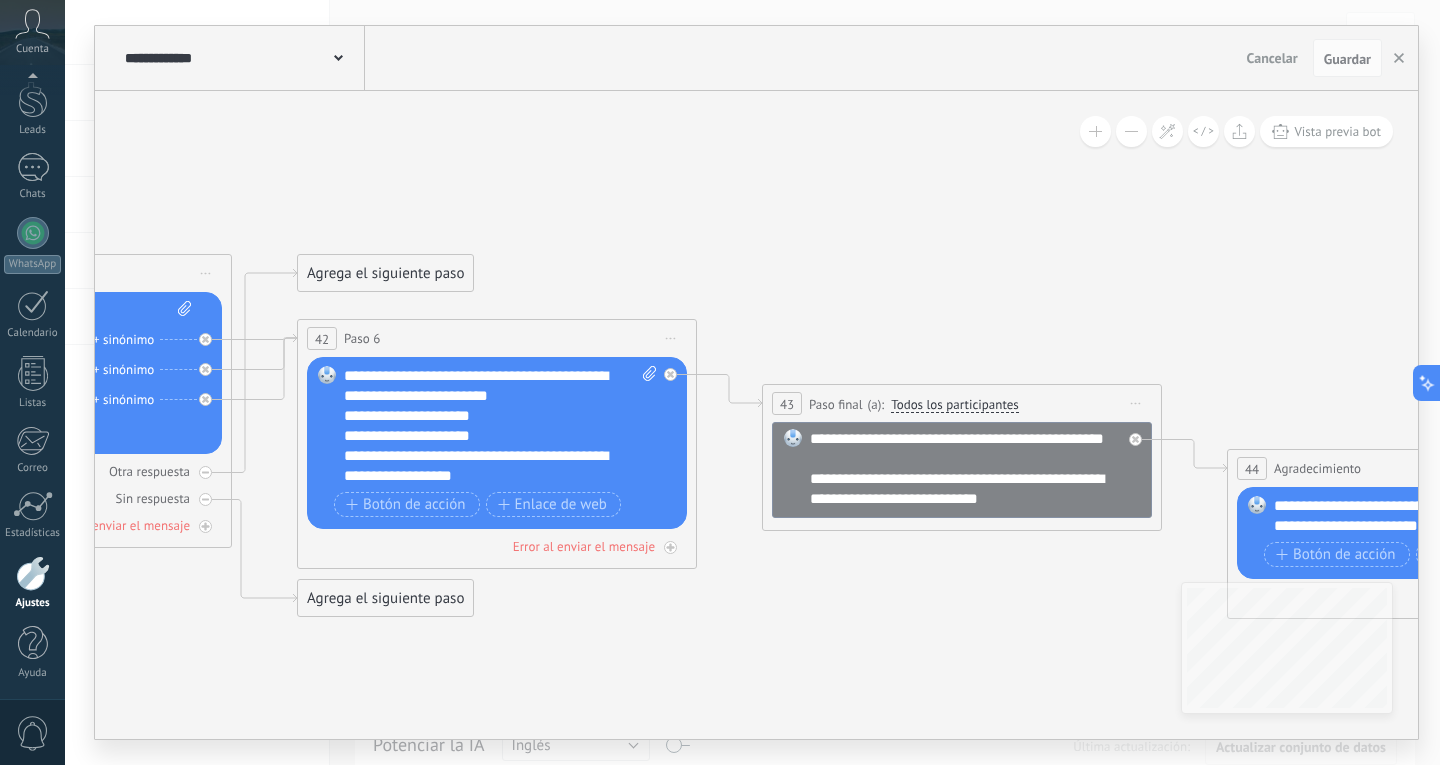drag, startPoint x: 1085, startPoint y: 596, endPoint x: 558, endPoint y: 632, distance: 528.22815 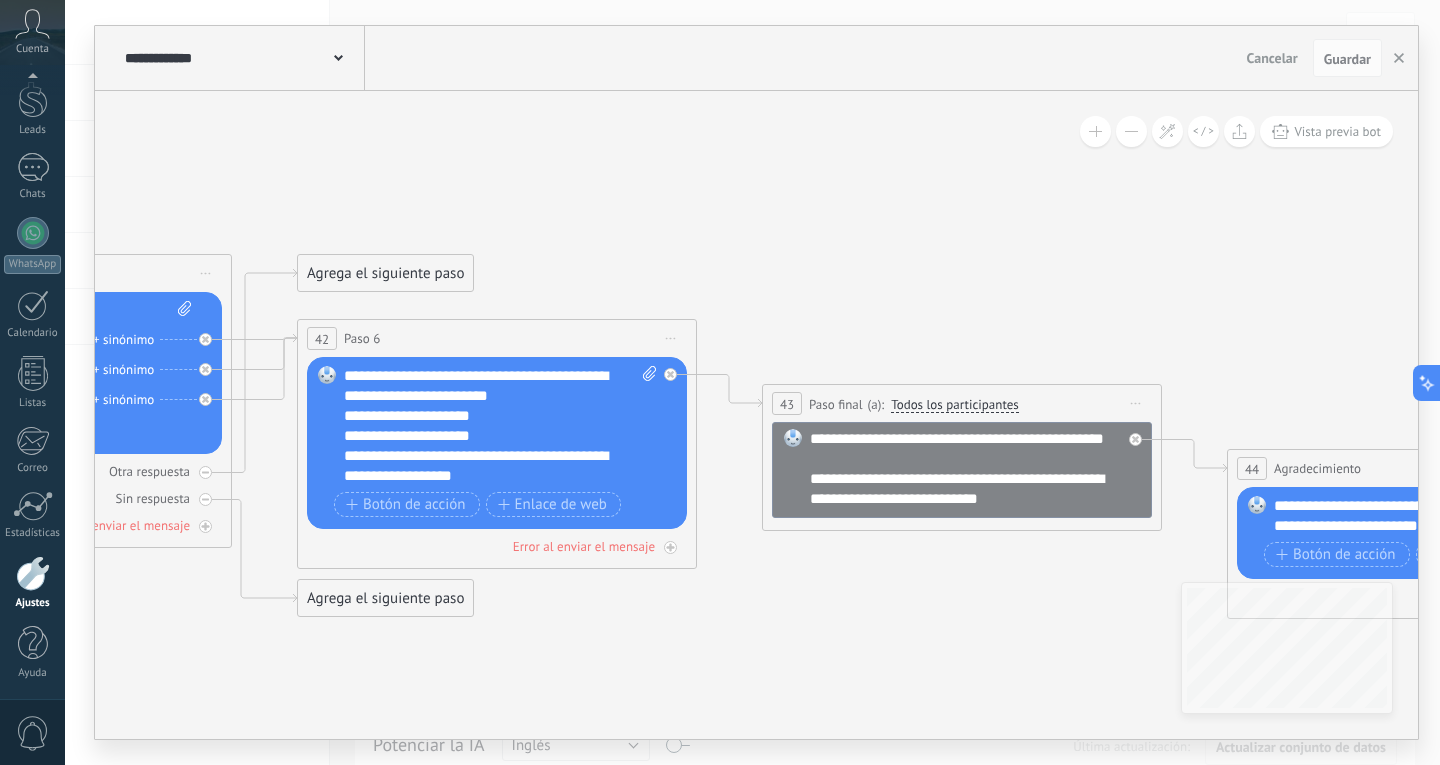 click 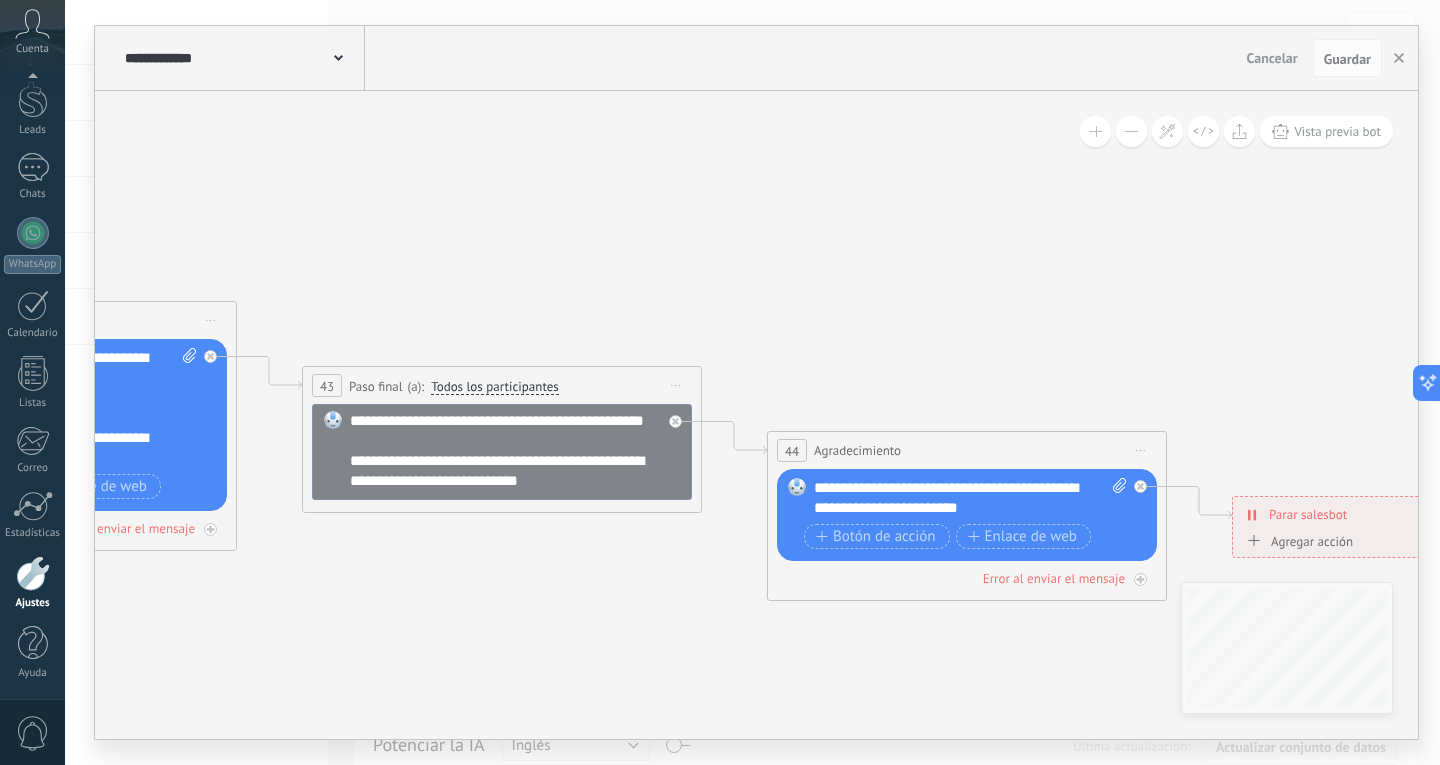 drag, startPoint x: 898, startPoint y: 584, endPoint x: 472, endPoint y: 567, distance: 426.33908 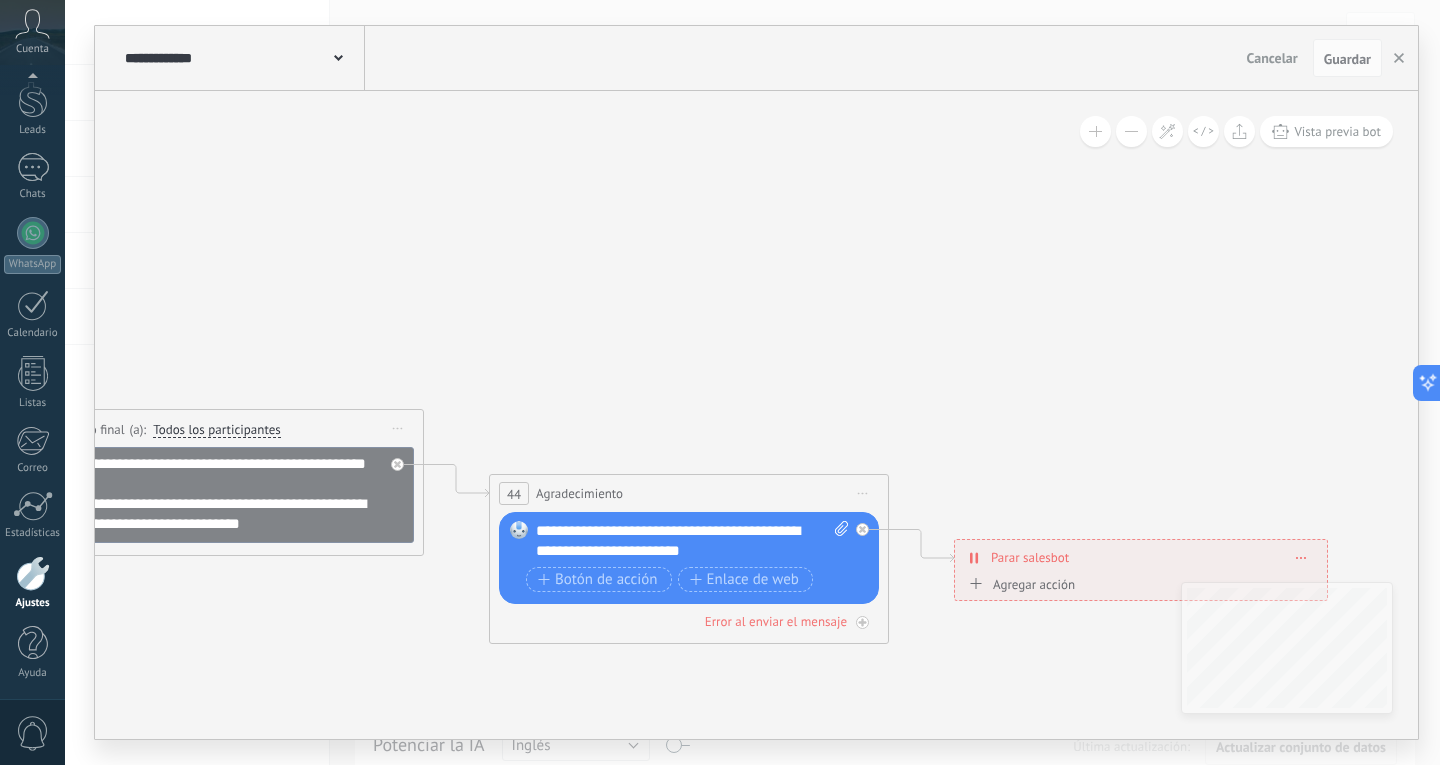 drag, startPoint x: 1048, startPoint y: 323, endPoint x: 835, endPoint y: 373, distance: 218.78986 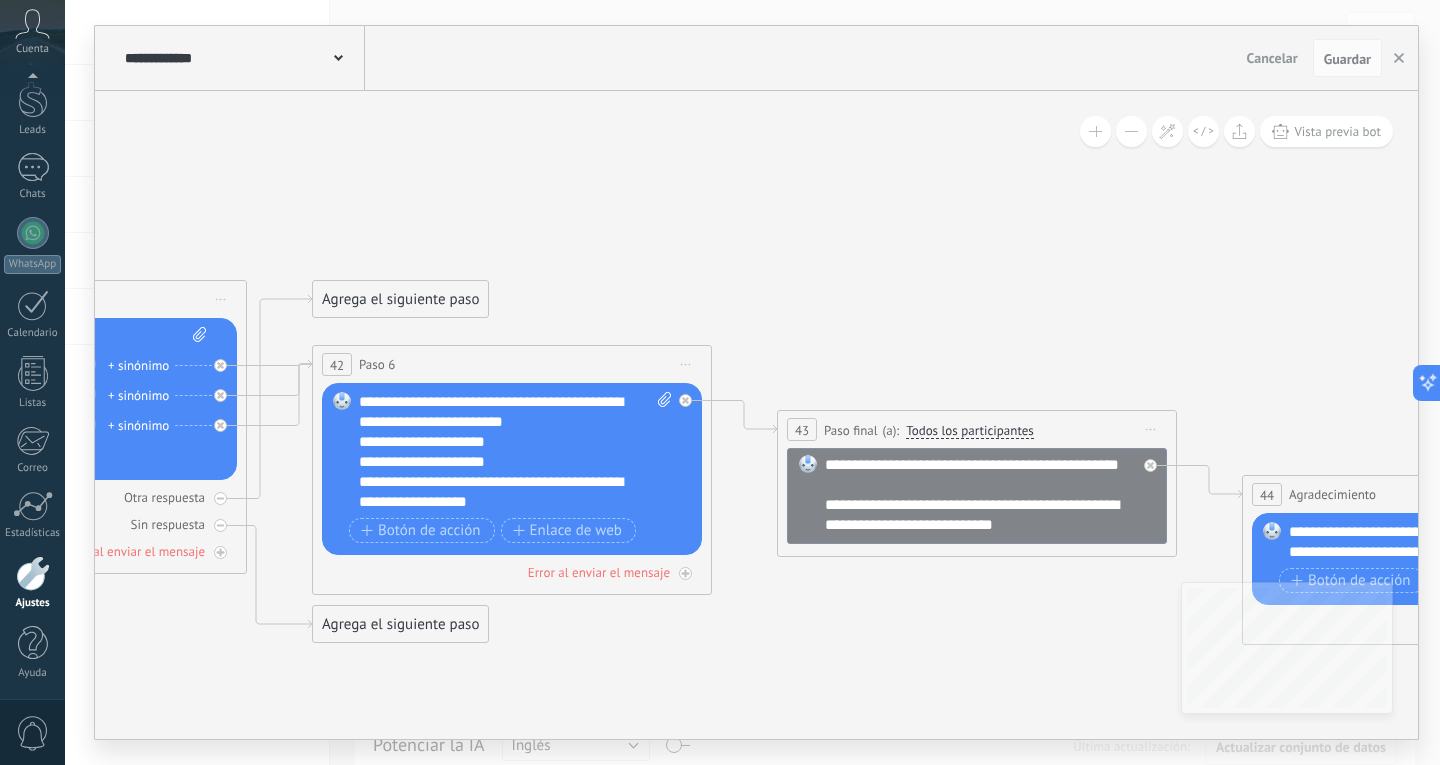 drag, startPoint x: 240, startPoint y: 677, endPoint x: 926, endPoint y: 657, distance: 686.2915 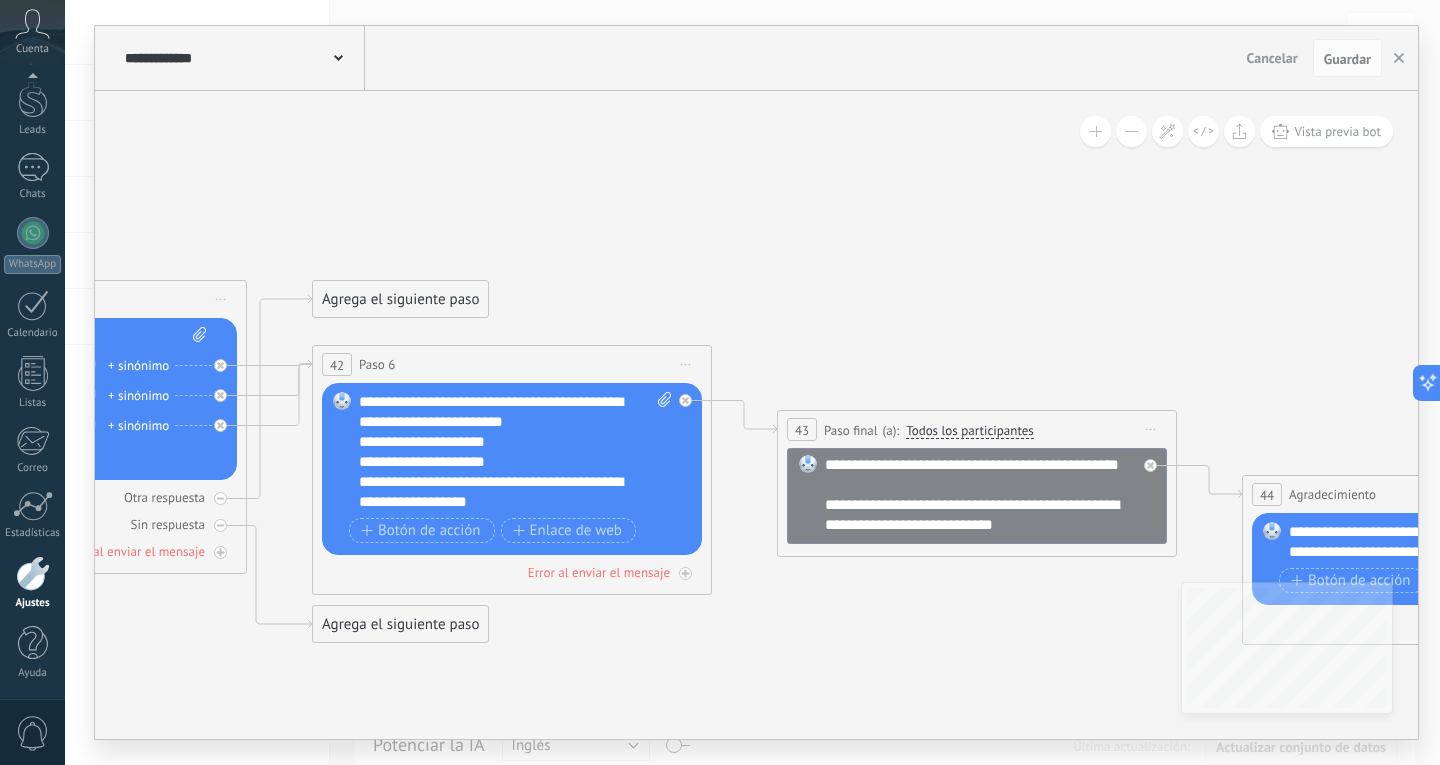 click 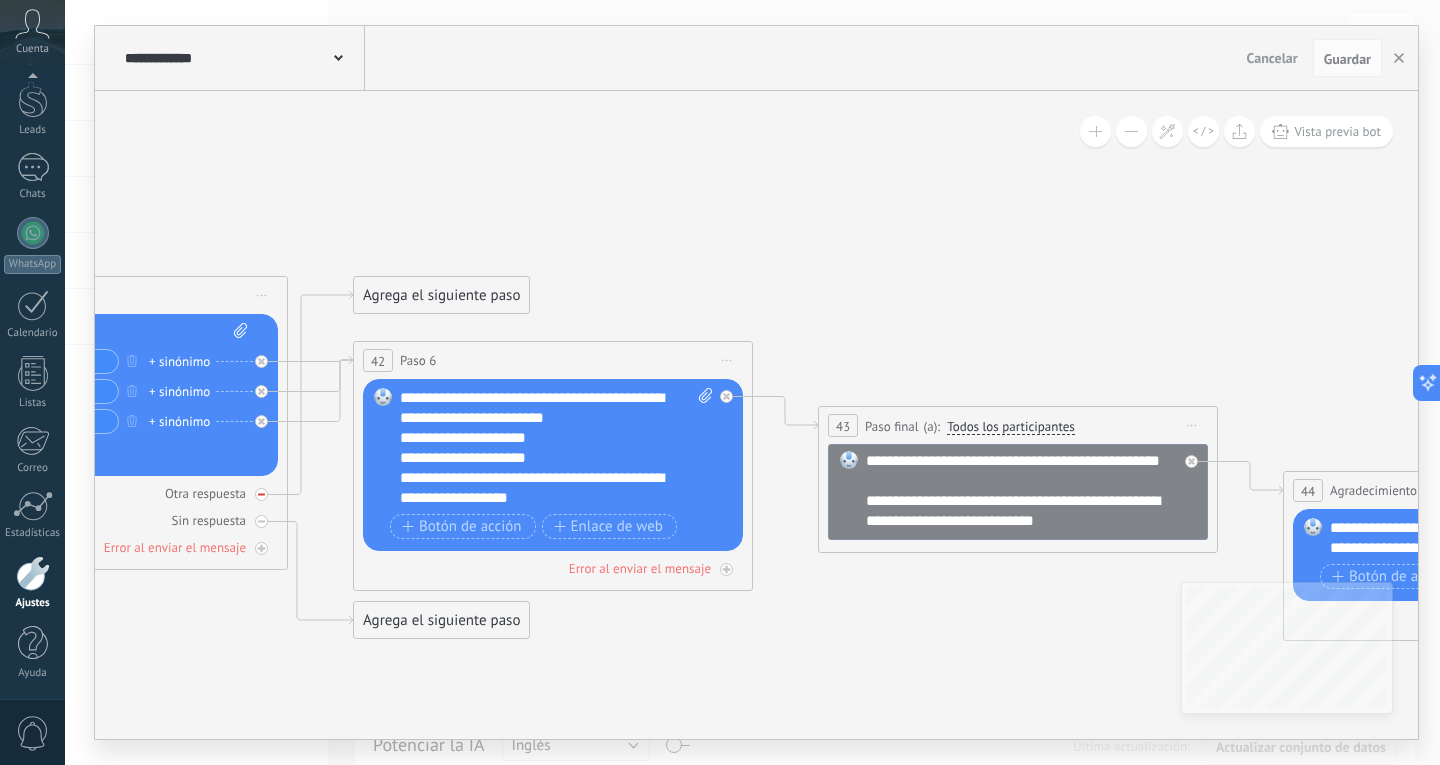 click at bounding box center (261, 494) 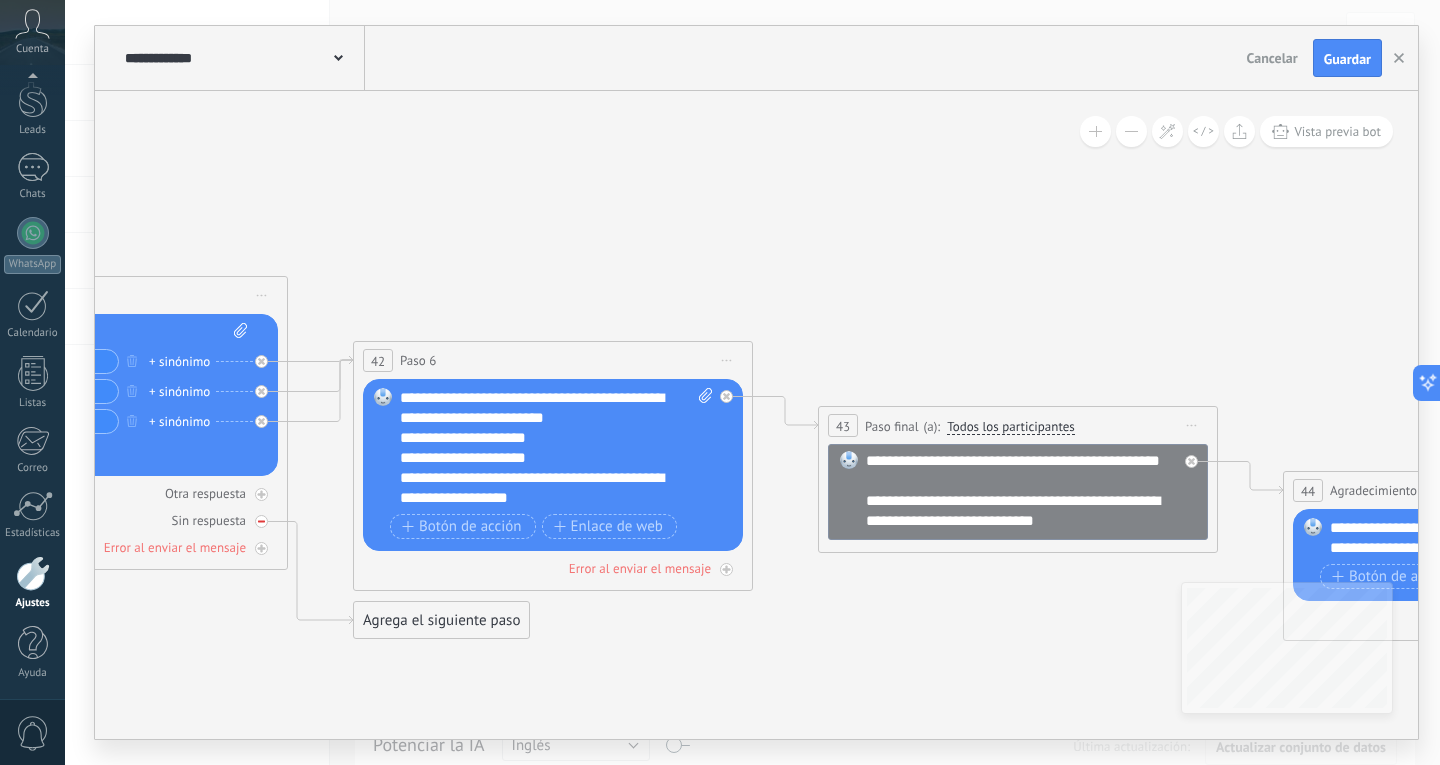 click 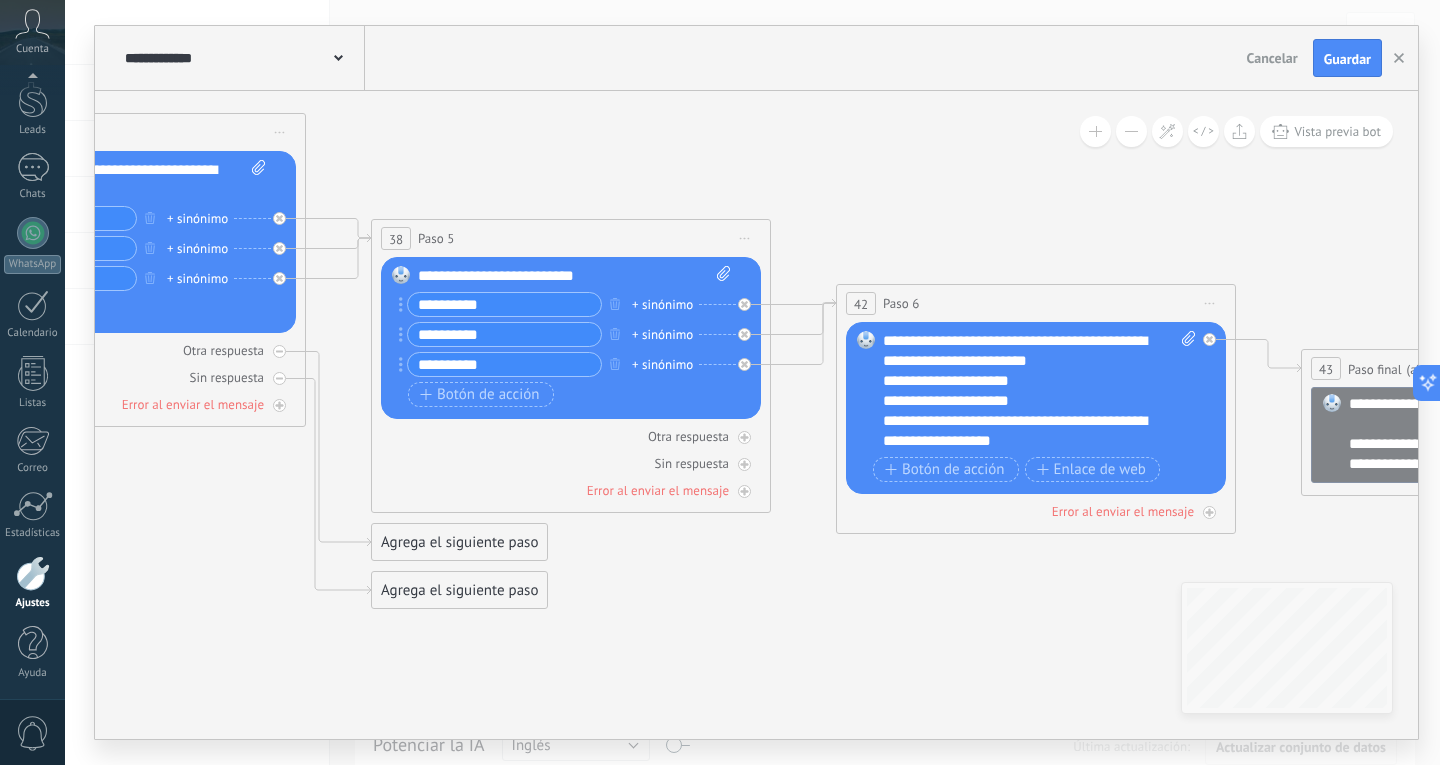 drag, startPoint x: 234, startPoint y: 588, endPoint x: 747, endPoint y: 542, distance: 515.0582 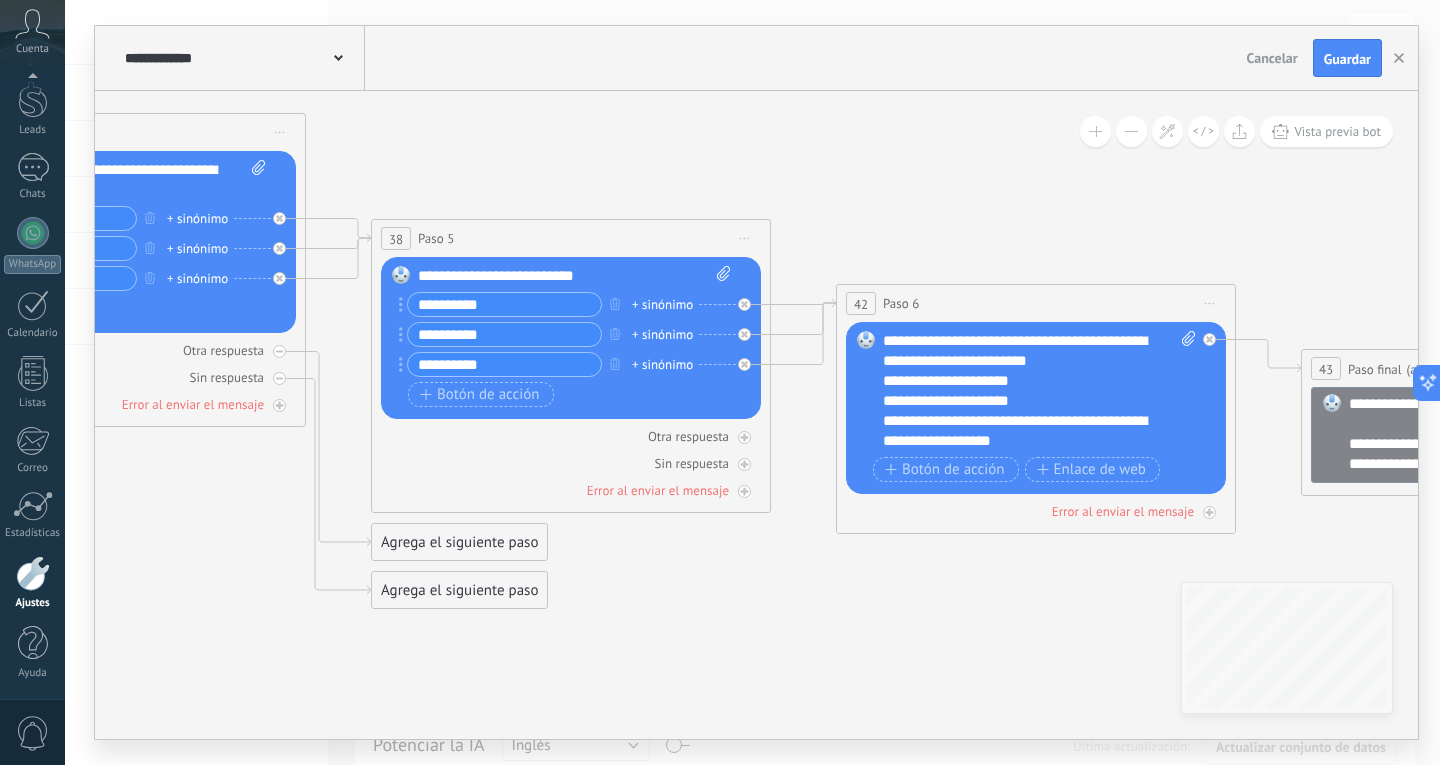 click 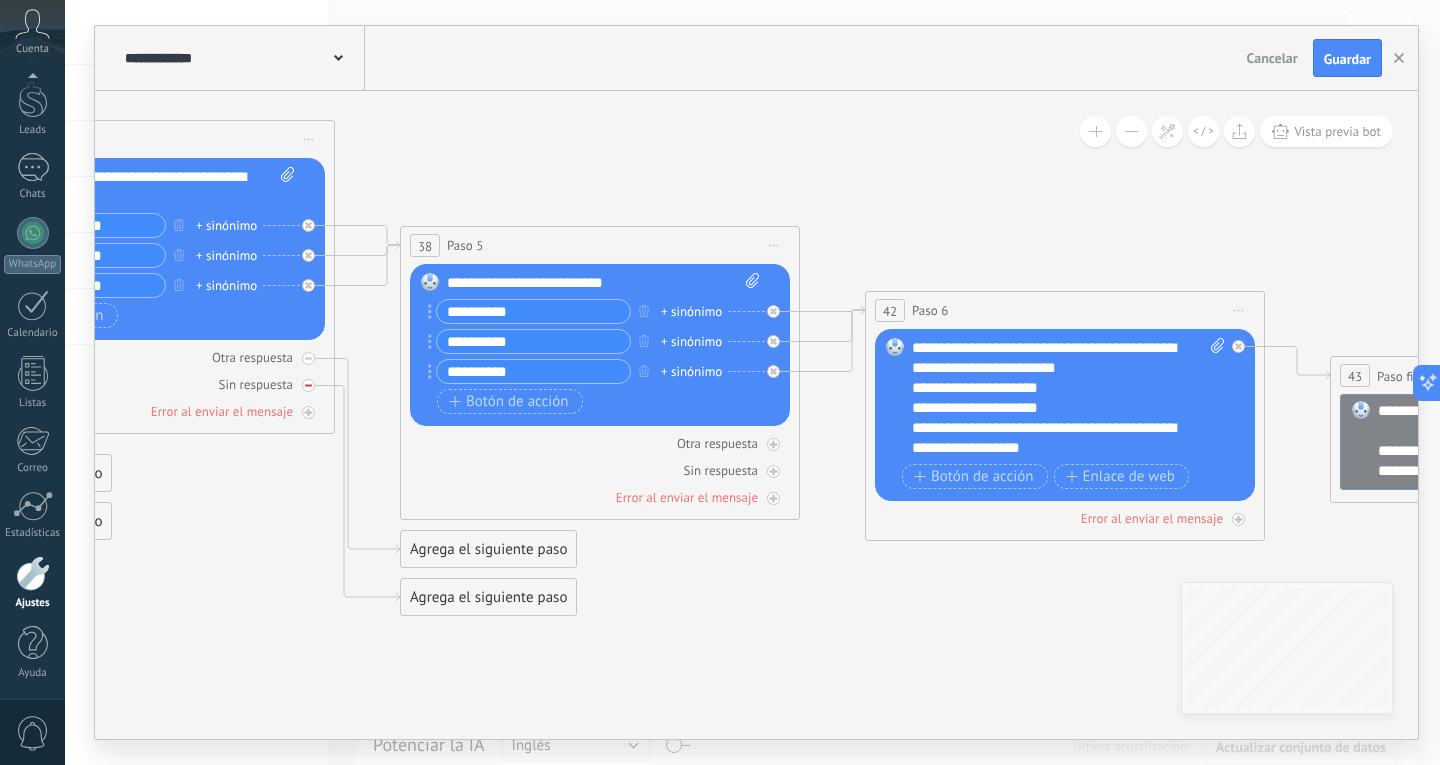 click 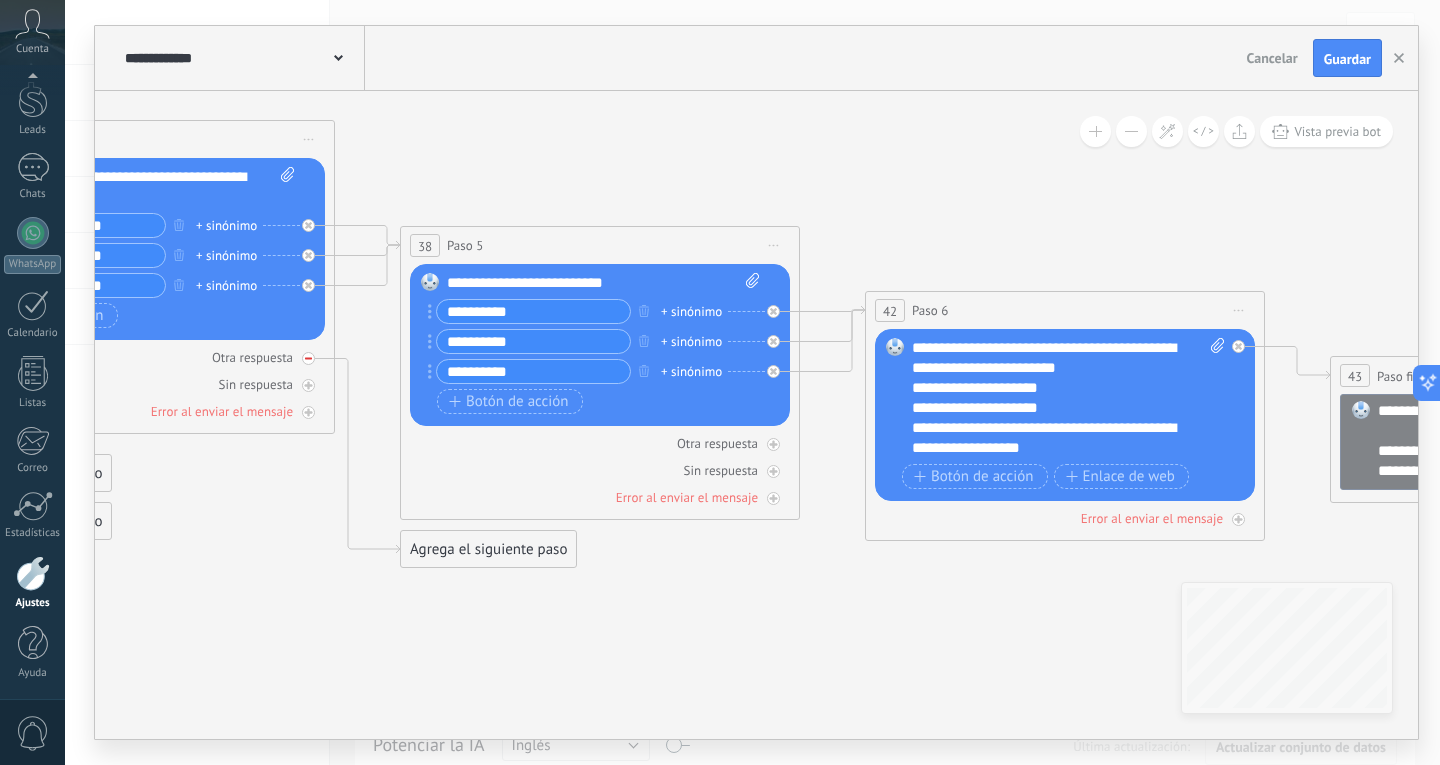 click on "Otra respuesta" at bounding box center (135, 357) 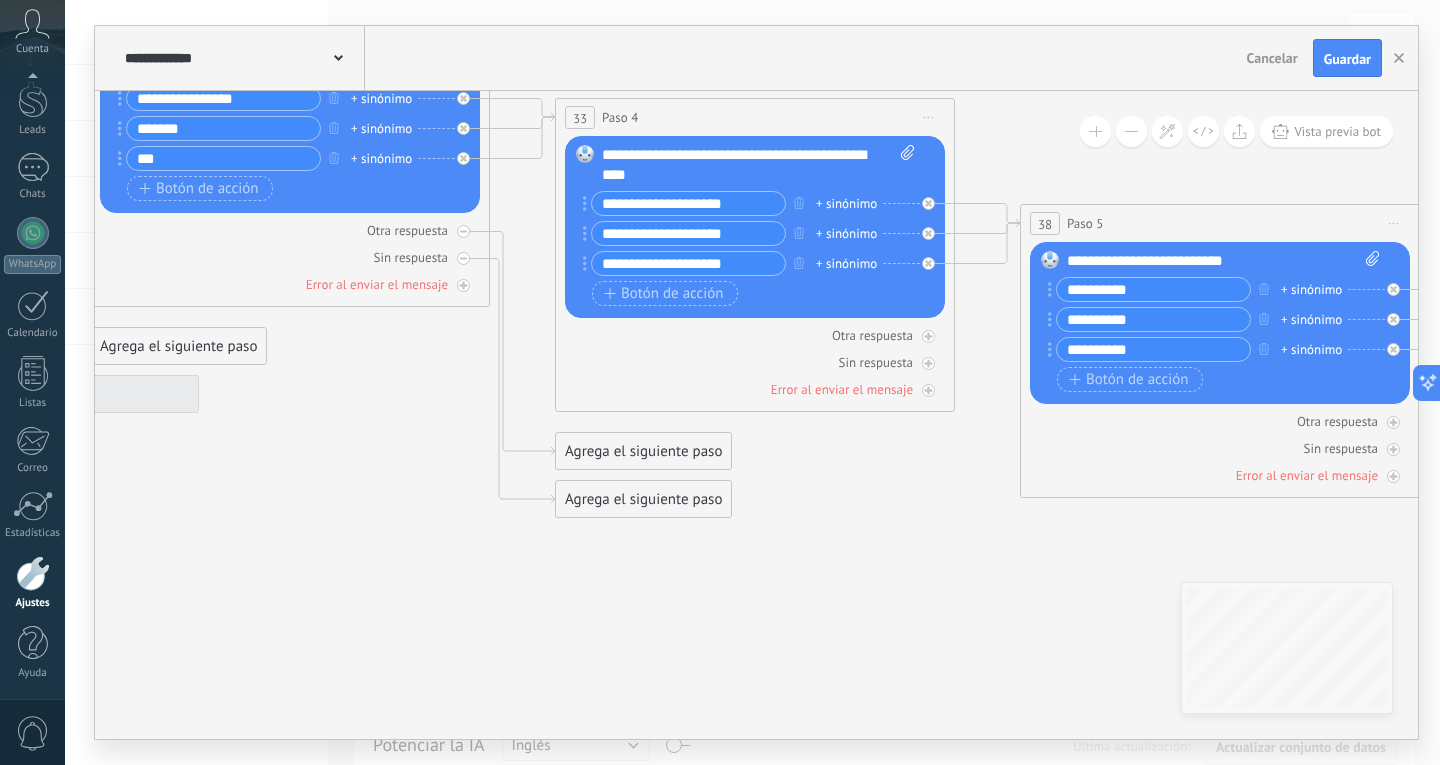 drag, startPoint x: 240, startPoint y: 525, endPoint x: 1172, endPoint y: 595, distance: 934.62506 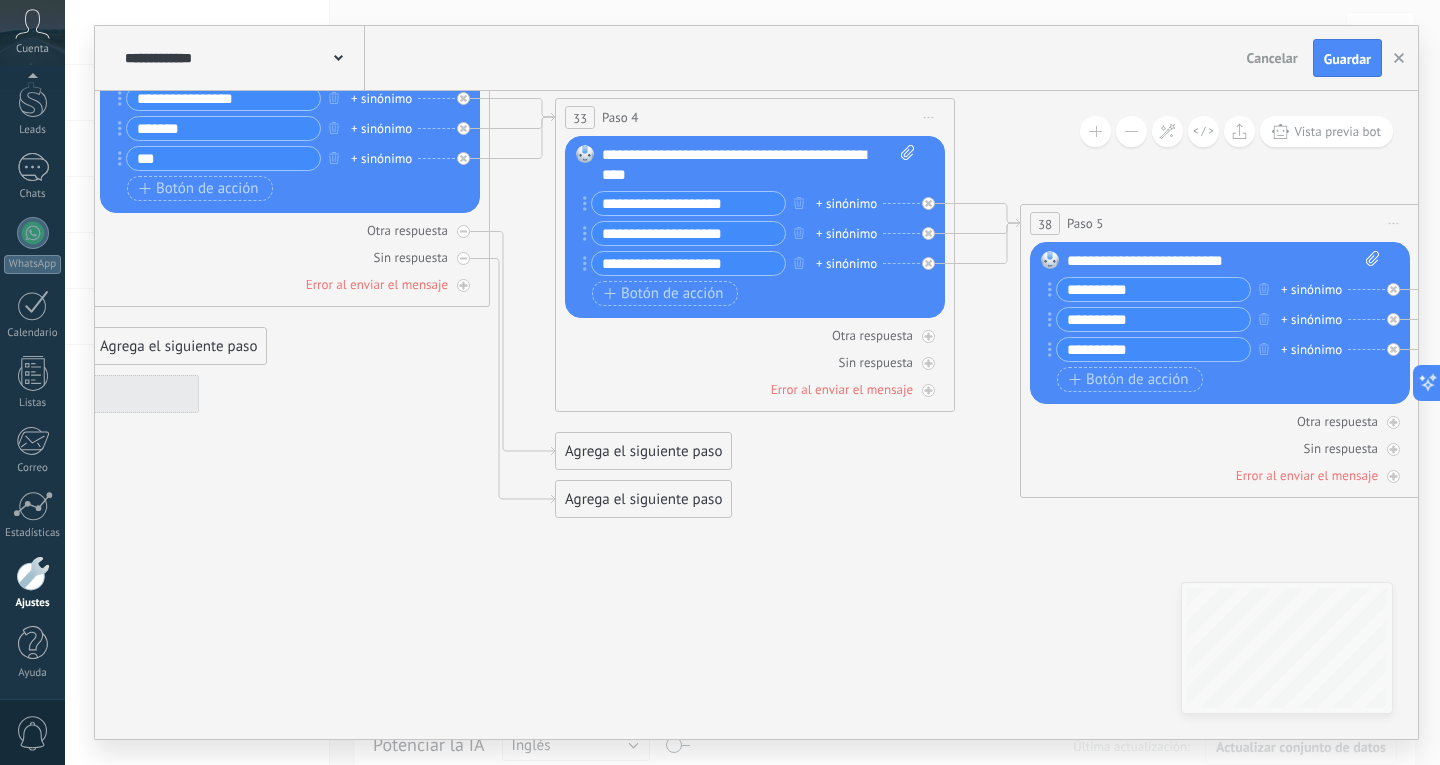 click 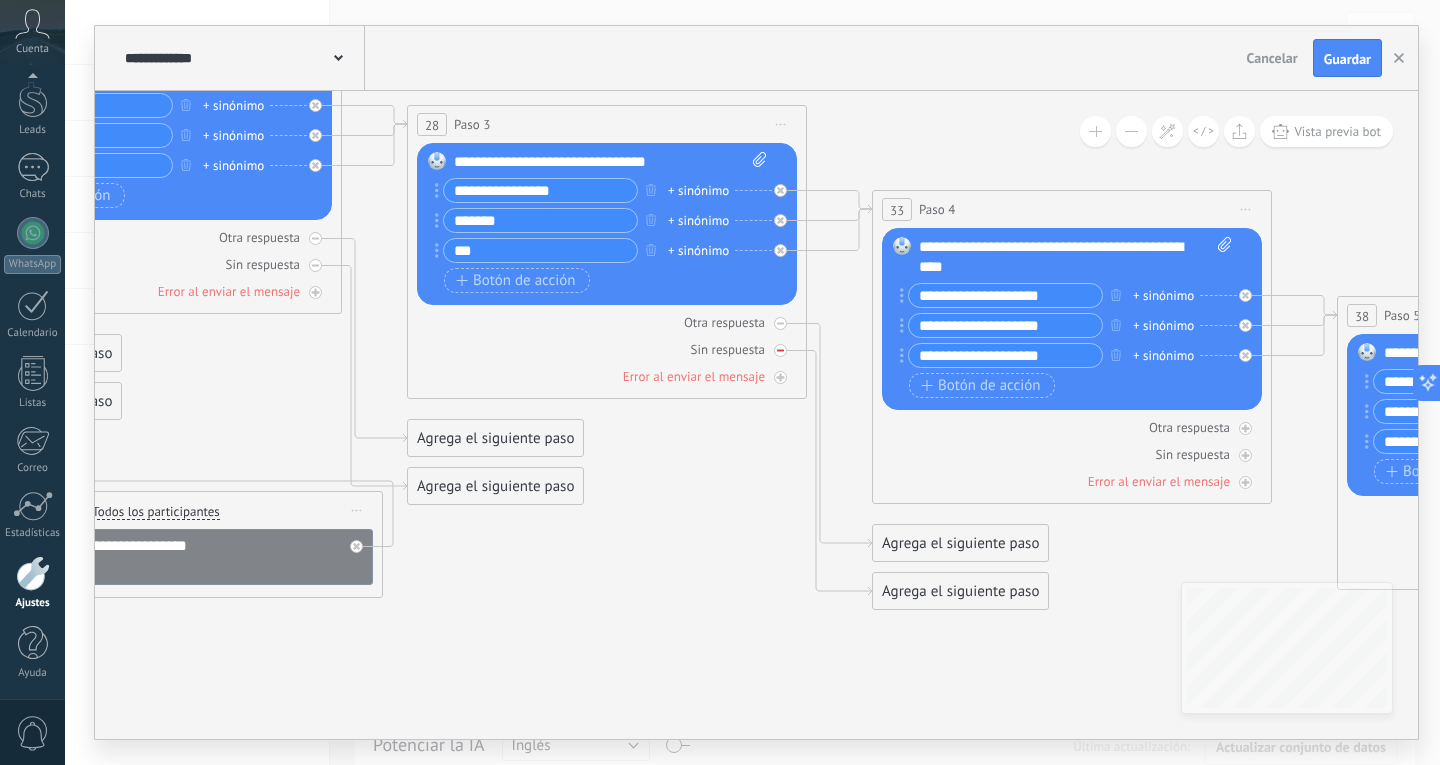 click on "Sin respuesta" at bounding box center (607, 349) 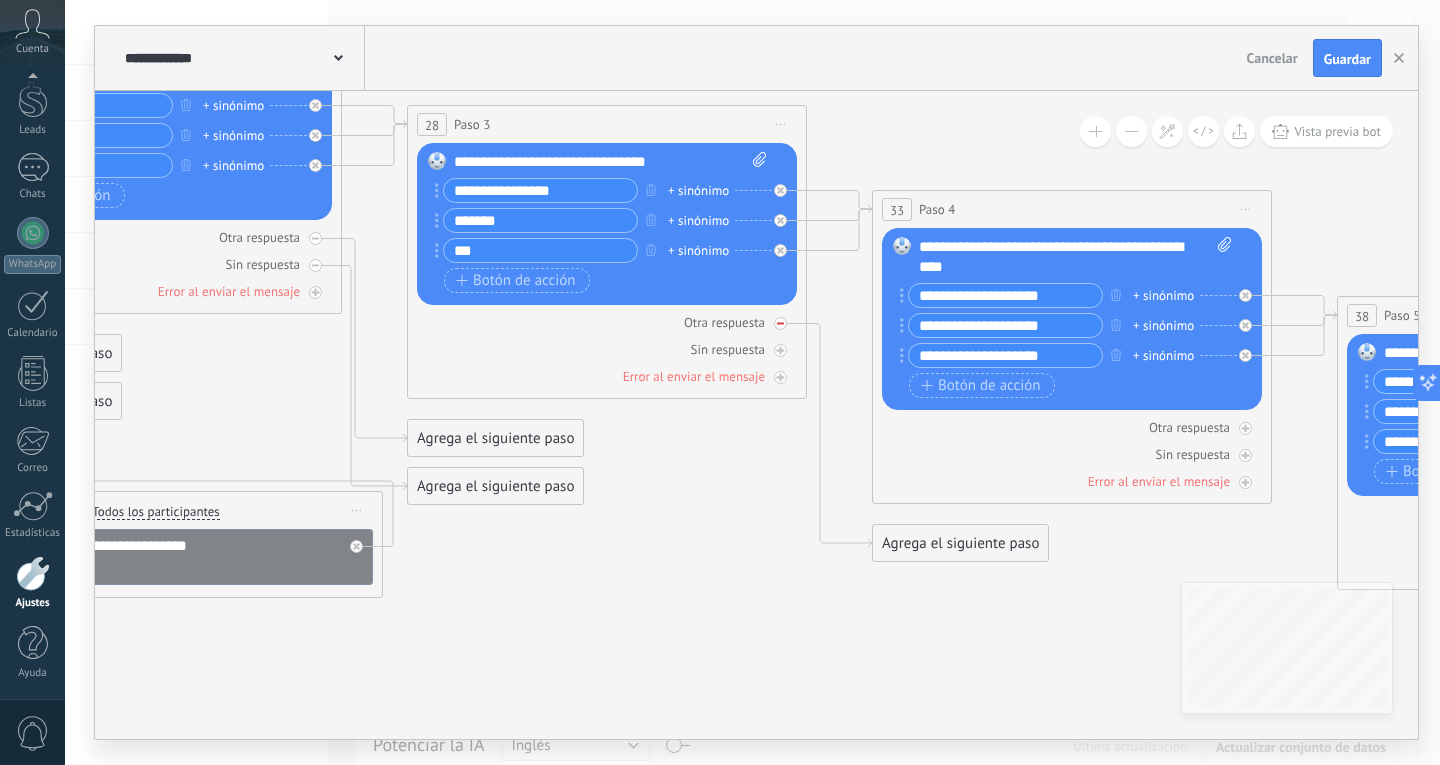 click on "Otra respuesta" at bounding box center [607, 322] 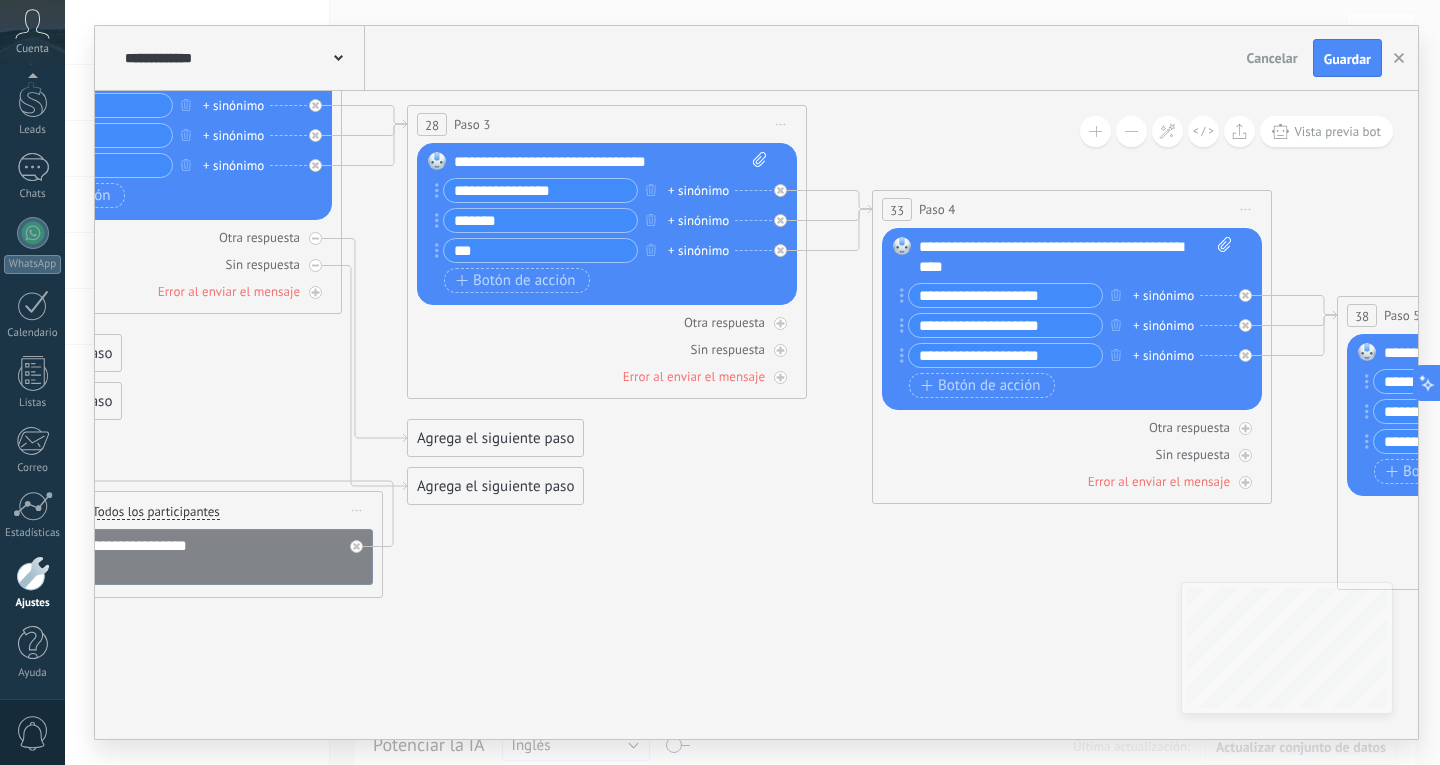 drag, startPoint x: 309, startPoint y: 374, endPoint x: 565, endPoint y: 432, distance: 262.4881 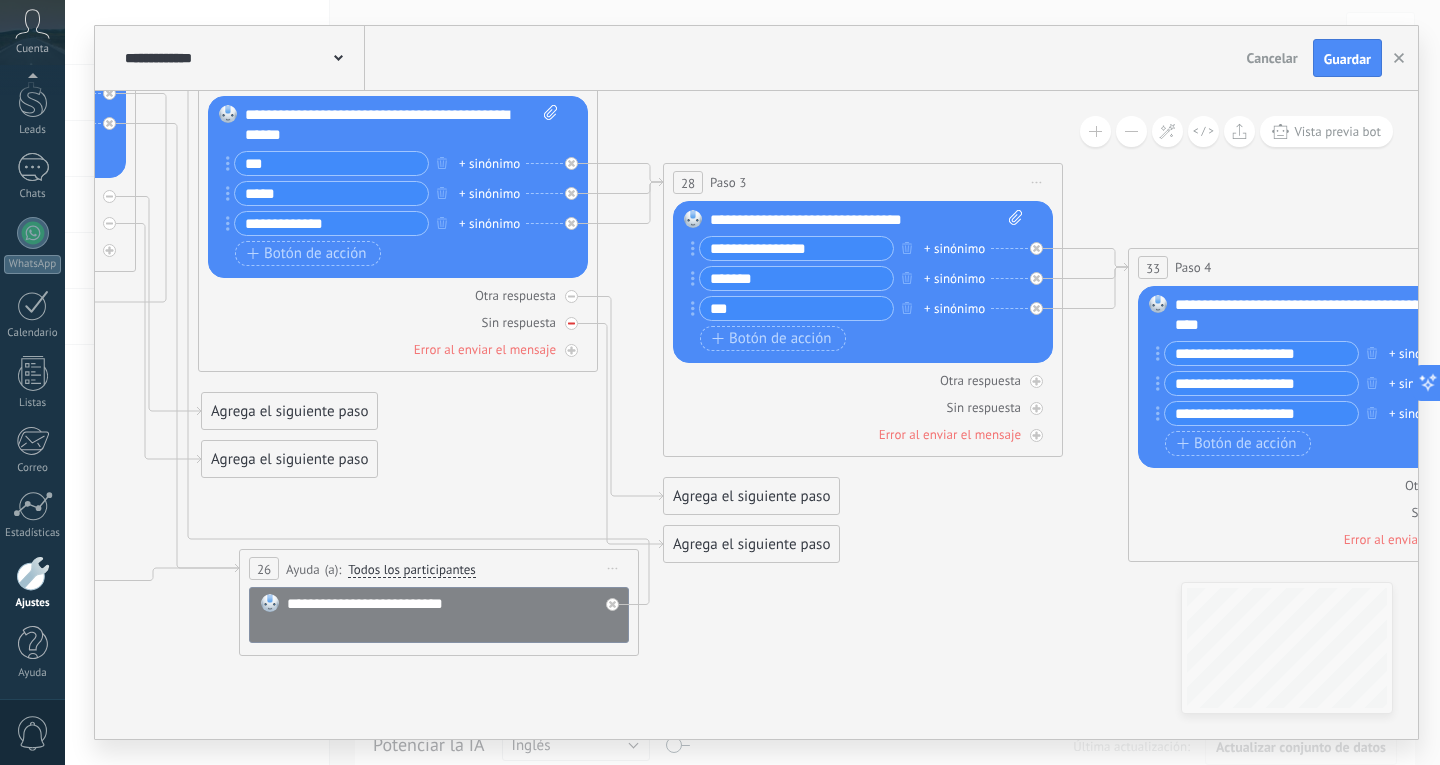 click at bounding box center (571, 323) 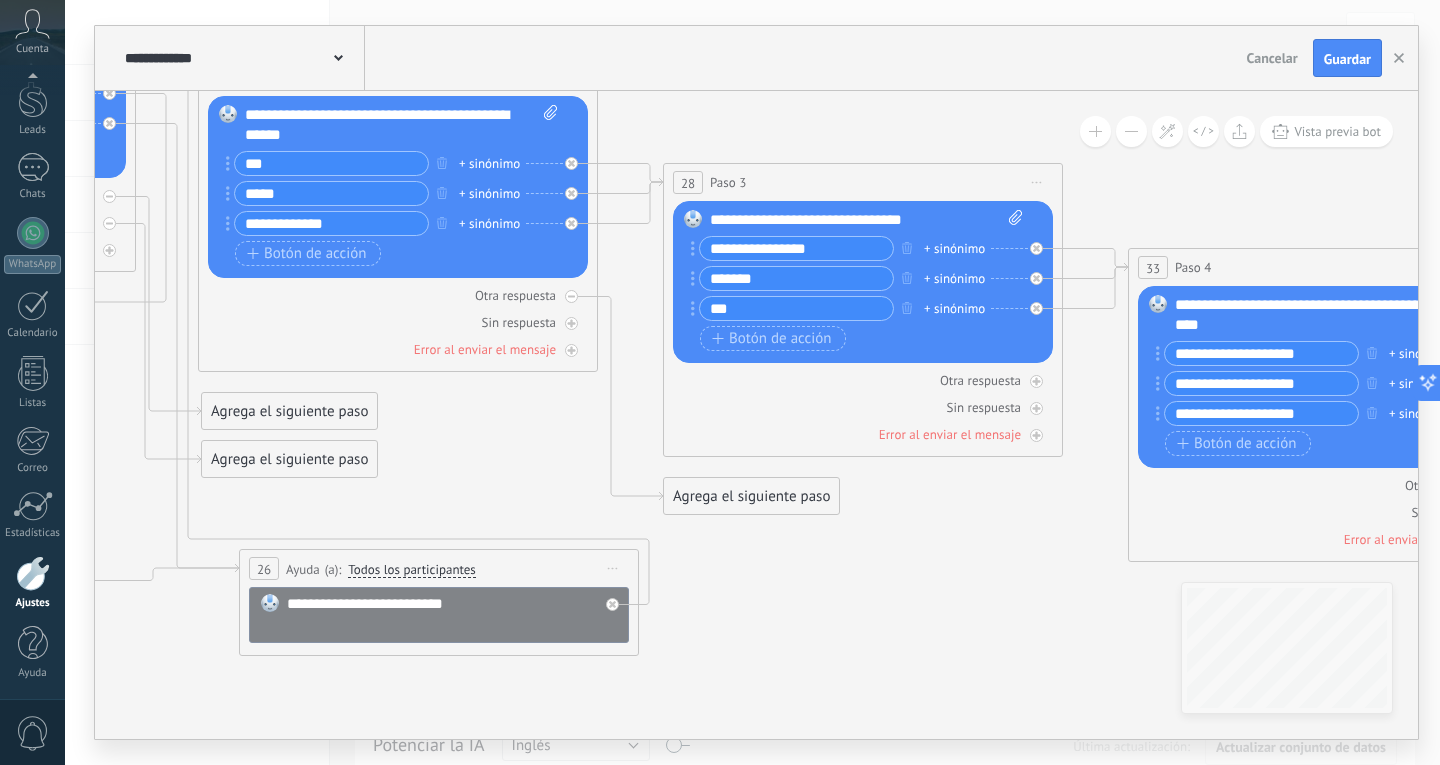 click on "Otra respuesta
Sin respuesta
Error al enviar el mensaje" at bounding box center [398, 318] 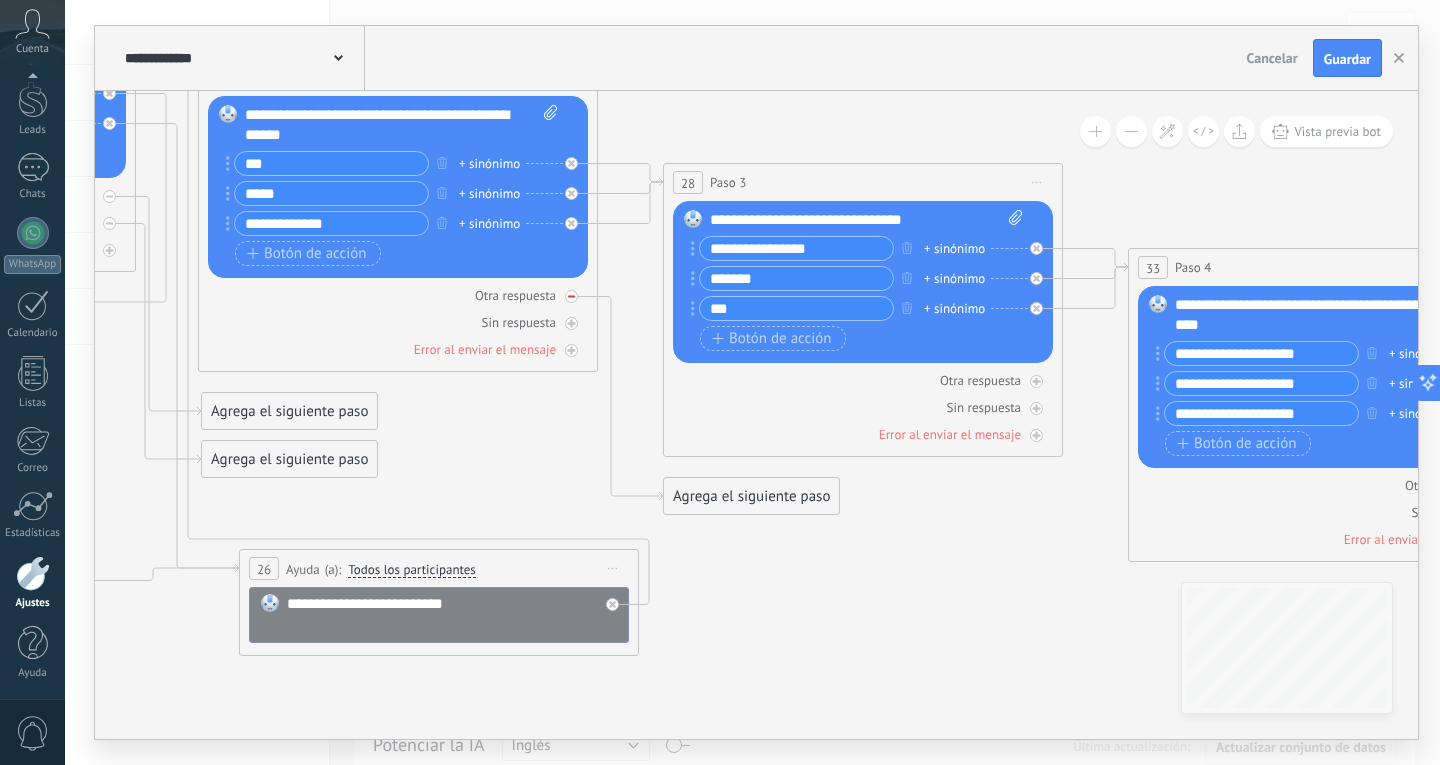 click 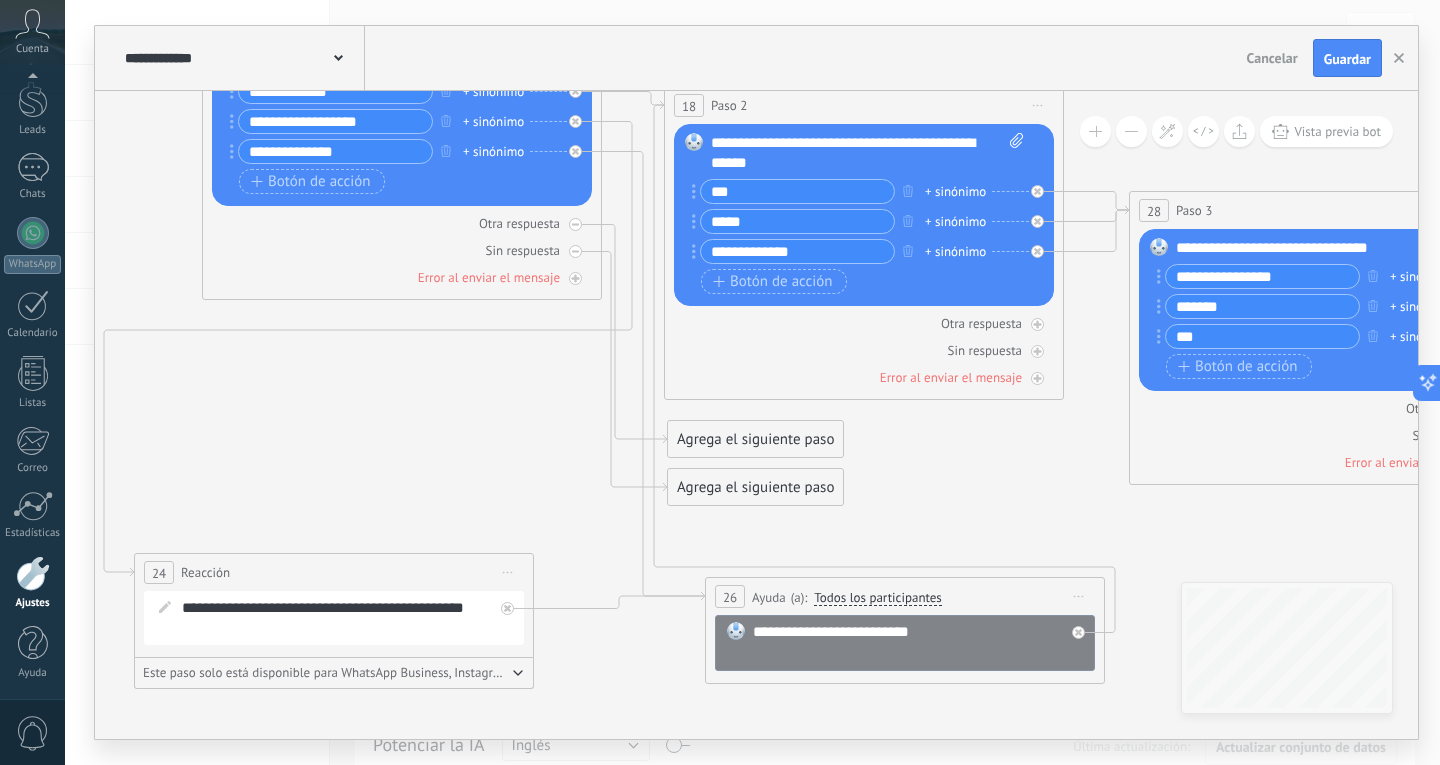 drag, startPoint x: 322, startPoint y: 512, endPoint x: 989, endPoint y: 576, distance: 670.0634 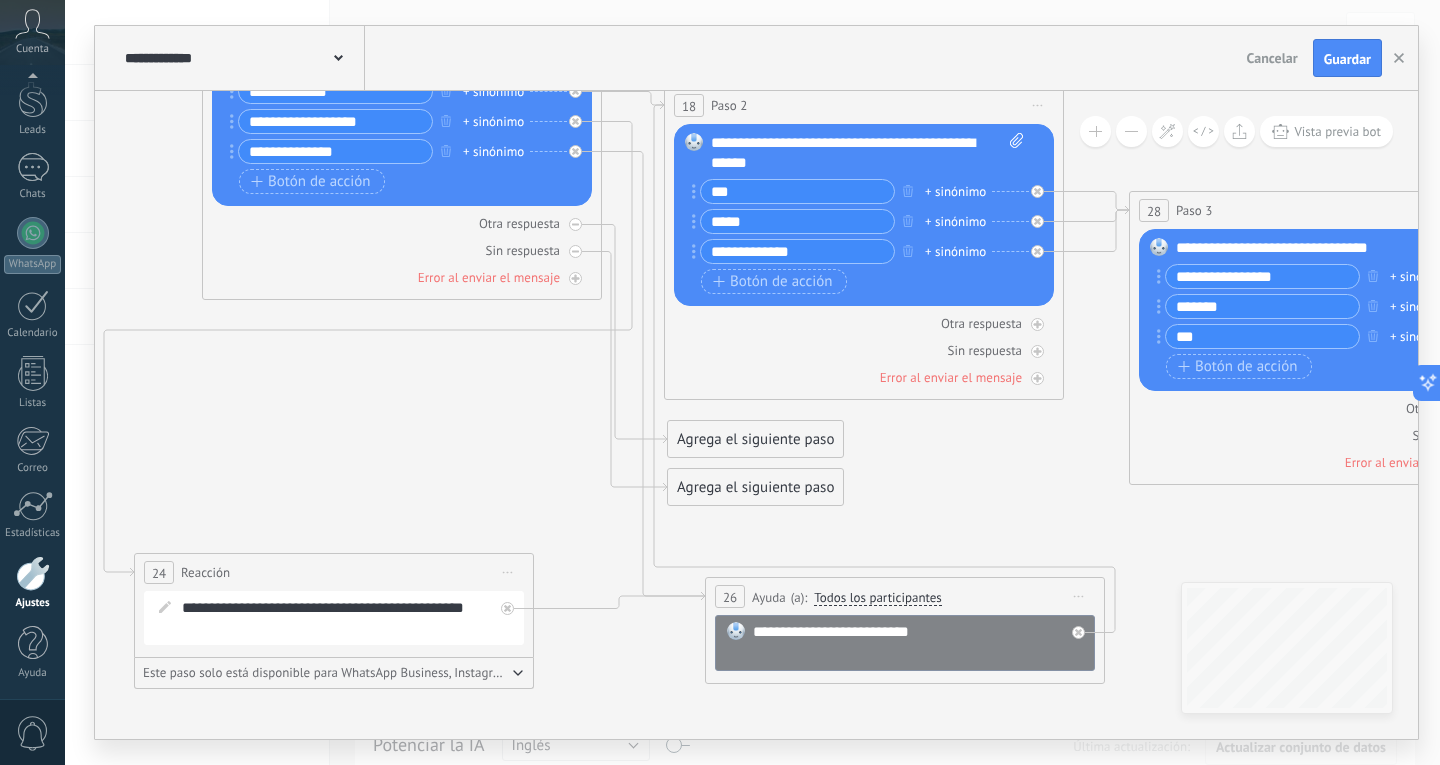 click 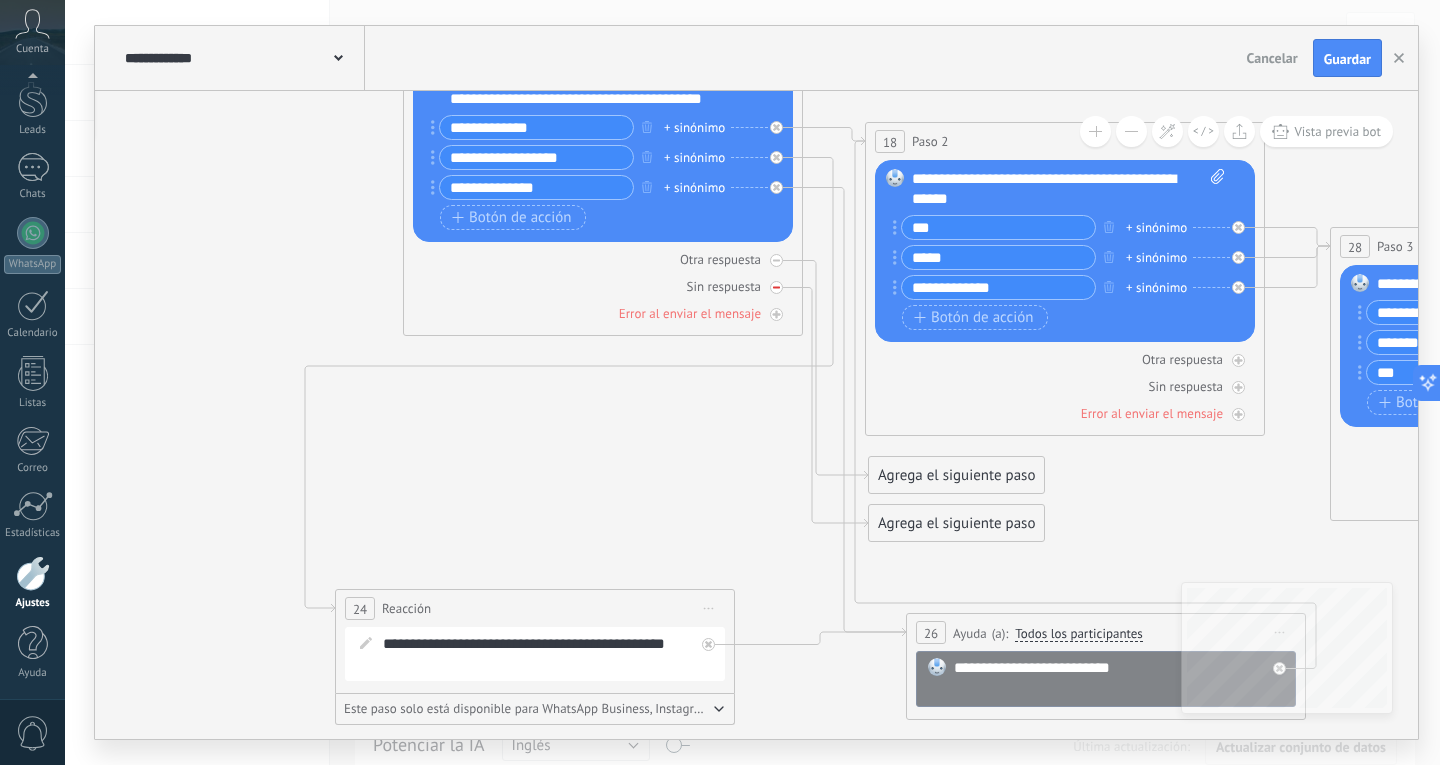 click 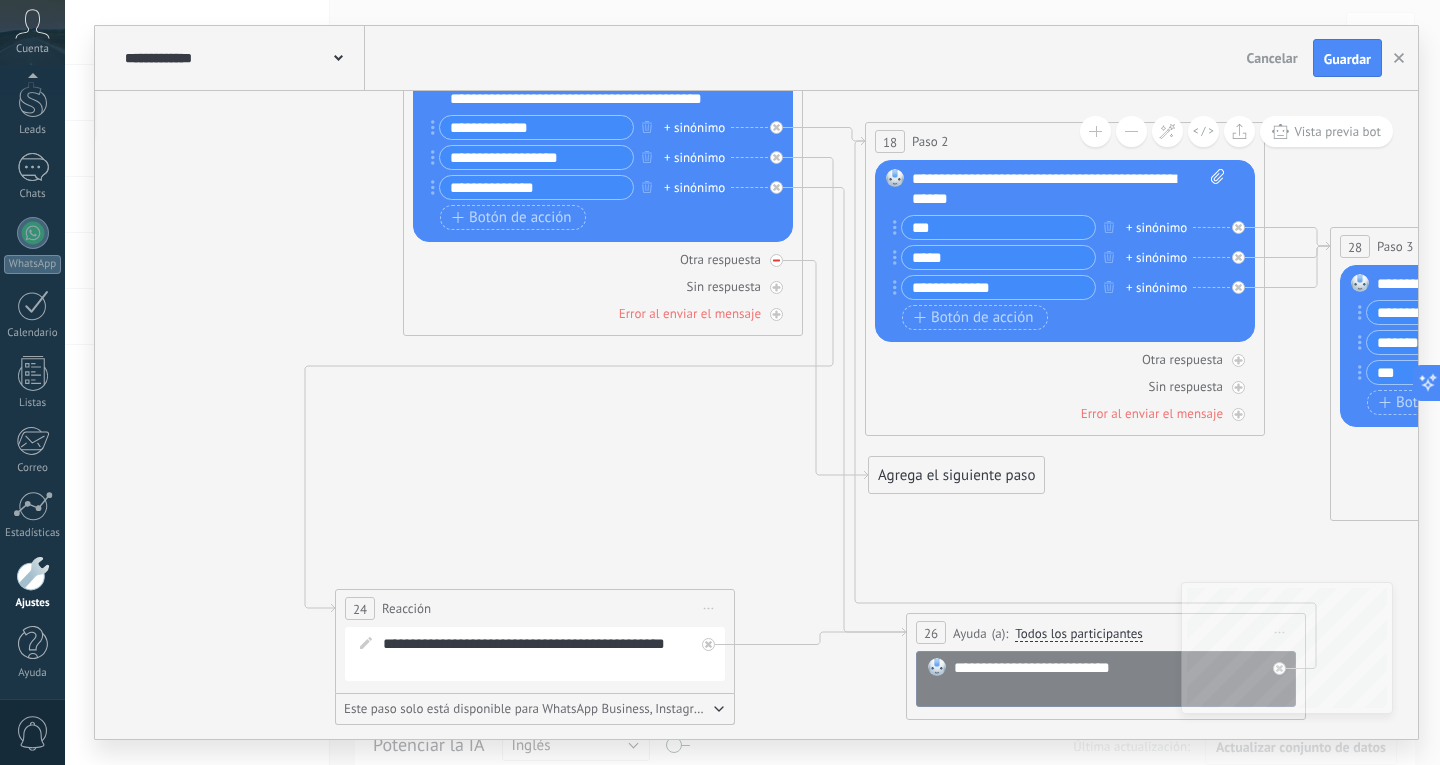 click 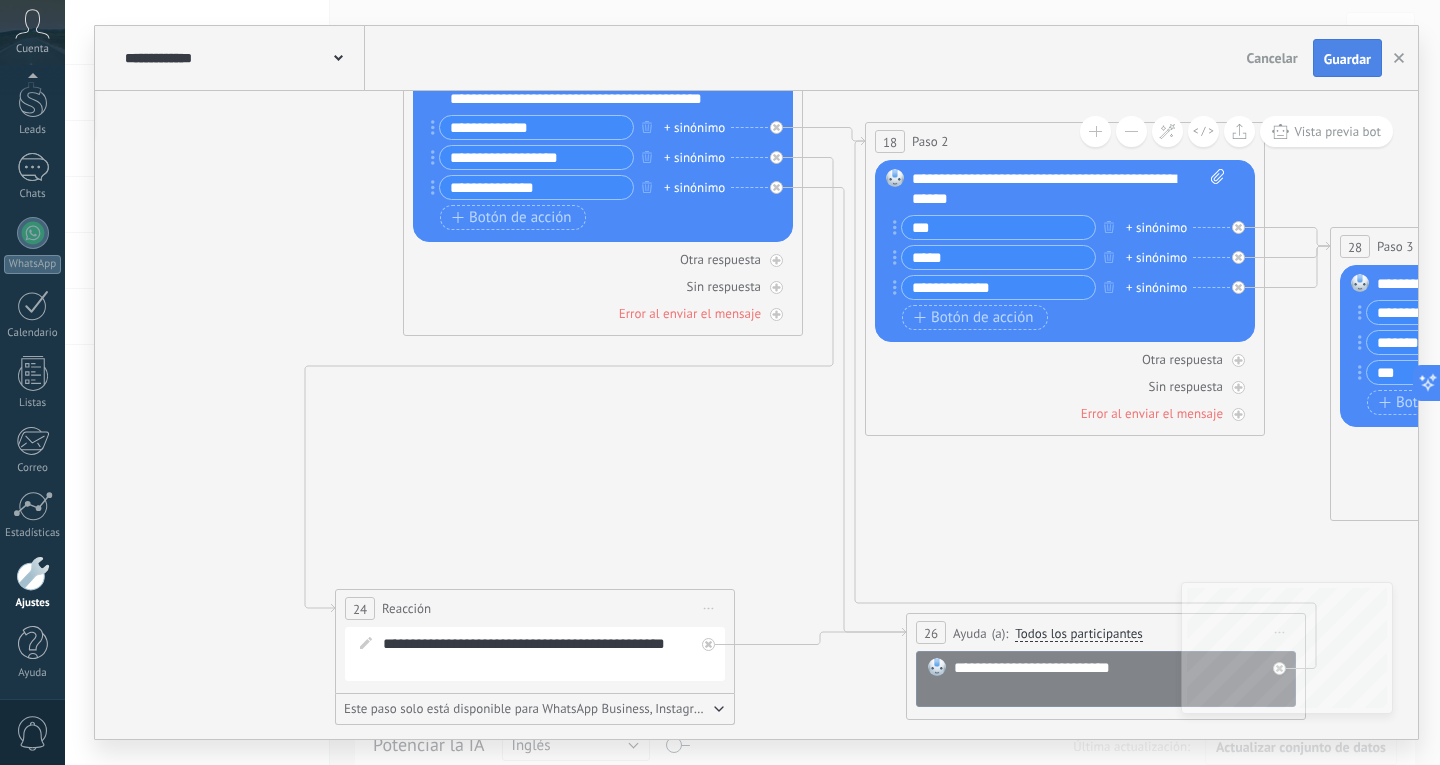 click on "Guardar" at bounding box center [1347, 59] 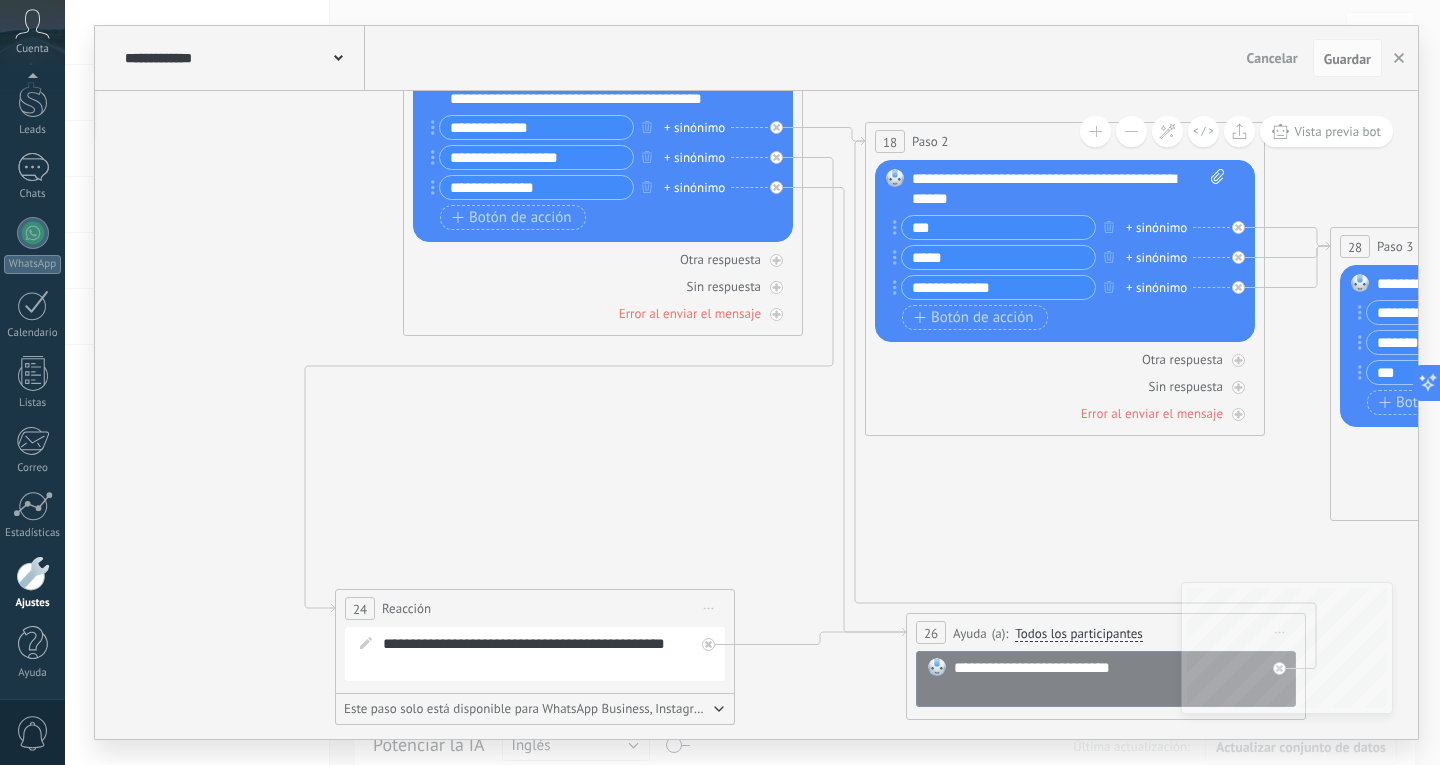 click on "**********" at bounding box center (242, 58) 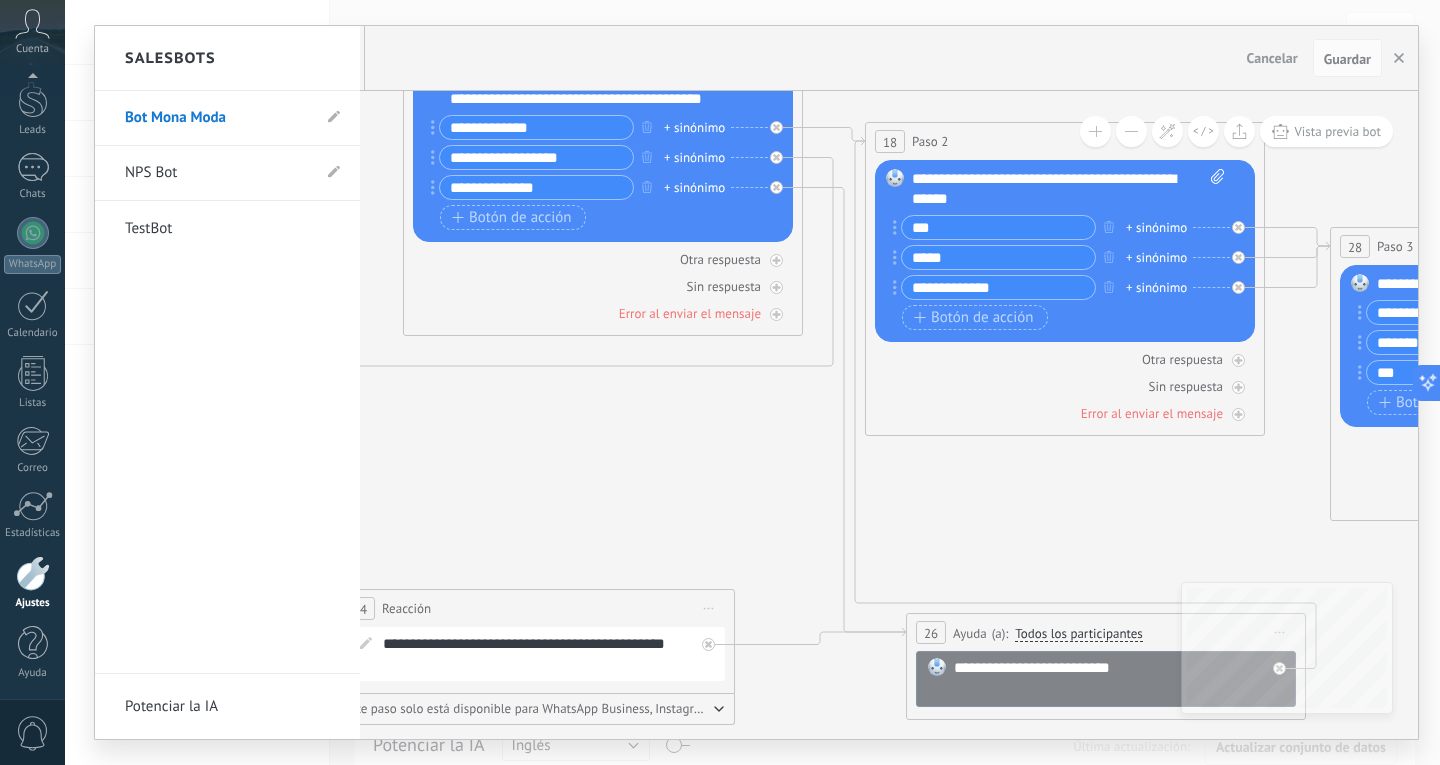 click on "Salesbots" at bounding box center (227, 58) 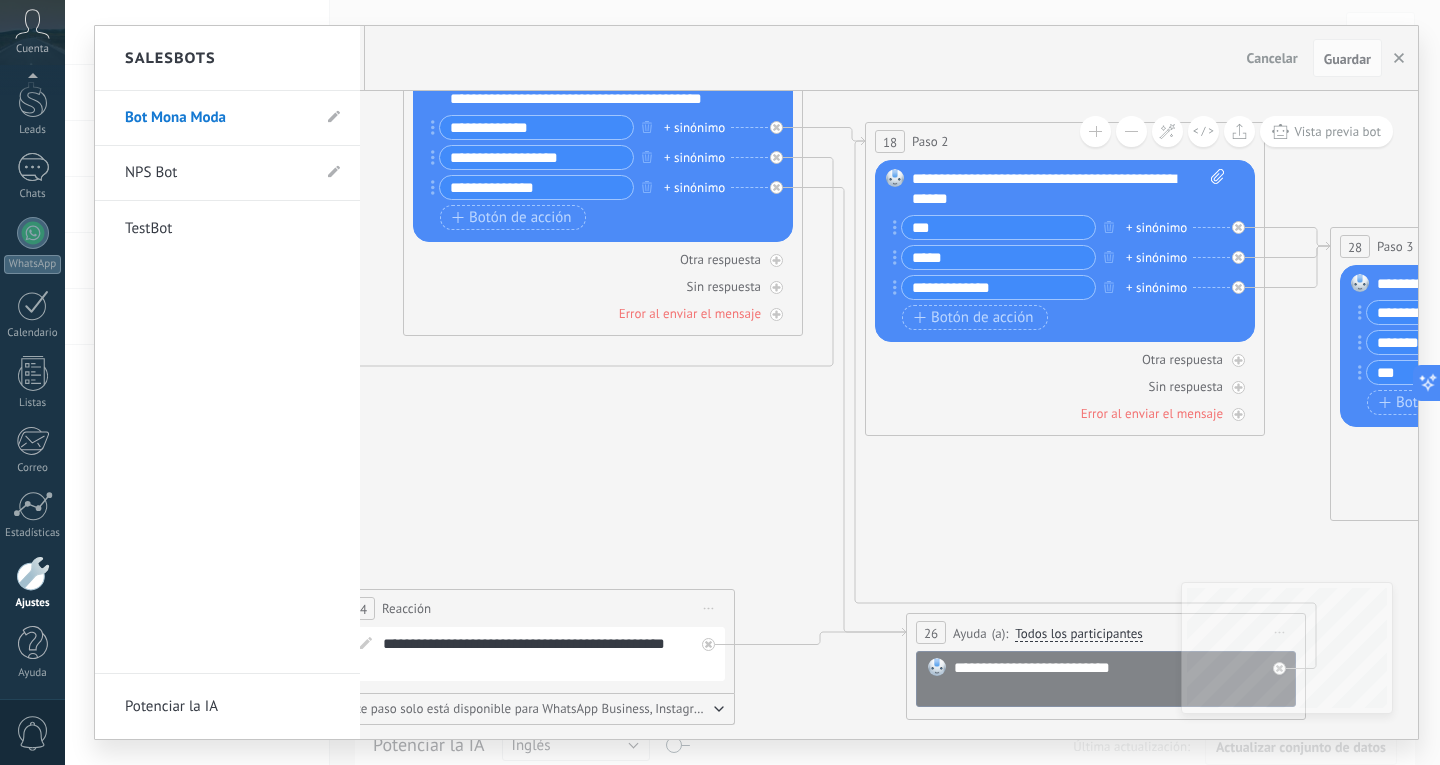 click at bounding box center [33, 573] 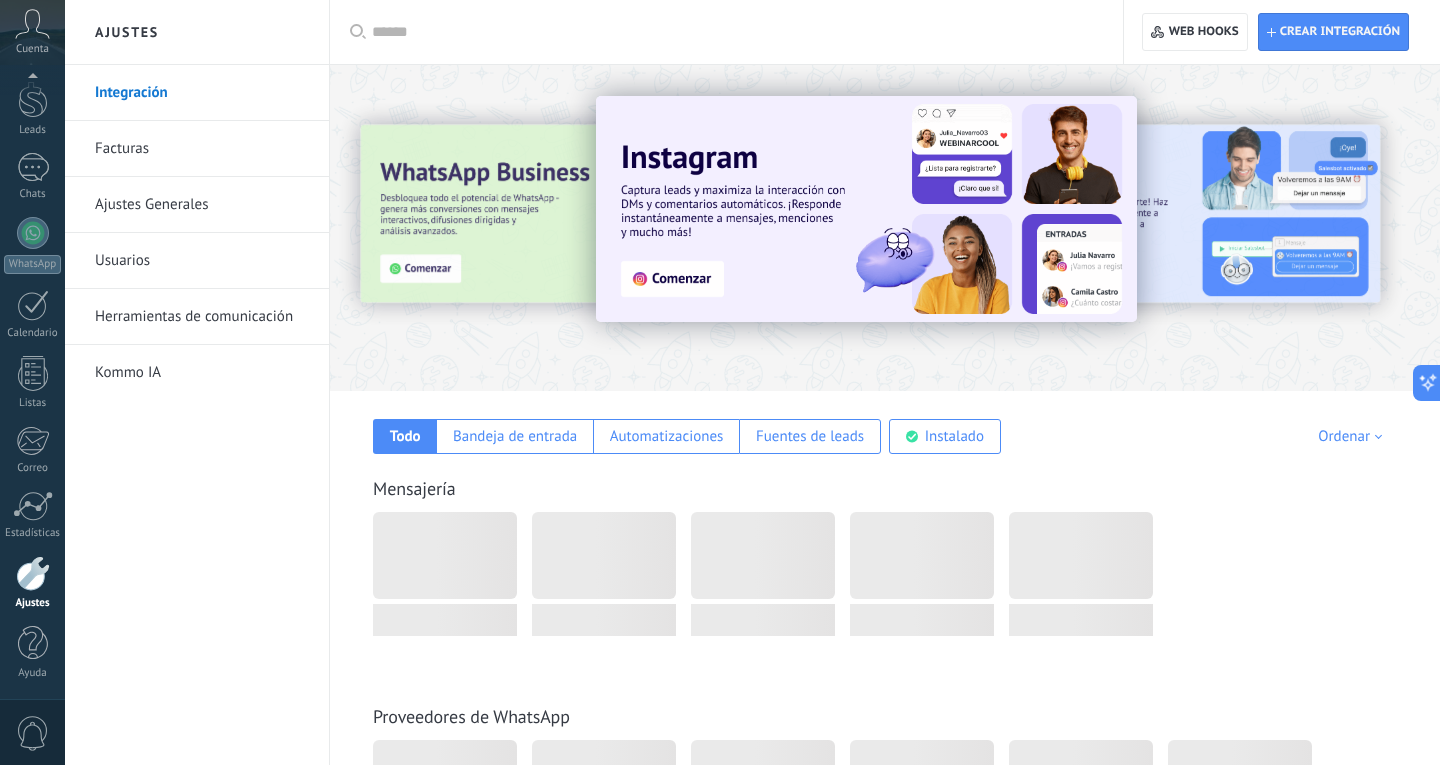 click on "Herramientas de comunicación" at bounding box center (202, 317) 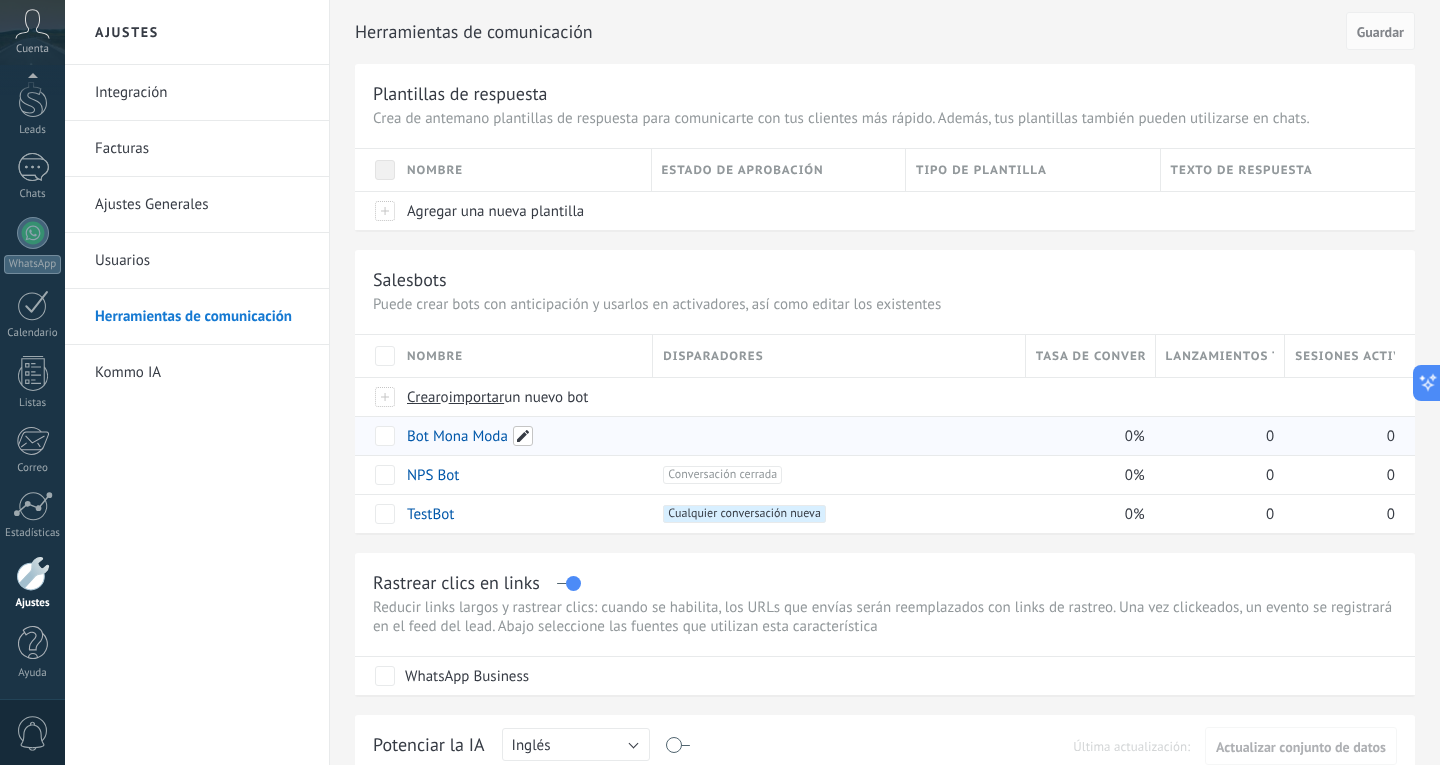 click at bounding box center (523, 436) 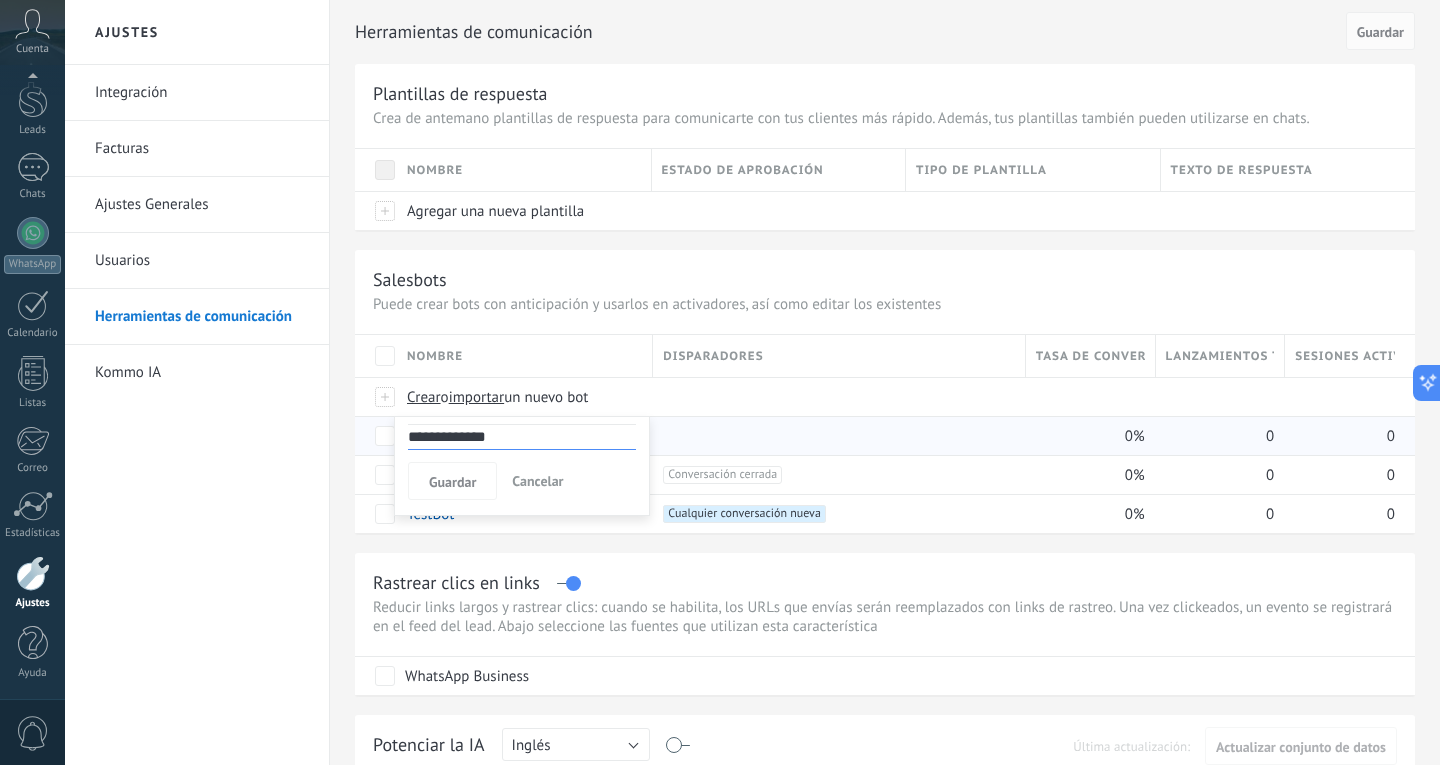 click on "Cancelar" at bounding box center (537, 481) 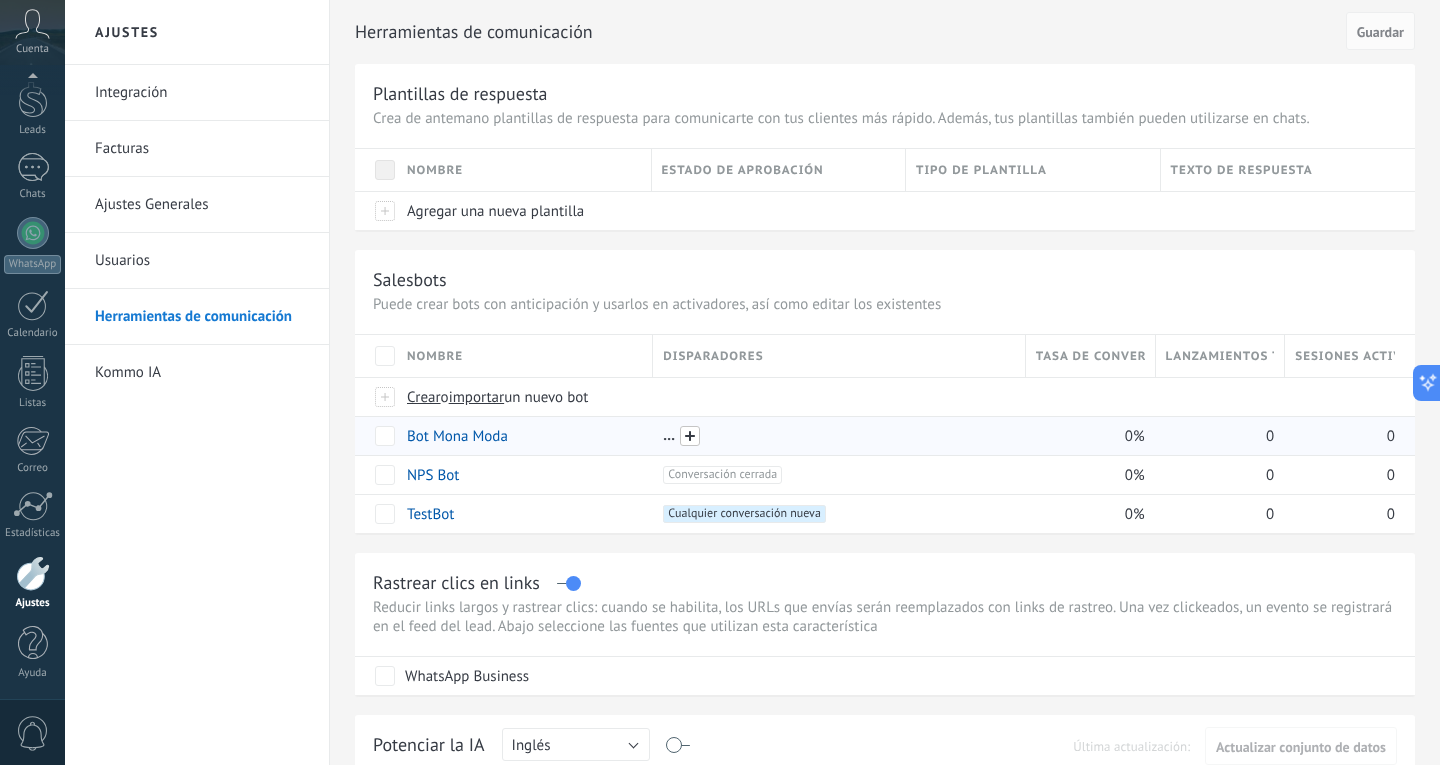 click at bounding box center [690, 436] 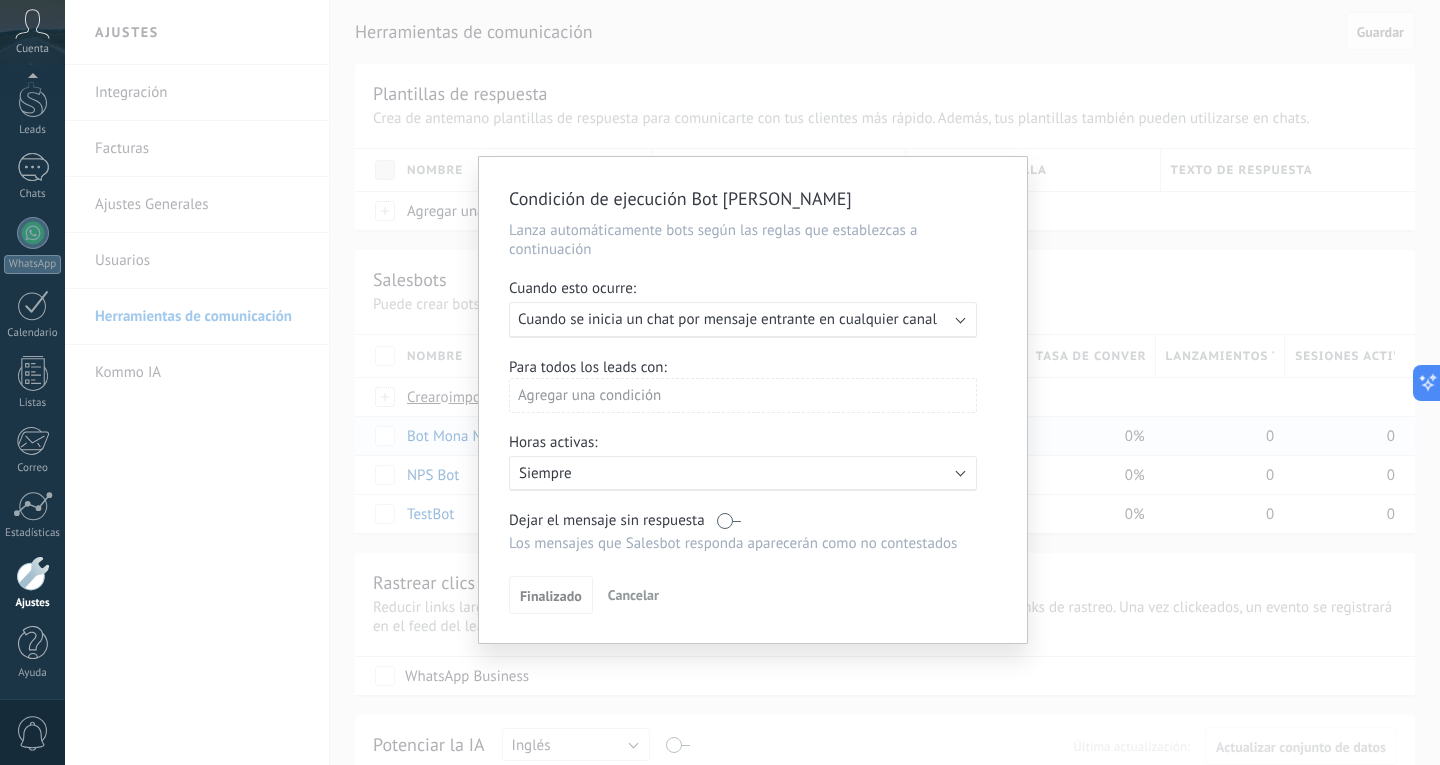 click on "Agregar una condición" at bounding box center [743, 395] 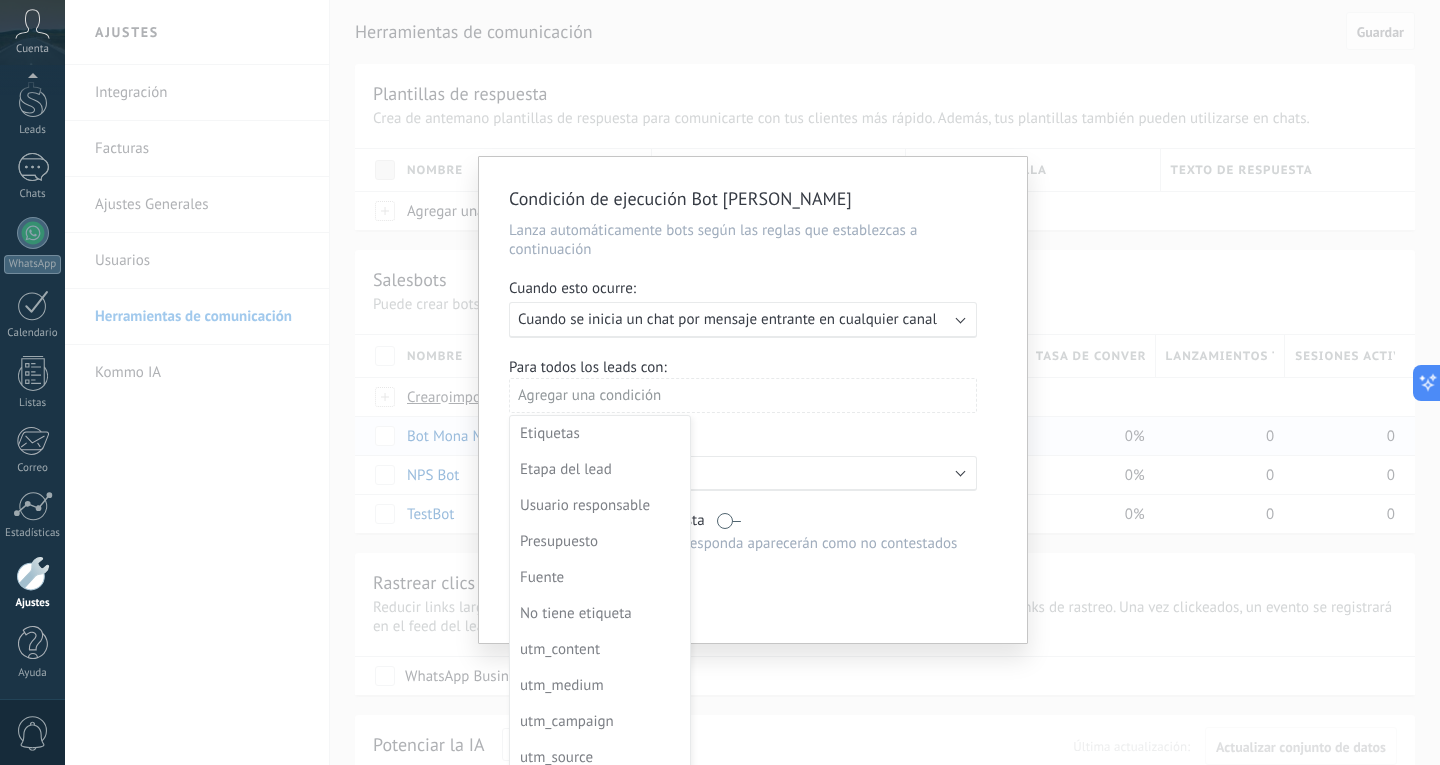 click at bounding box center (753, 400) 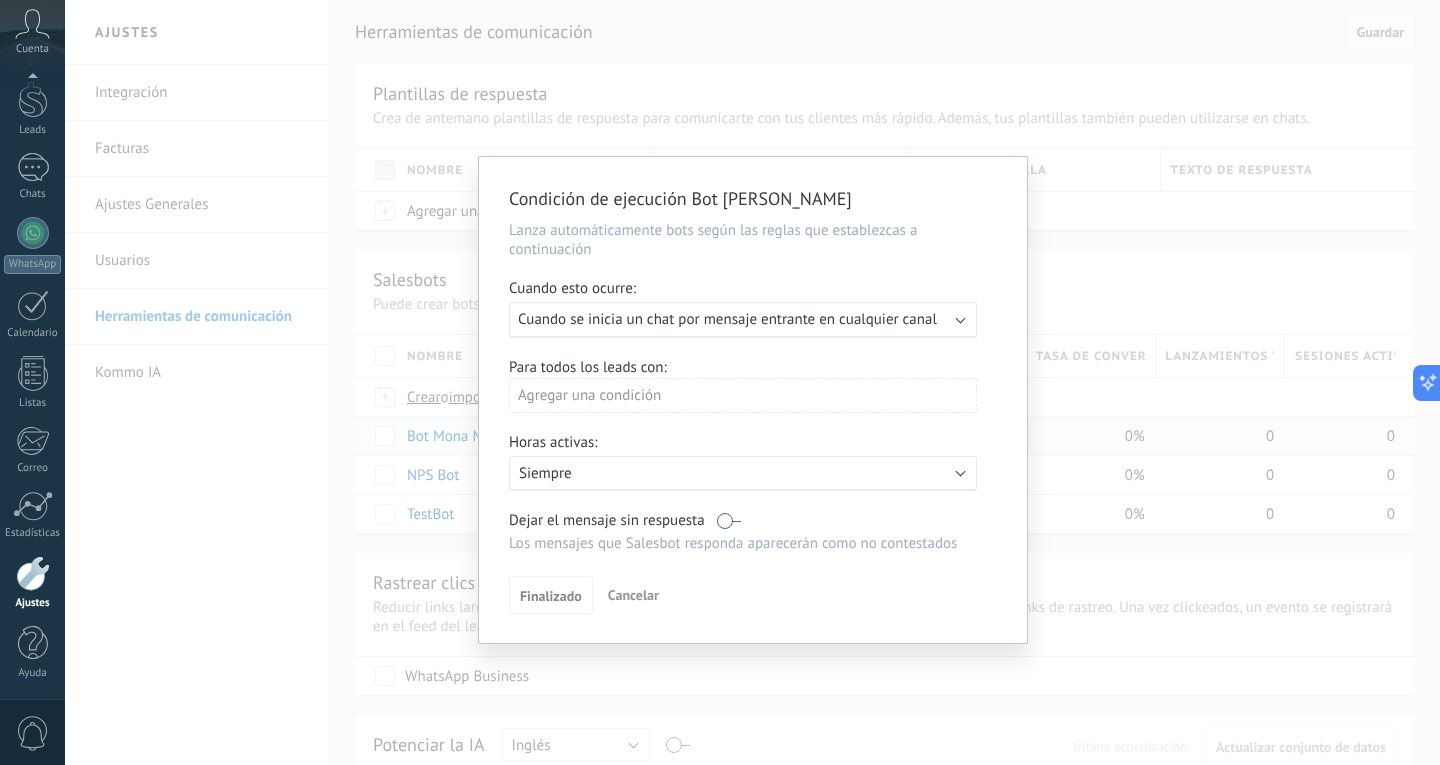 click on "Activo:  Siempre" at bounding box center (743, 473) 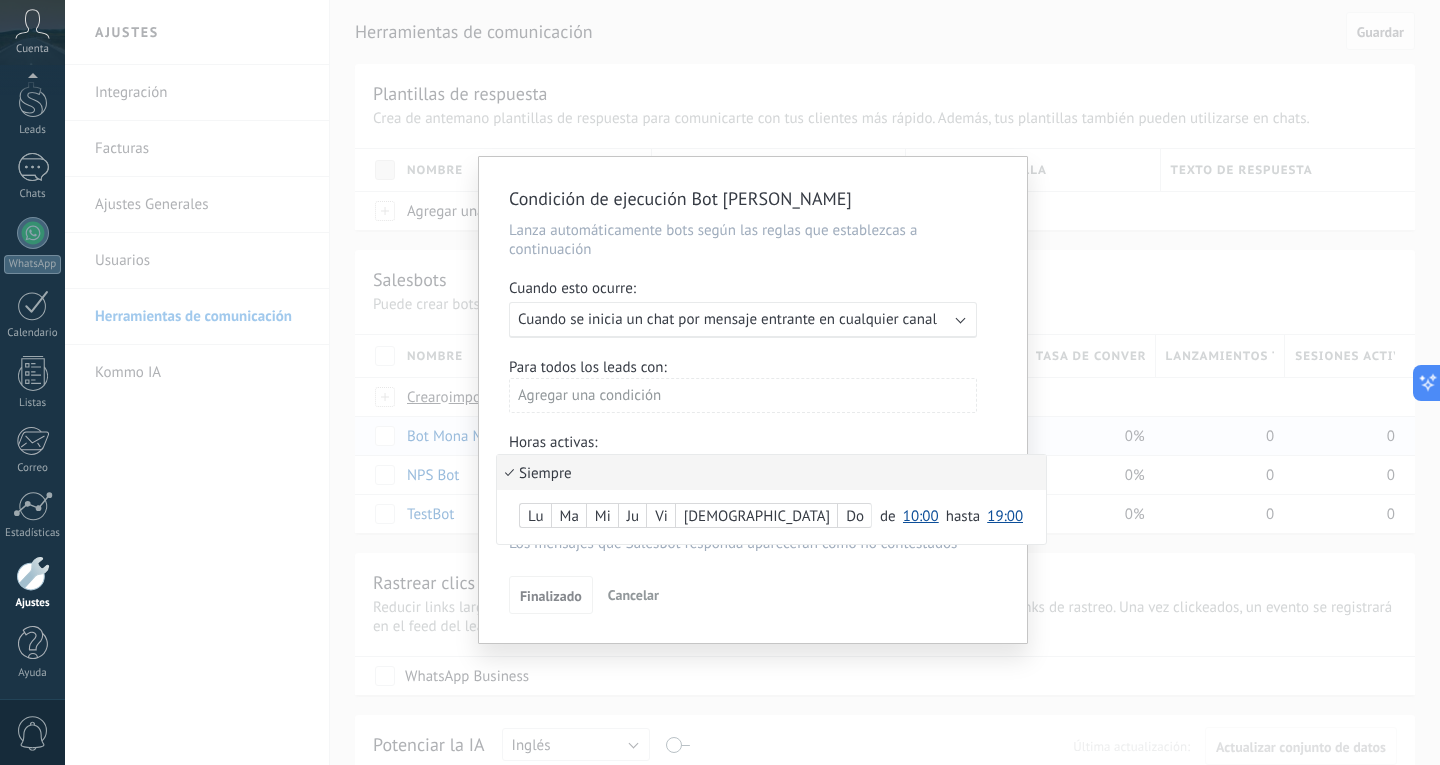 click on "Siempre" at bounding box center (771, 472) 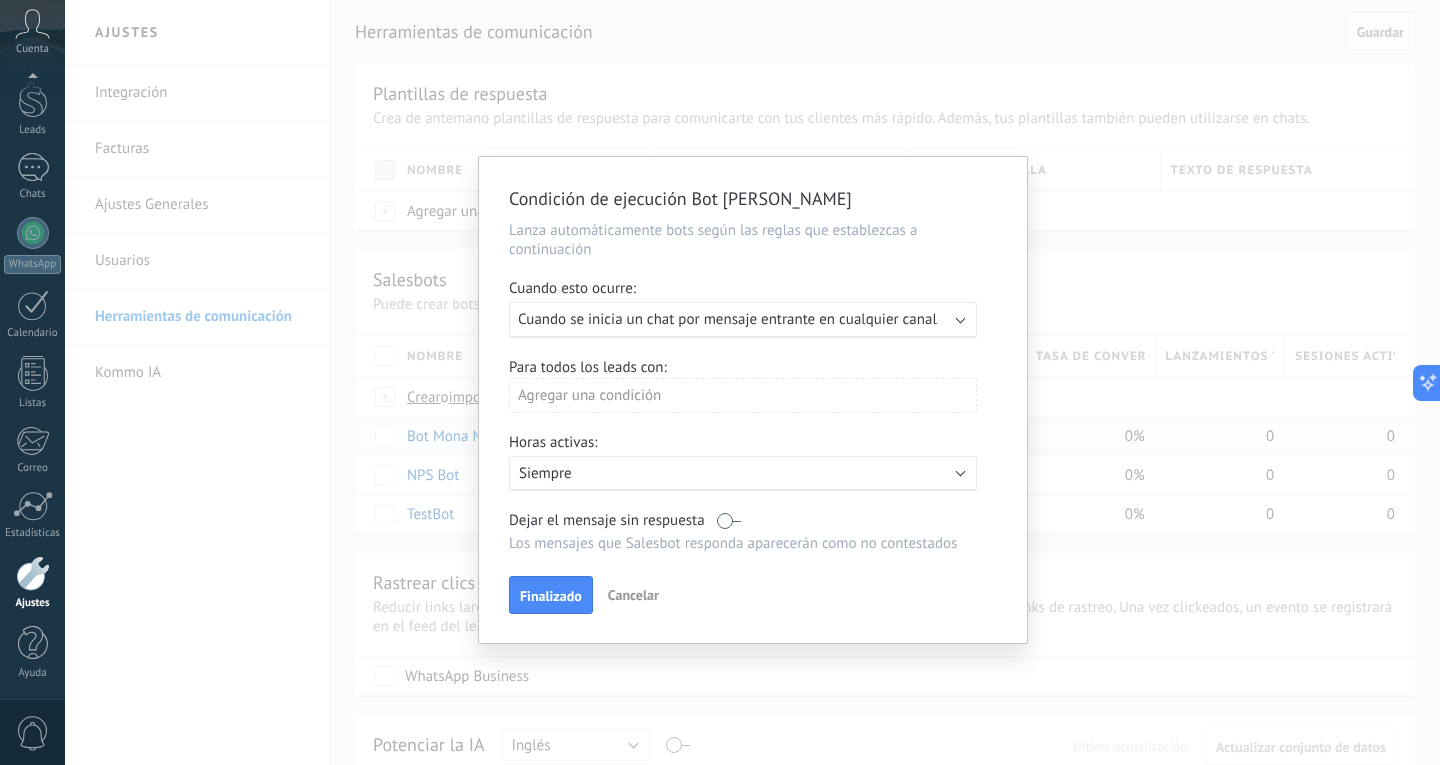 click on "Agregar una condición" at bounding box center (743, 395) 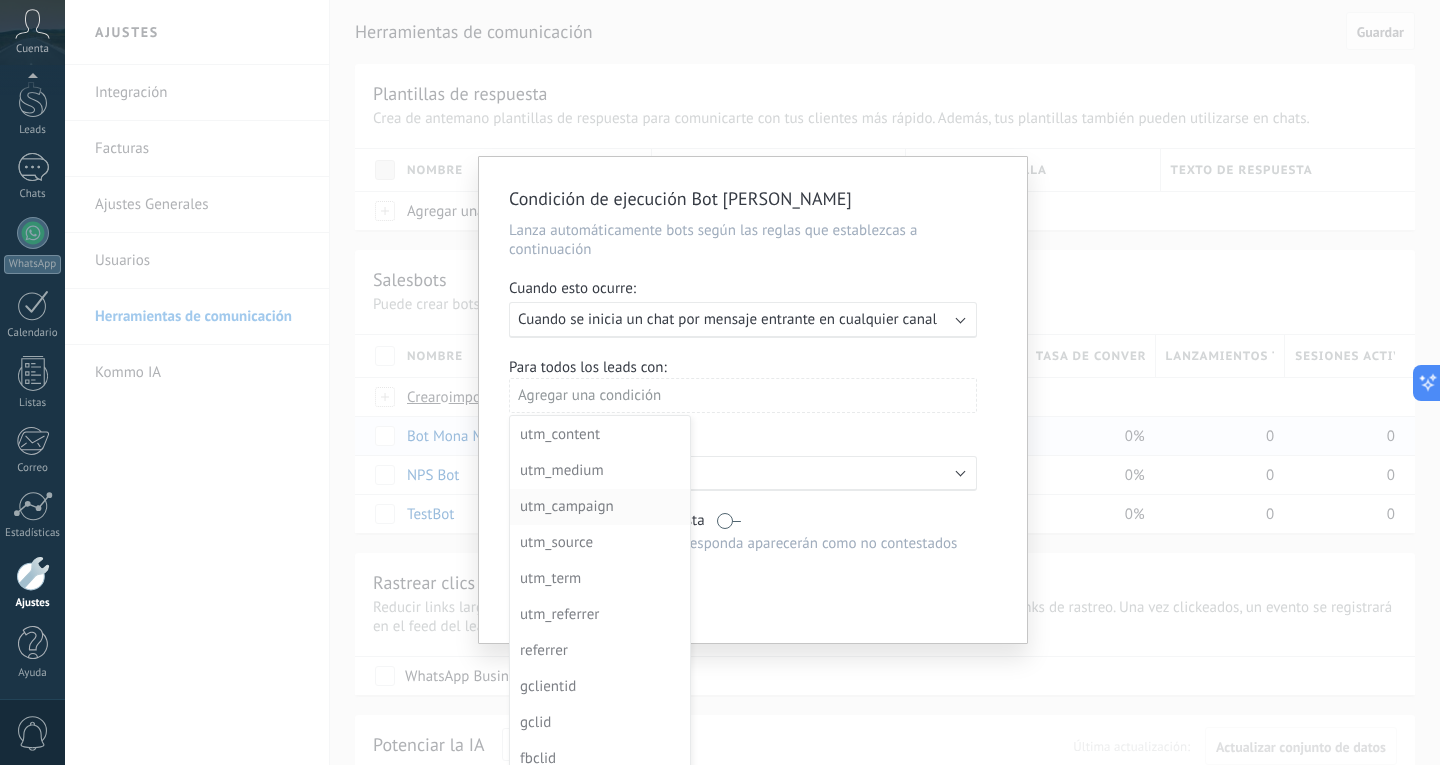 scroll, scrollTop: 216, scrollLeft: 0, axis: vertical 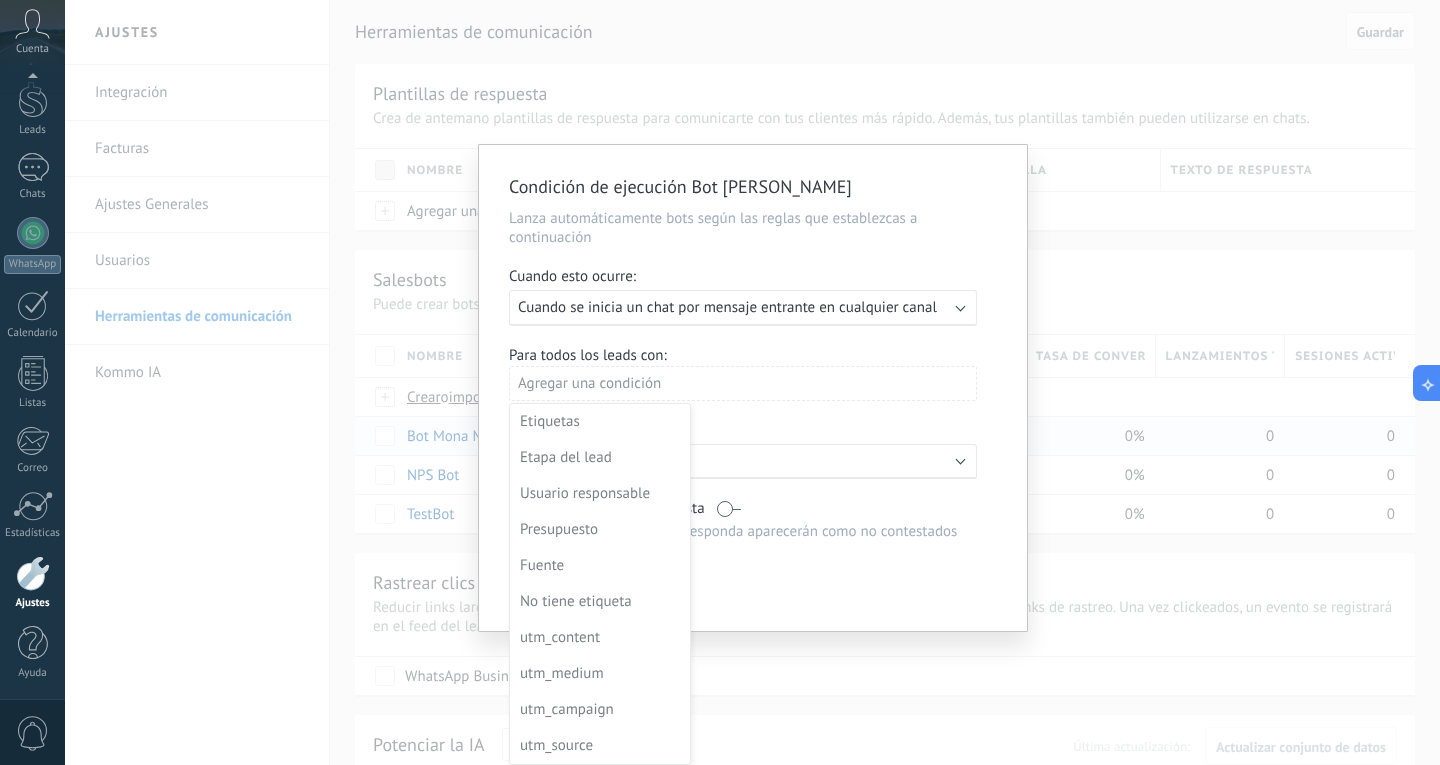 click at bounding box center (753, 388) 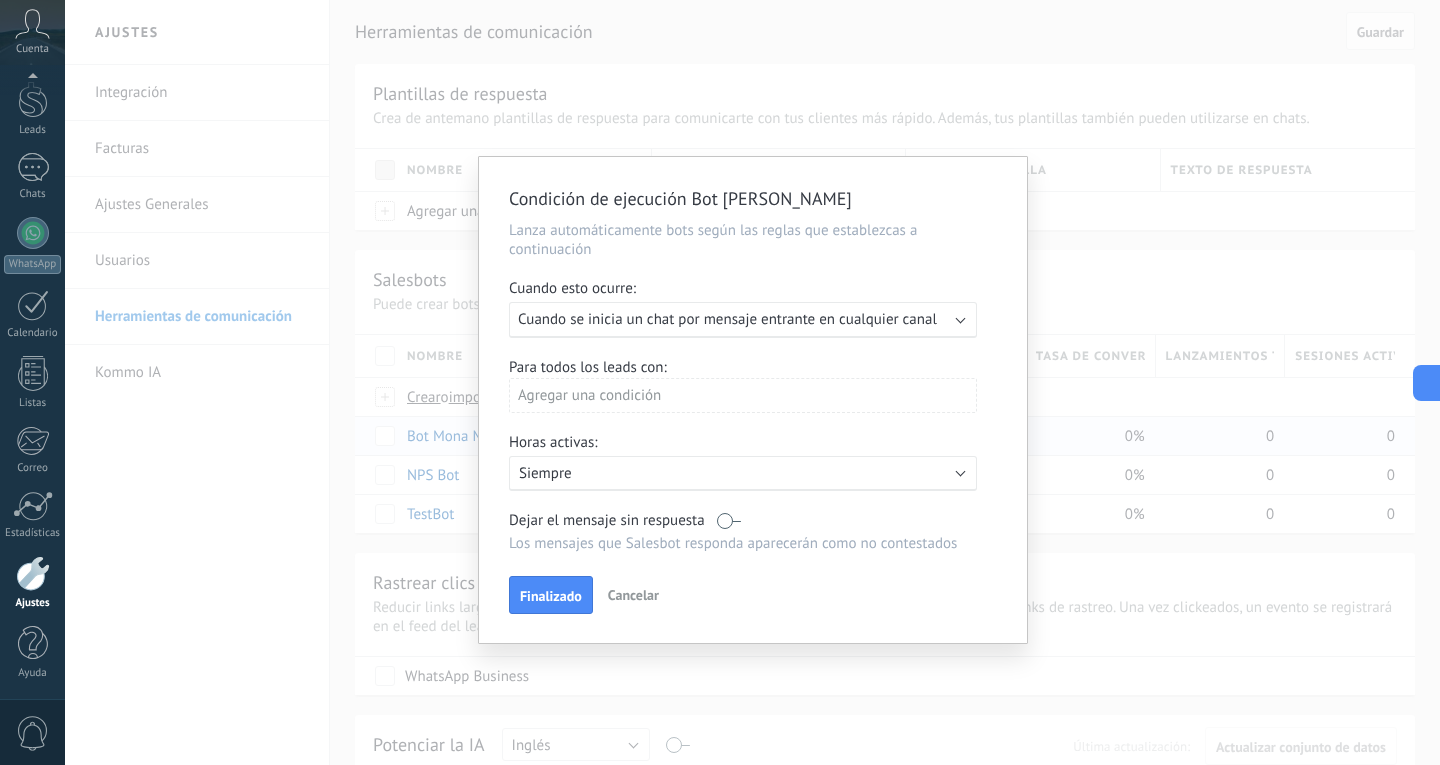 scroll, scrollTop: 0, scrollLeft: 0, axis: both 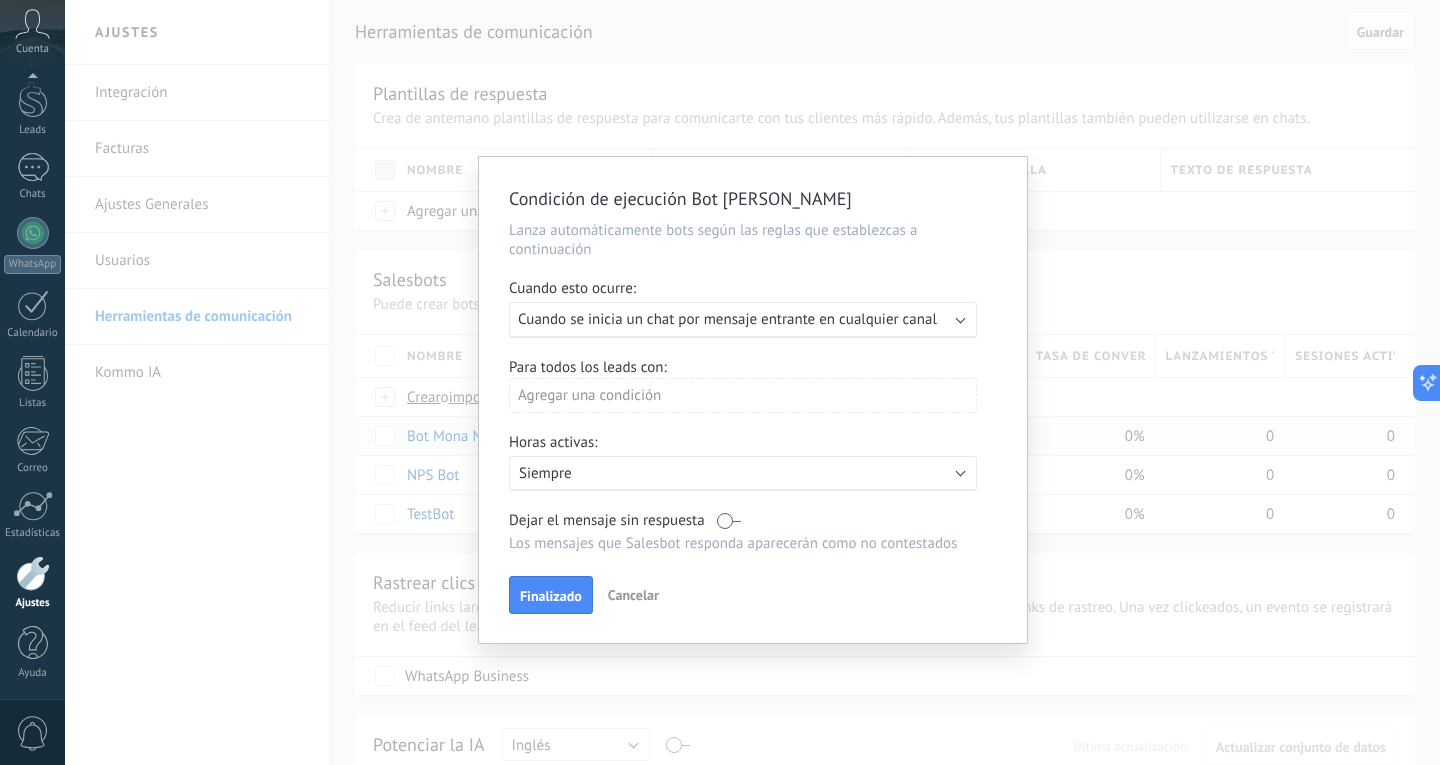 click on "Cuando se inicia un chat por mensaje entrante en cualquier canal" at bounding box center [727, 319] 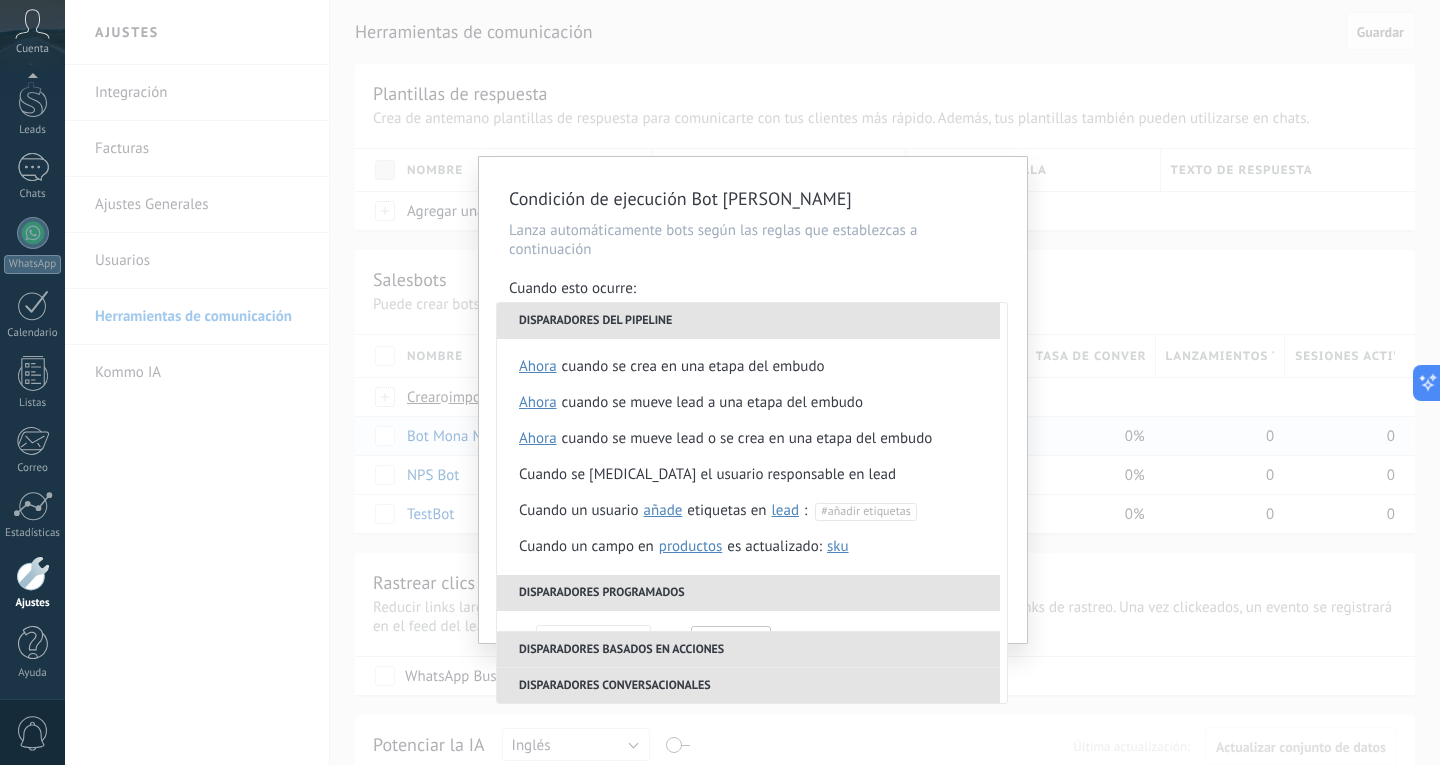 click on "Disparadores del pipeline" at bounding box center (748, 321) 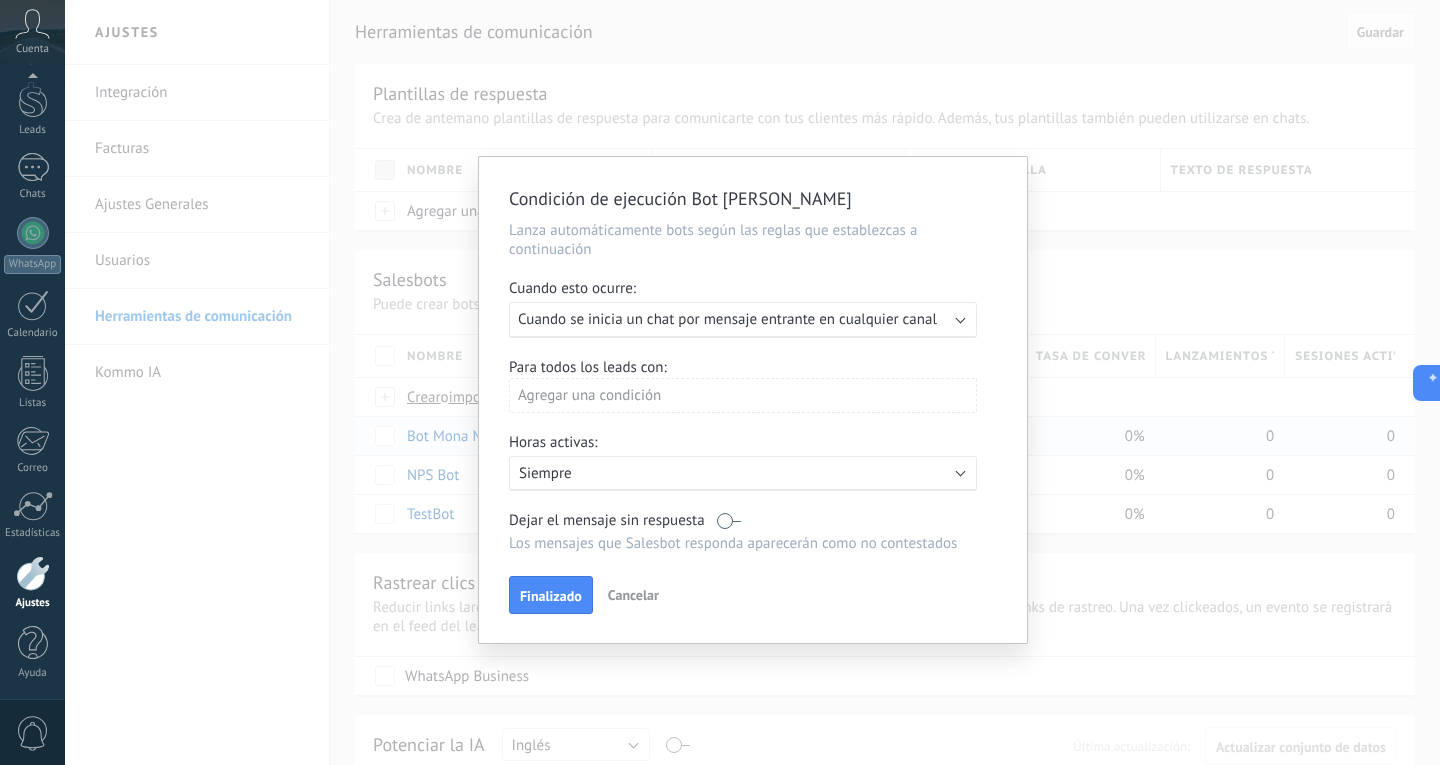 click on "Agregar una condición" at bounding box center (743, 395) 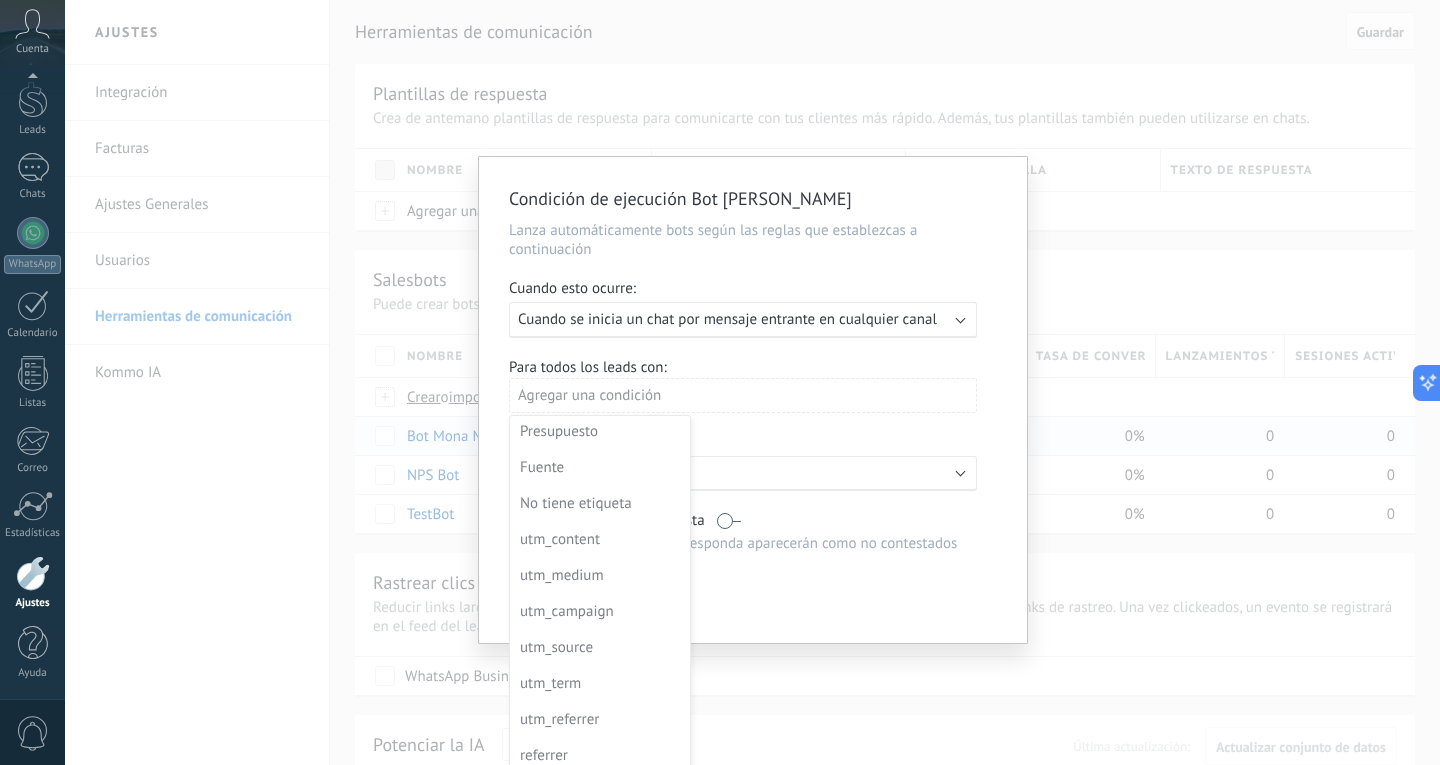 scroll, scrollTop: 216, scrollLeft: 0, axis: vertical 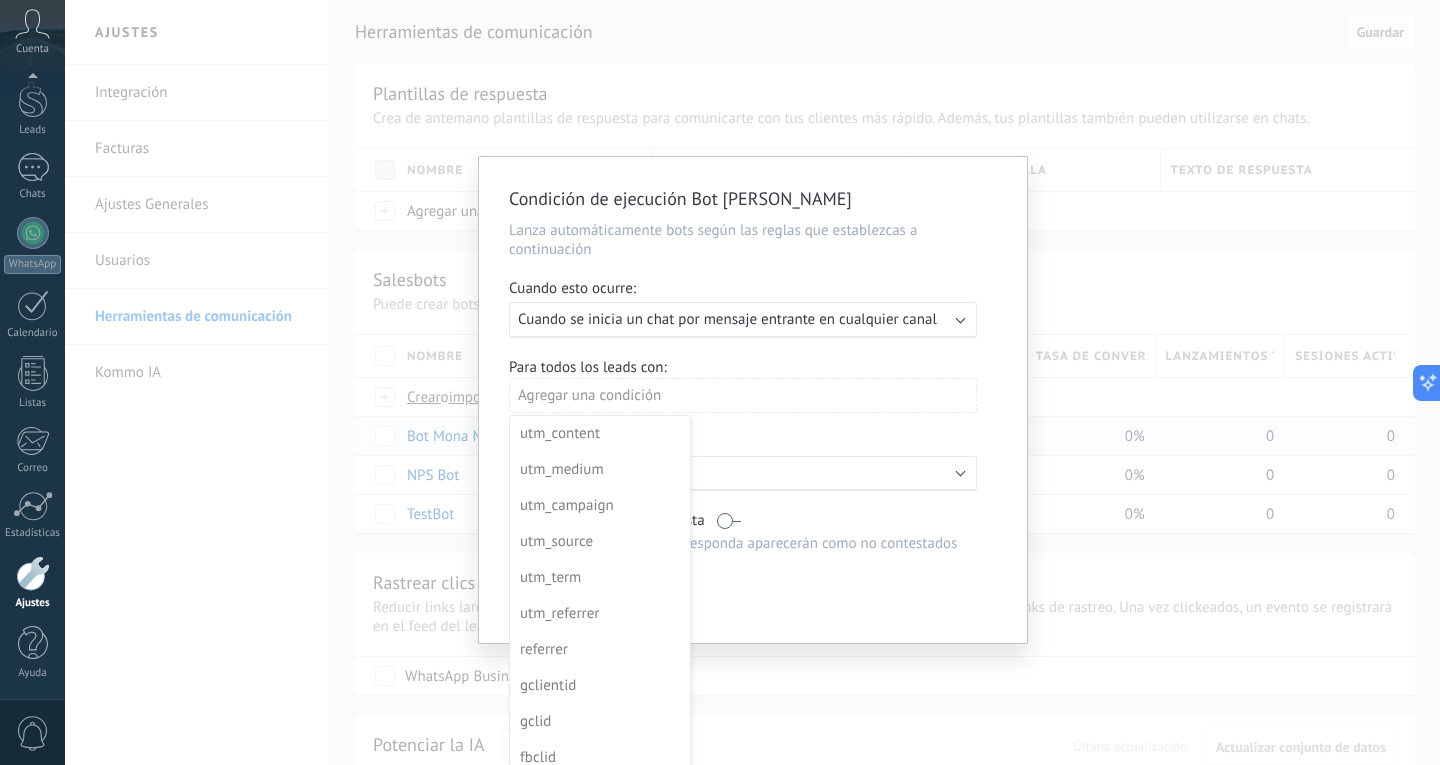 click at bounding box center [753, 400] 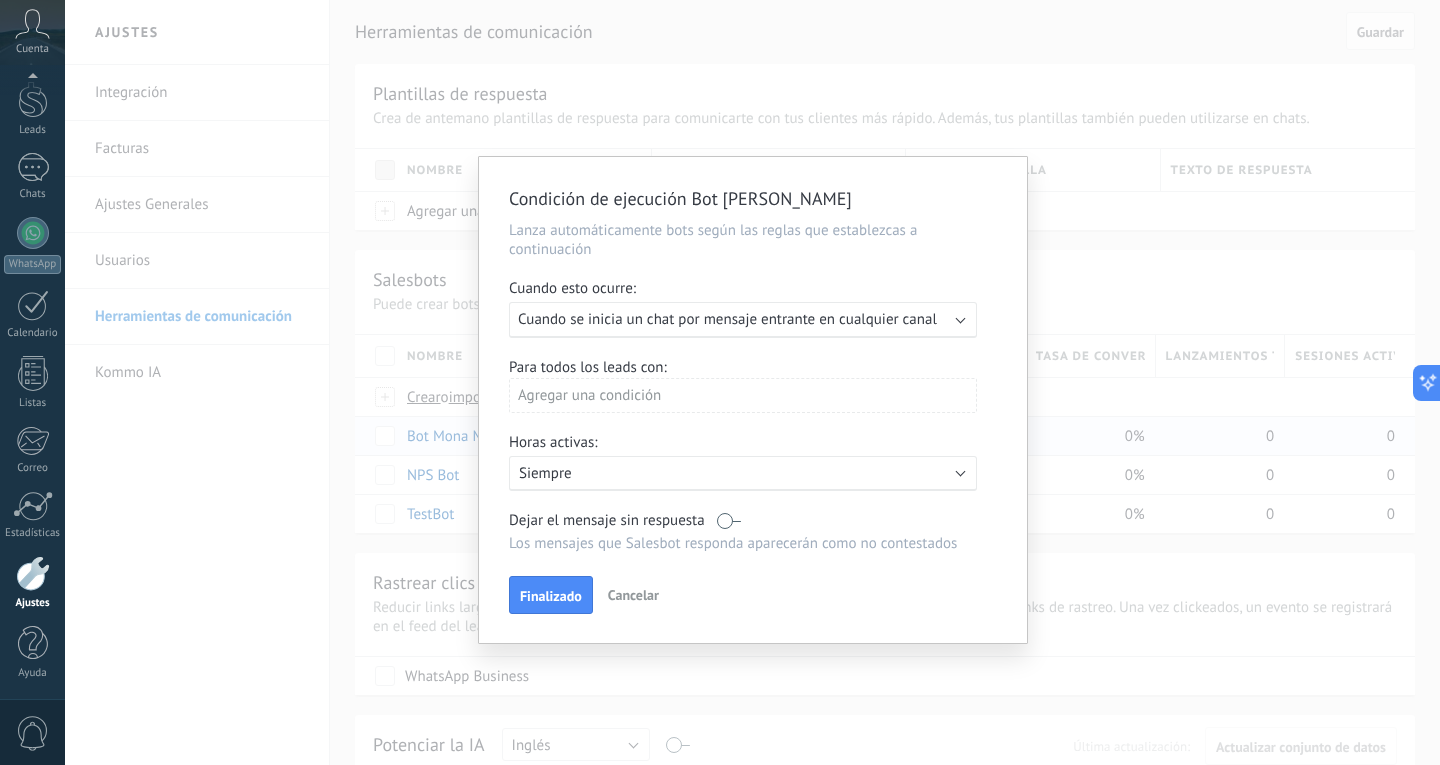 click on "Cancelar" at bounding box center [633, 595] 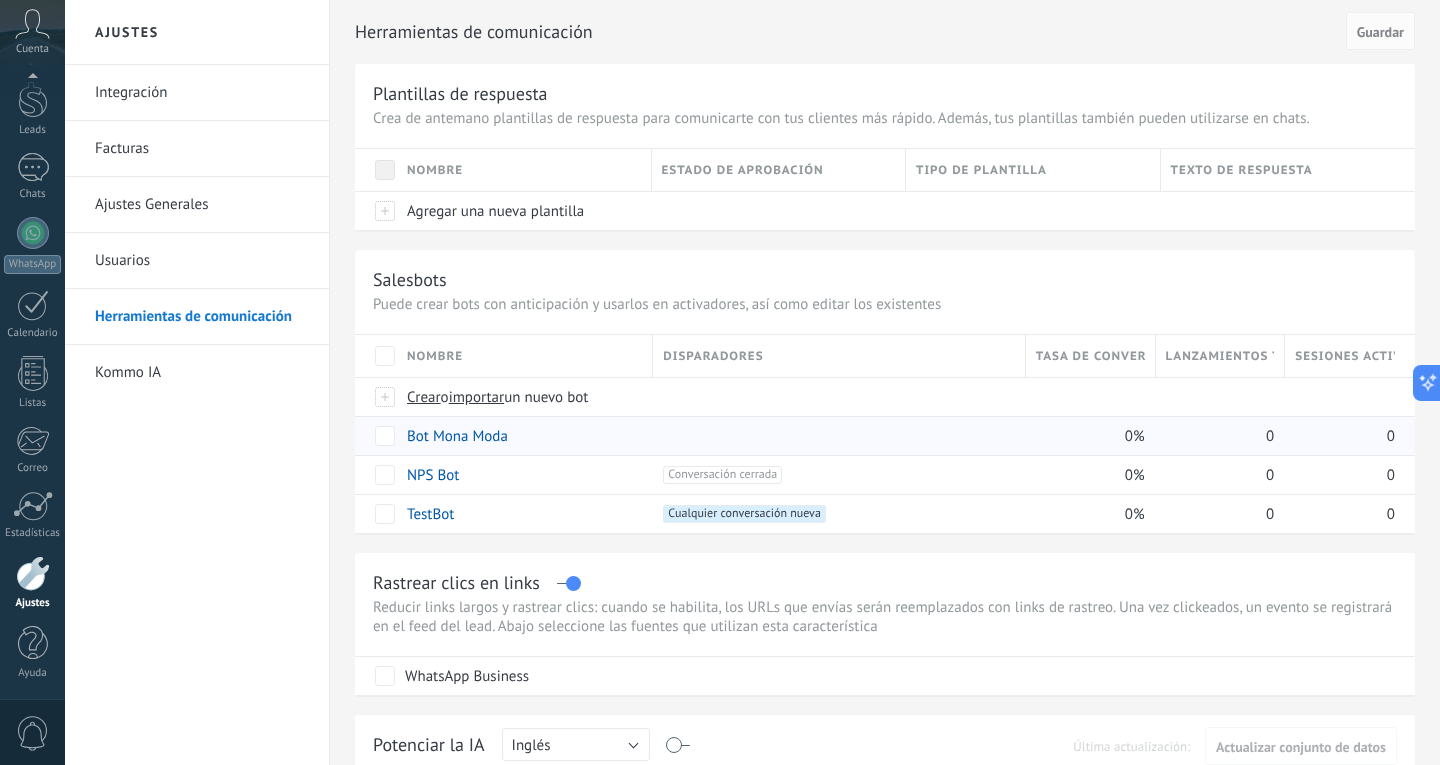 click at bounding box center [568, 583] 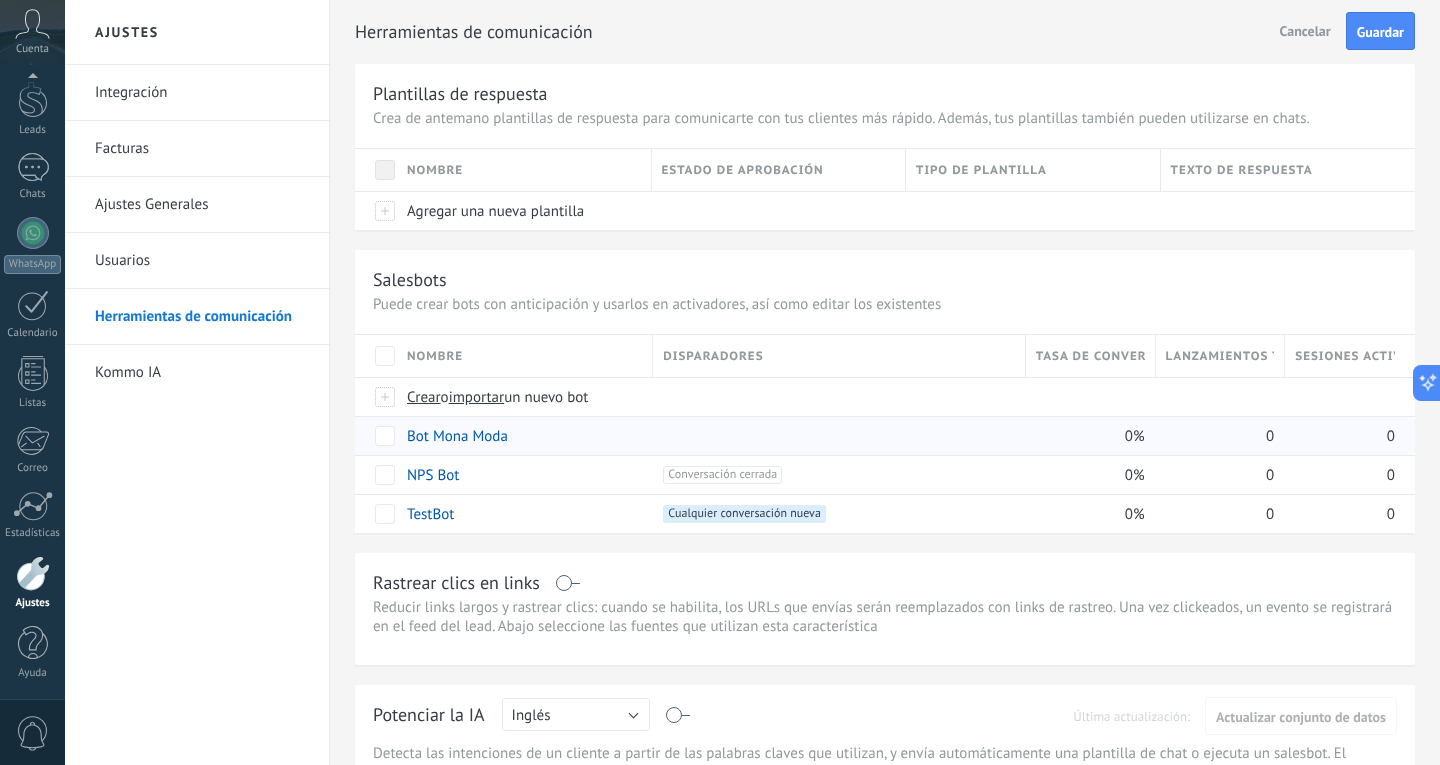 click on "Rastrear clics en links Reducir links largos y rastrear clics: cuando se habilita, los URLs que envías serán reemplazados con links de rastreo. Una vez clickeados, un evento se registrará en el feed del lead. Abajo seleccione las fuentes que utilizan esta característica" at bounding box center (885, 609) 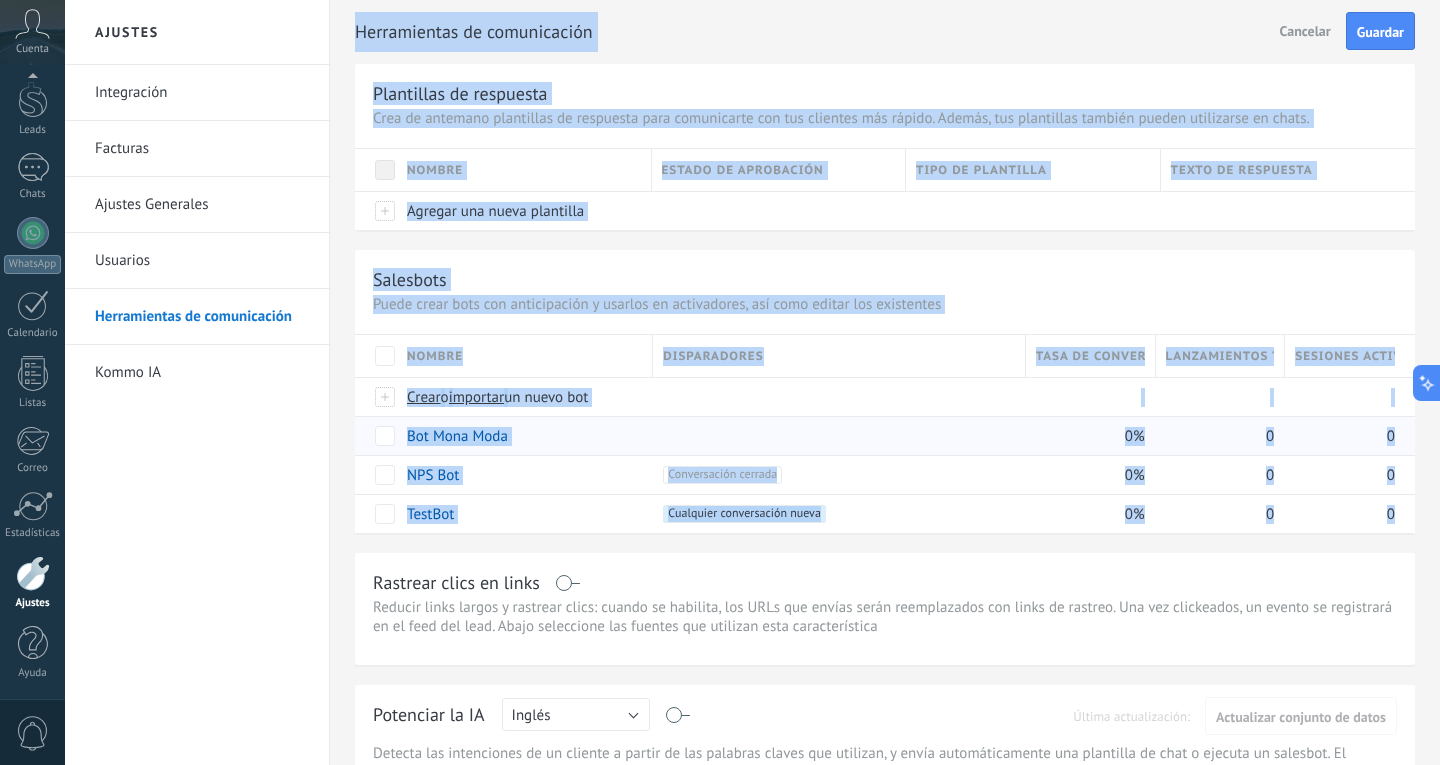 drag, startPoint x: 353, startPoint y: 592, endPoint x: 319, endPoint y: 417, distance: 178.27226 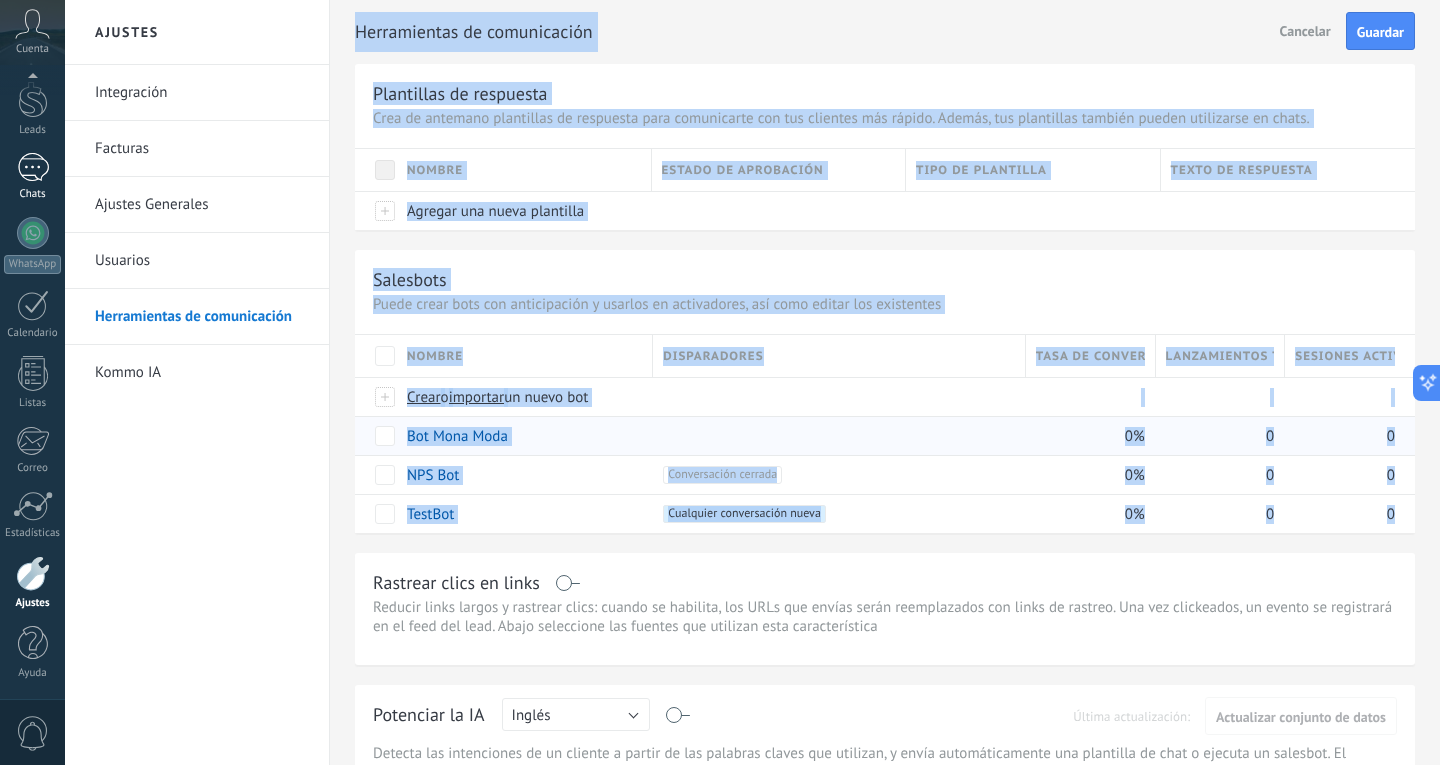 click on "Chats" at bounding box center (32, 177) 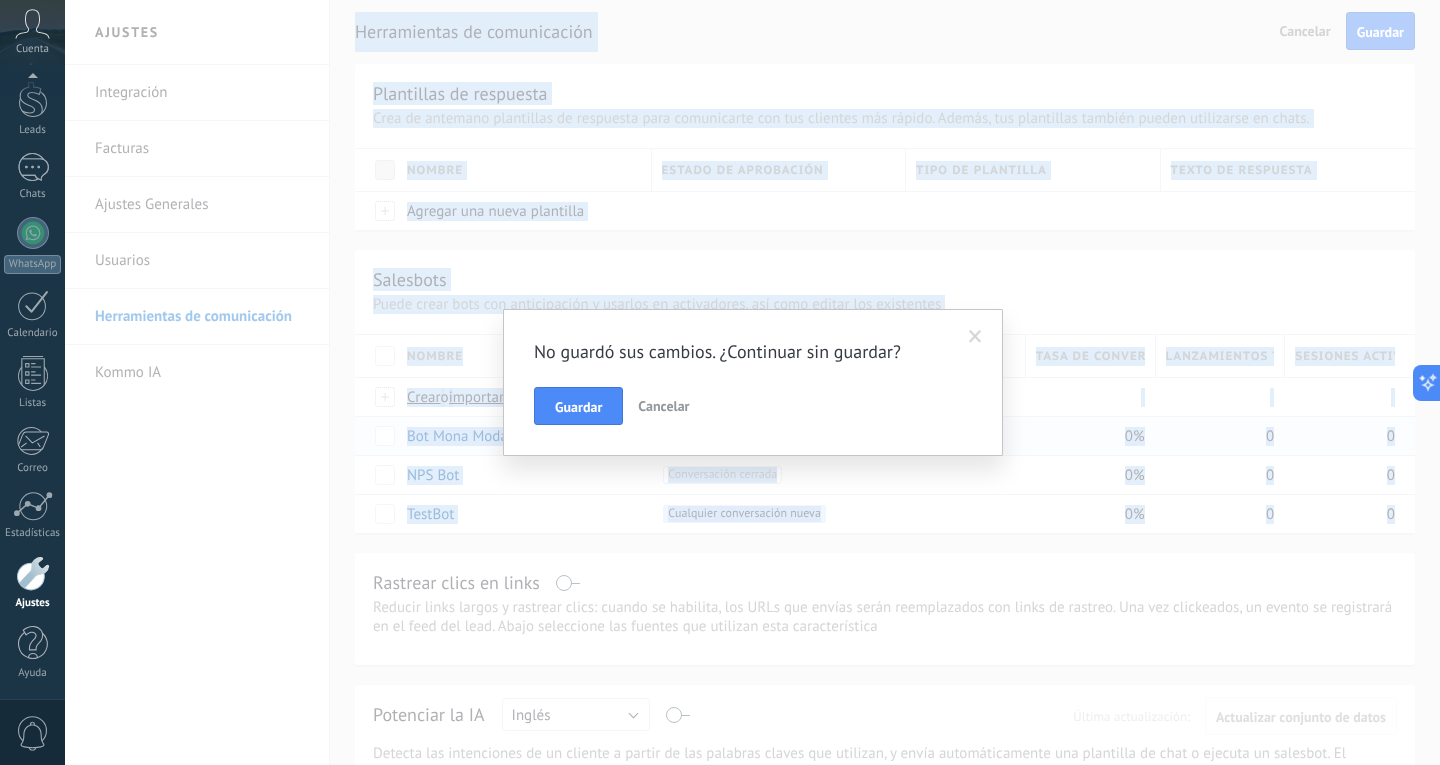 click on "Cancelar" at bounding box center [663, 406] 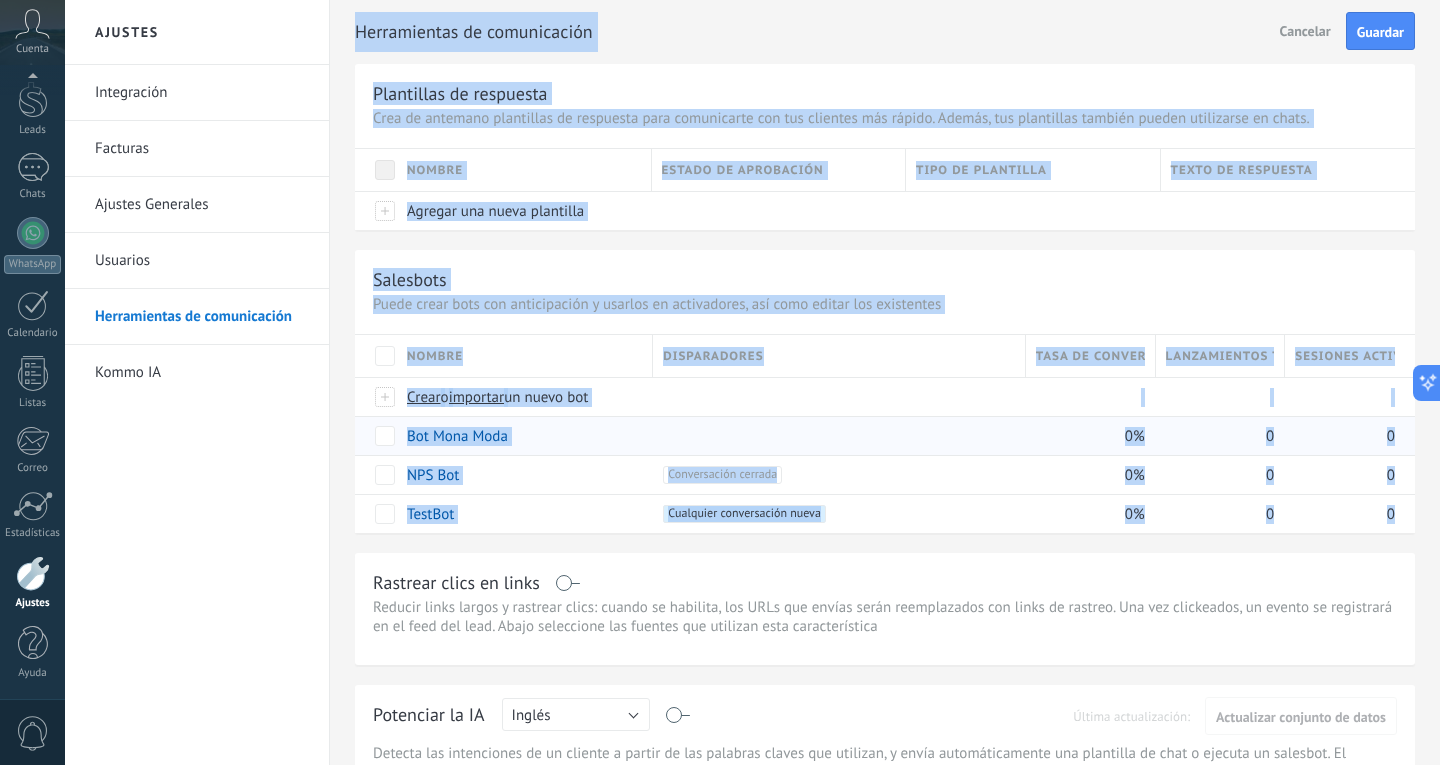 click on "Integración Facturas Ajustes Generales Usuarios Herramientas de comunicación Kommo IA" at bounding box center (197, 415) 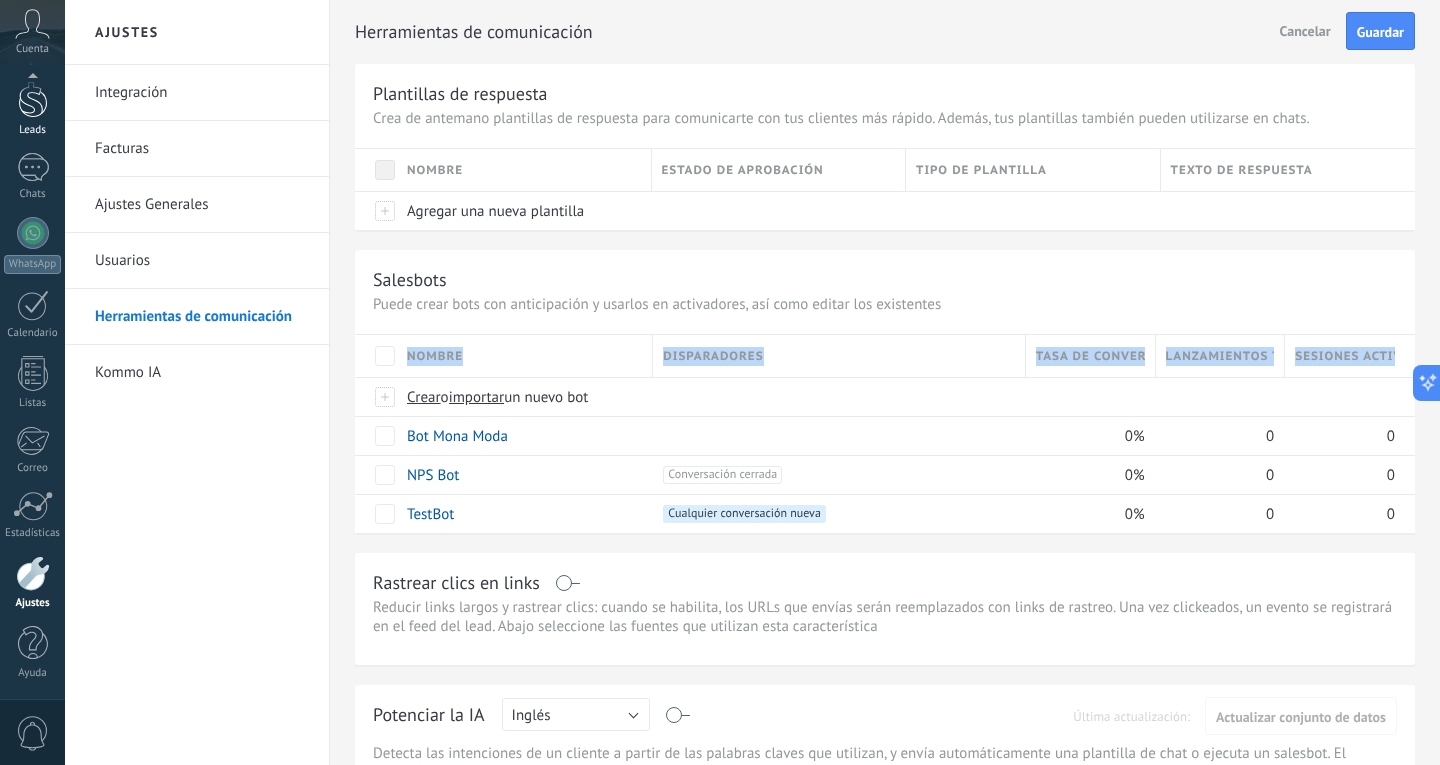 click at bounding box center [33, 99] 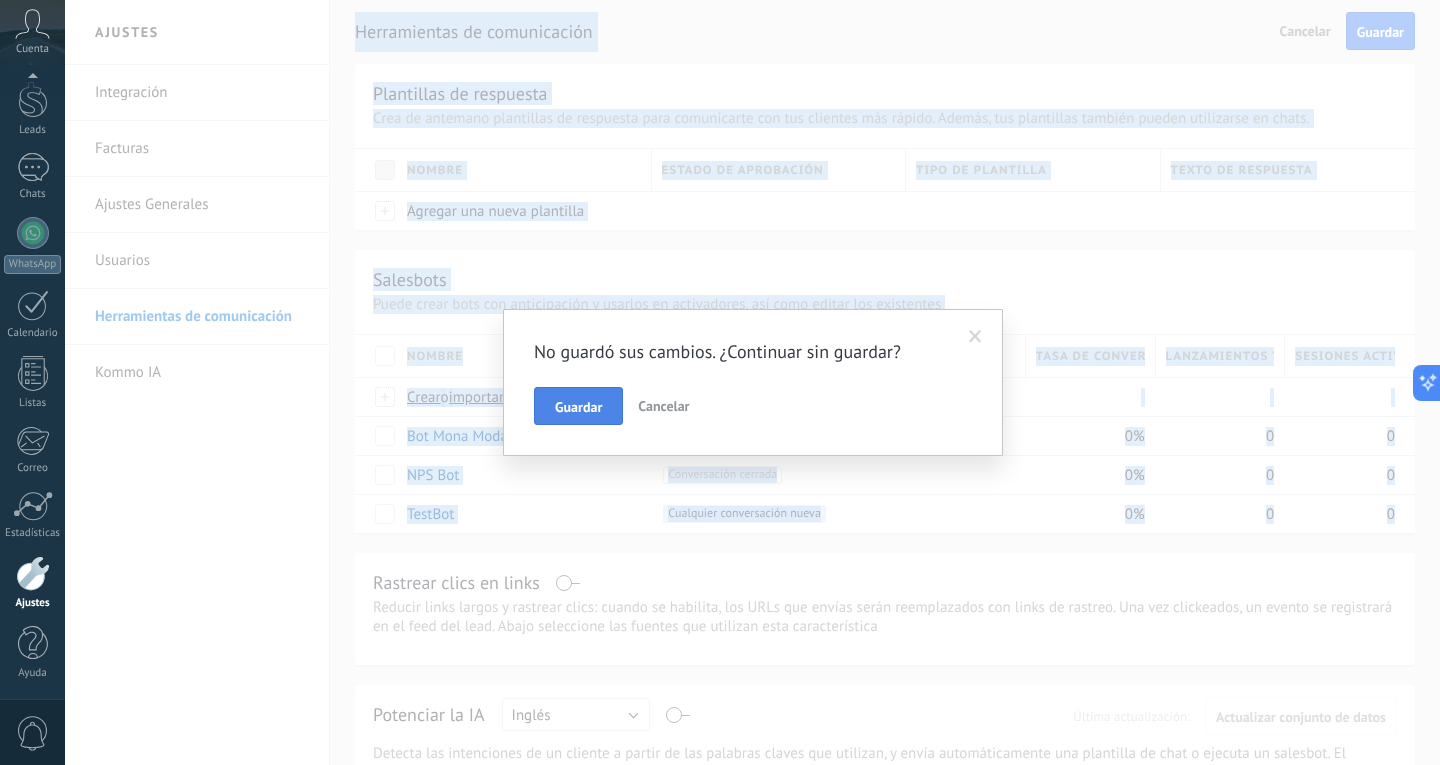 click on "Guardar" at bounding box center (578, 406) 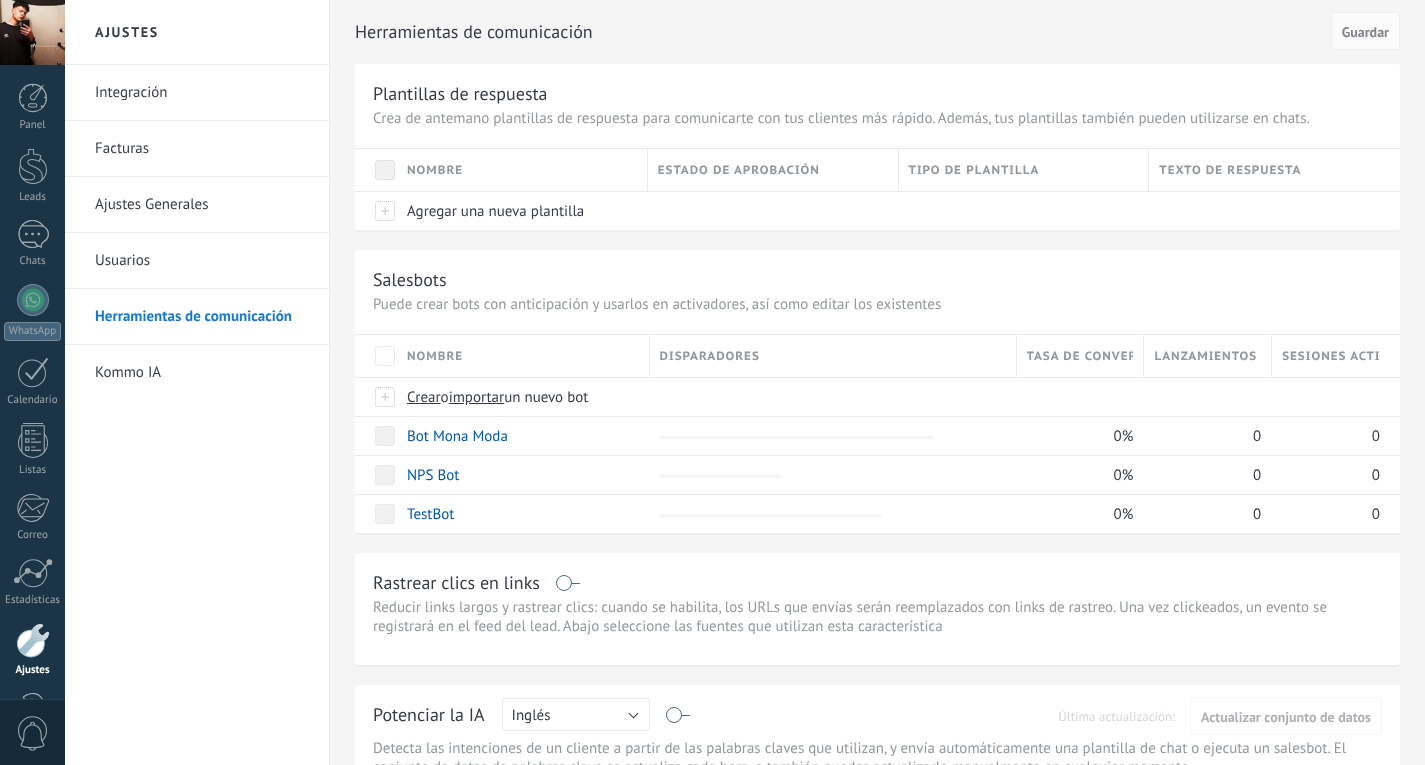 scroll, scrollTop: 0, scrollLeft: 0, axis: both 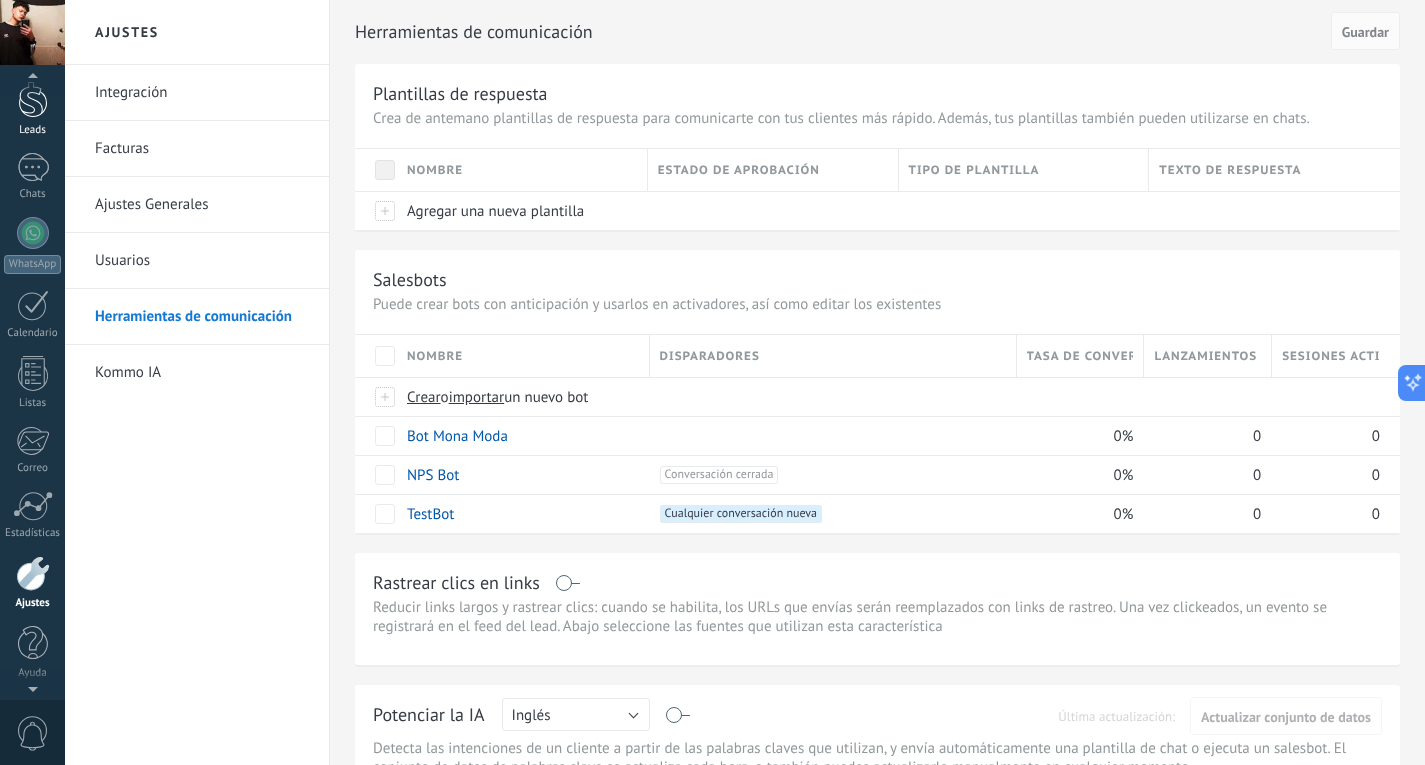 click at bounding box center [33, 99] 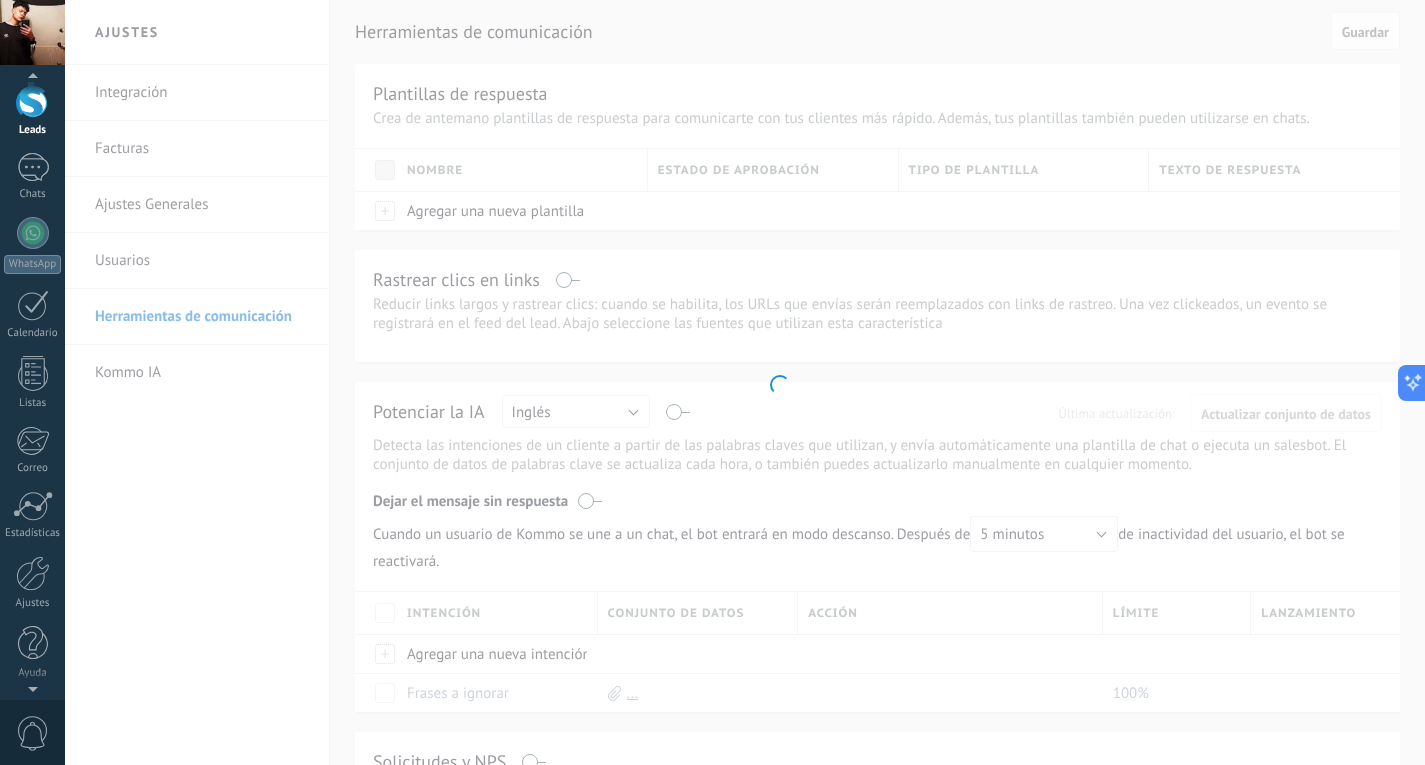 scroll, scrollTop: 0, scrollLeft: 0, axis: both 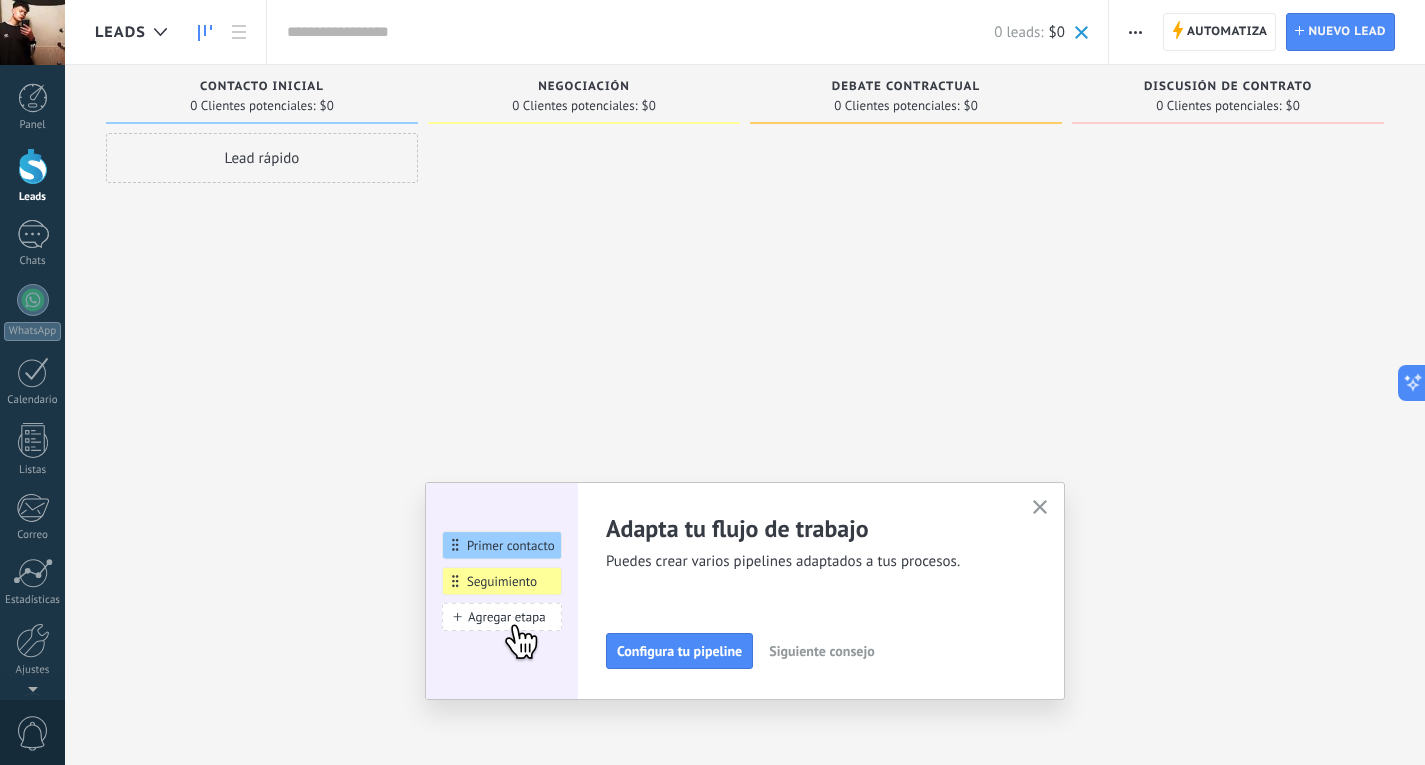 click 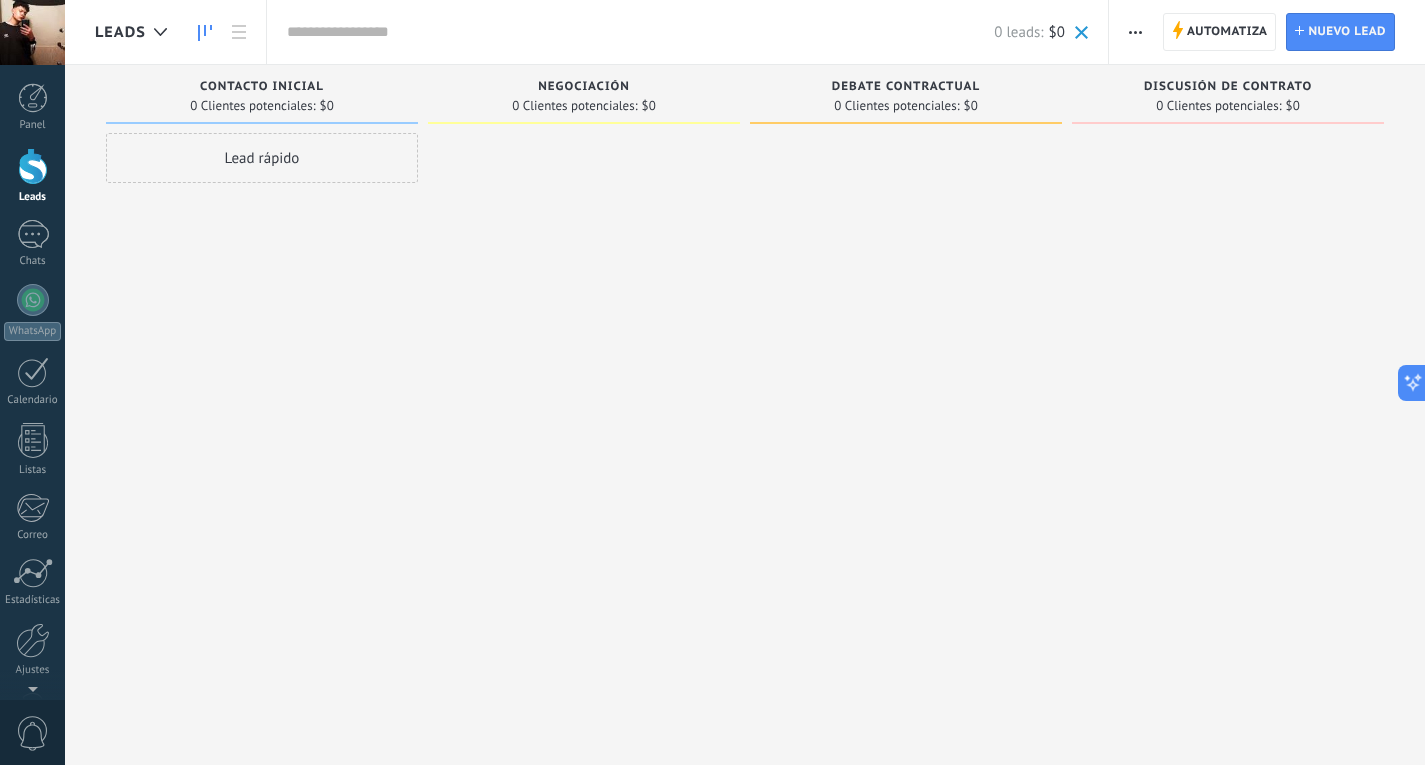 drag, startPoint x: 1160, startPoint y: 444, endPoint x: 840, endPoint y: 469, distance: 320.97507 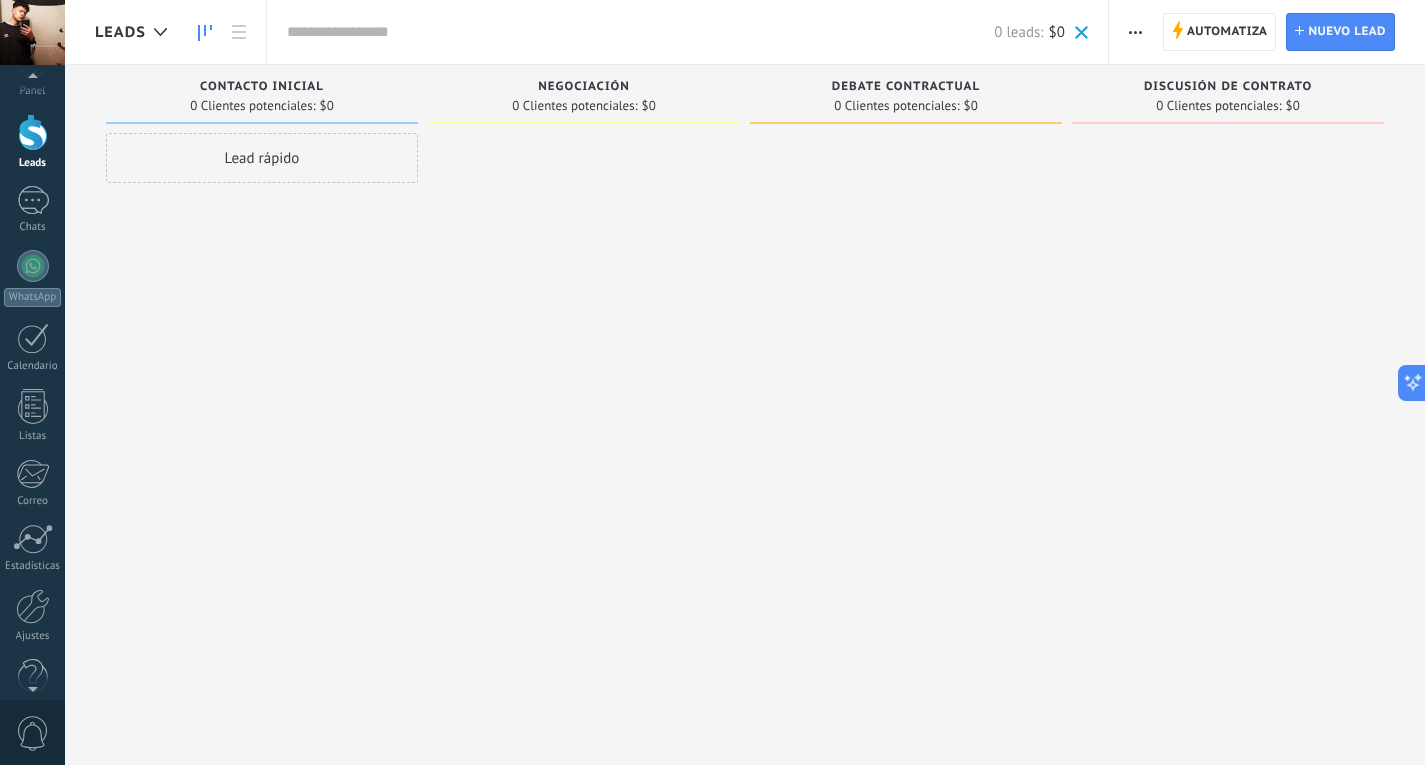 scroll, scrollTop: 67, scrollLeft: 0, axis: vertical 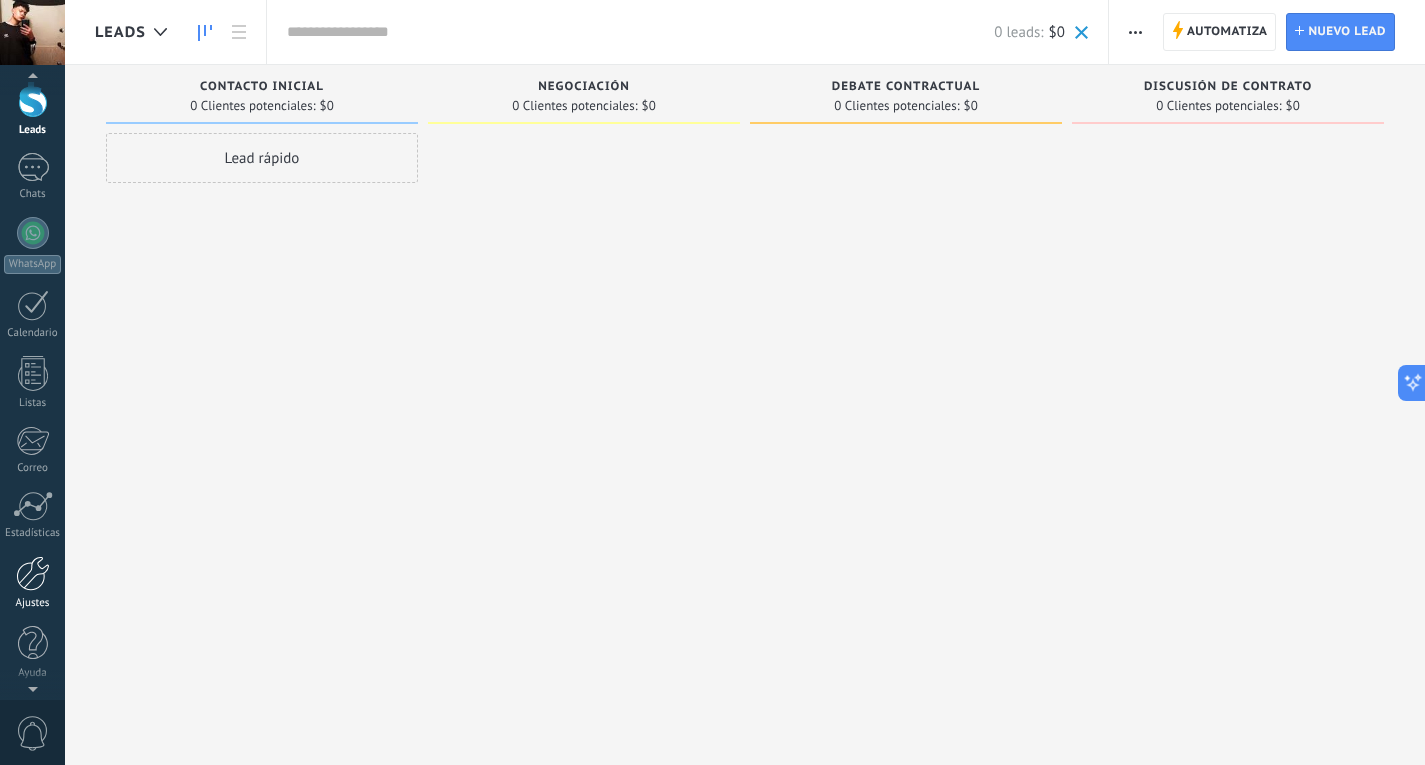 click at bounding box center [33, 573] 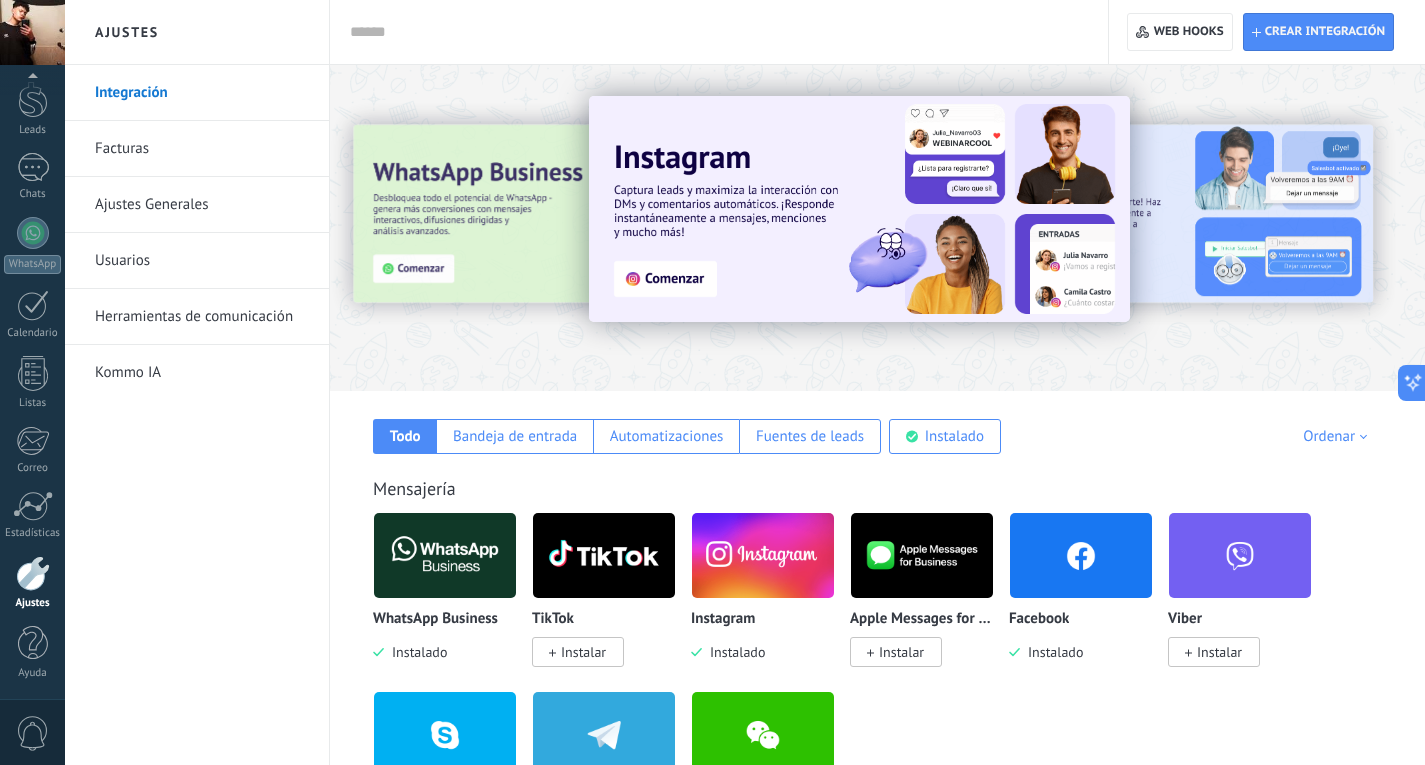 click on "Herramientas de comunicación" at bounding box center [202, 317] 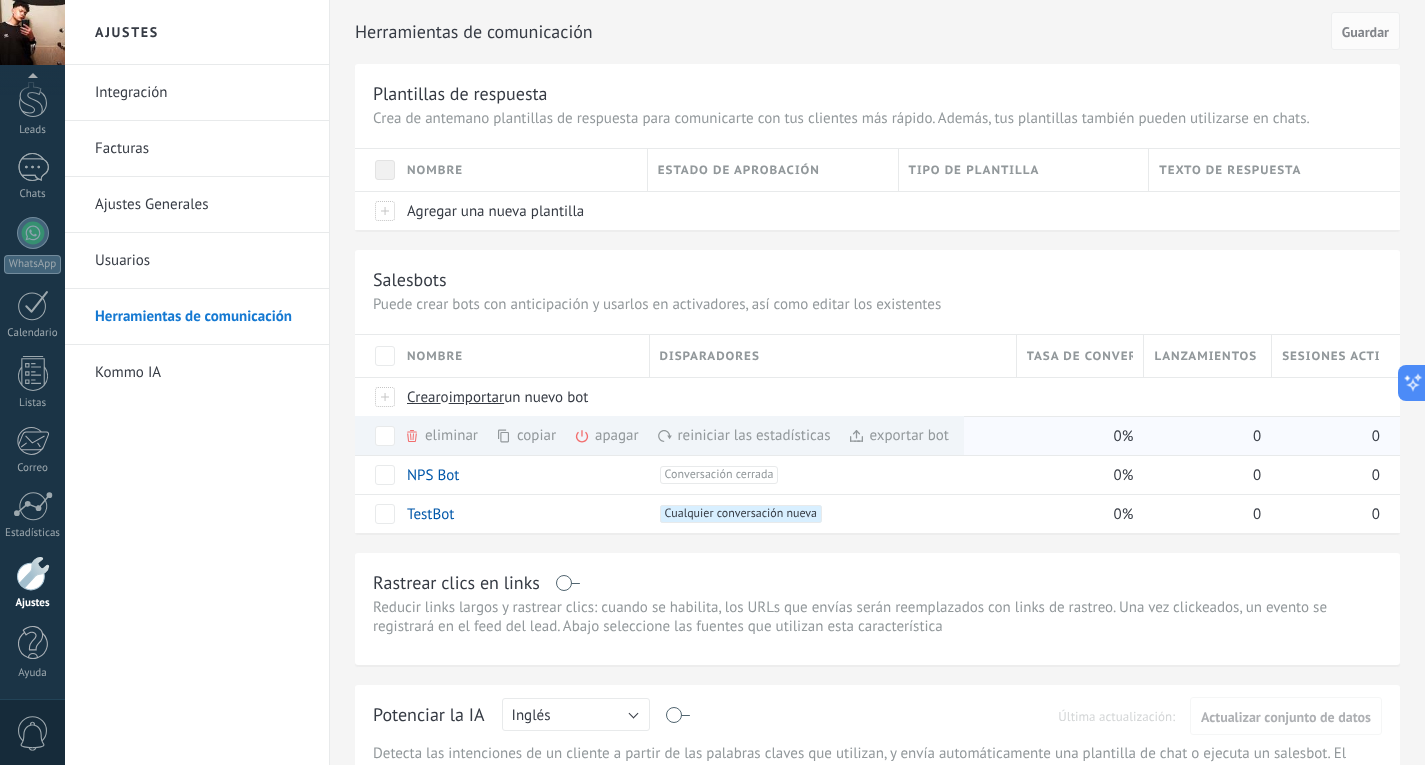 click on "apagar màs" at bounding box center [640, 435] 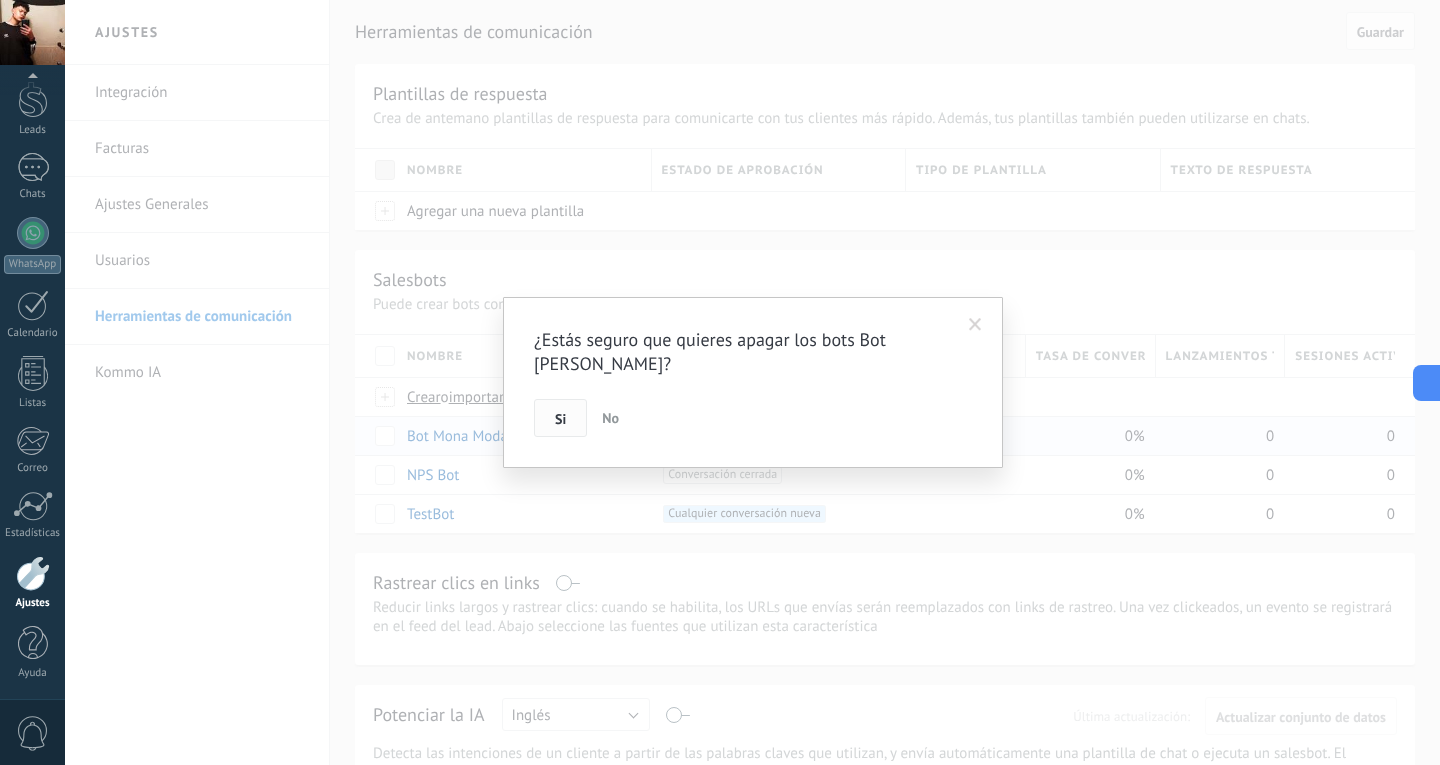 click on "Si" at bounding box center [560, 418] 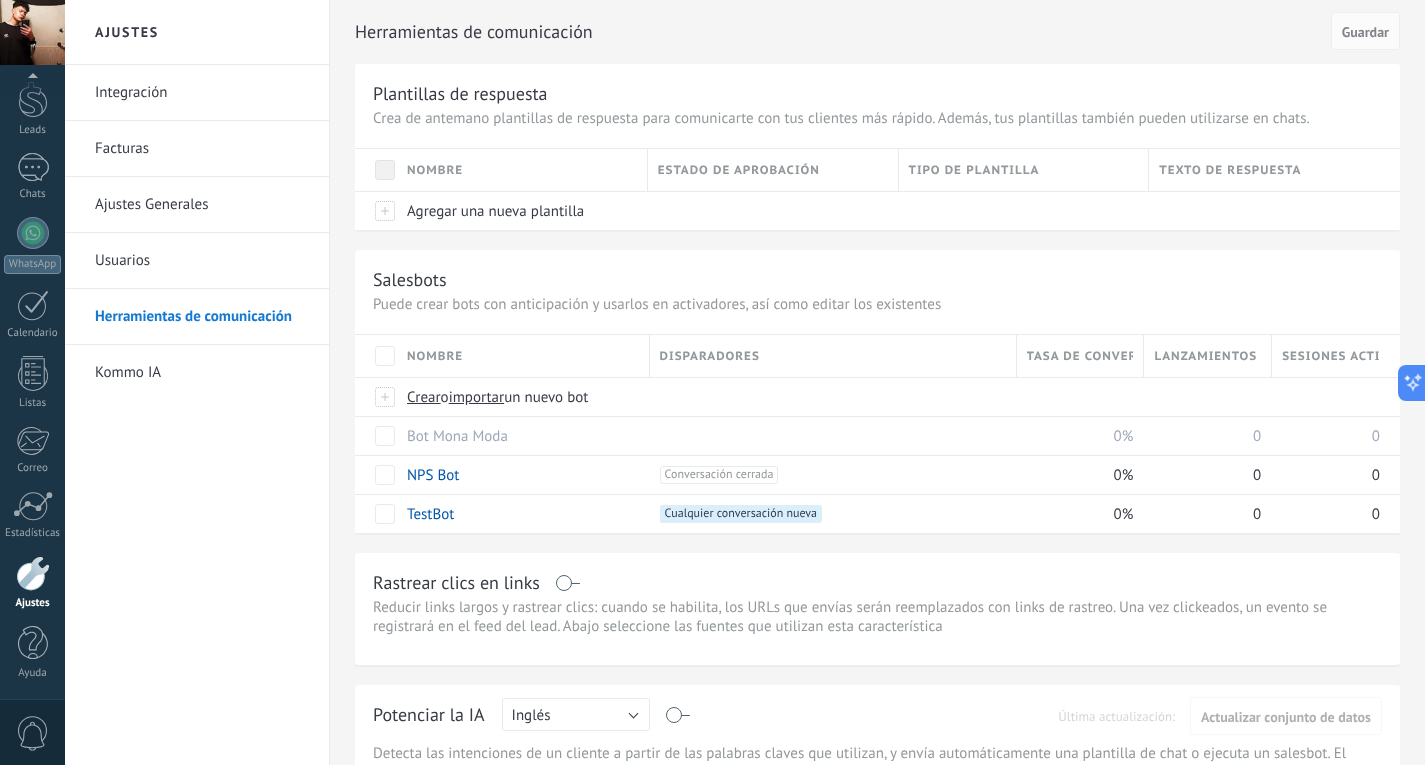 click on "Integración Facturas Ajustes Generales Usuarios Herramientas de comunicación Kommo IA" at bounding box center [197, 415] 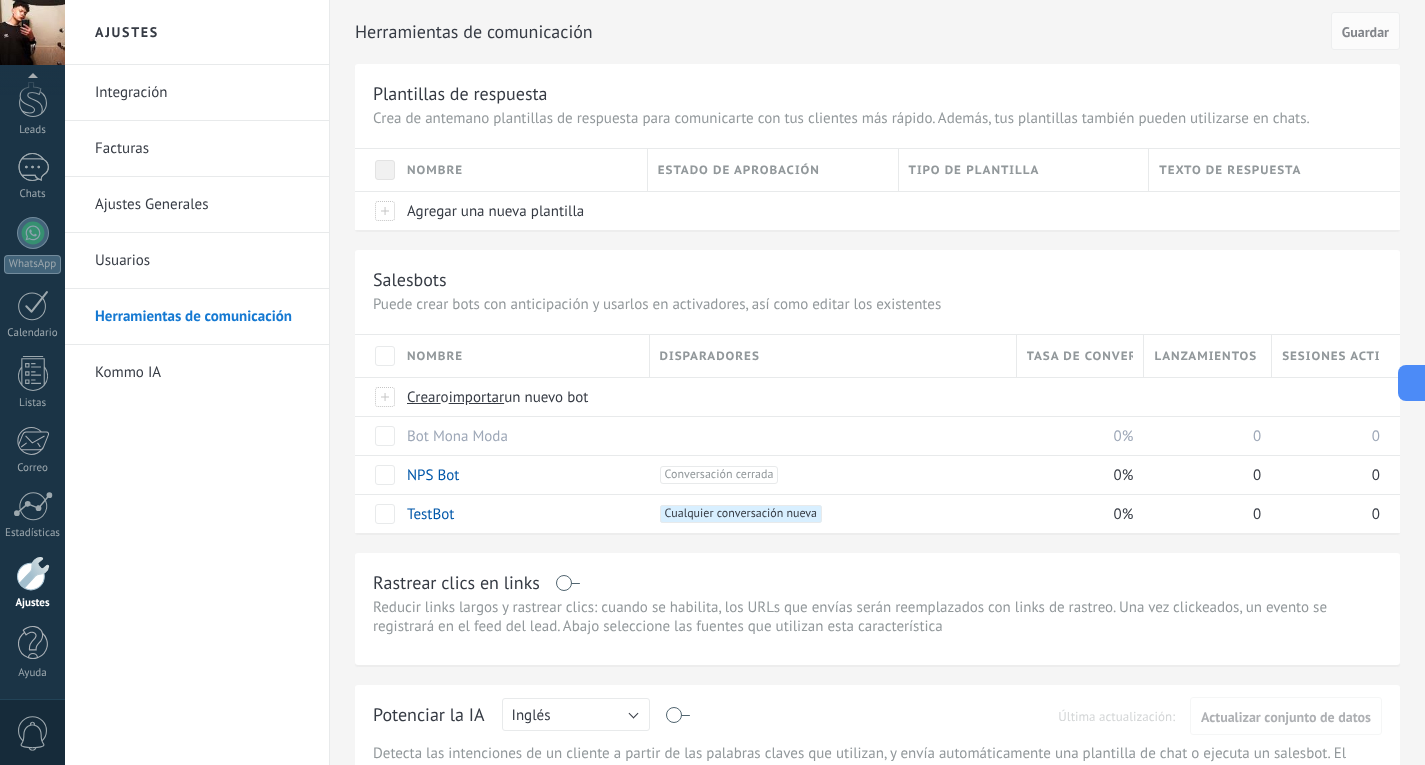 drag, startPoint x: 206, startPoint y: 404, endPoint x: 180, endPoint y: 396, distance: 27.202942 